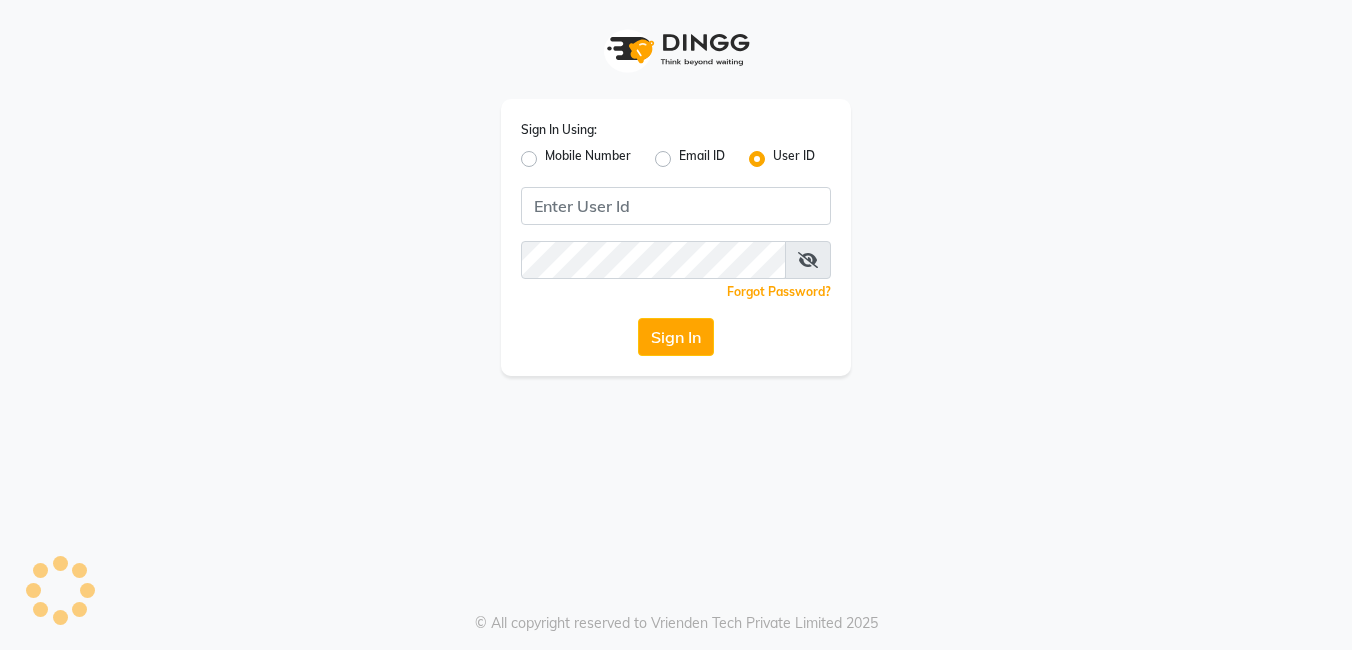 scroll, scrollTop: 0, scrollLeft: 0, axis: both 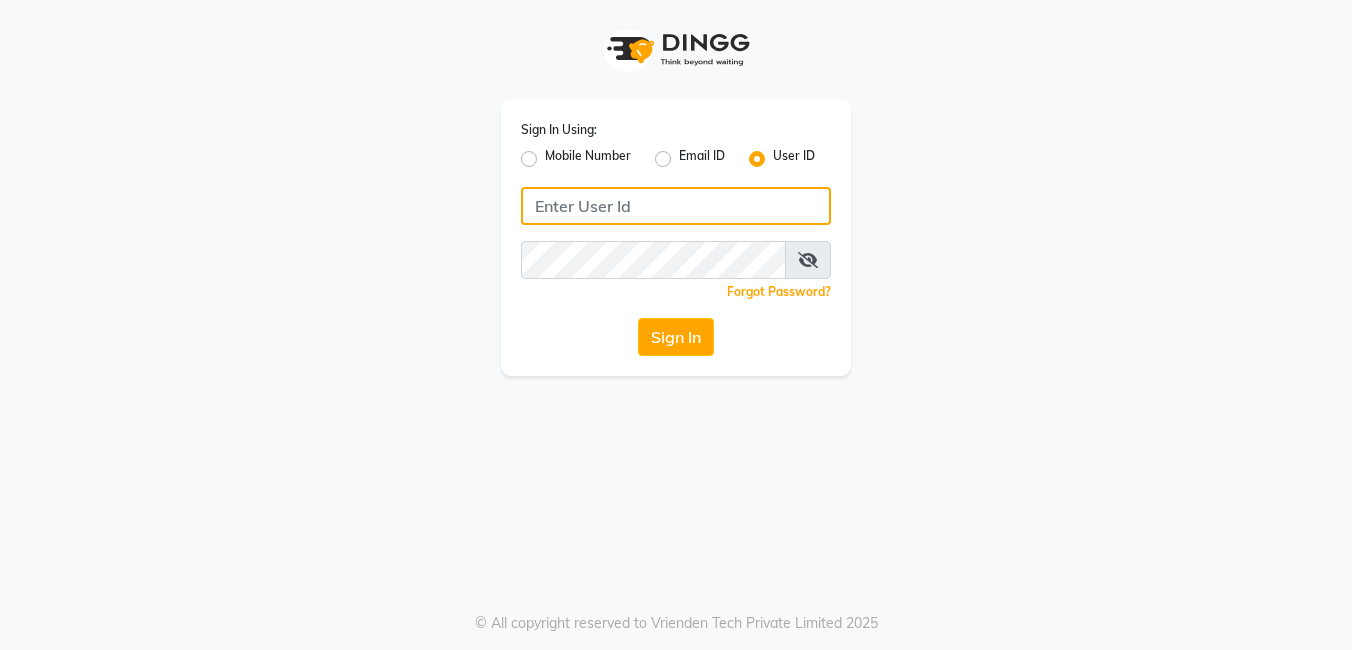 click 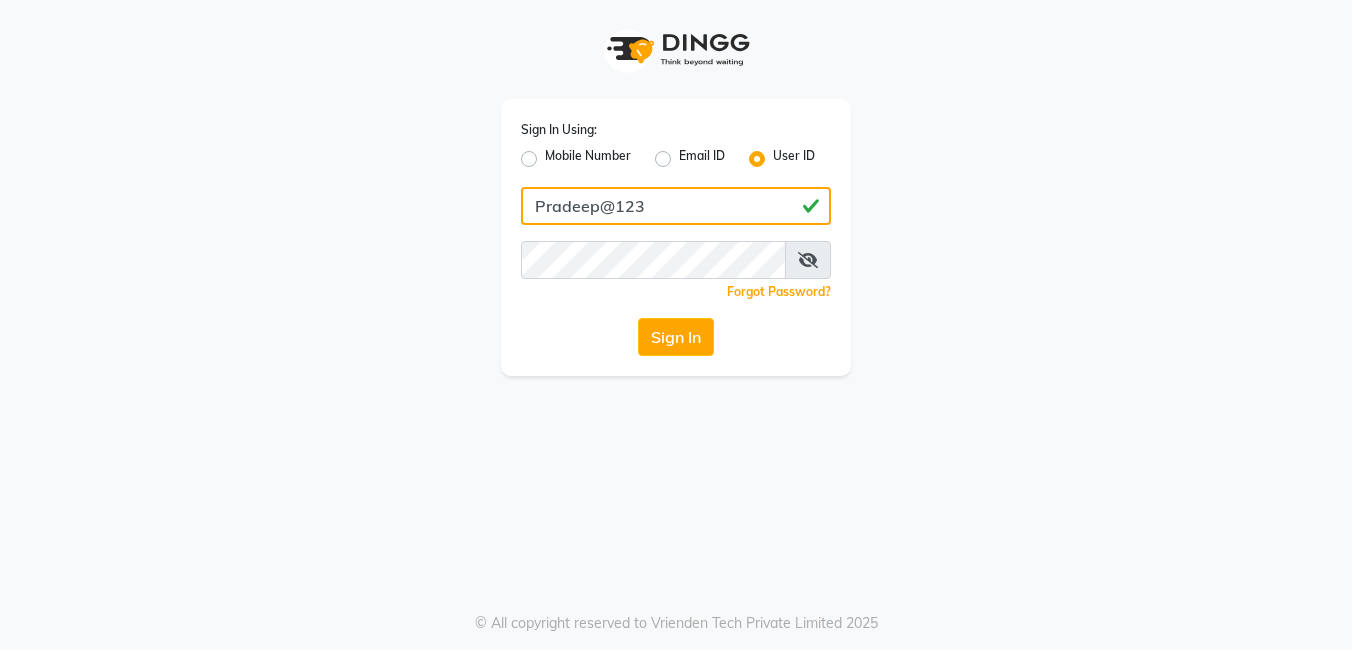 type on "Pradeep@123" 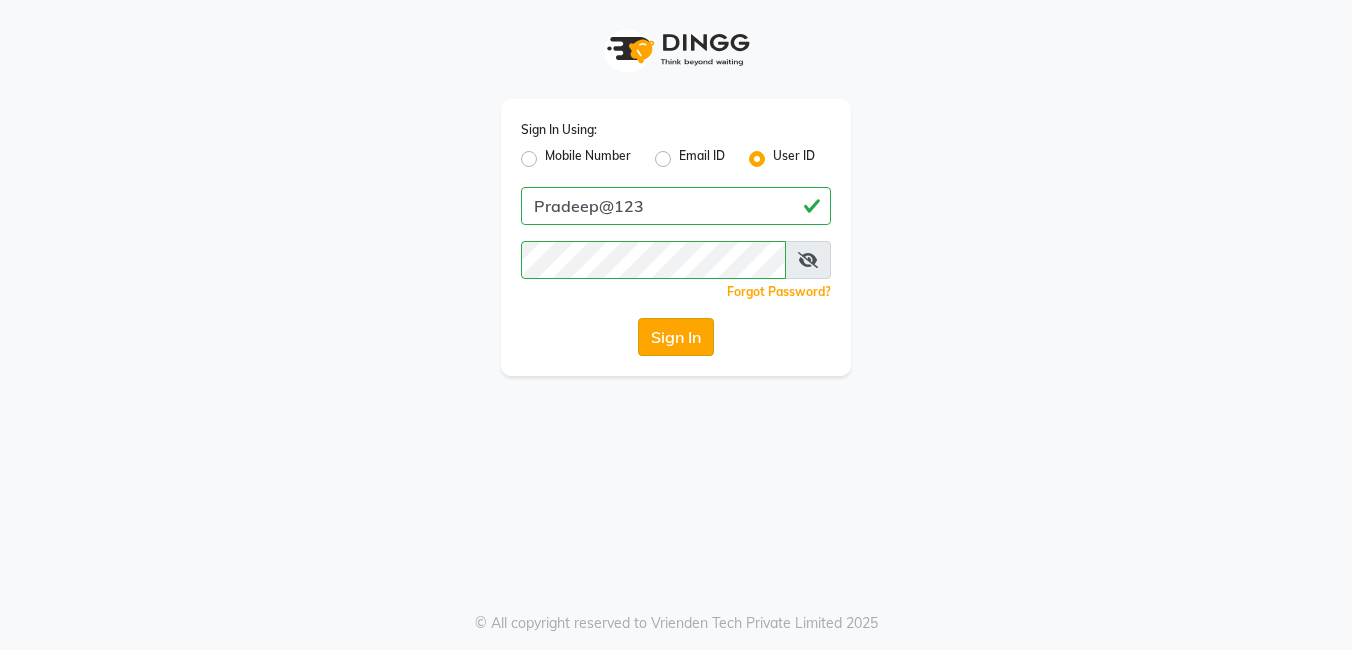 click on "Sign In" 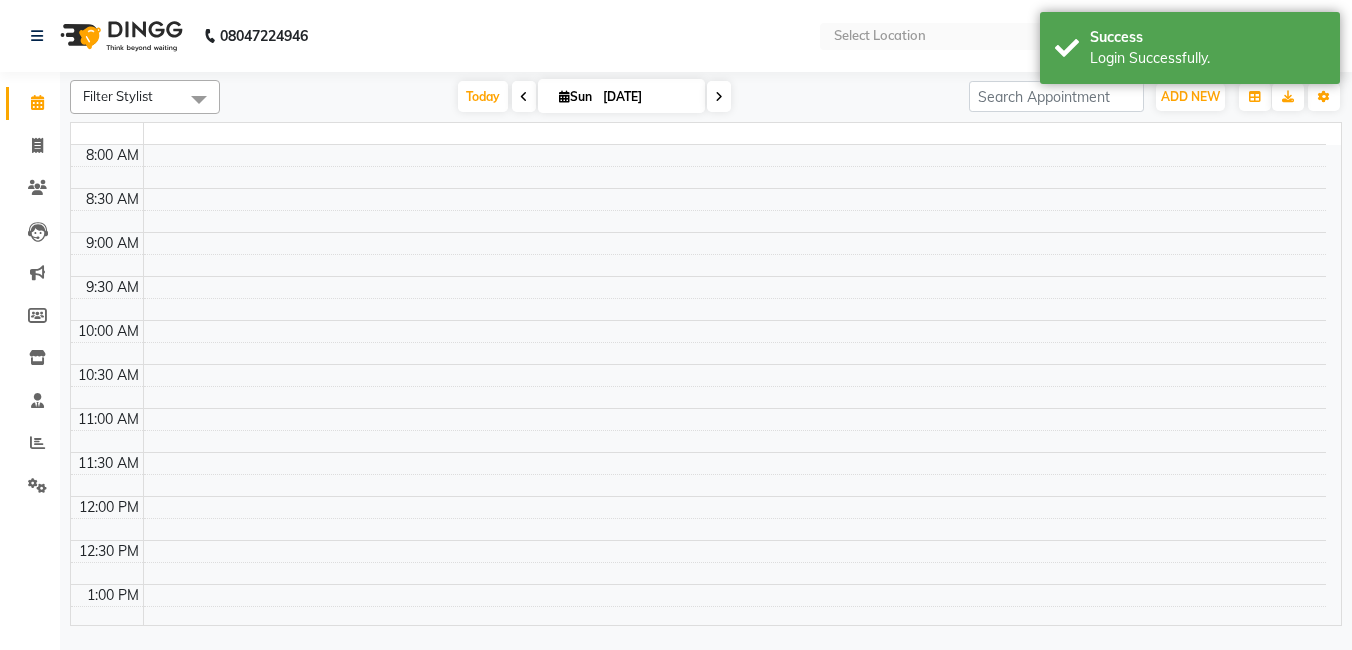 select on "en" 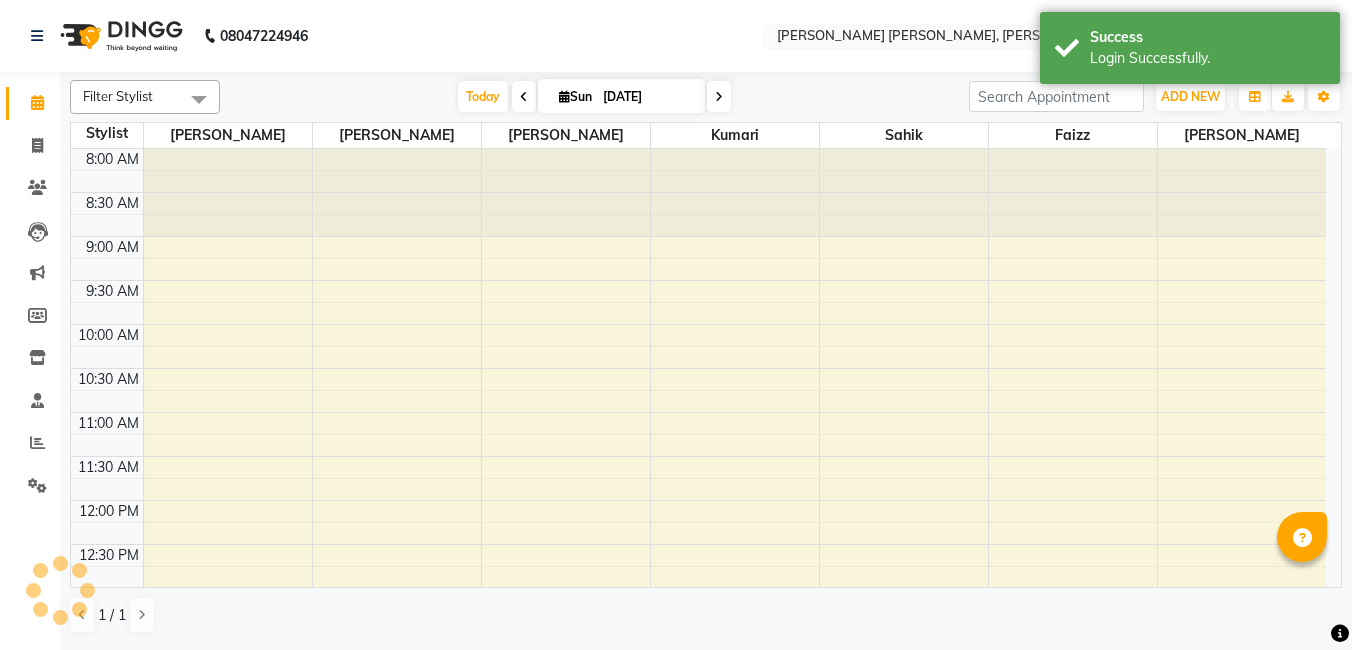 scroll, scrollTop: 0, scrollLeft: 0, axis: both 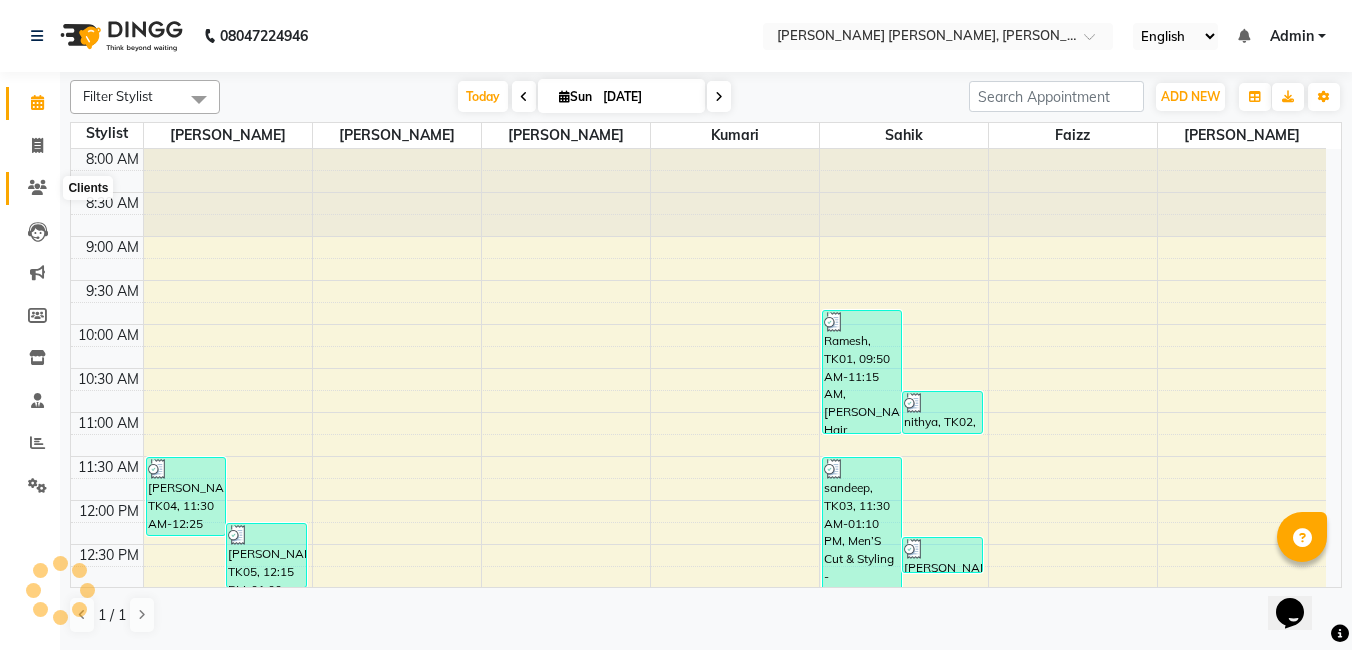 click 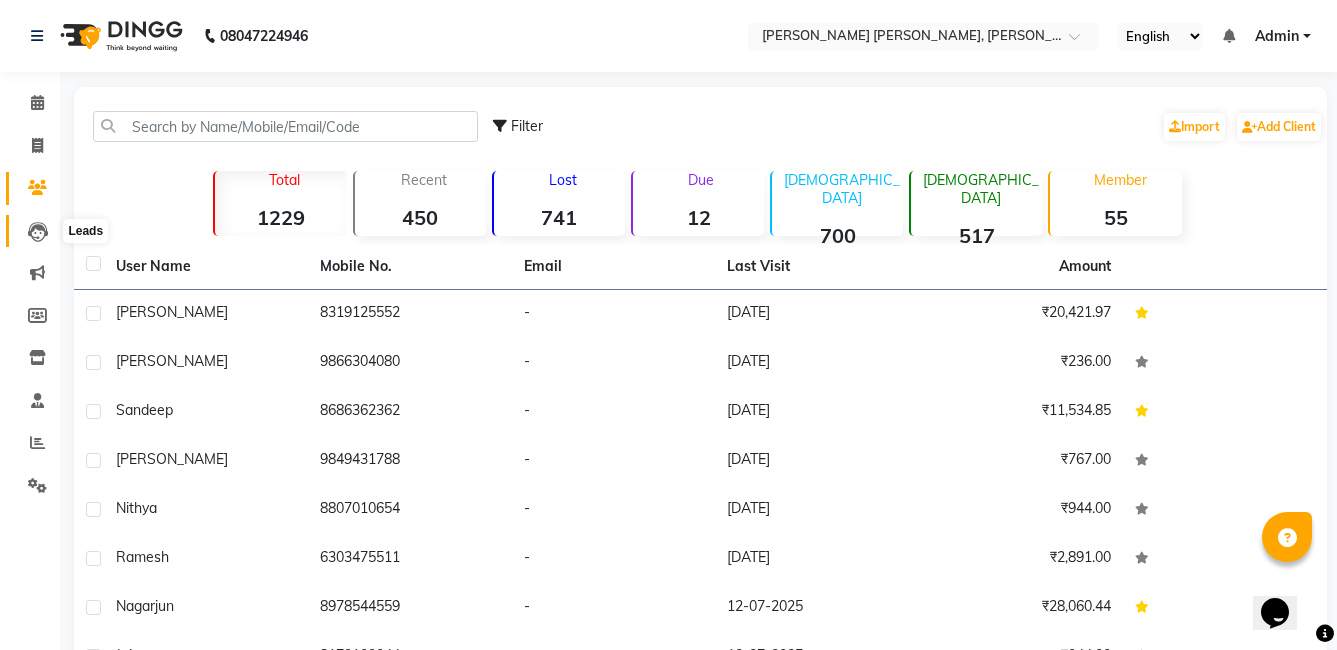 click 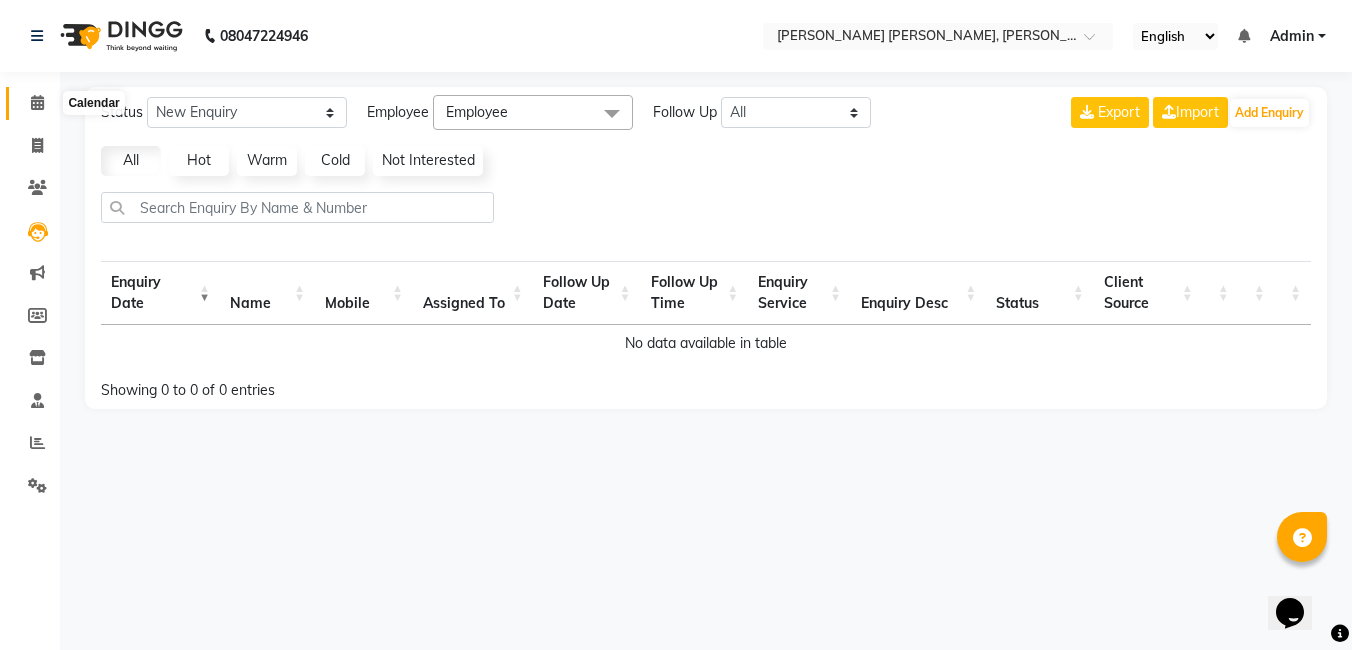 click 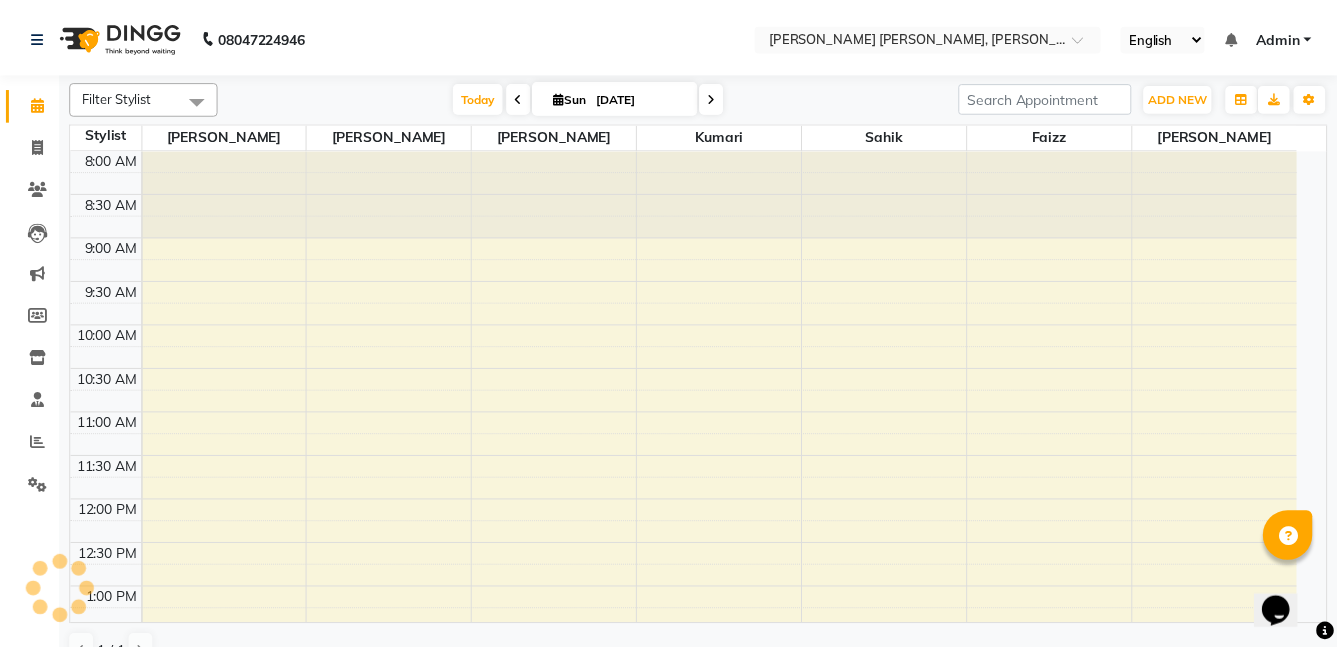 scroll, scrollTop: 0, scrollLeft: 0, axis: both 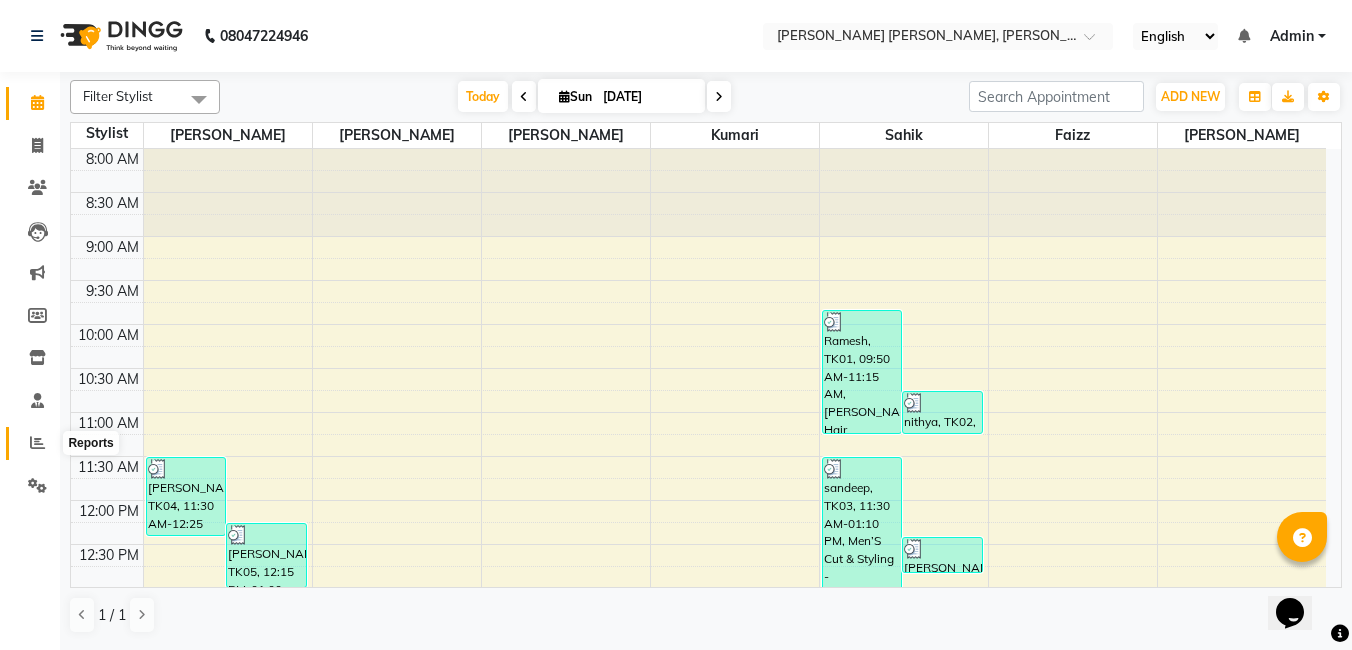 click 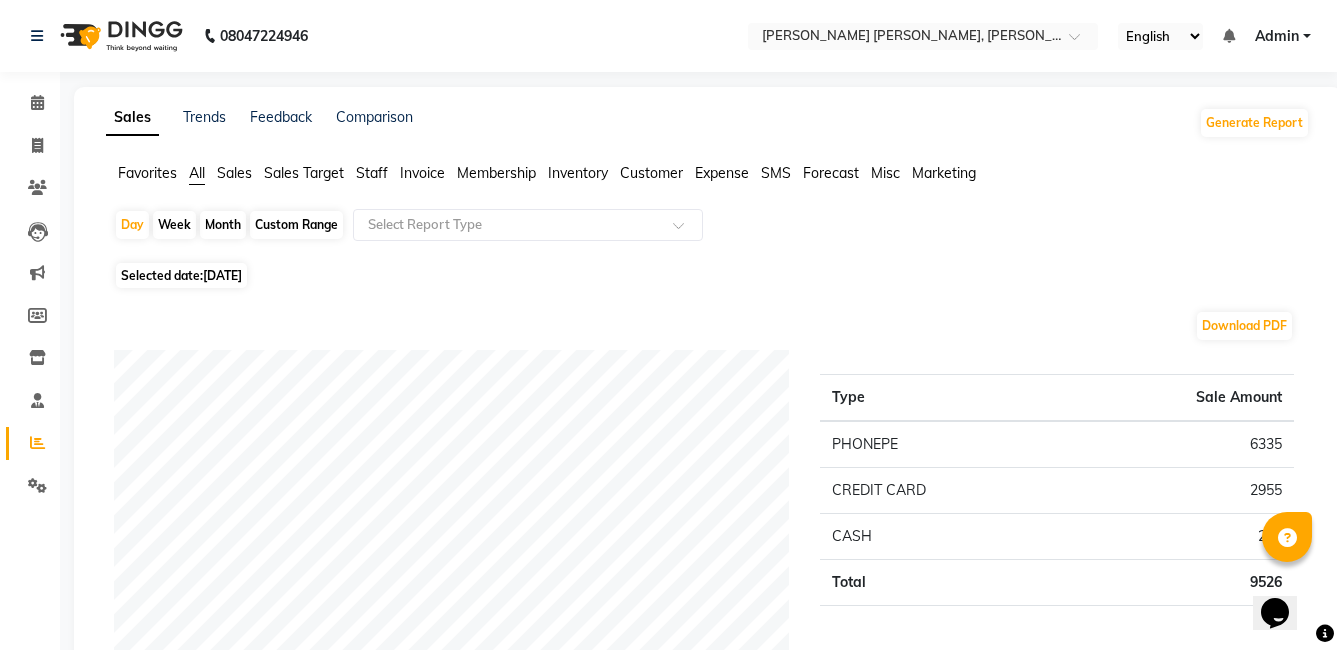 click on "Week" 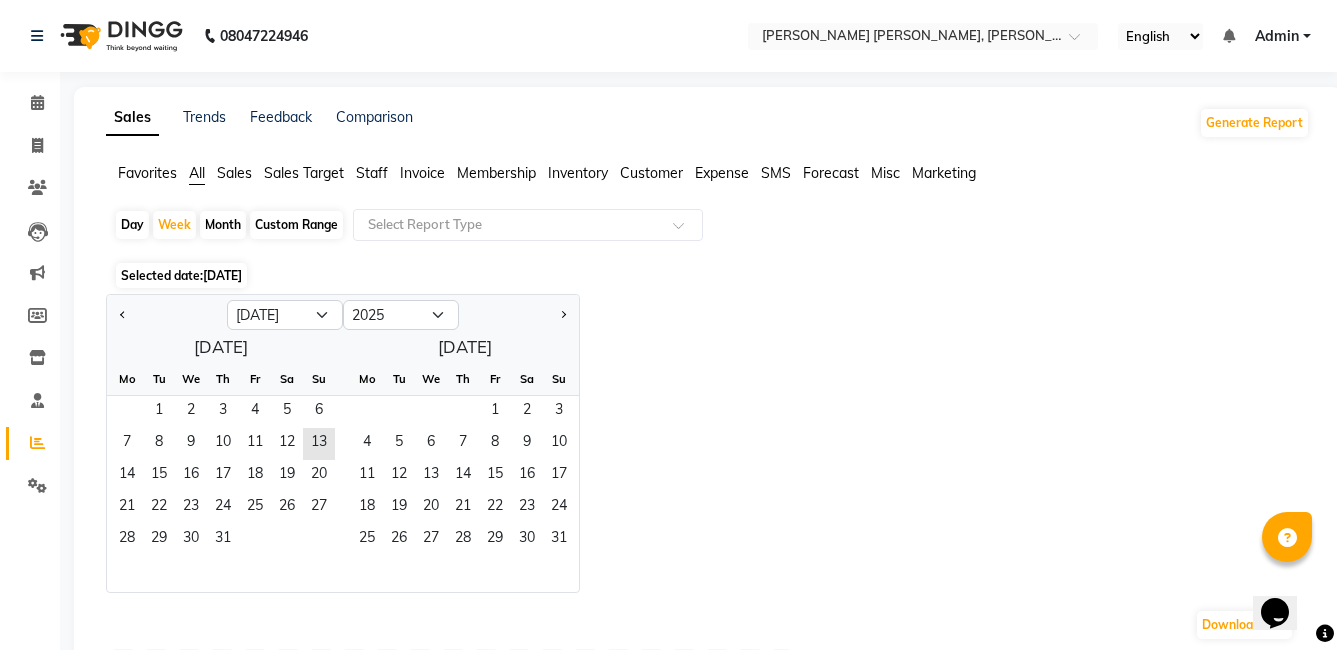 click on "Month" 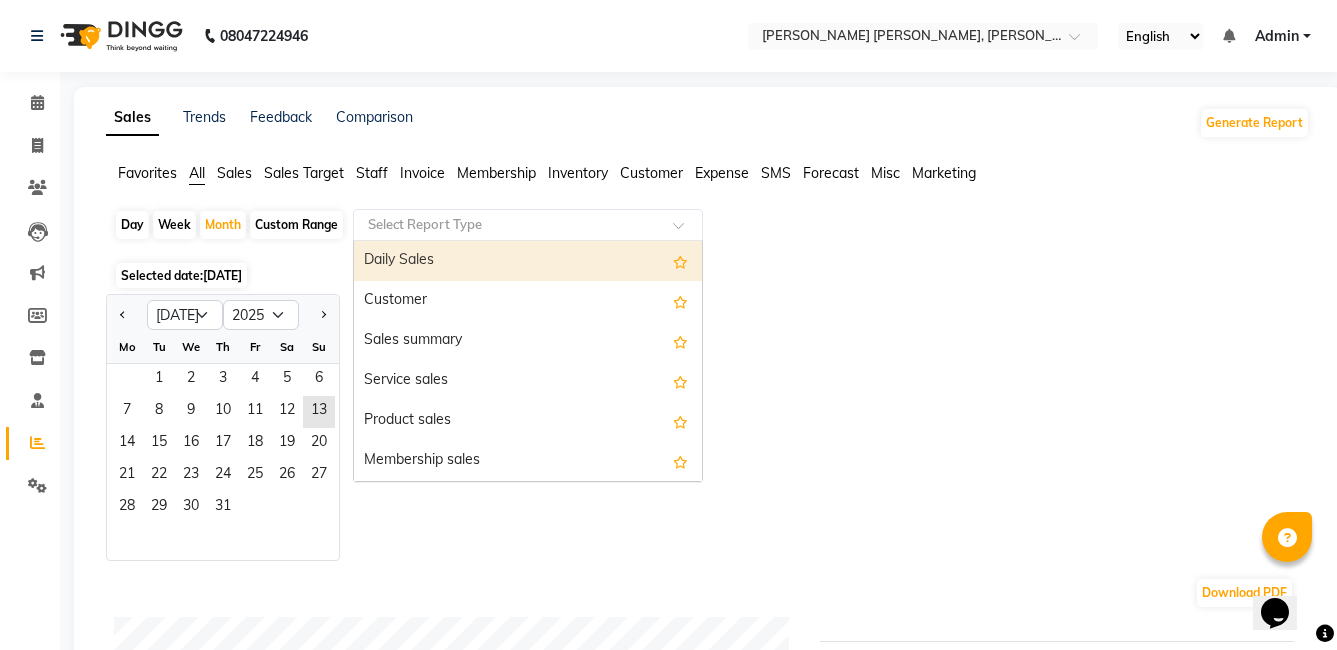 click 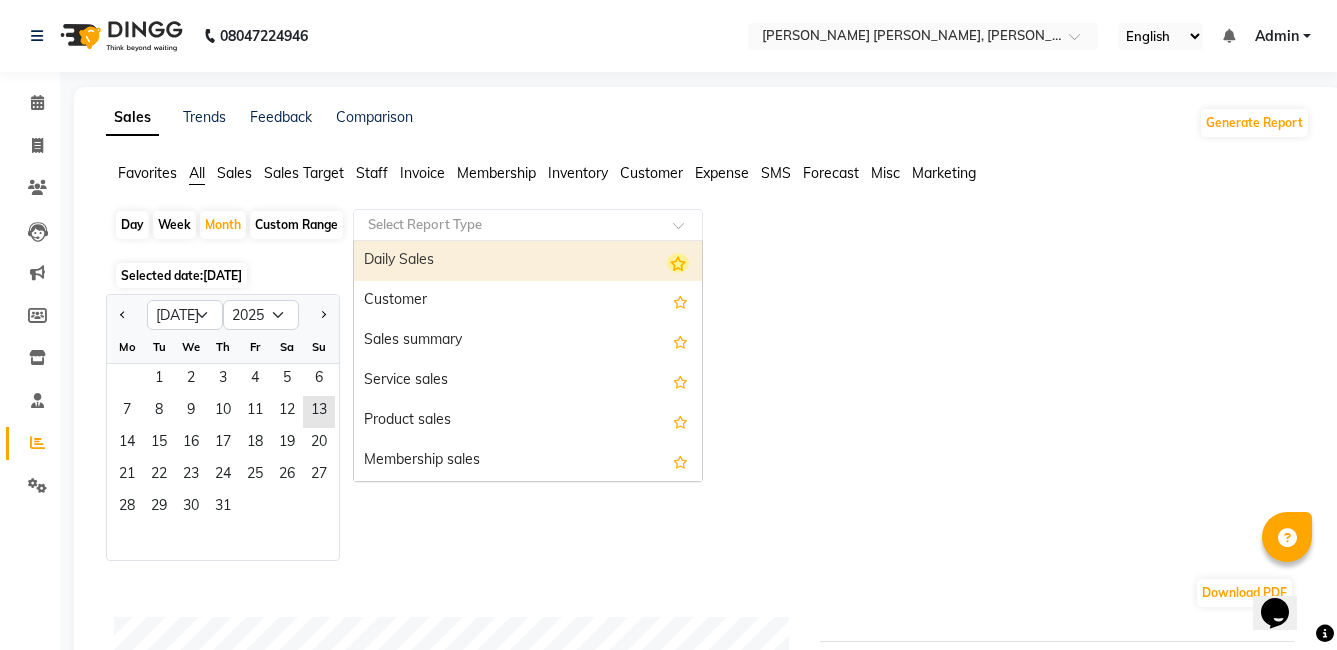 click at bounding box center (678, 263) 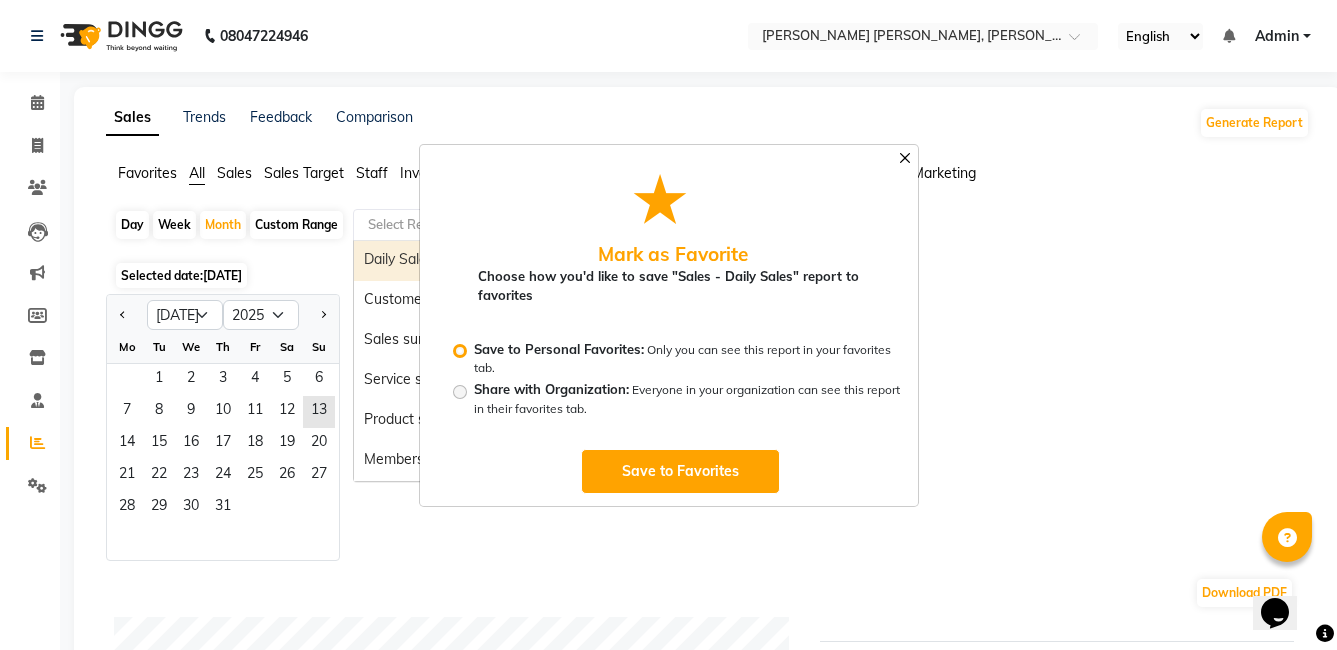 drag, startPoint x: 907, startPoint y: 153, endPoint x: 891, endPoint y: 161, distance: 17.888544 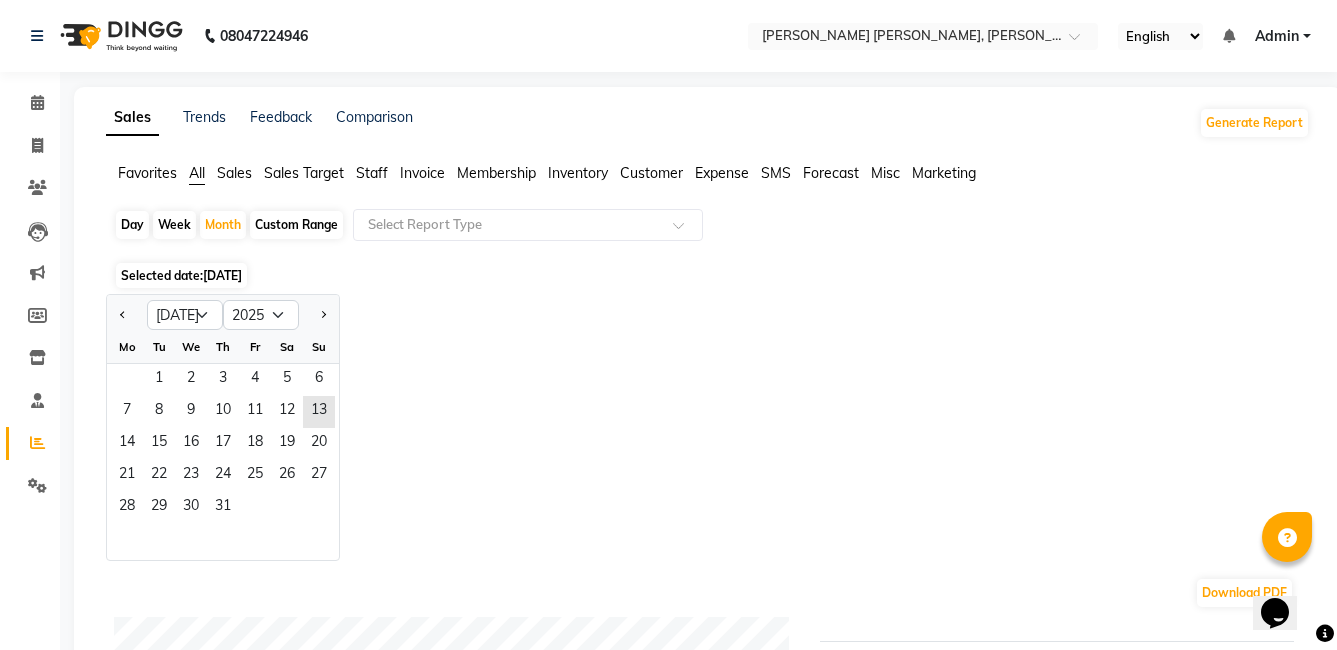 click on "Jan Feb Mar Apr May Jun [DATE] Aug Sep Oct Nov [DATE] 2016 2017 2018 2019 2020 2021 2022 2023 2024 2025 2026 2027 2028 2029 2030 2031 2032 2033 2034 2035 Mo Tu We Th Fr Sa Su  1   2   3   4   5   6   7   8   9   10   11   12   13   14   15   16   17   18   19   20   21   22   23   24   25   26   27   28   29   30   31" 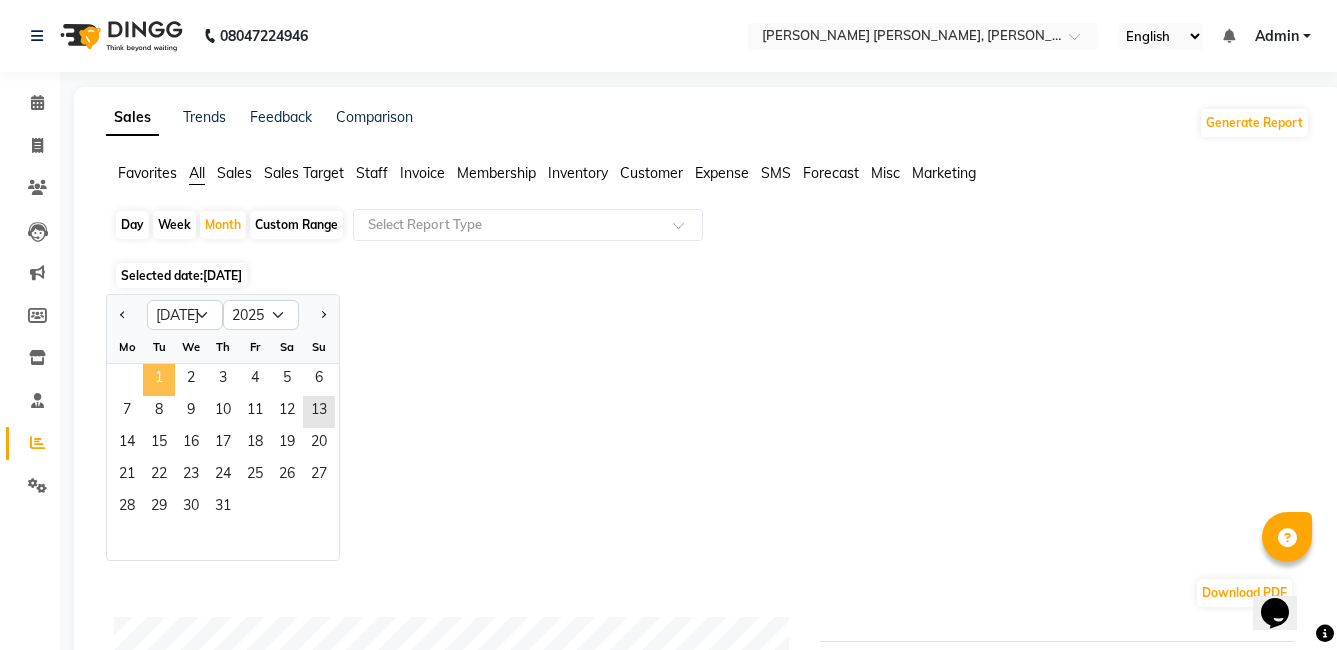 click on "1" 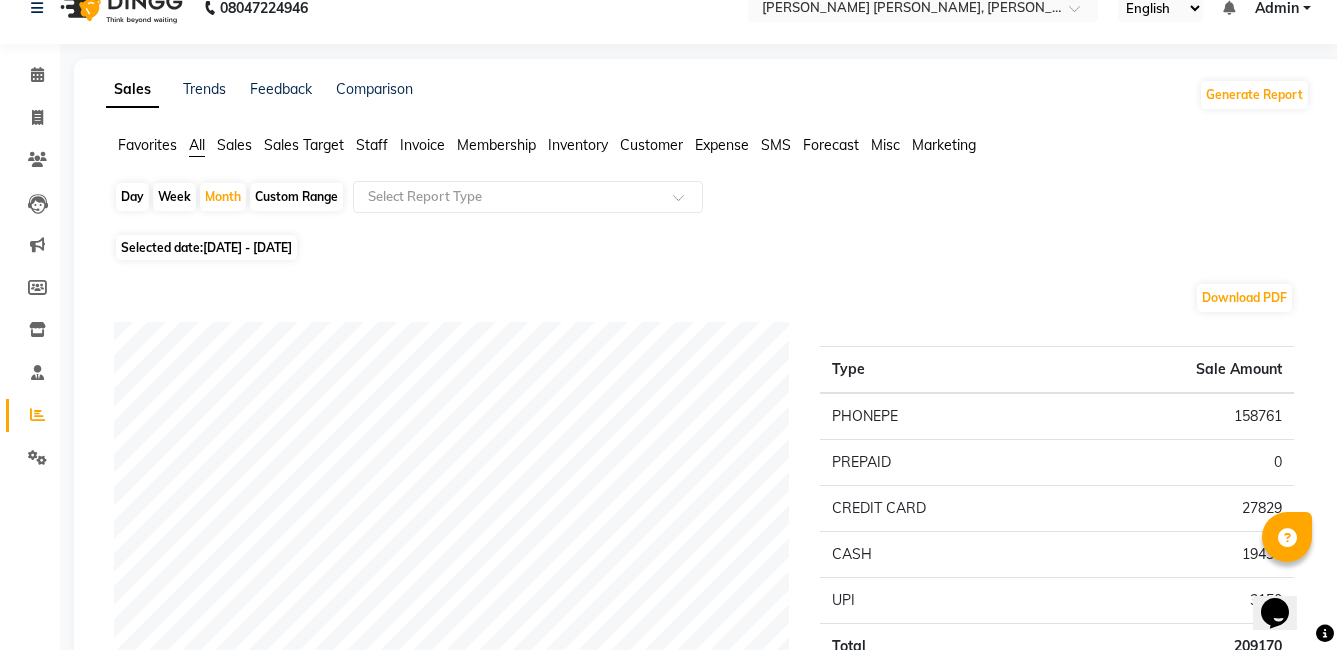 scroll, scrollTop: 0, scrollLeft: 0, axis: both 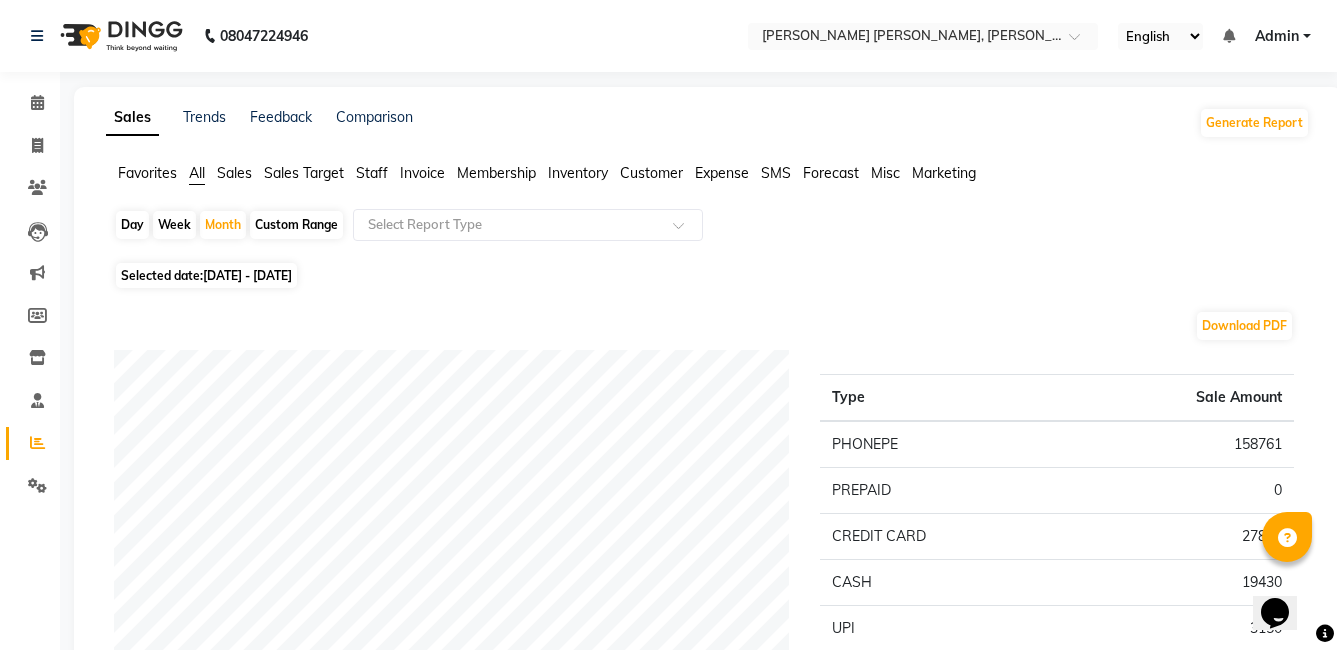 click on "Week" 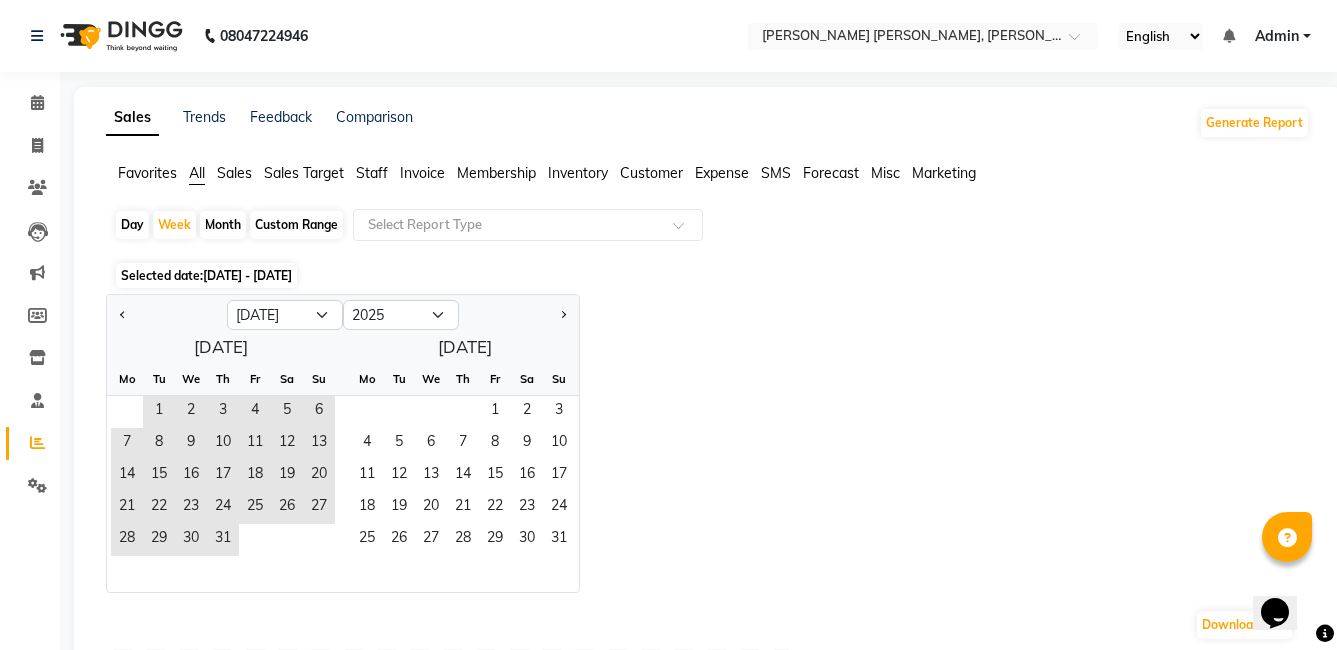 click on "Selected date:  [DATE] - [DATE]" 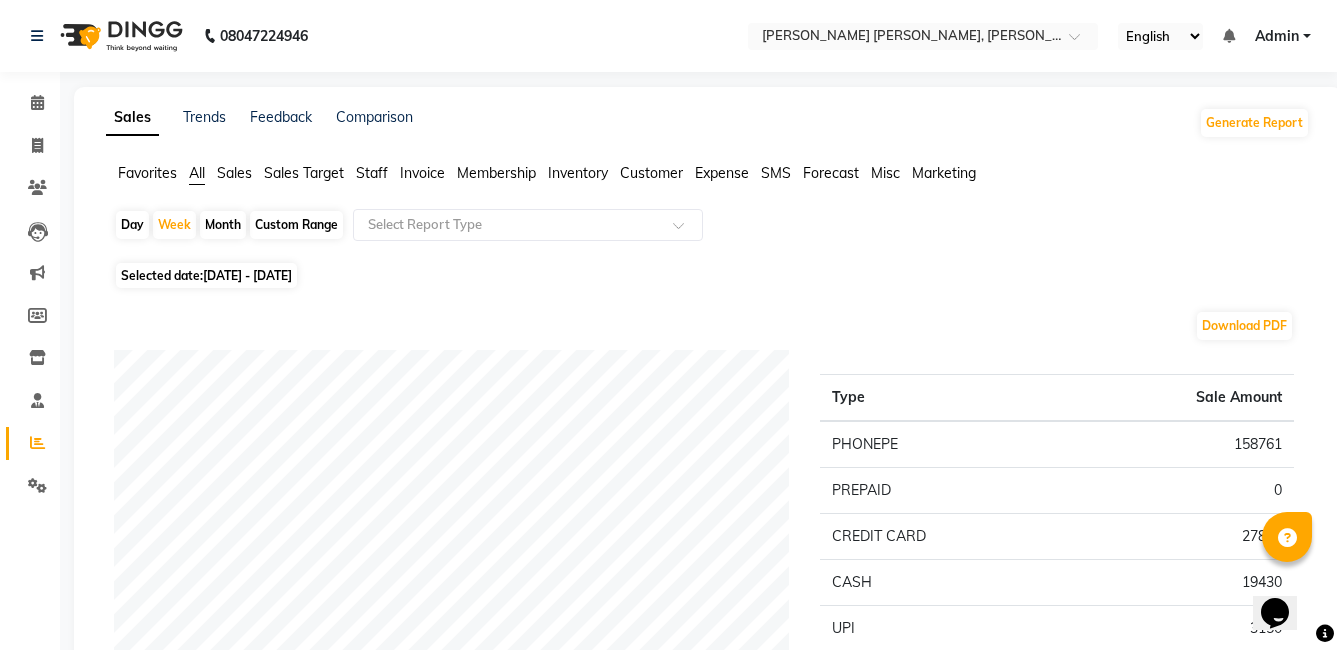 click on "[DATE] - [DATE]" 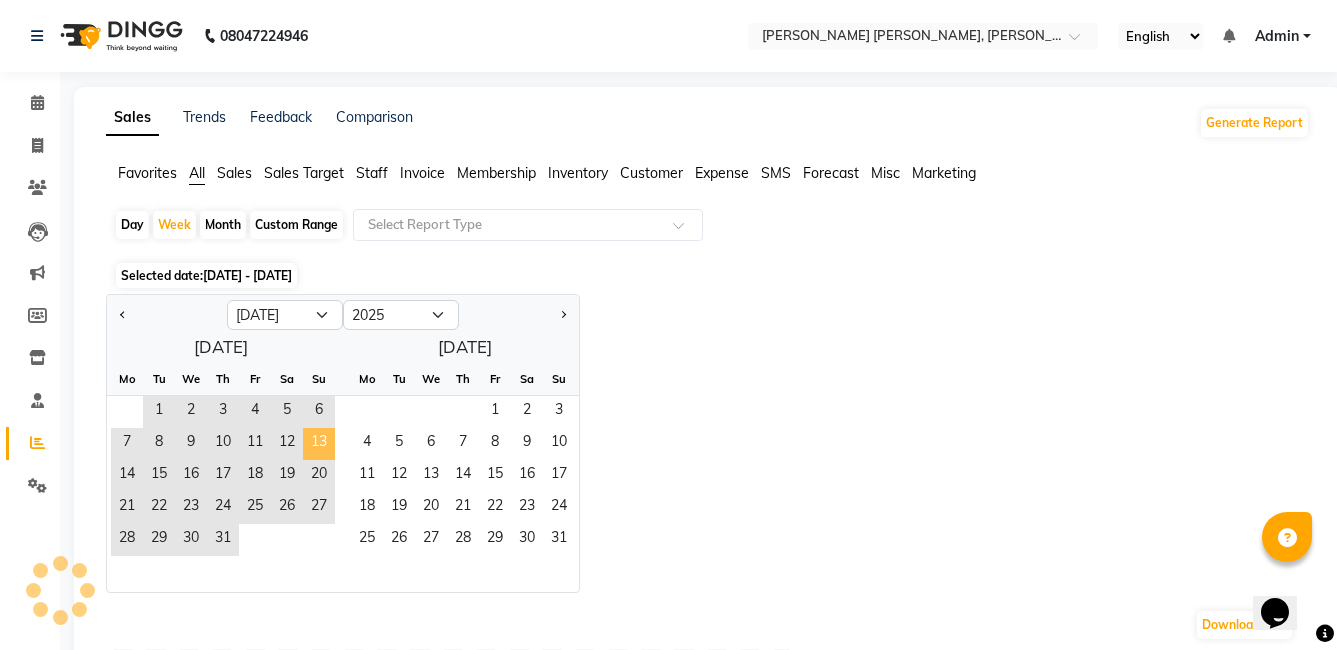 click on "13" 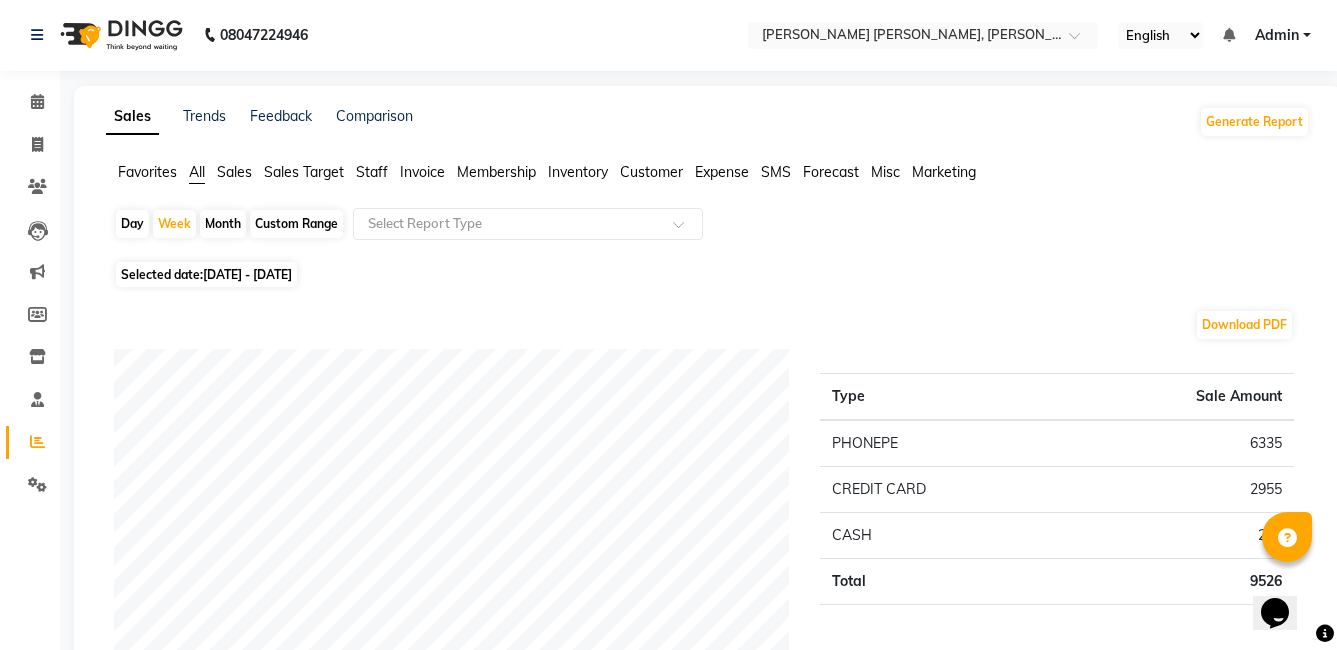 scroll, scrollTop: 0, scrollLeft: 0, axis: both 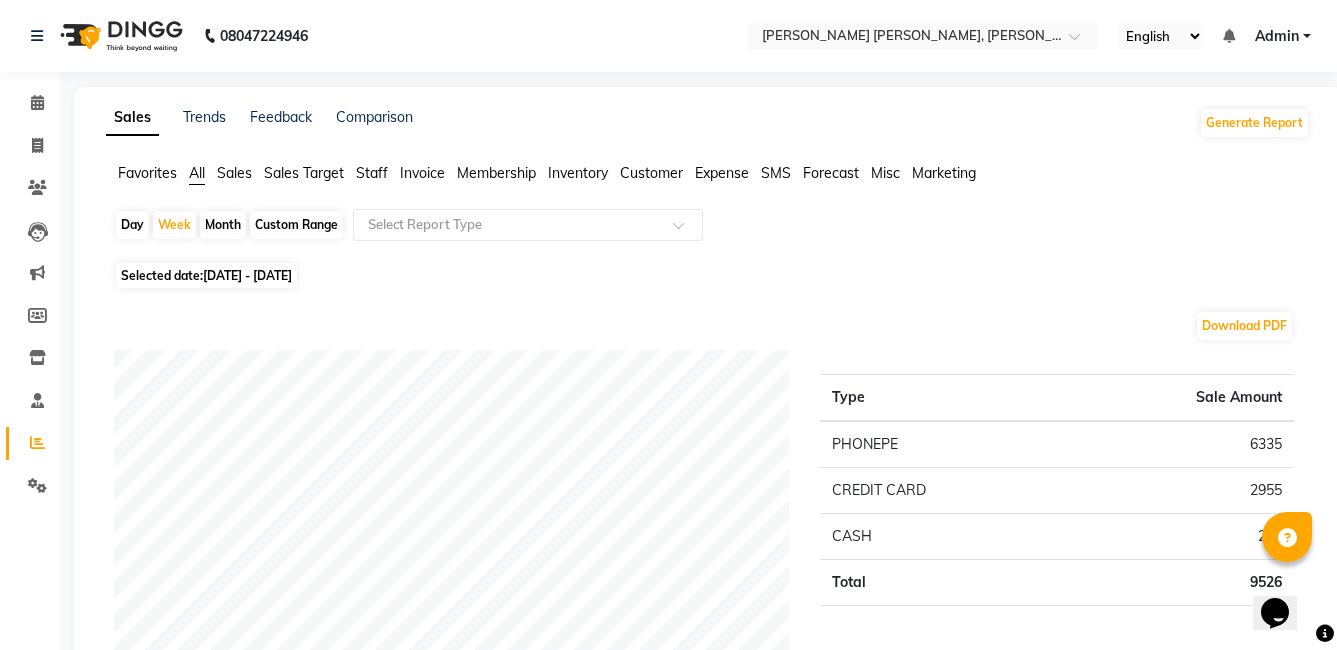 click on "[DATE] - [DATE]" 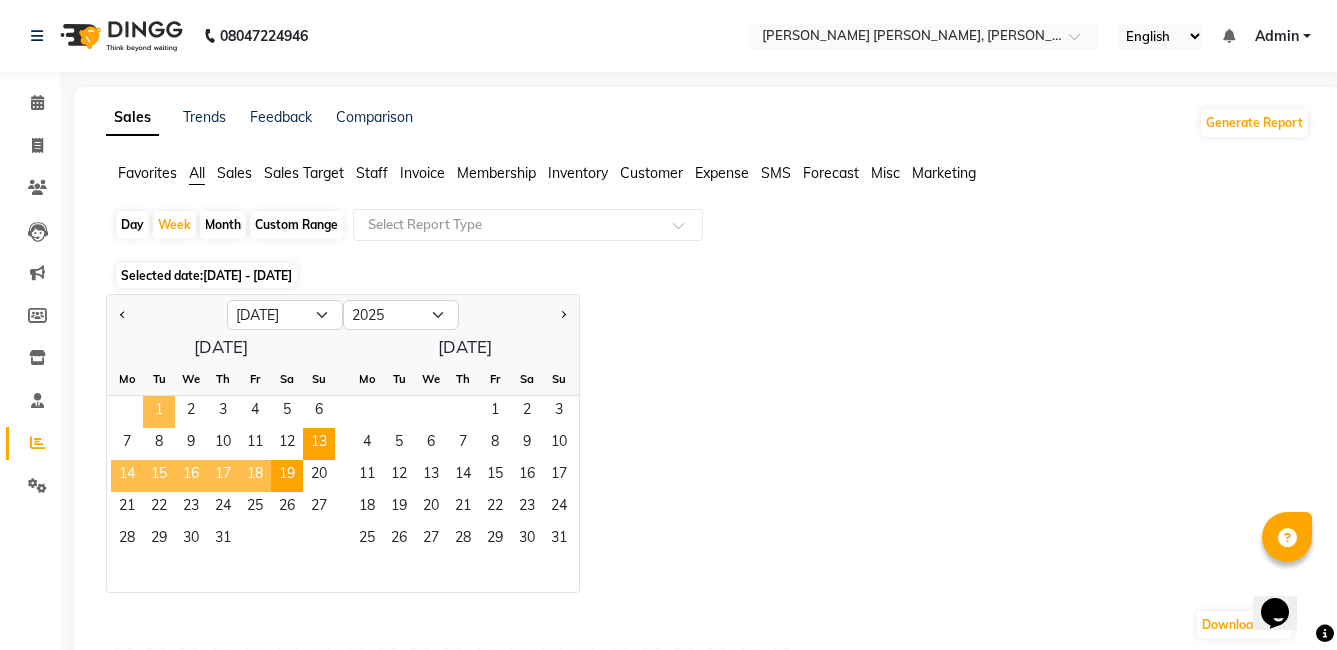 click on "1" 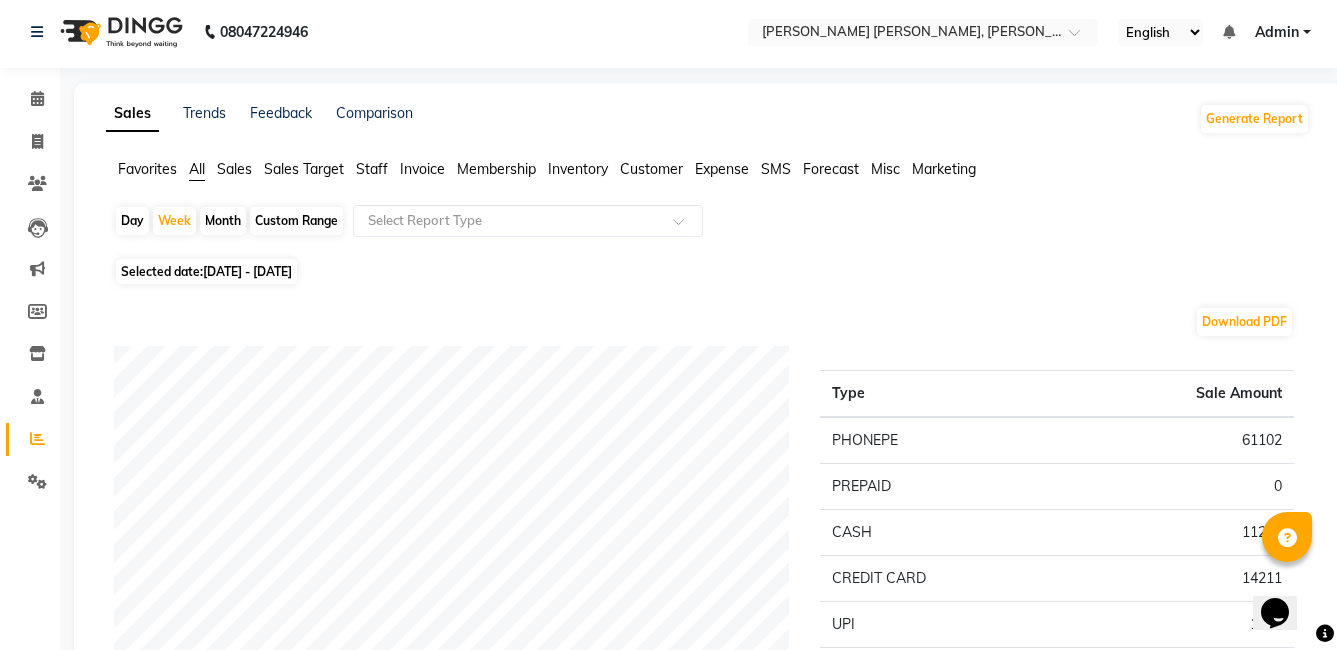 scroll, scrollTop: 0, scrollLeft: 0, axis: both 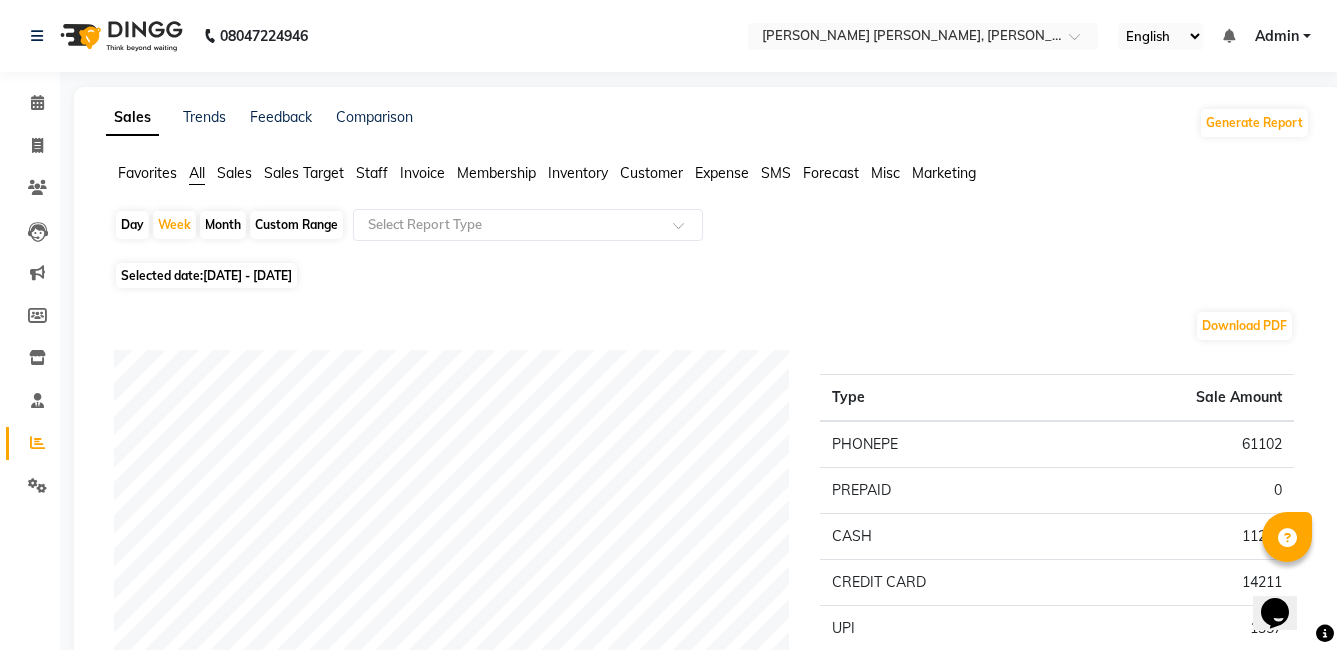 click on "Day" 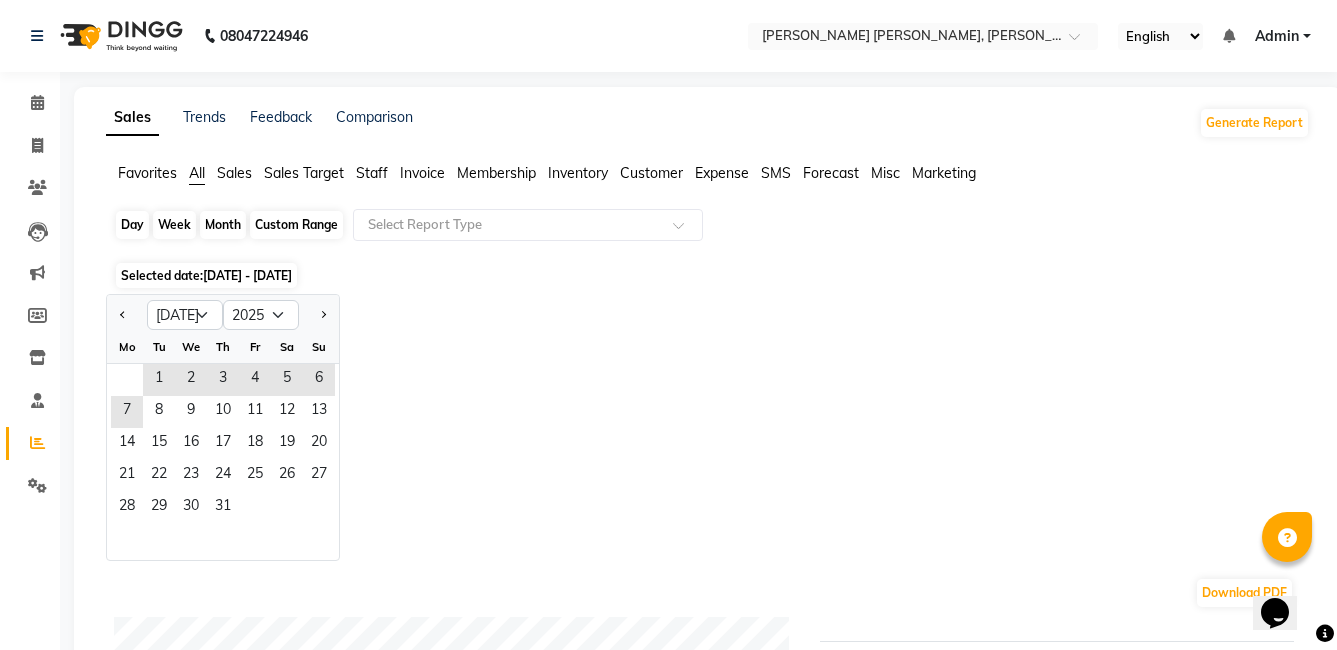 click on "Day" 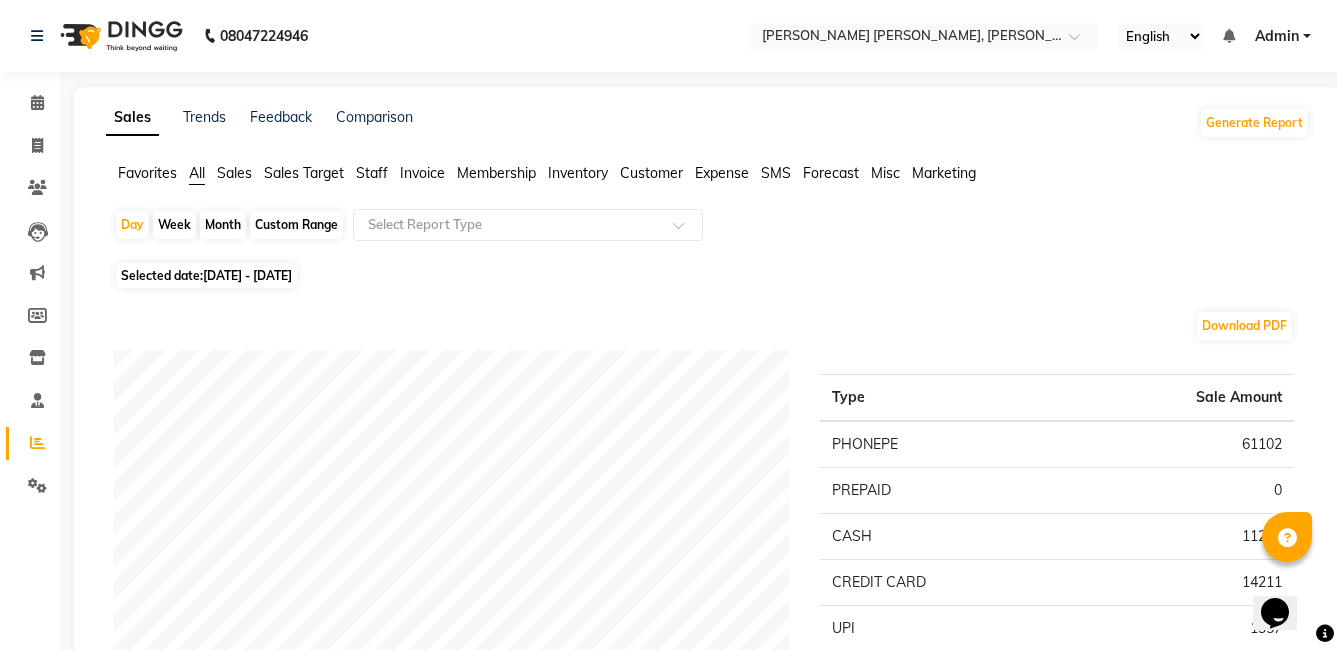 click on "[DATE] - [DATE]" 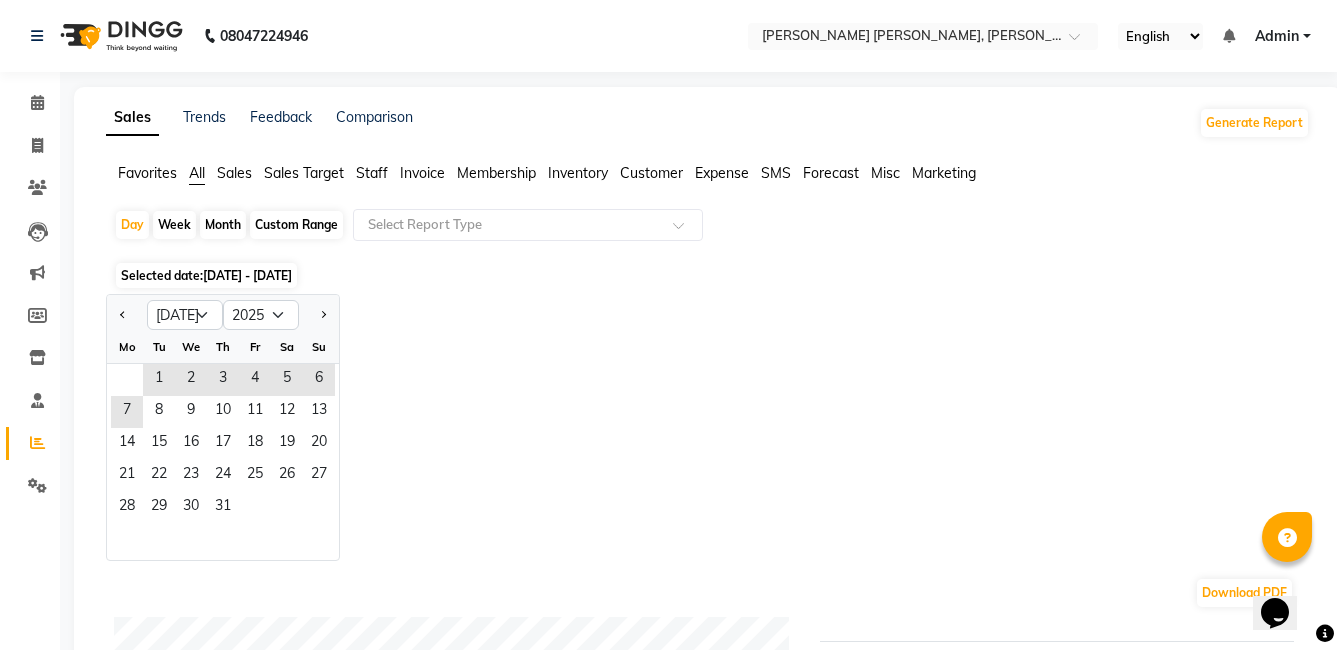 click on "Invoice" 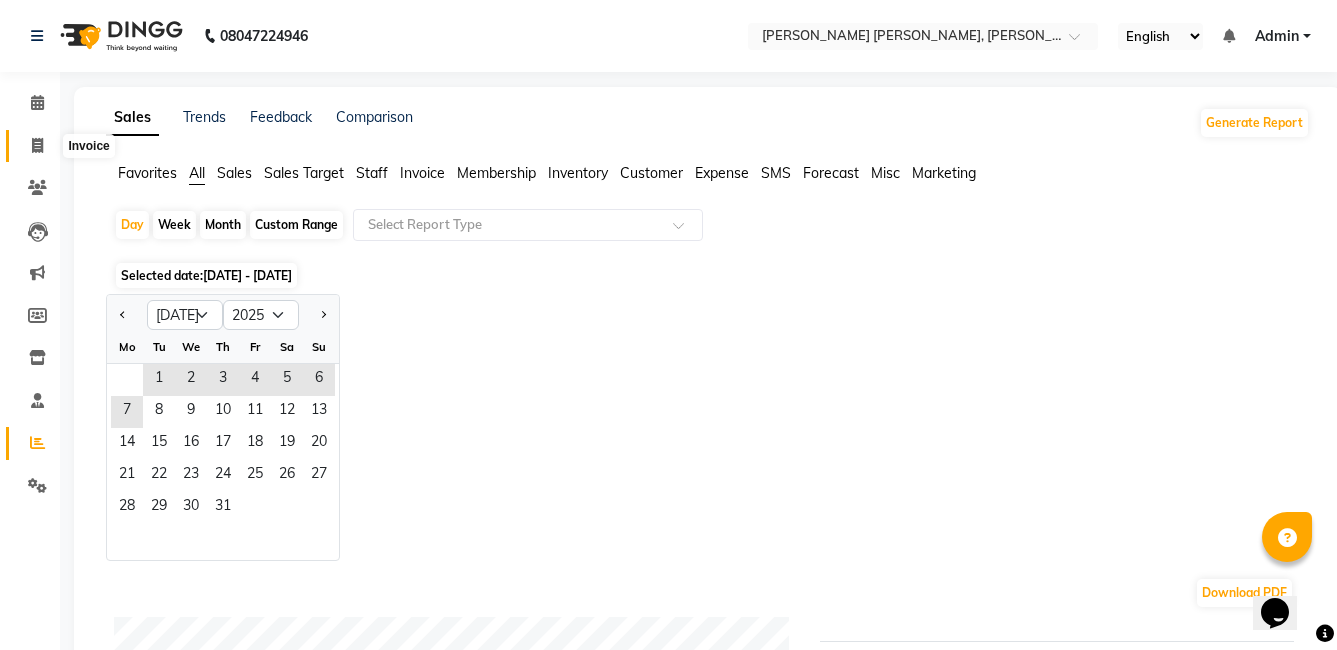click 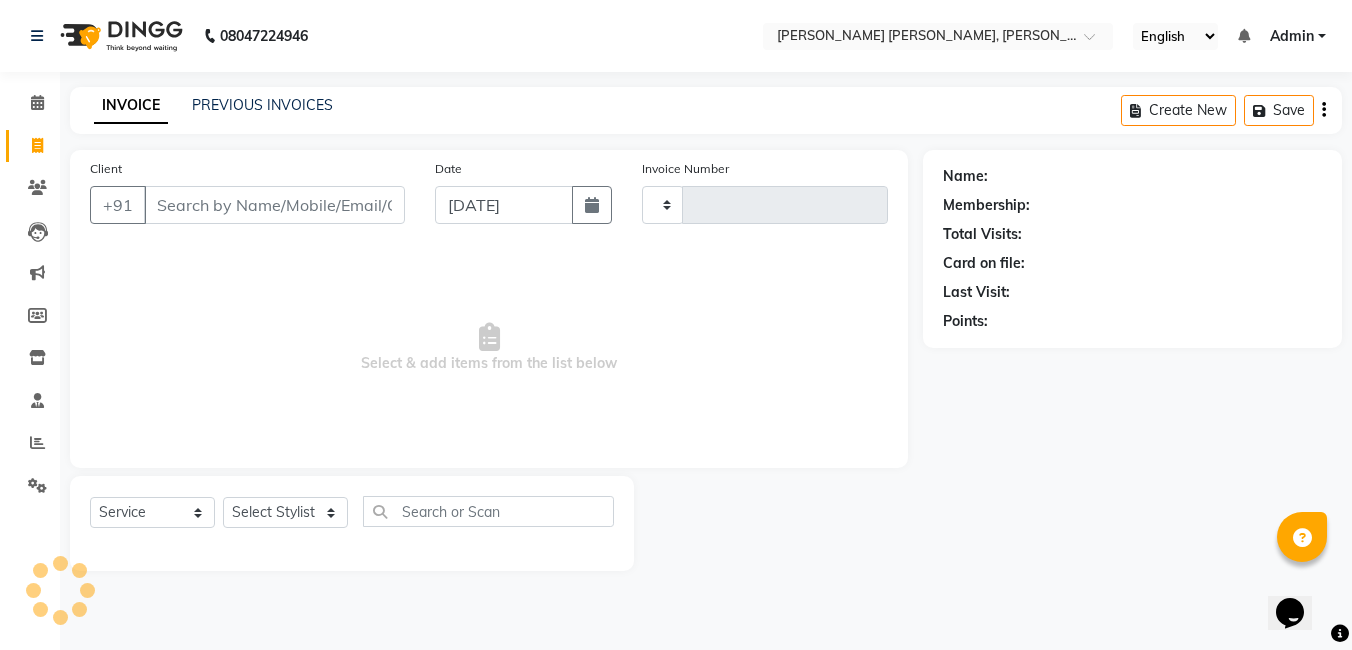 type on "0805" 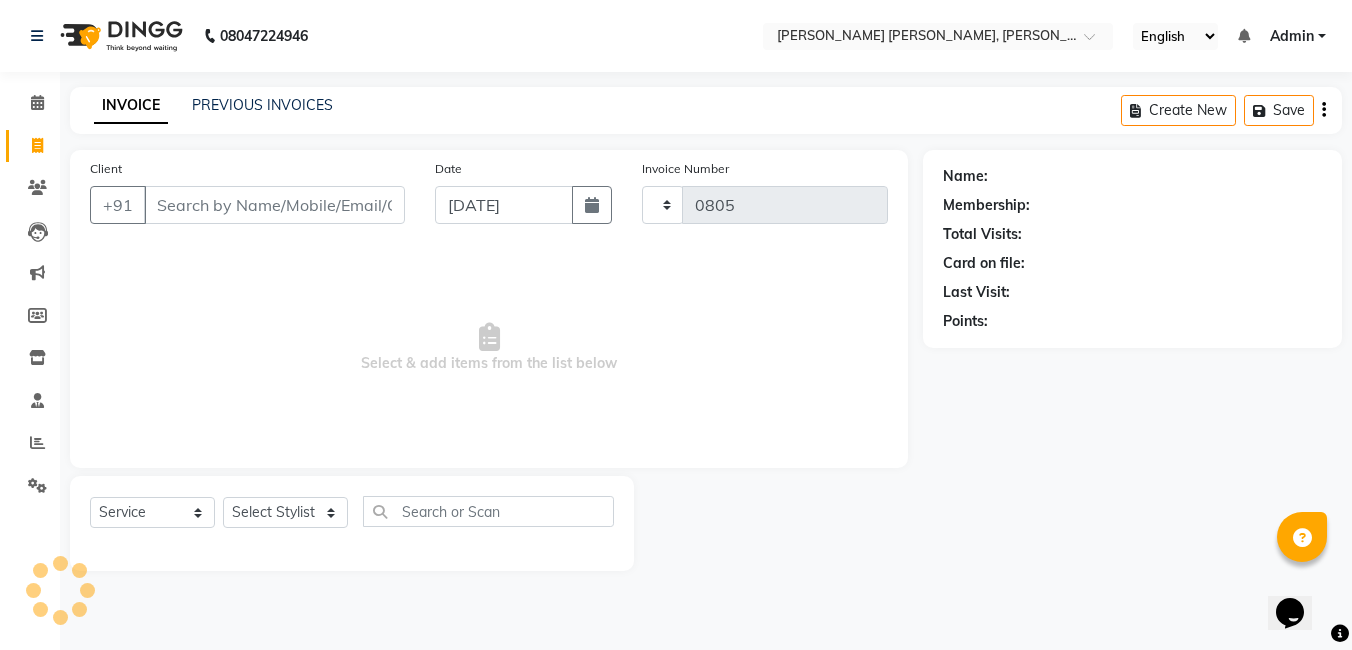 select on "7150" 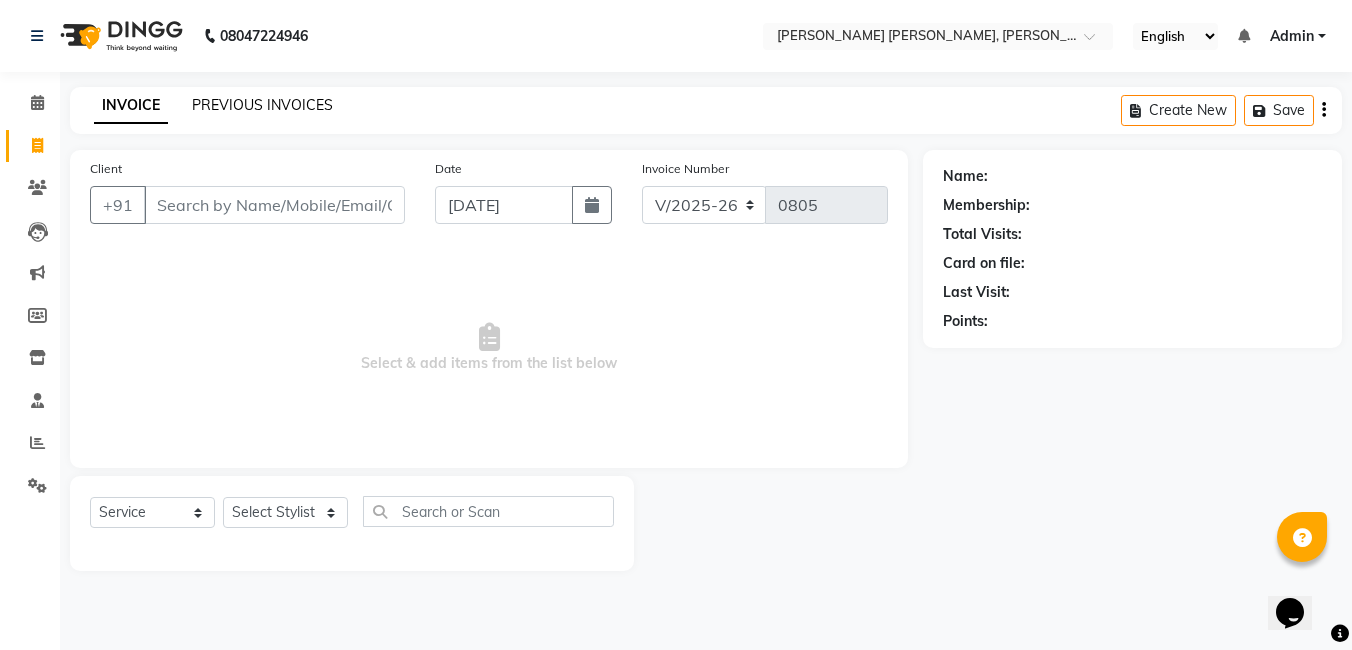 click on "PREVIOUS INVOICES" 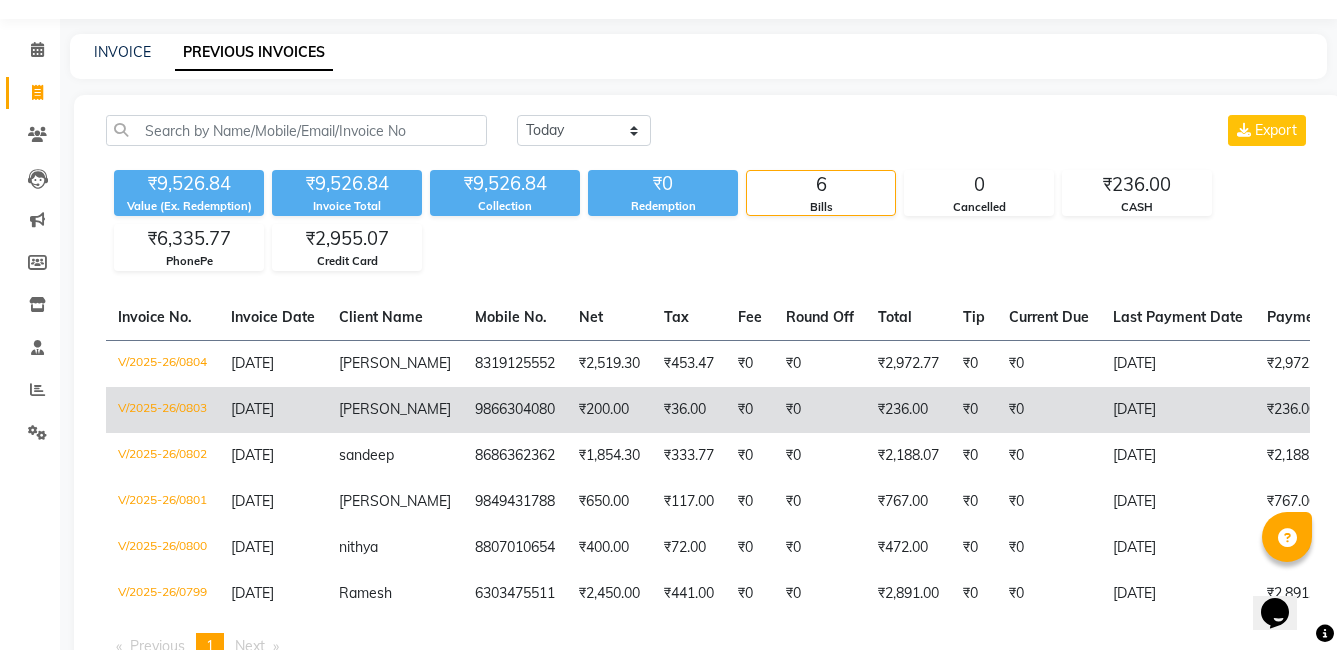 scroll, scrollTop: 144, scrollLeft: 0, axis: vertical 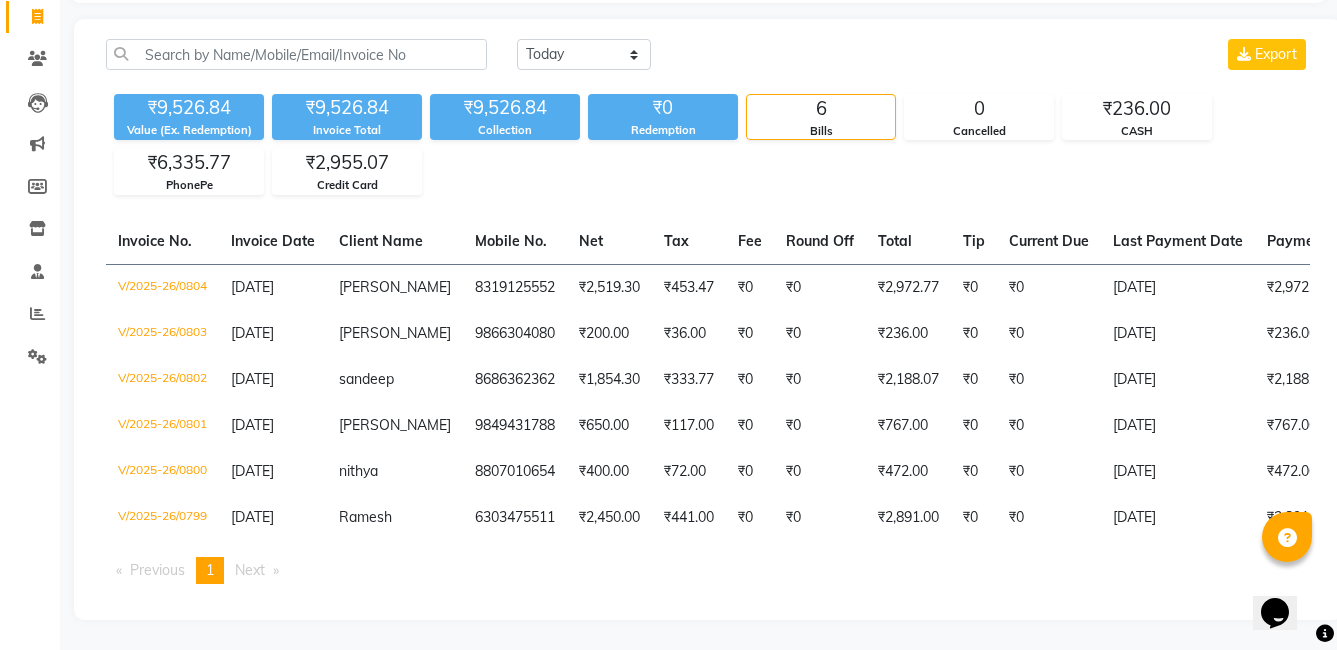 click on "Previous  page" at bounding box center (157, 570) 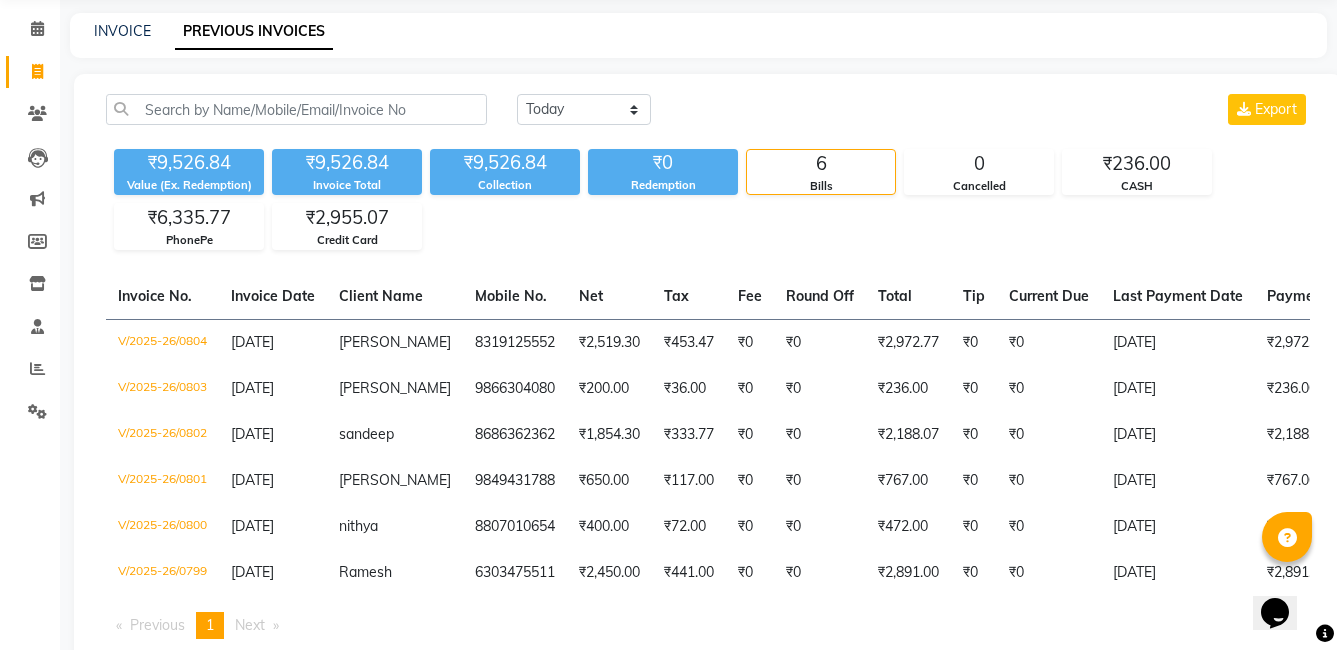 scroll, scrollTop: 0, scrollLeft: 0, axis: both 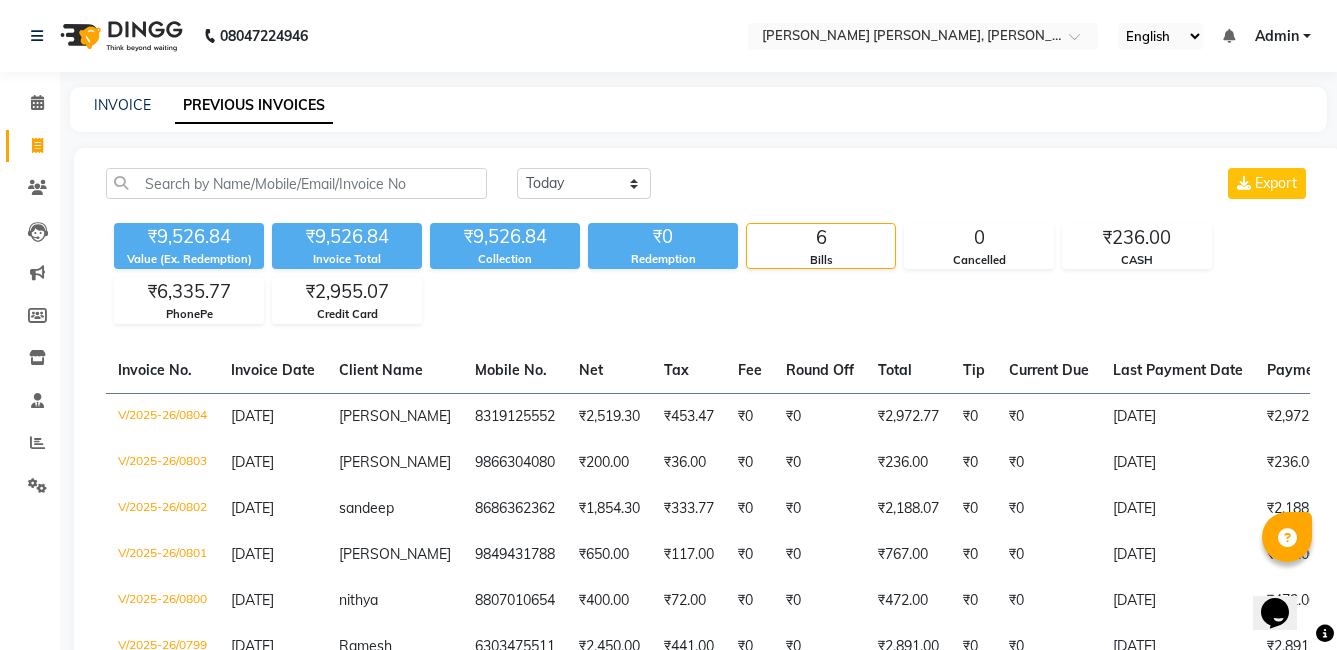 click on "PREVIOUS INVOICES" 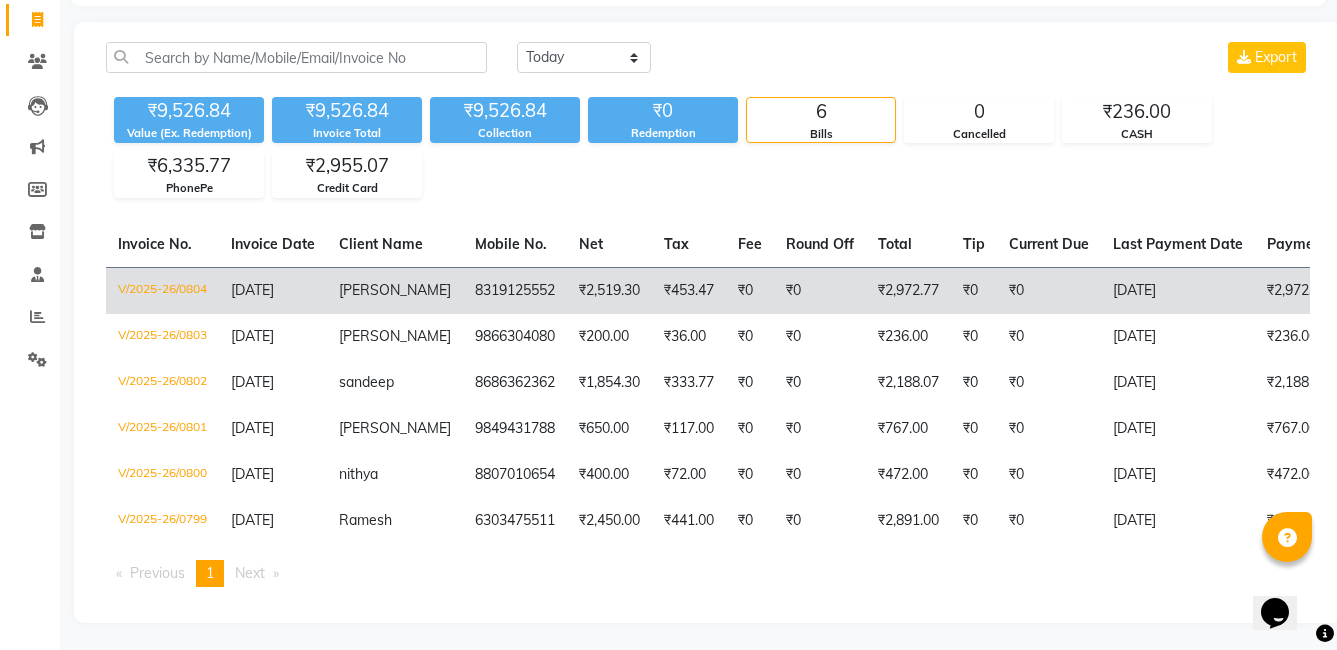 scroll, scrollTop: 144, scrollLeft: 0, axis: vertical 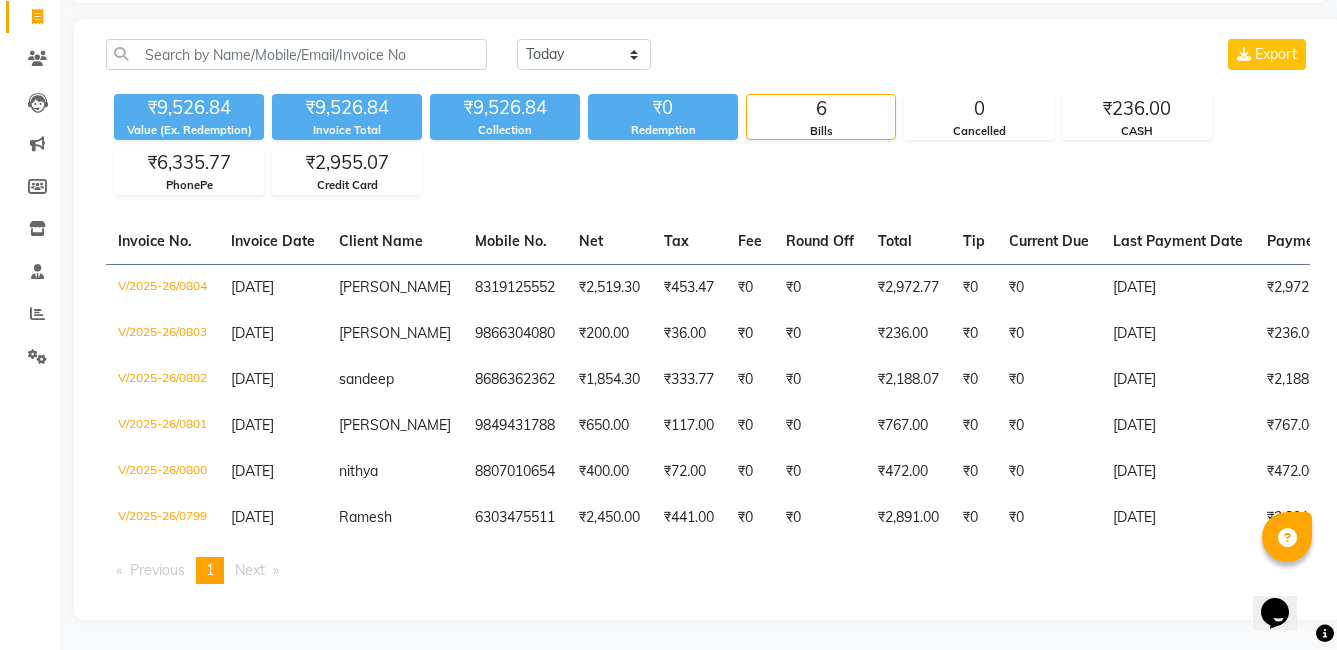 click on "Previous  page" at bounding box center [157, 570] 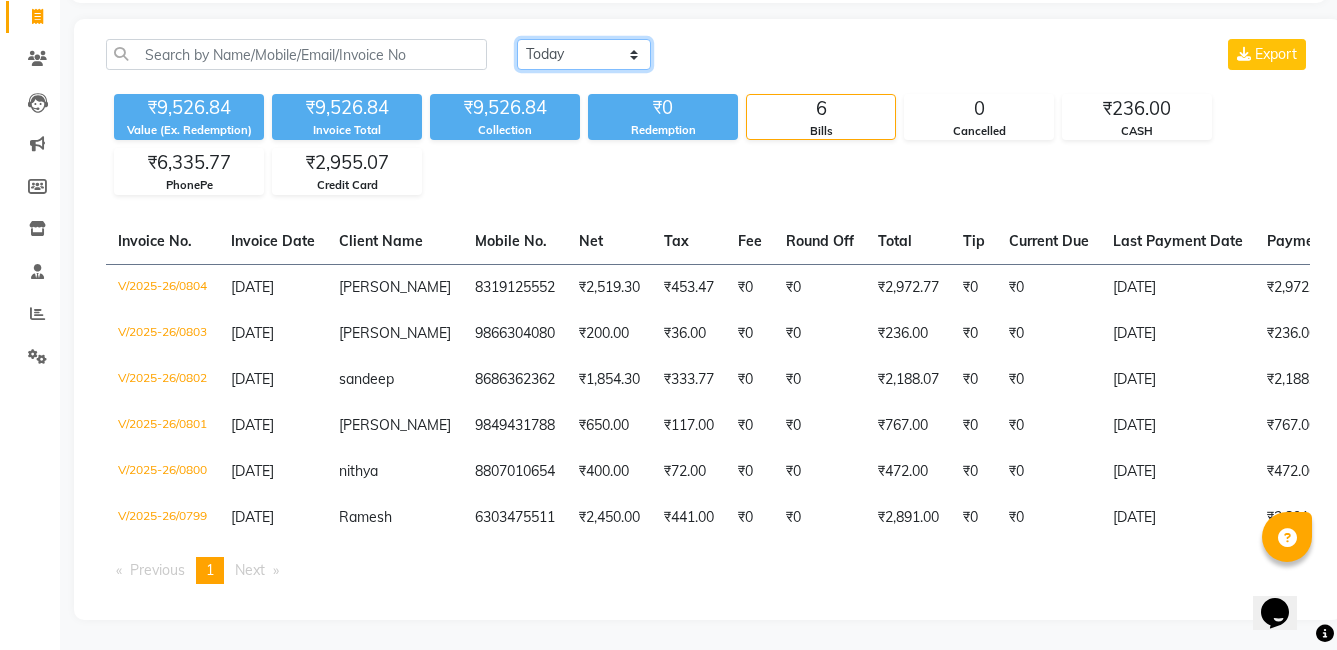 click on "[DATE] [DATE] Custom Range" 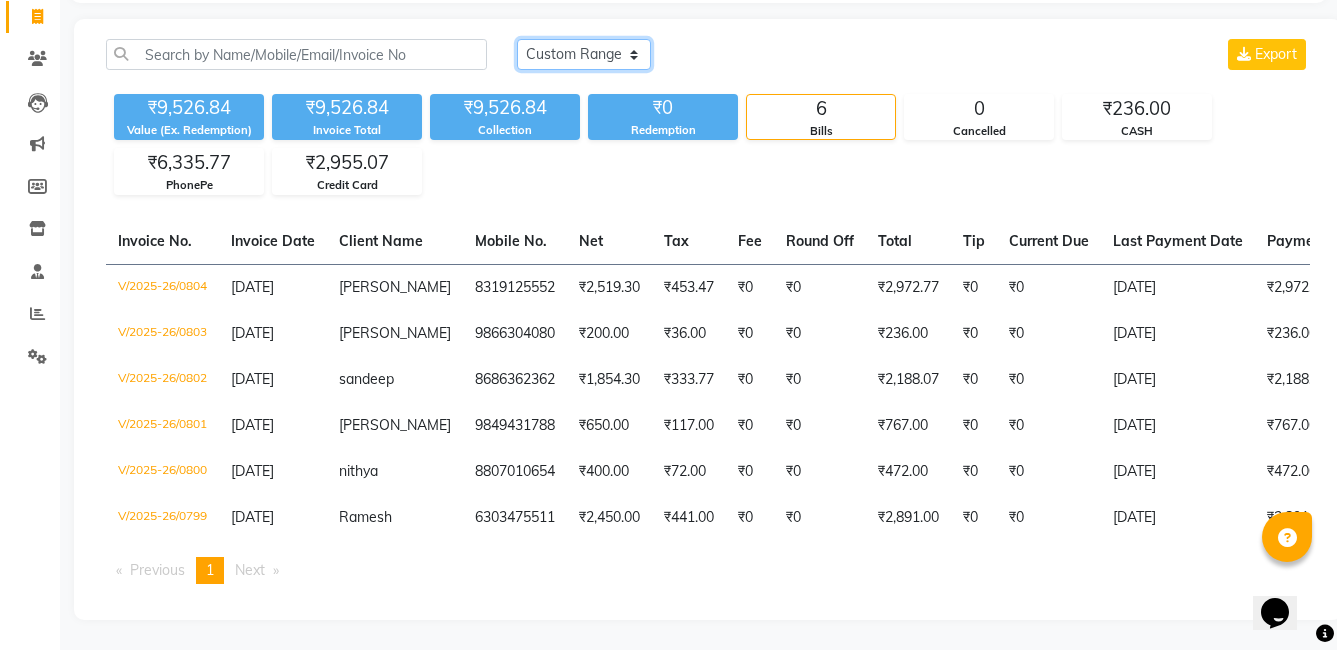 click on "[DATE] [DATE] Custom Range" 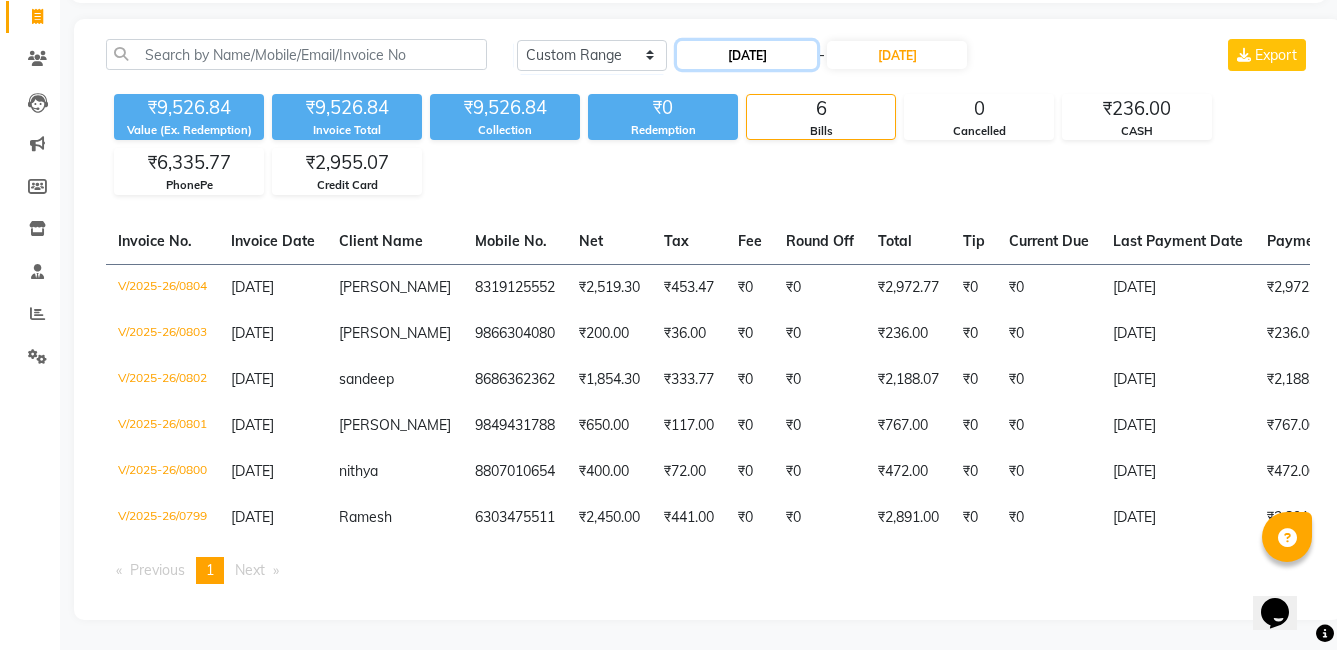click on "[DATE]" 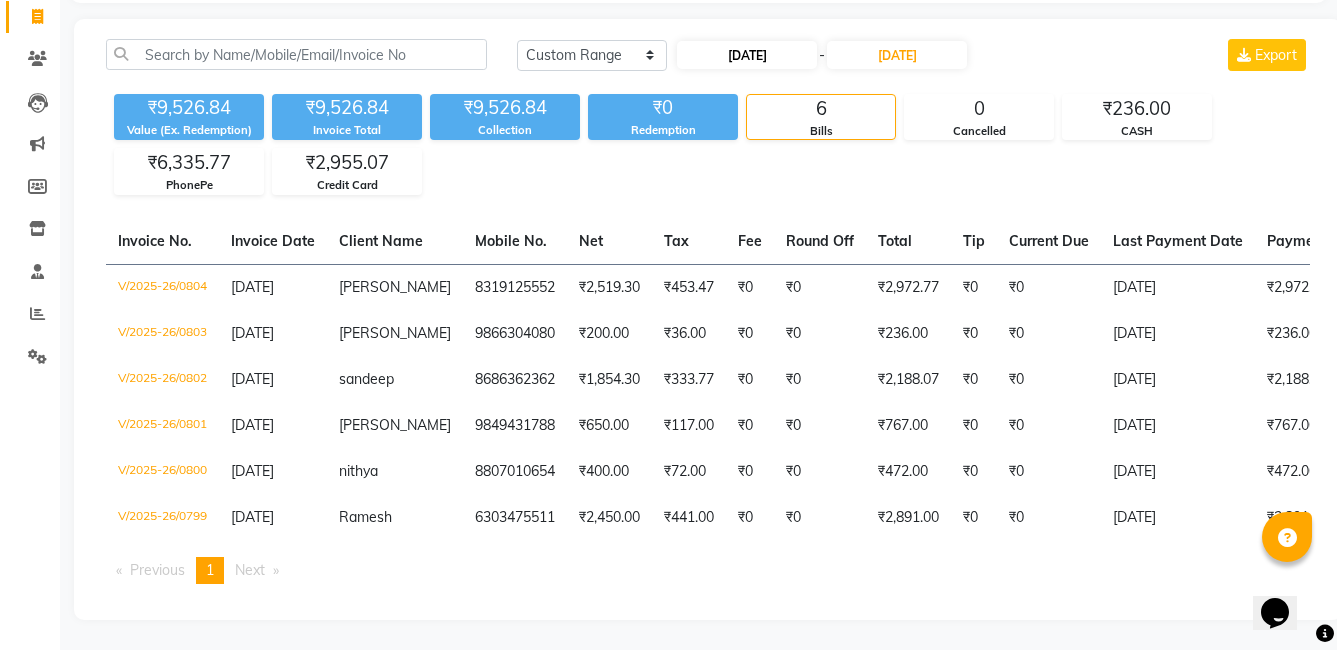 select on "7" 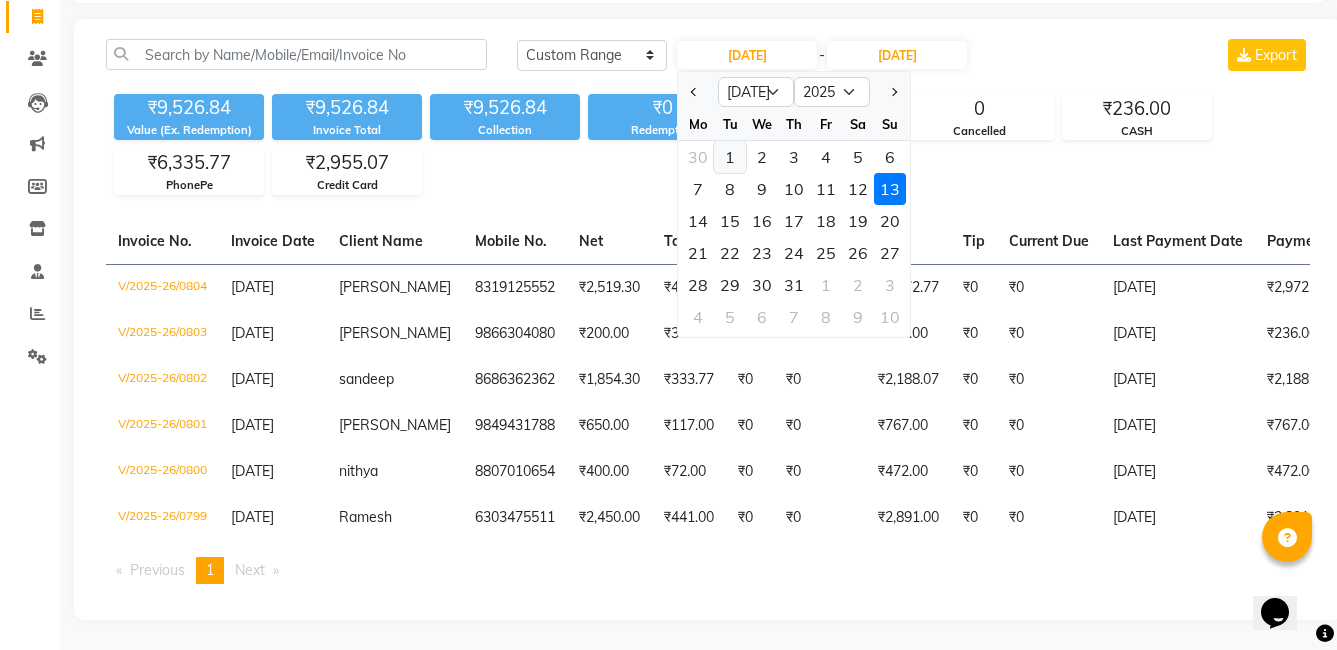 click on "1" 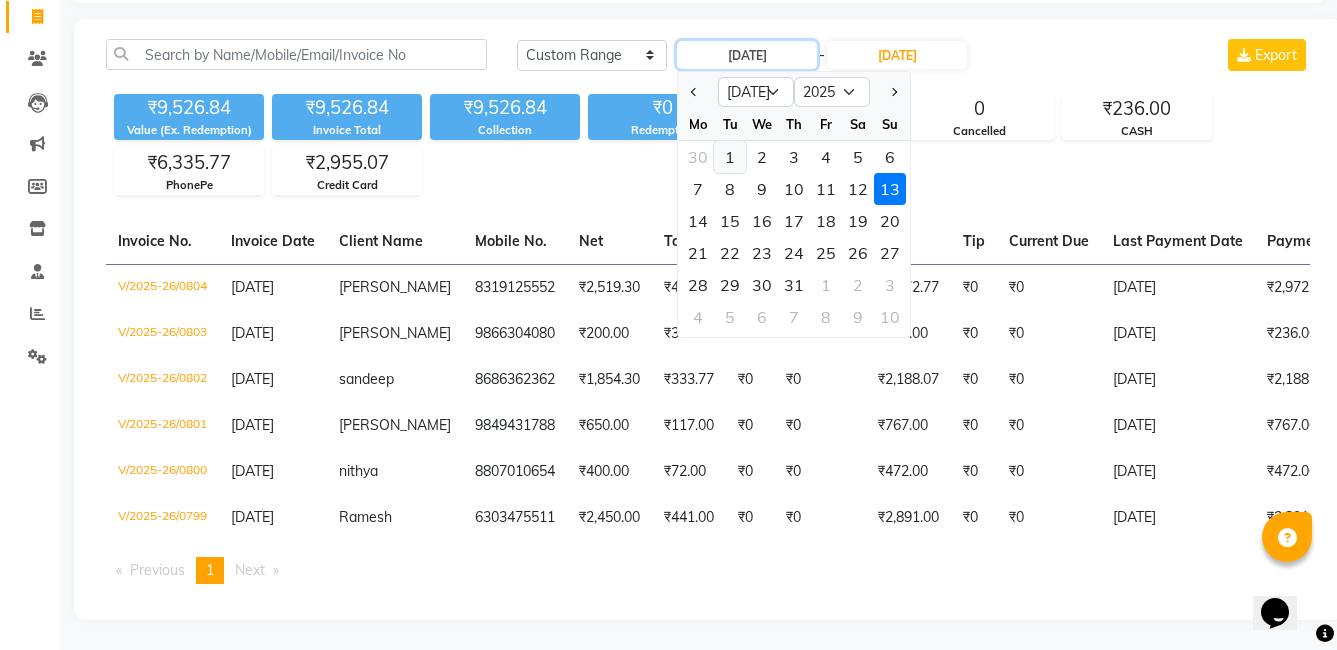 type on "[DATE]" 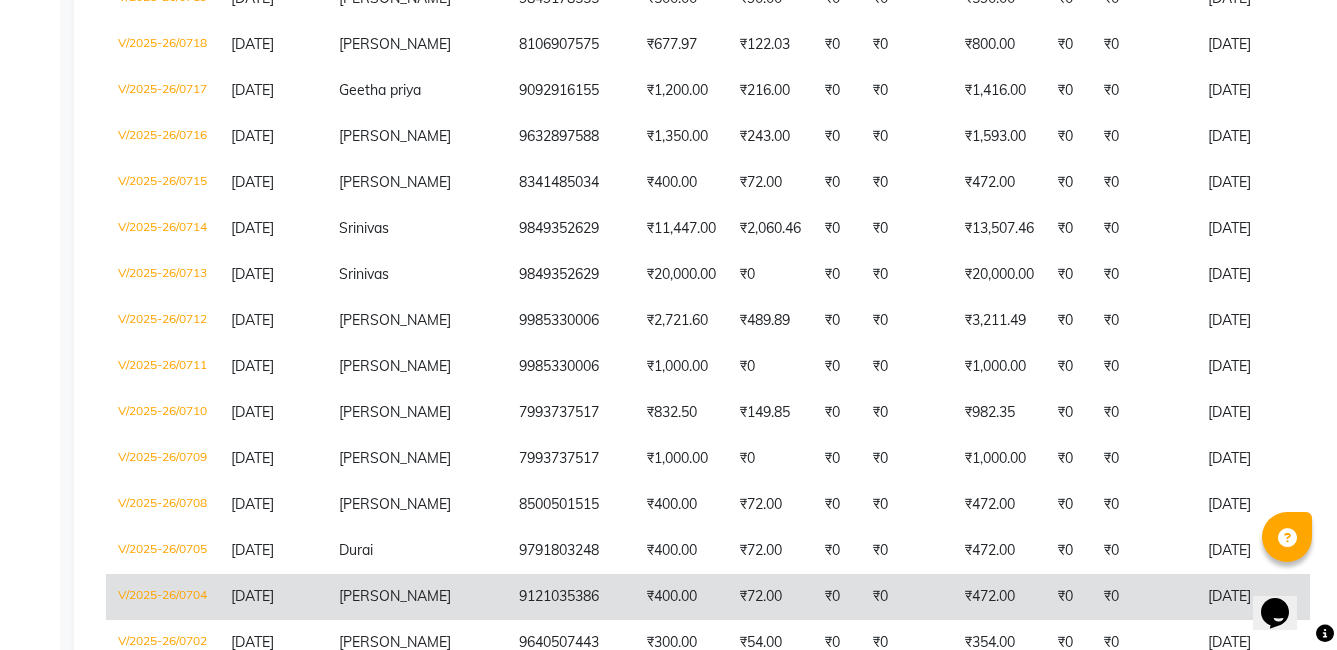 scroll, scrollTop: 4468, scrollLeft: 0, axis: vertical 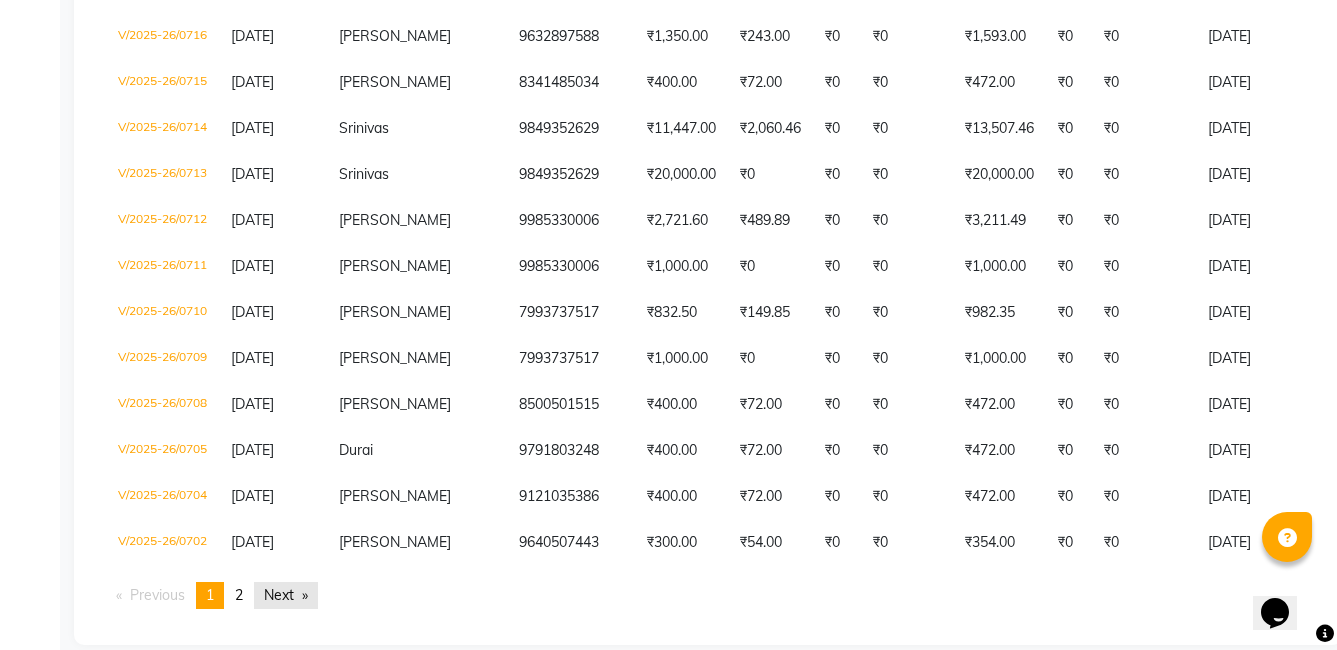 click on "Next  page" at bounding box center (286, 595) 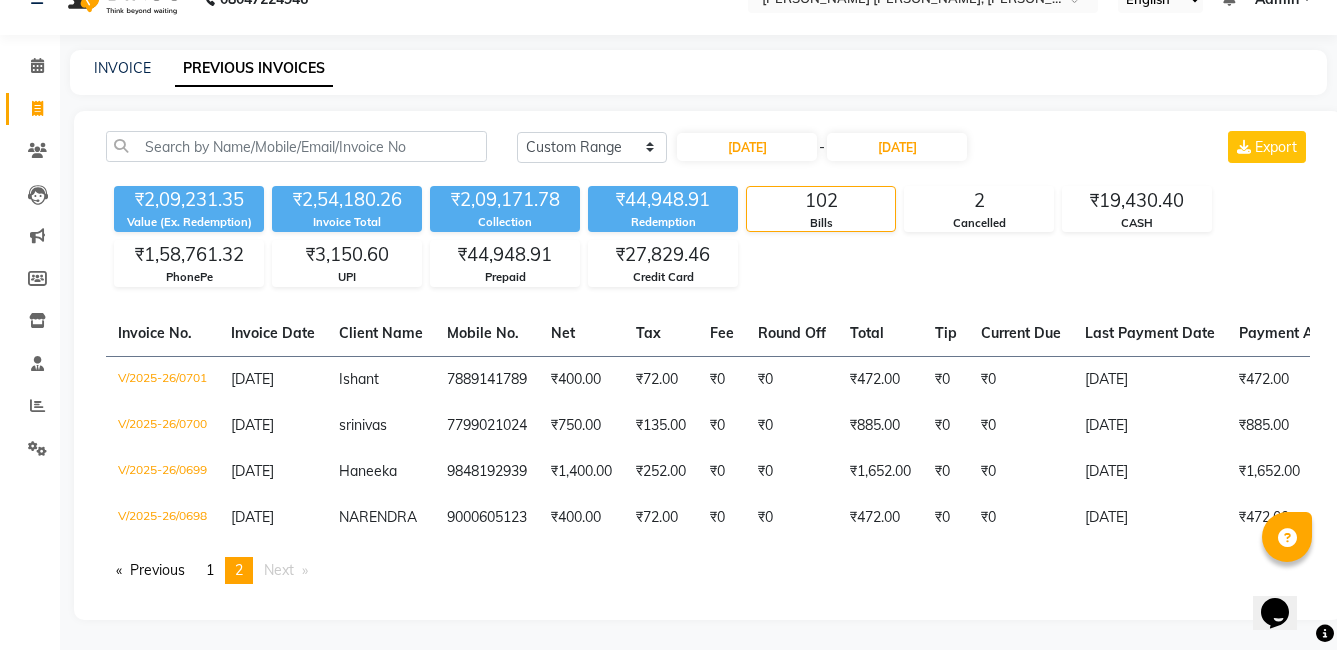 scroll, scrollTop: 52, scrollLeft: 0, axis: vertical 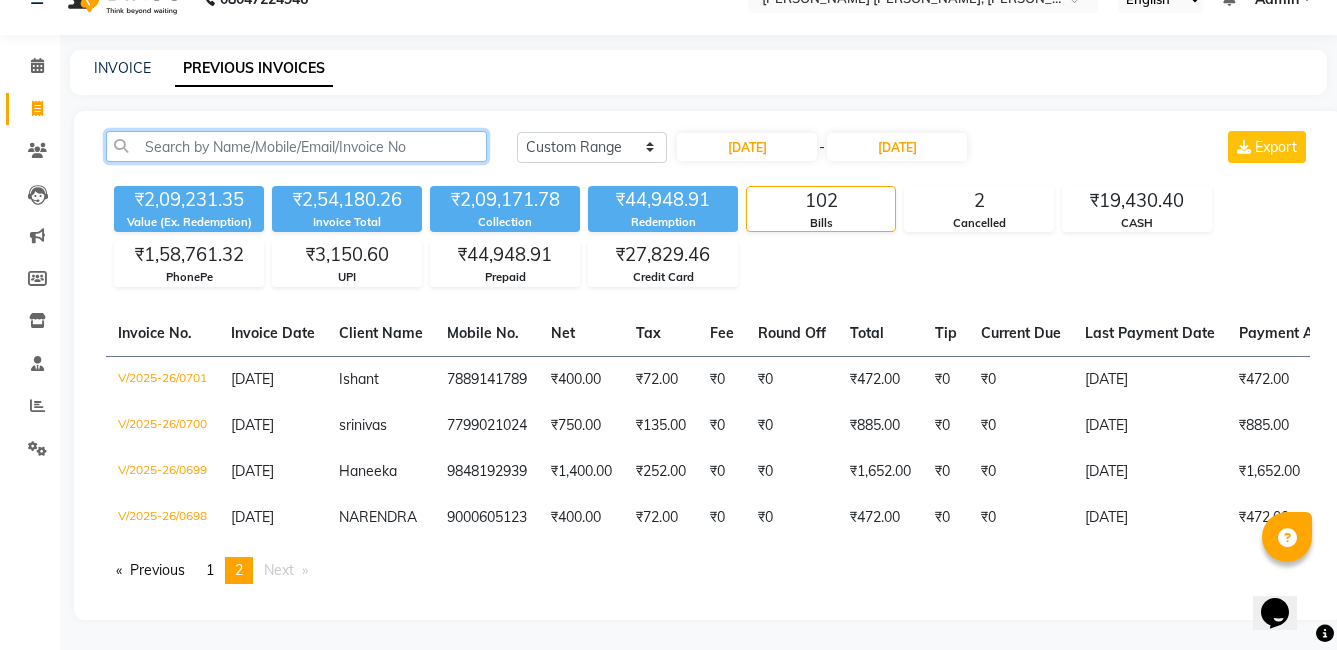 click 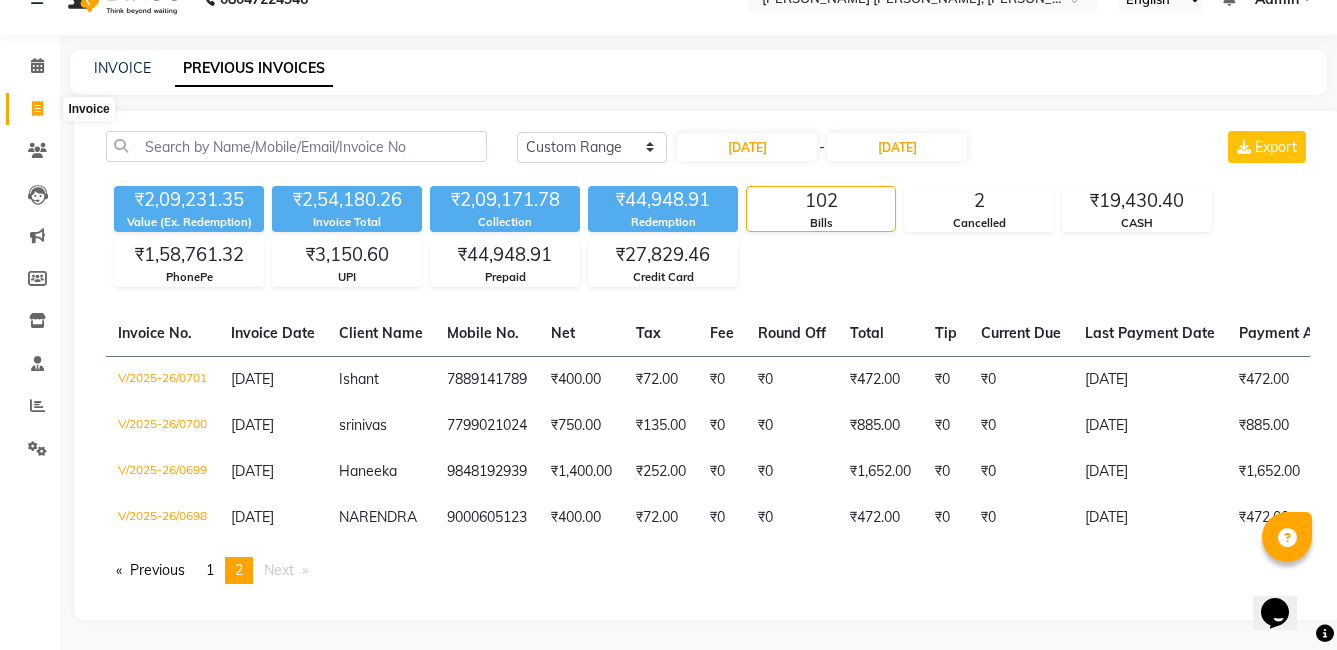 click on "Invoice" 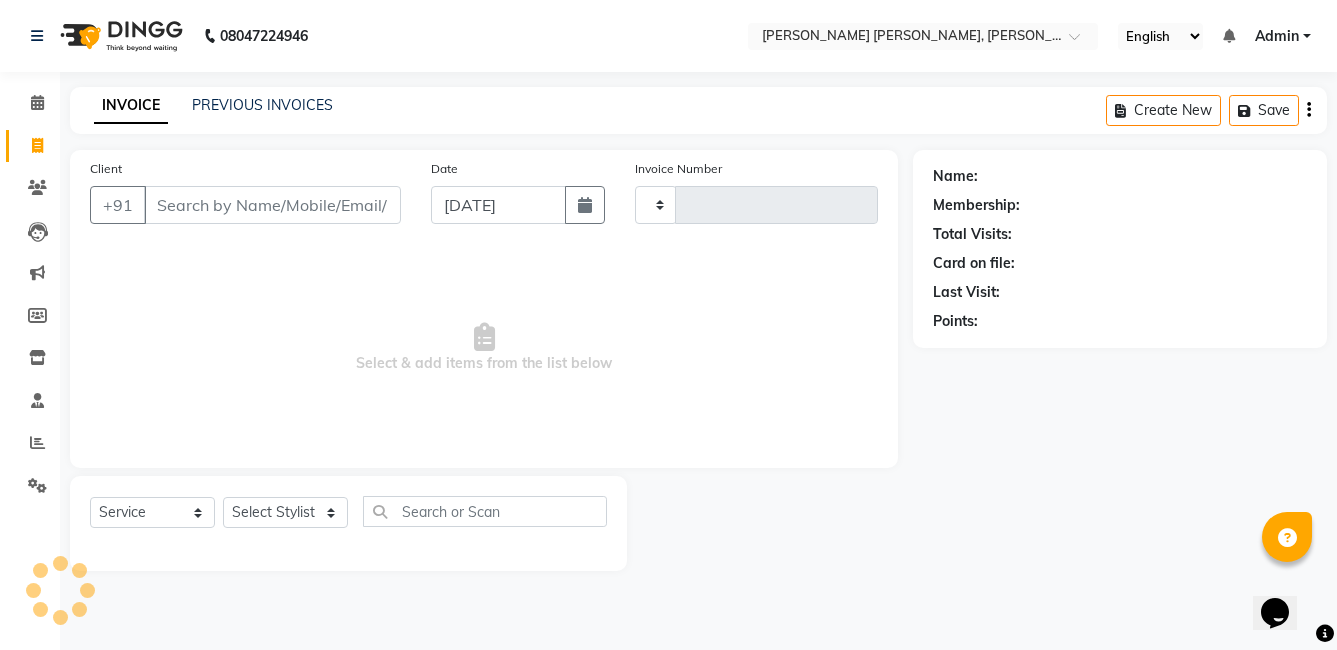 scroll, scrollTop: 0, scrollLeft: 0, axis: both 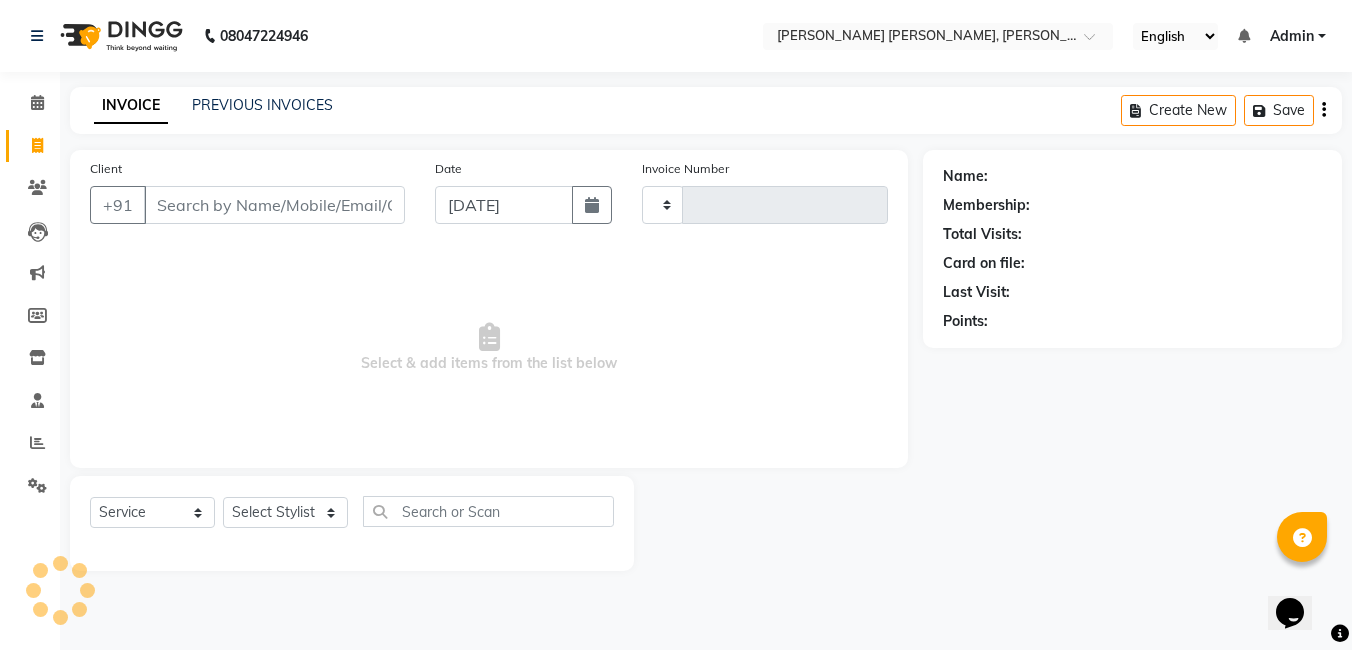 type on "0805" 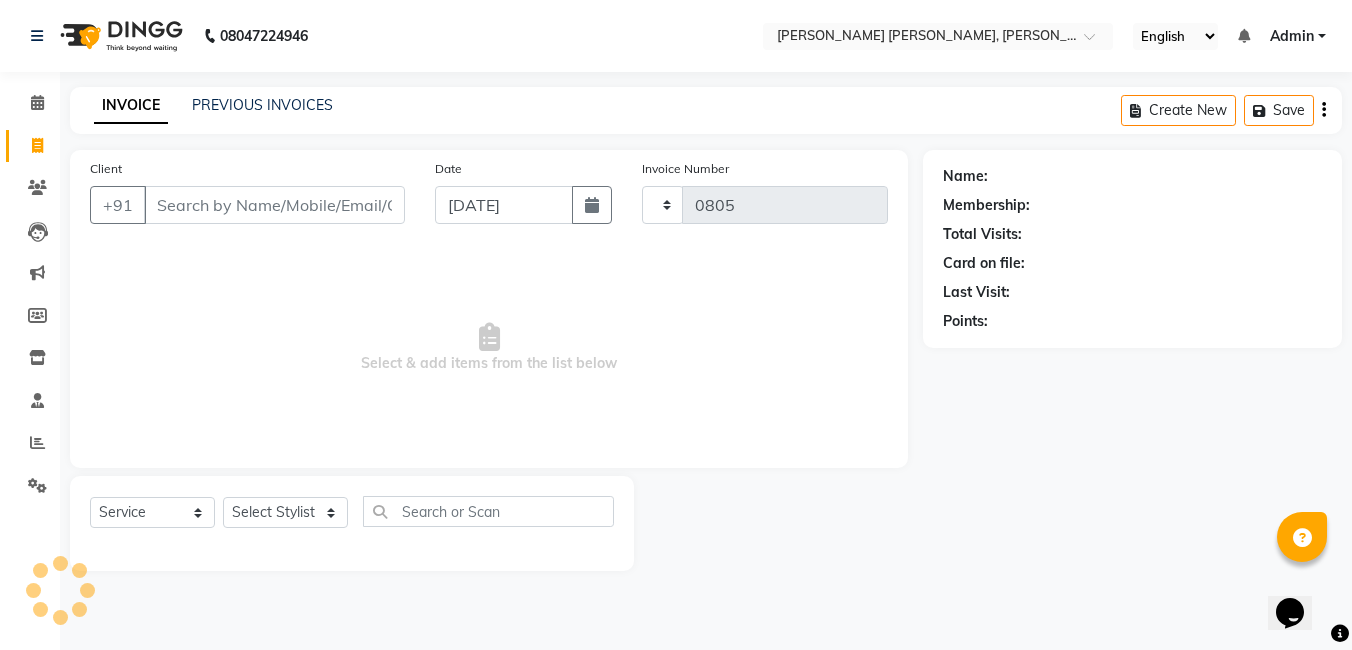 select on "7150" 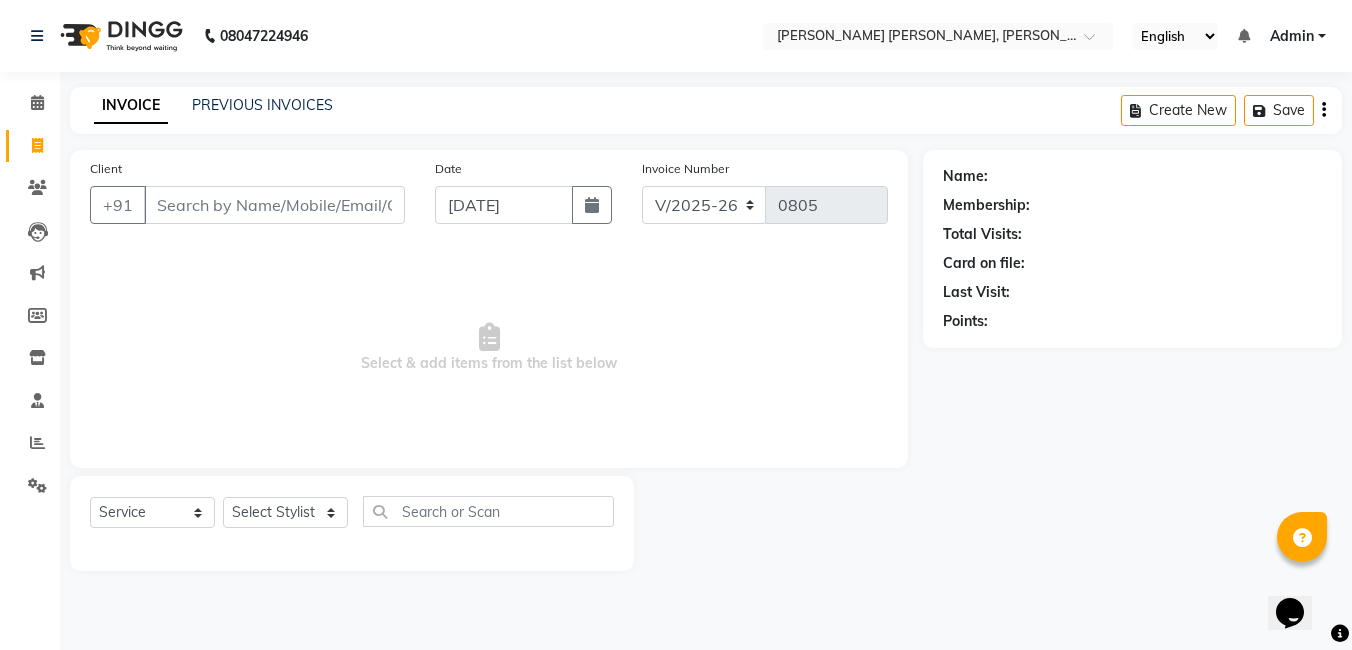 click on "Client" at bounding box center (274, 205) 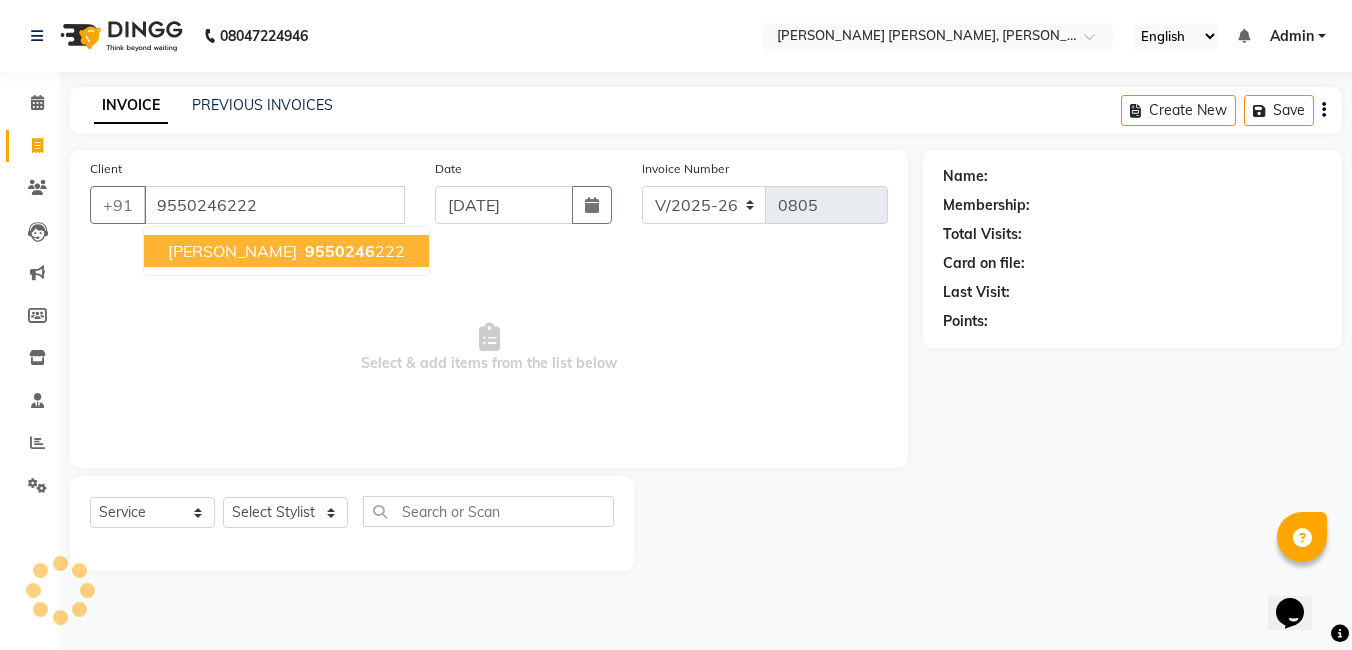 type on "9550246222" 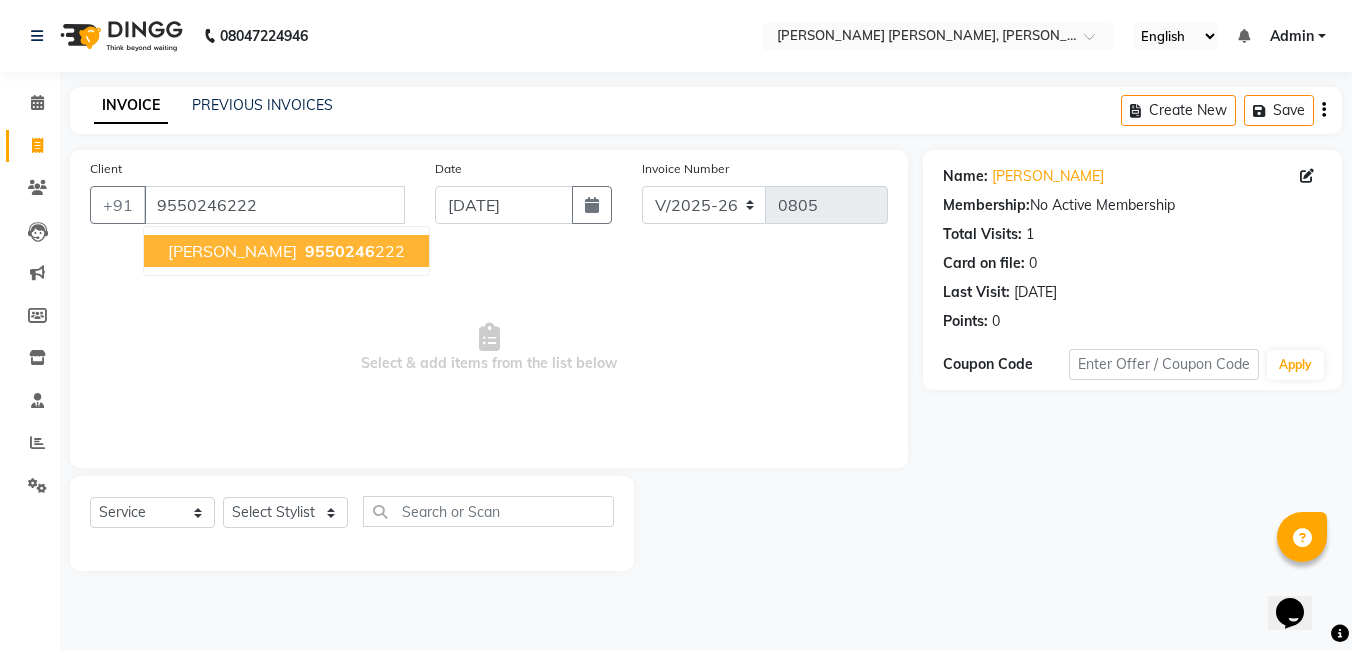 click on "9550246" at bounding box center [340, 251] 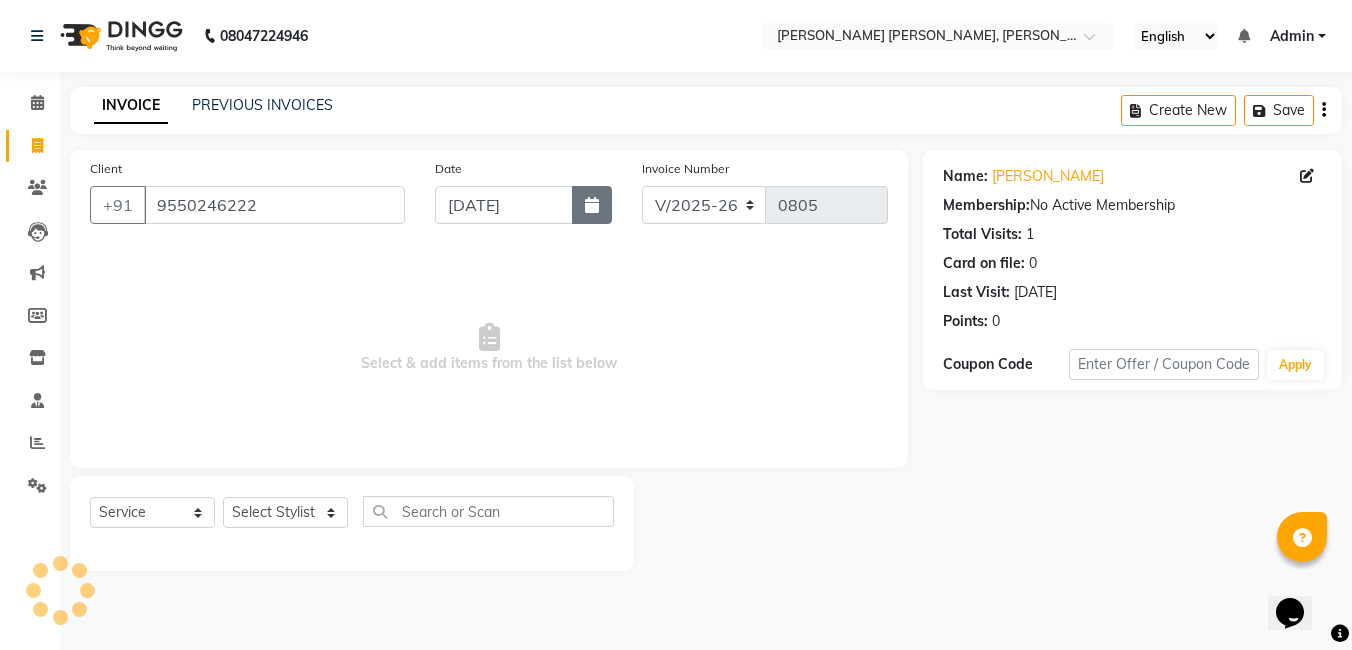 click 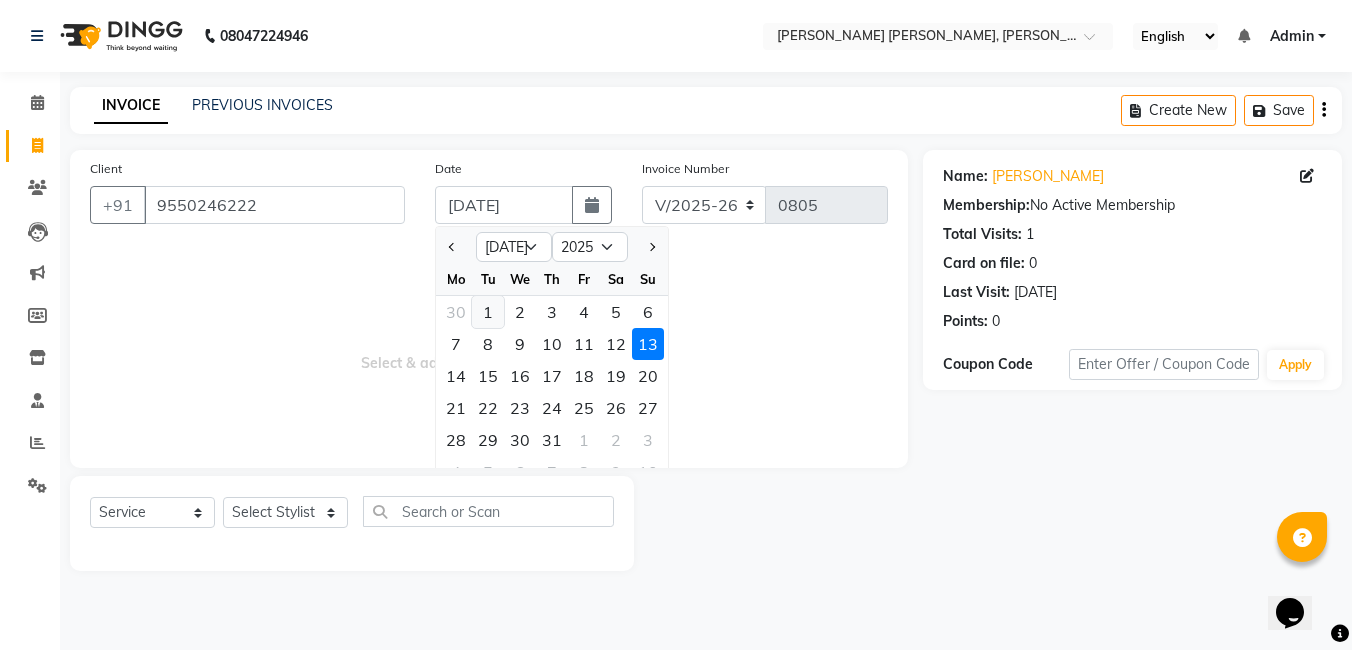 click on "1" 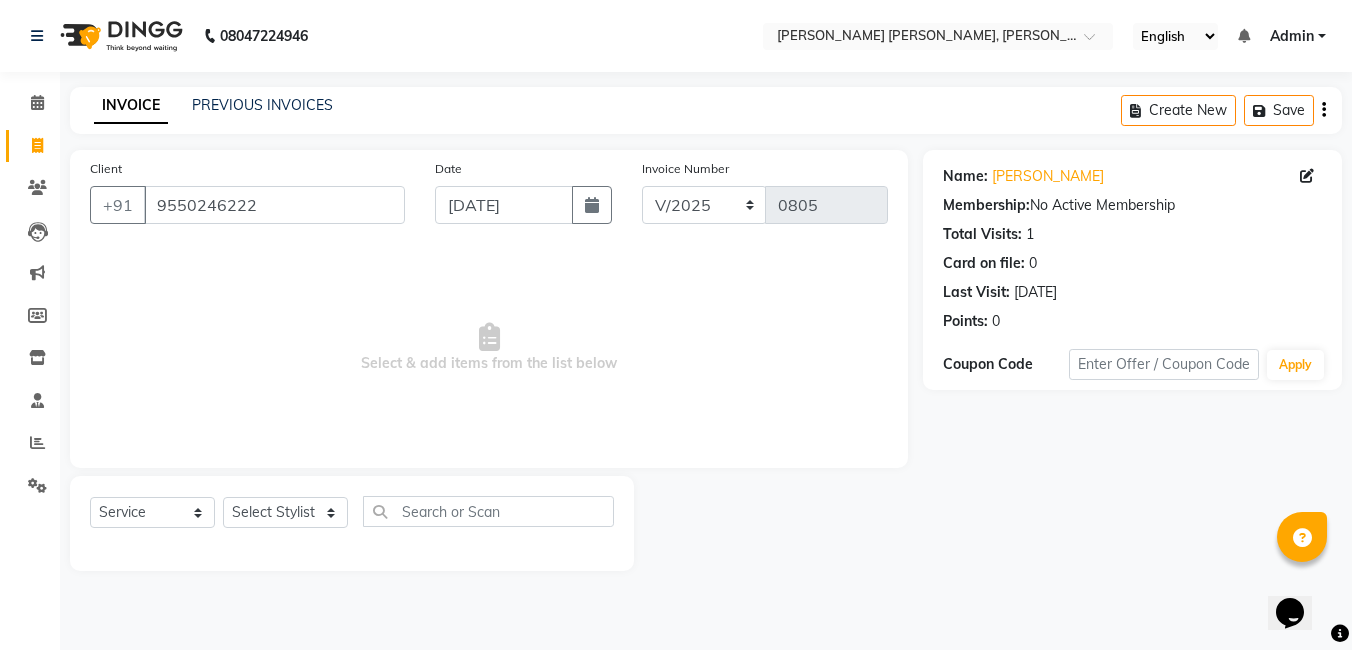 click on "Select & add items from the list below" at bounding box center (489, 348) 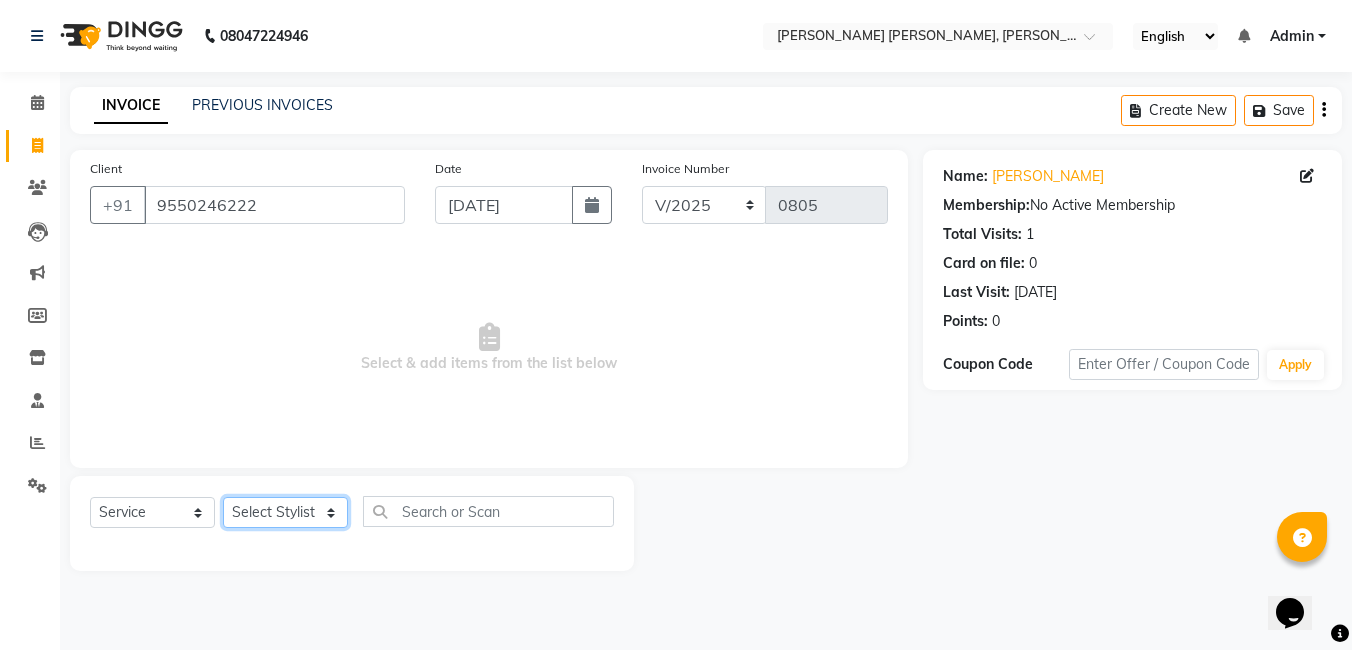click on "Select Stylist faizz [PERSON_NAME] [PERSON_NAME] sree Manager [PERSON_NAME]" 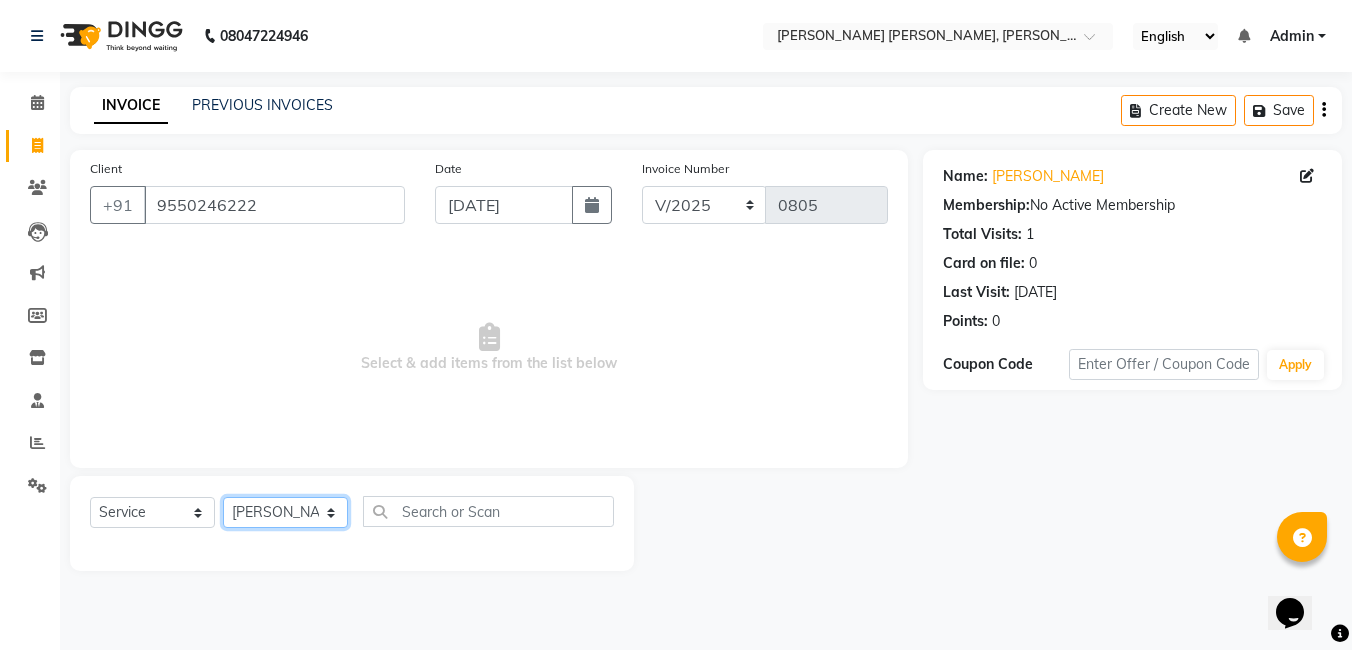 click on "Select Stylist faizz [PERSON_NAME] [PERSON_NAME] sree Manager [PERSON_NAME]" 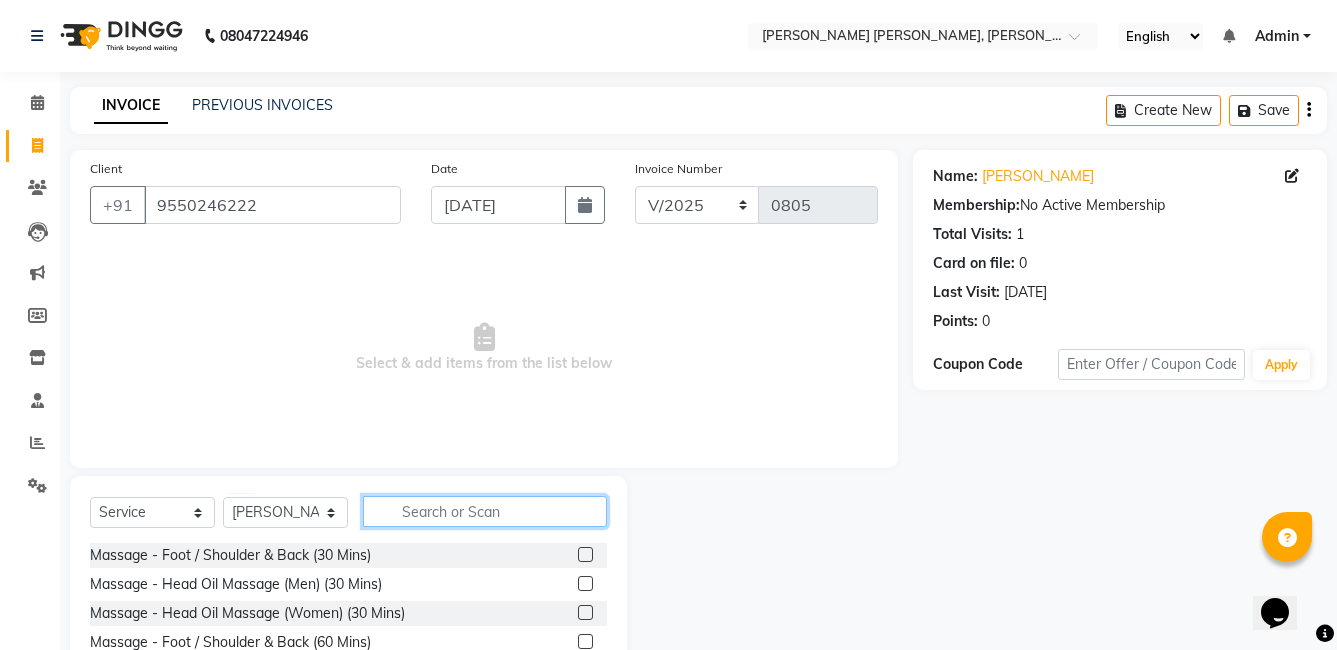 click 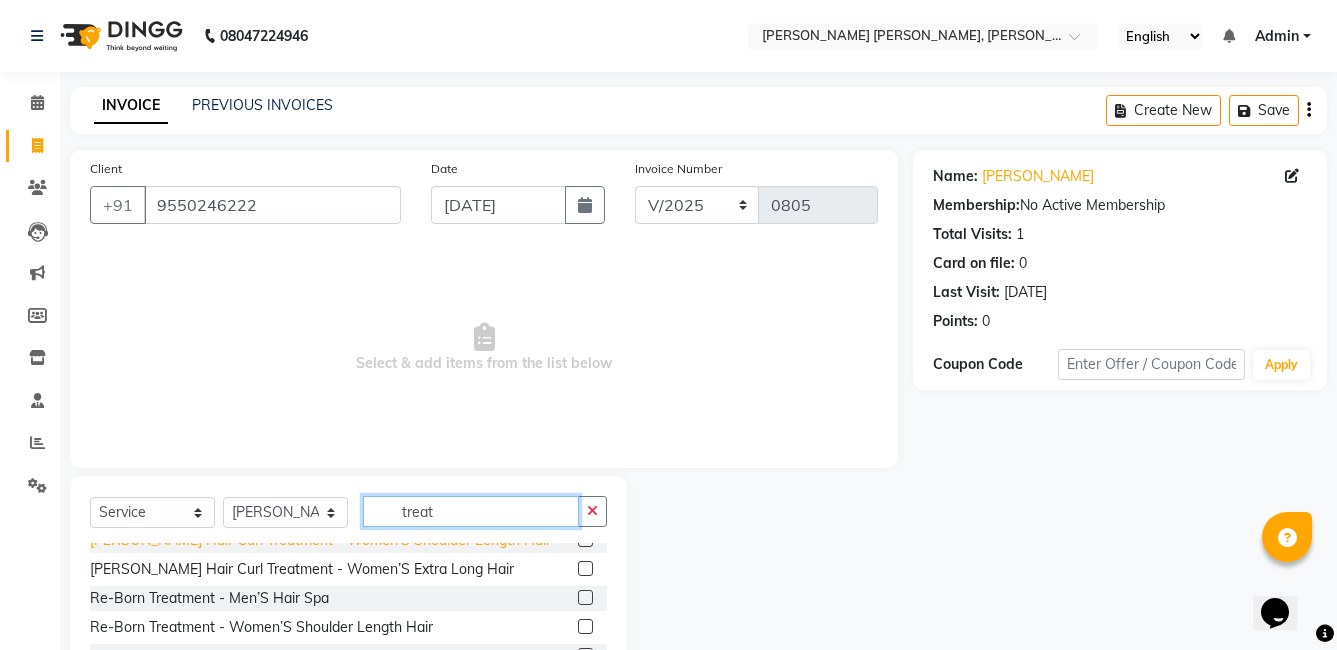 scroll, scrollTop: 164, scrollLeft: 0, axis: vertical 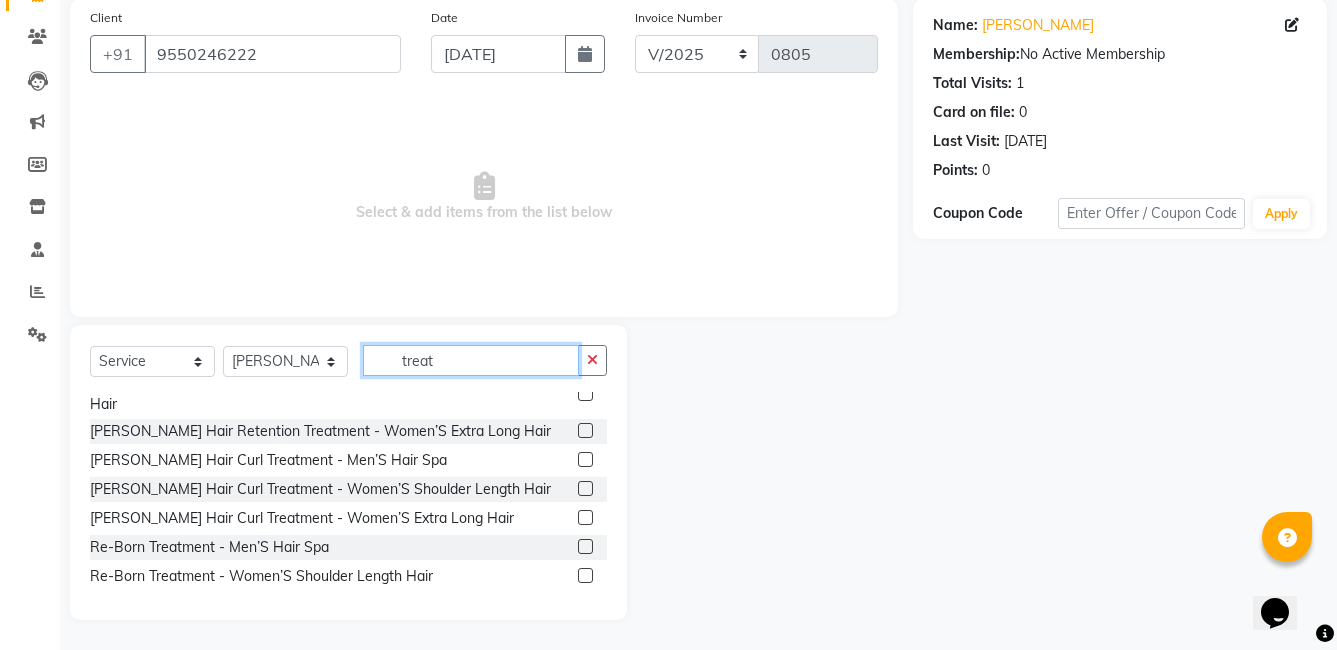 type on "treat" 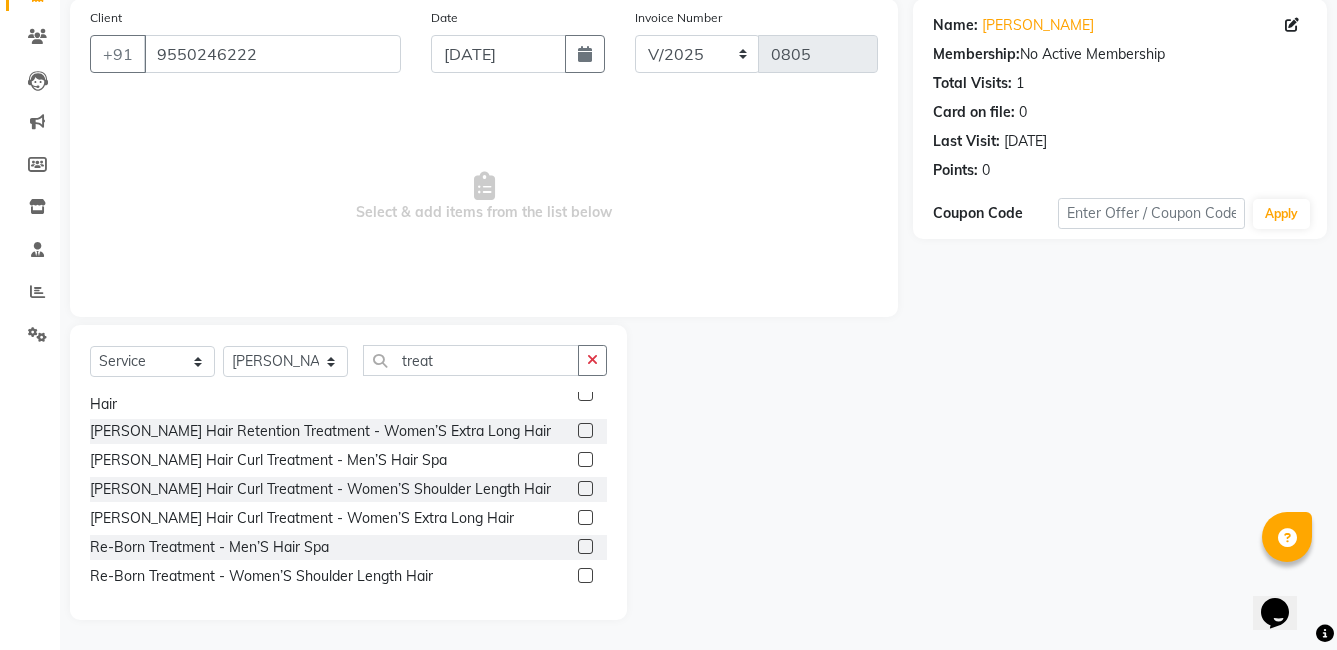 click 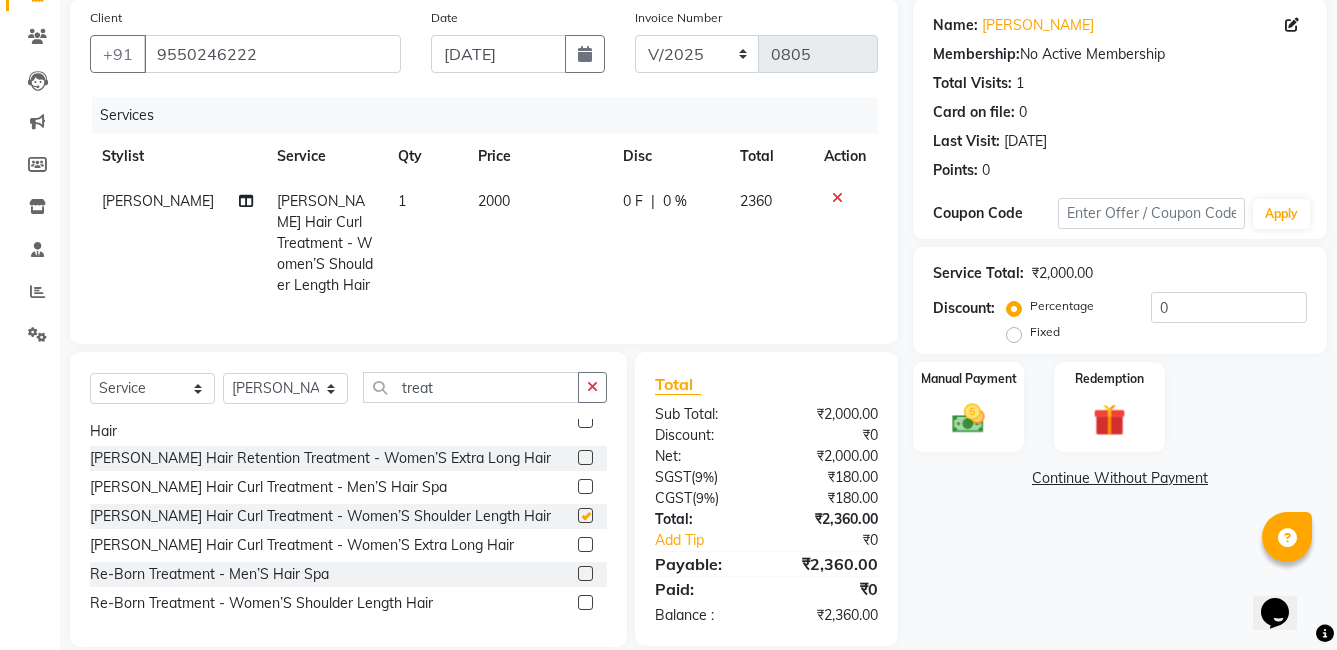 checkbox on "false" 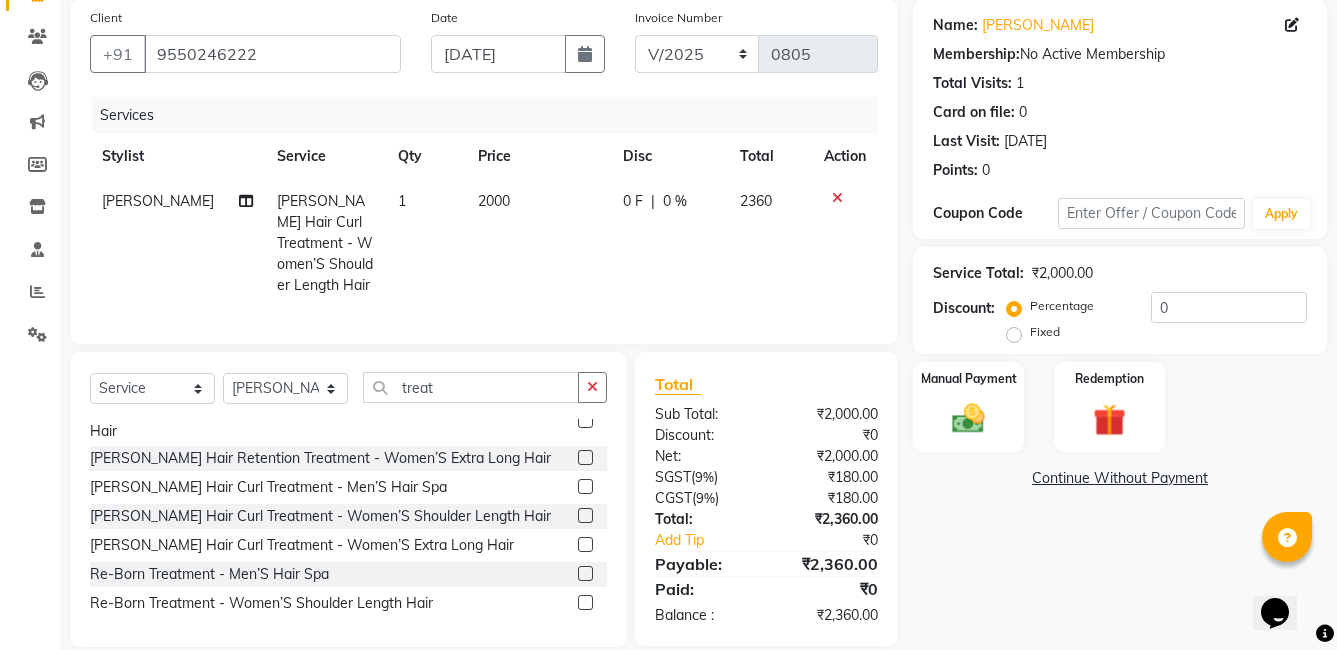 scroll, scrollTop: 264, scrollLeft: 0, axis: vertical 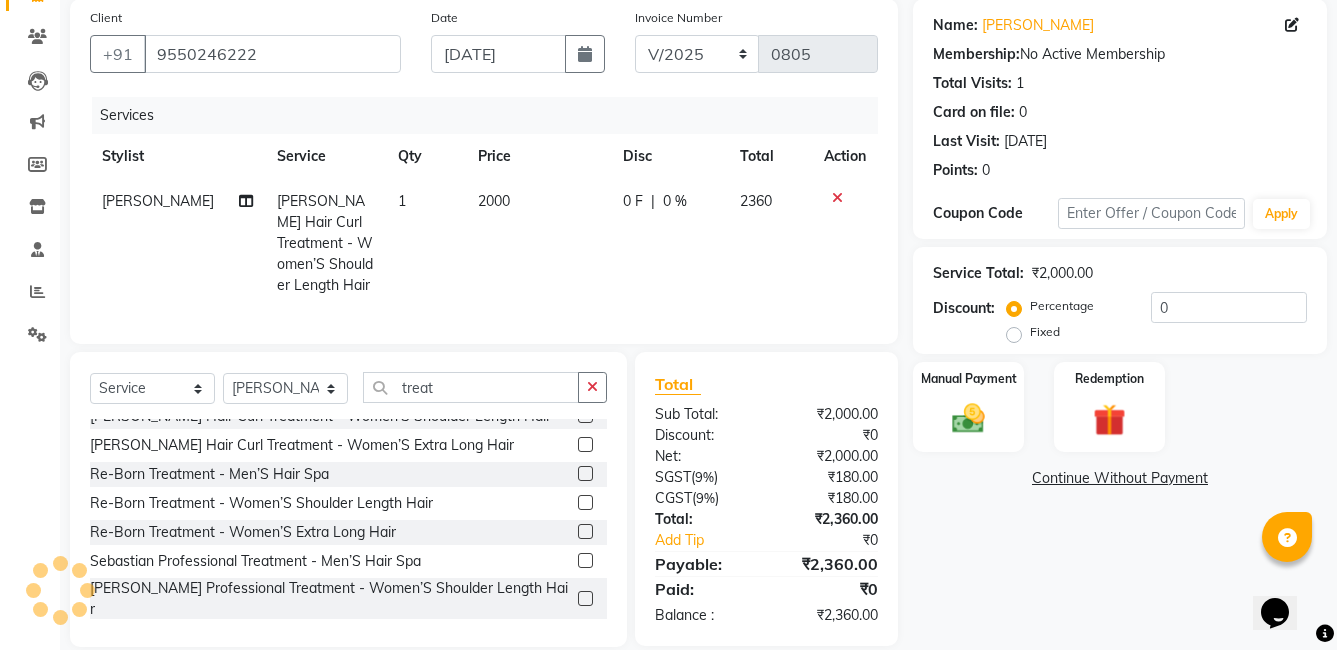 click 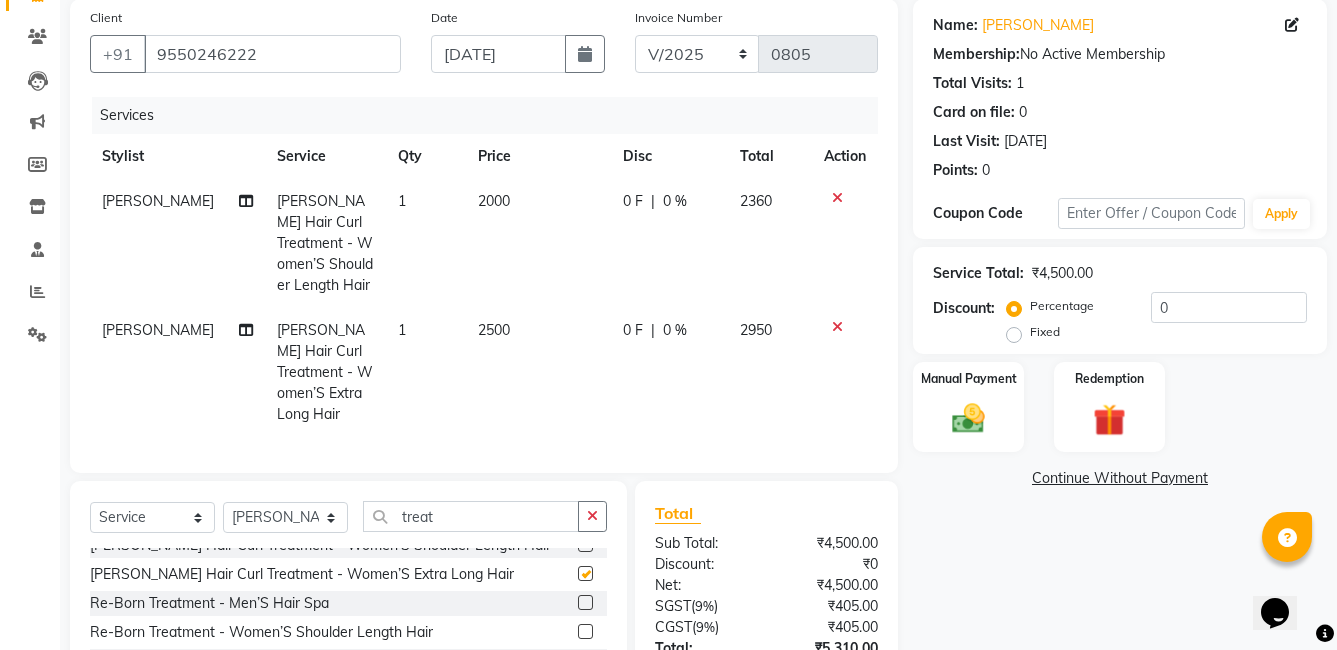 checkbox on "false" 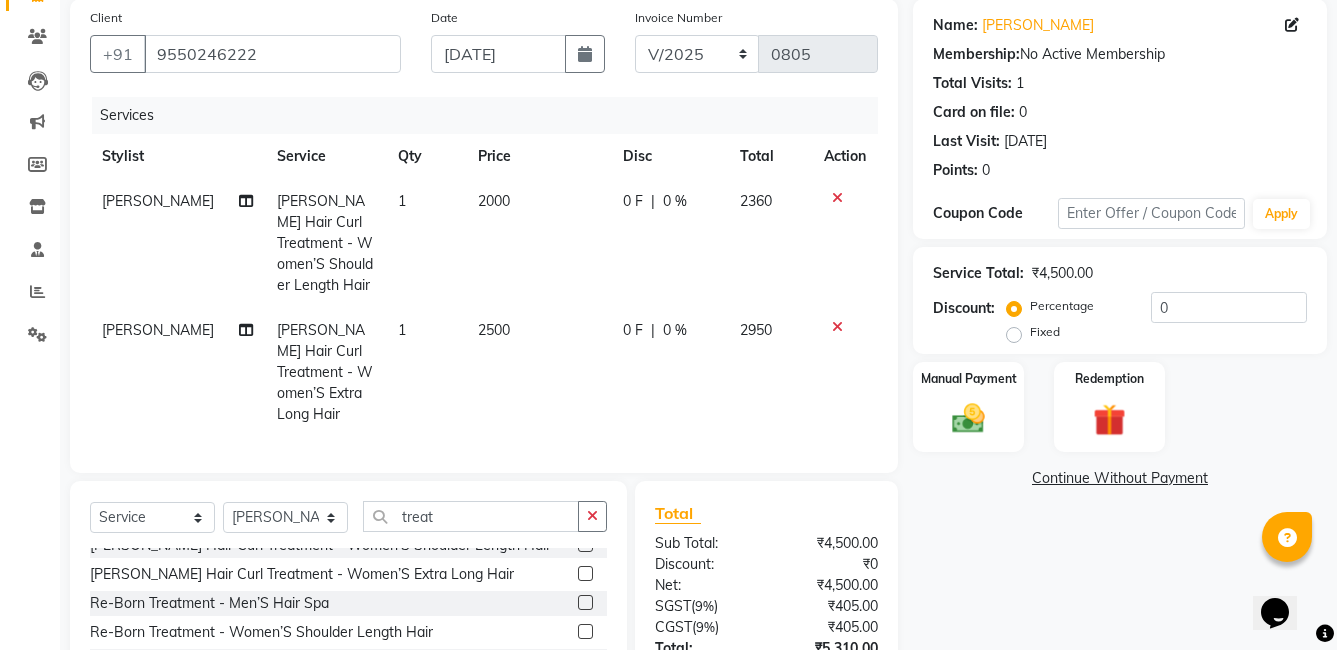 click 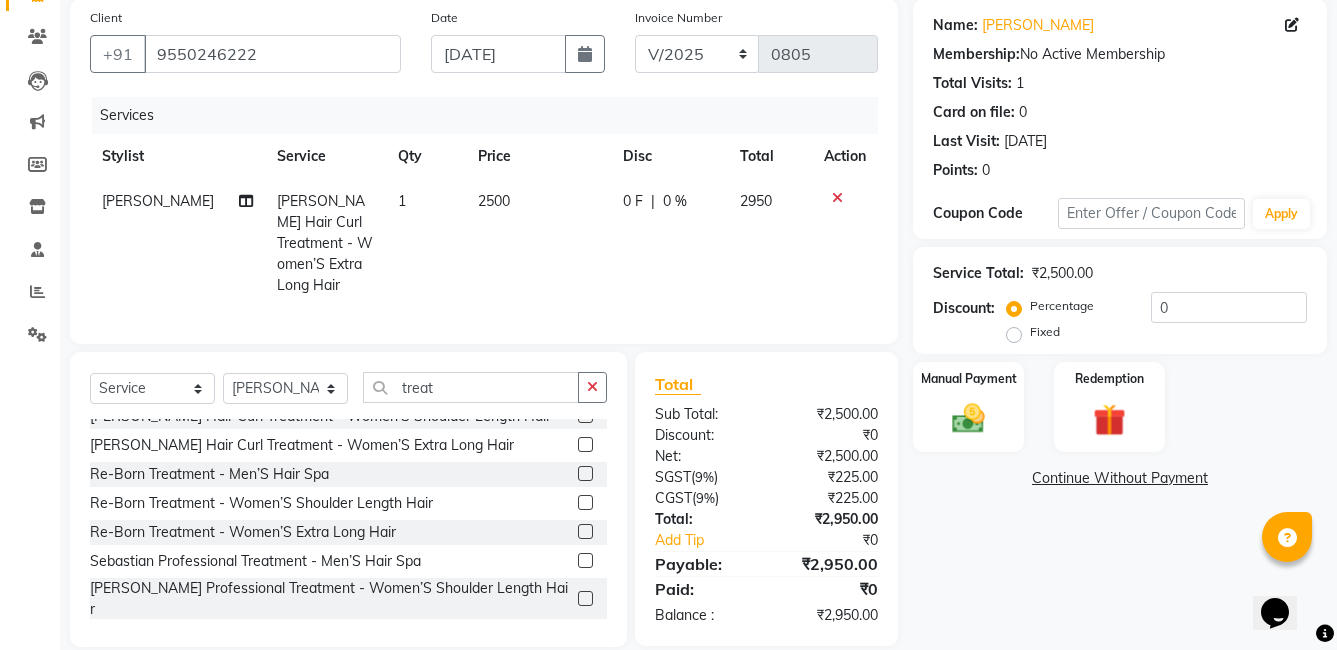 click on "0 %" 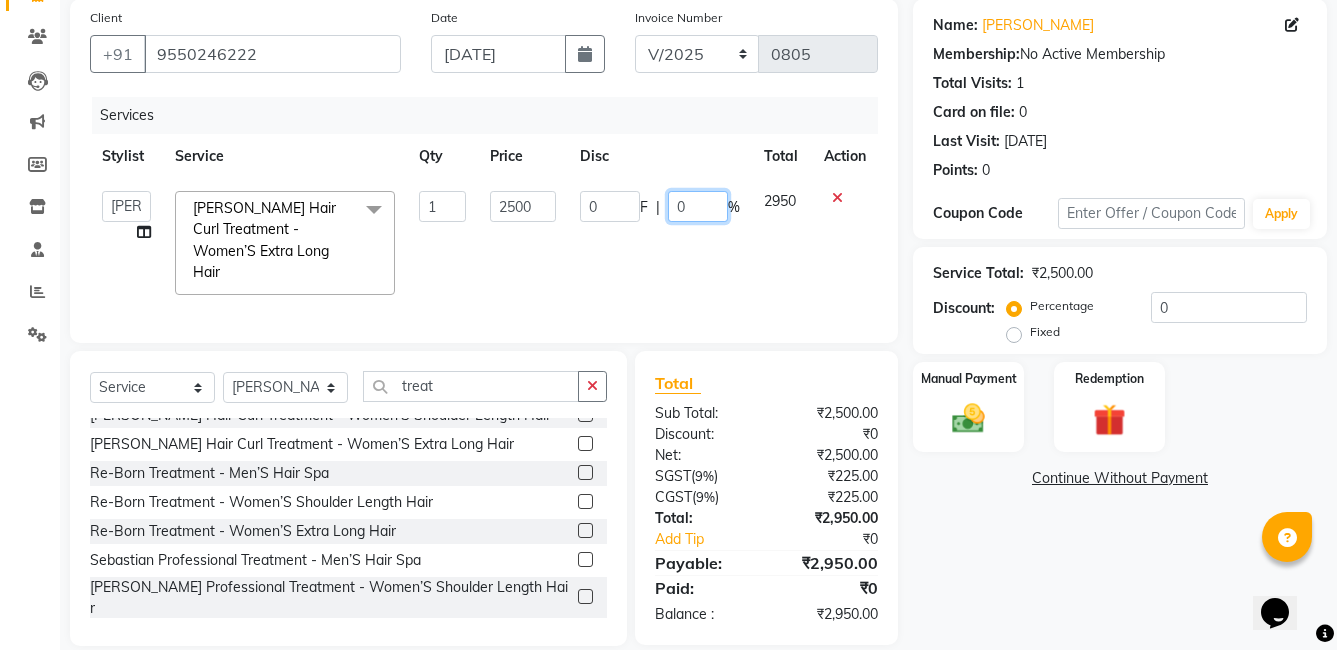 click on "0" 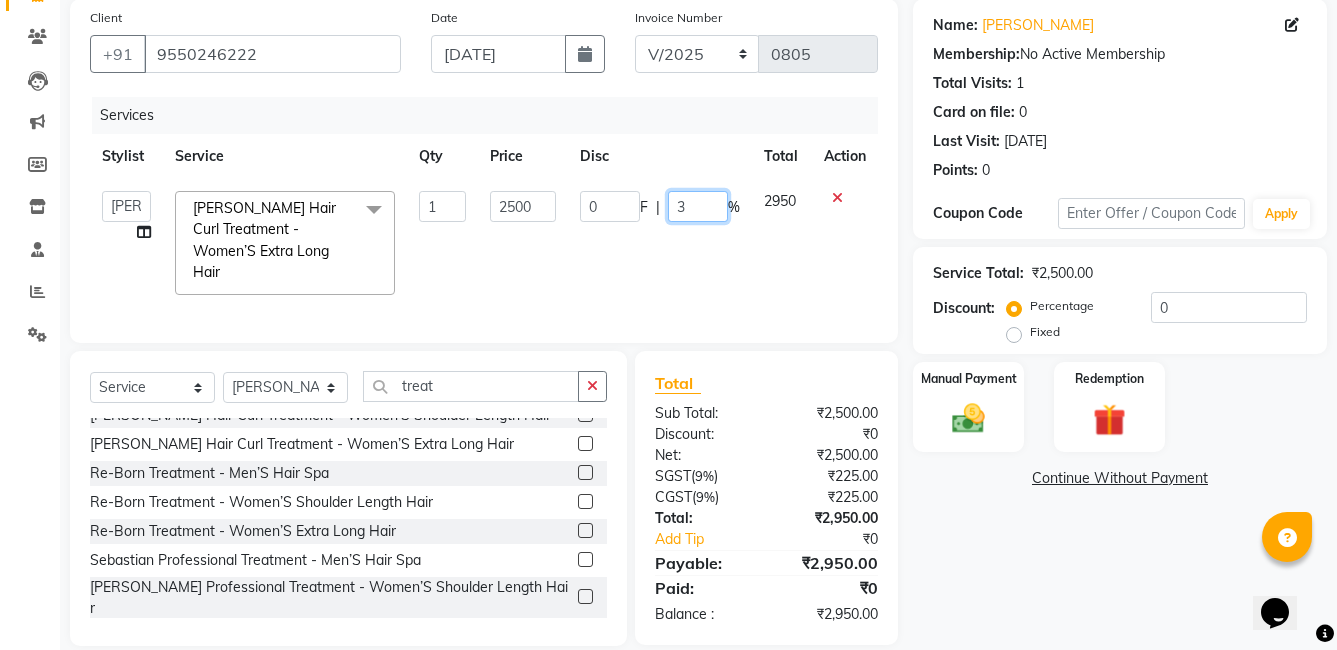 type on "30" 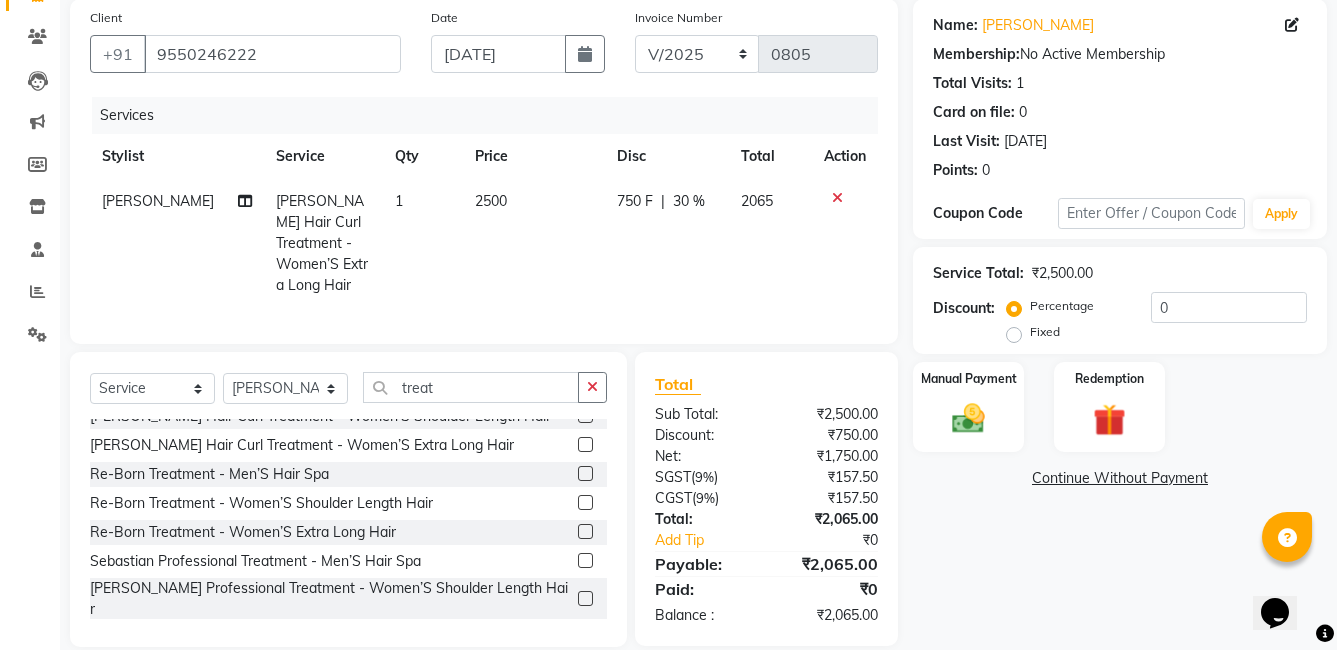 click on "750 F | 30 %" 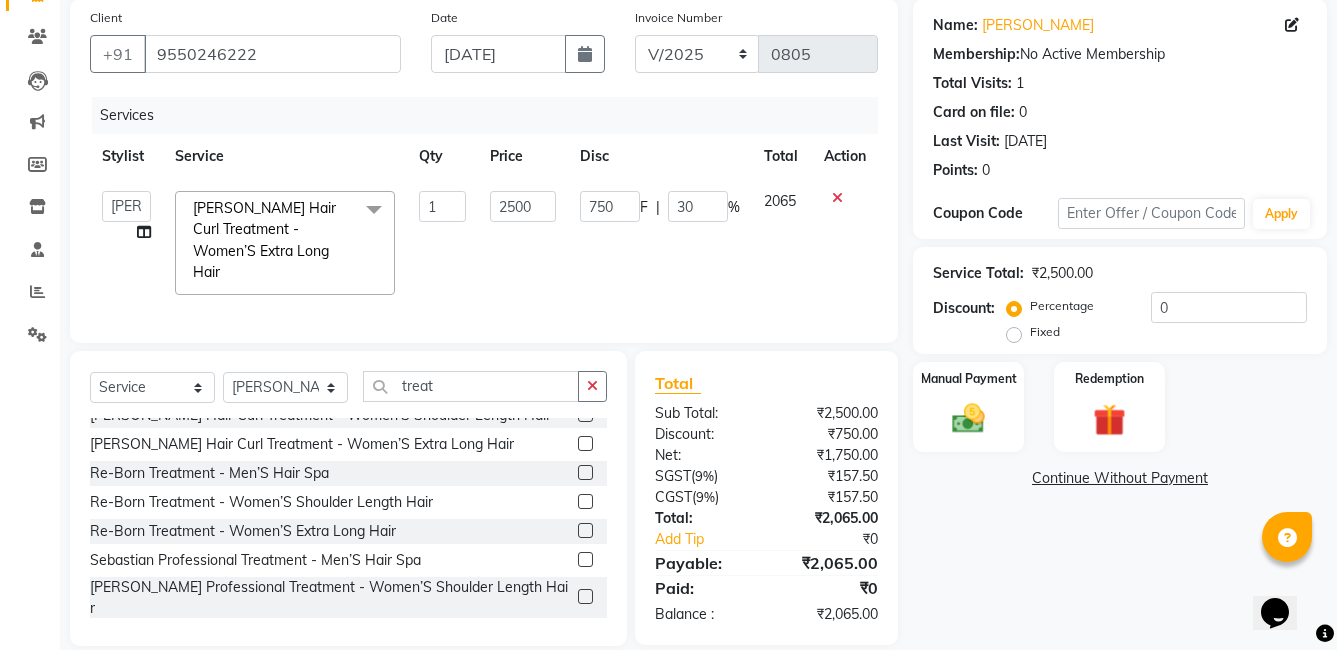 click on "Select  Service  Product  Membership  Package Voucher Prepaid Gift Card  Select Stylist faizz [PERSON_NAME] [PERSON_NAME] sree Manager [PERSON_NAME] treat" 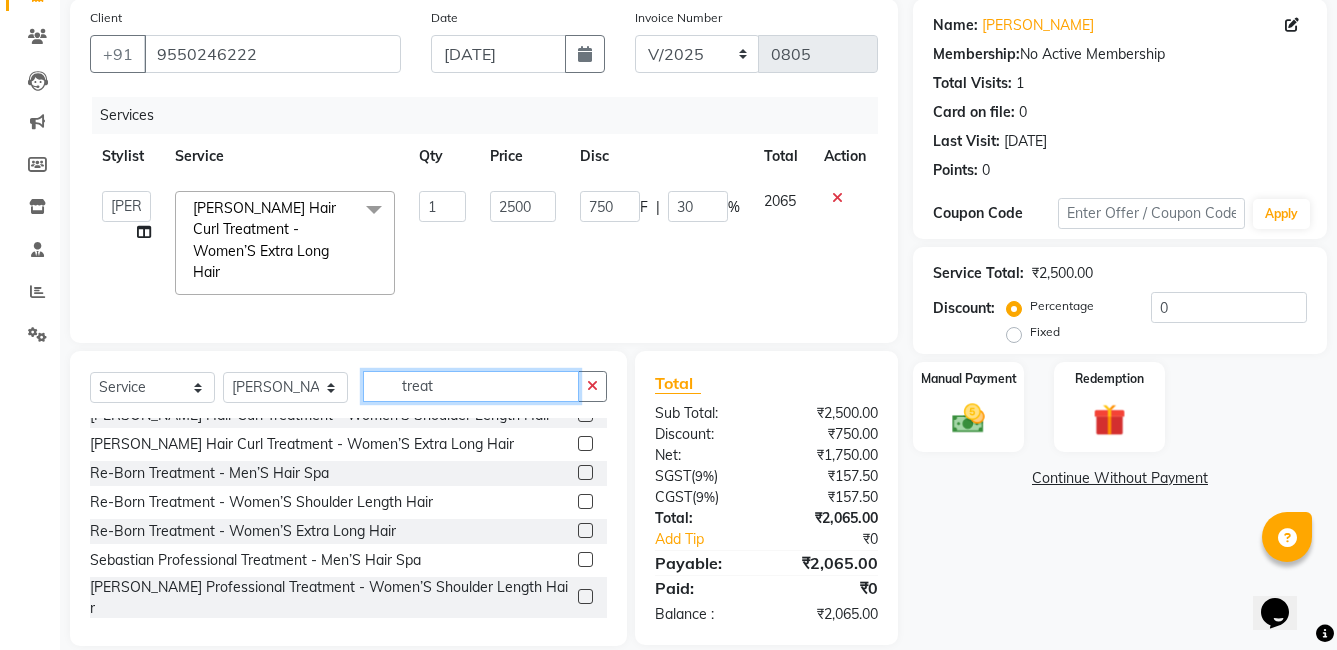 click on "treat" 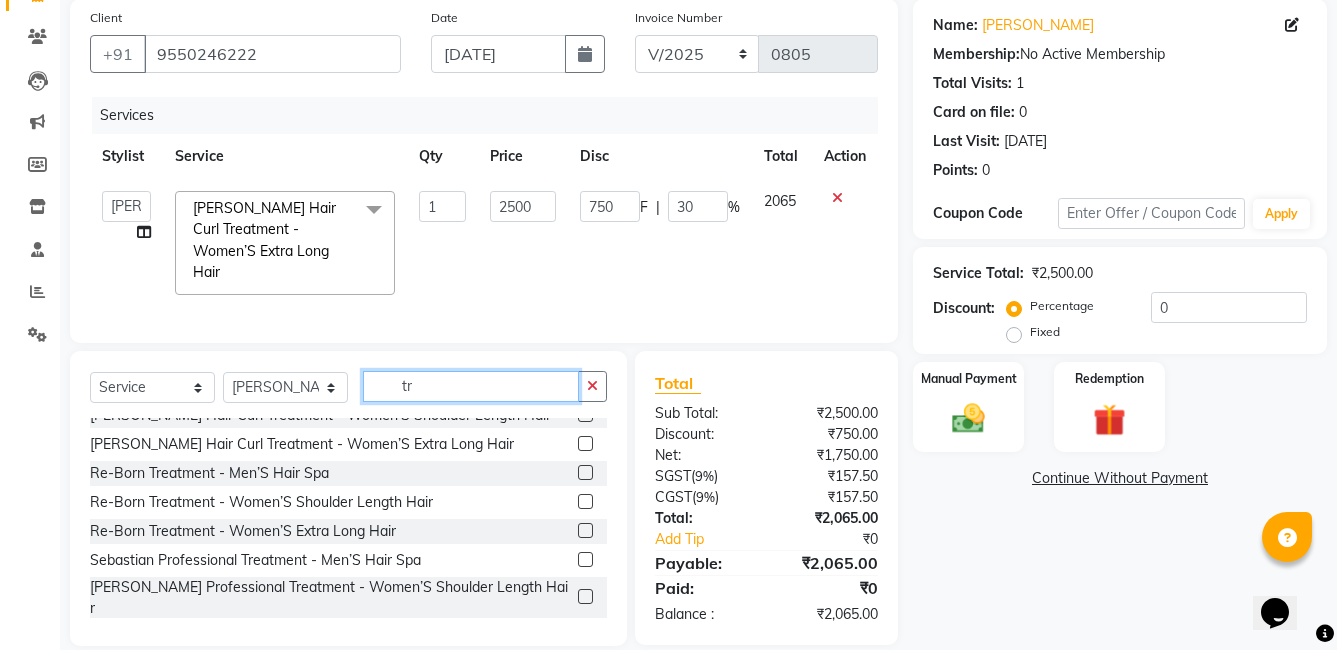 type on "t" 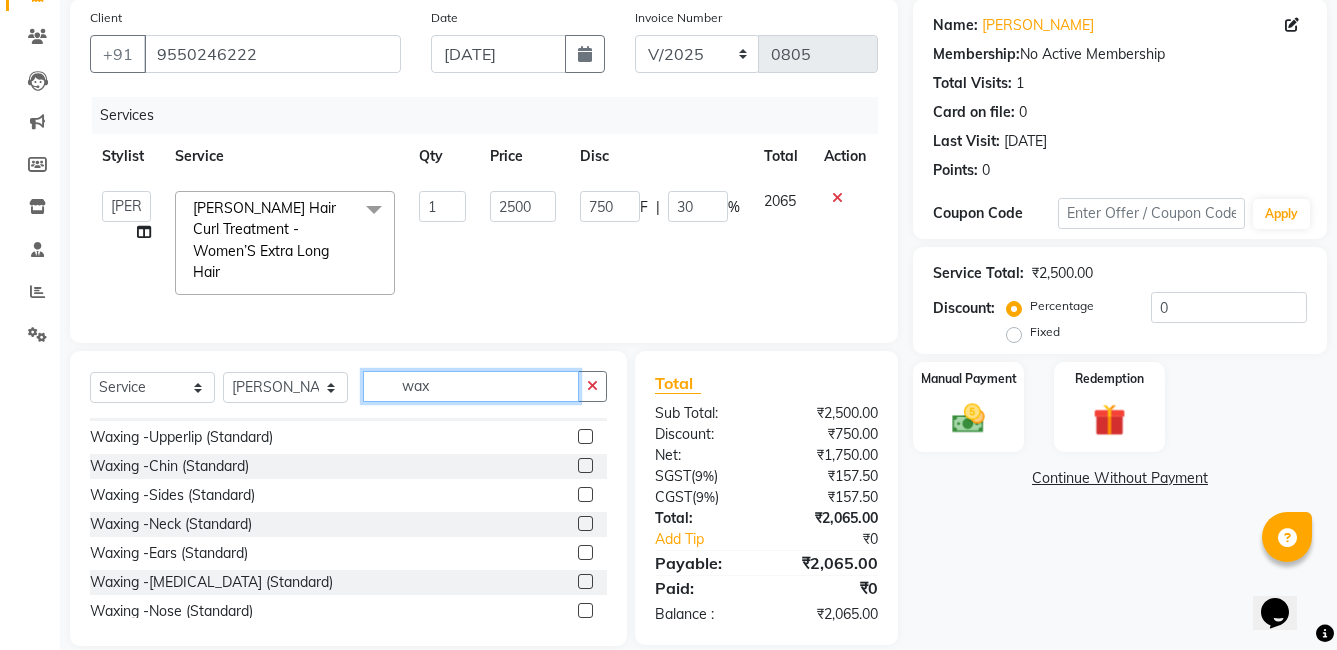 scroll, scrollTop: 1250, scrollLeft: 0, axis: vertical 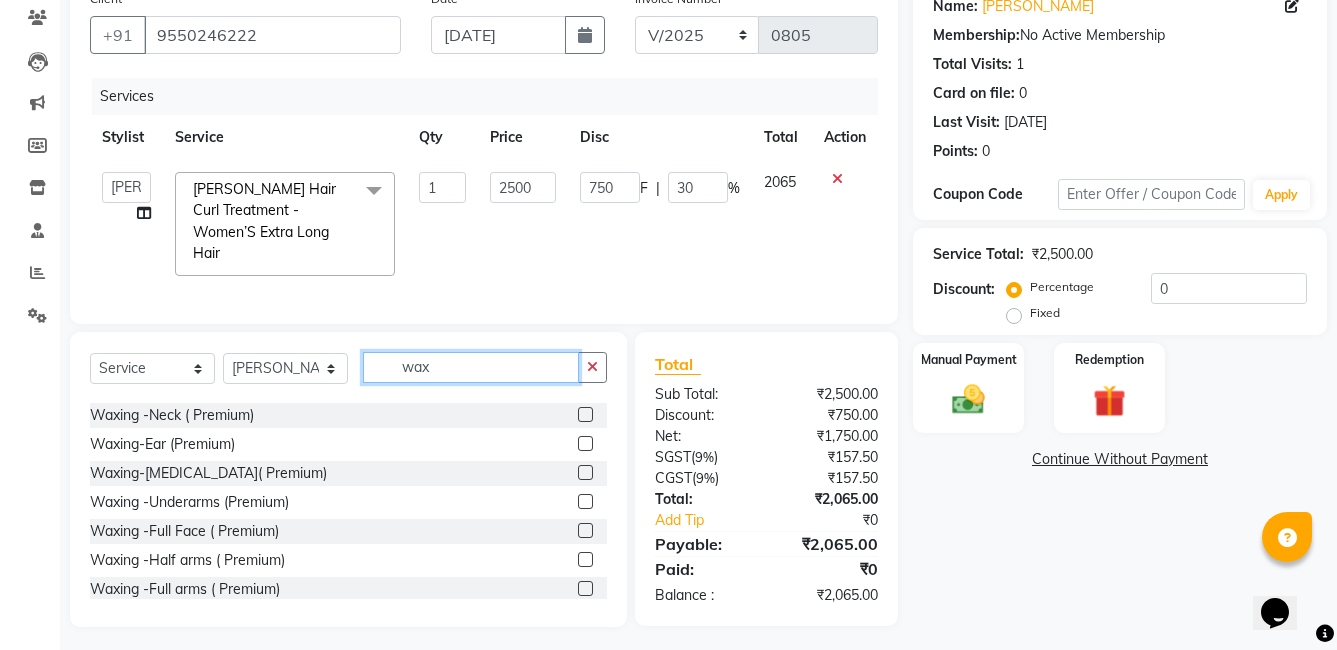 type on "wax" 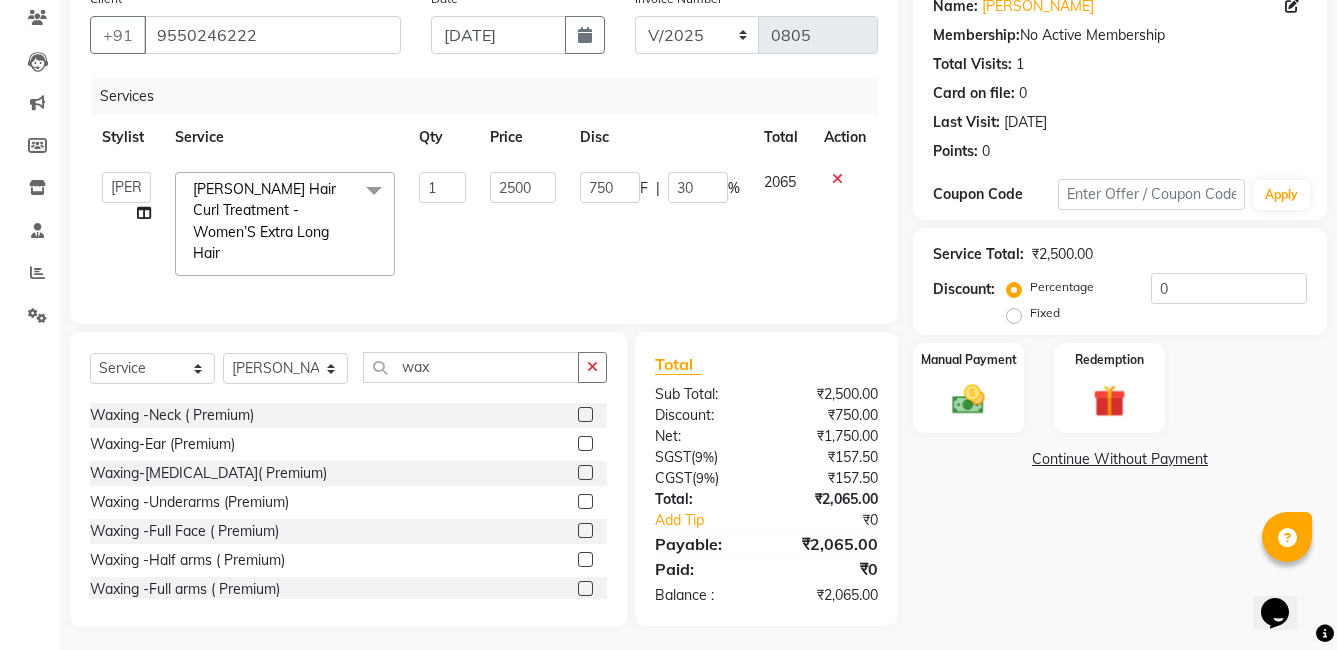 click 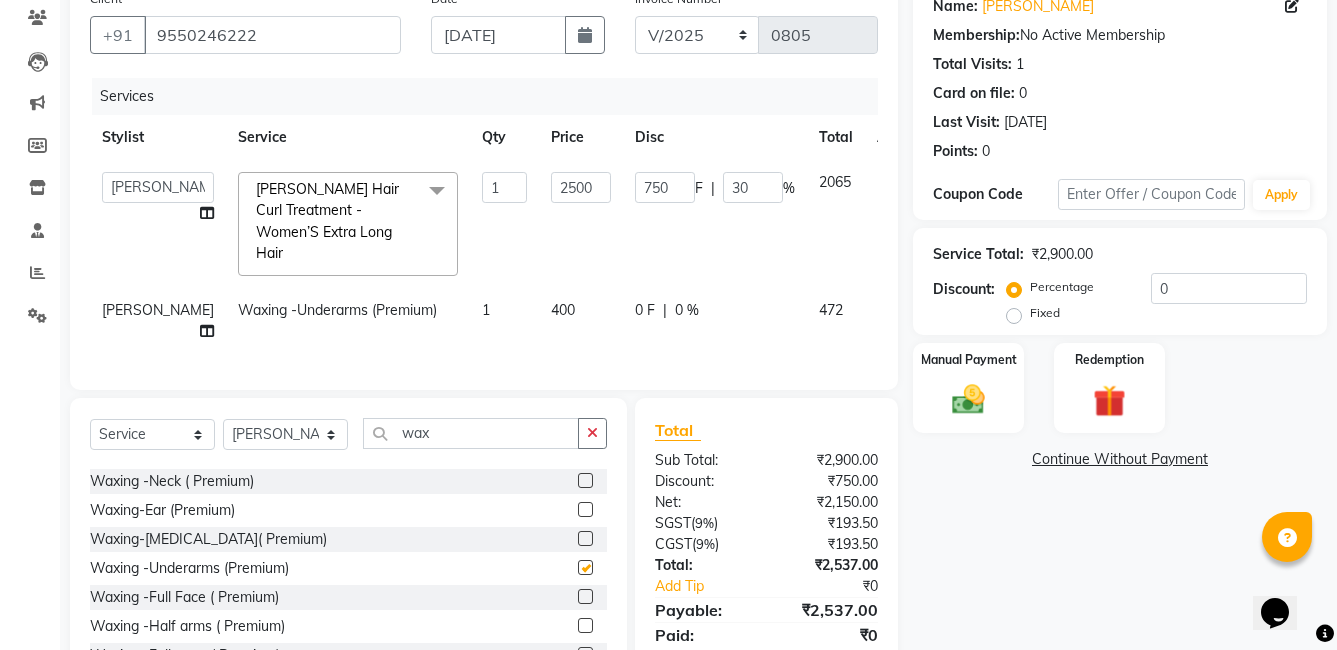 checkbox on "false" 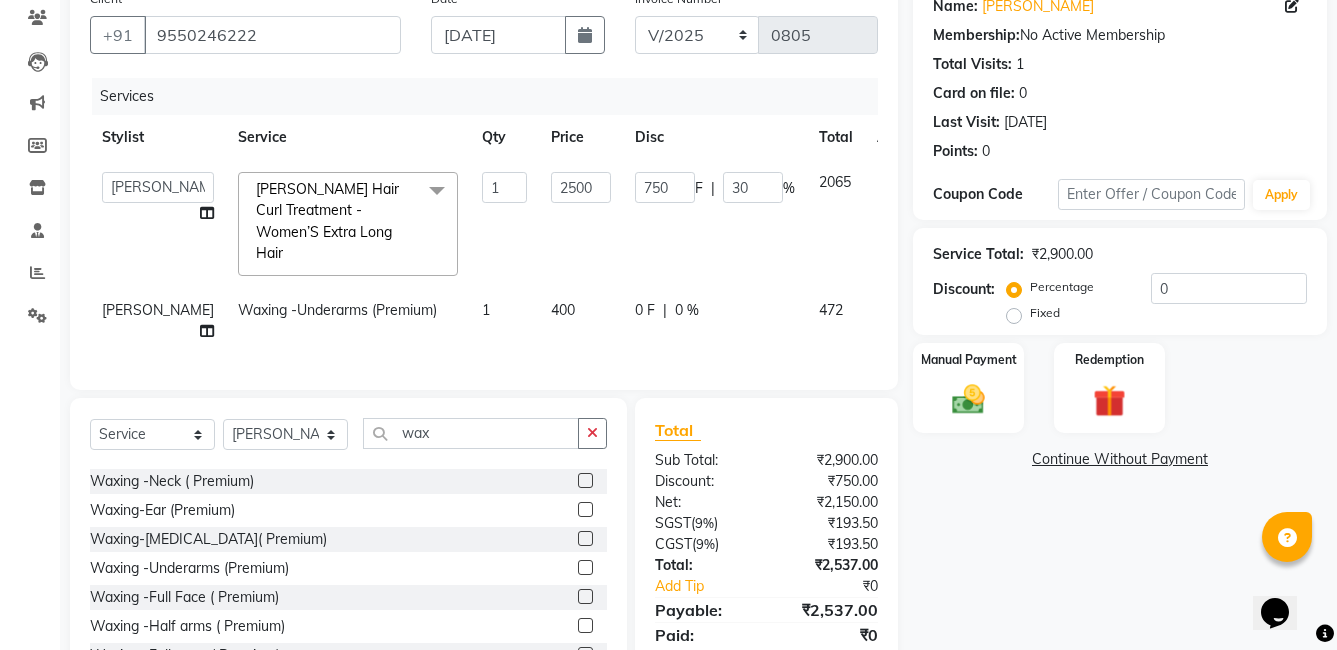 click on "Waxing -Underarms (Premium)" 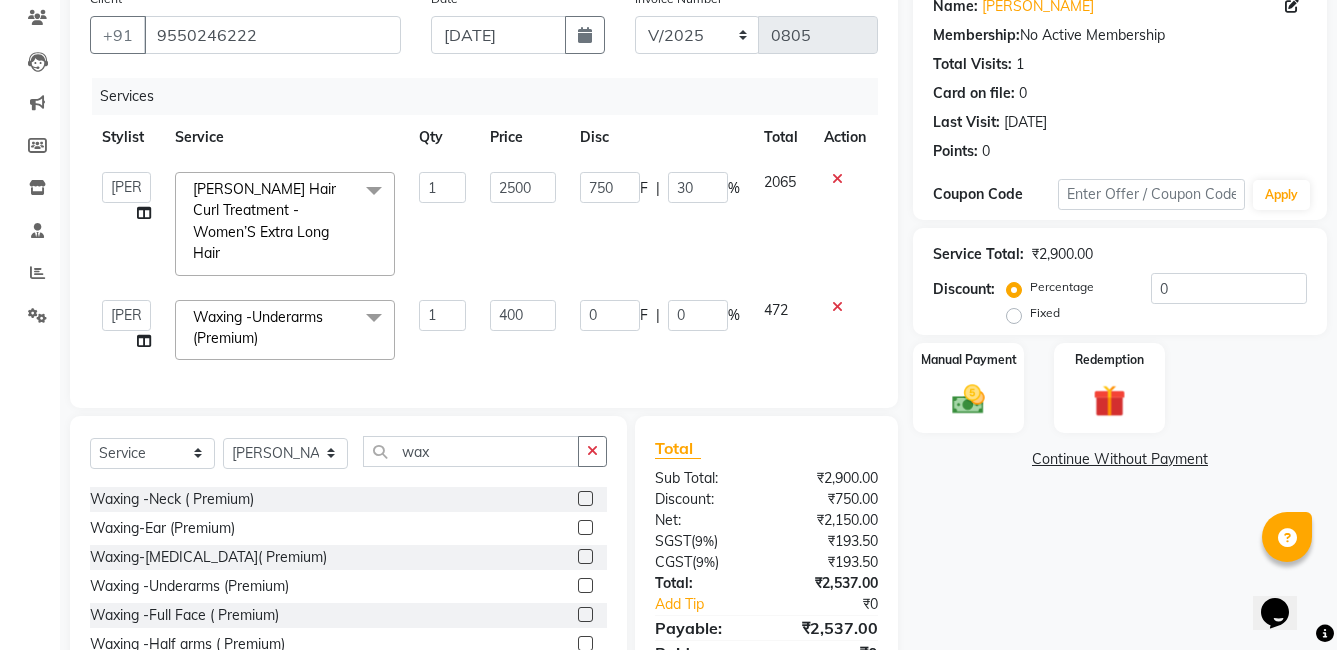 click 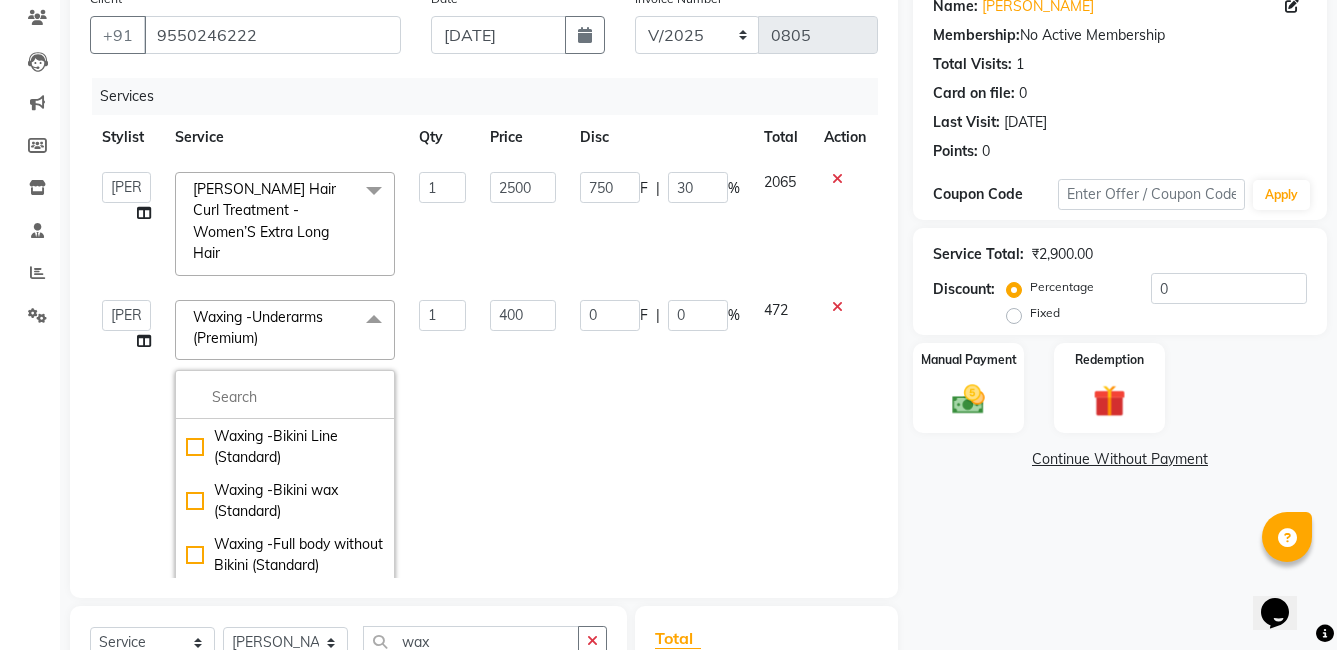 scroll, scrollTop: 8500, scrollLeft: 0, axis: vertical 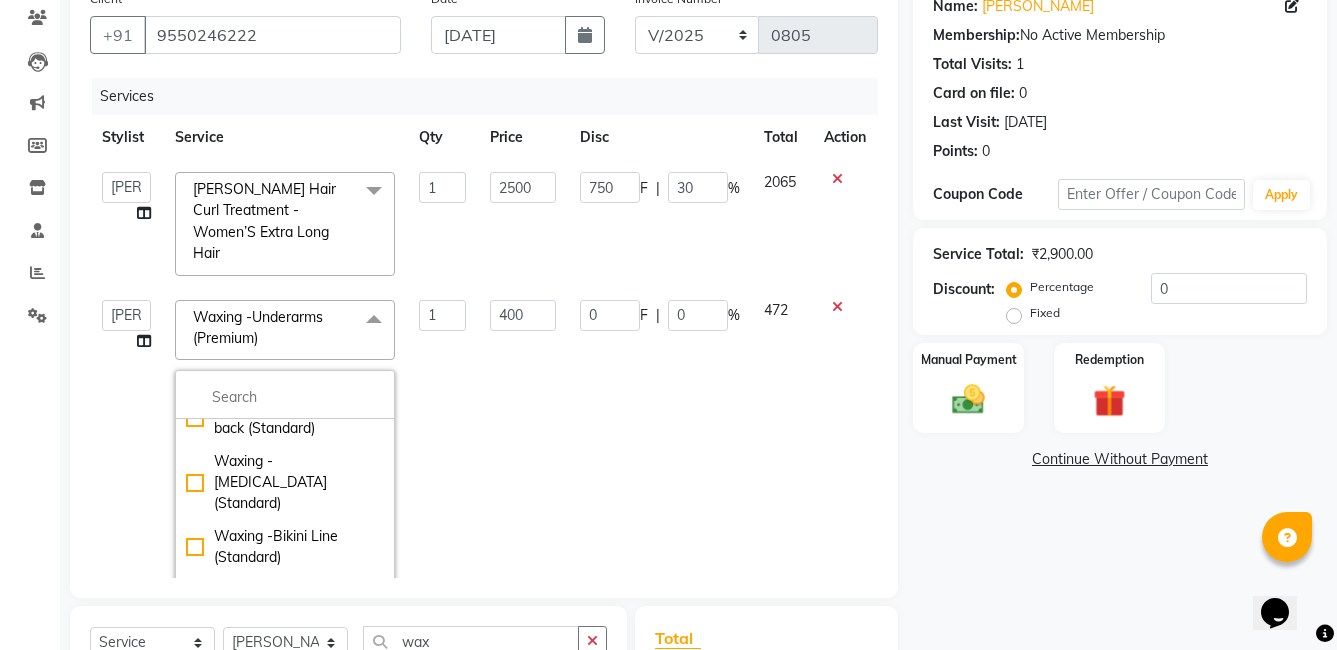 click on "Waxing -Under arms (Standard)" 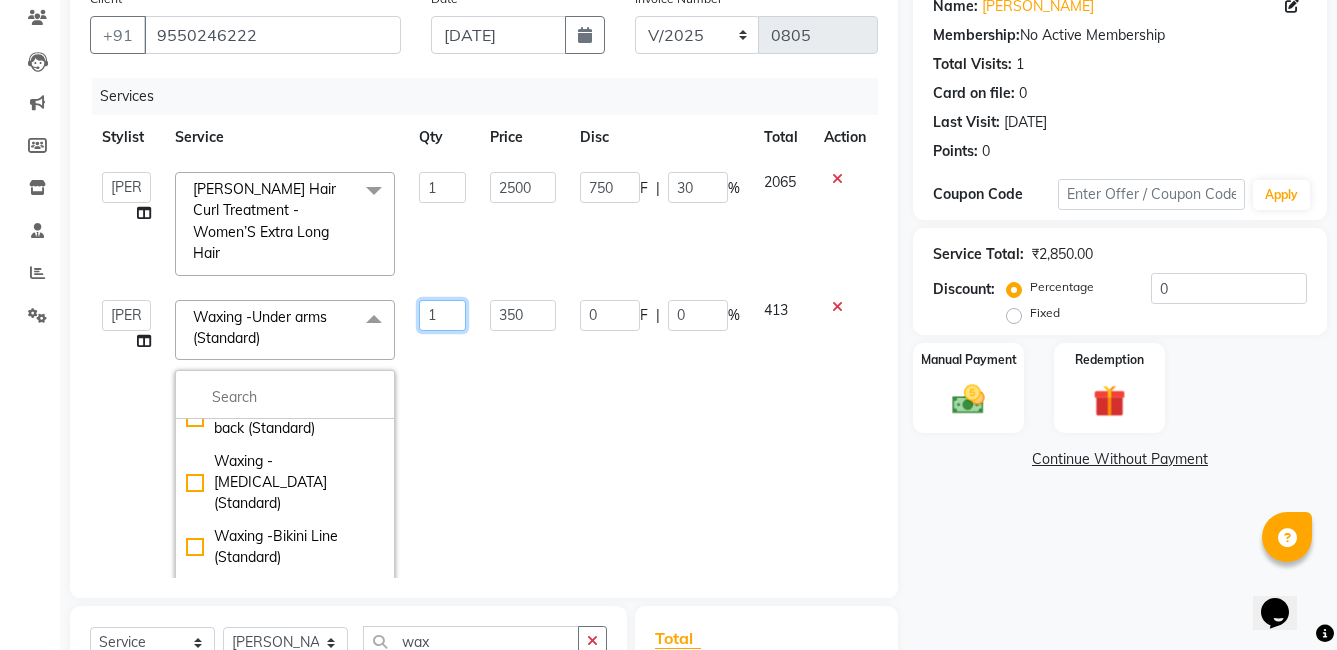 click on "1" 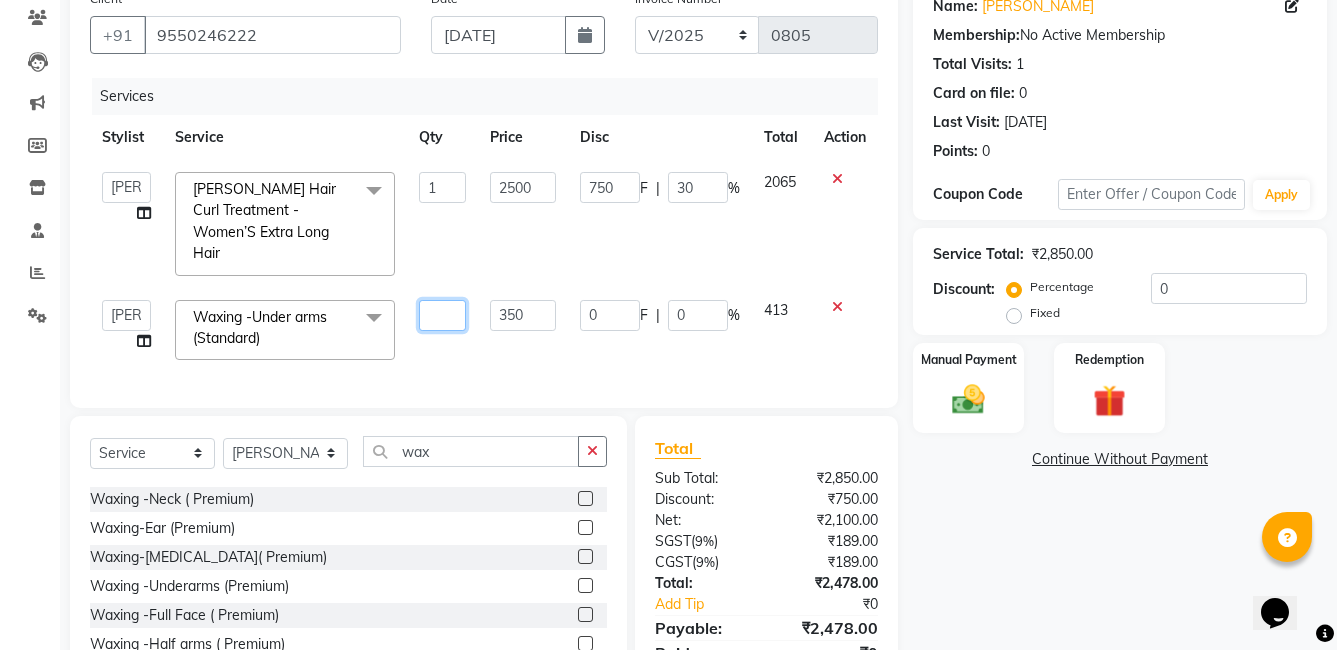 type on "2" 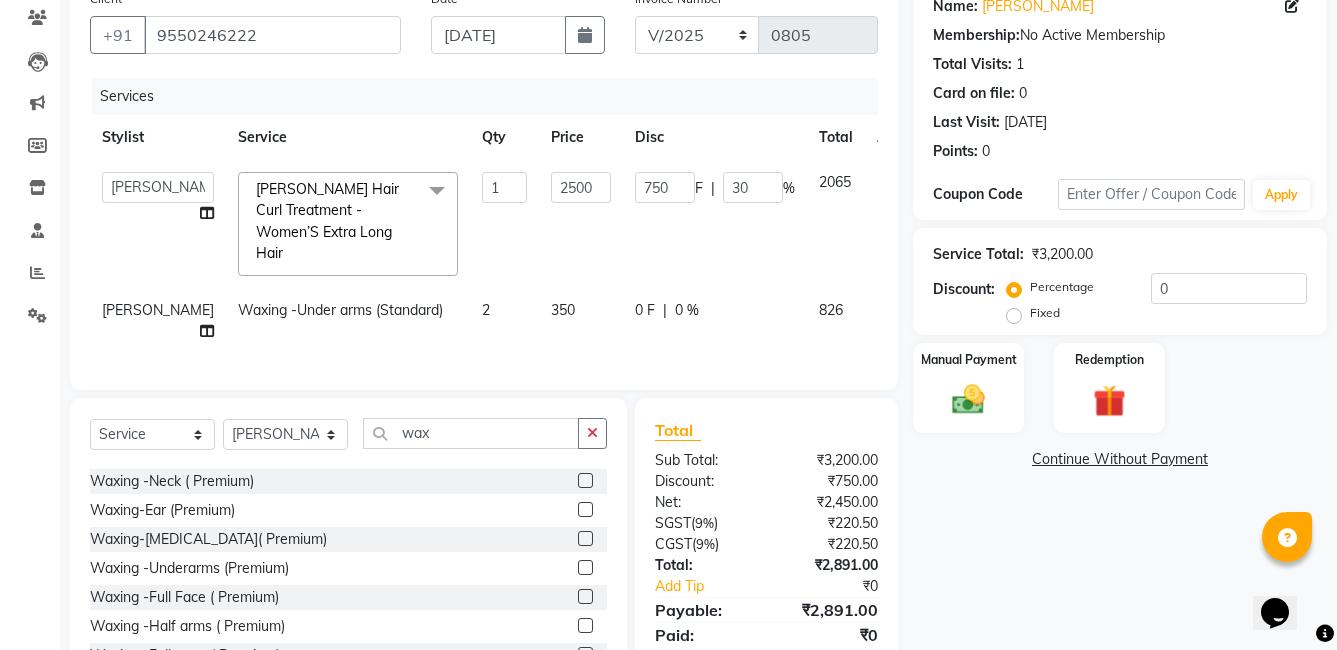 click on "0 %" 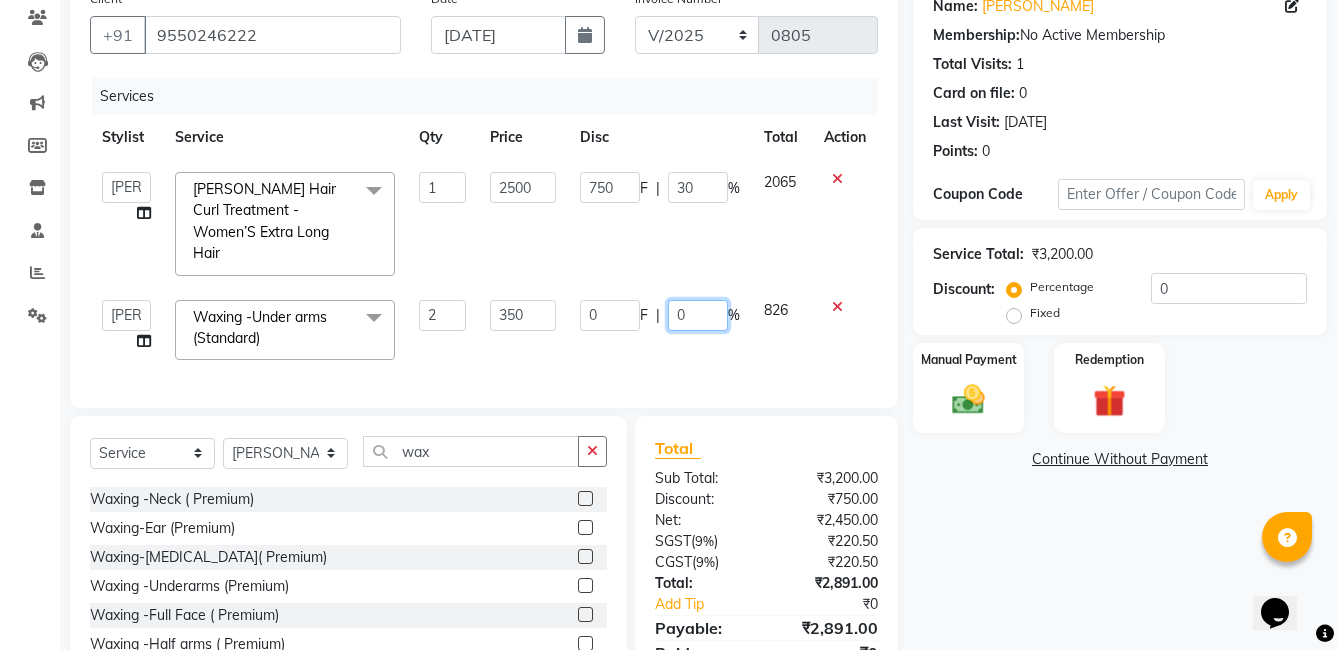 click on "0" 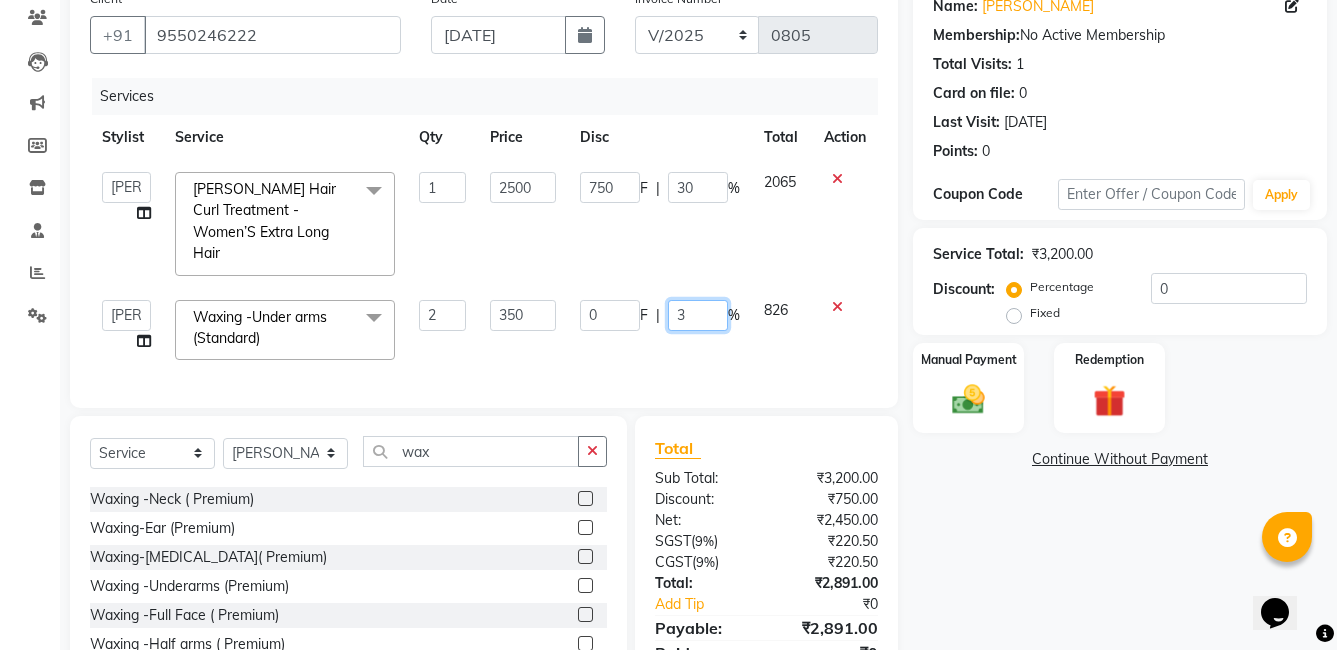 type on "30" 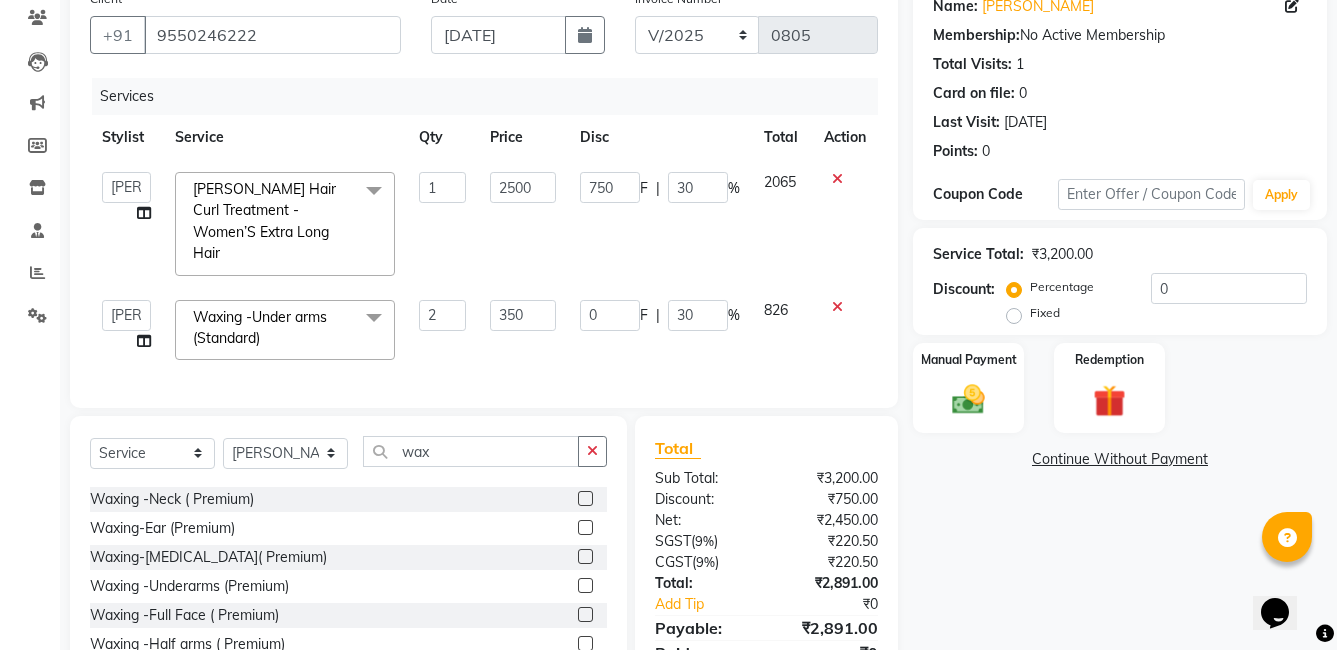 click on "0 F | 30 %" 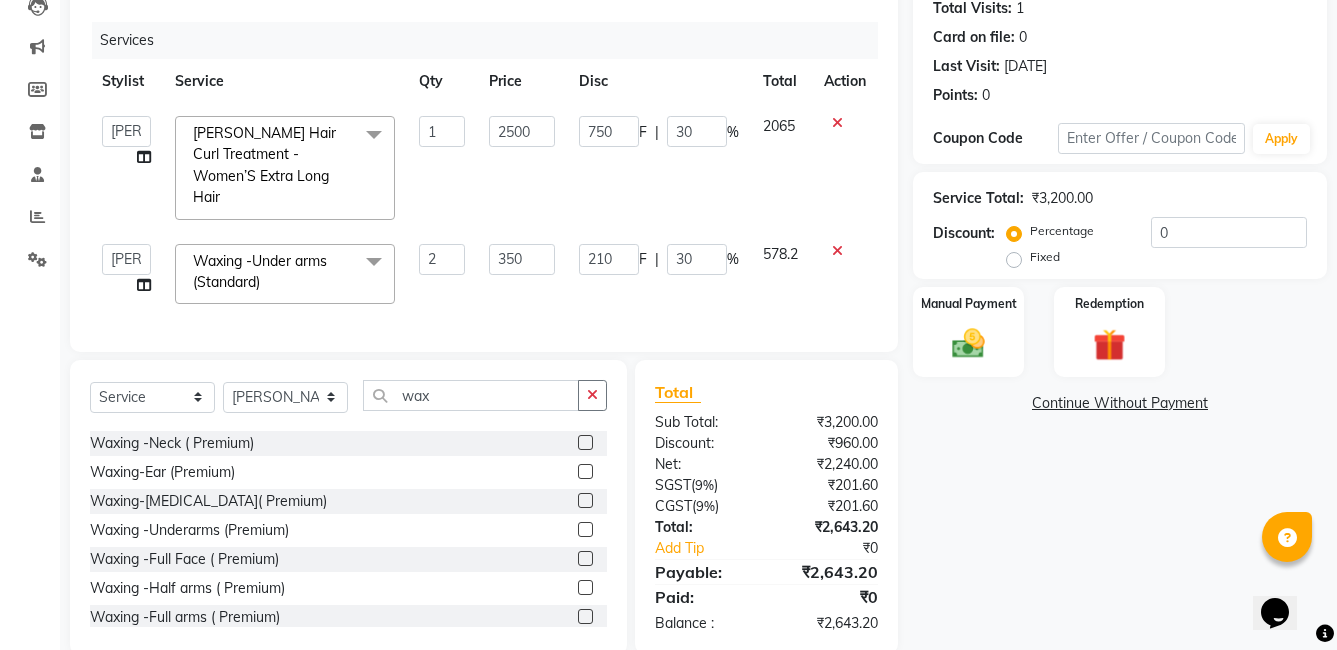 scroll, scrollTop: 255, scrollLeft: 0, axis: vertical 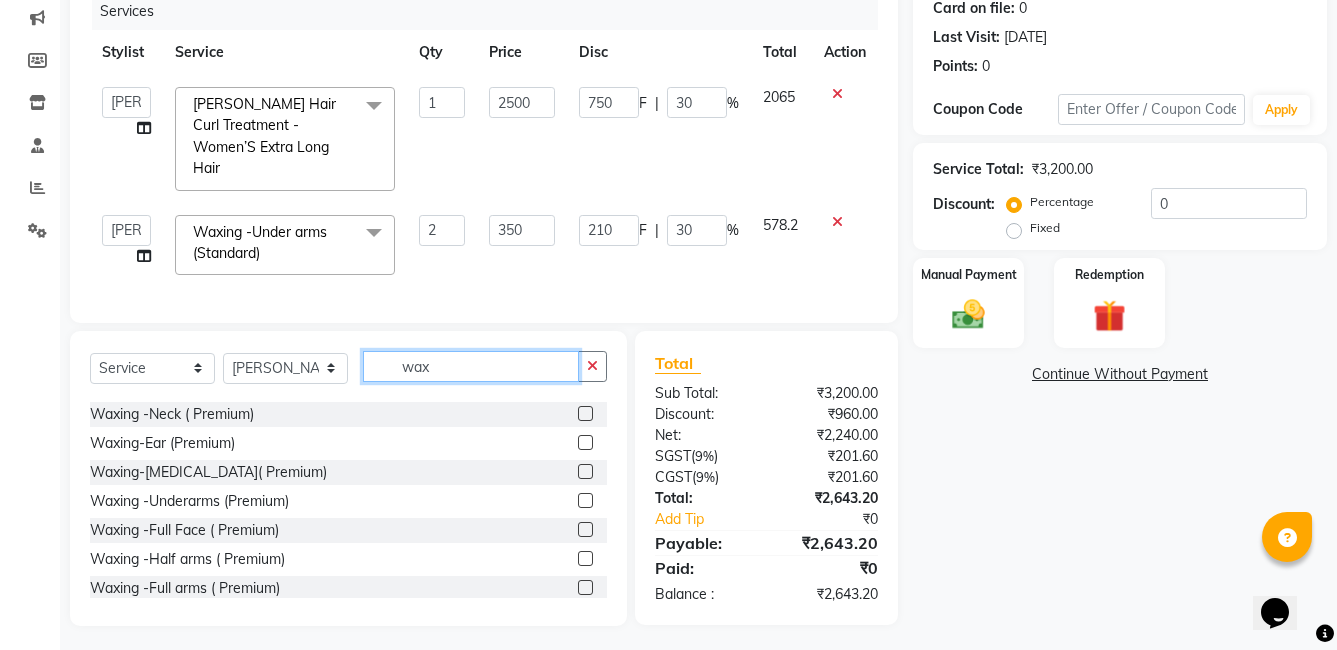 click on "wax" 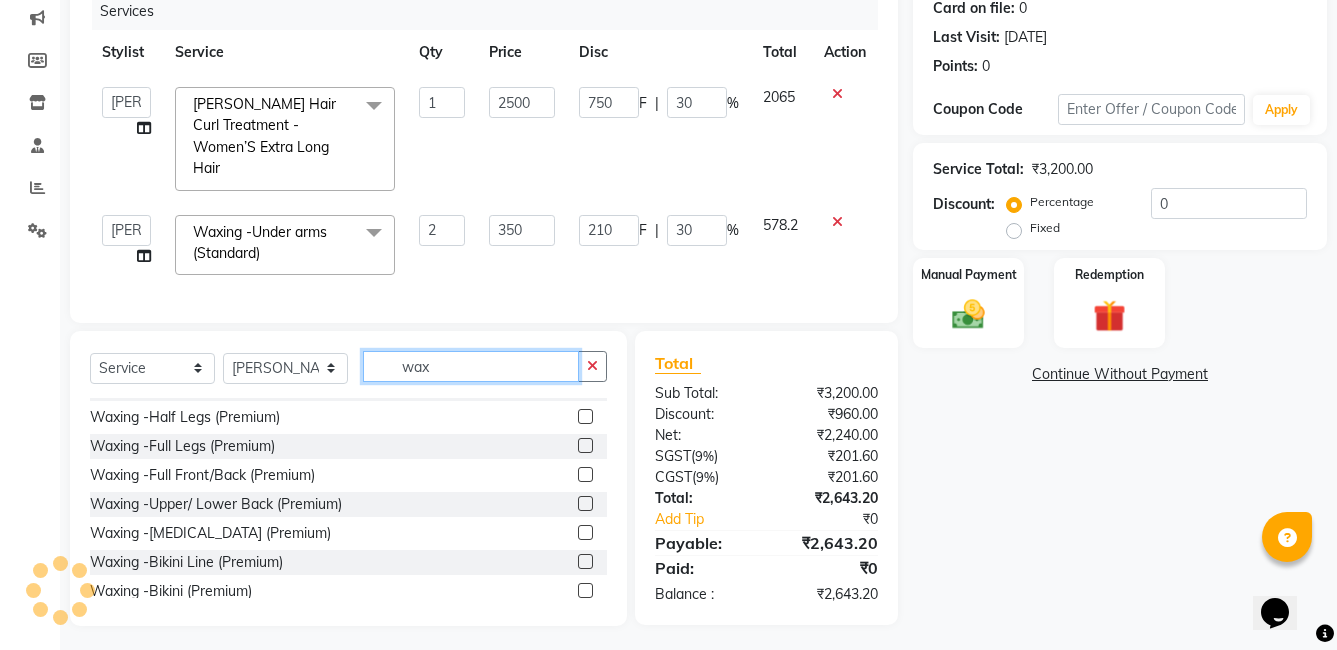scroll, scrollTop: 850, scrollLeft: 0, axis: vertical 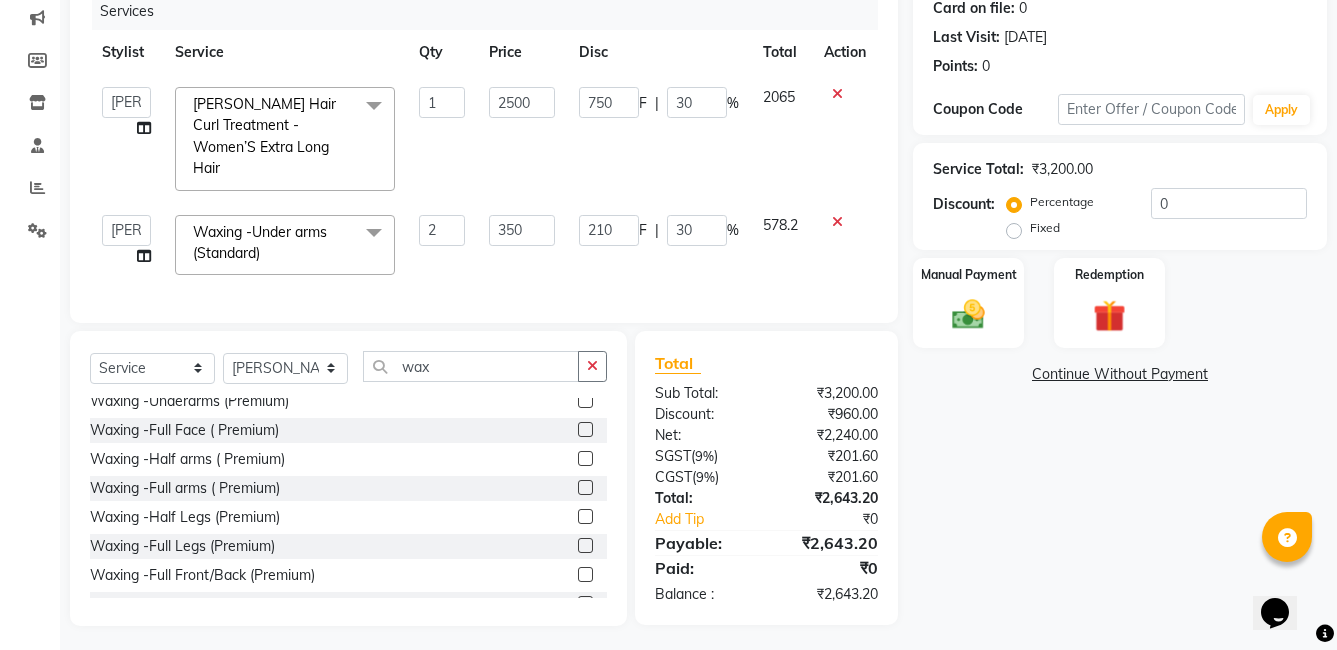 click 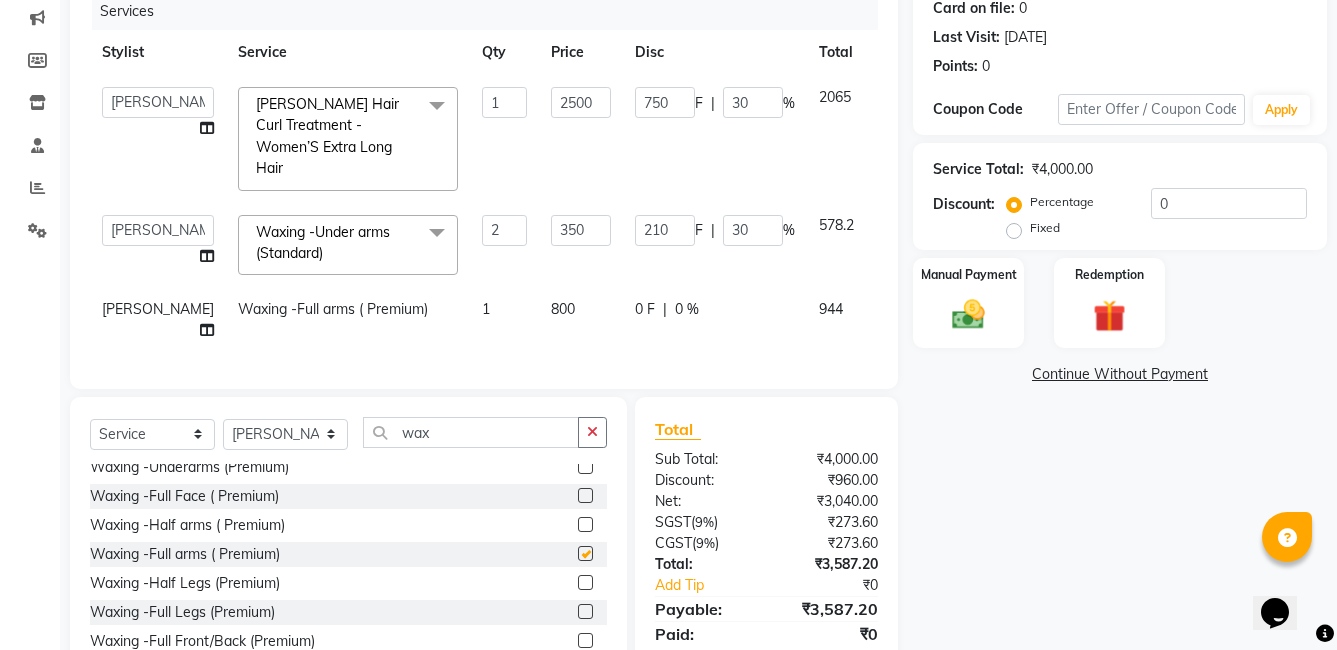 checkbox on "false" 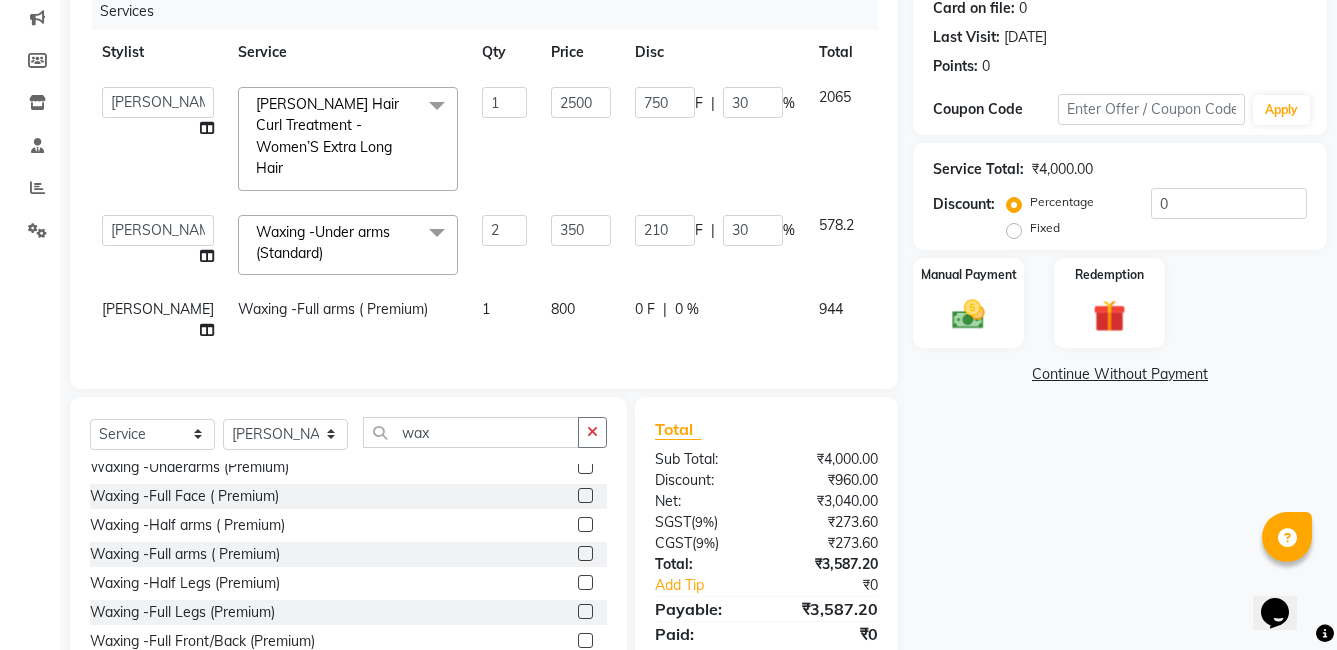 click on "Waxing -Full arms ( Premium)" 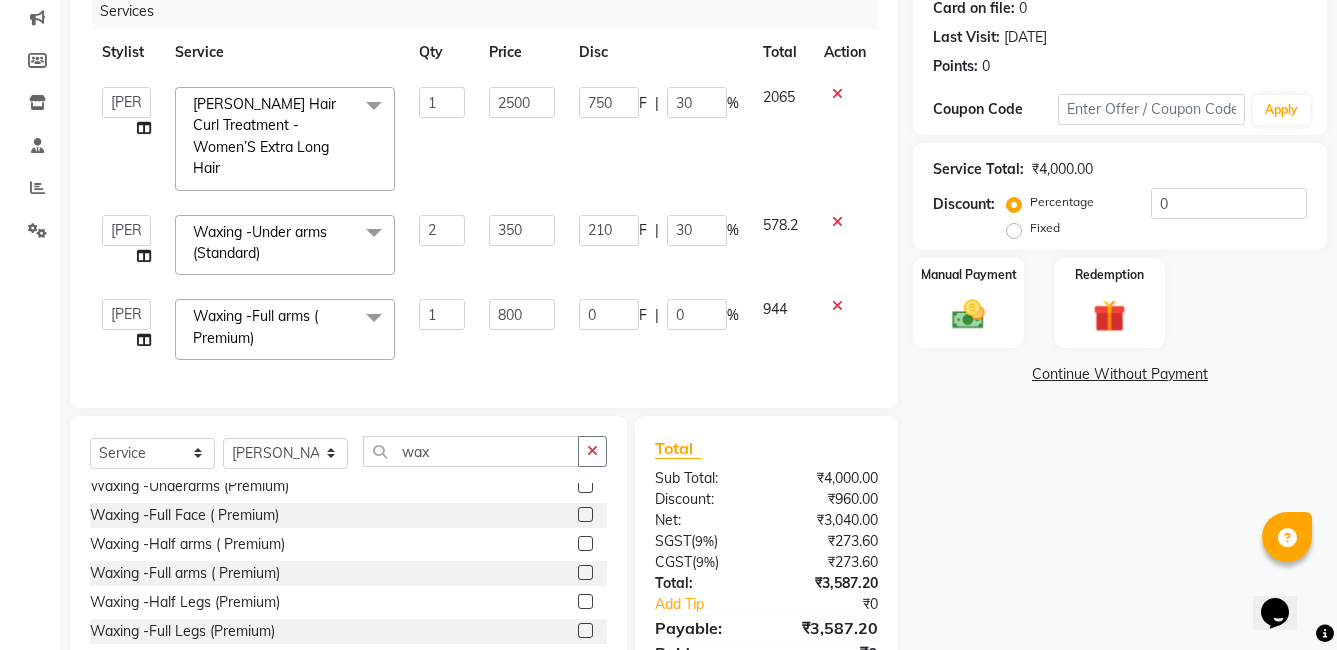 click 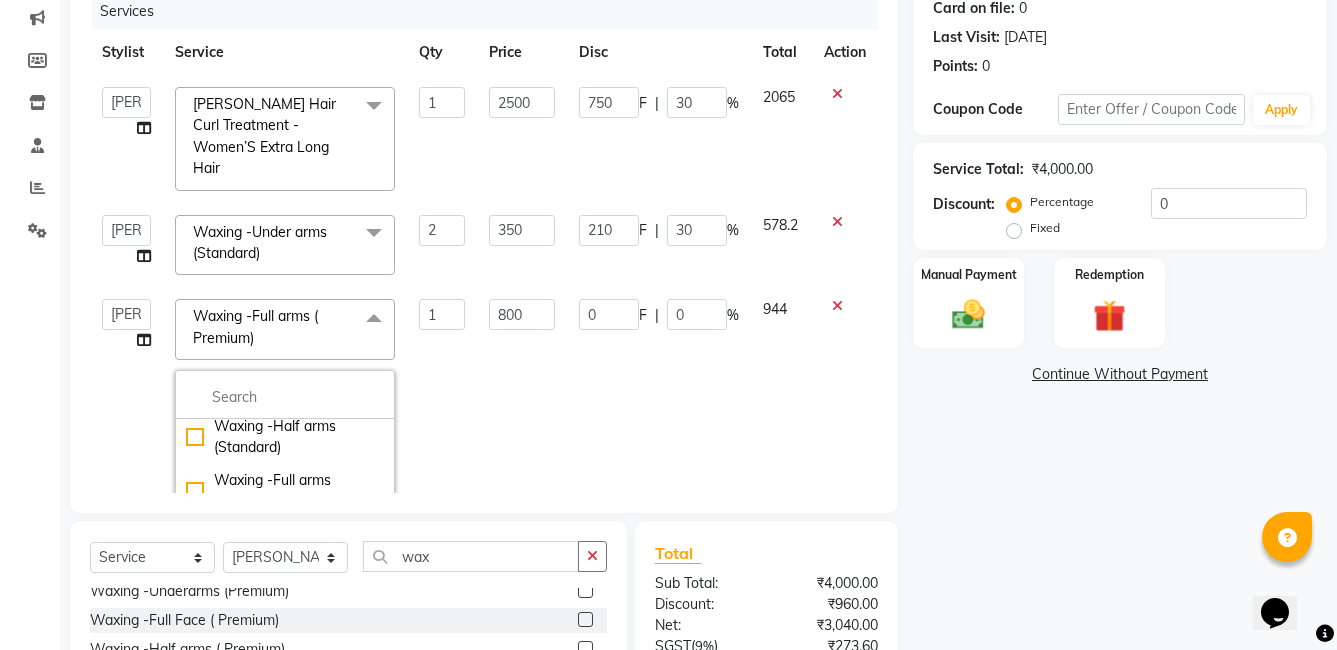 scroll, scrollTop: 8886, scrollLeft: 0, axis: vertical 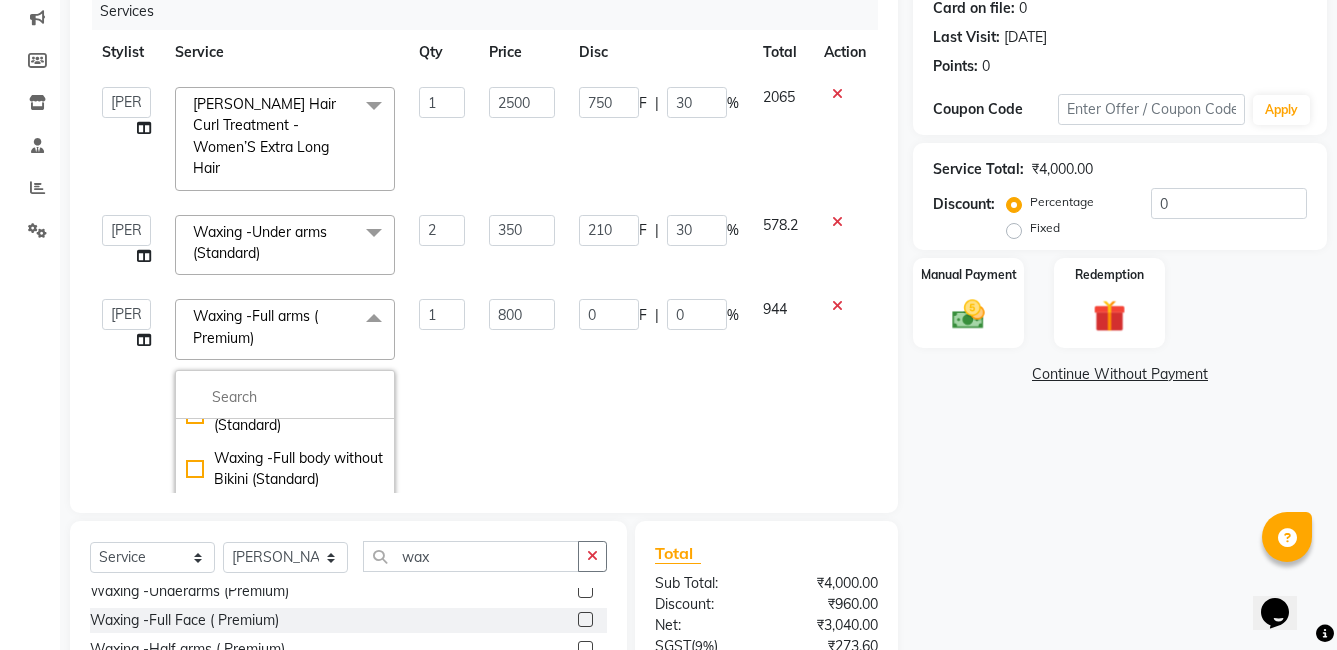 click on "Waxing -Full arms (Standard)" 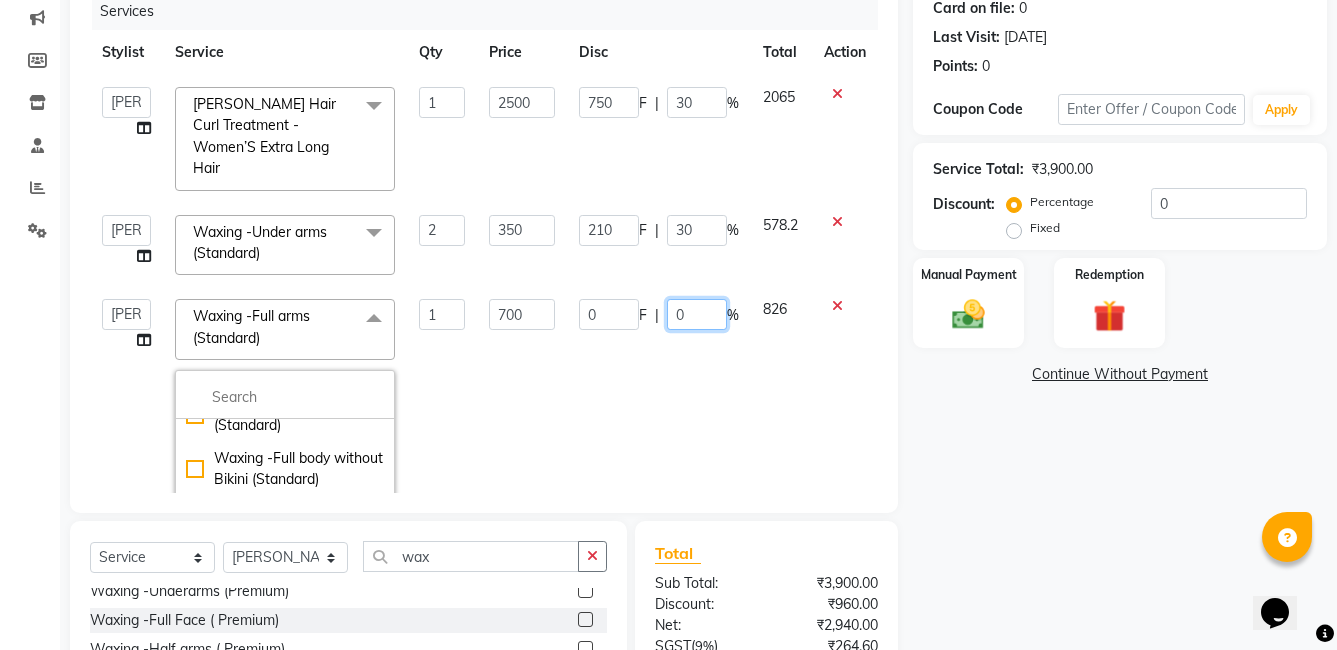 click on "0" 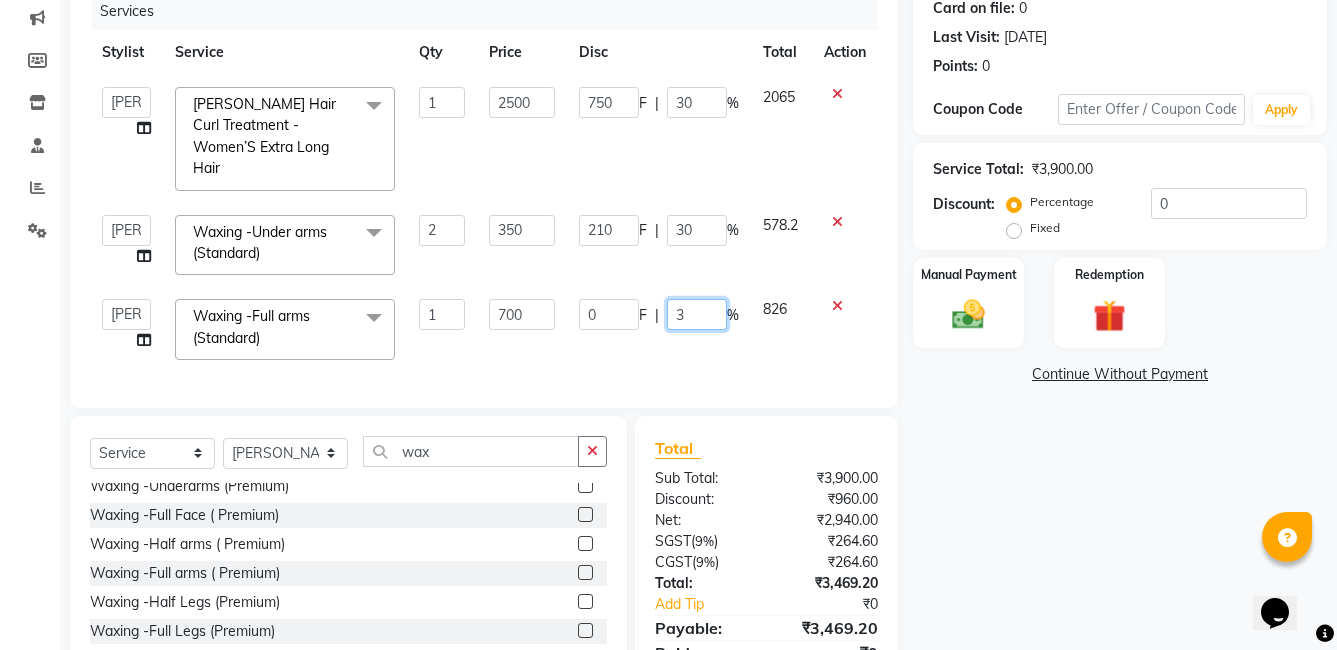 type on "30" 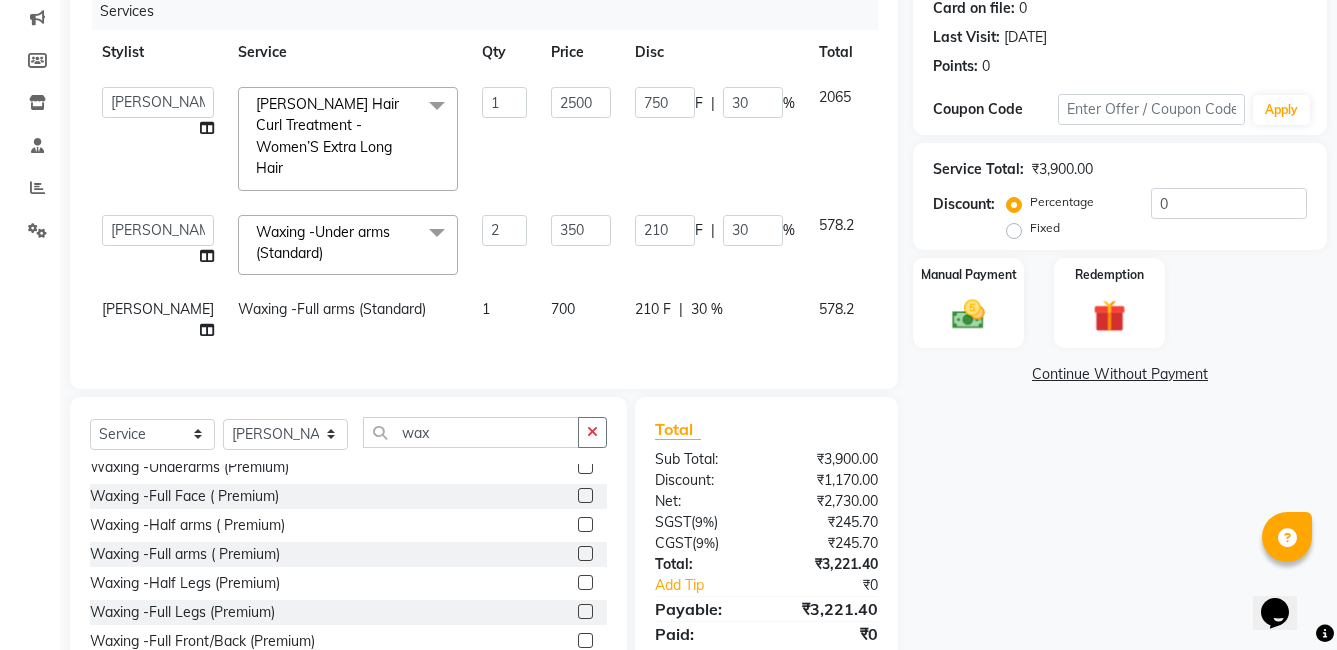 click on "Services Stylist Service Qty Price Disc Total Action  faizz   [PERSON_NAME]   [PERSON_NAME] sree   Manager   [PERSON_NAME]  [PERSON_NAME] Hair Curl Treatment - Women’S Extra Long Hair  x Massage - Foot / Shoulder & Back (30 Mins) Massage - Head Oil Massage (Men) (30 Mins) Massage - Head Oil Massage (Women) (30 Mins) Massage - Foot / Shoulder & Back (60 Mins) Massage - Head Oil Massage (Men) (60 Mins) Massage - Head Oil Massage (Women) (60 Mins) Massage - Chakra Herbal Scrub & Wrap (60 Mins) Massage - Swedish Therapy (60 Mins) Massage - Swedish Therapy (90 Mins) Massage - Balanese Therapy (60 Mins) Massage - Balanese Therapy (90 Mins) Massage - Deep Tissue Therapy (60 Mins) Massage - Deep Tissue Therapy (90 Mins) Hair wash Dry [MEDICAL_DATA] - Clean Up Ritual (Jeannot Ceuticals) Dry [MEDICAL_DATA] - Instant Glow  (Jeannot Ceuticals) Dry [MEDICAL_DATA] - Brilliance White  (Jeannot Ceuticals) Dry [MEDICAL_DATA] - Hydra Vital Clean Up (Lotus) Dry [MEDICAL_DATA] - Insta Fair (Lotus) Dry [MEDICAL_DATA] - Ultra Hydrating (Lotus) 1 2500" 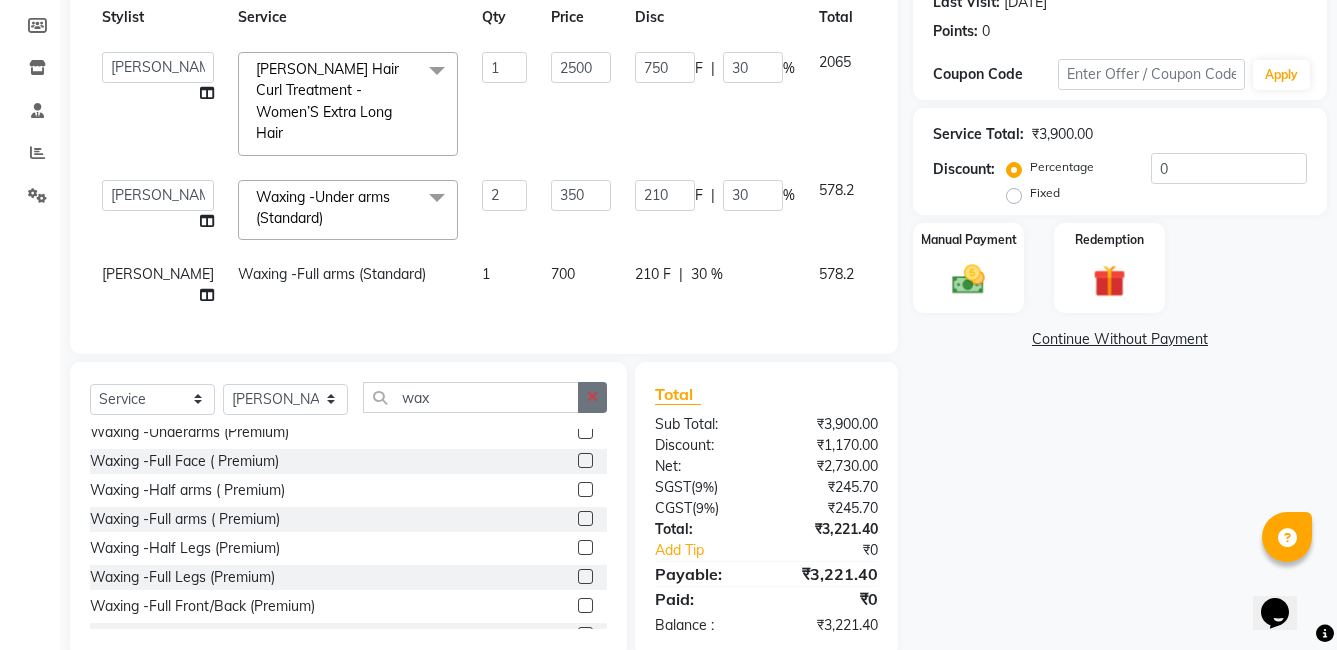 scroll, scrollTop: 321, scrollLeft: 0, axis: vertical 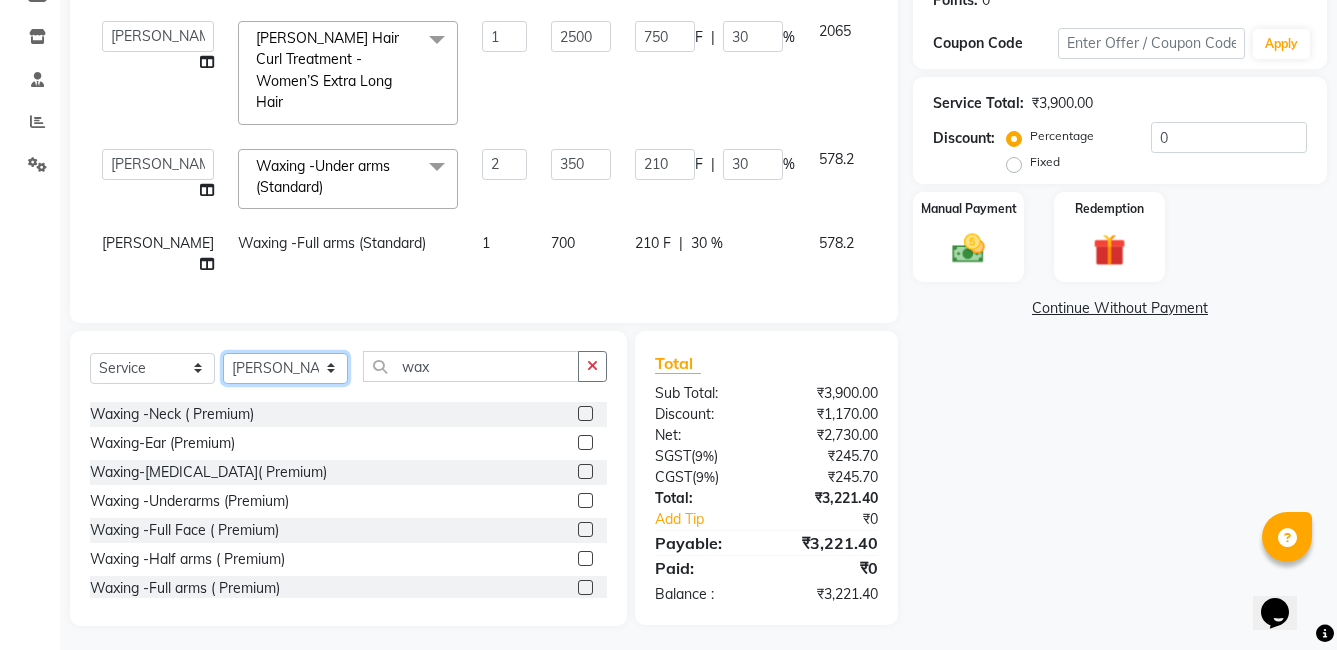 click on "Select Stylist faizz [PERSON_NAME] [PERSON_NAME] sree Manager [PERSON_NAME]" 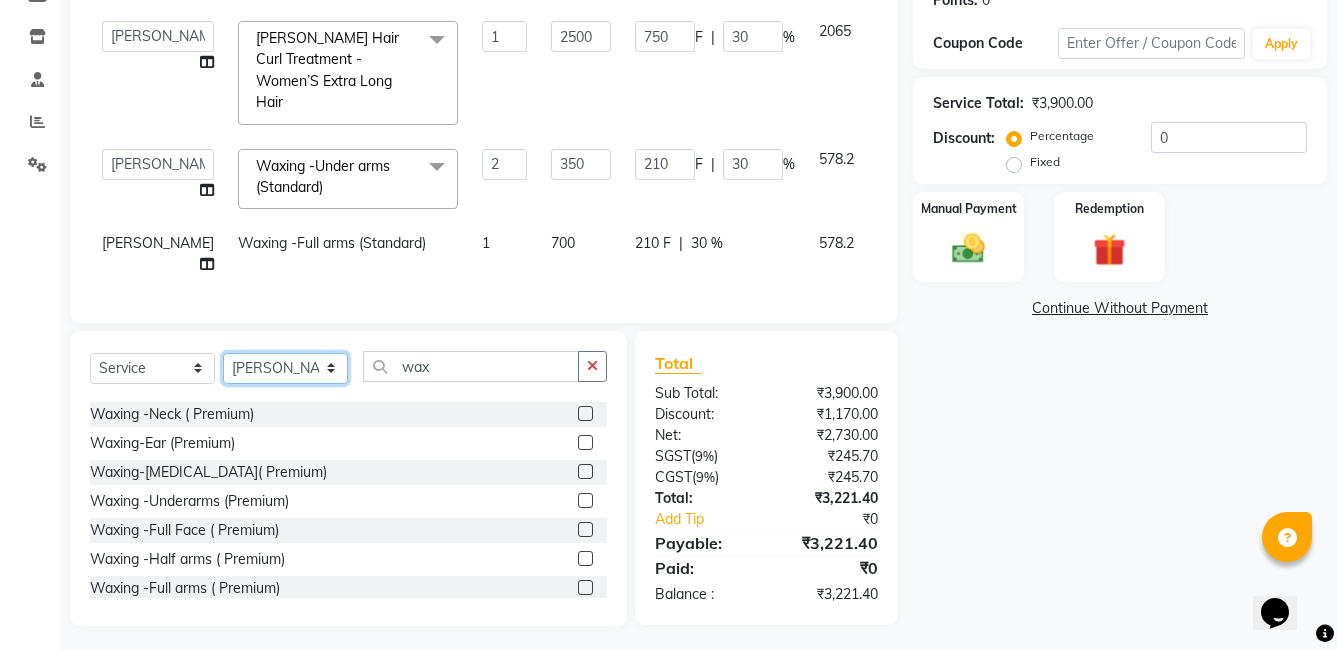 select on "63218" 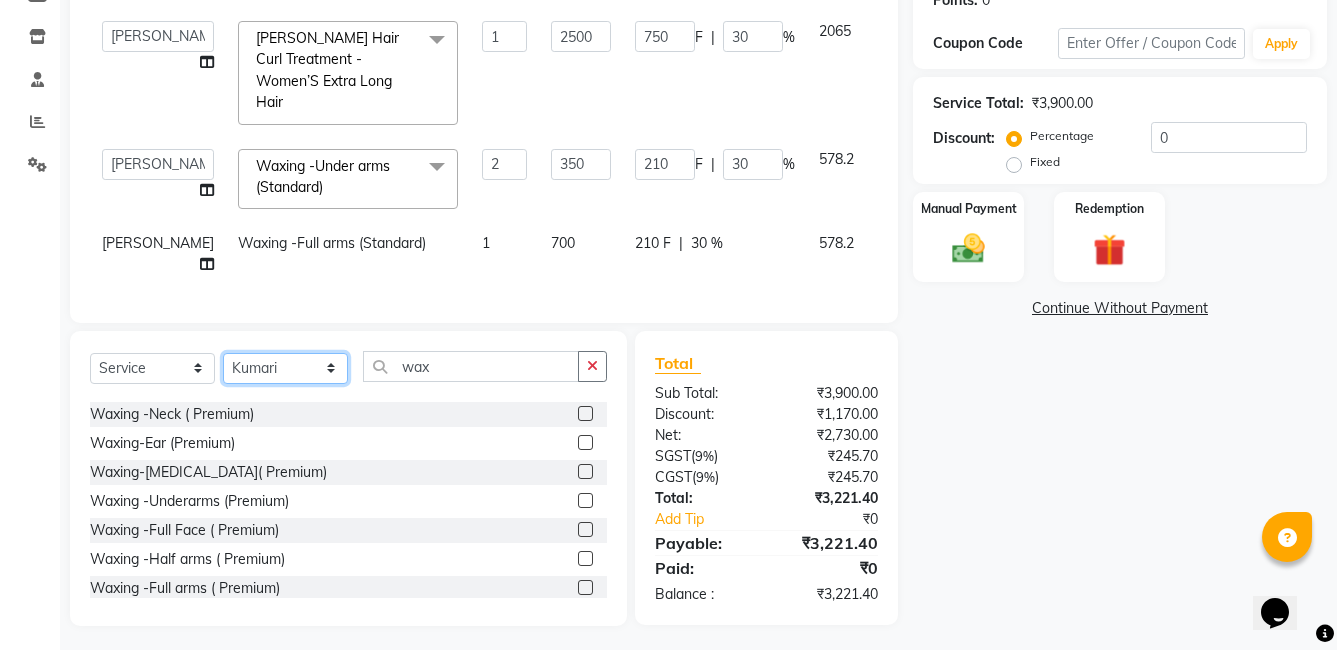 click on "Select Stylist faizz [PERSON_NAME] [PERSON_NAME] sree Manager [PERSON_NAME]" 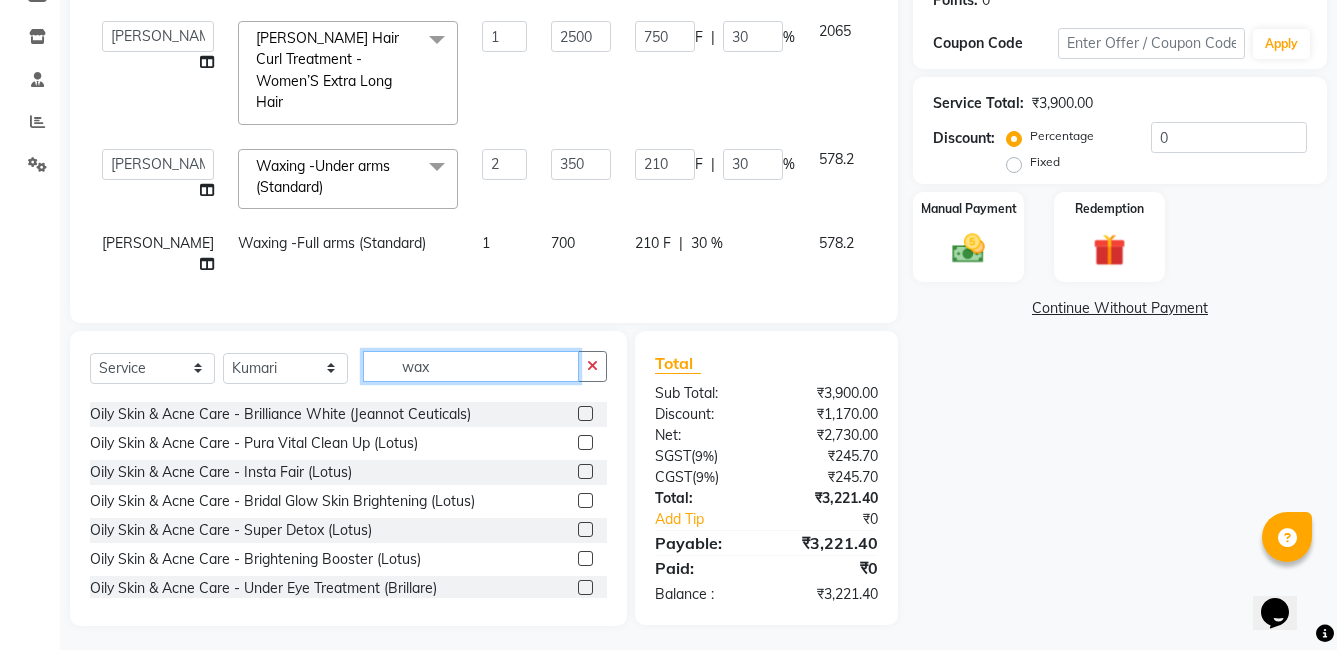 click on "wax" 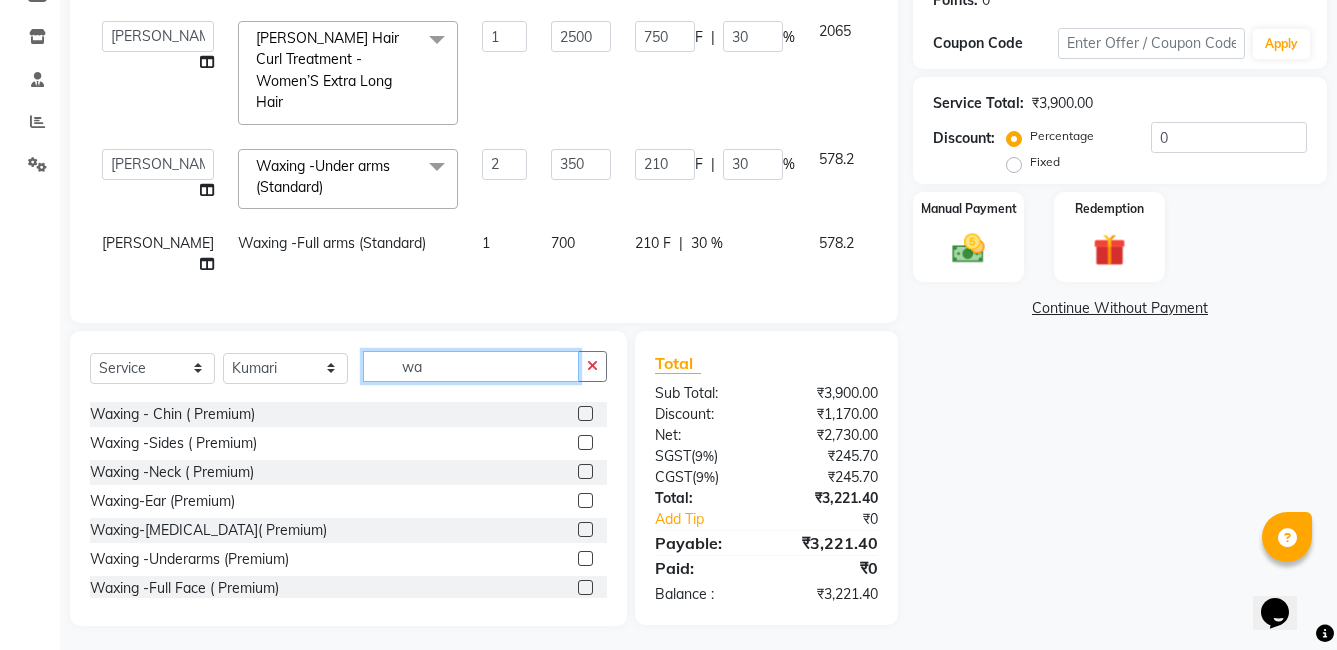 type on "w" 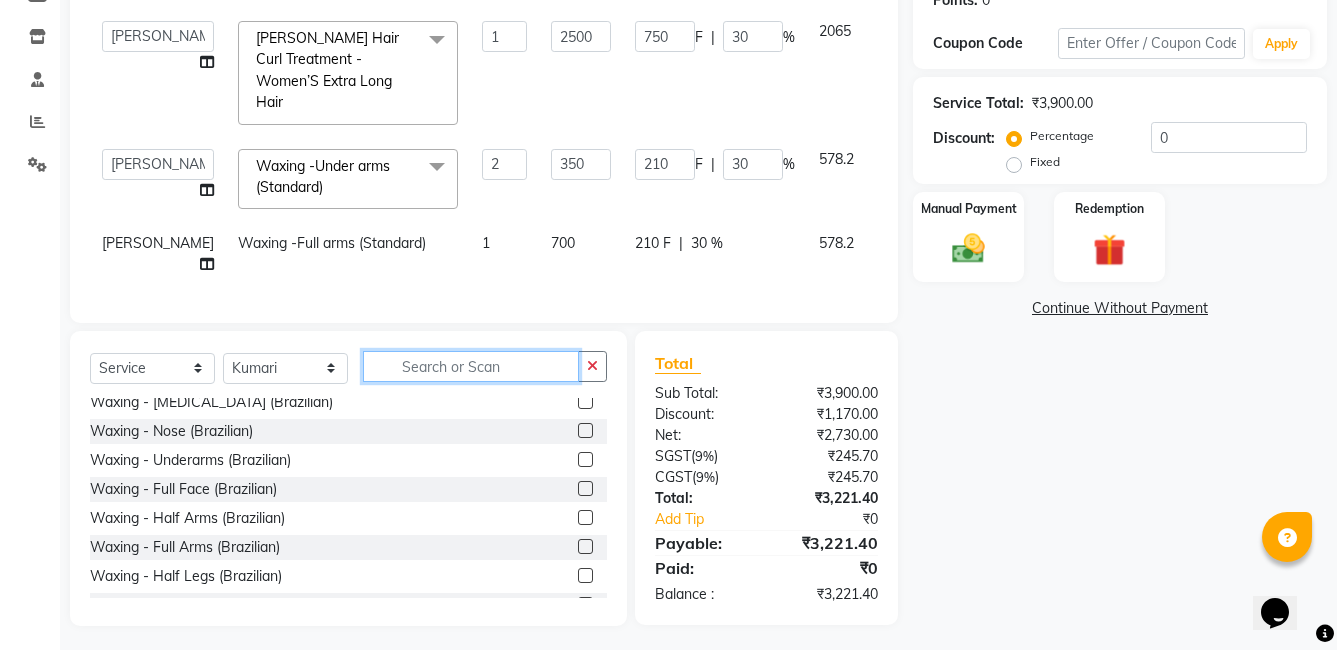 scroll, scrollTop: 1250, scrollLeft: 0, axis: vertical 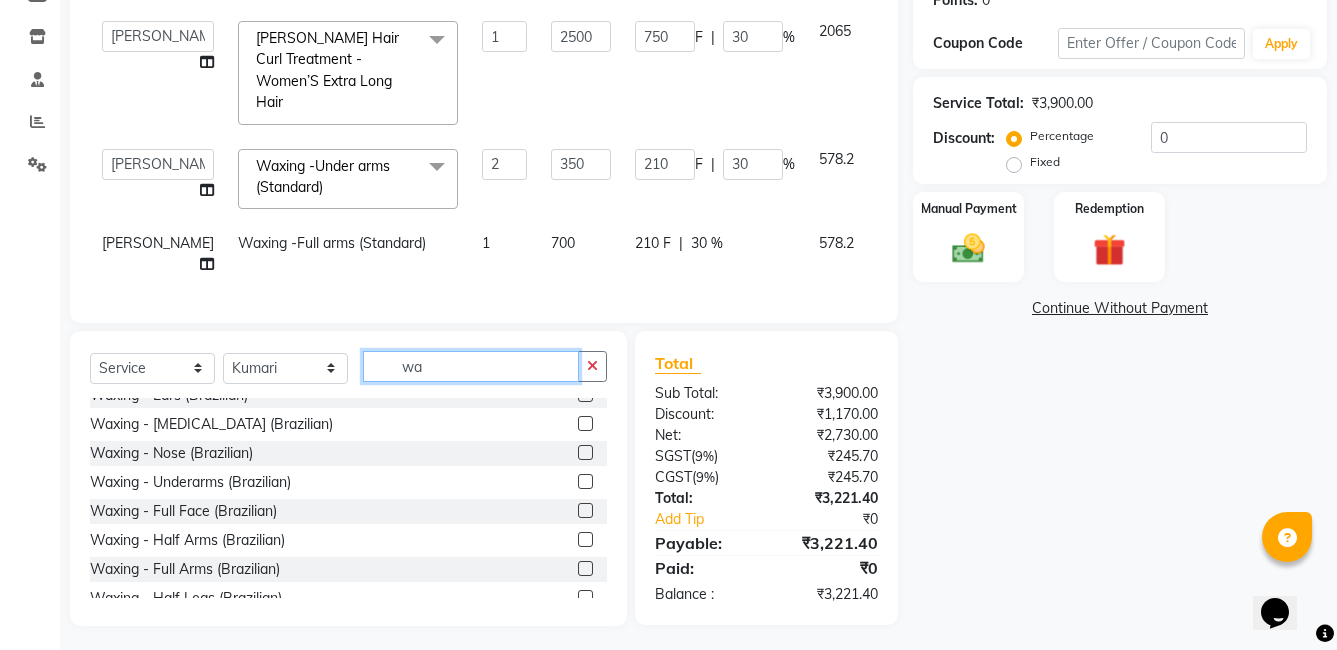 type on "wax" 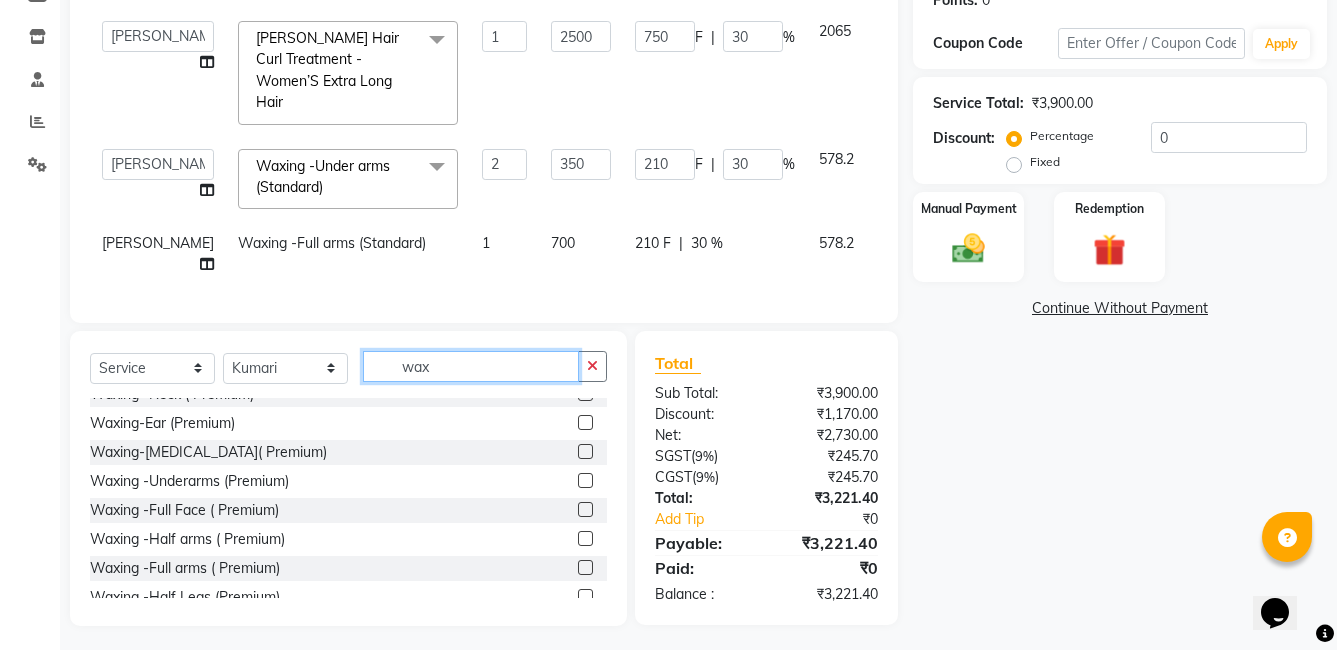 scroll, scrollTop: 870, scrollLeft: 0, axis: vertical 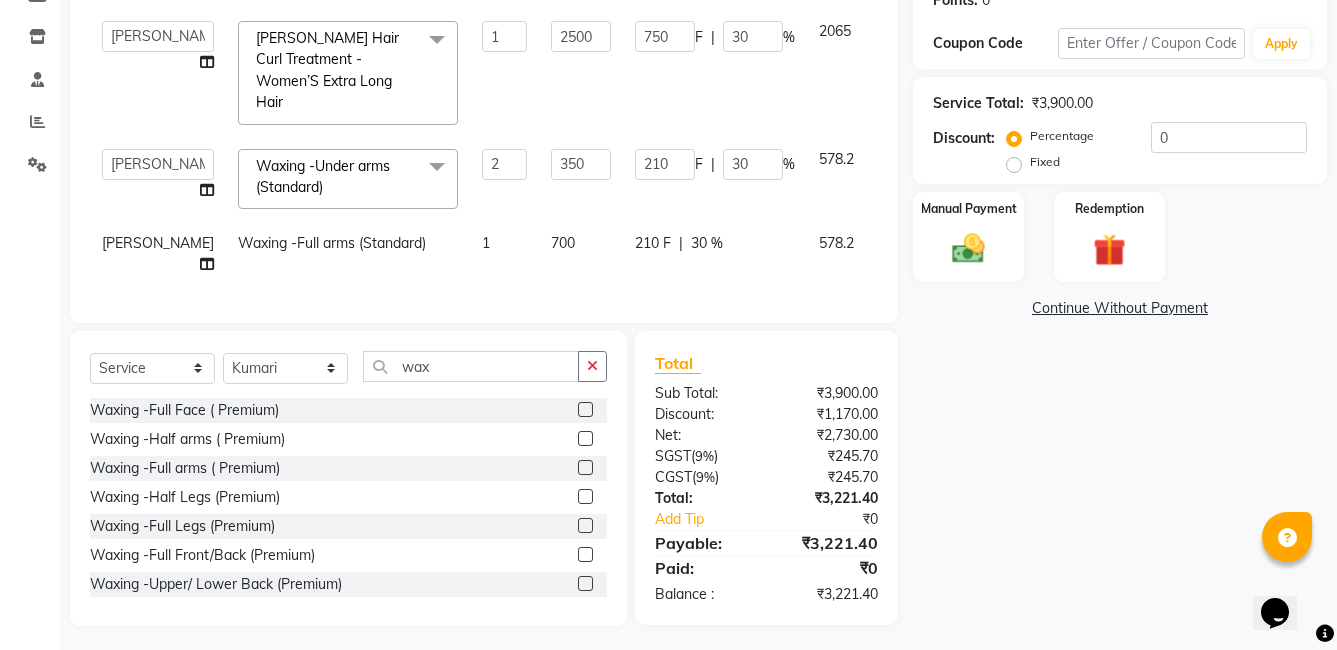 click 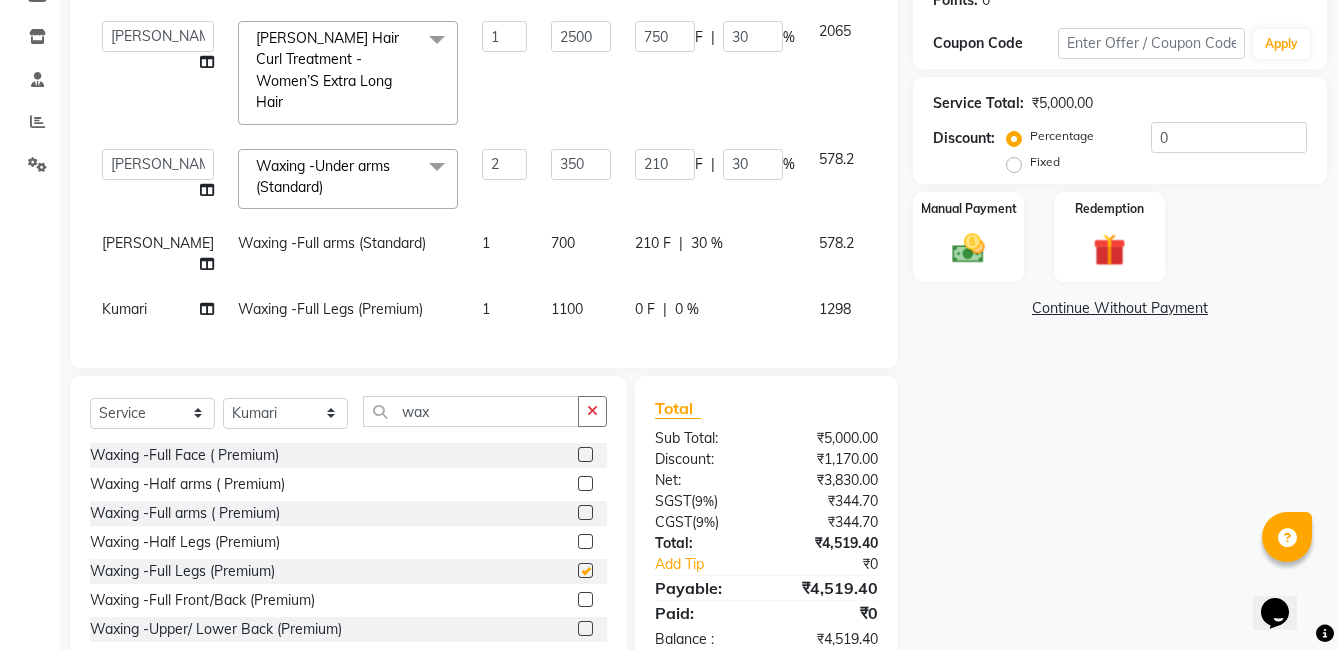 checkbox on "false" 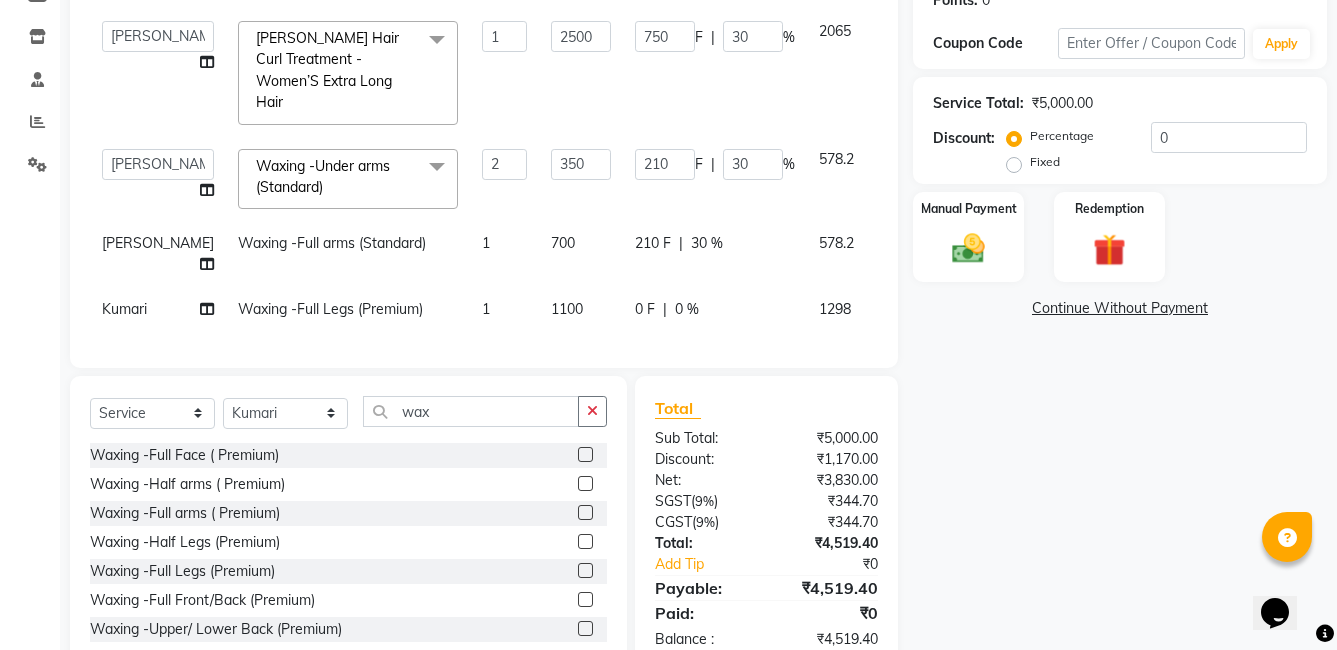 click on "Waxing -Full Legs (Premium)" 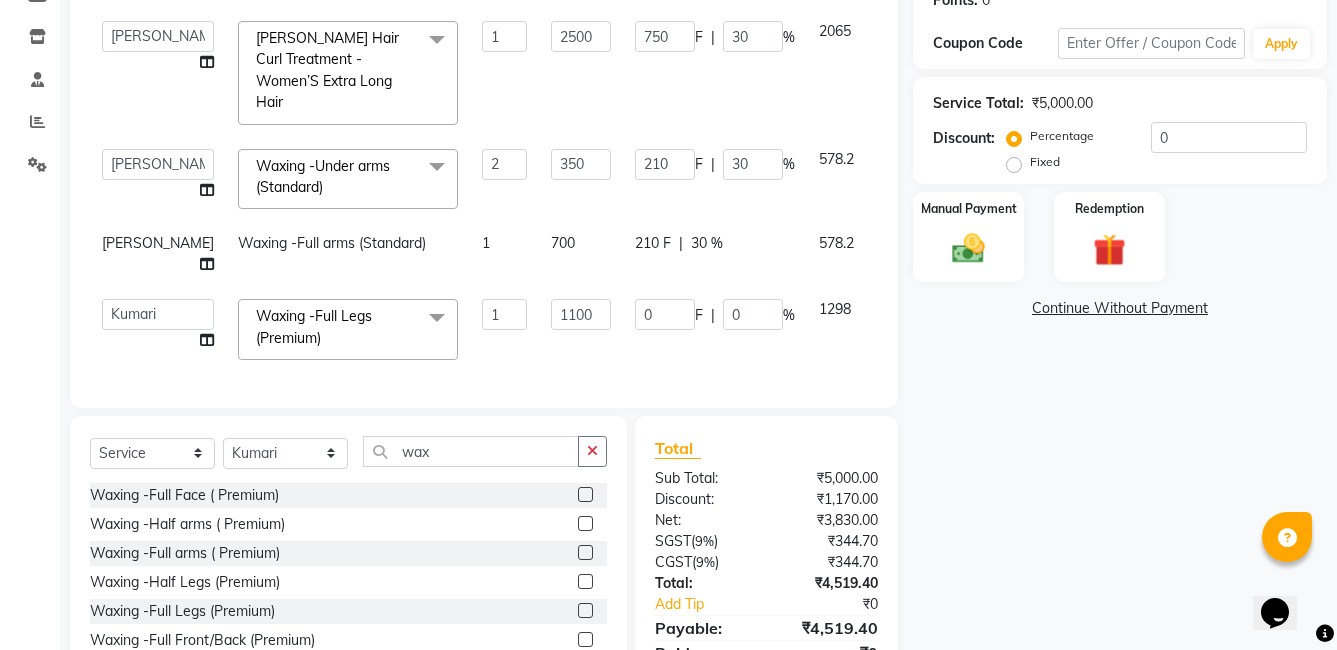 click 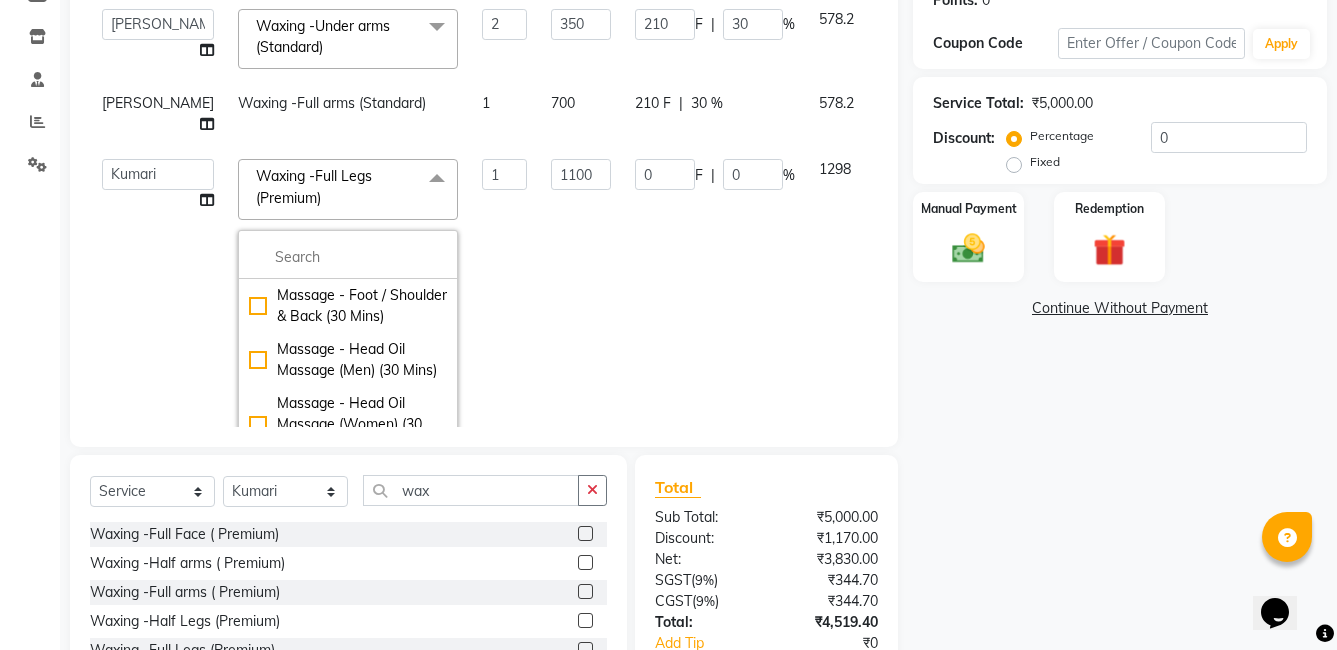 scroll, scrollTop: 300, scrollLeft: 0, axis: vertical 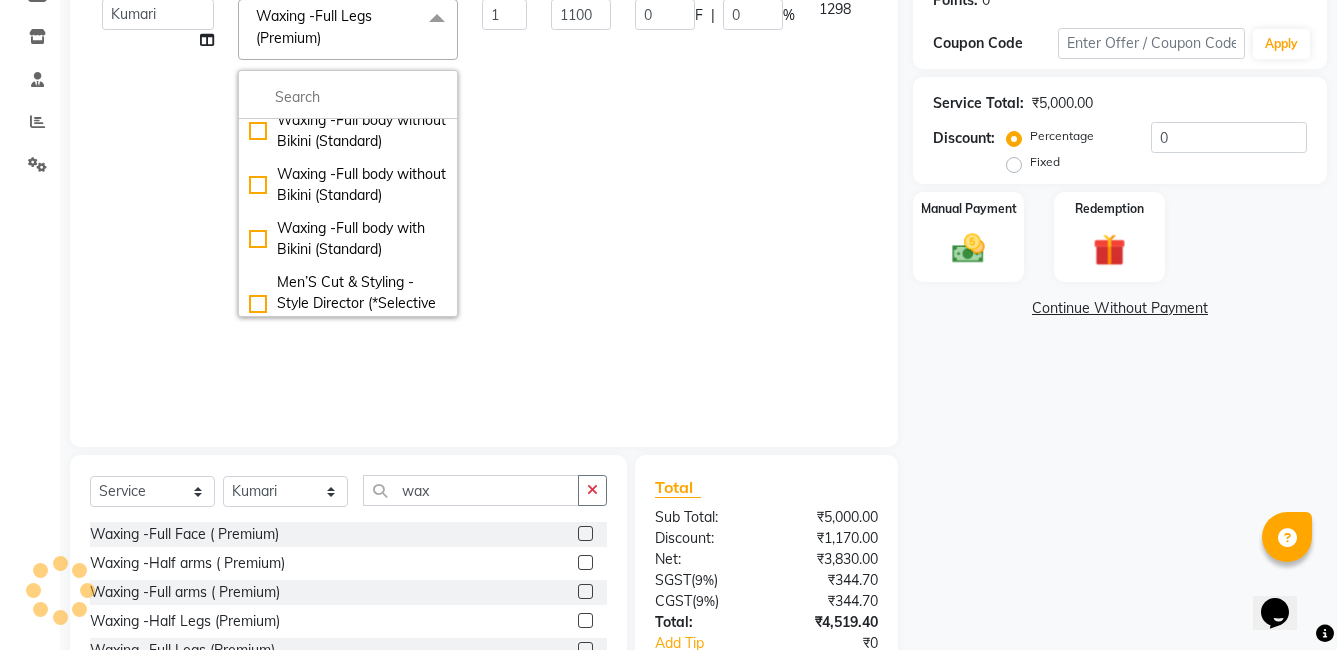click on "Waxing -Half legs (Standard)" 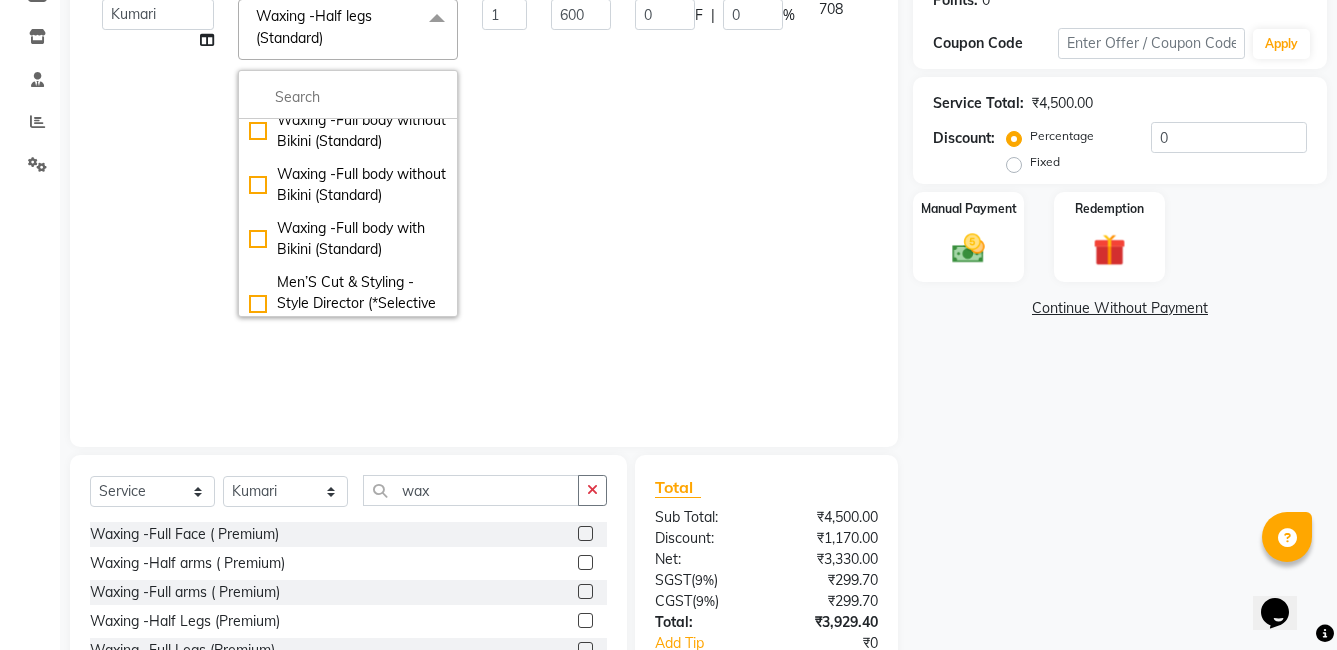 click on "600" 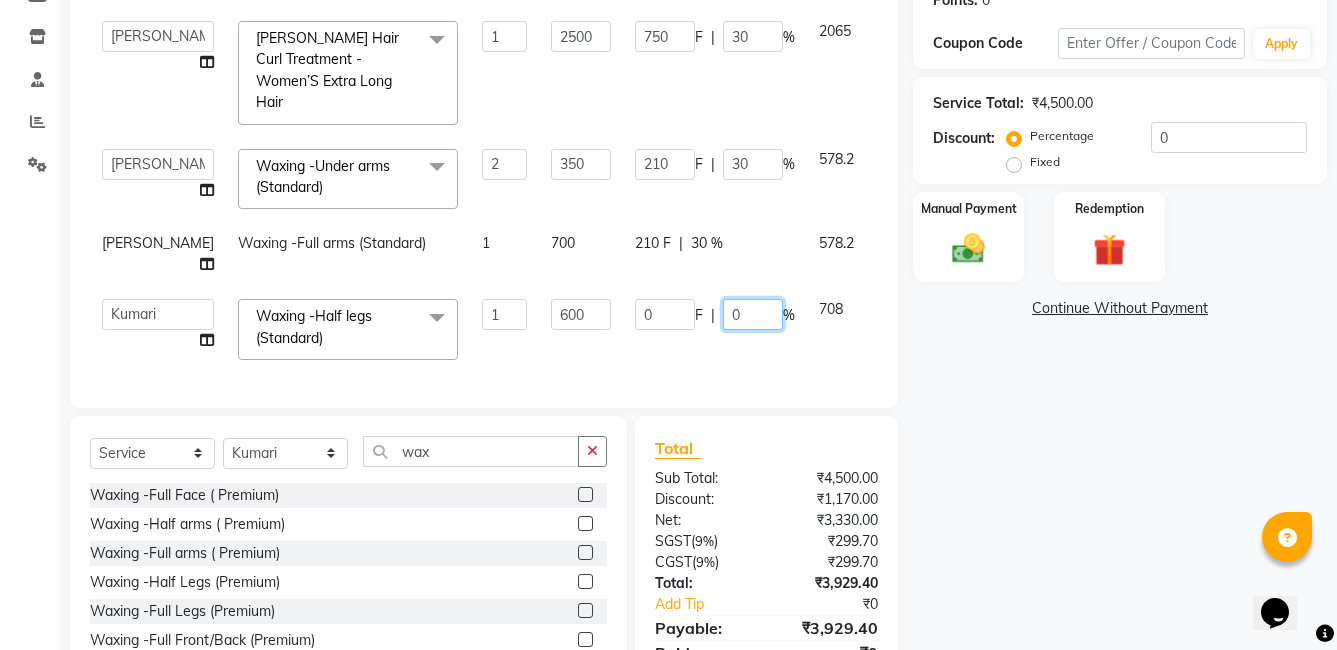click on "0" 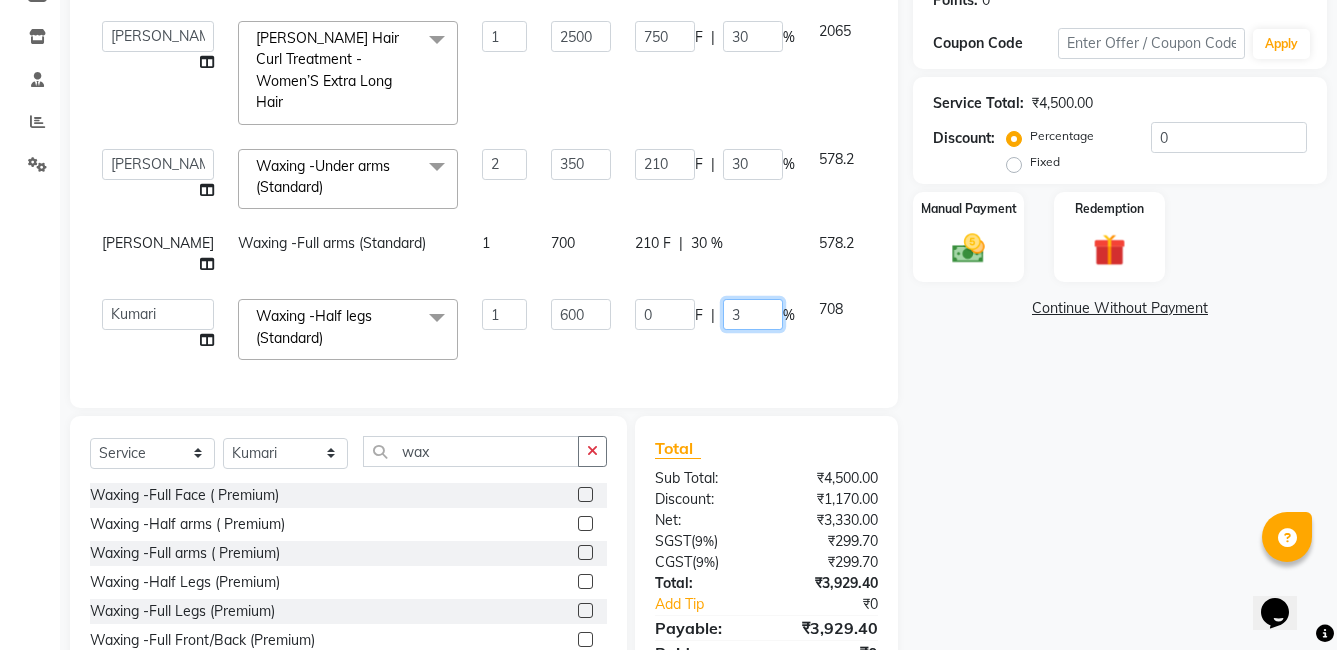 type on "30" 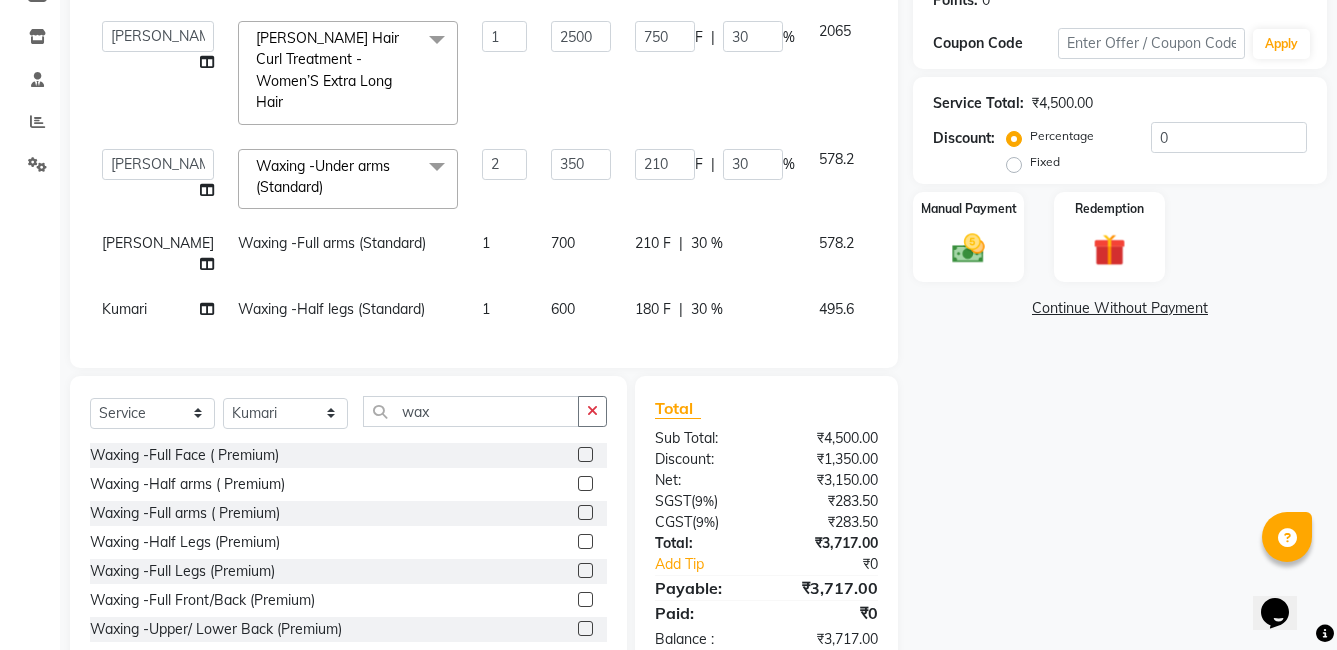 click on "180 F | 30 %" 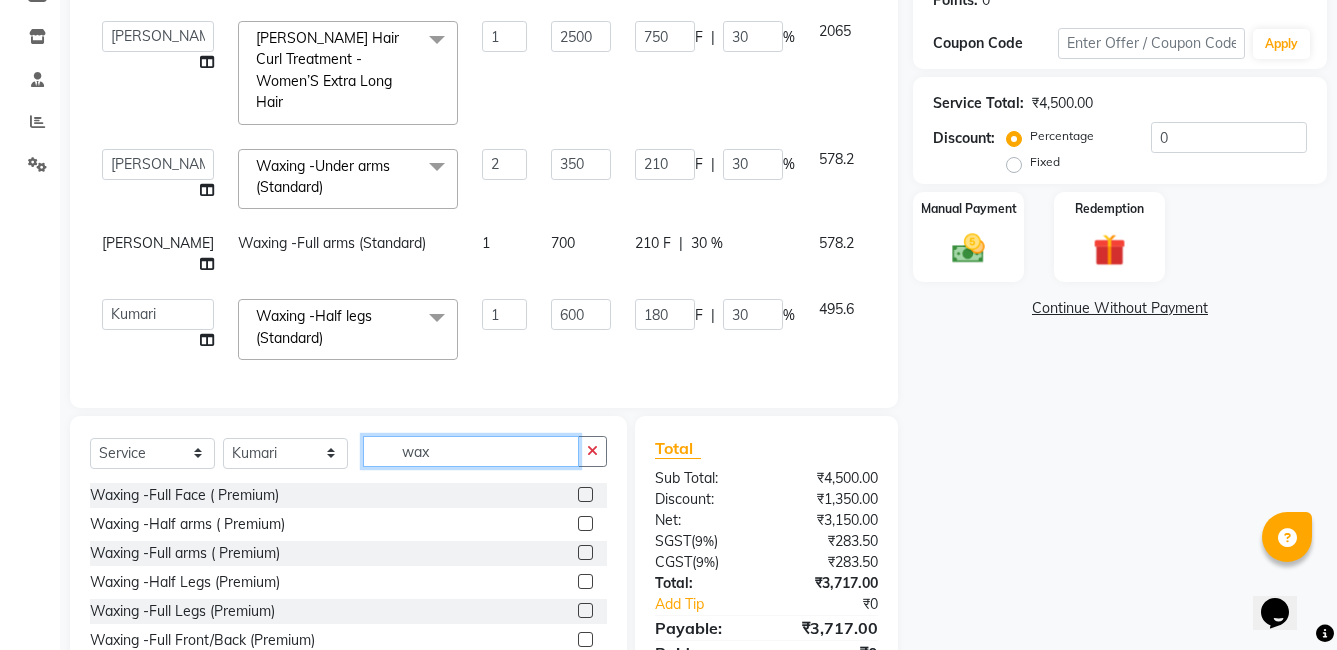 drag, startPoint x: 468, startPoint y: 459, endPoint x: 378, endPoint y: 459, distance: 90 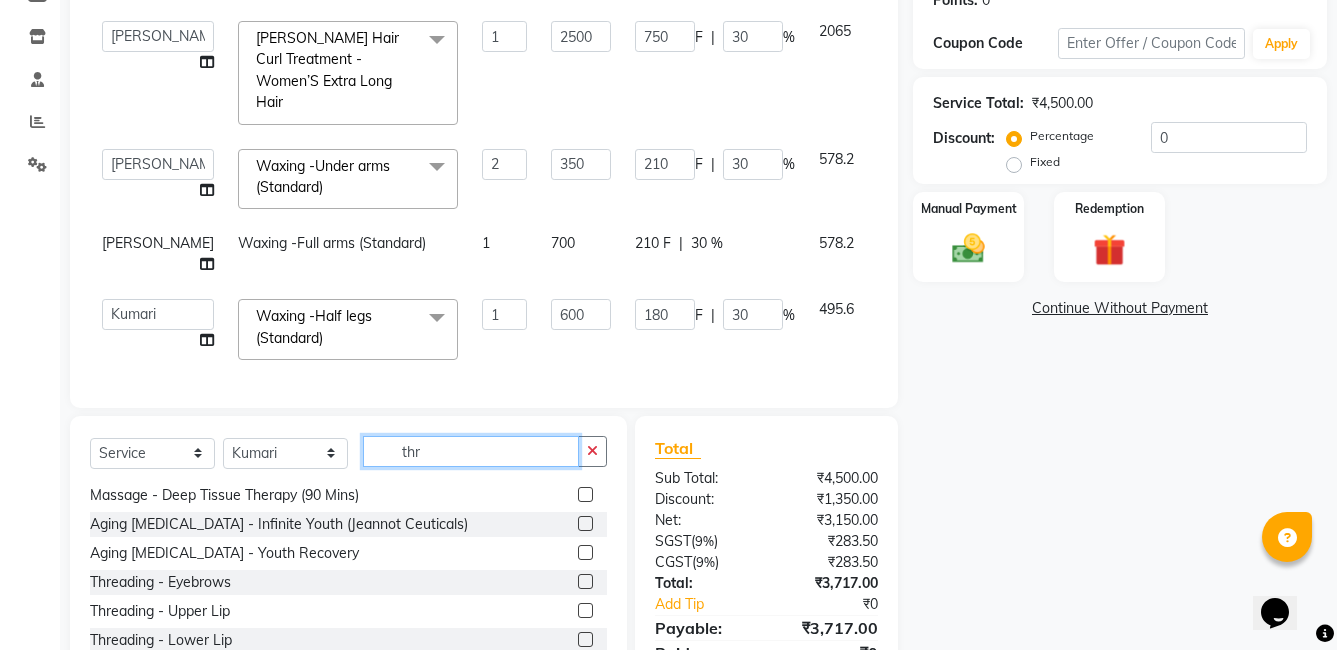 scroll, scrollTop: 0, scrollLeft: 0, axis: both 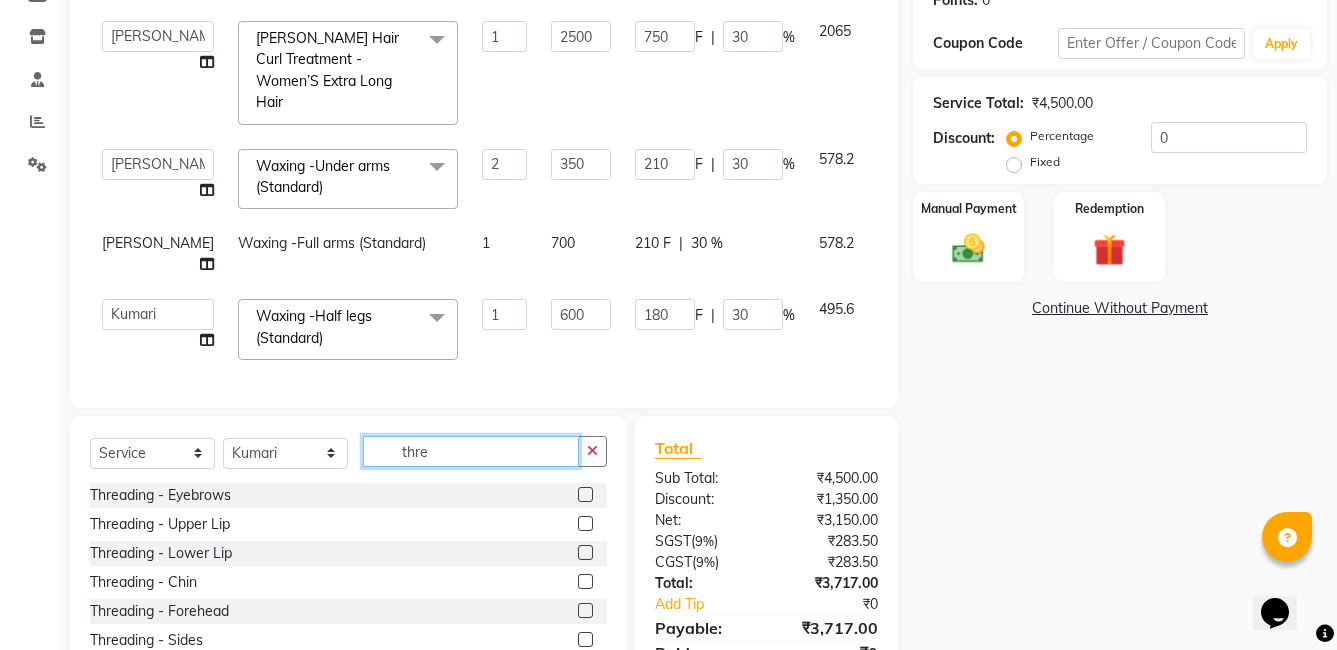 type on "thre" 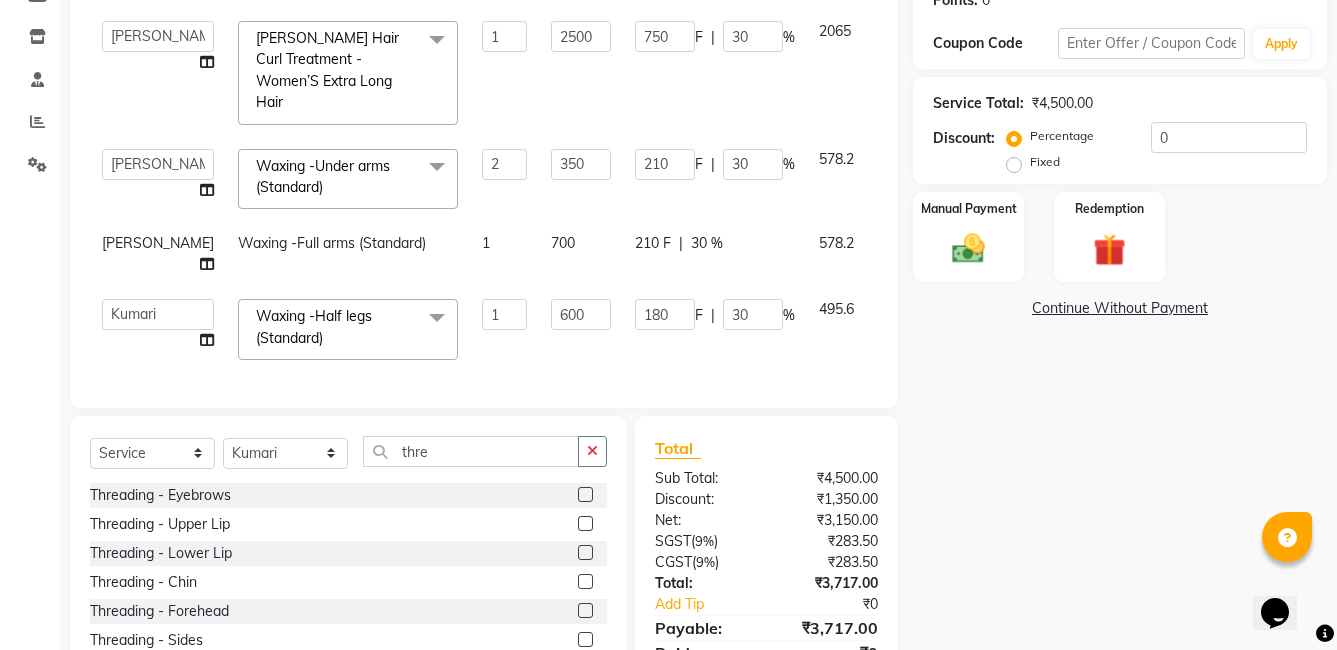 click 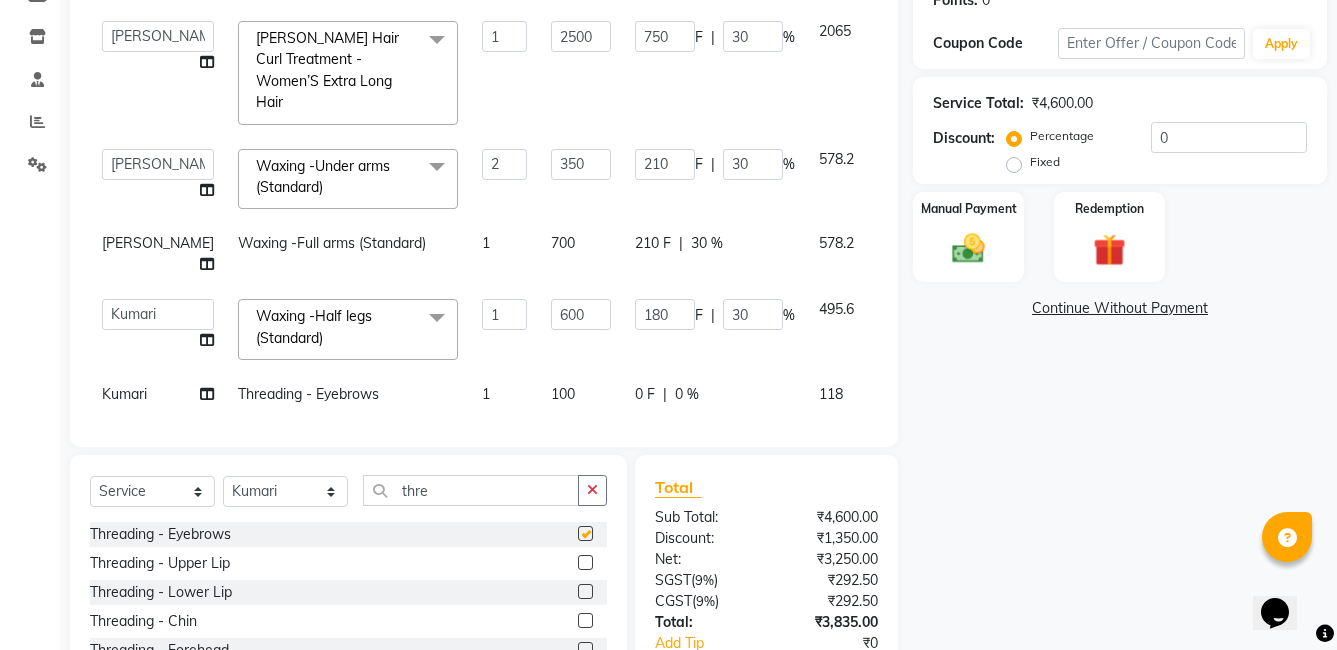 checkbox on "false" 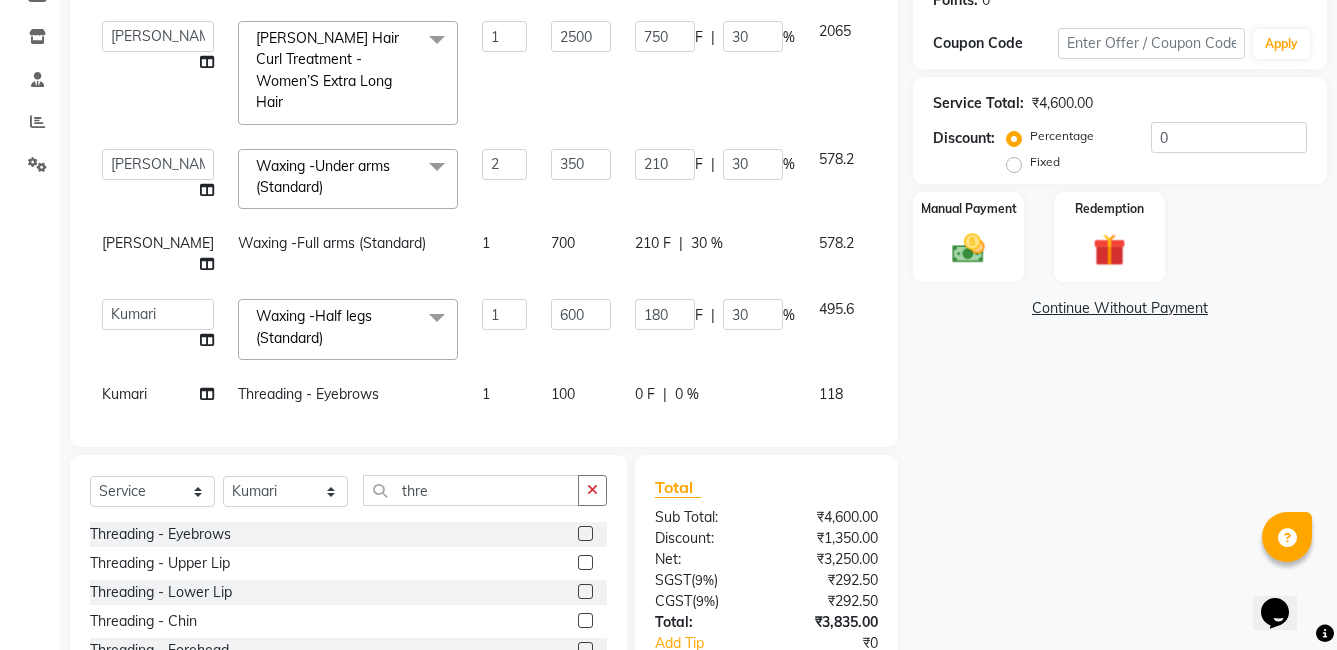 click on "0 F | 0 %" 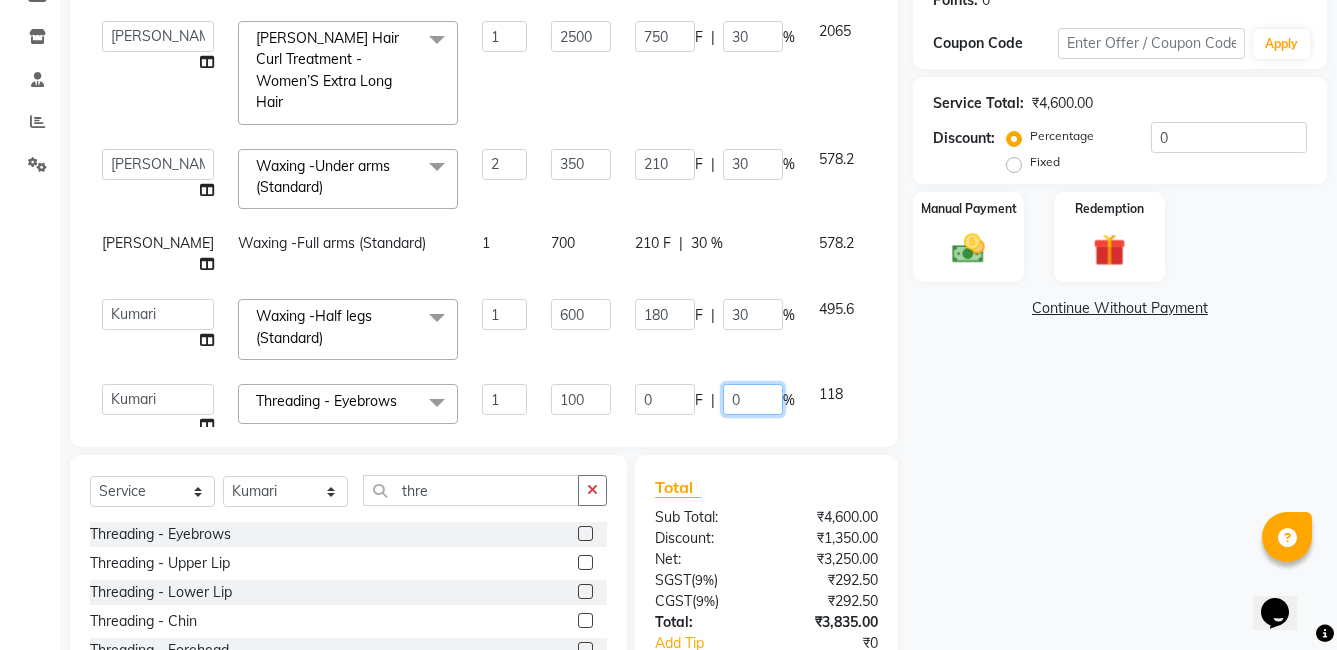 click on "0" 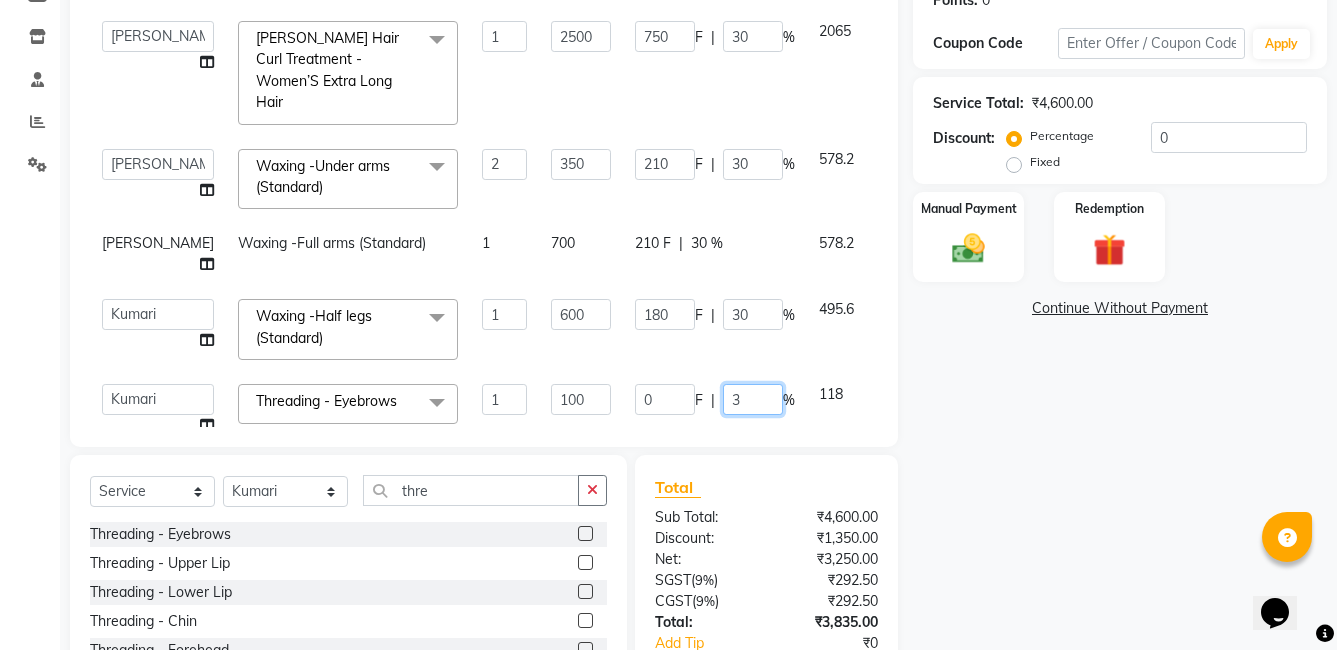 type on "30" 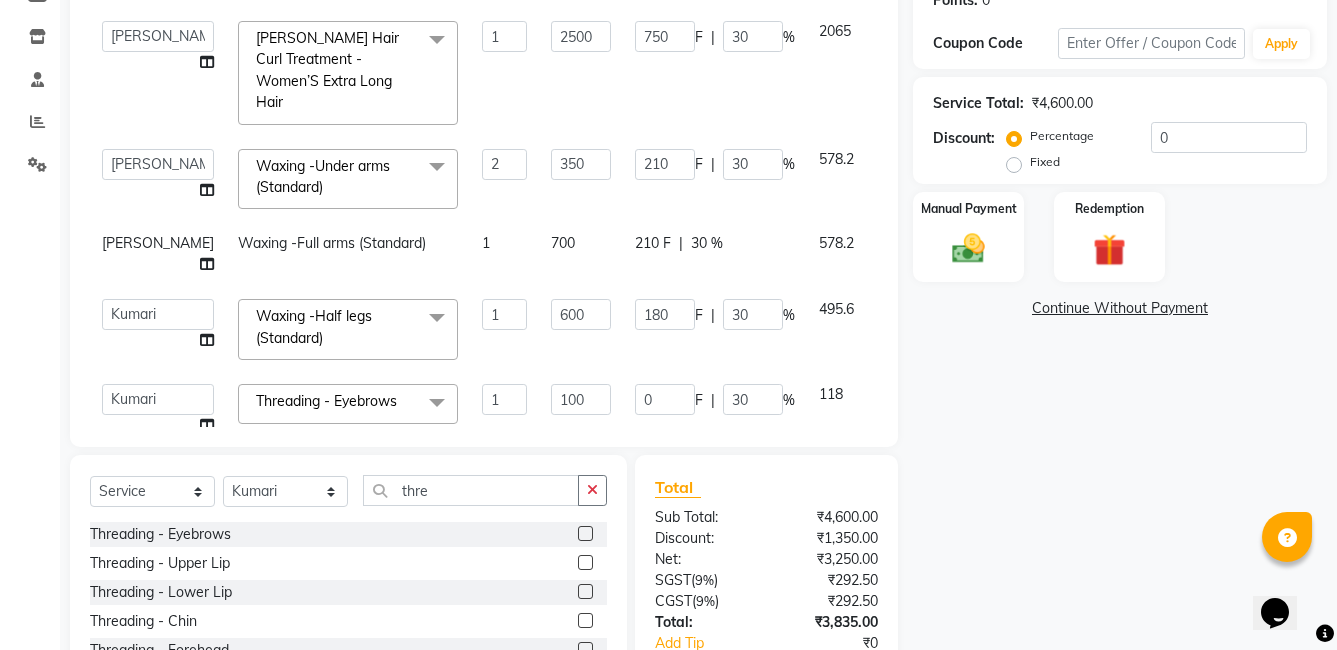 click on "Name: [PERSON_NAME]  Membership:  No Active Membership  Total Visits:  1 Card on file:  0 Last Visit:   [DATE] Points:   0  Coupon Code Apply Service Total:  ₹4,600.00  Discount:  Percentage   Fixed  0 Manual Payment Redemption  Continue Without Payment" 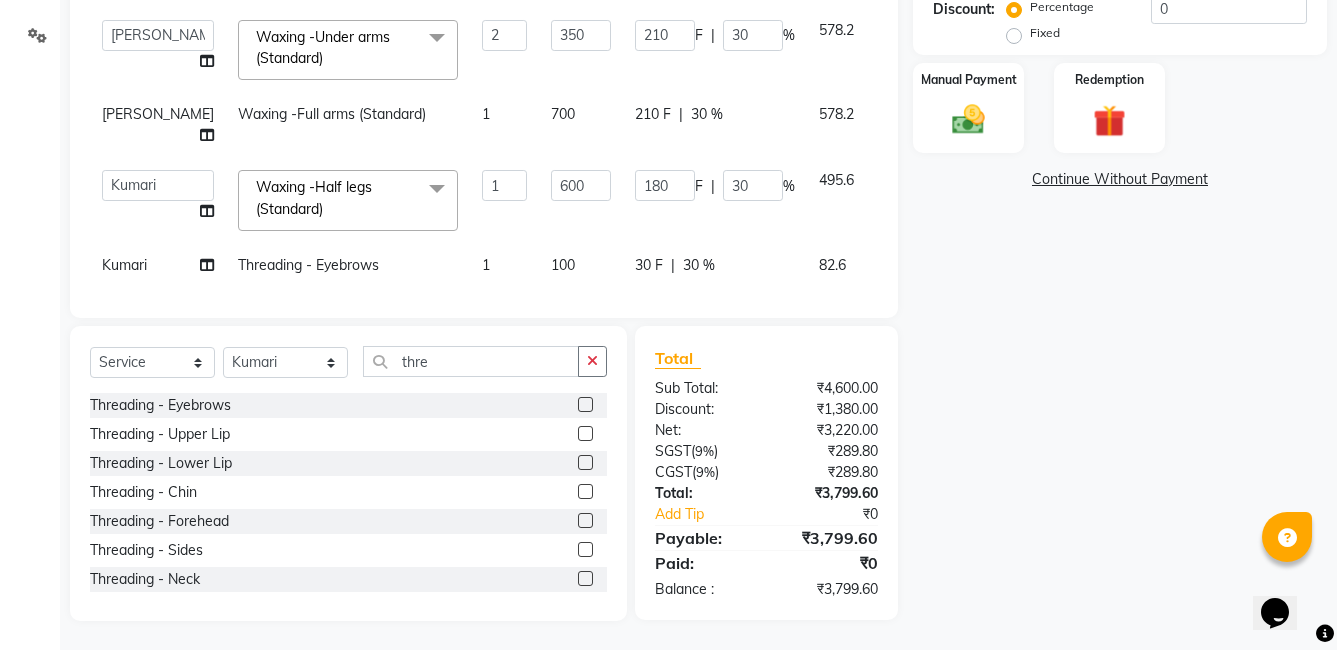 scroll, scrollTop: 451, scrollLeft: 0, axis: vertical 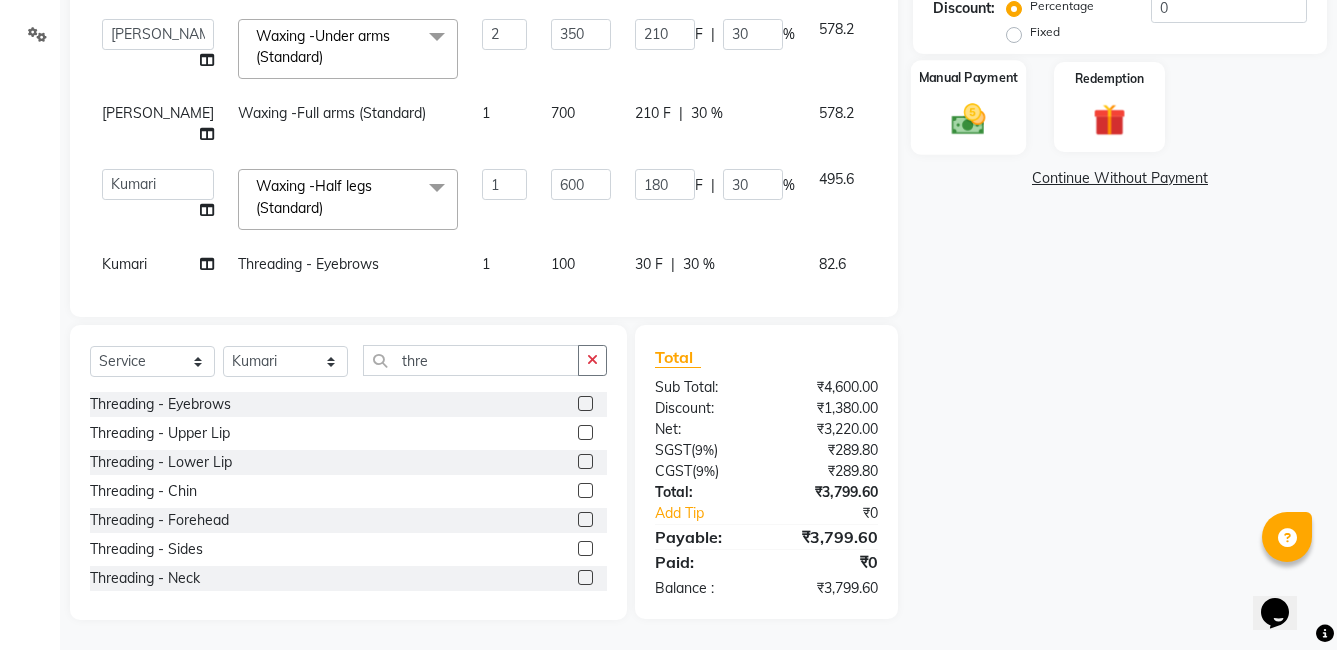 click on "Manual Payment" 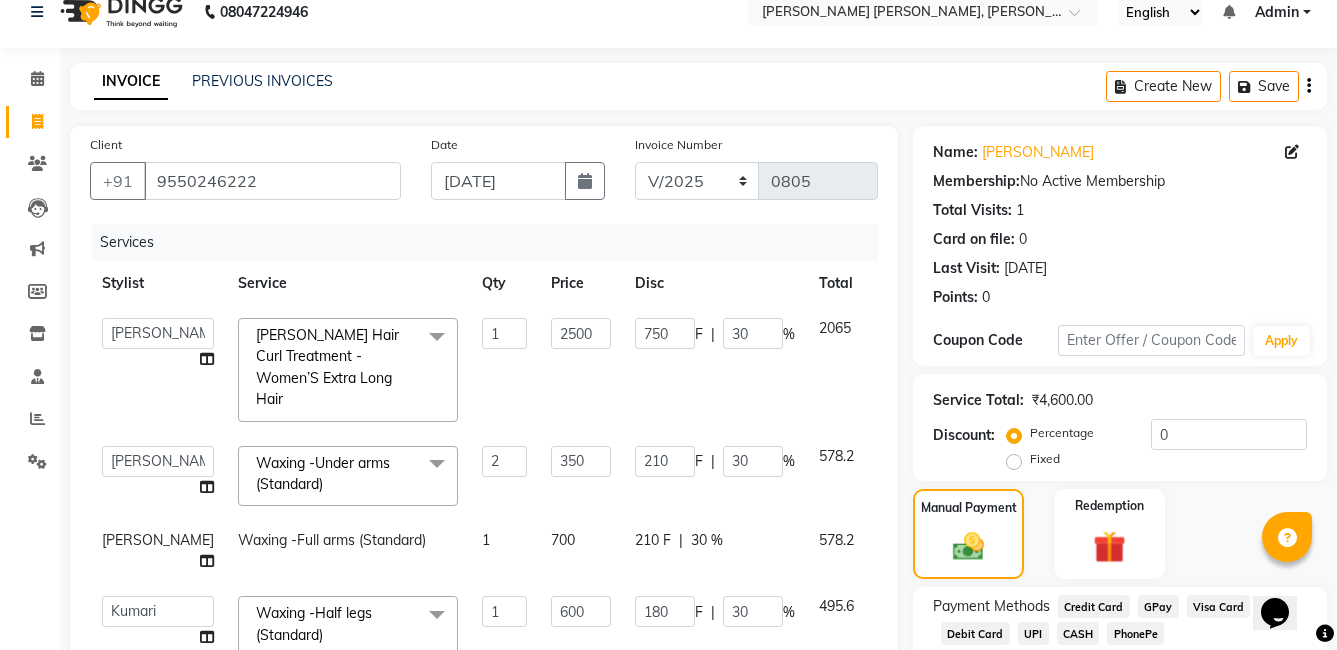 scroll, scrollTop: 0, scrollLeft: 0, axis: both 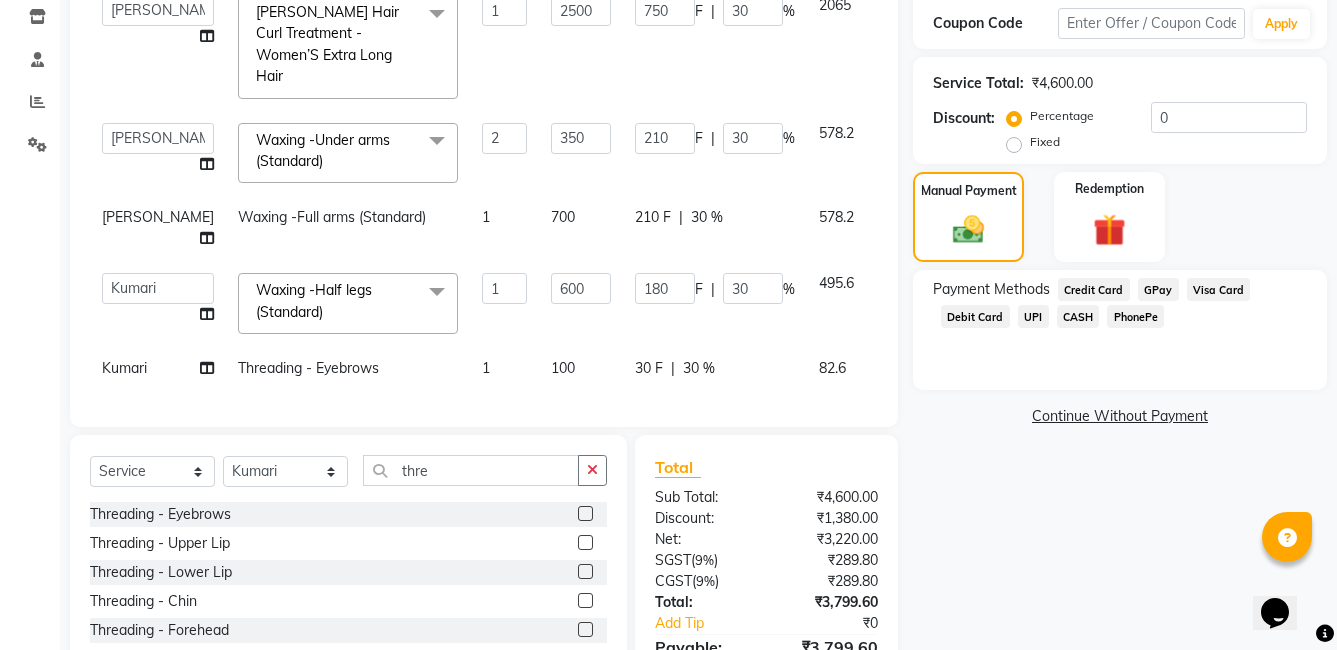 click on "UPI" 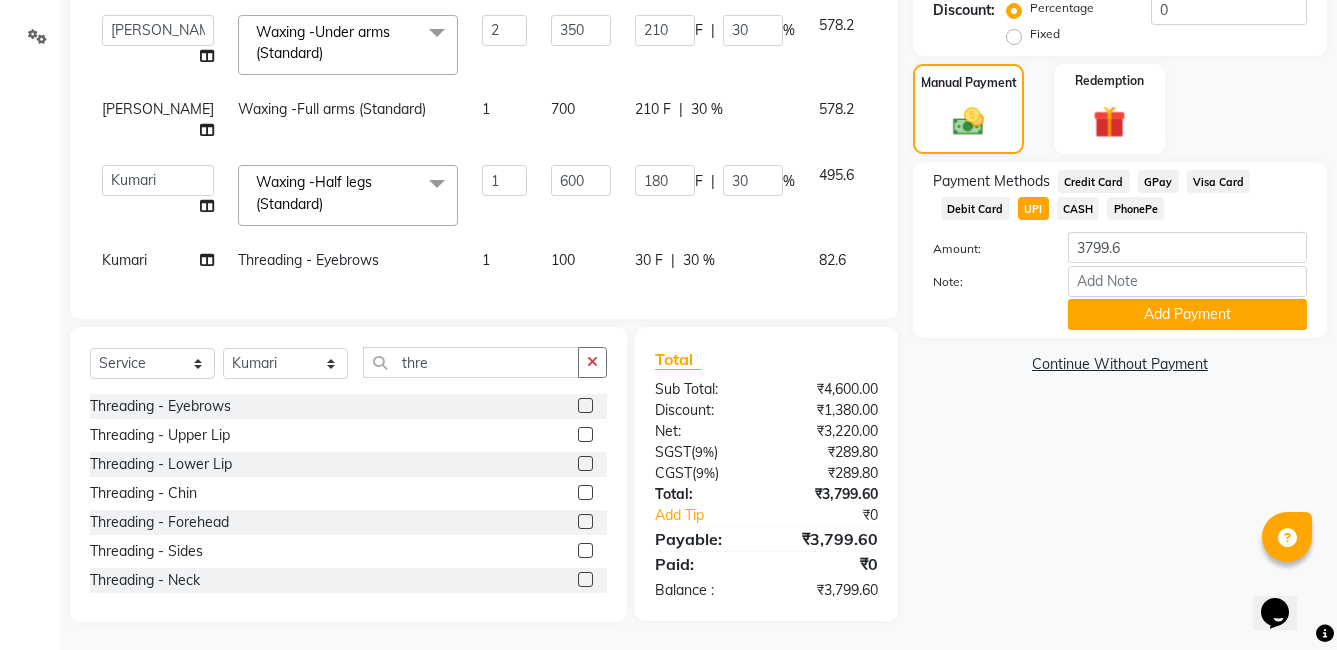 scroll, scrollTop: 451, scrollLeft: 0, axis: vertical 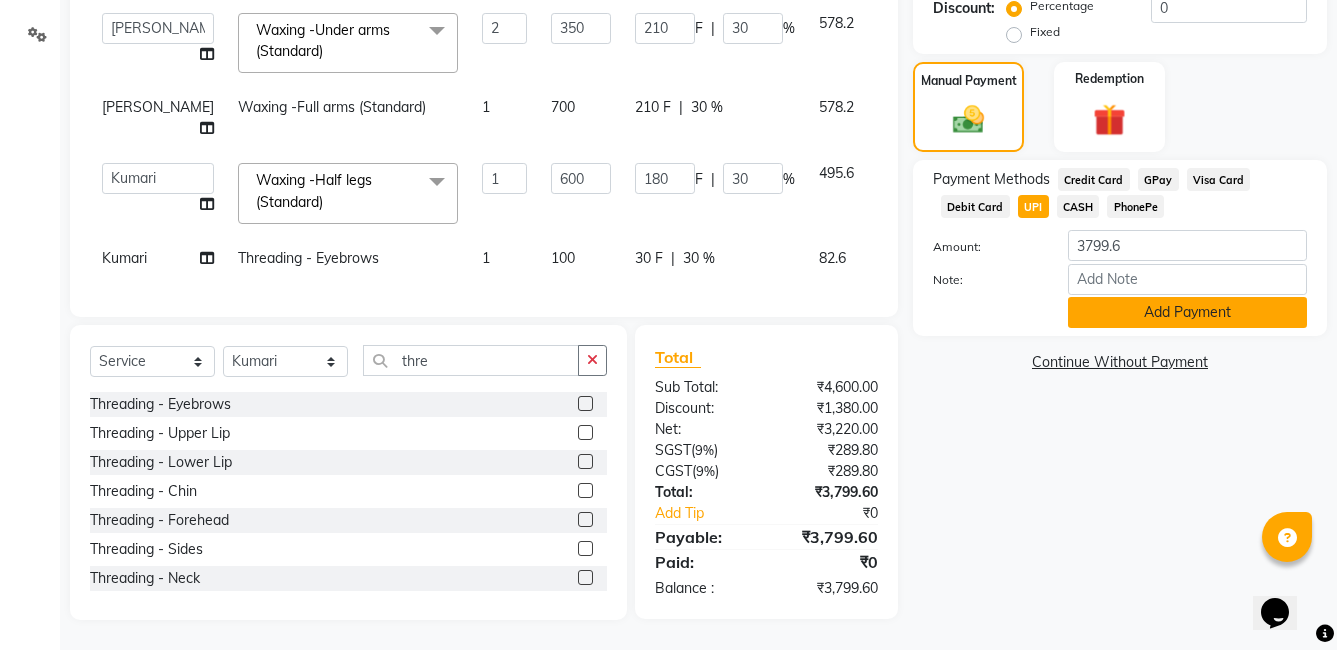 click on "Add Payment" 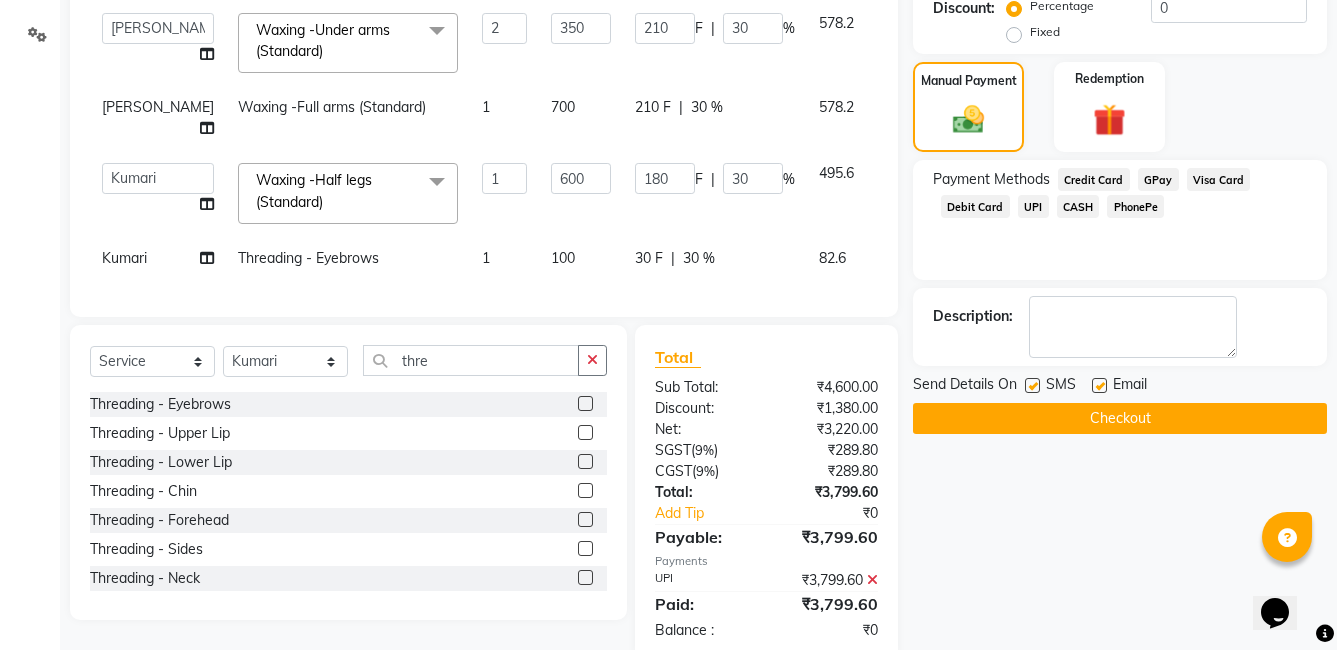 click 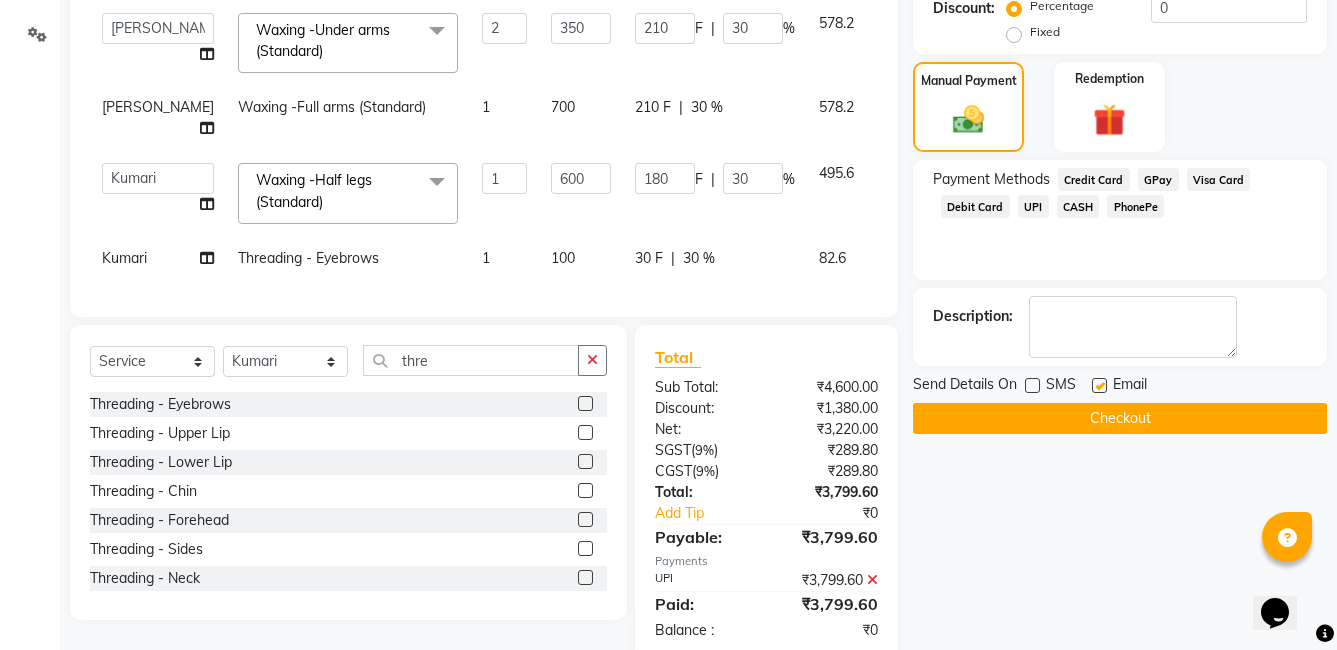 click 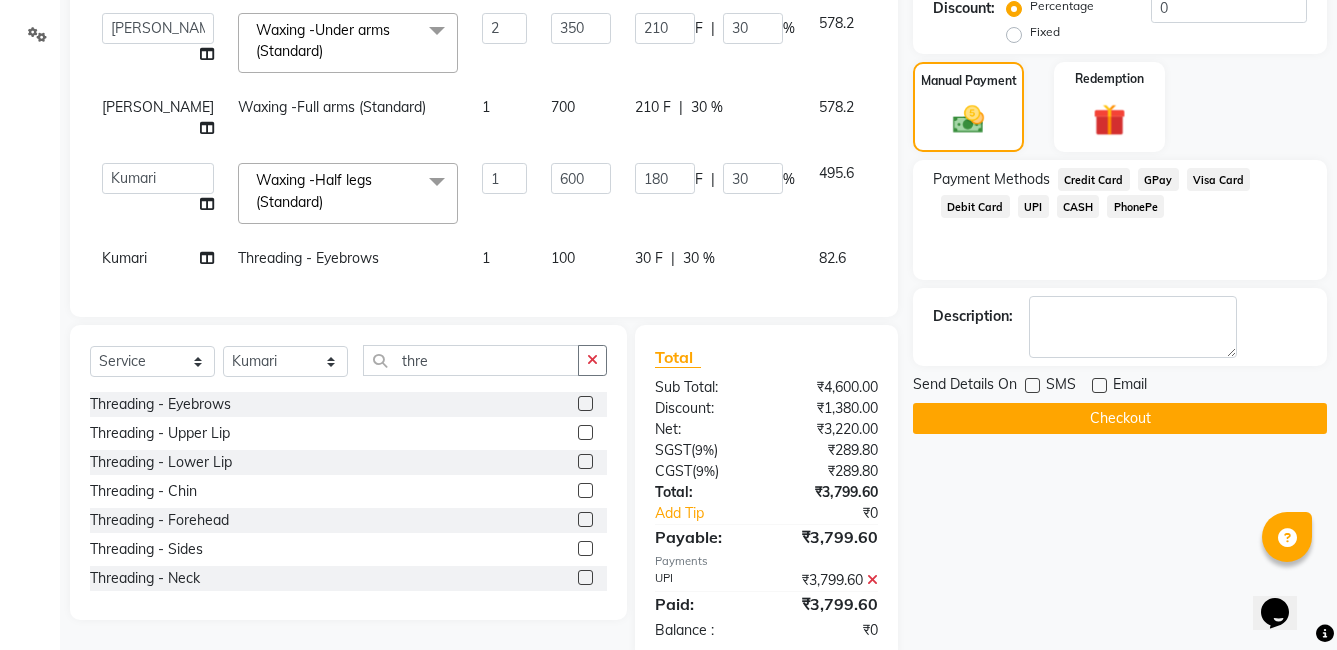 click on "UPI" 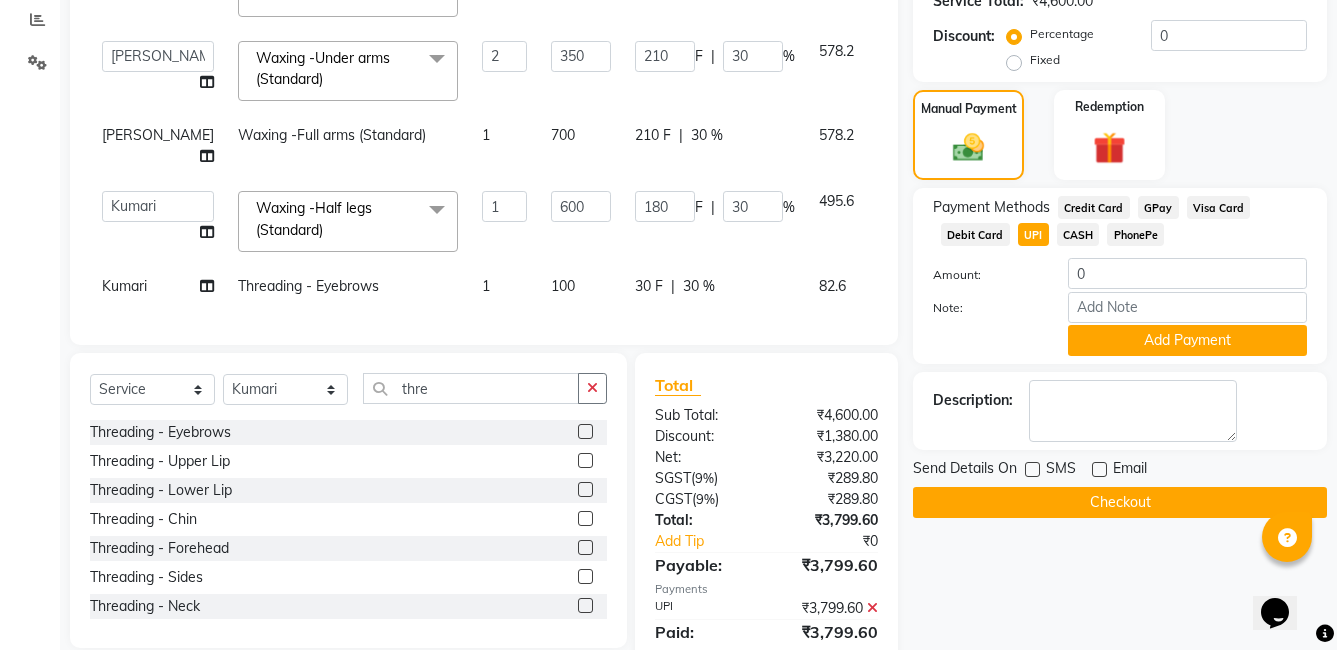 scroll, scrollTop: 492, scrollLeft: 0, axis: vertical 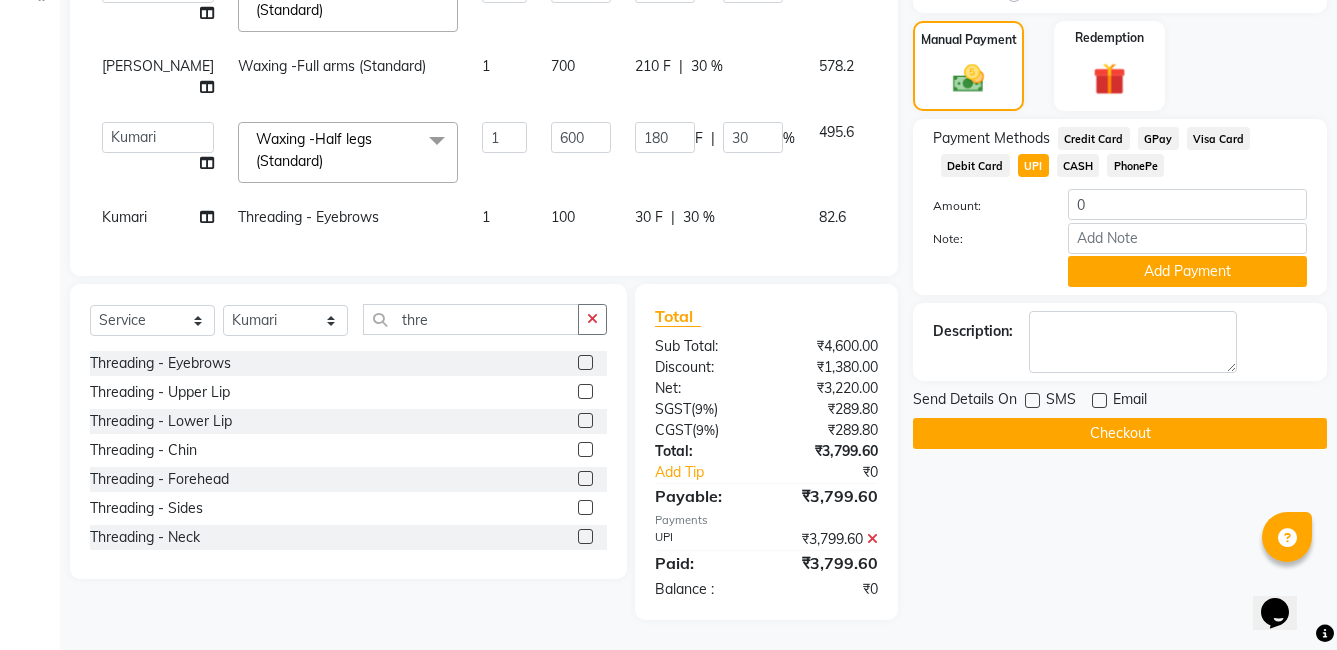click on "Checkout" 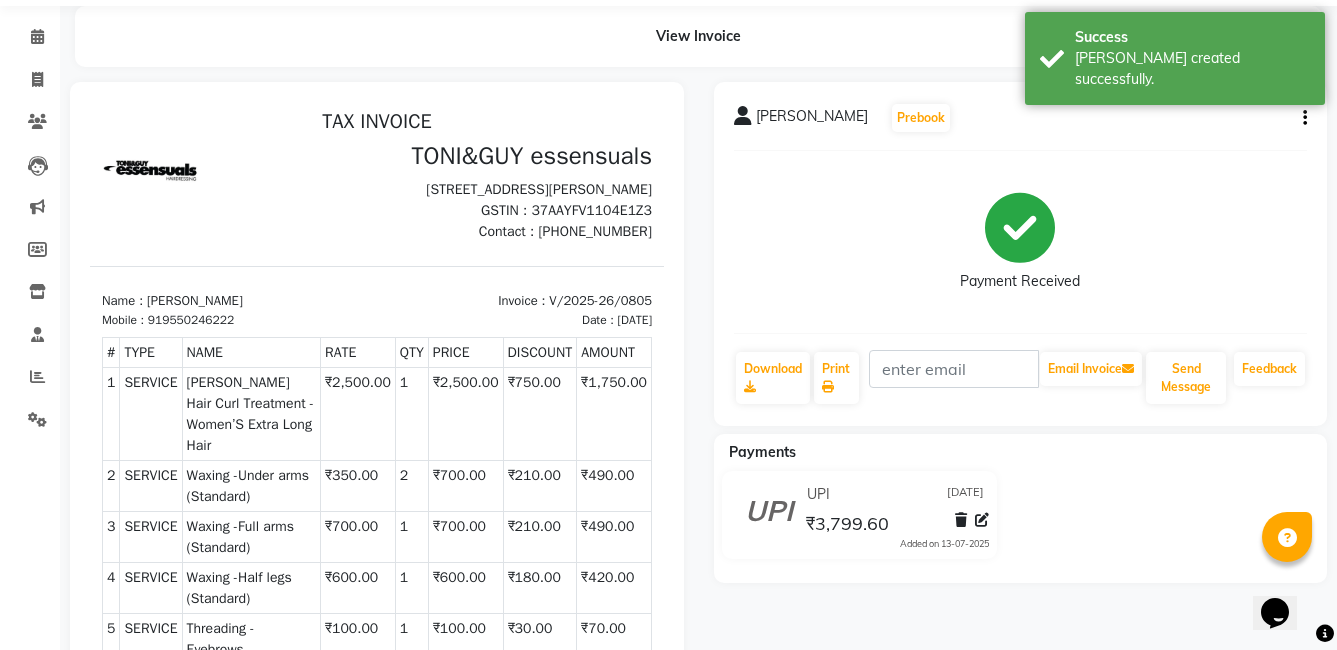 scroll, scrollTop: 0, scrollLeft: 0, axis: both 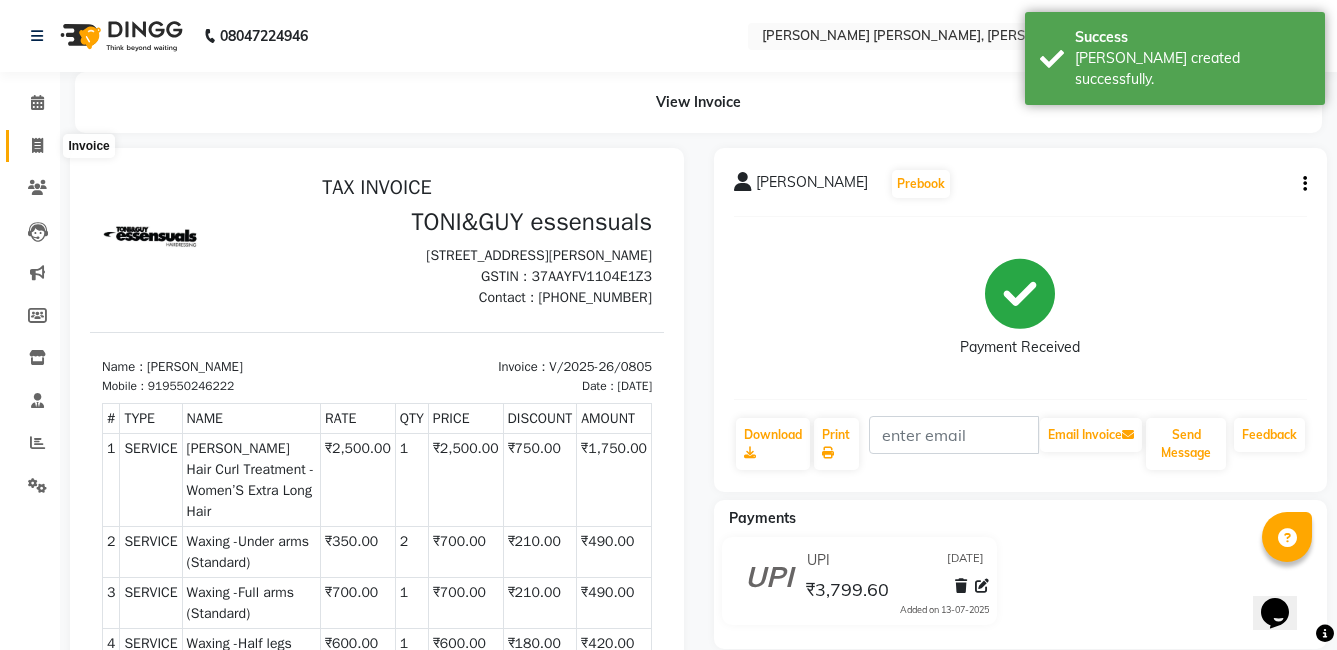 click 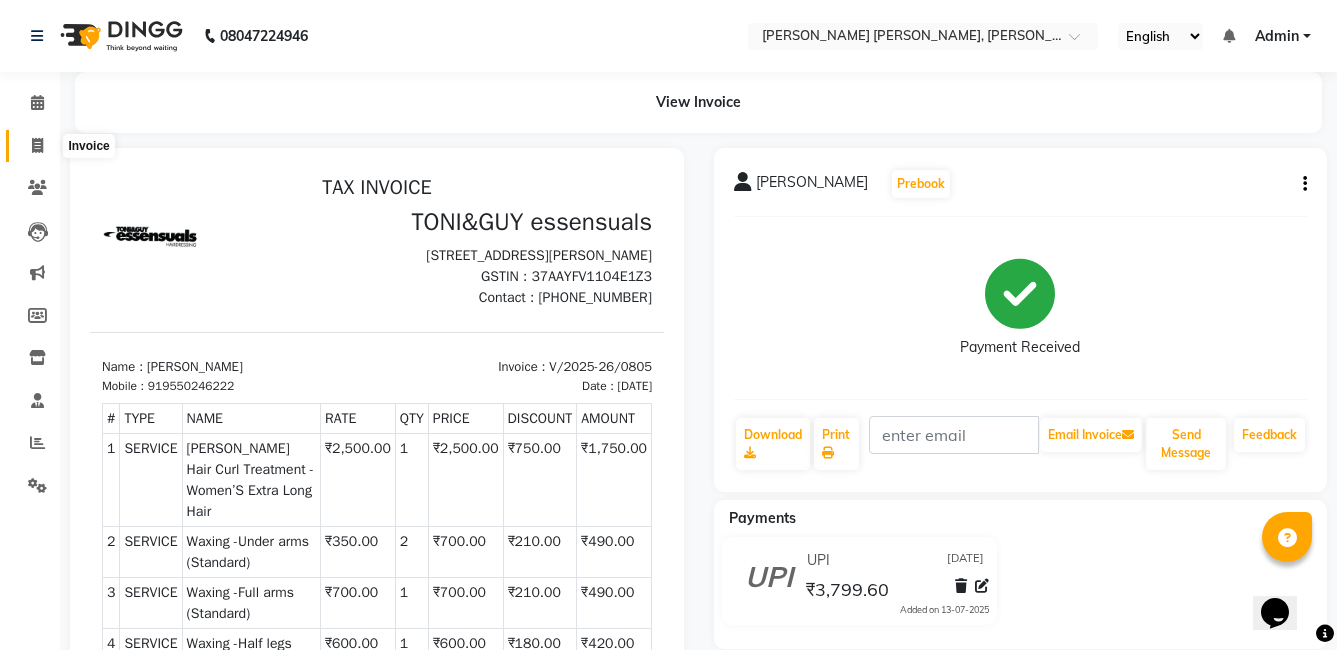 select on "service" 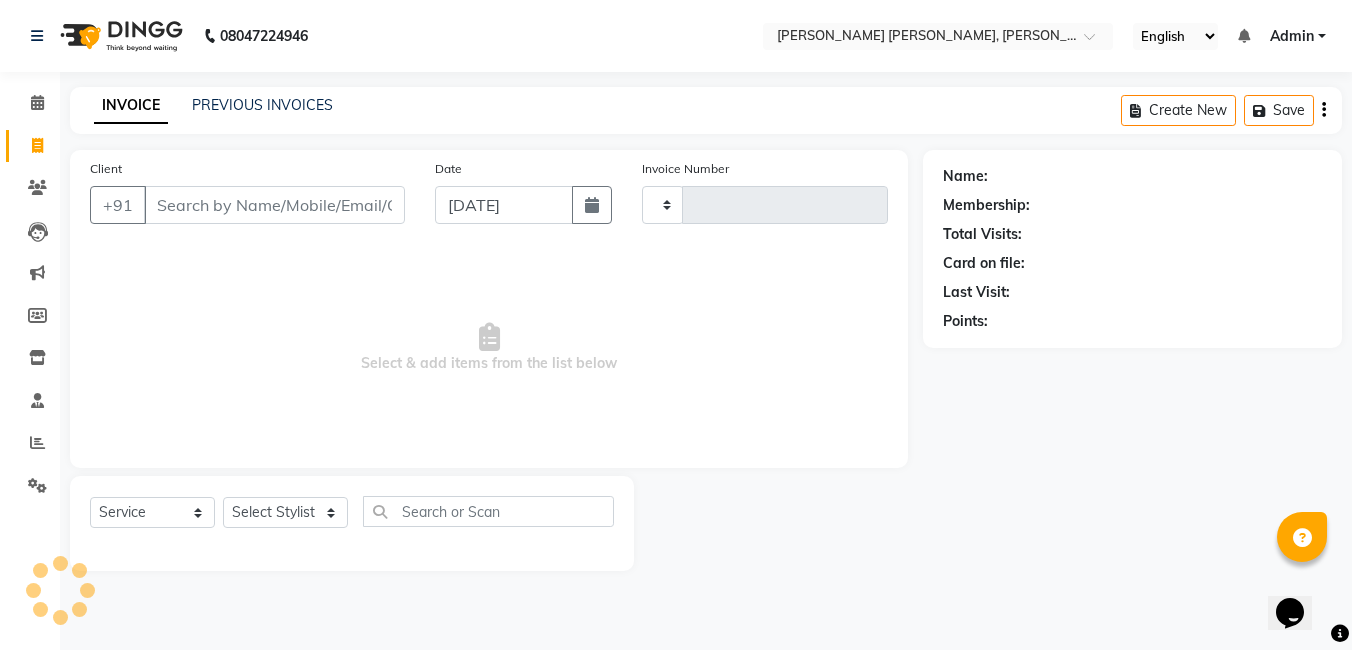 type on "0806" 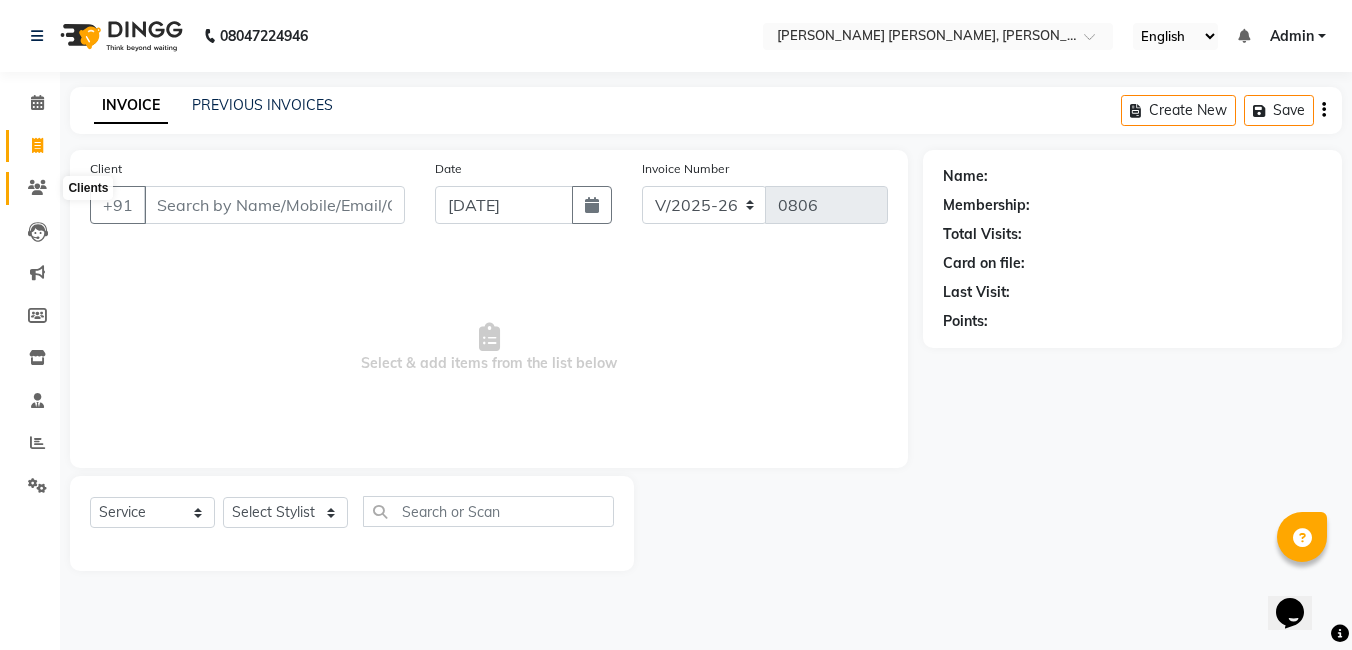 click 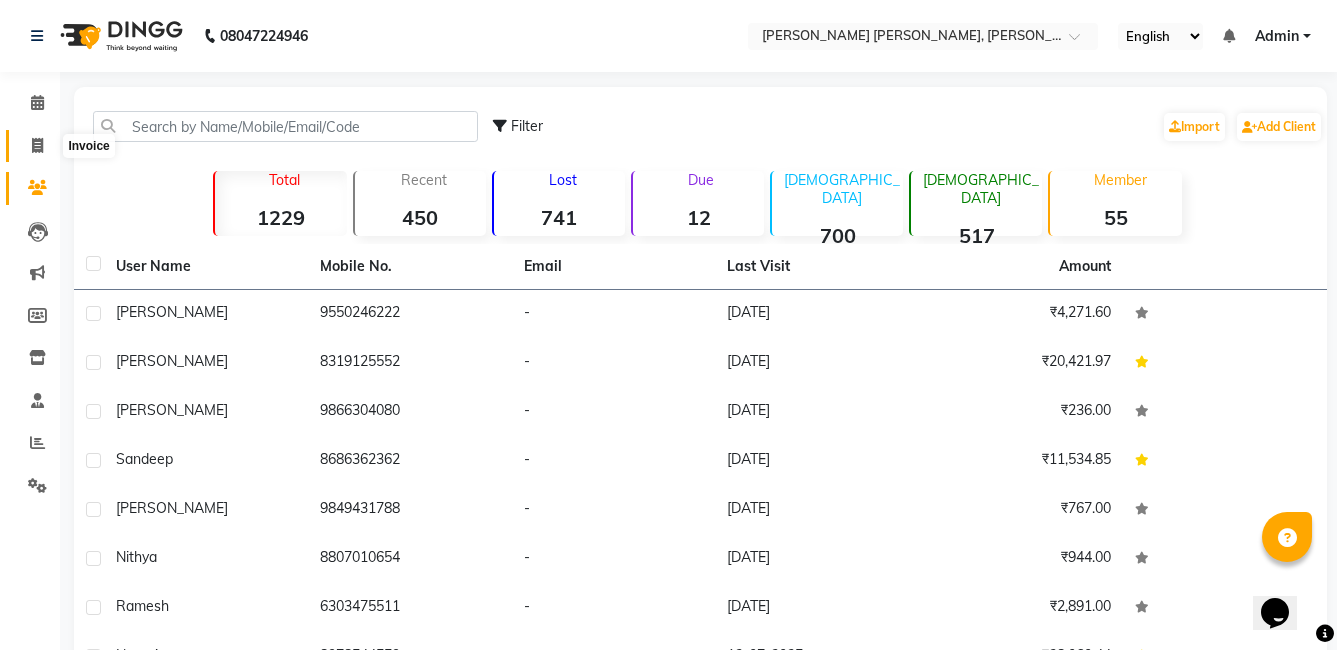 drag, startPoint x: 54, startPoint y: 138, endPoint x: 43, endPoint y: 141, distance: 11.401754 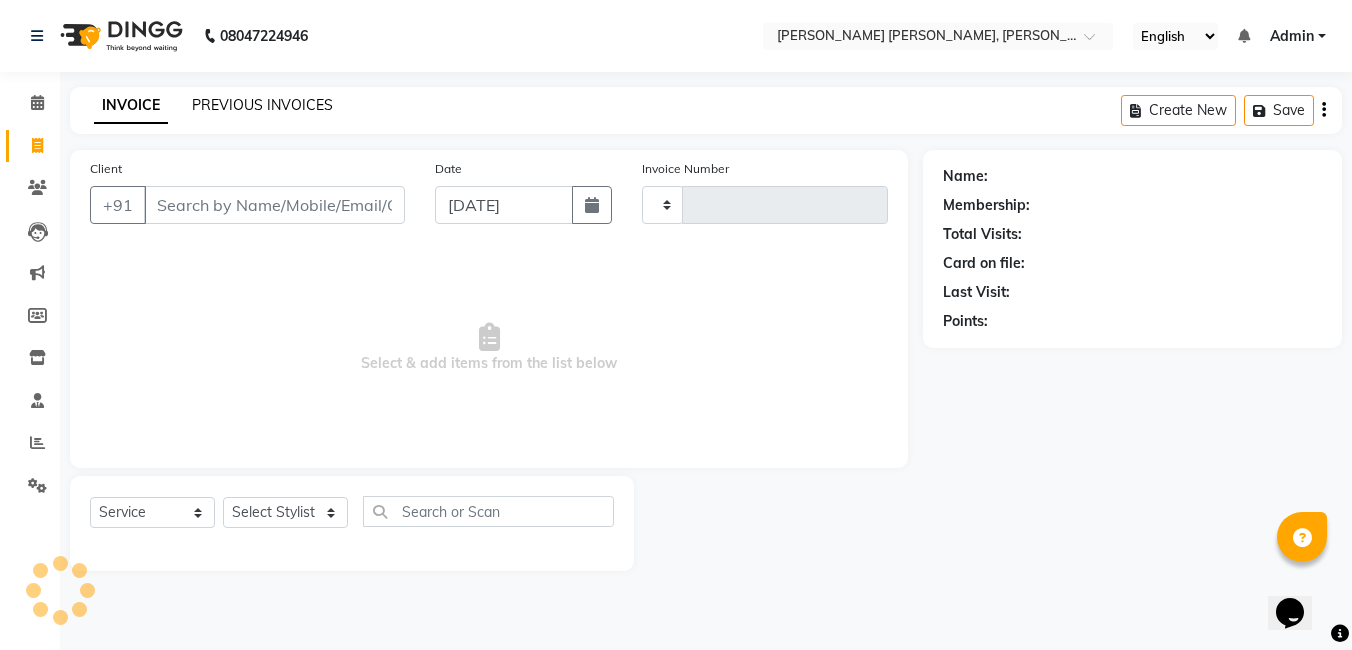 click on "PREVIOUS INVOICES" 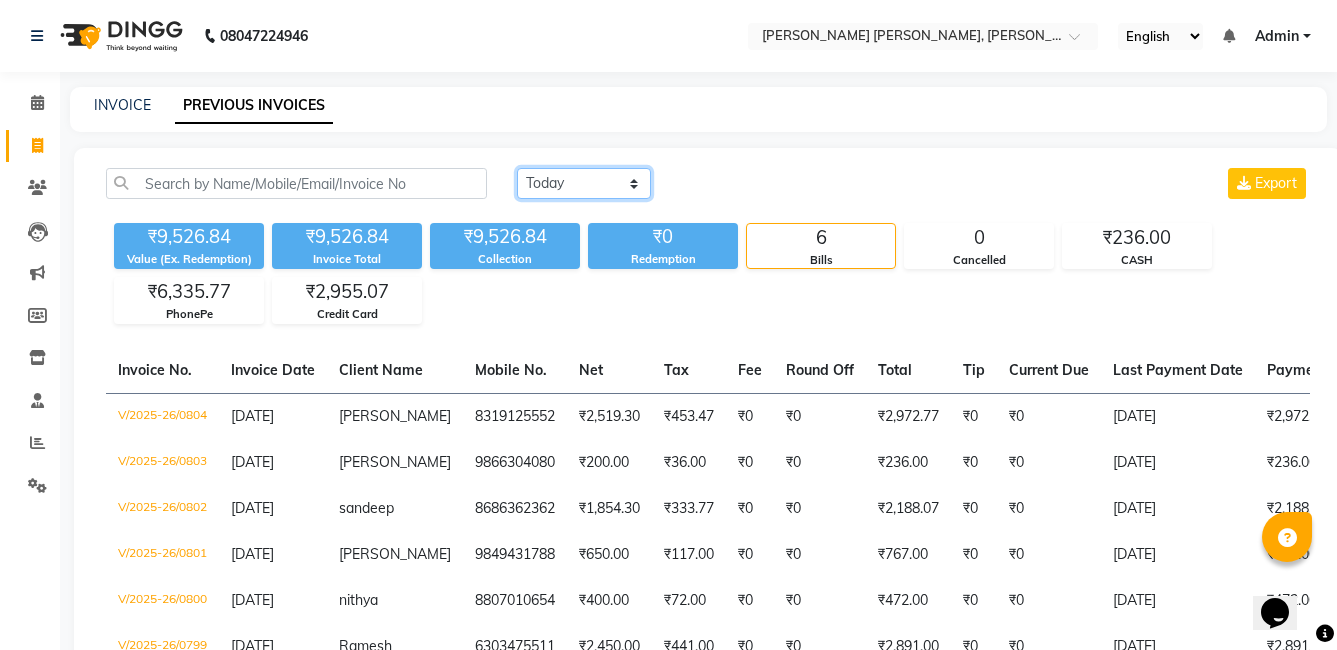 click on "[DATE] [DATE] Custom Range" 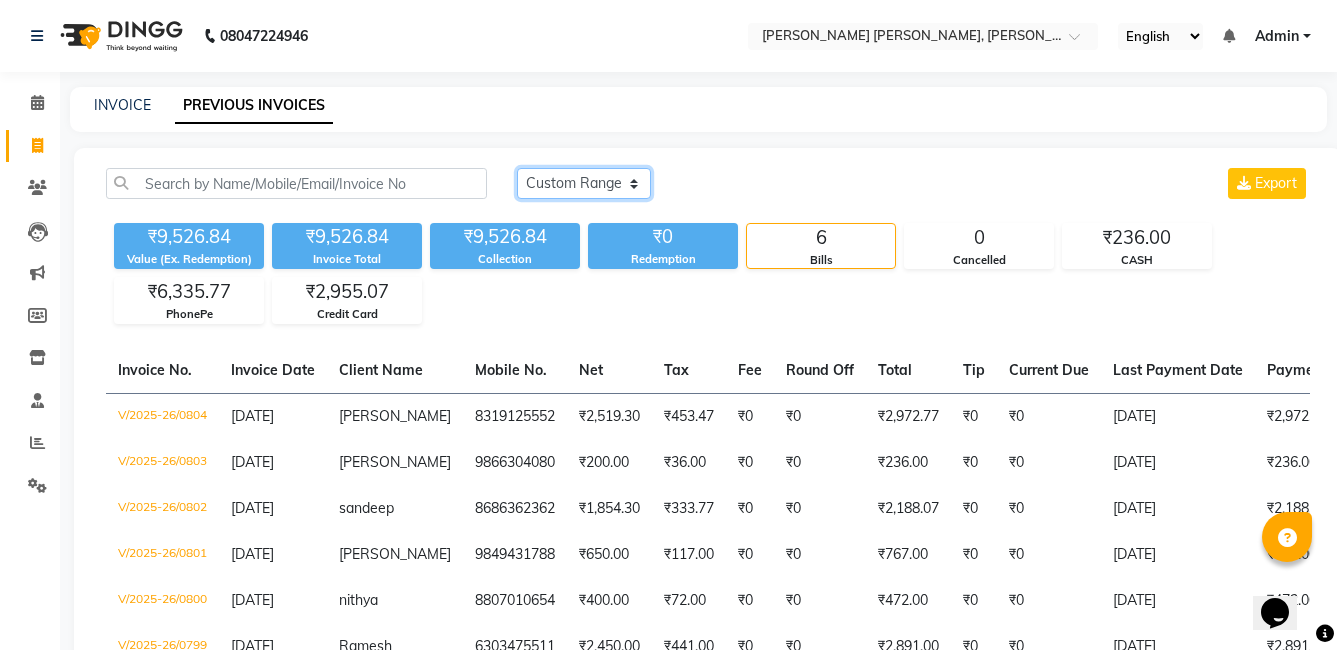 click on "[DATE] [DATE] Custom Range" 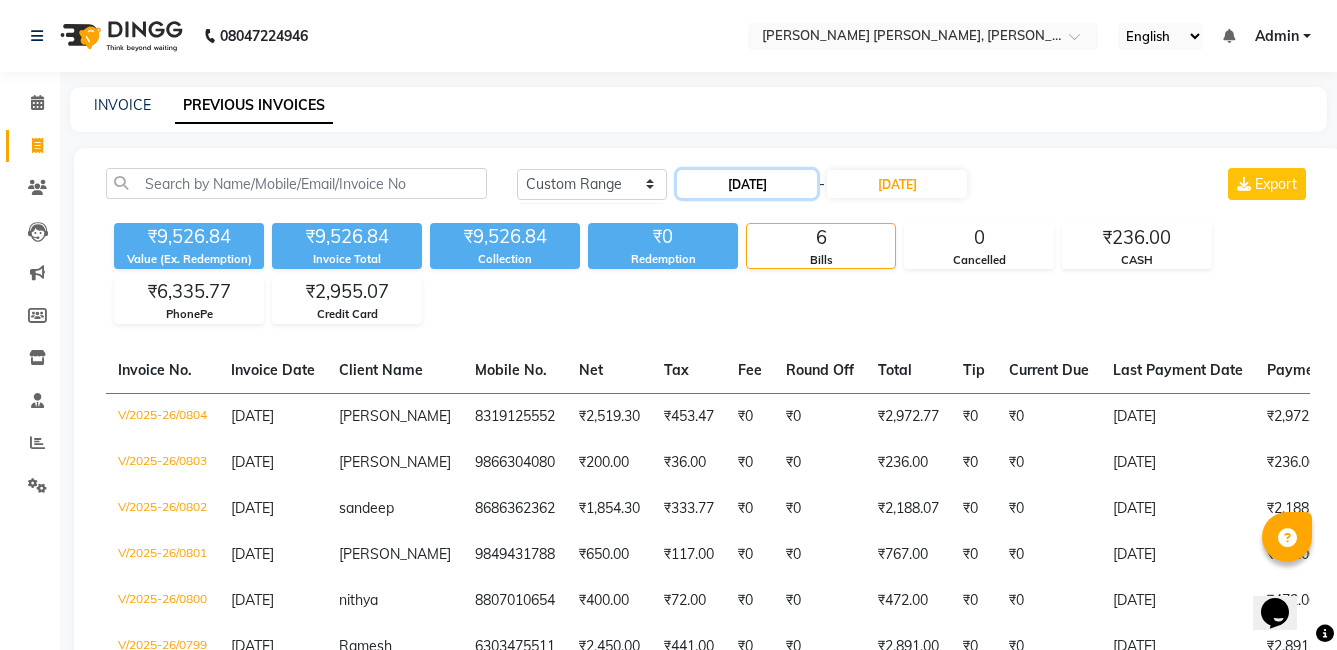 click on "[DATE]" 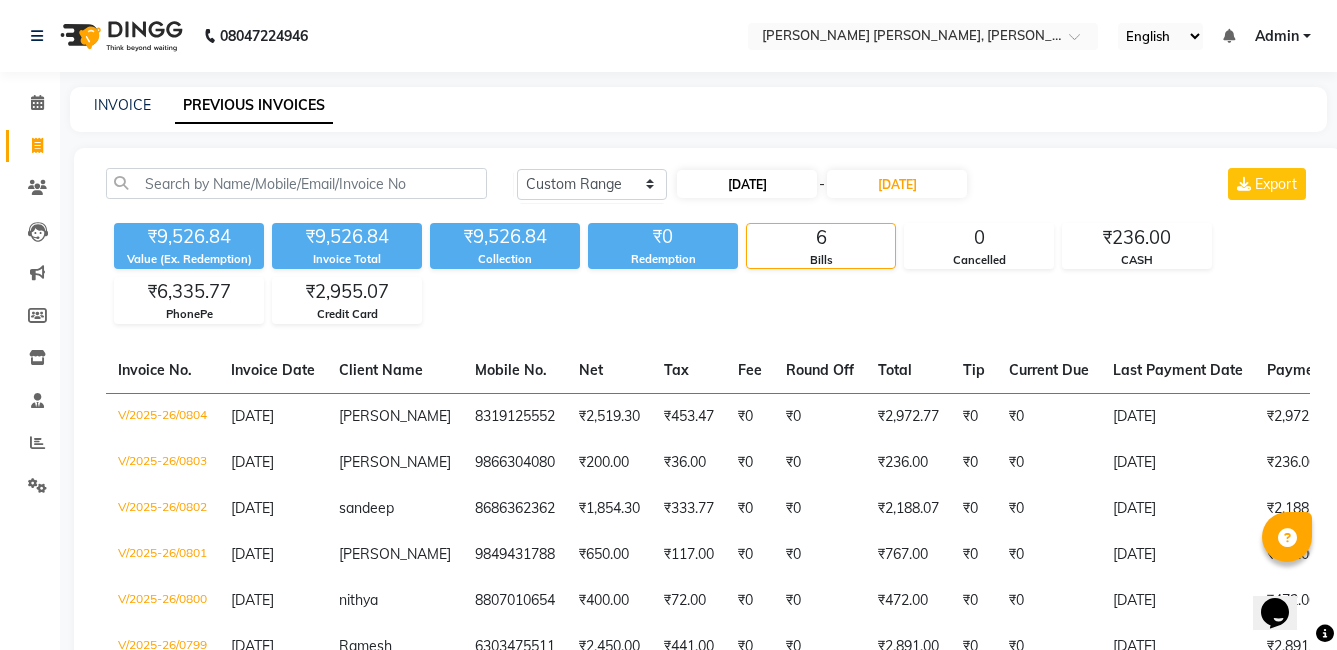 select on "7" 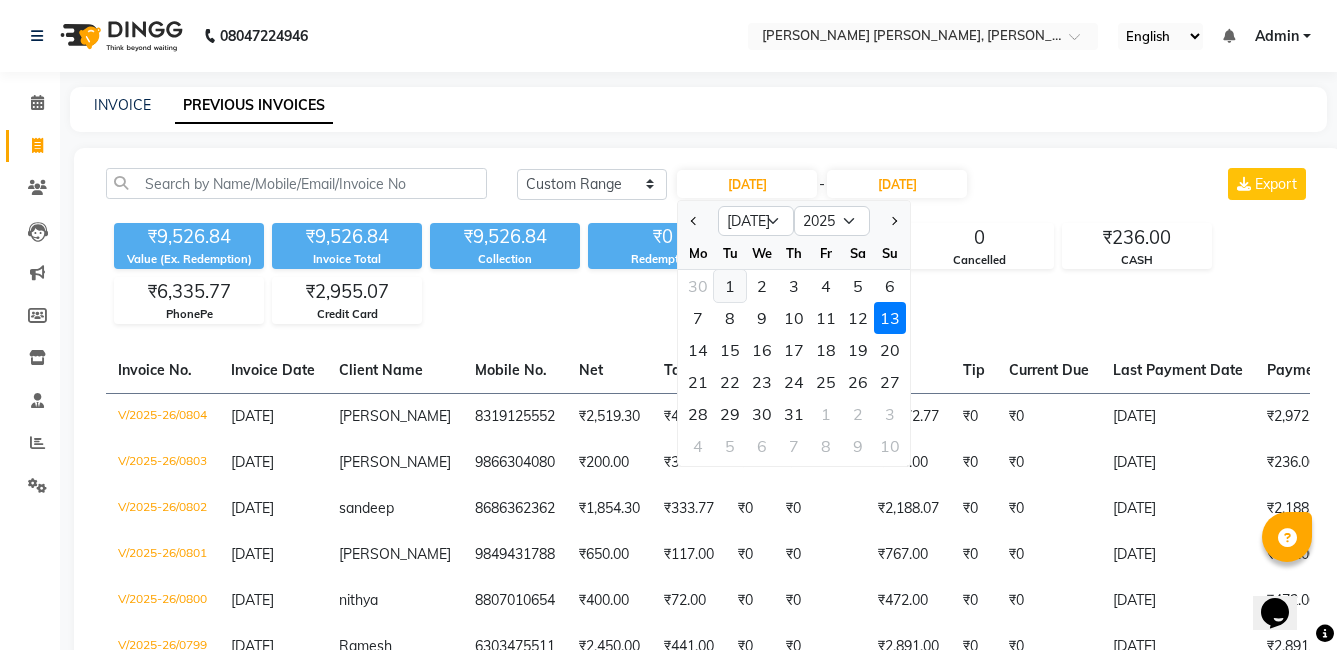 click on "1" 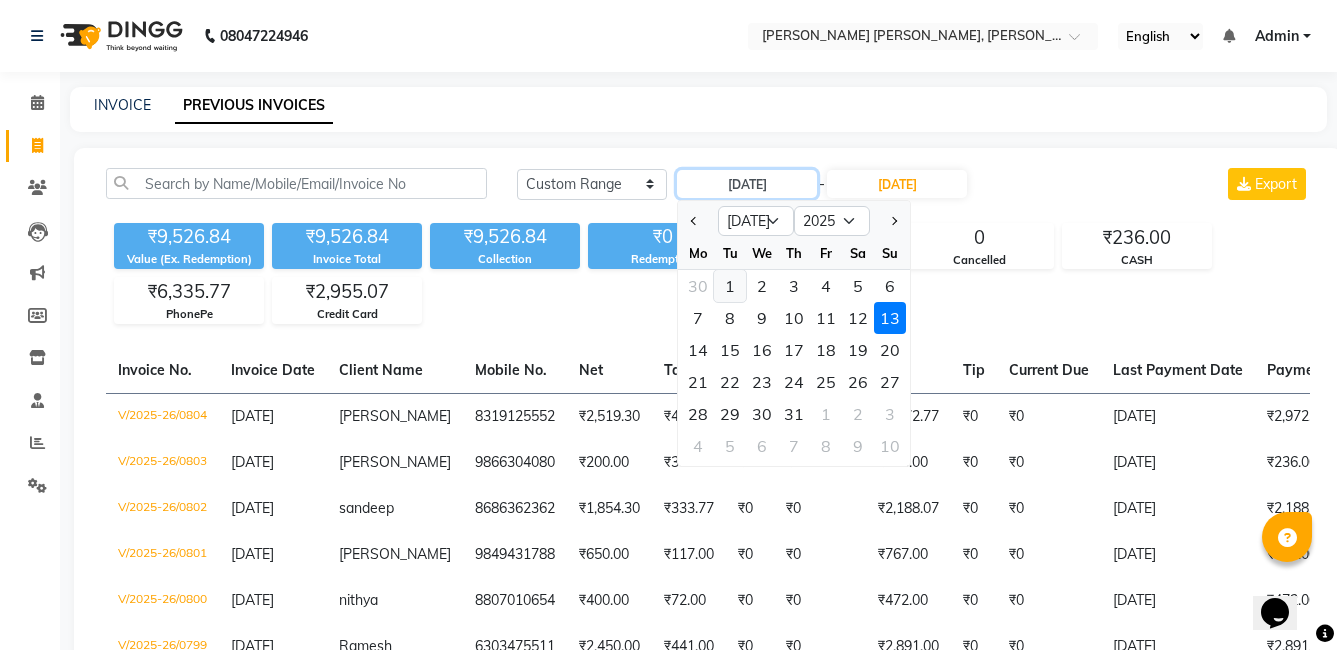 type on "[DATE]" 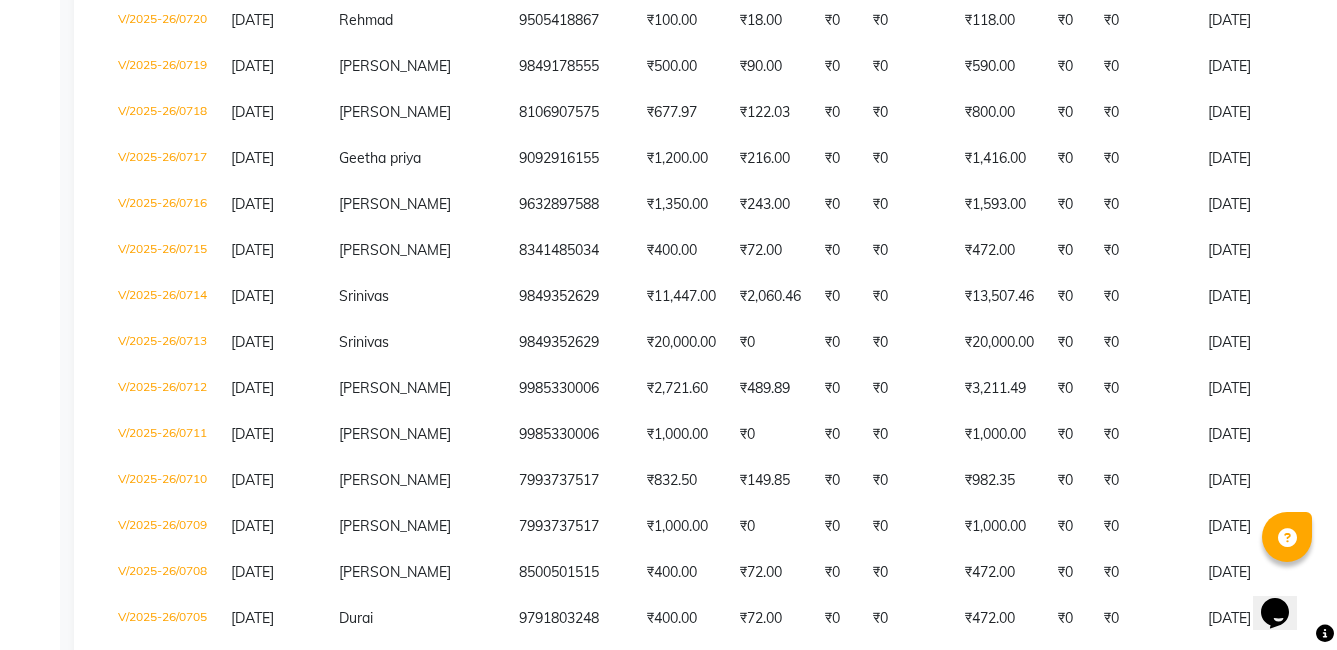 scroll, scrollTop: 4468, scrollLeft: 0, axis: vertical 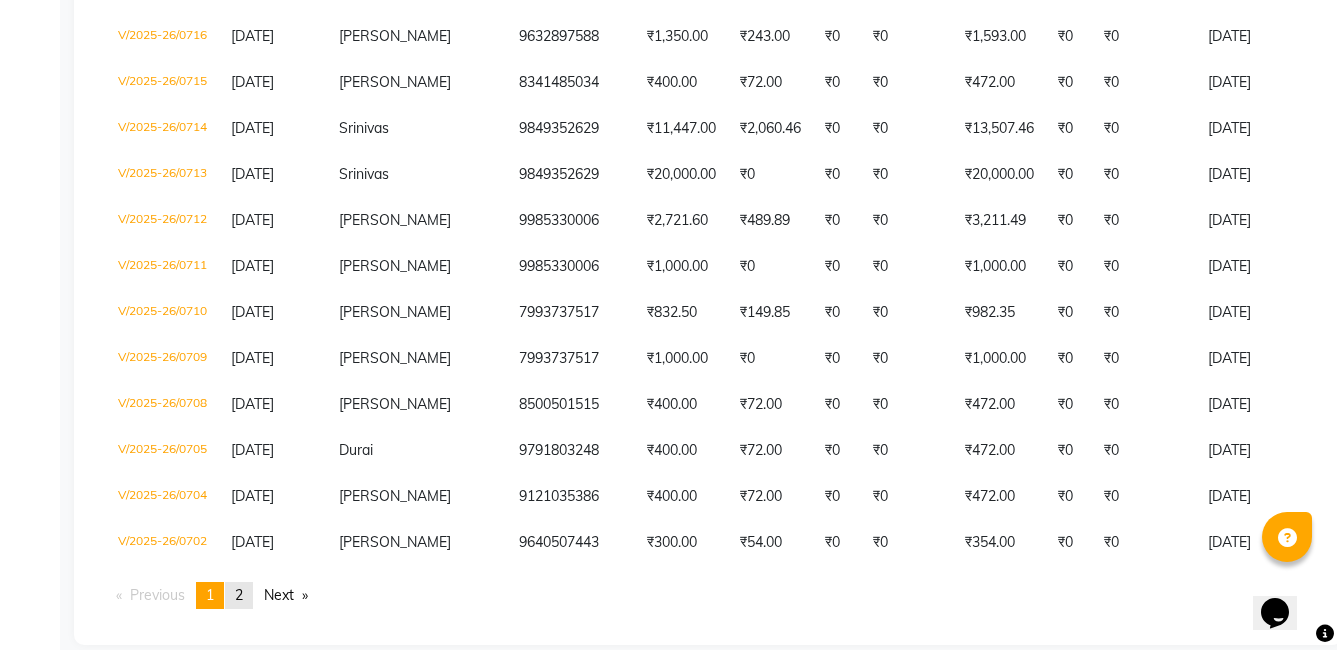 click on "page  2" at bounding box center (239, 595) 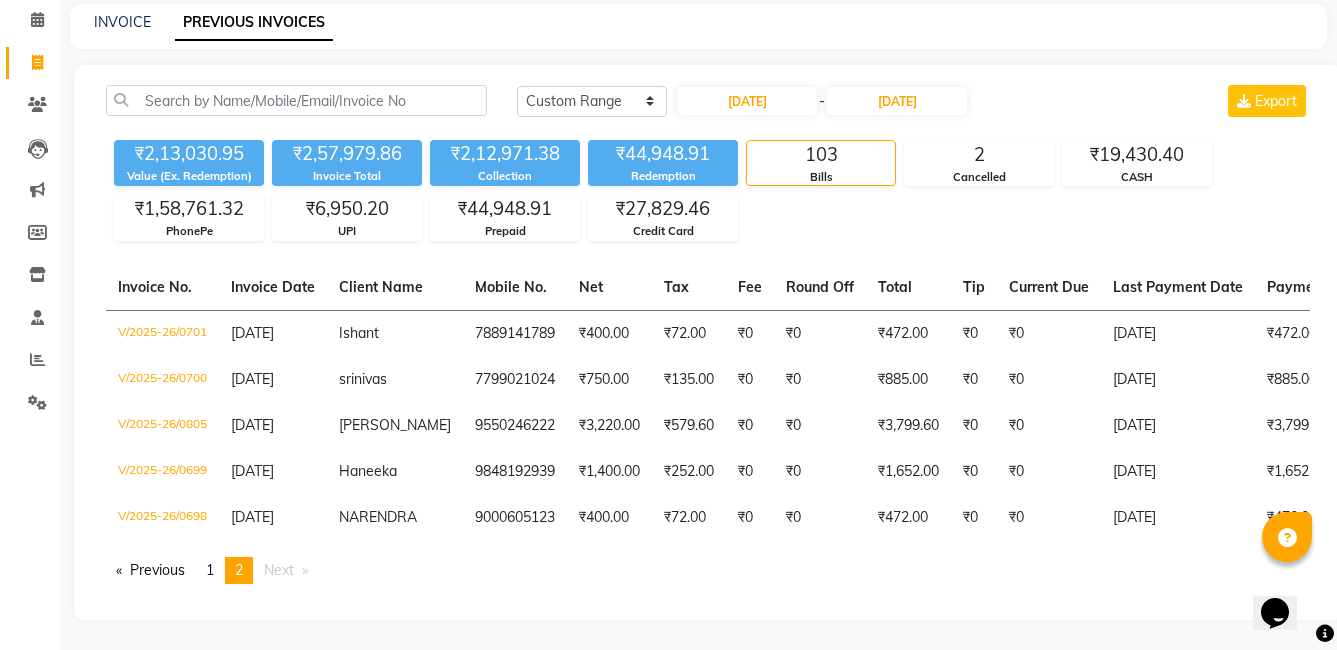 scroll, scrollTop: 98, scrollLeft: 0, axis: vertical 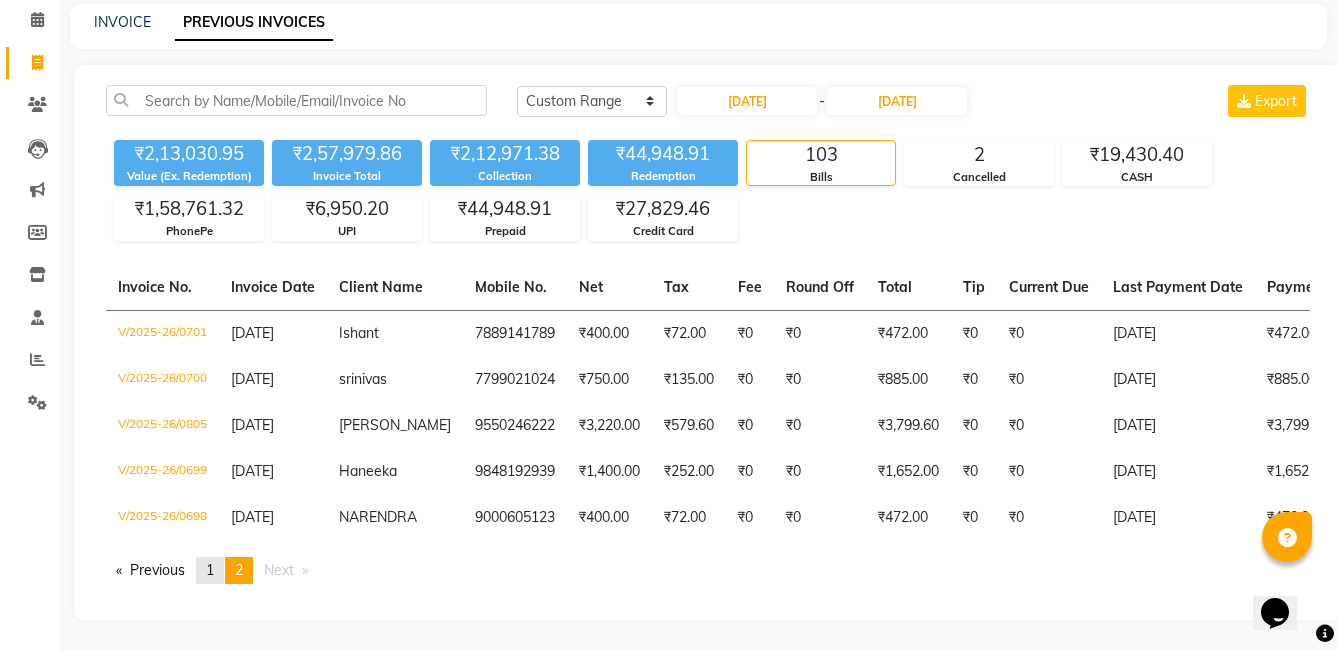 click on "page  1" at bounding box center [210, 570] 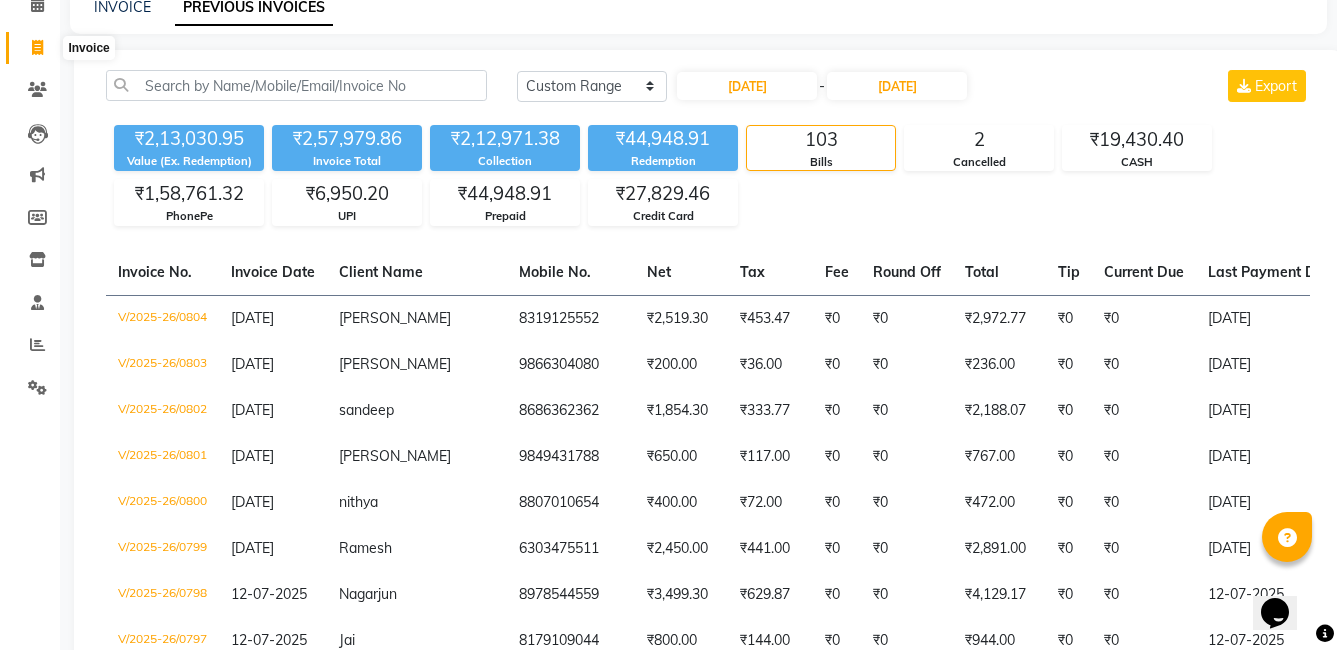 click 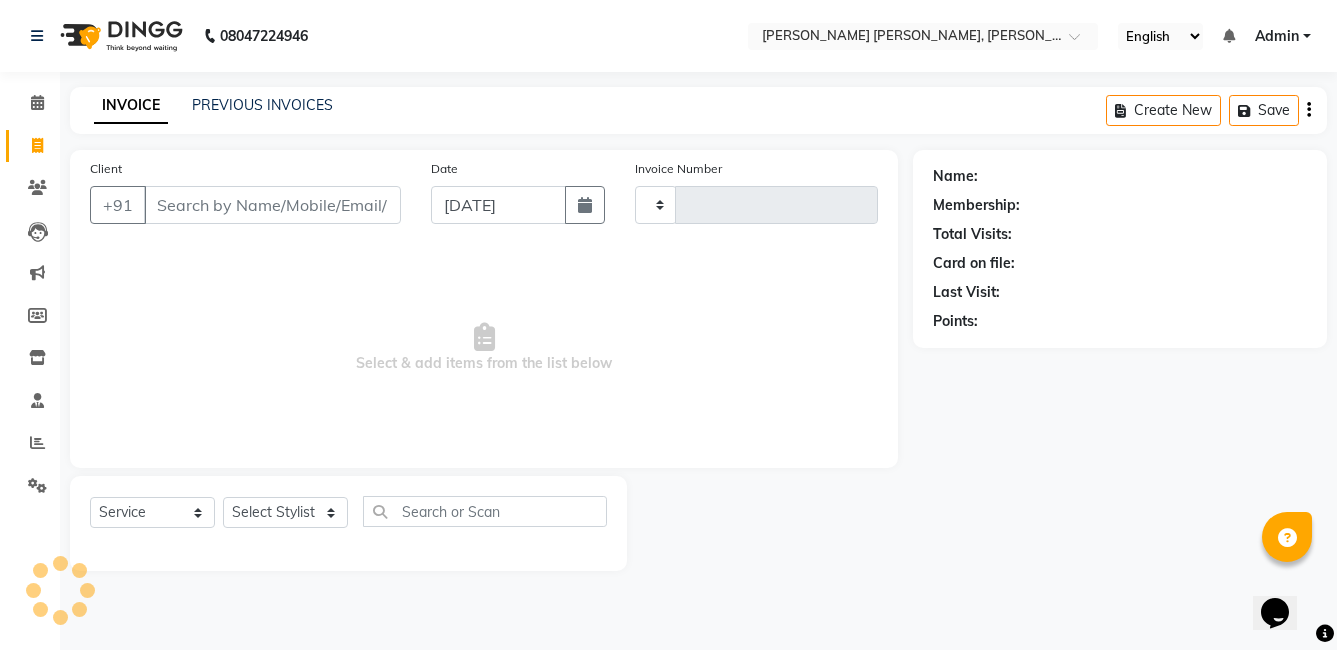 scroll, scrollTop: 0, scrollLeft: 0, axis: both 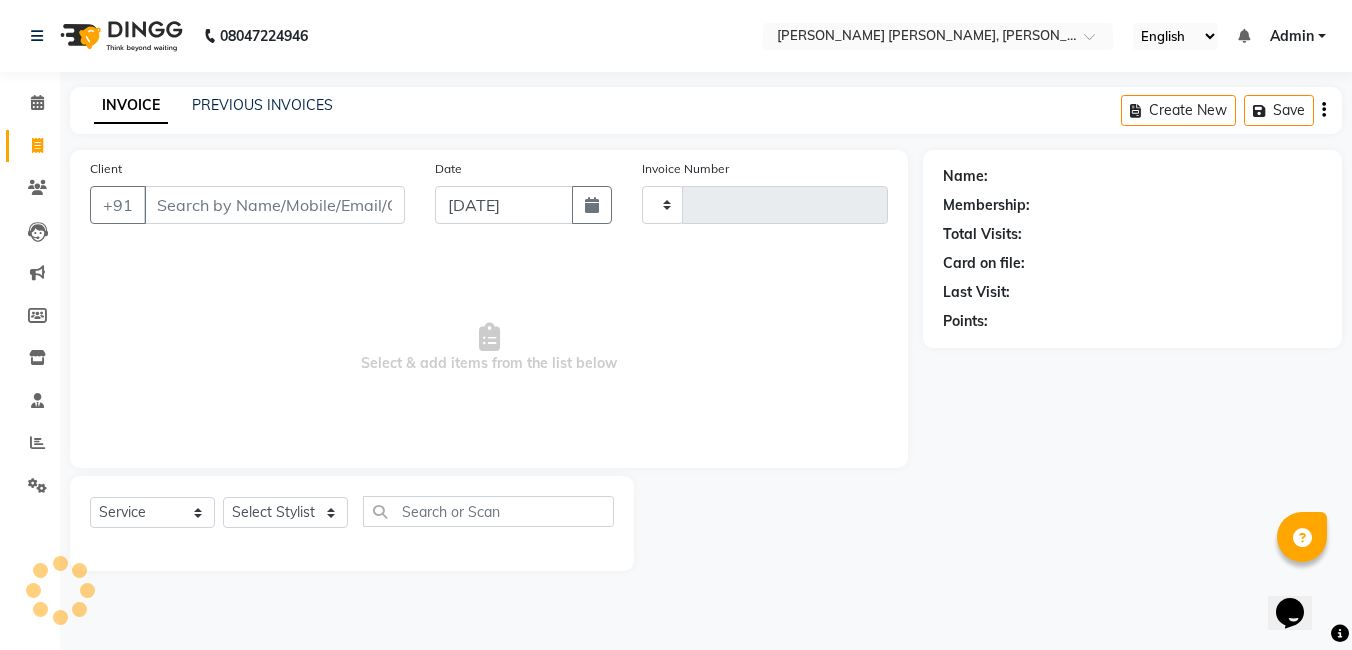 type on "0806" 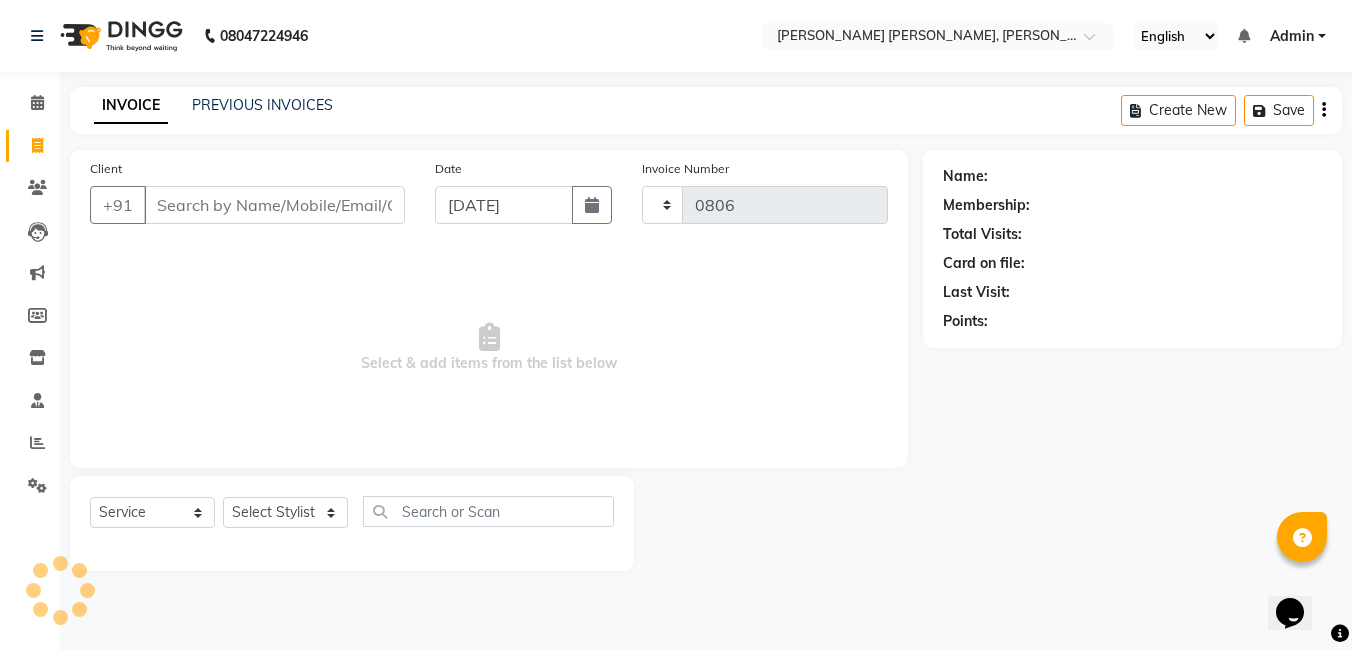 select on "7150" 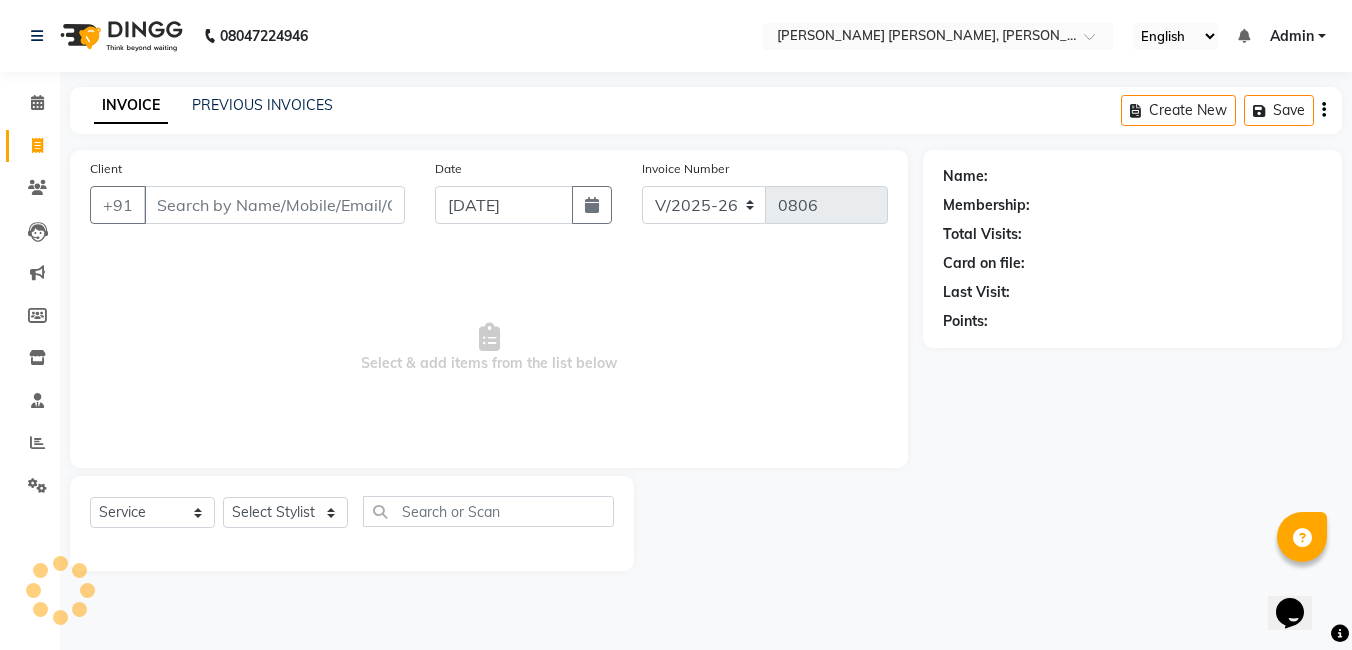 click on "Client" at bounding box center [274, 205] 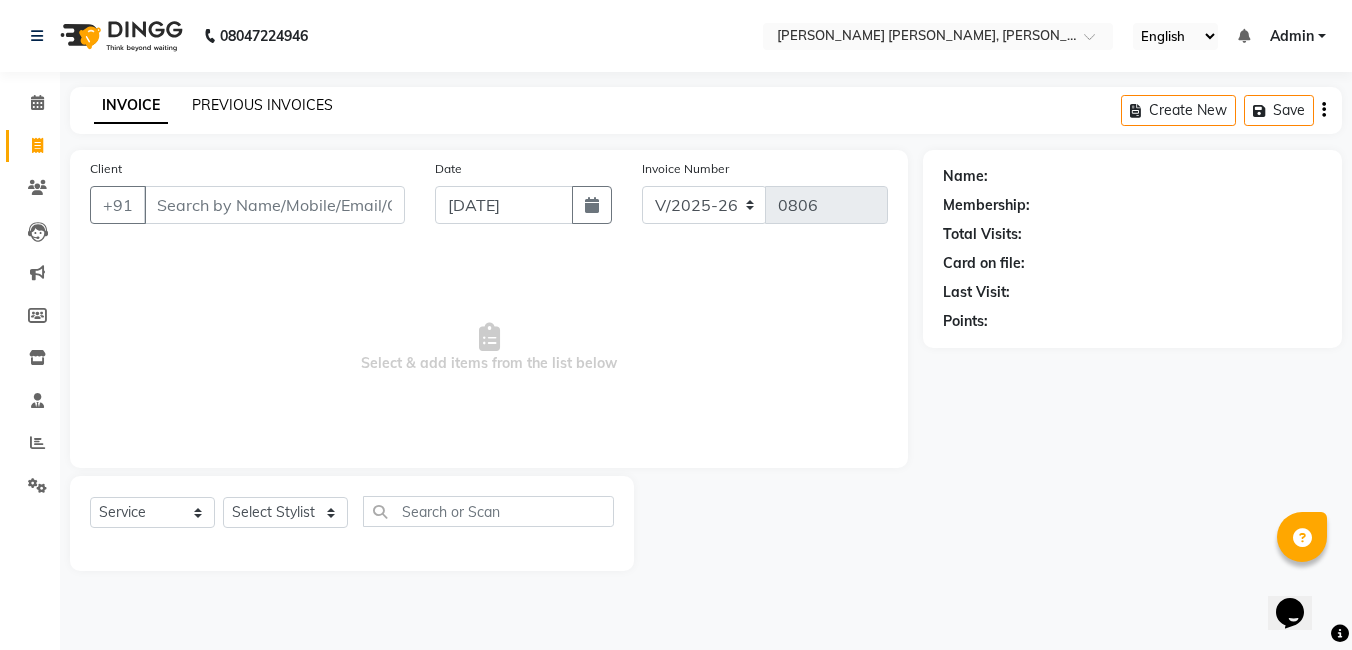 click on "PREVIOUS INVOICES" 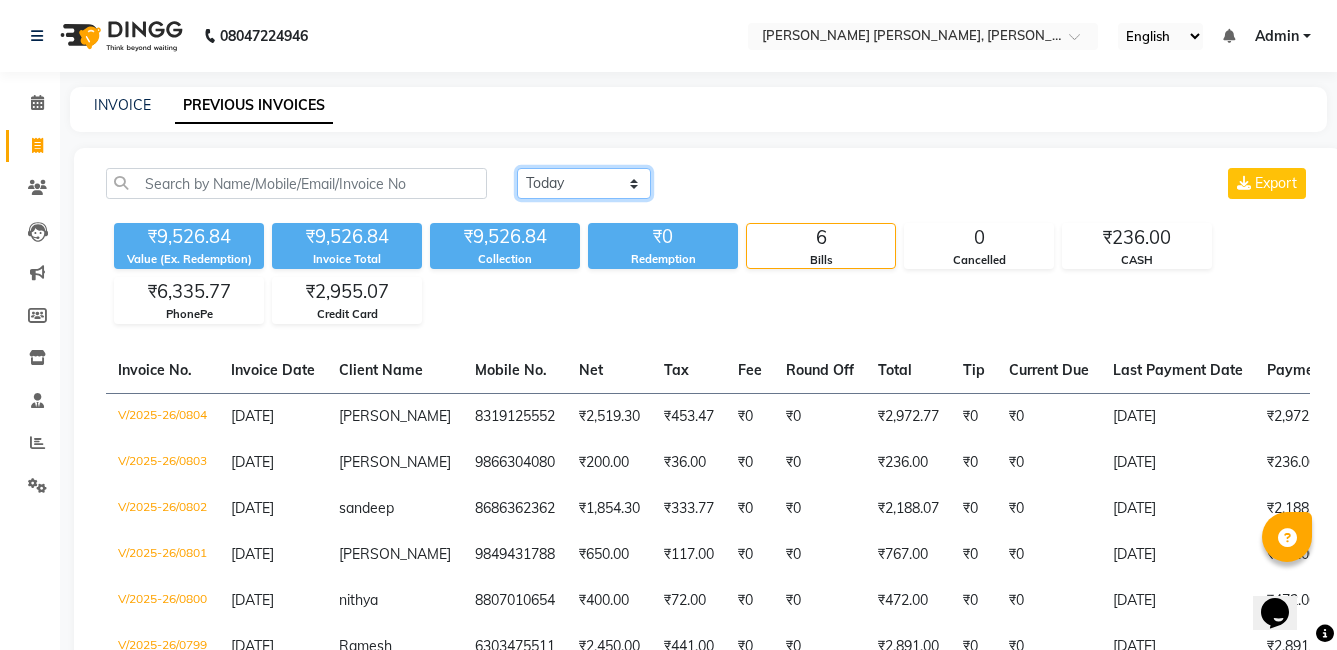 click on "[DATE] [DATE] Custom Range" 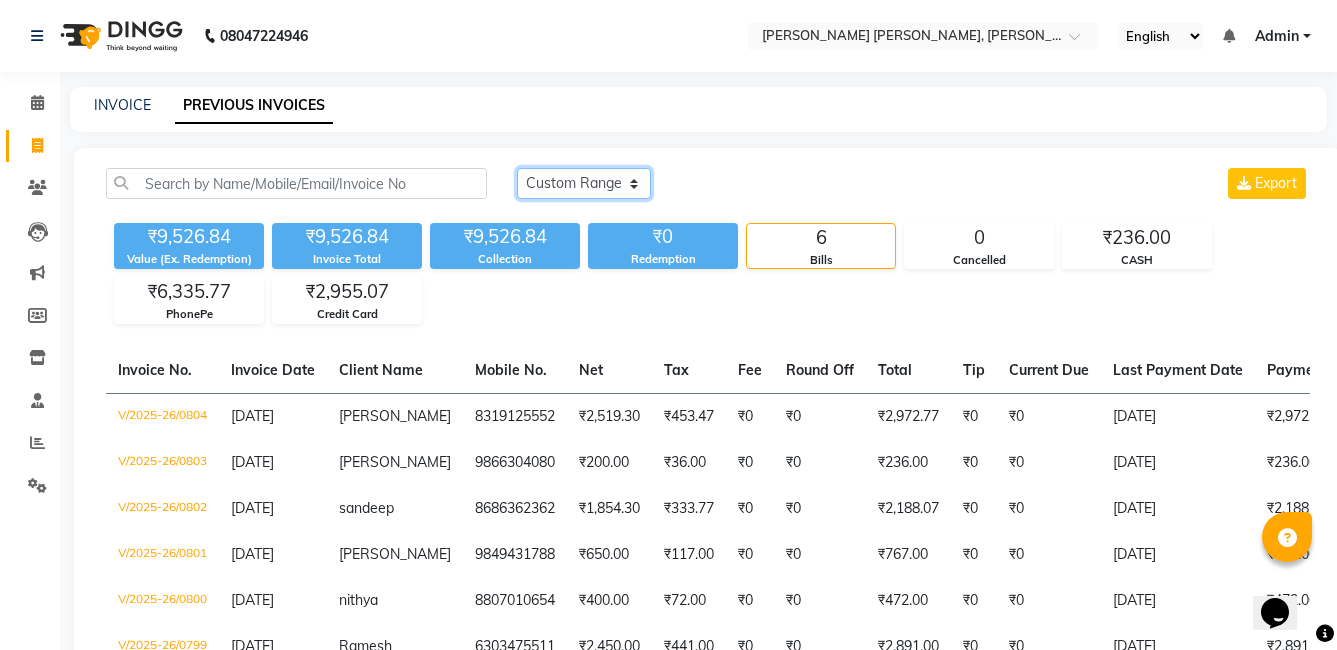 click on "[DATE] [DATE] Custom Range" 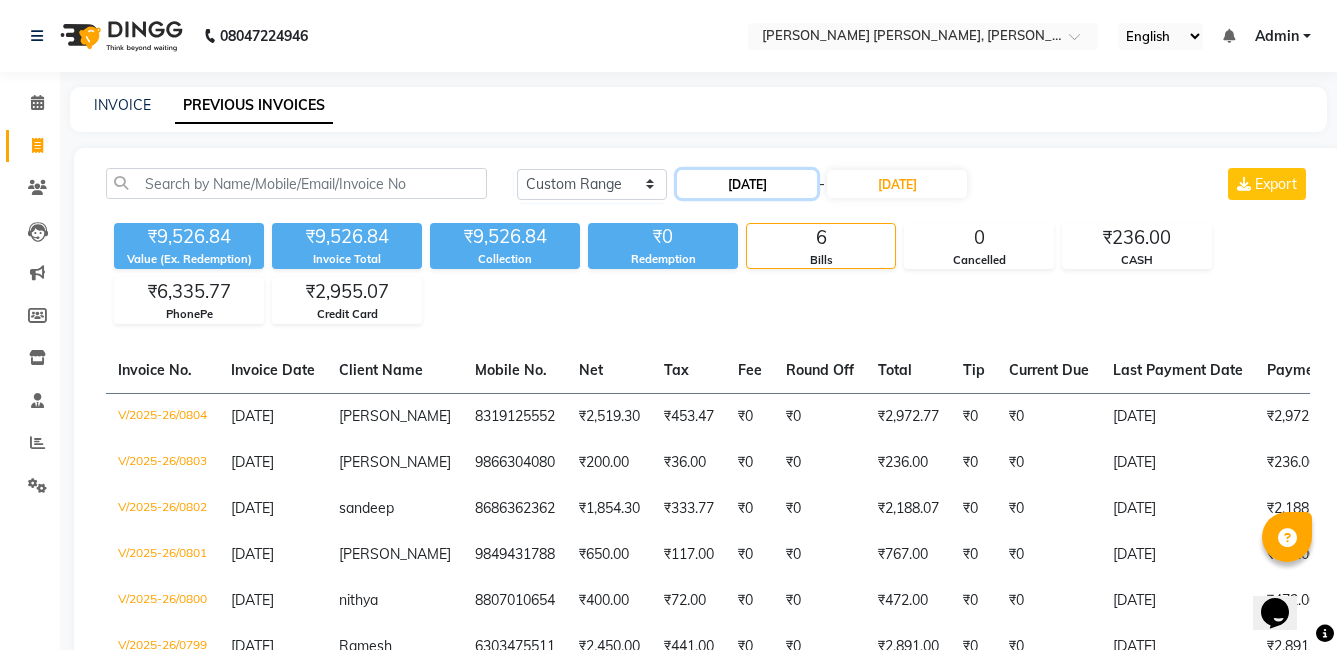 click on "[DATE]" 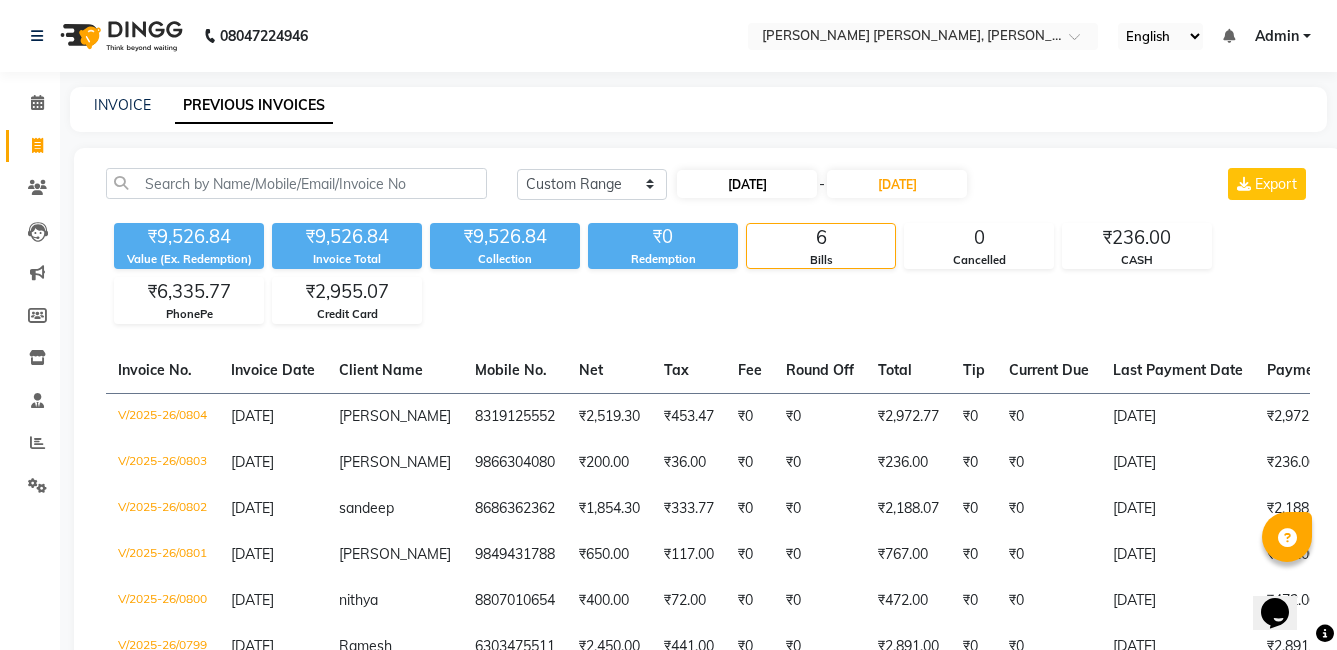 select on "7" 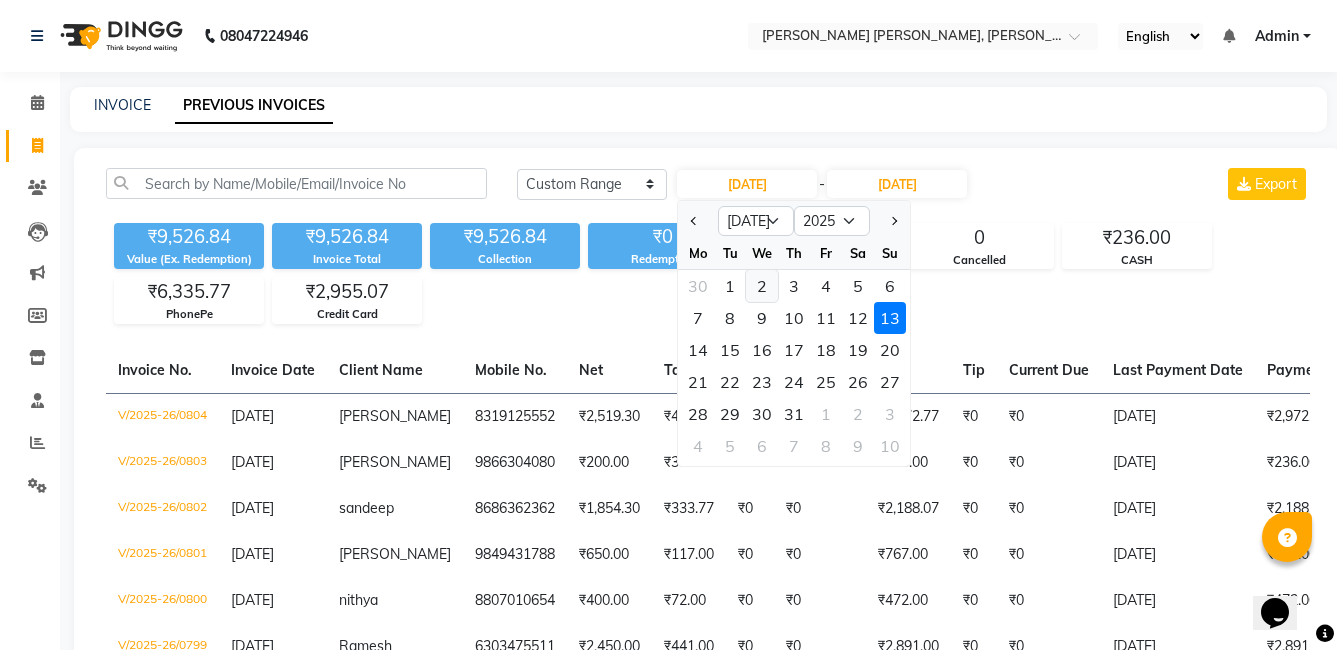 click on "2" 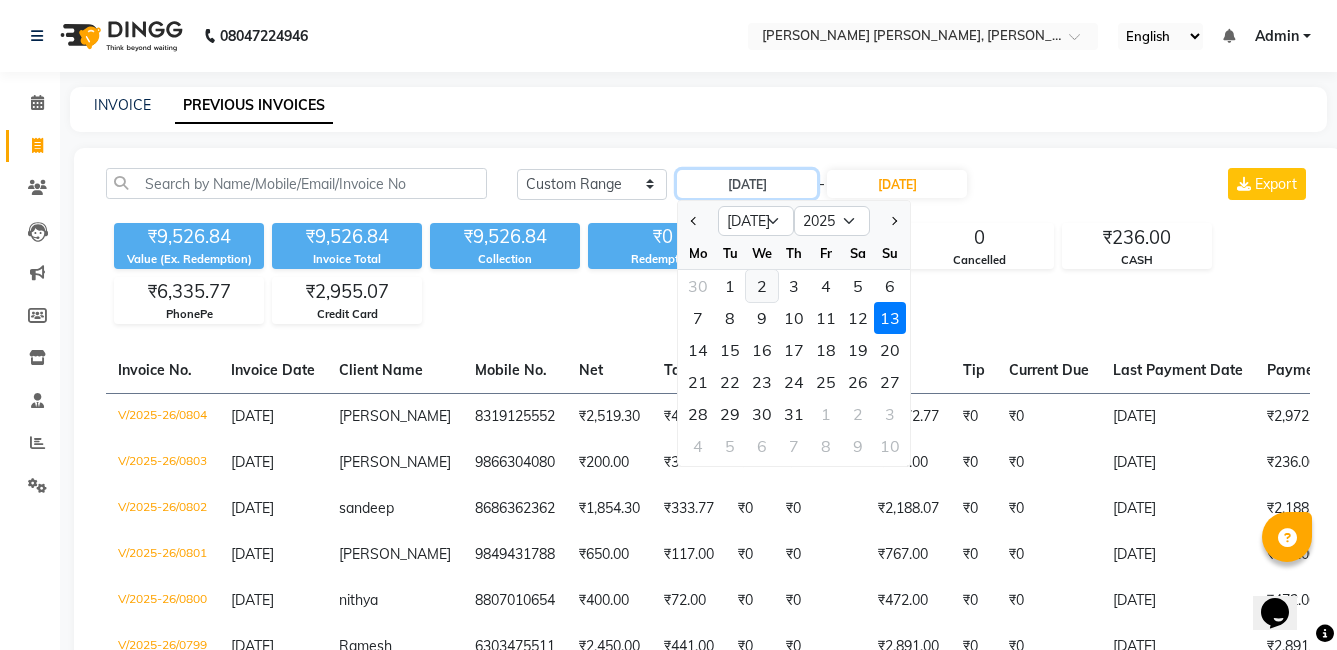 type on "[DATE]" 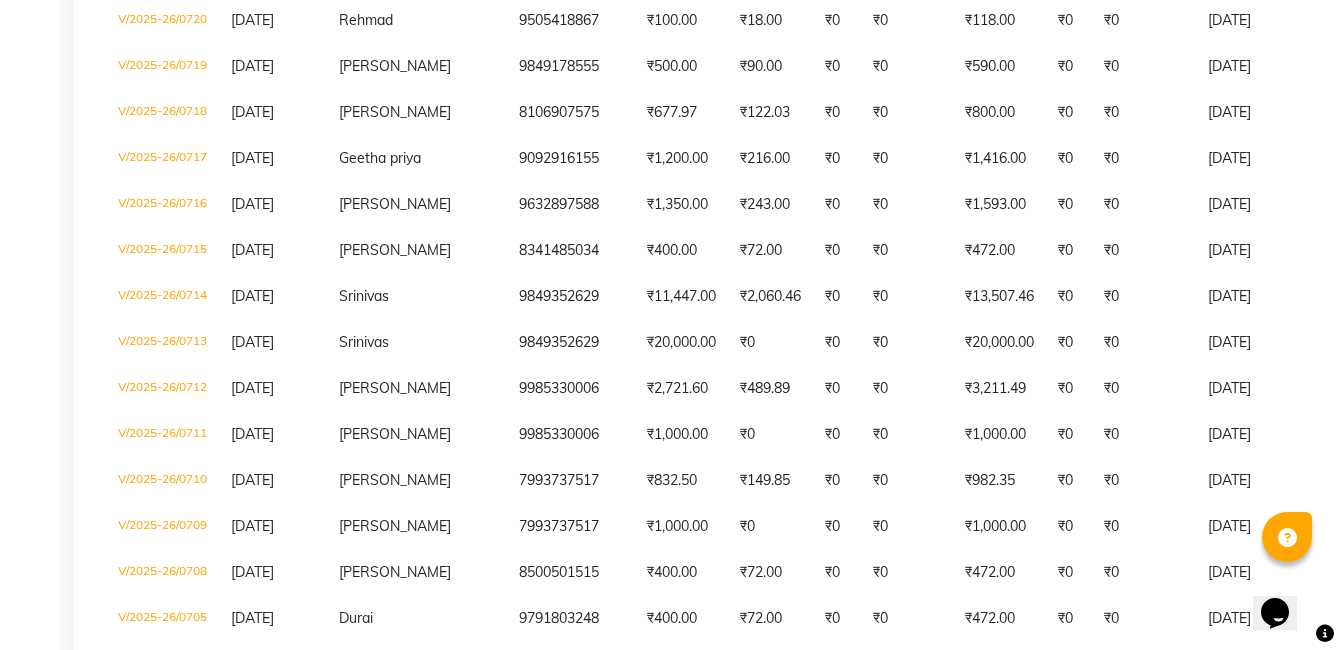 scroll, scrollTop: 4468, scrollLeft: 0, axis: vertical 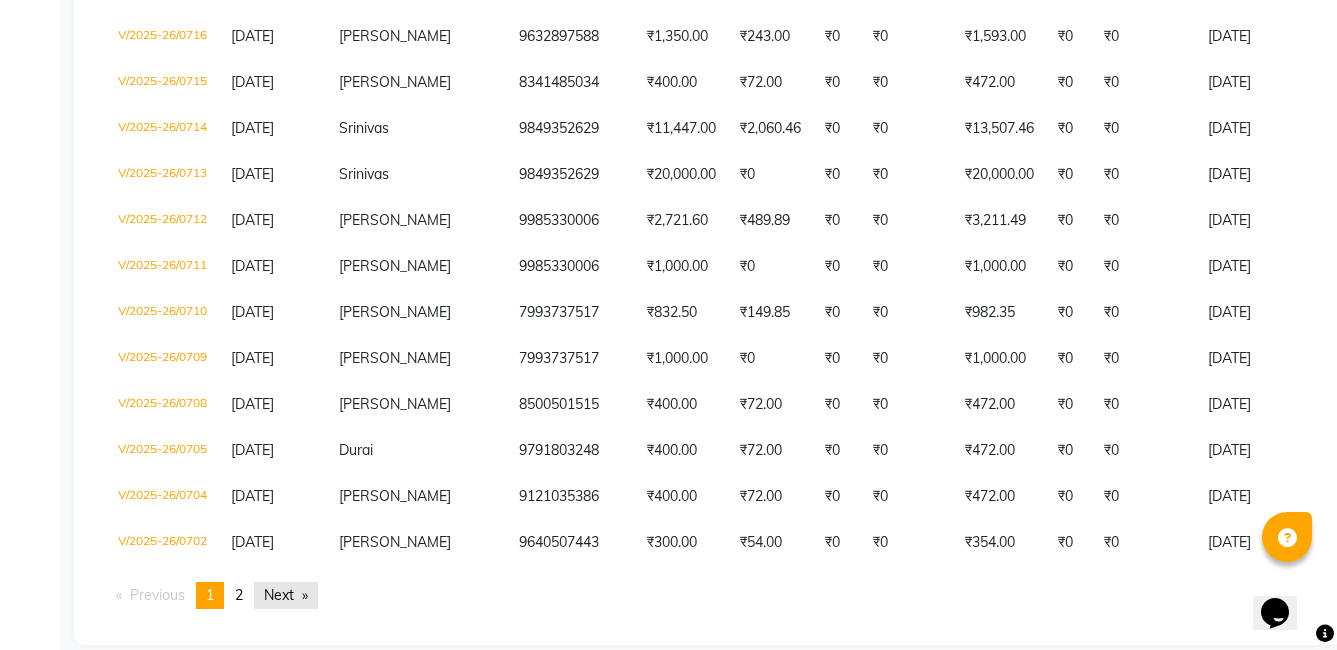 click on "Next  page" at bounding box center [286, 595] 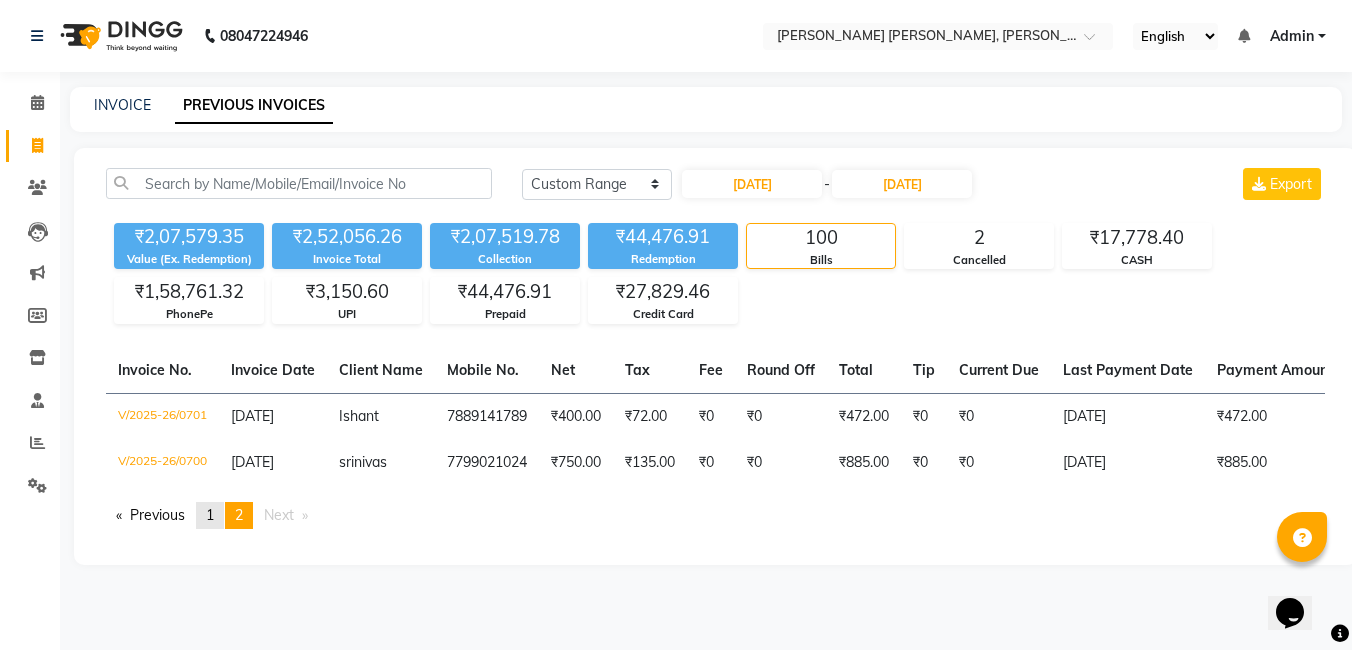 click on "1" at bounding box center (210, 515) 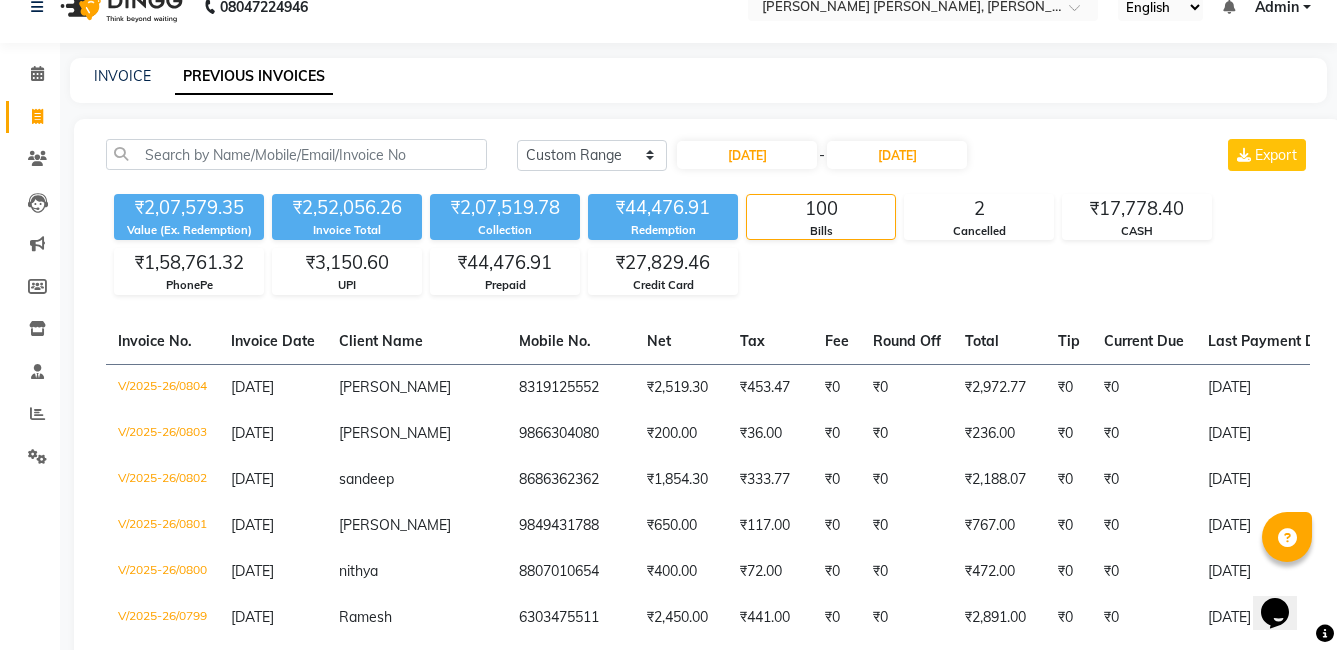 scroll, scrollTop: 0, scrollLeft: 0, axis: both 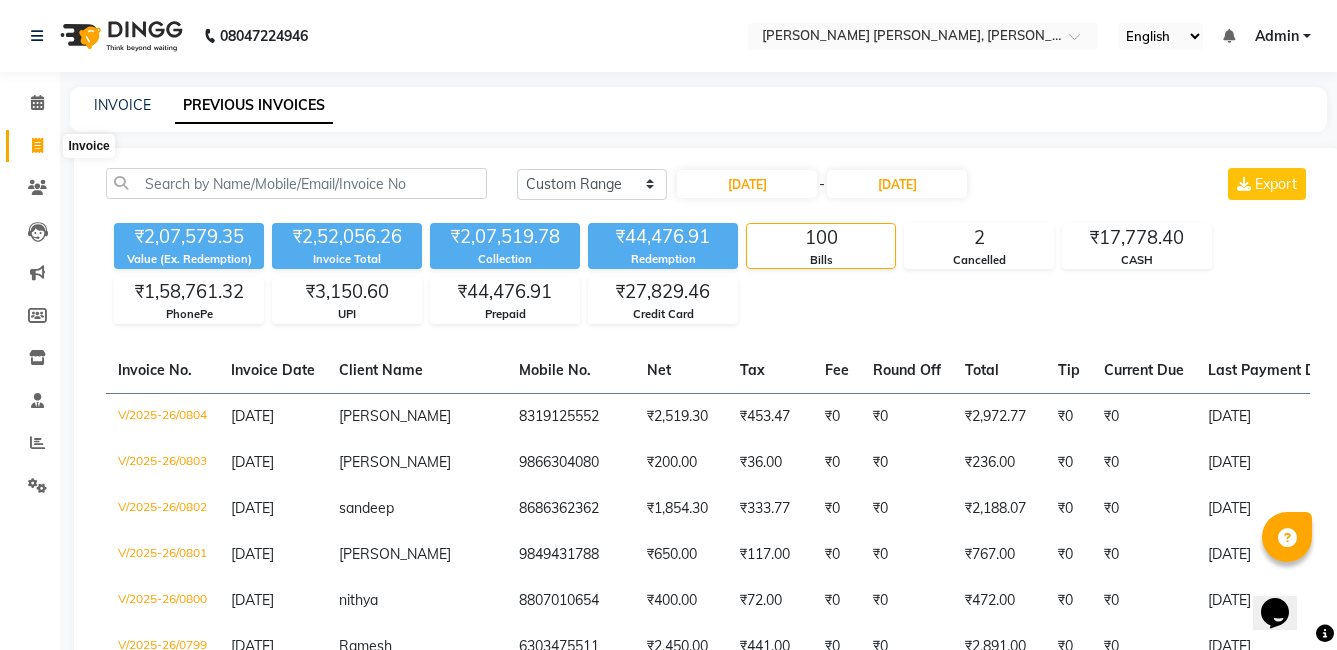 click 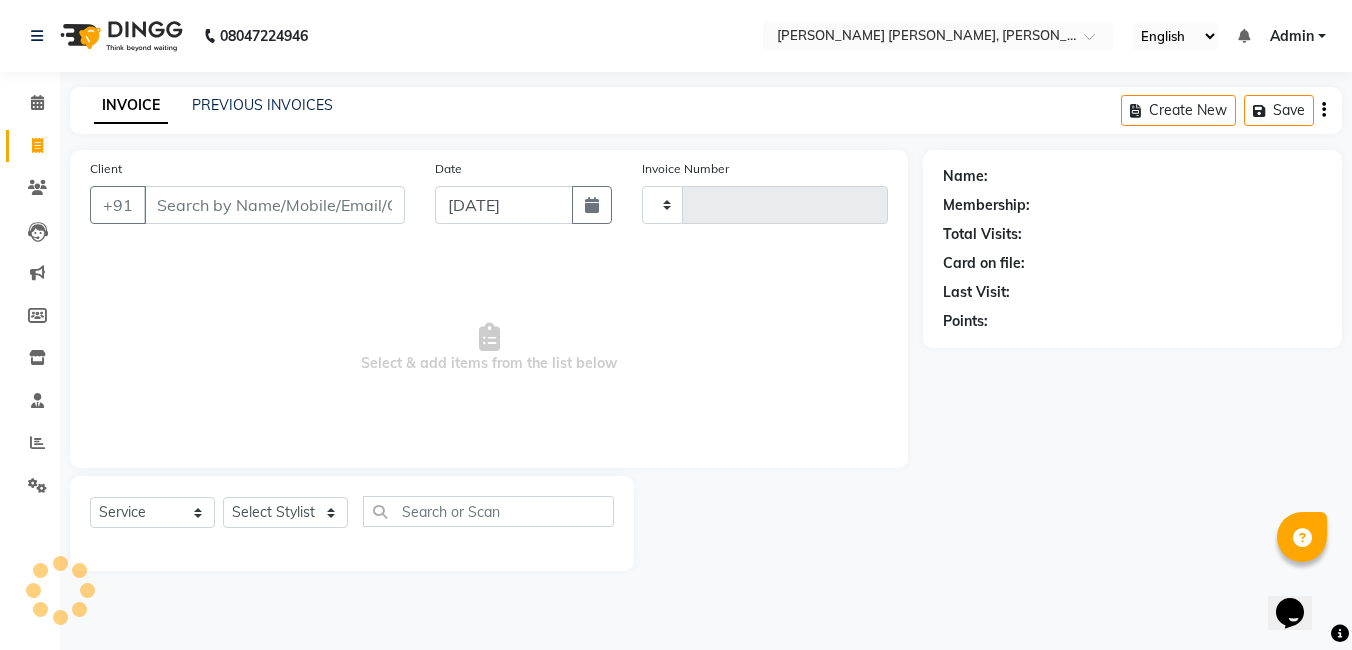 type on "0806" 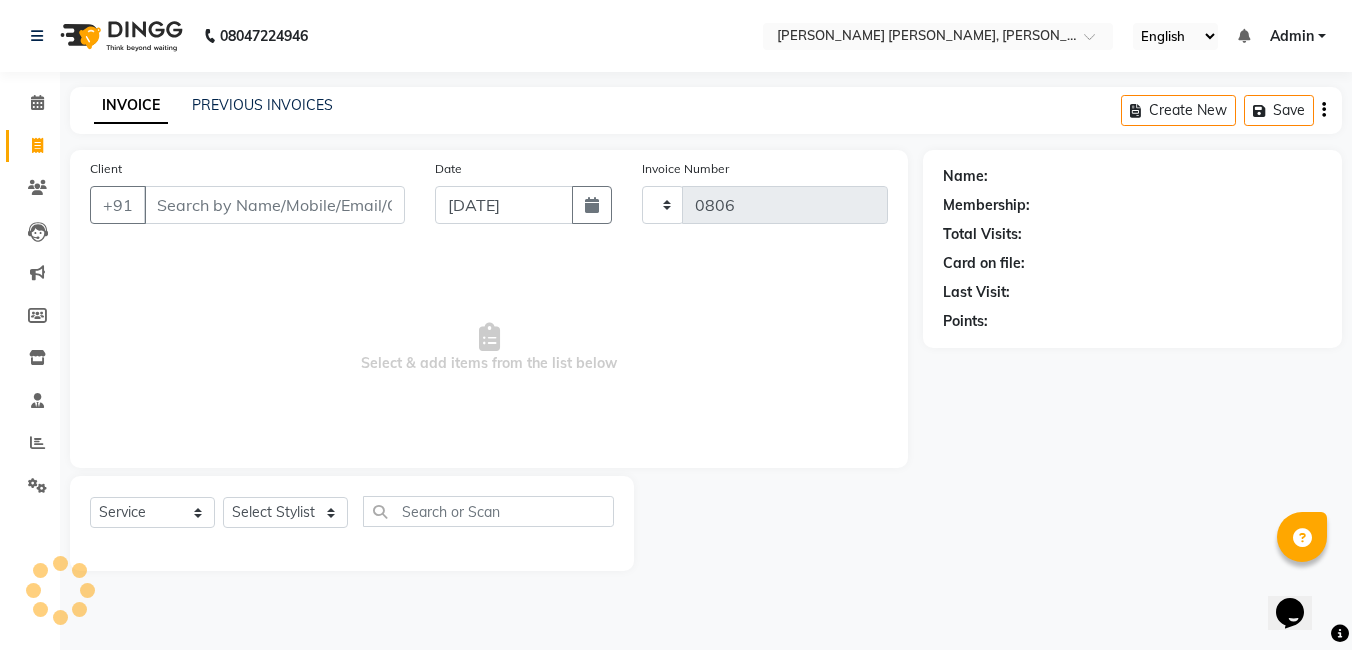 select on "7150" 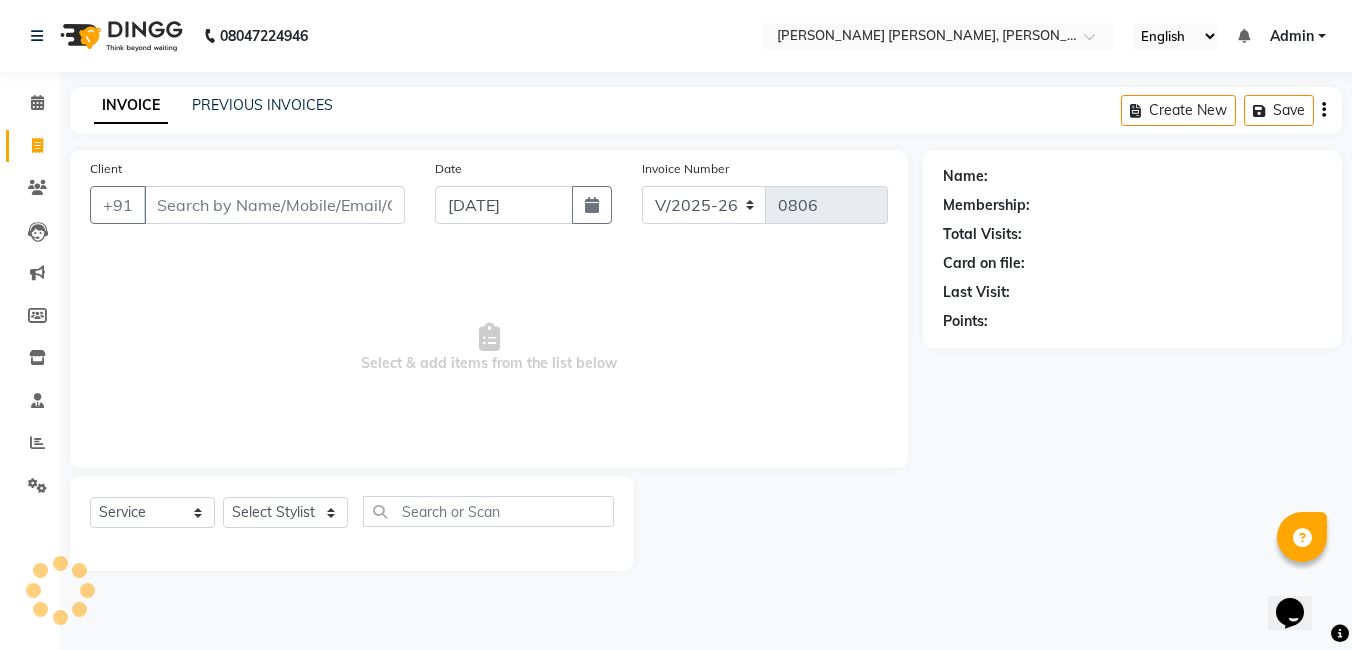 click on "Client" at bounding box center [274, 205] 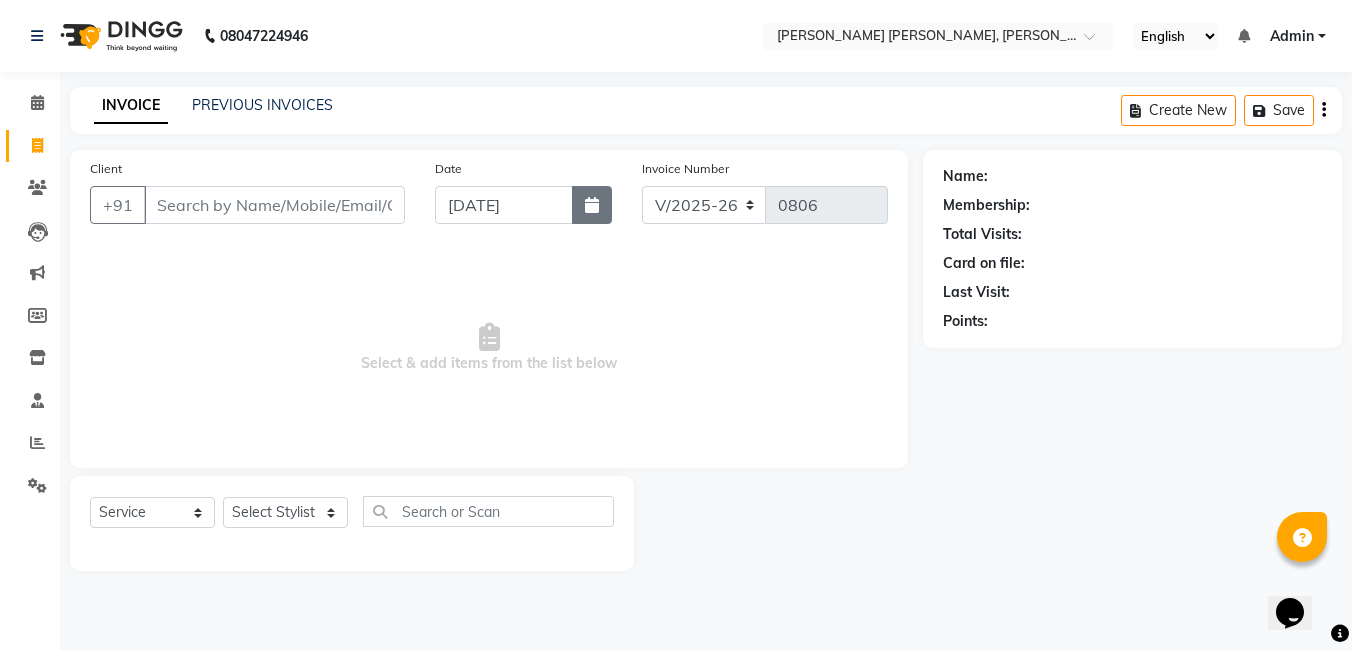 click 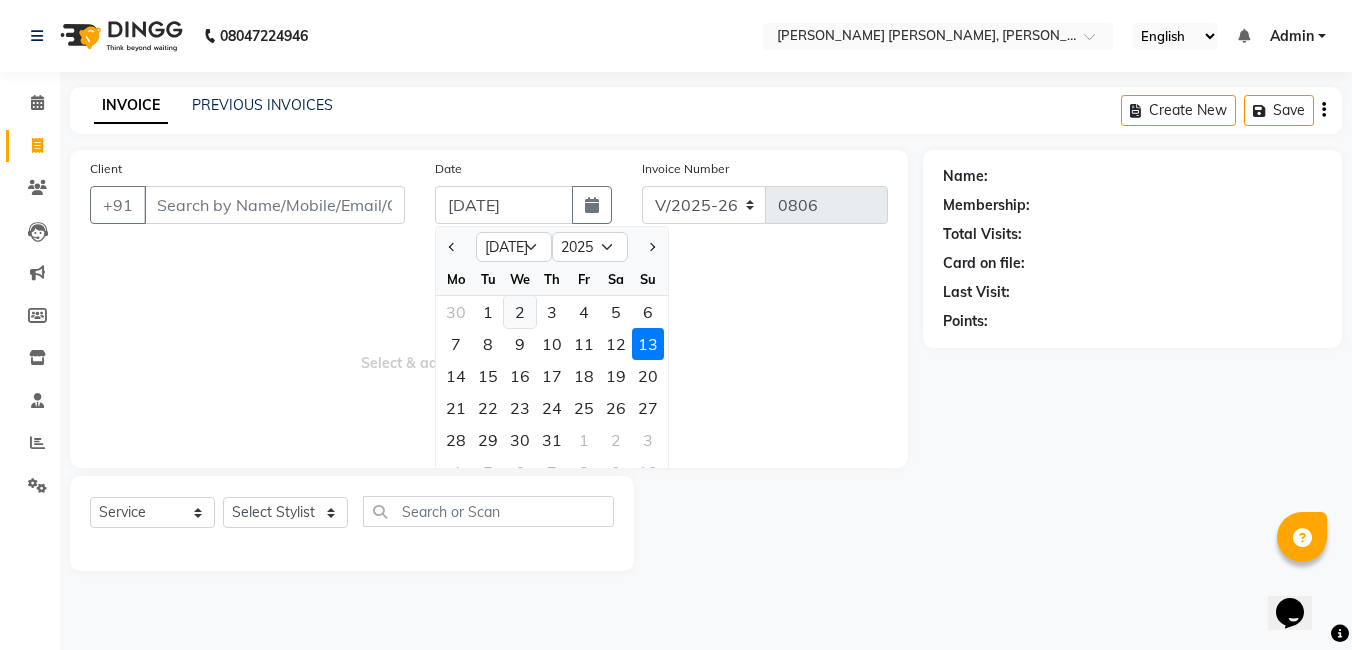 click on "2" 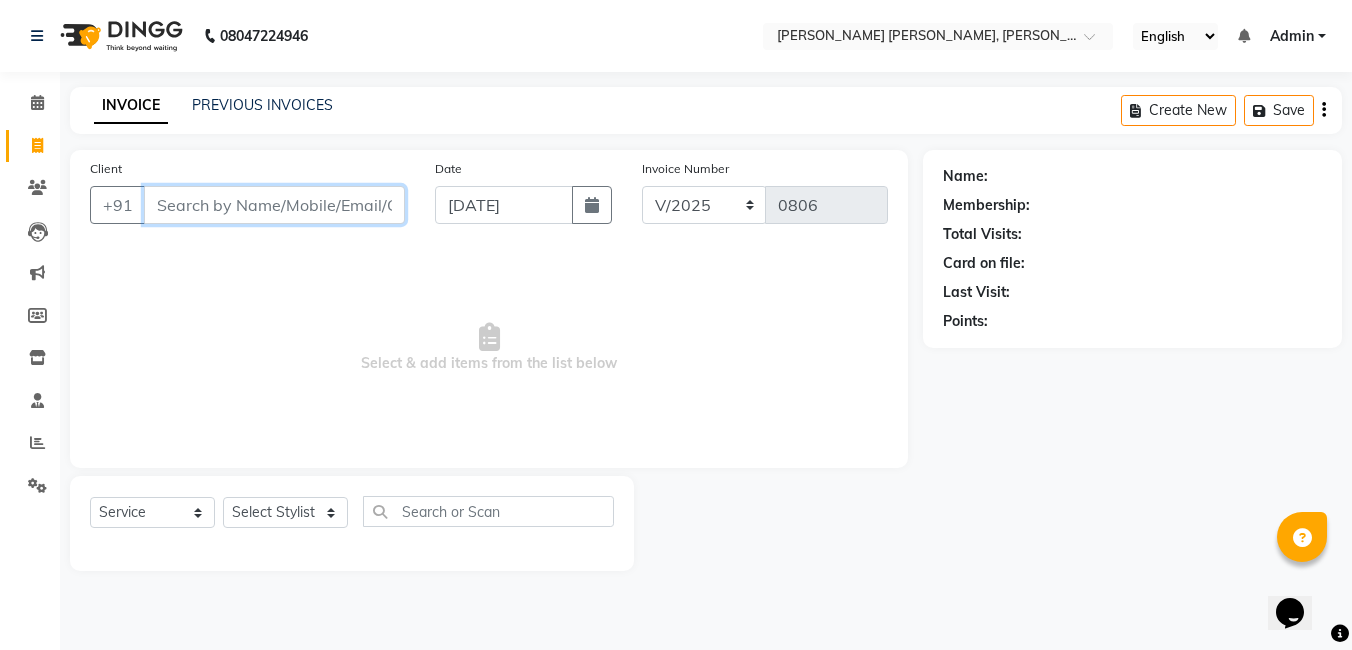 click on "Client" at bounding box center (274, 205) 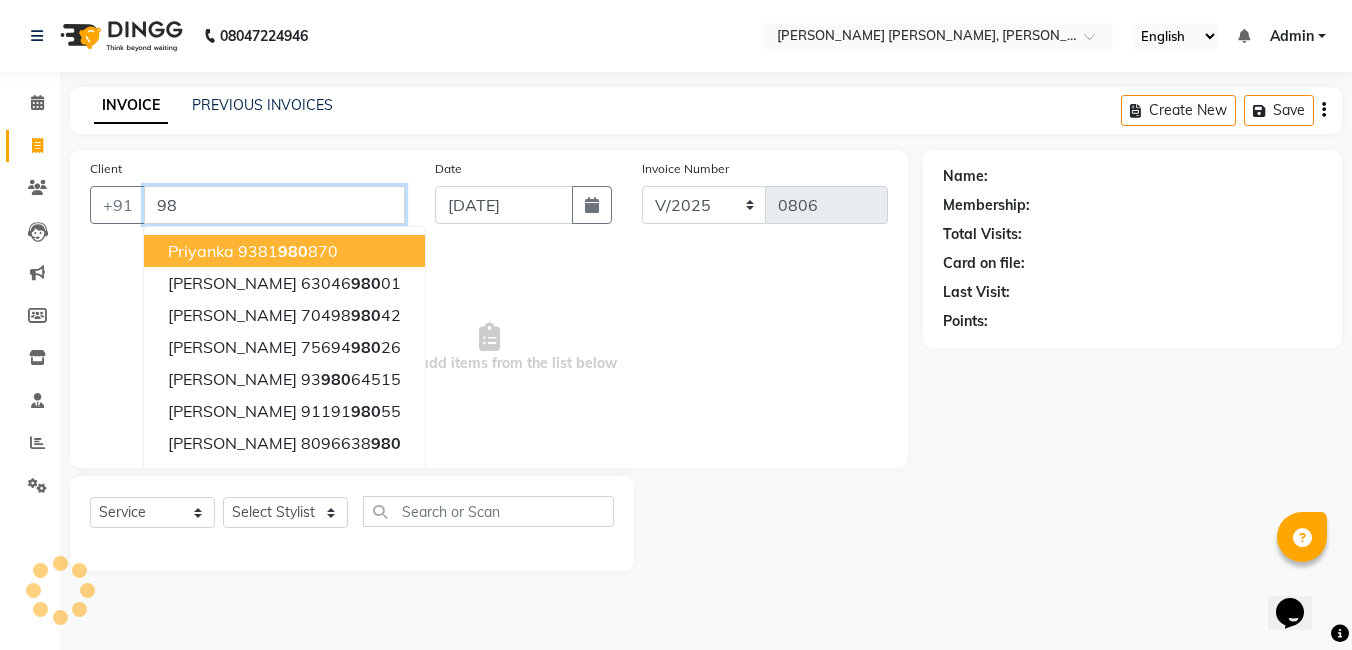 type on "9" 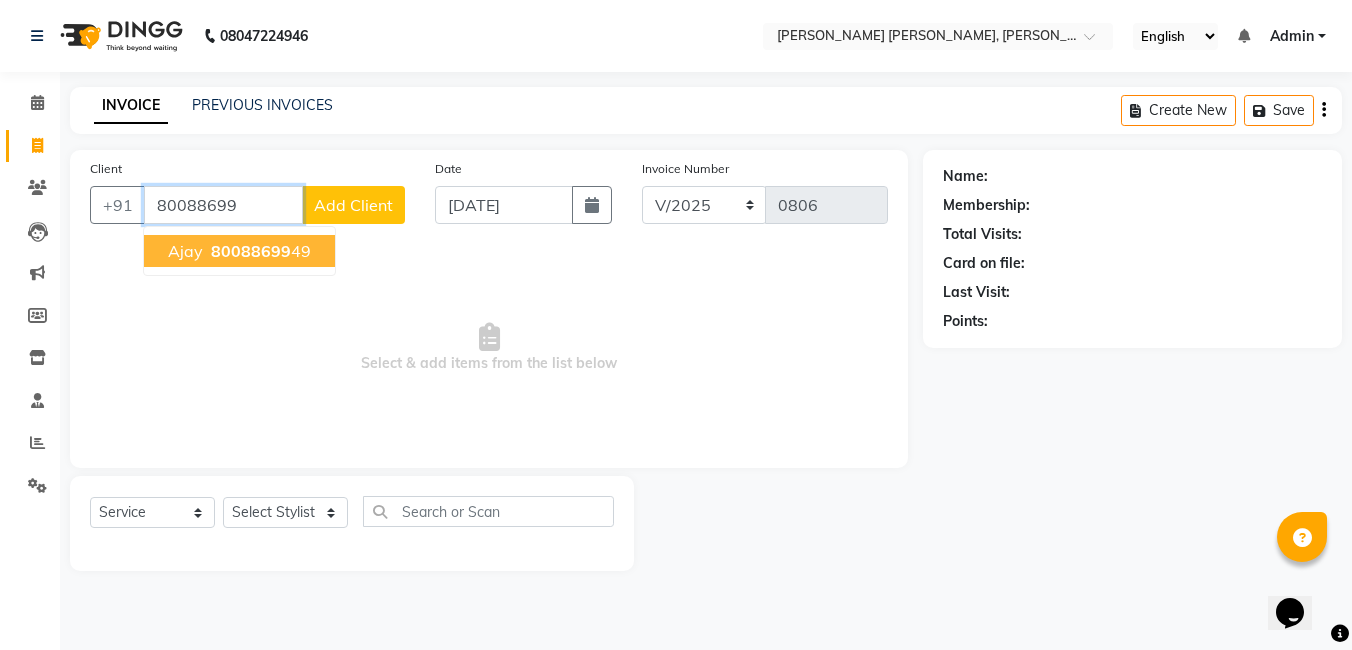 click on "80088699" at bounding box center (251, 251) 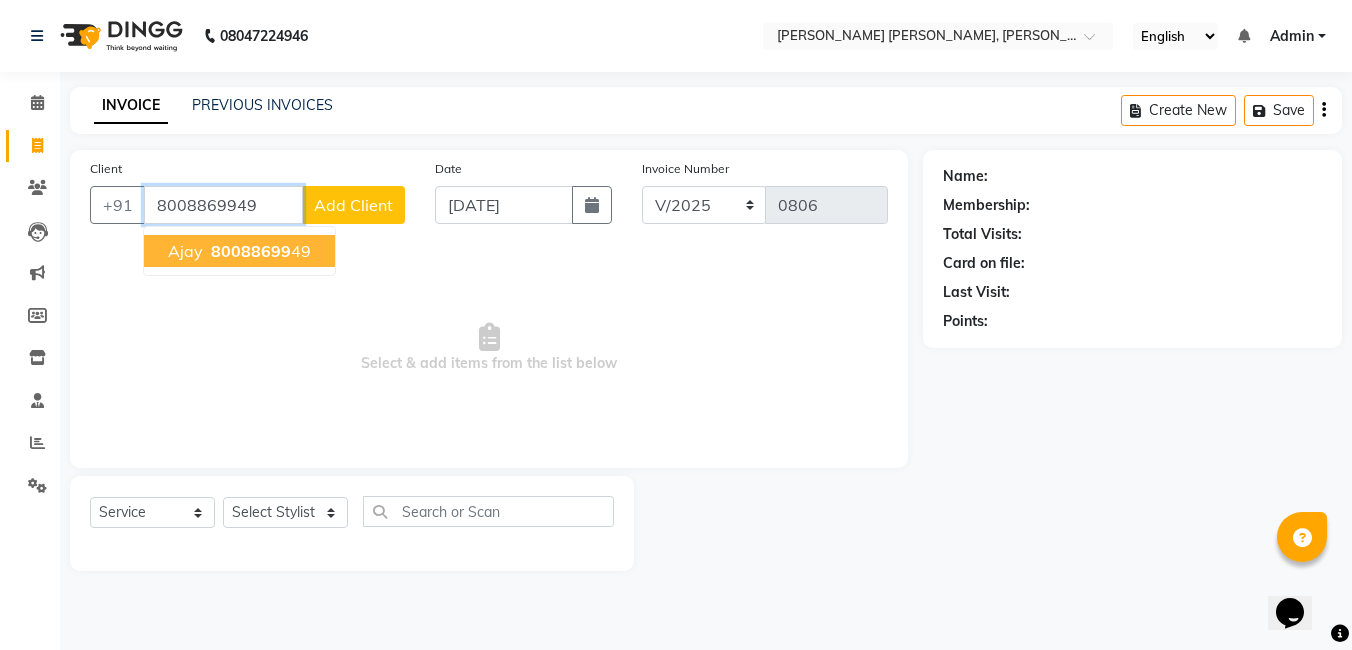 type on "8008869949" 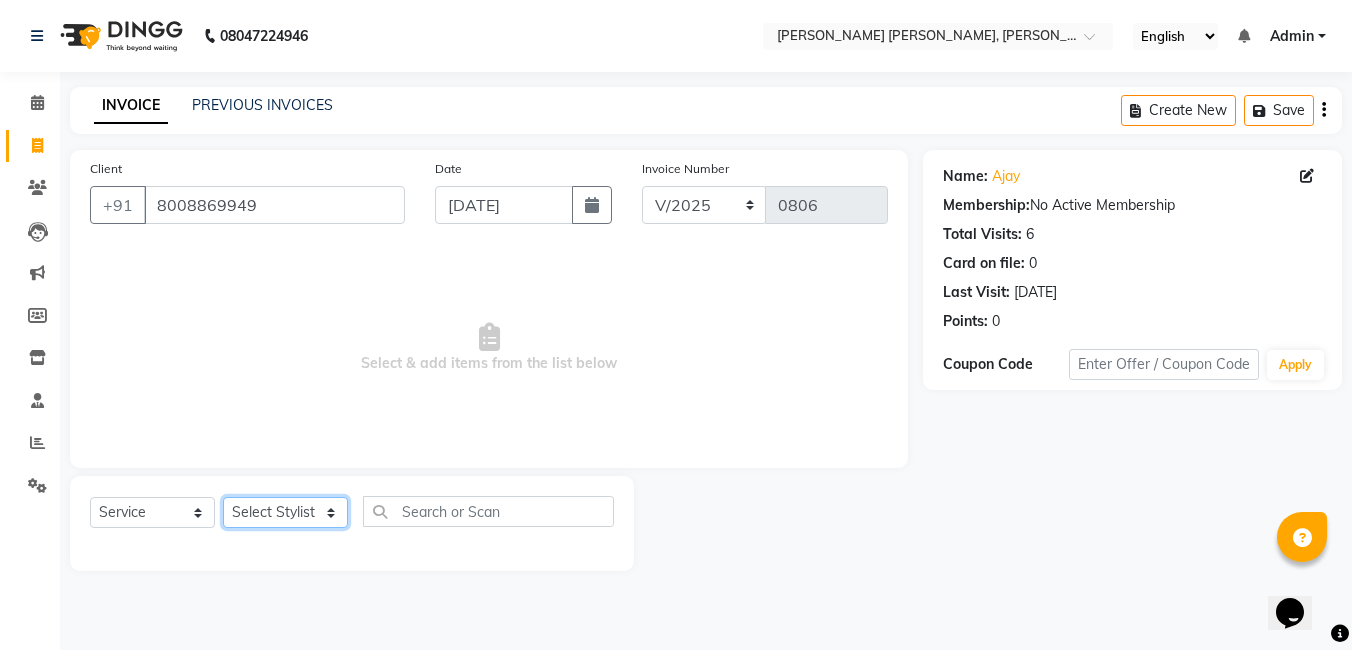 click on "Select Stylist faizz [PERSON_NAME] [PERSON_NAME] sree Manager [PERSON_NAME]" 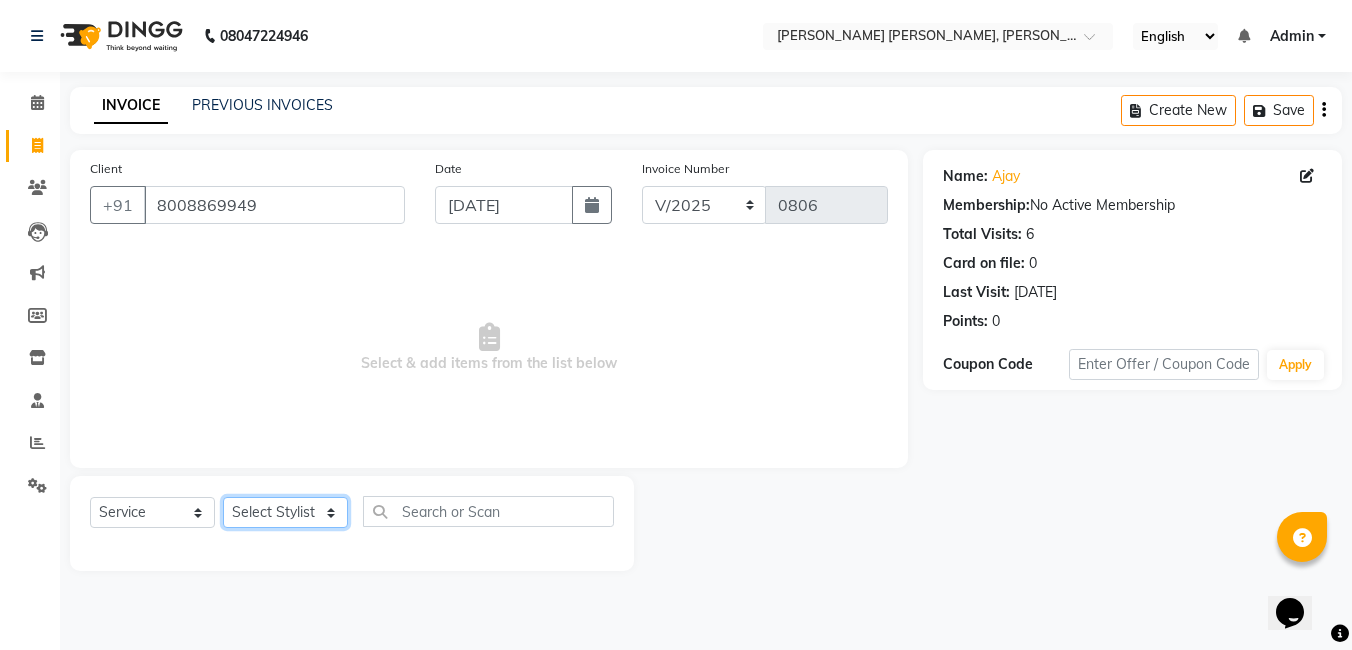 select on "65173" 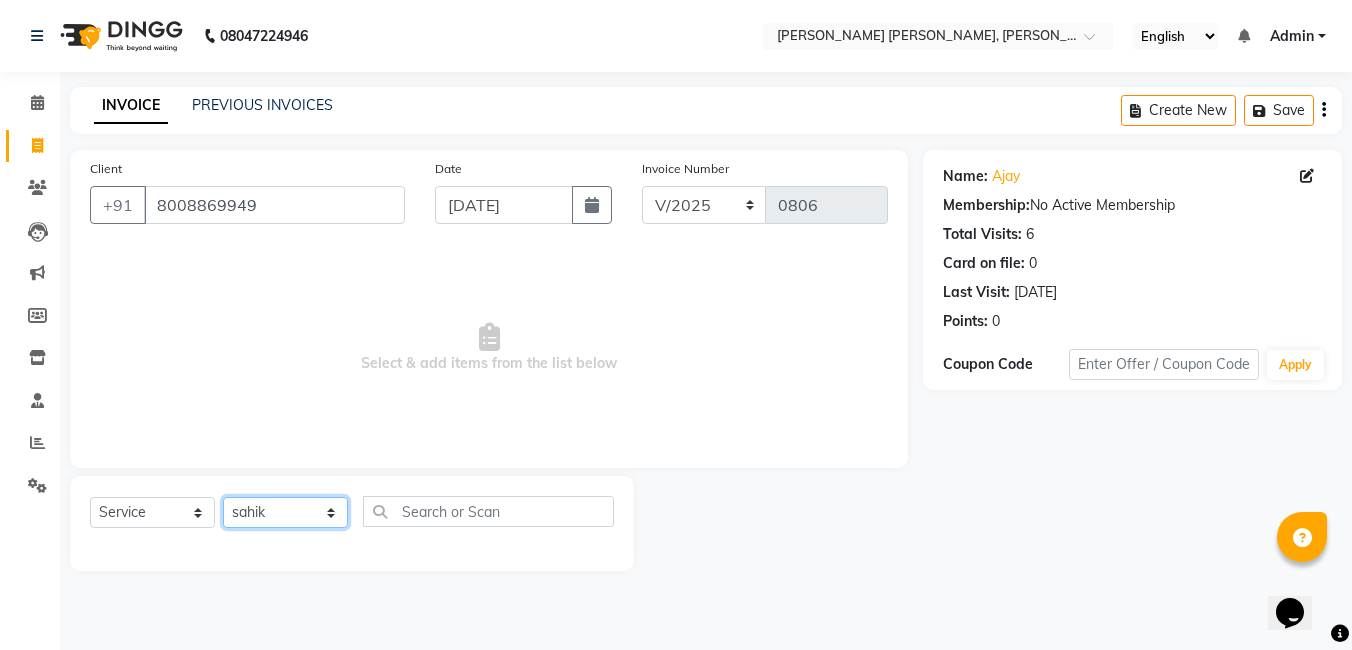 click on "Select Stylist faizz [PERSON_NAME] [PERSON_NAME] sree Manager [PERSON_NAME]" 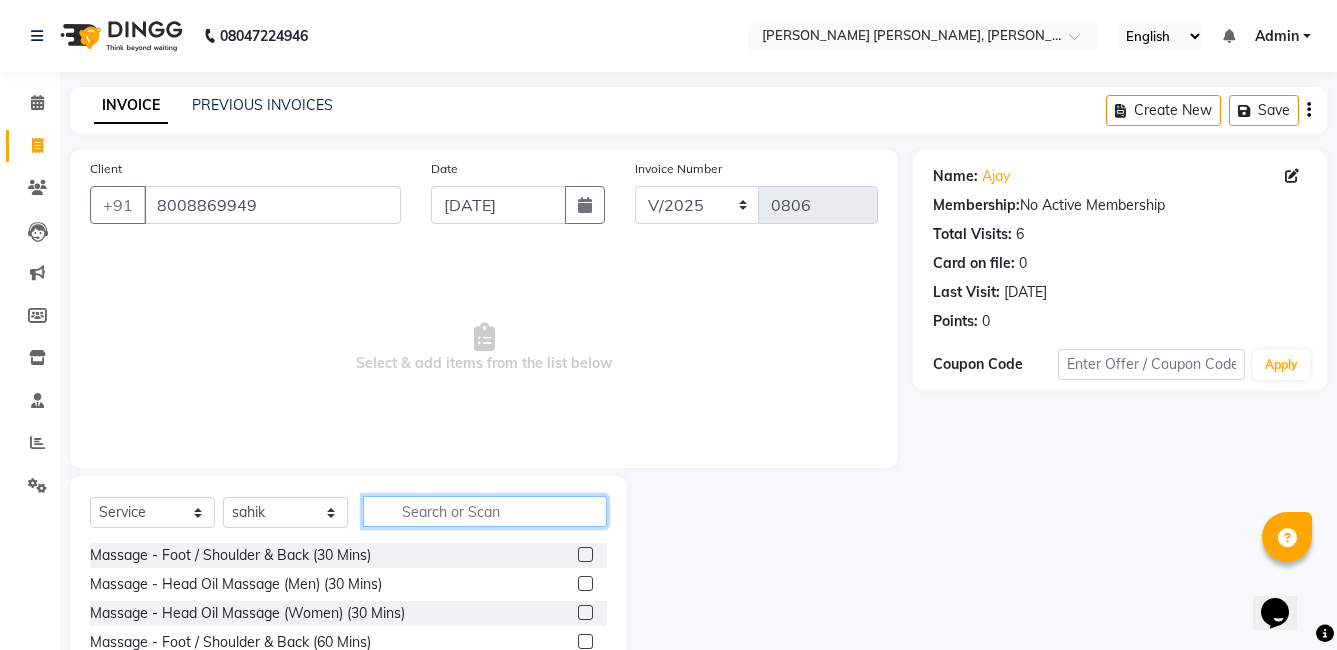 click 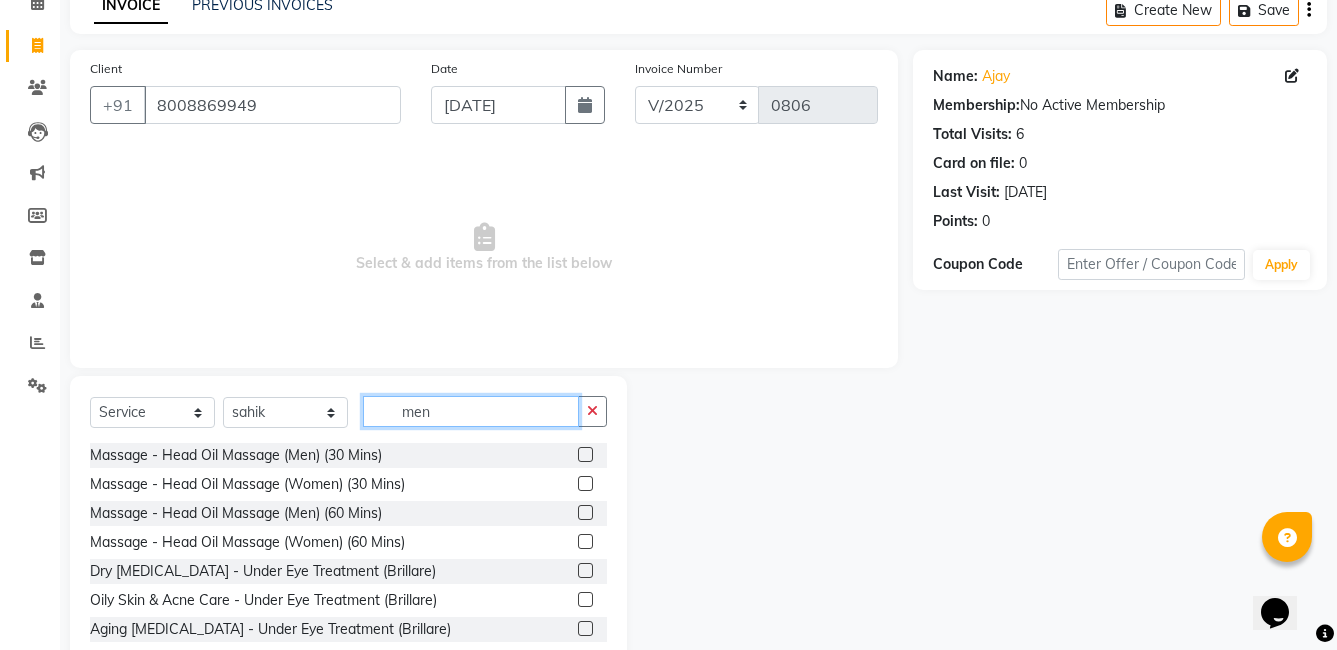 scroll, scrollTop: 51, scrollLeft: 0, axis: vertical 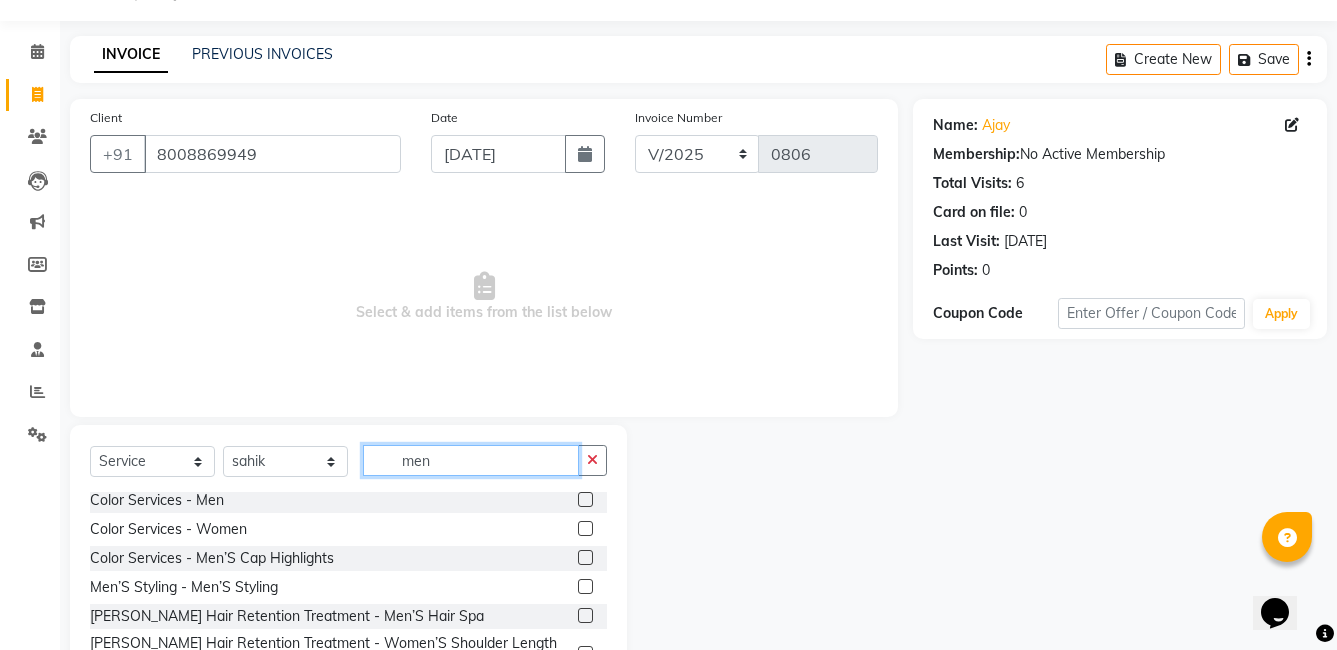 type on "men" 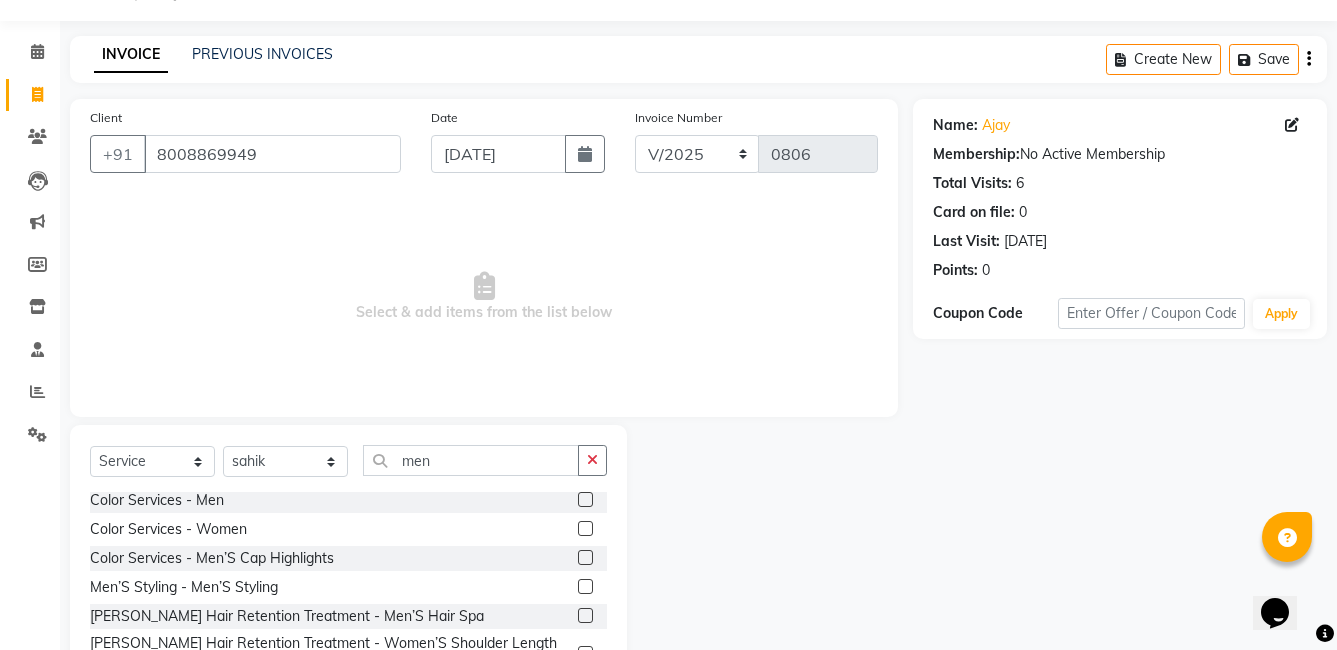 click 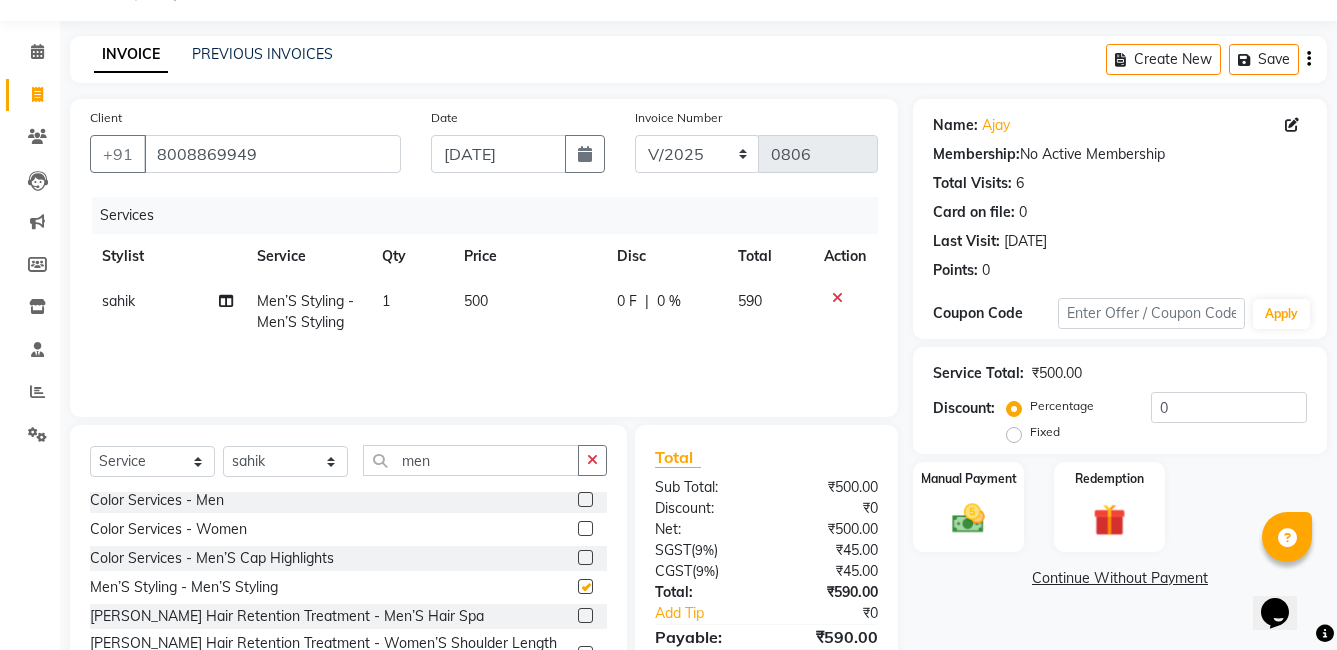checkbox on "false" 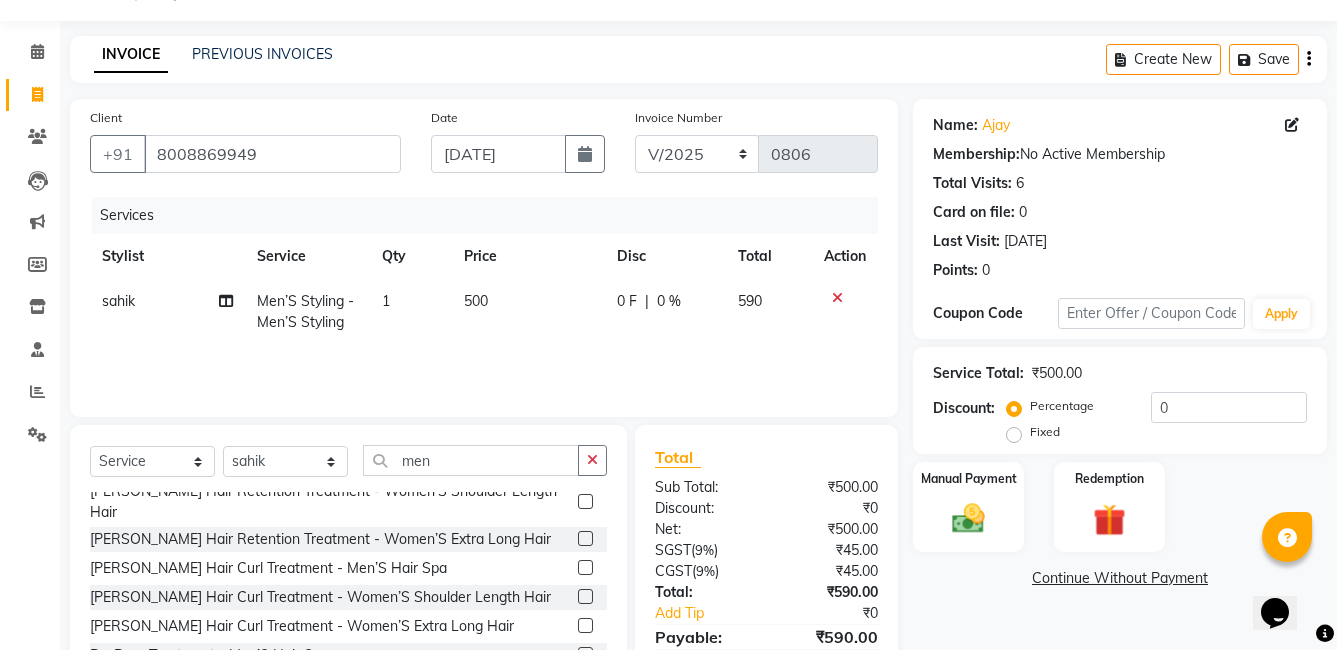 scroll, scrollTop: 900, scrollLeft: 0, axis: vertical 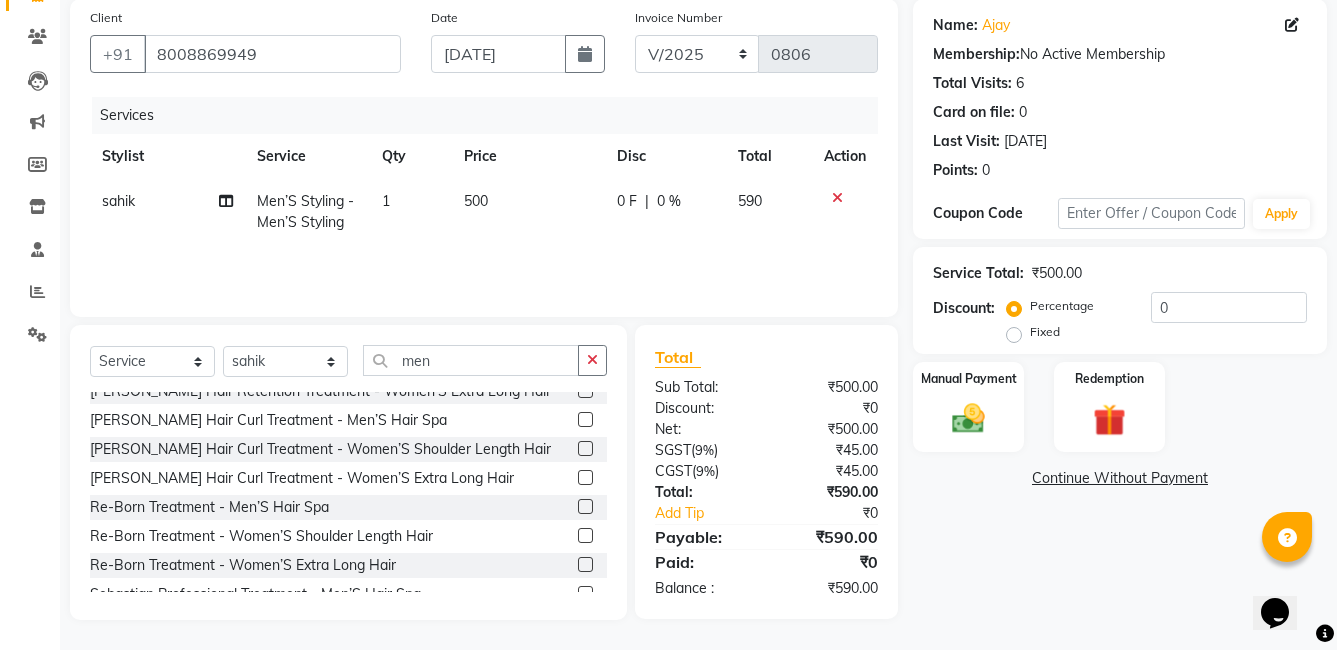 click 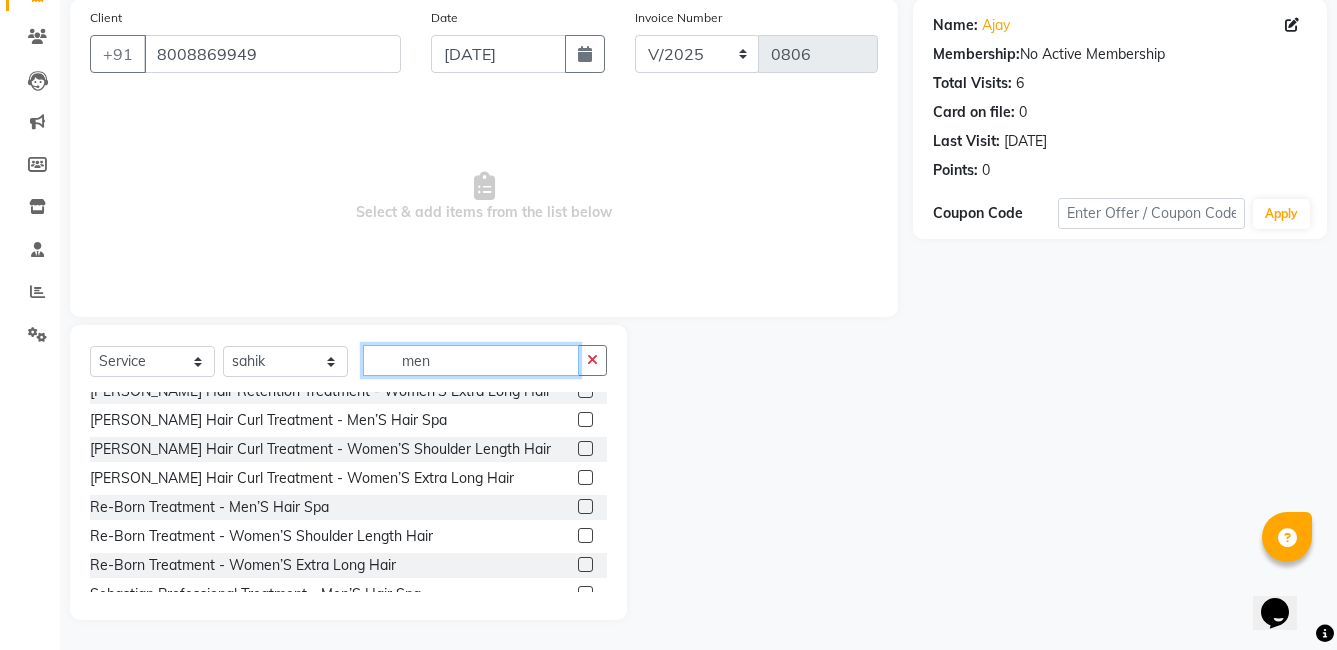 click on "men" 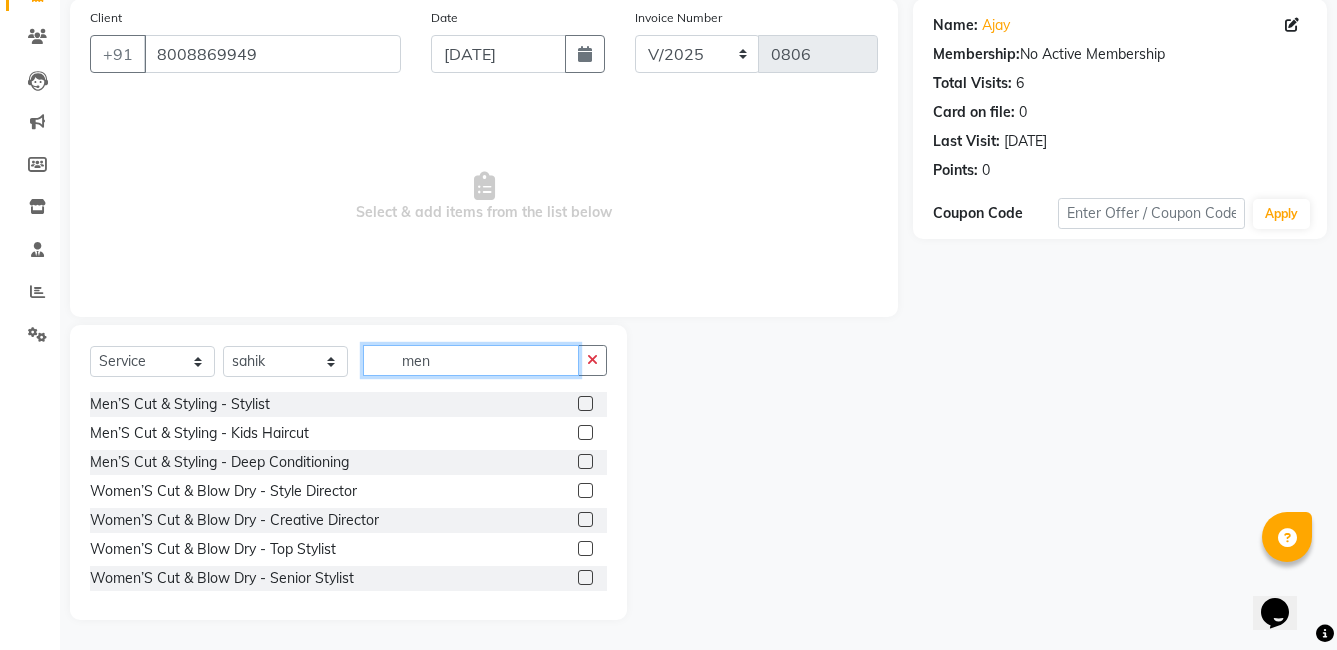 scroll, scrollTop: 300, scrollLeft: 0, axis: vertical 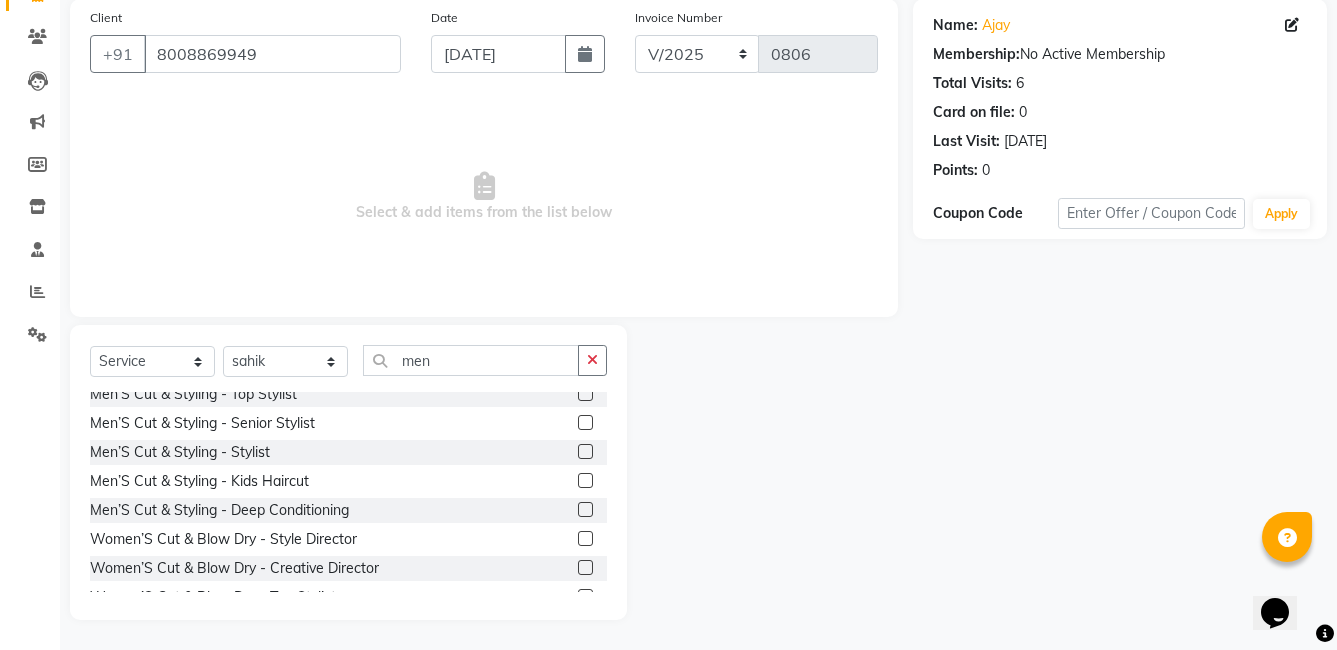 click 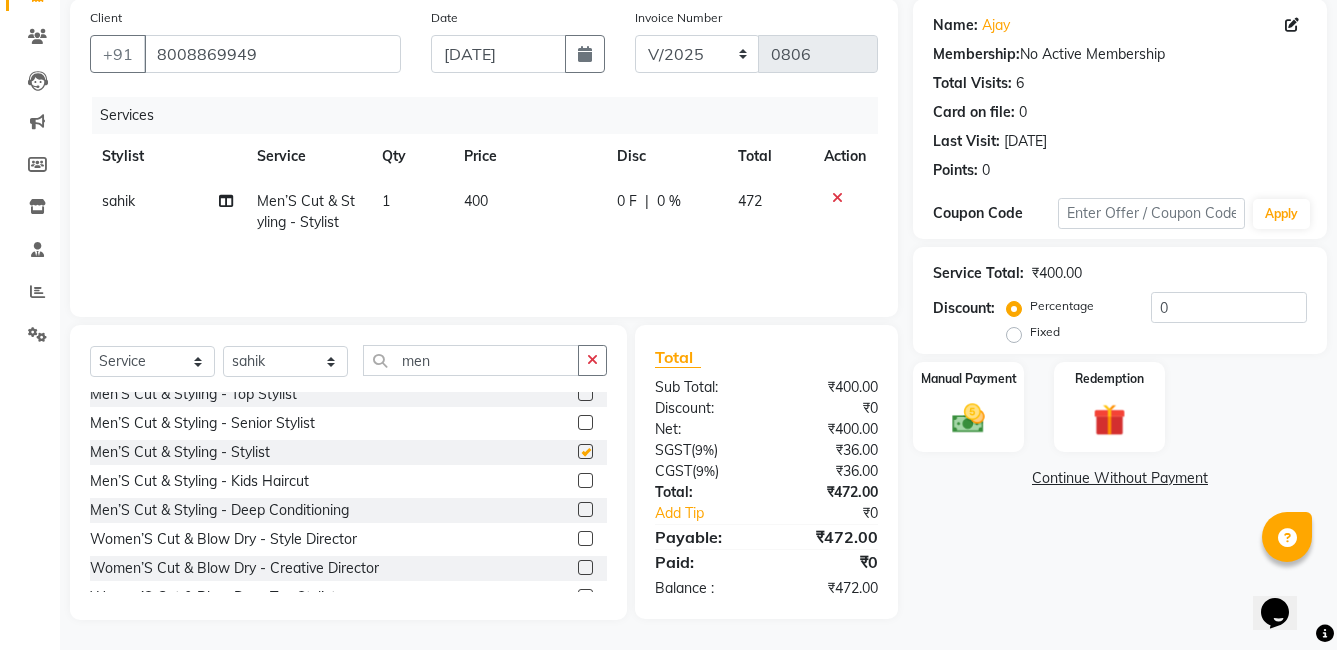 checkbox on "false" 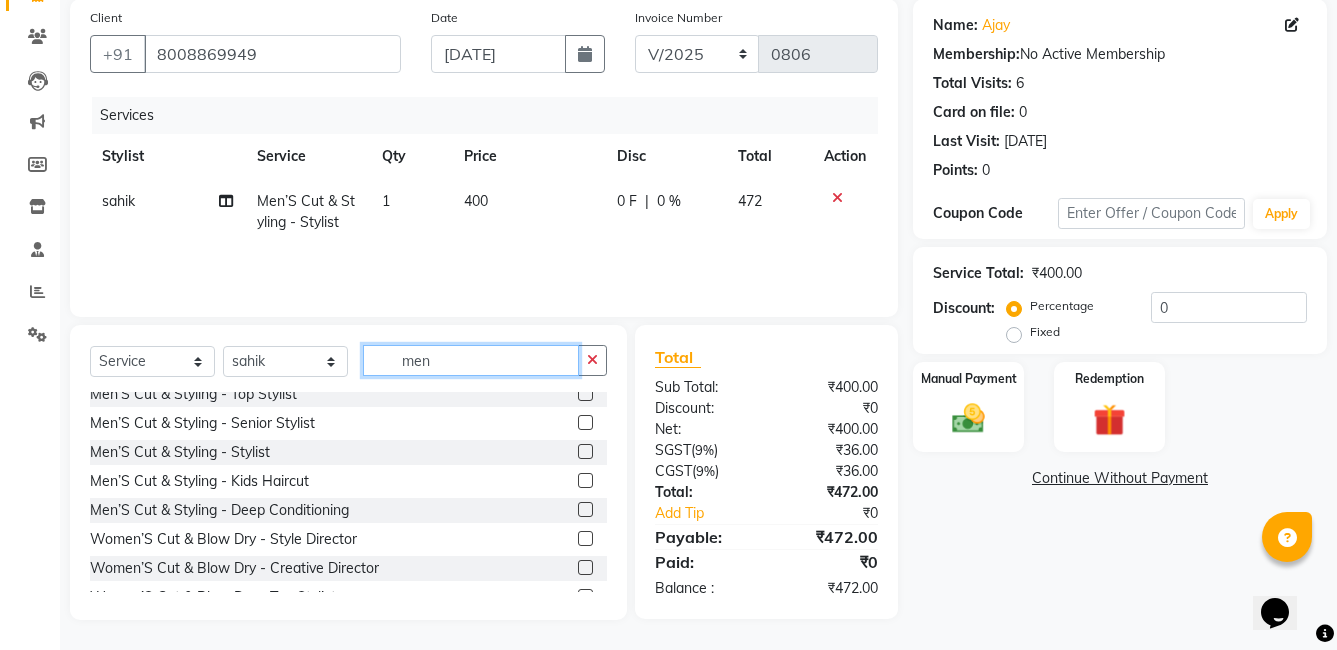 click on "men" 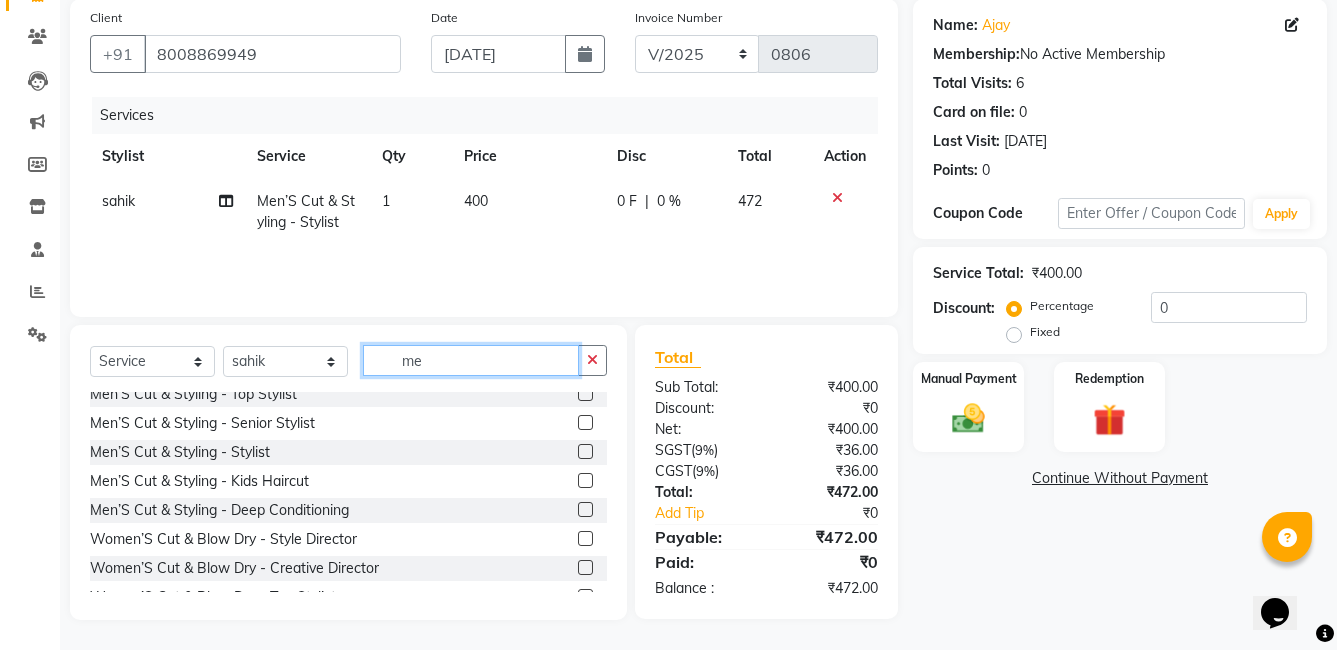 type on "m" 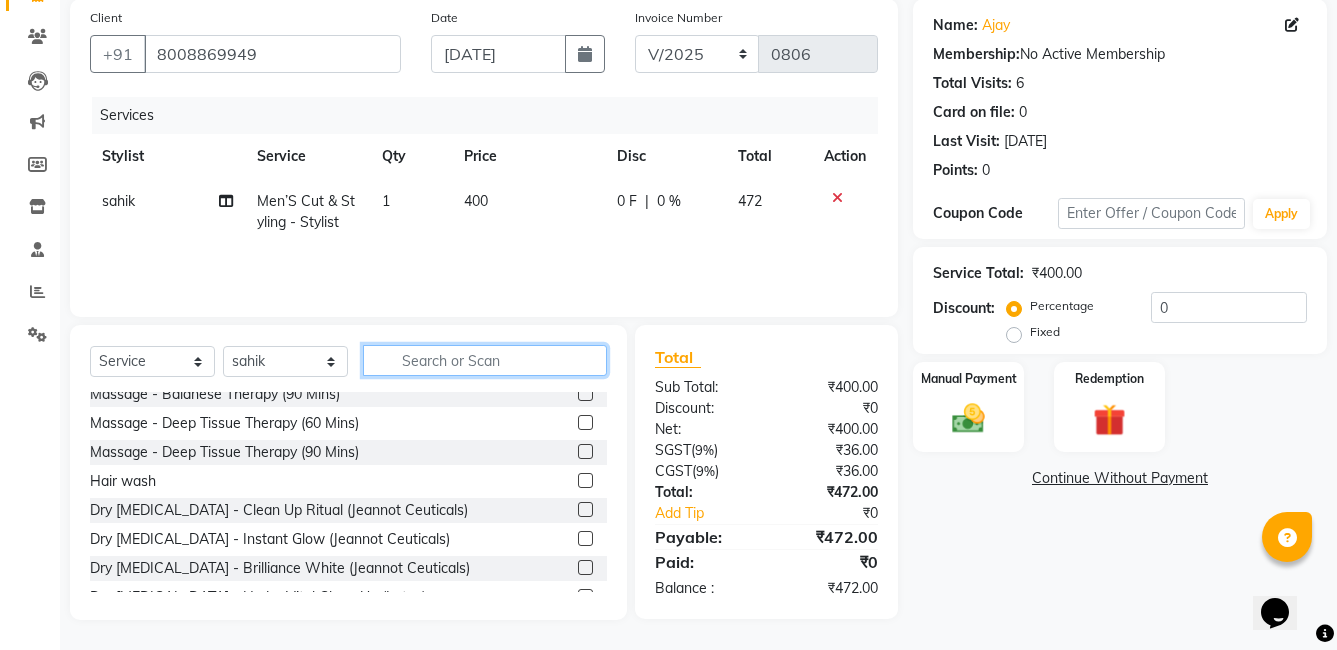 type on "n" 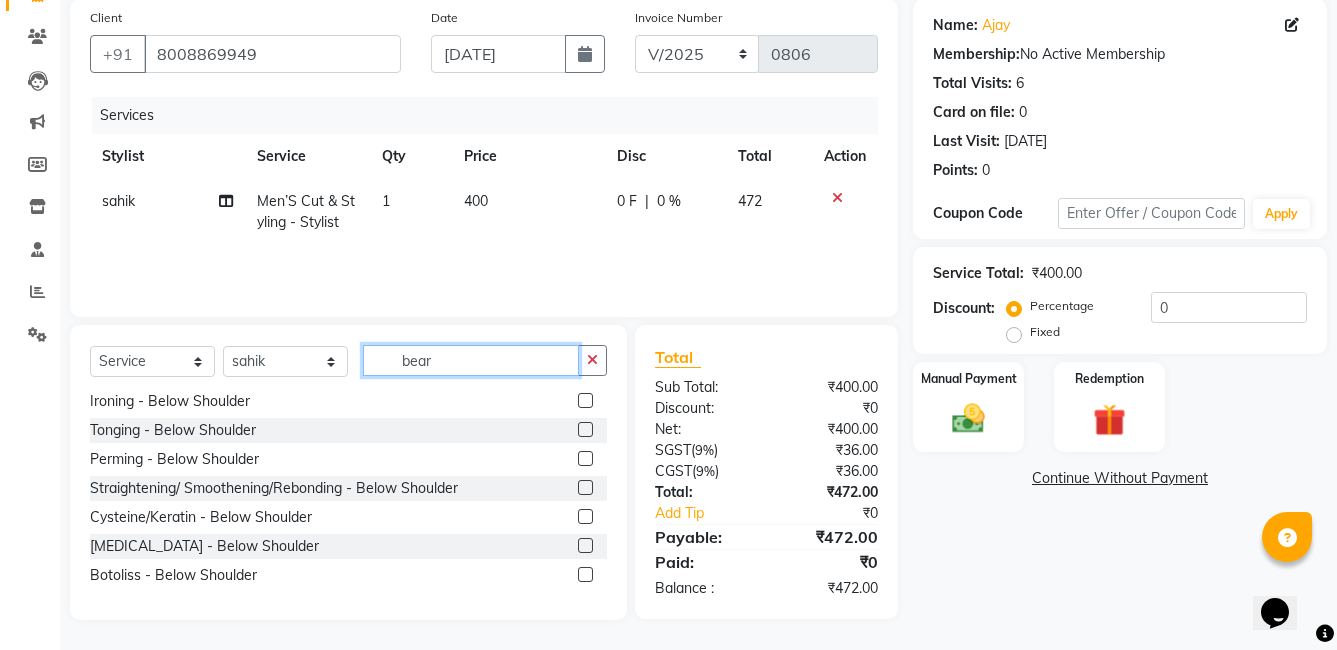 scroll, scrollTop: 0, scrollLeft: 0, axis: both 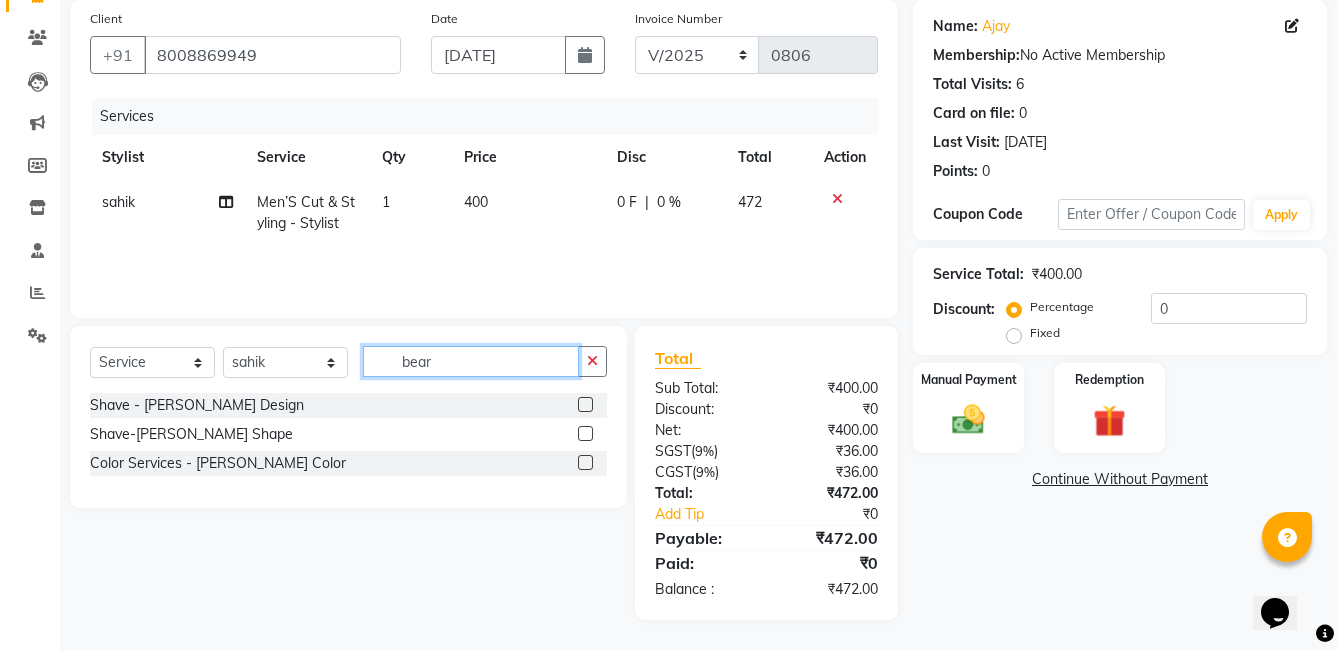 type on "bear" 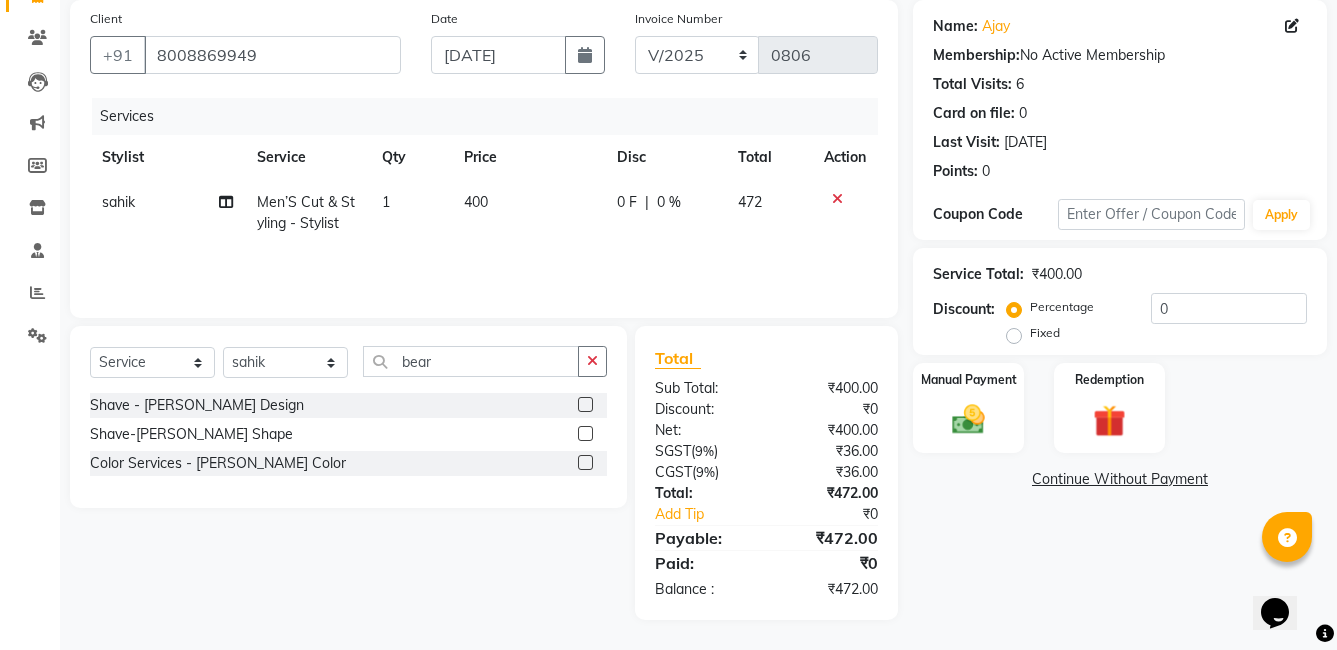 click 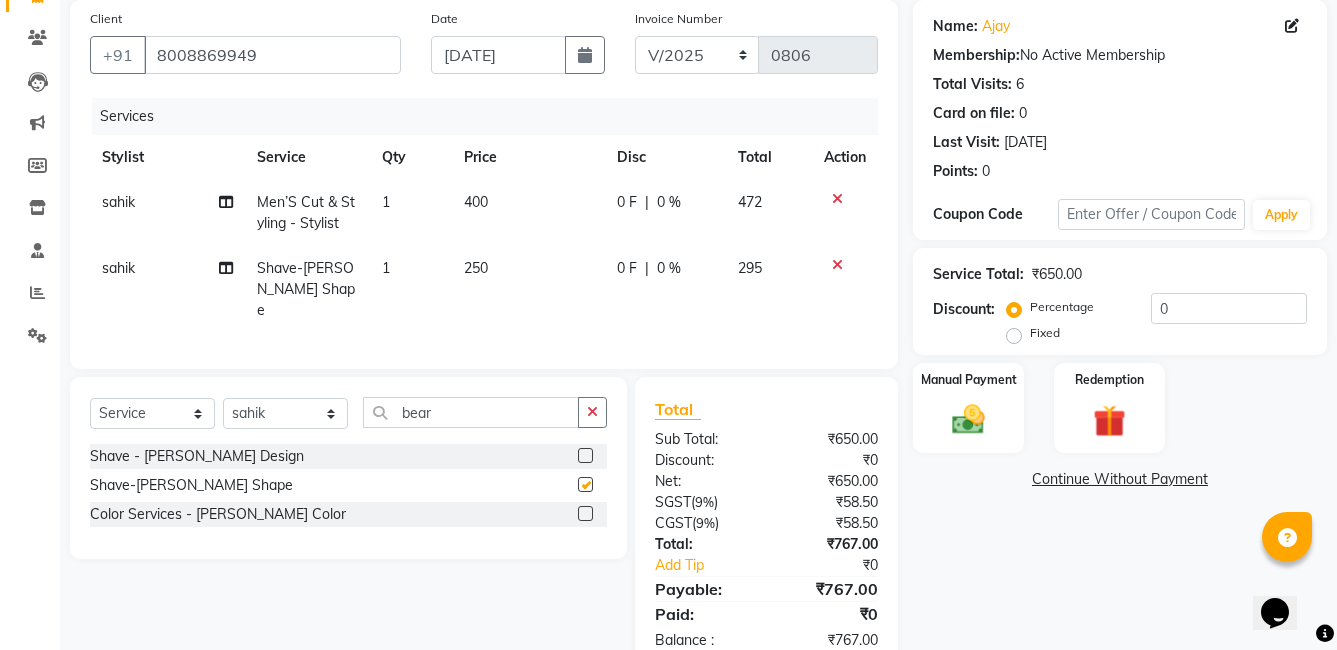 checkbox on "false" 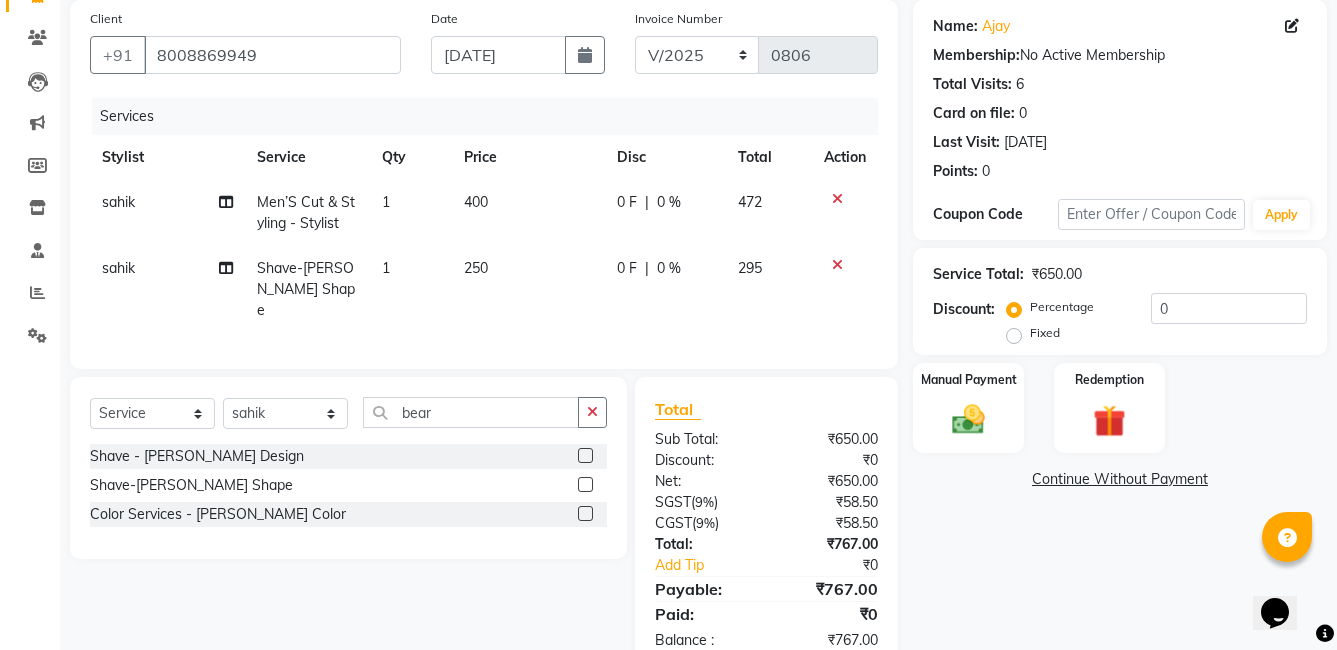 click on "0 %" 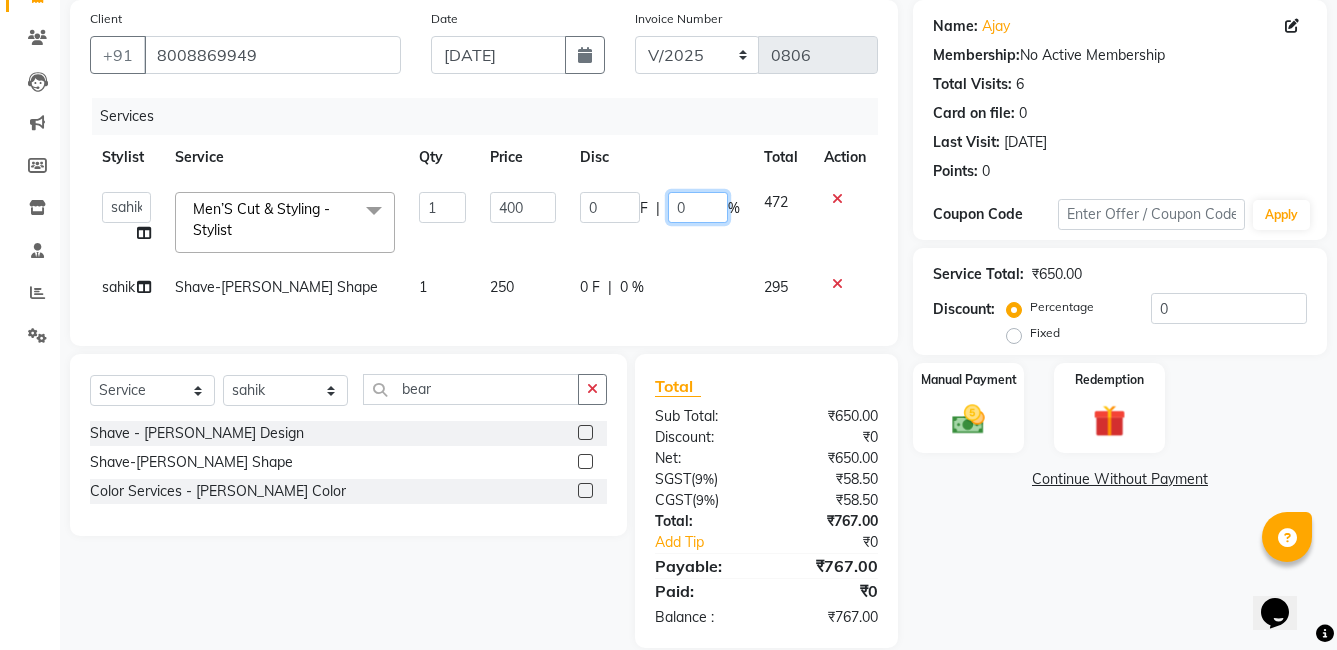 click on "0" 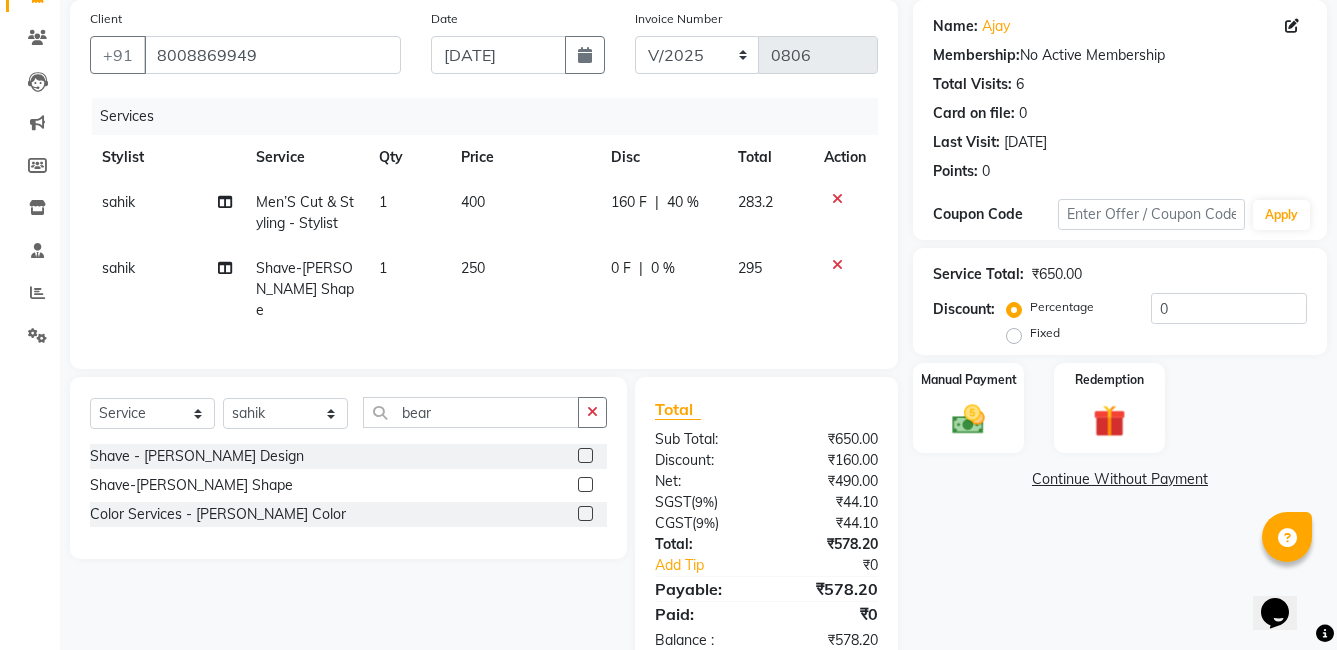 click on "sahik Men’S Cut & Styling - Stylist 1 400 160 F | 40 % 283.2" 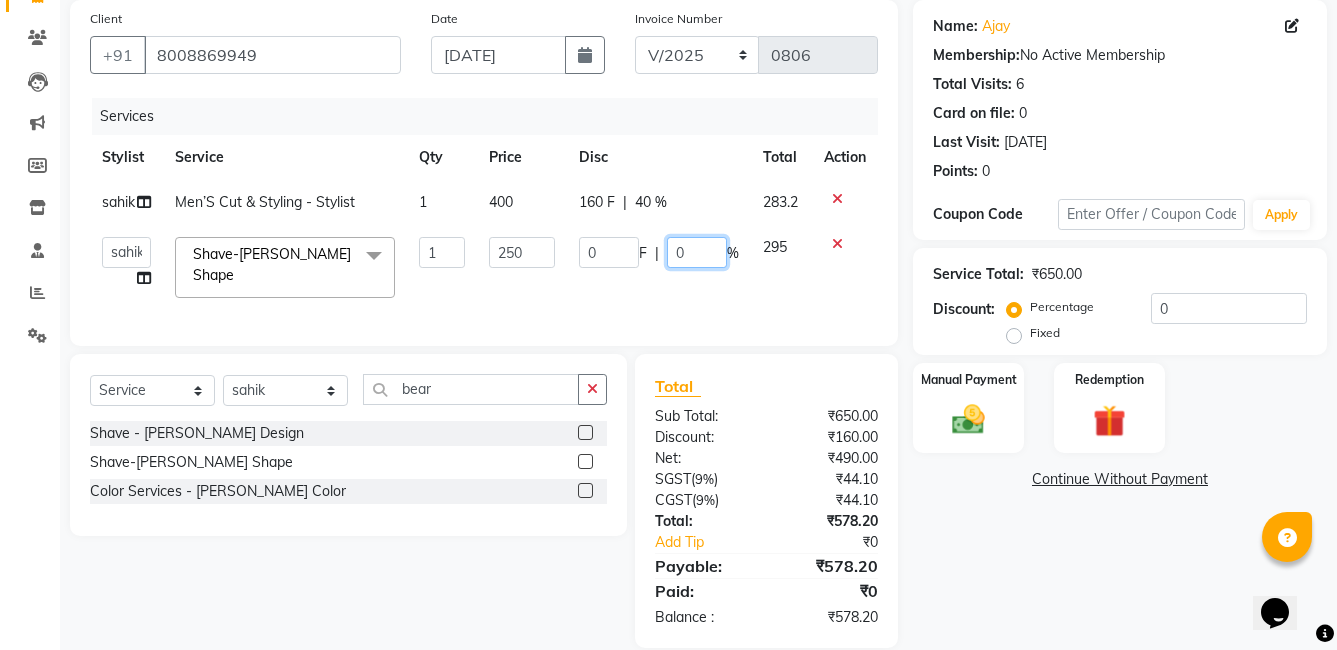 click on "0" 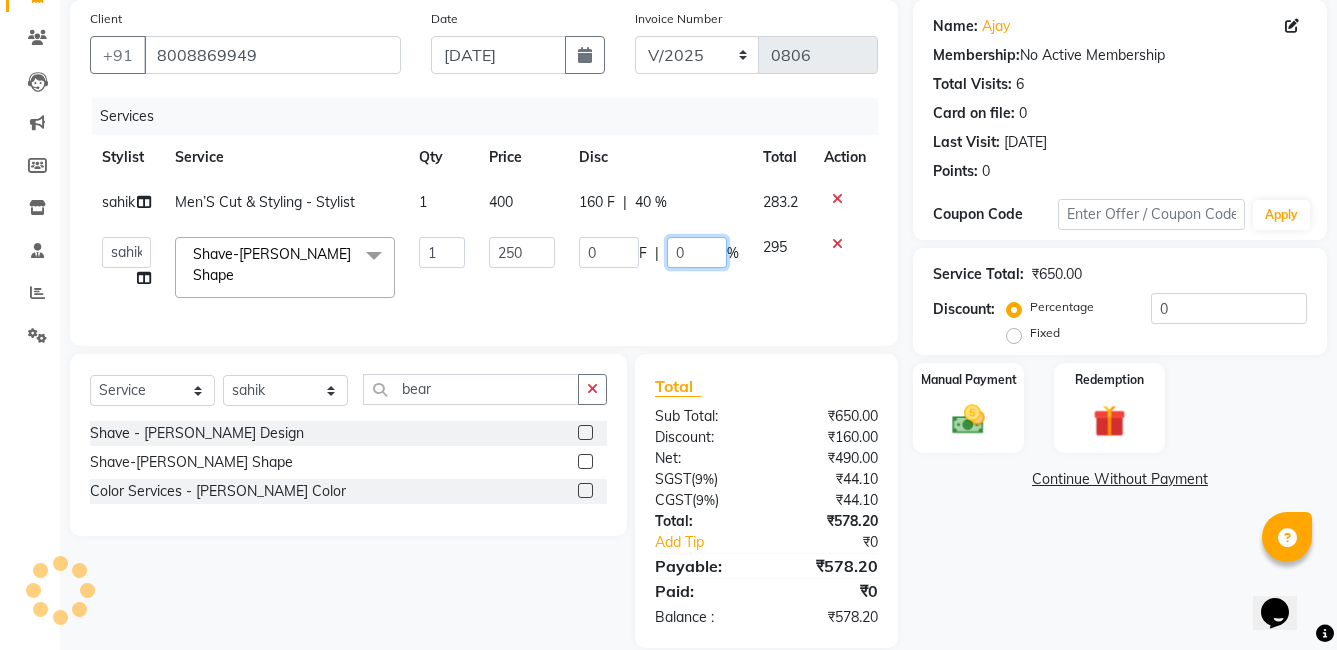 type on "40" 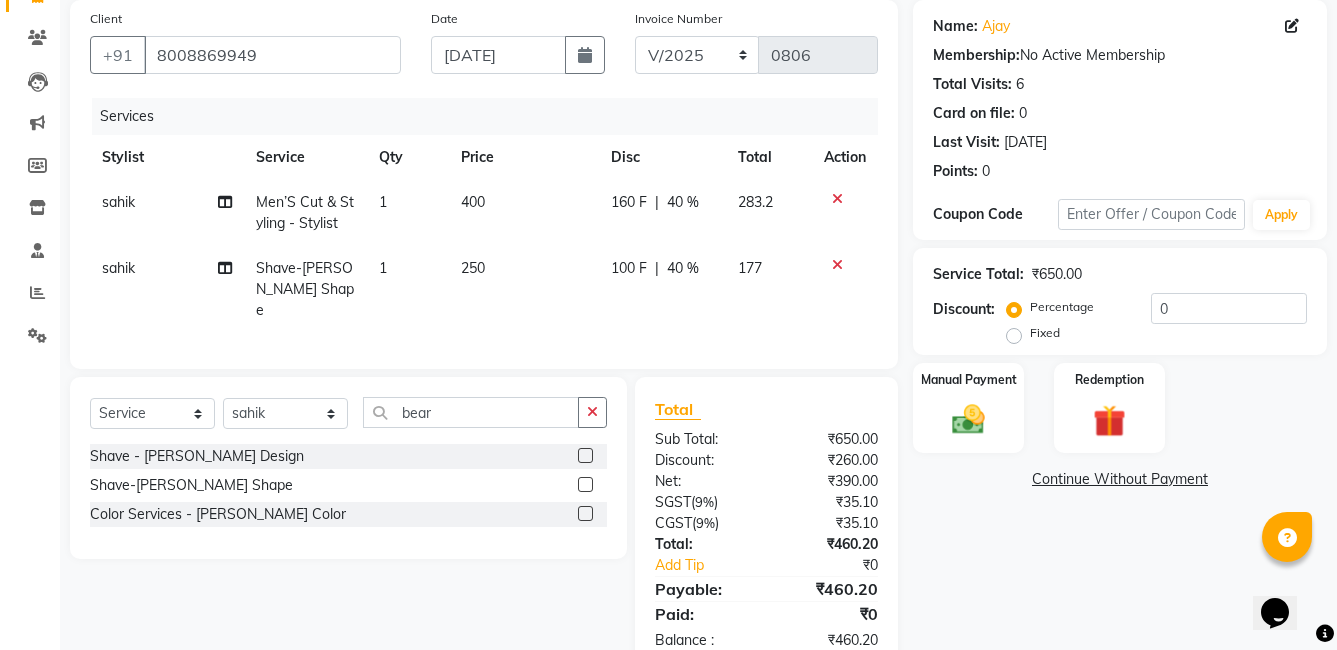 click on "Services Stylist Service Qty Price Disc Total Action sahik Men’S Cut & Styling - Stylist 1 400 160 F | 40 % 283.2 sahik Shave-[PERSON_NAME] Shape 1 250 100 F | 40 % 177" 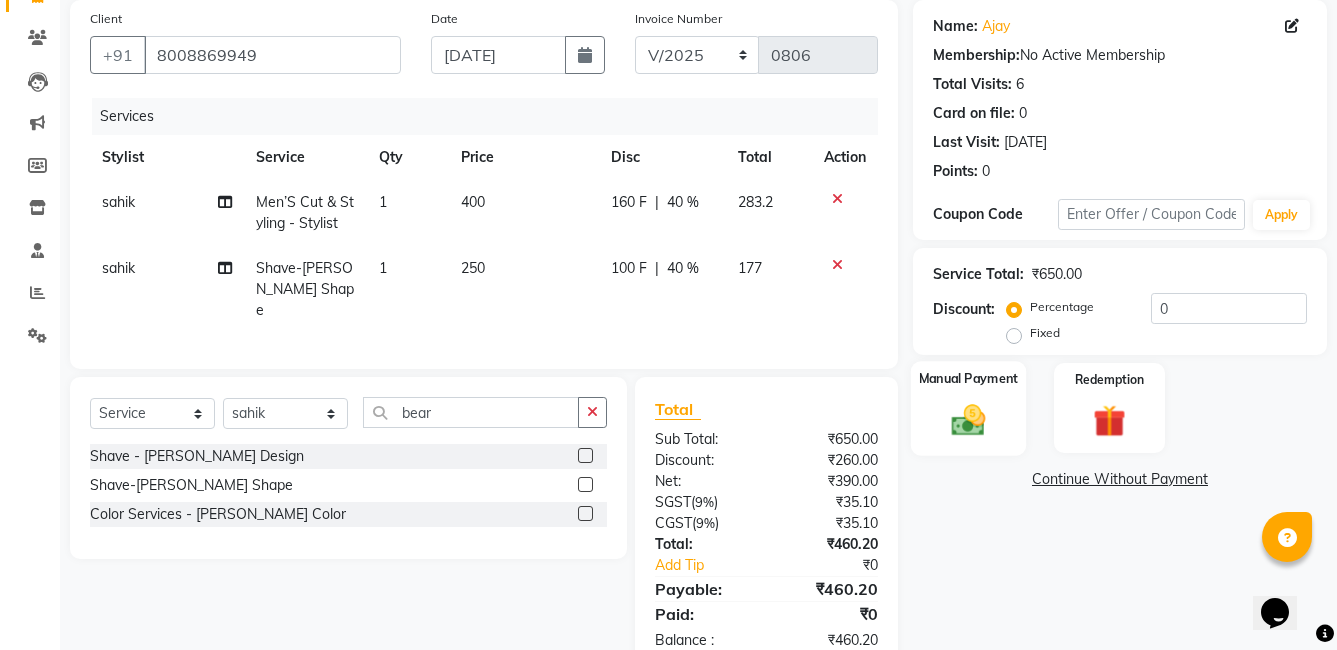 click on "Manual Payment" 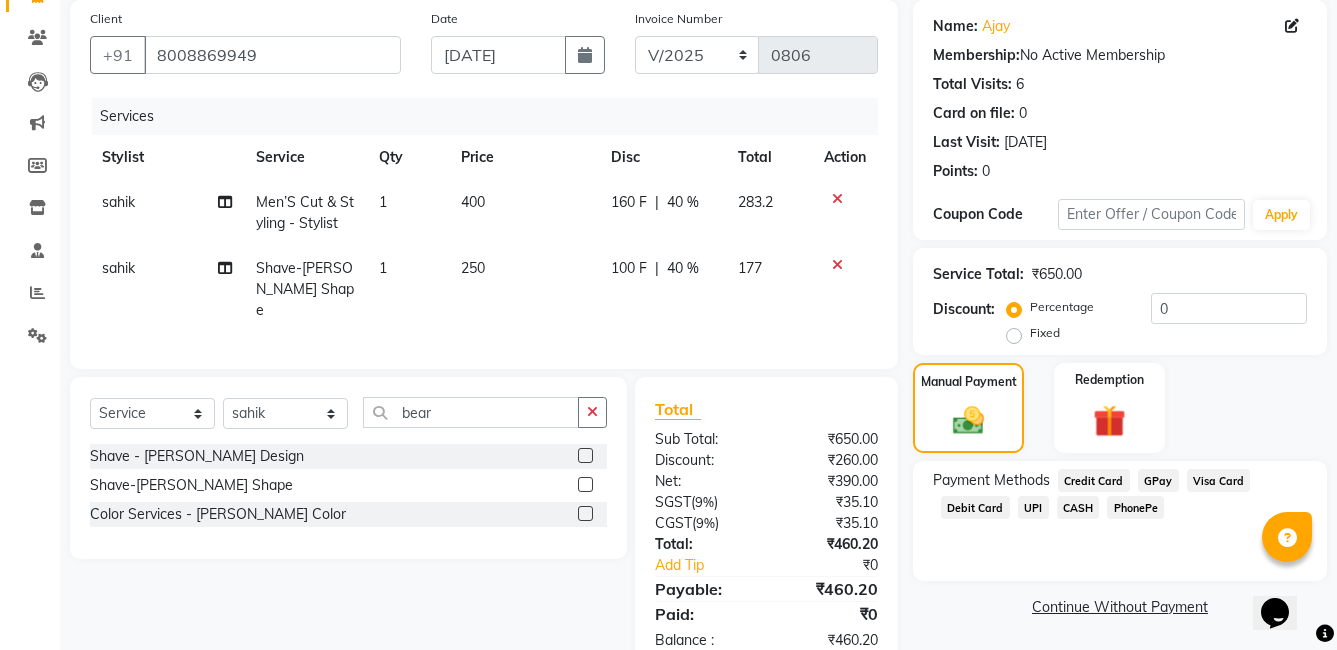 click on "PhonePe" 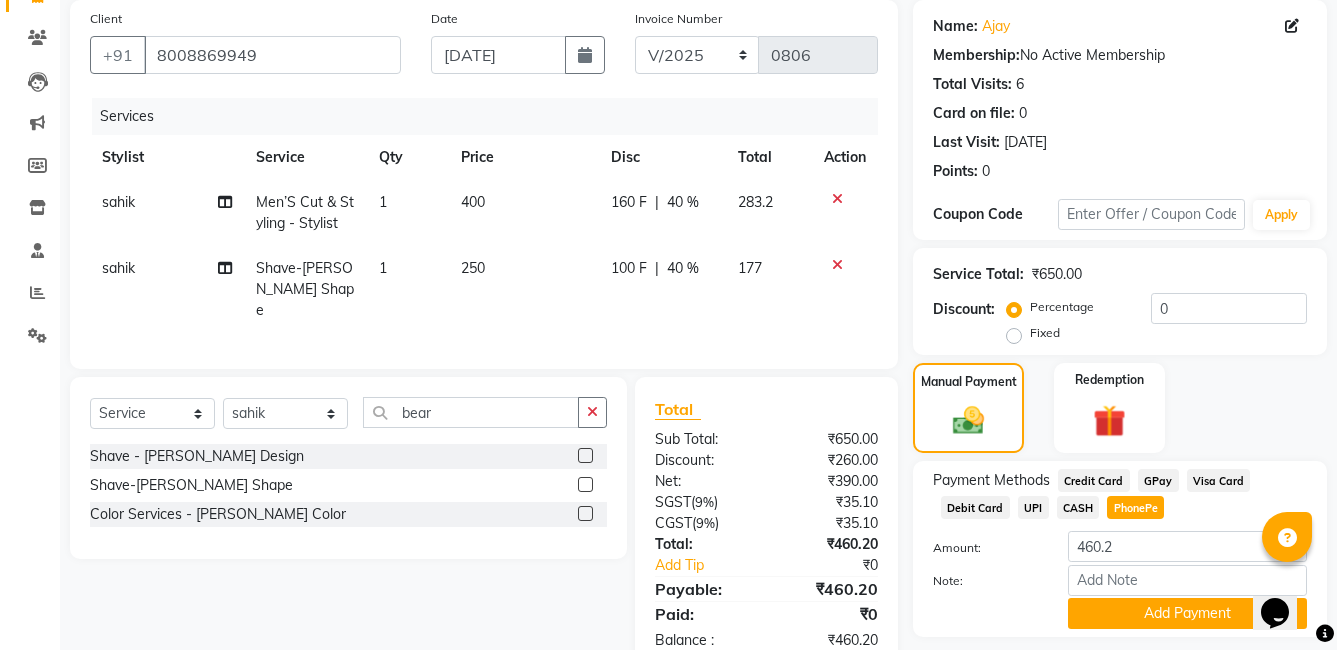 scroll, scrollTop: 208, scrollLeft: 0, axis: vertical 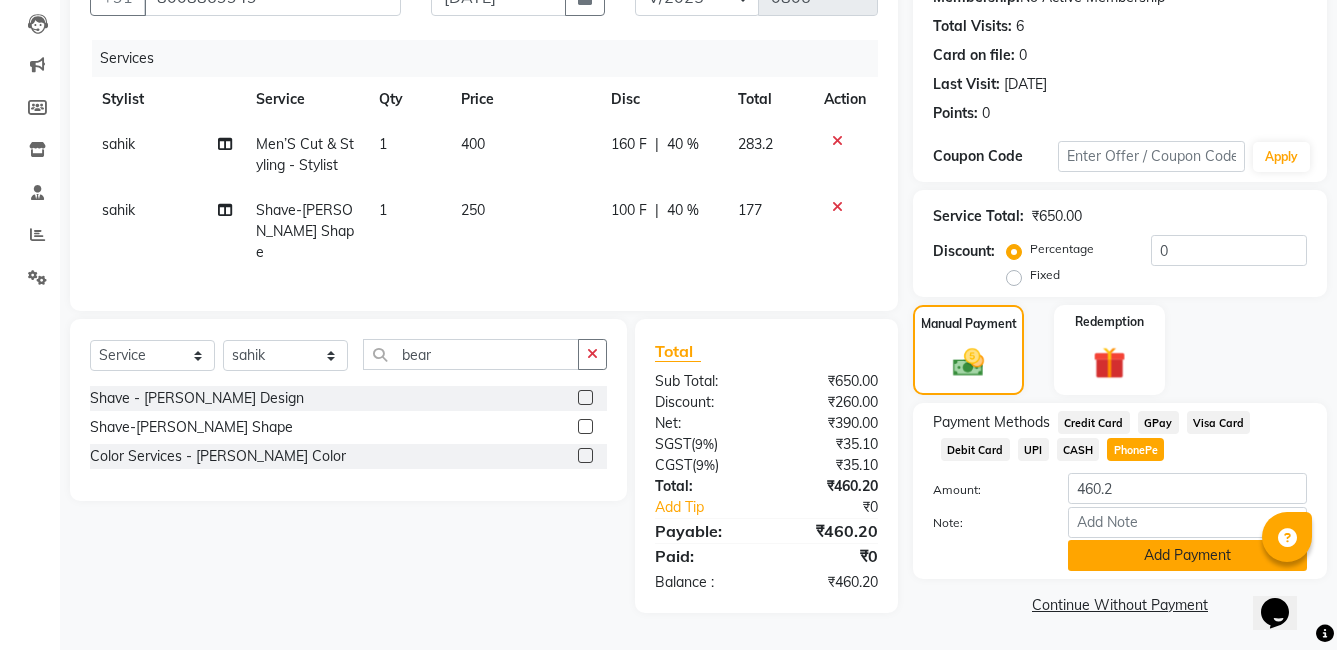 click on "Add Payment" 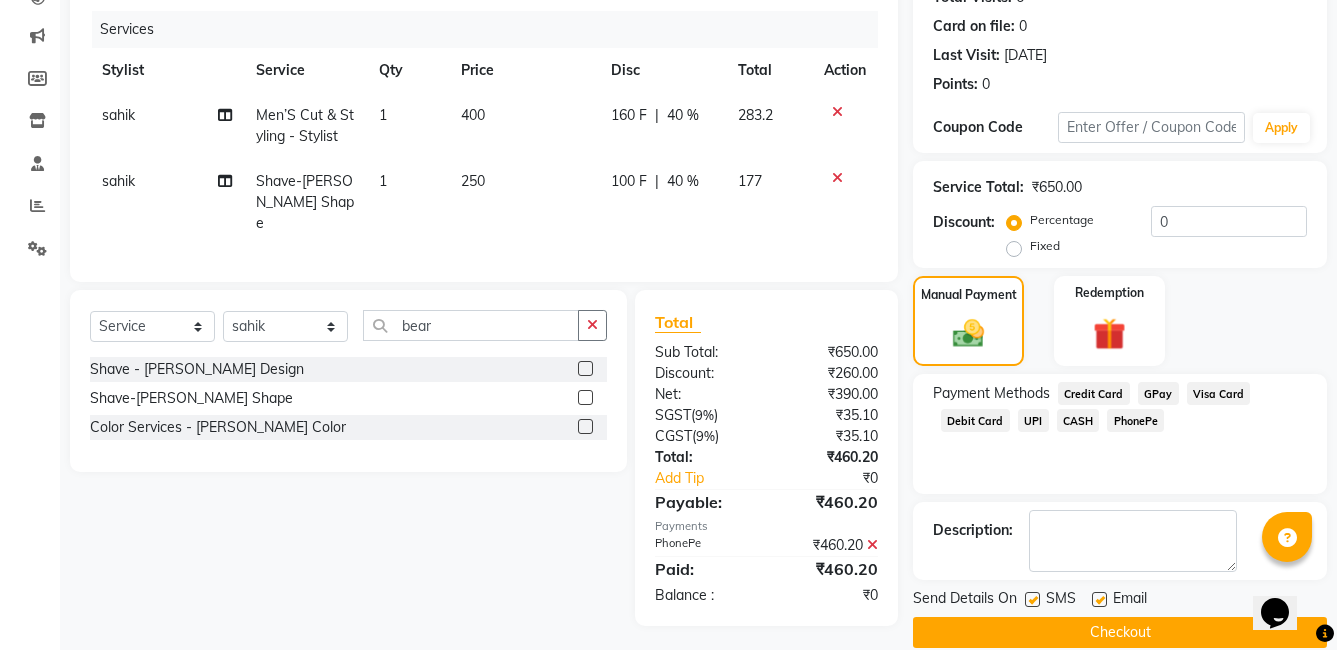 scroll, scrollTop: 265, scrollLeft: 0, axis: vertical 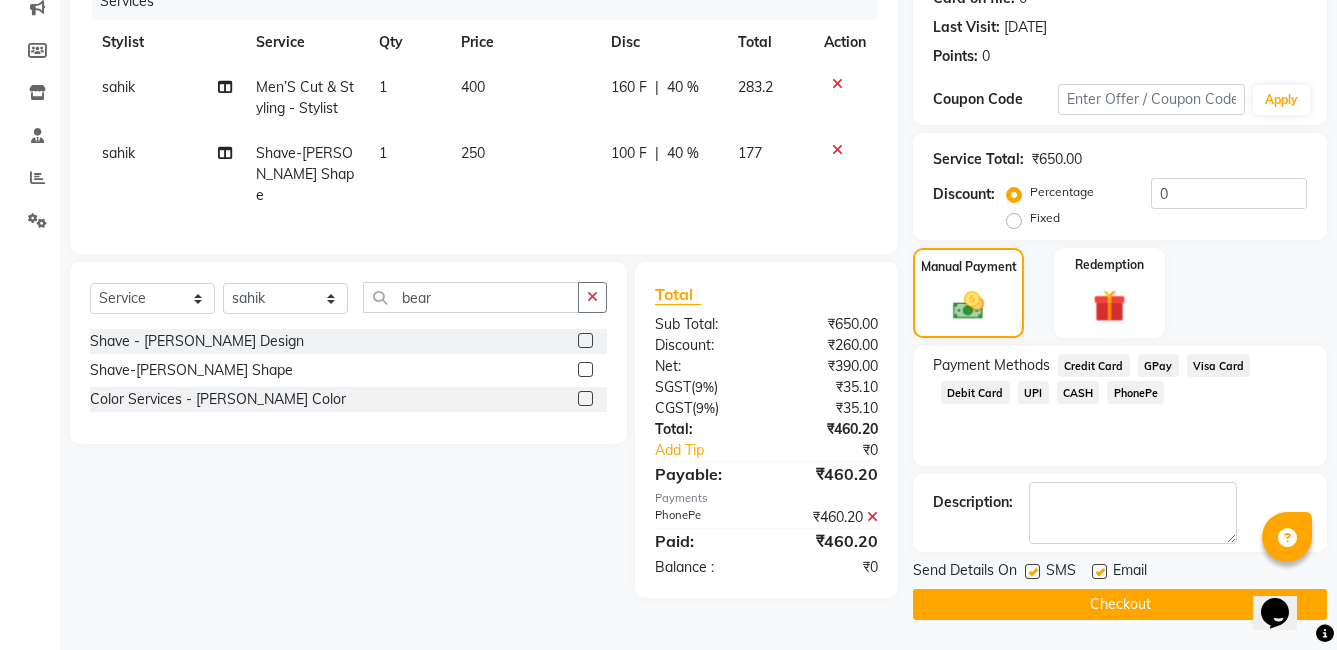 drag, startPoint x: 1031, startPoint y: 576, endPoint x: 1047, endPoint y: 574, distance: 16.124516 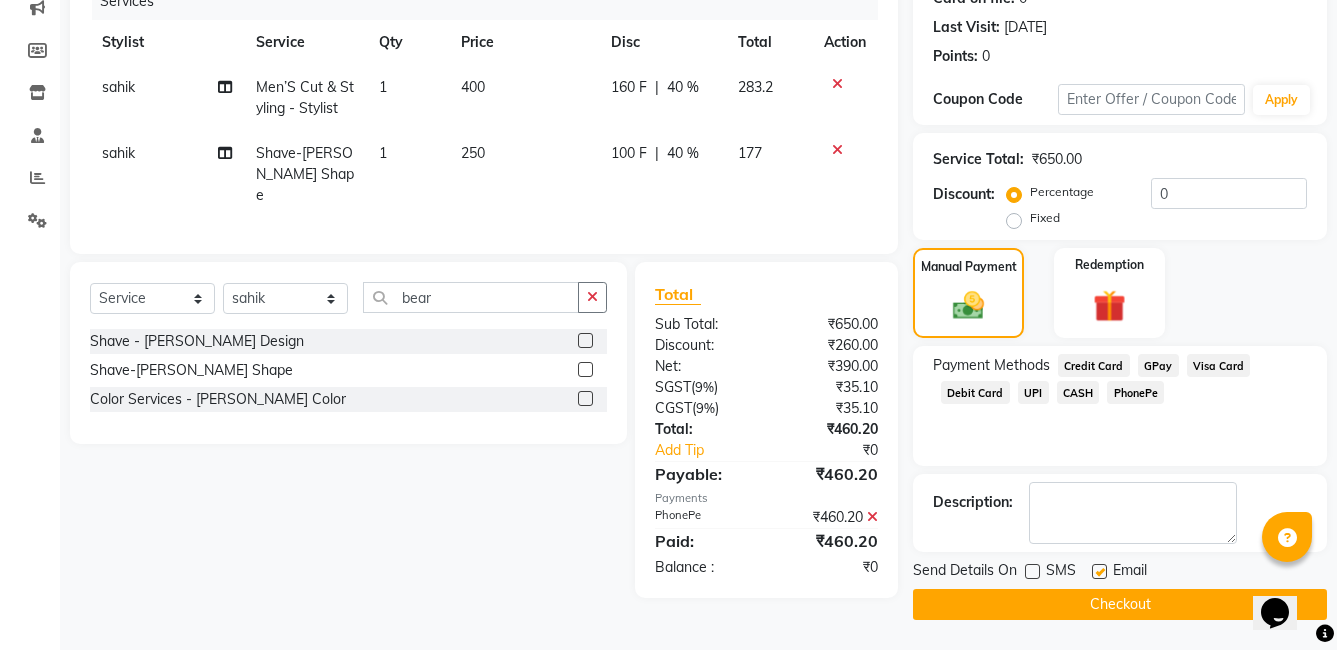 click 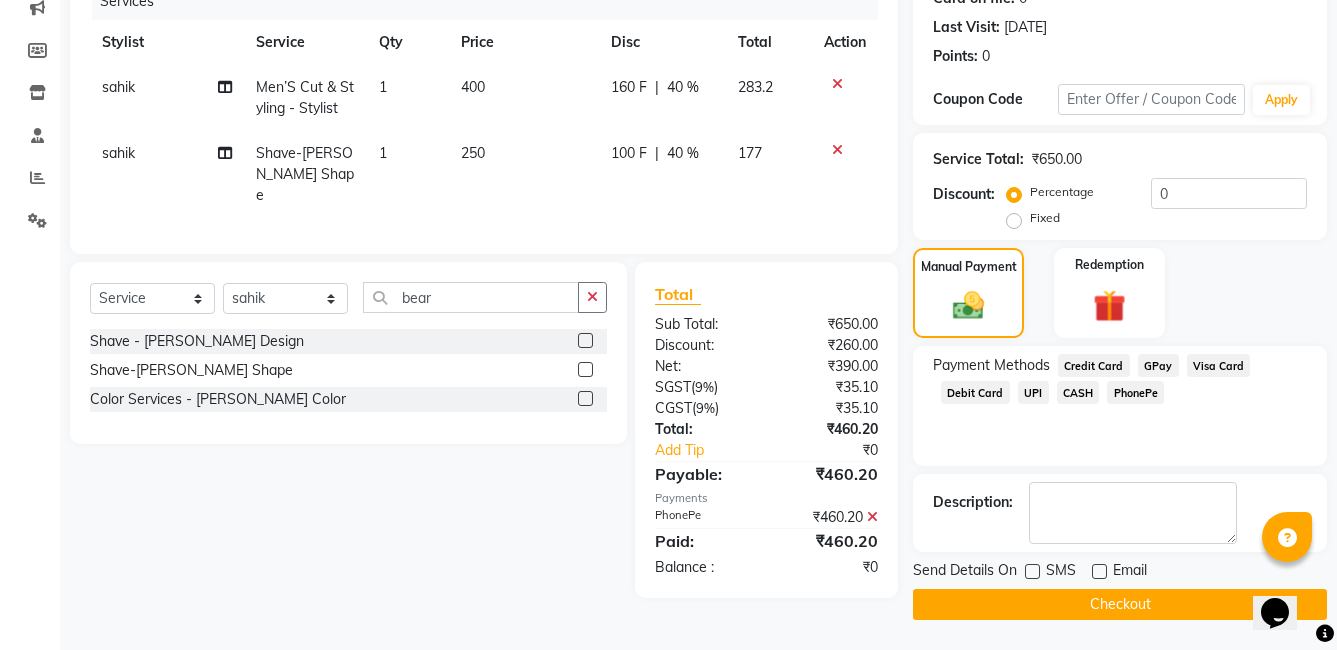 click on "Checkout" 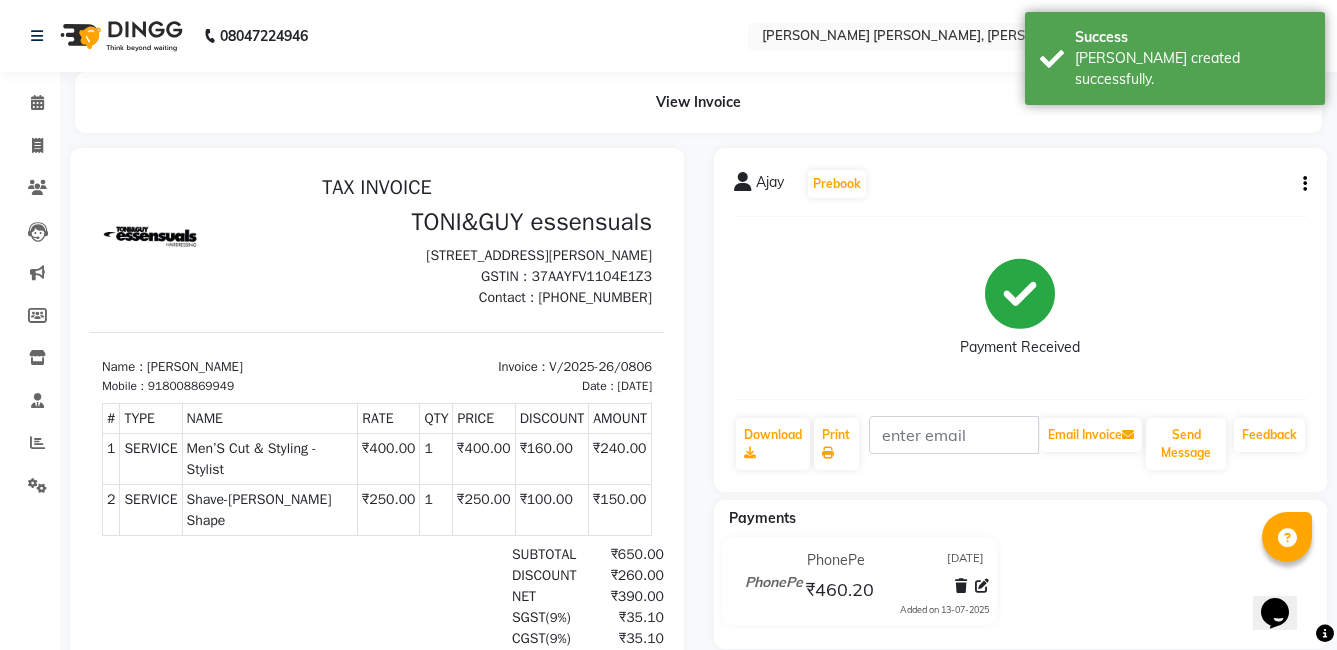 scroll, scrollTop: 0, scrollLeft: 0, axis: both 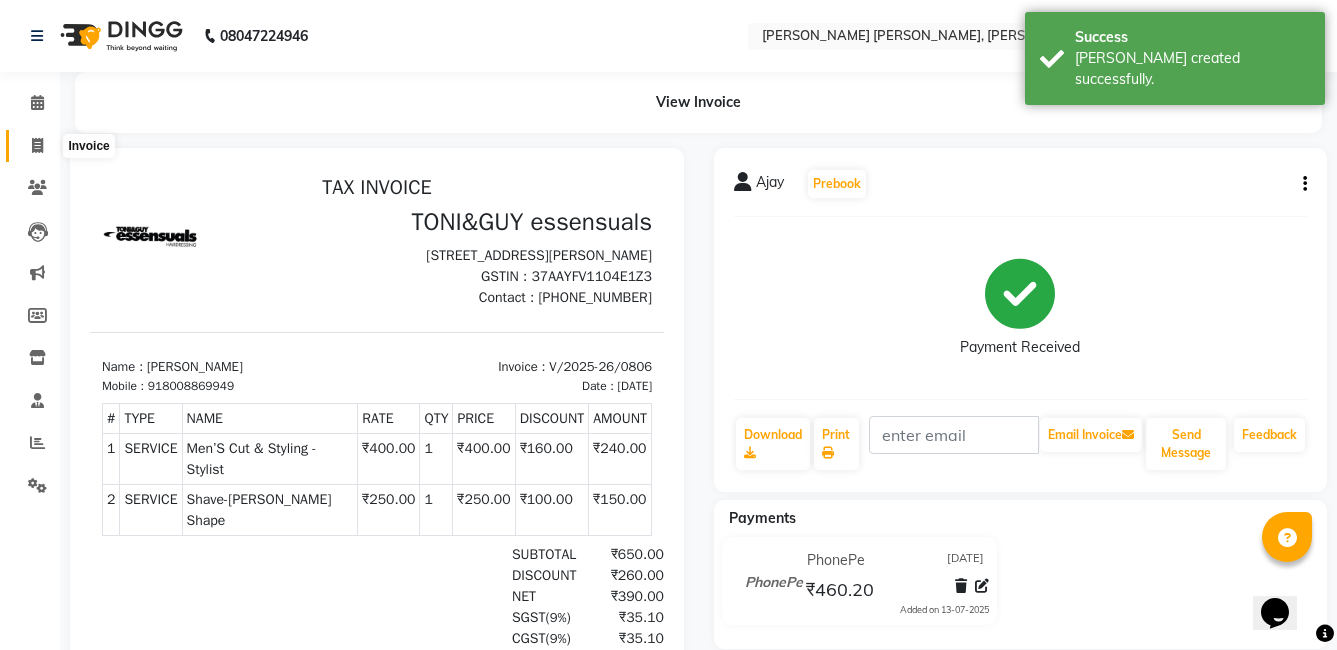 click 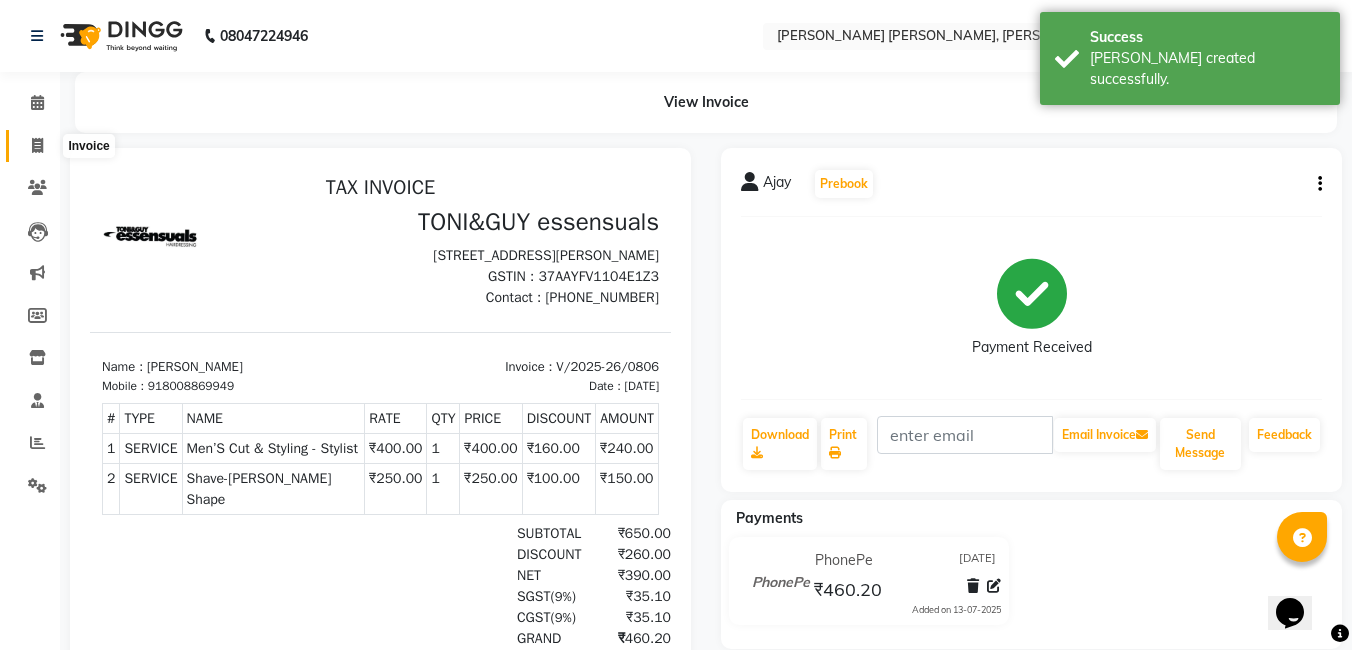 select on "service" 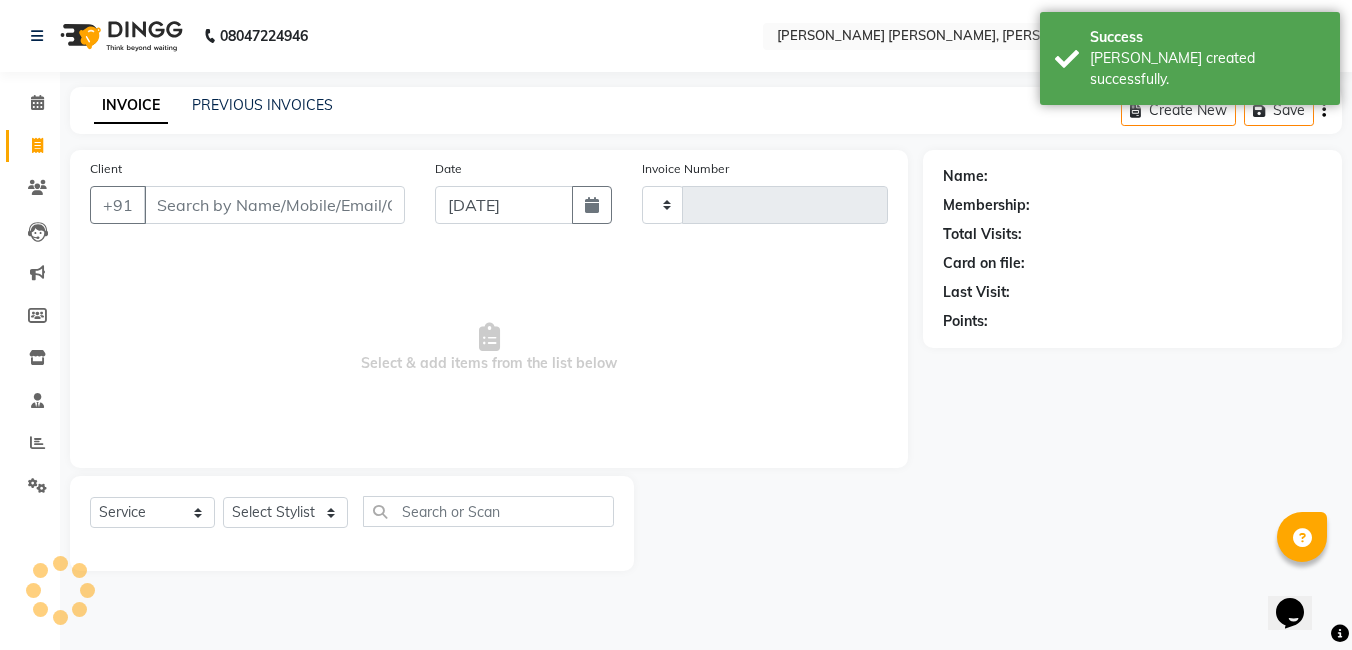 type on "0807" 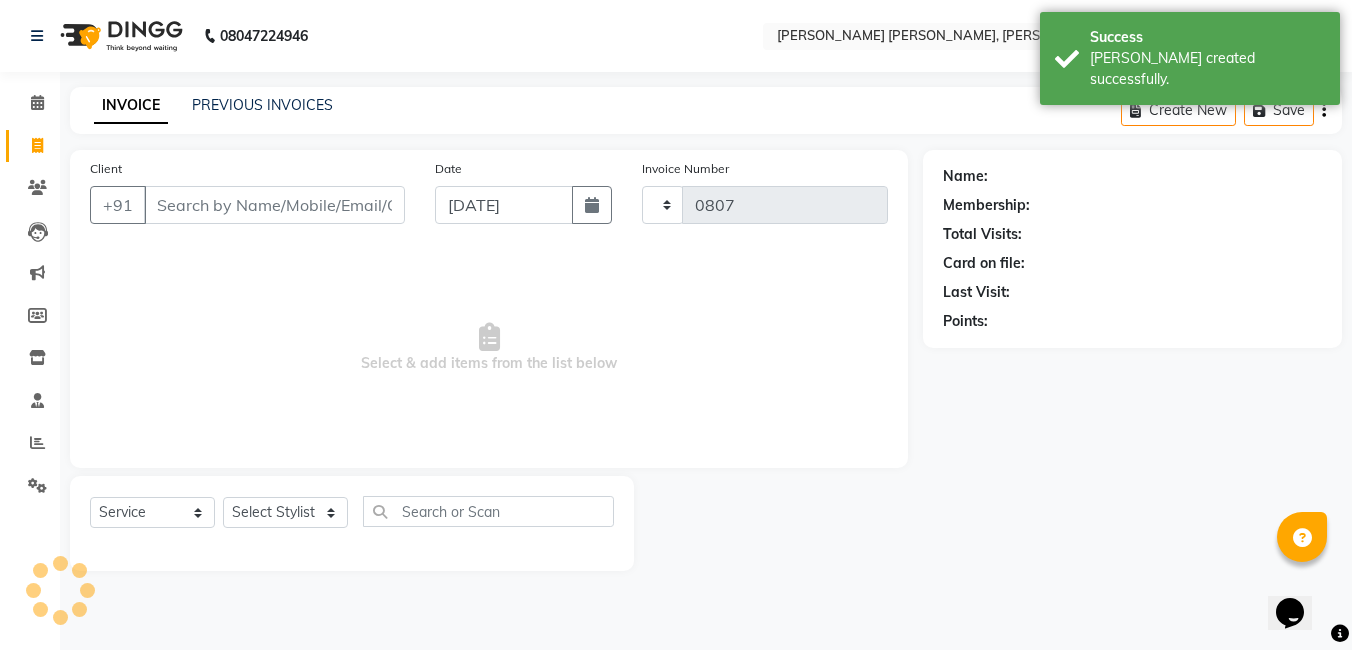 select on "7150" 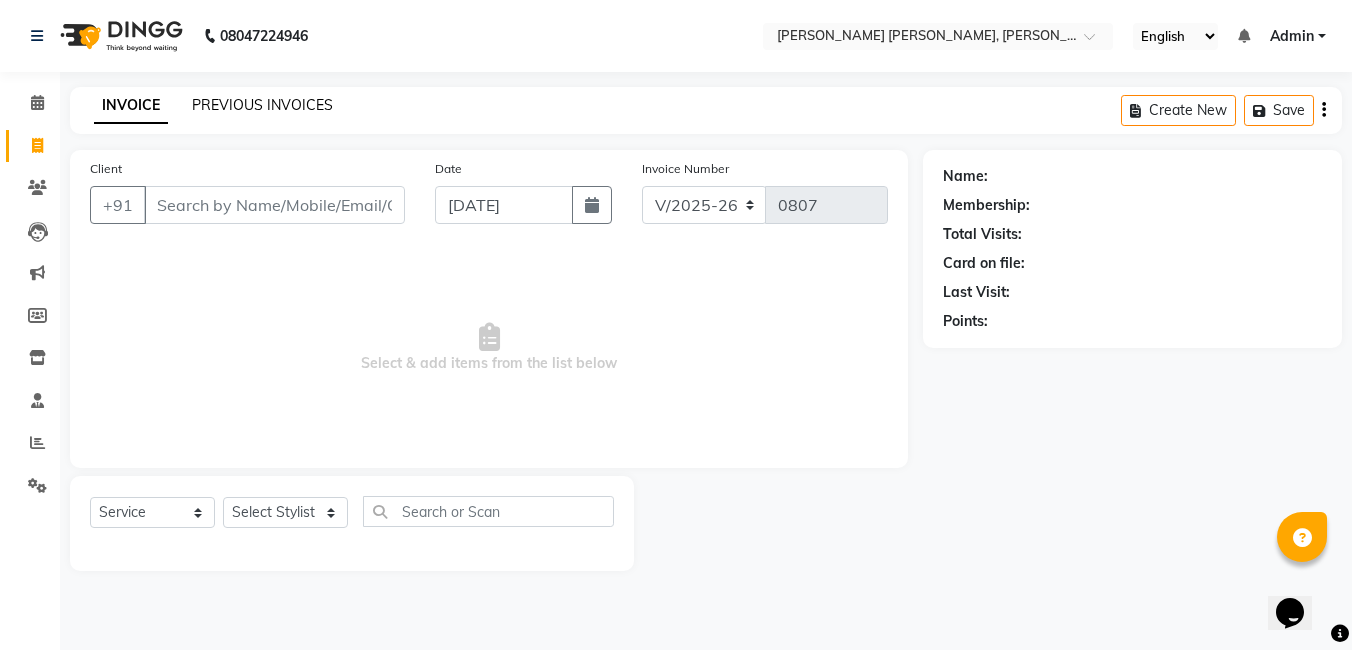 click on "PREVIOUS INVOICES" 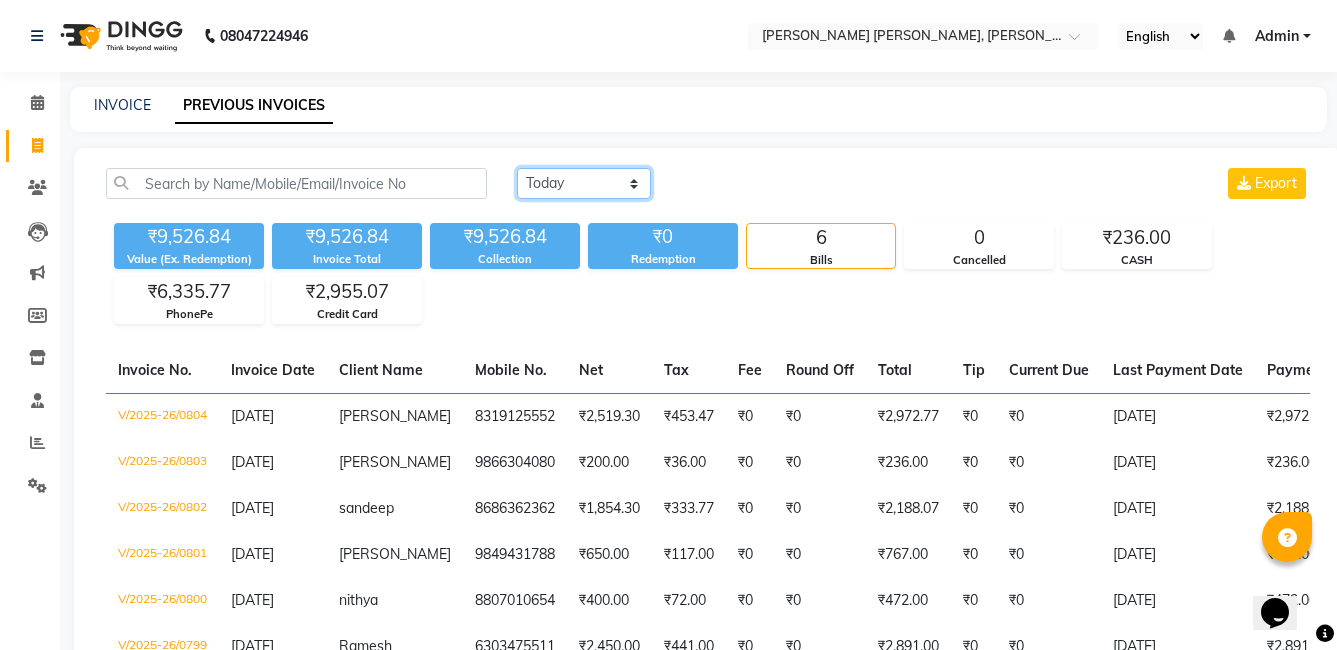 click on "[DATE] [DATE] Custom Range" 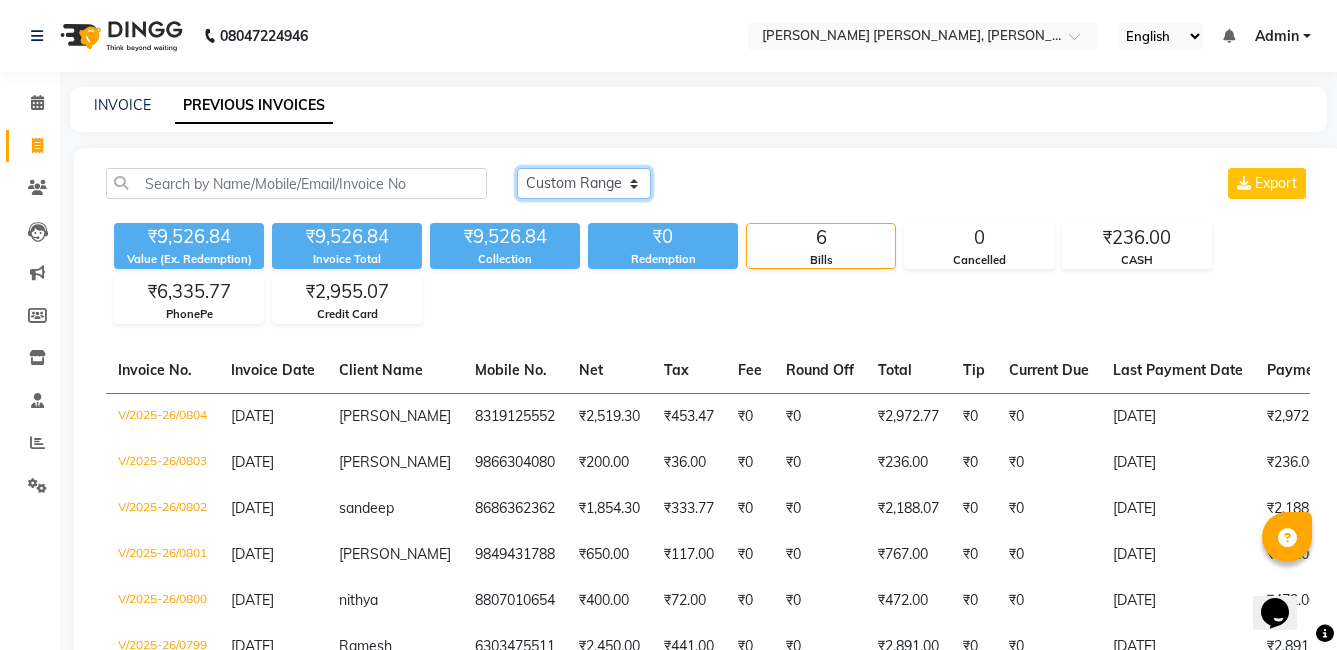 click on "[DATE] [DATE] Custom Range" 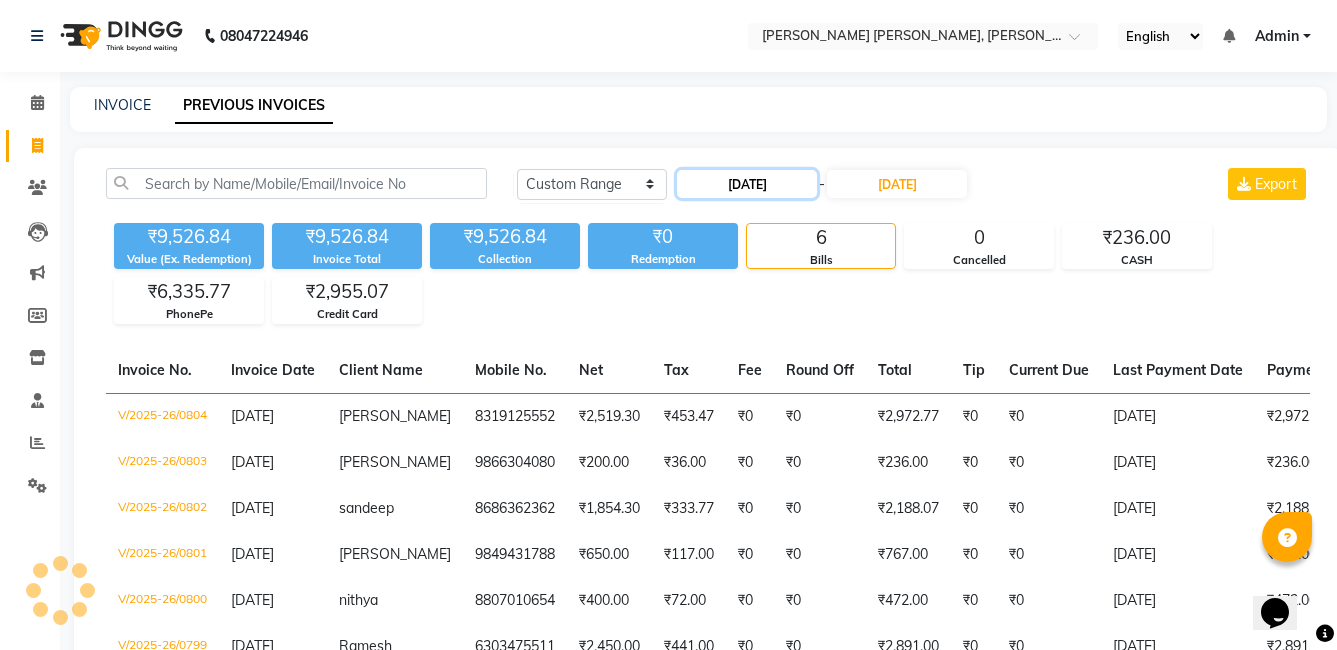 click on "[DATE]" 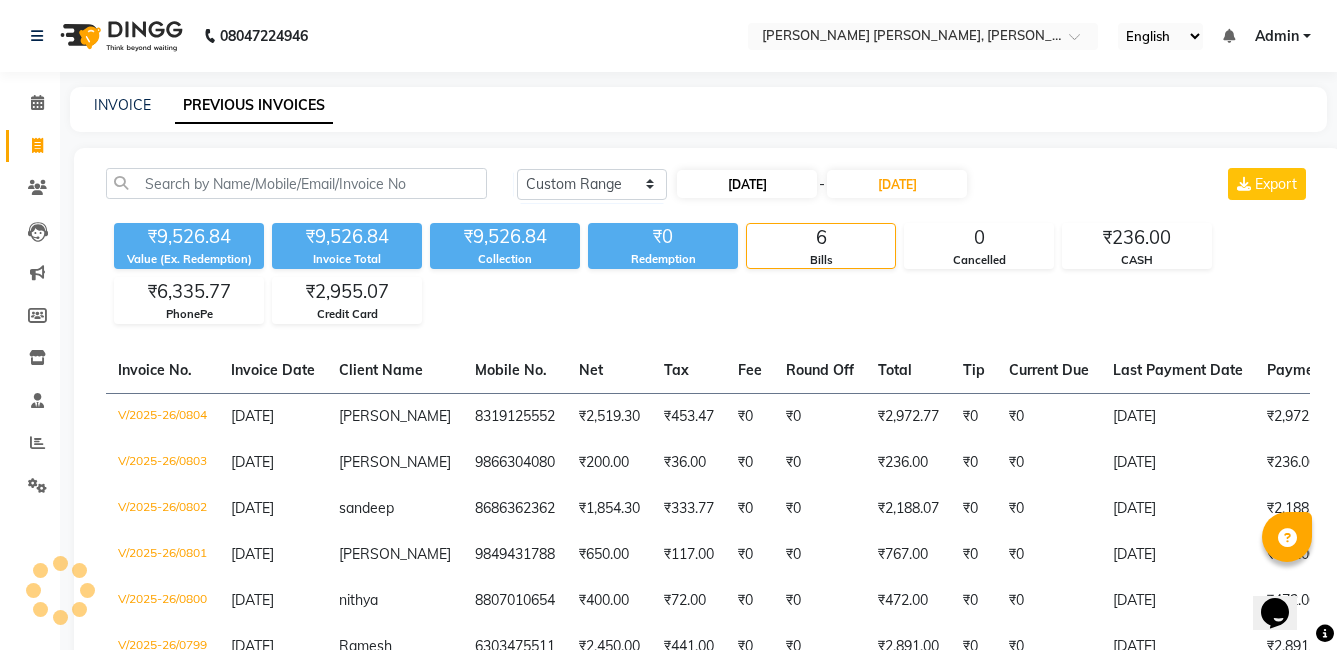 select on "7" 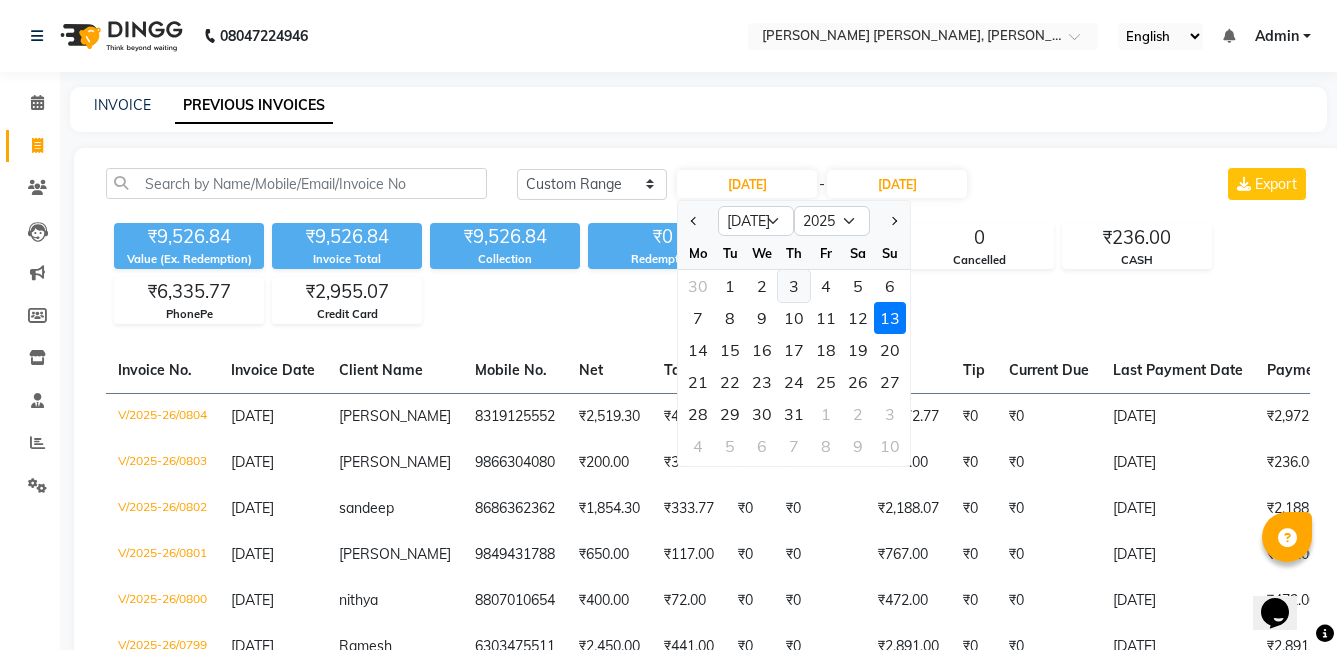 click on "3" 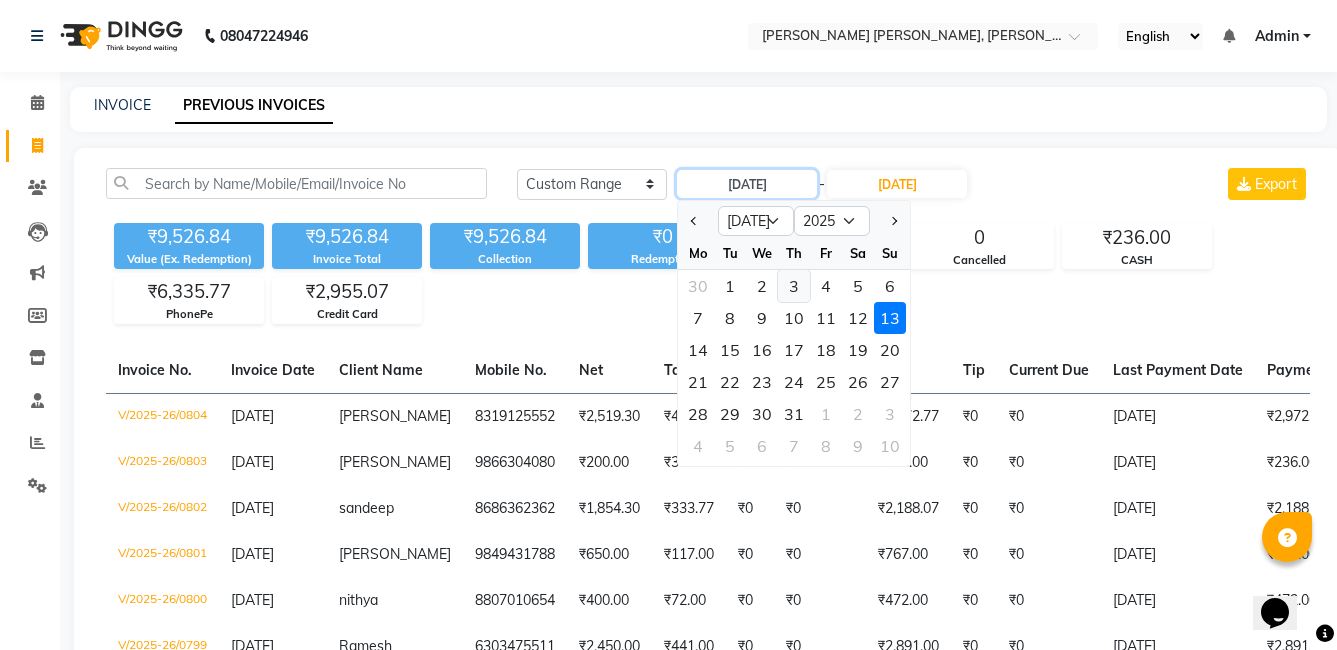 type on "[DATE]" 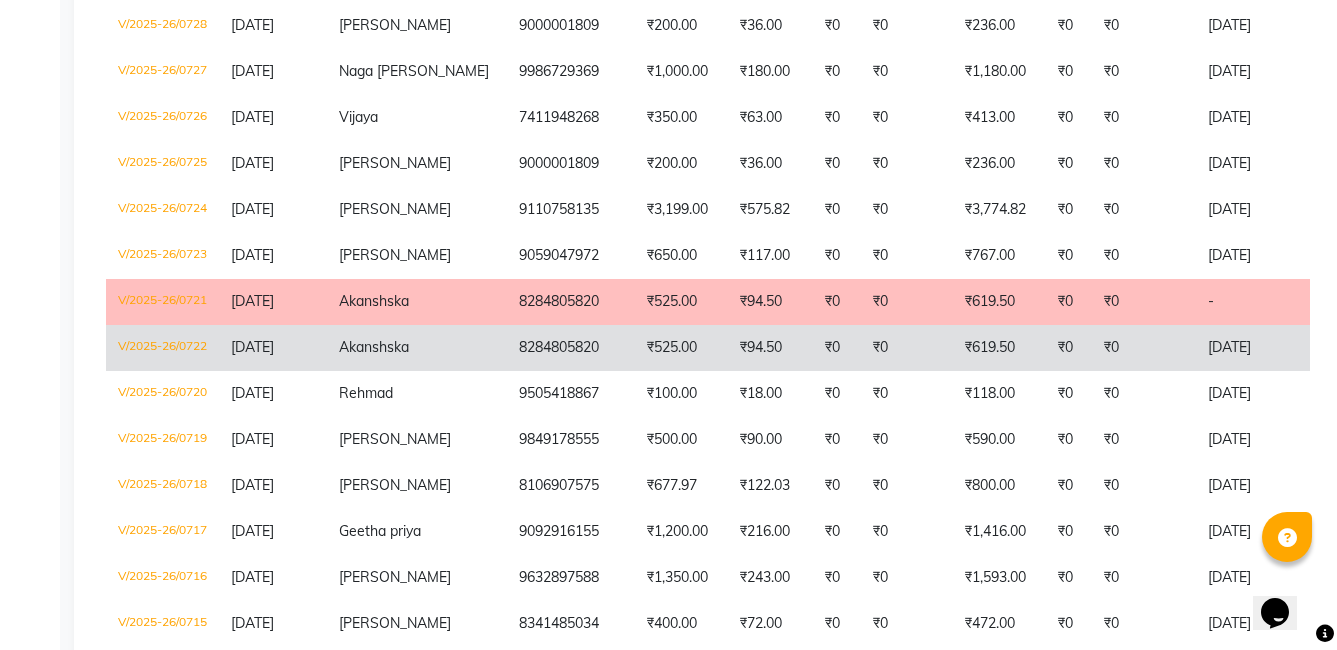 scroll, scrollTop: 3884, scrollLeft: 0, axis: vertical 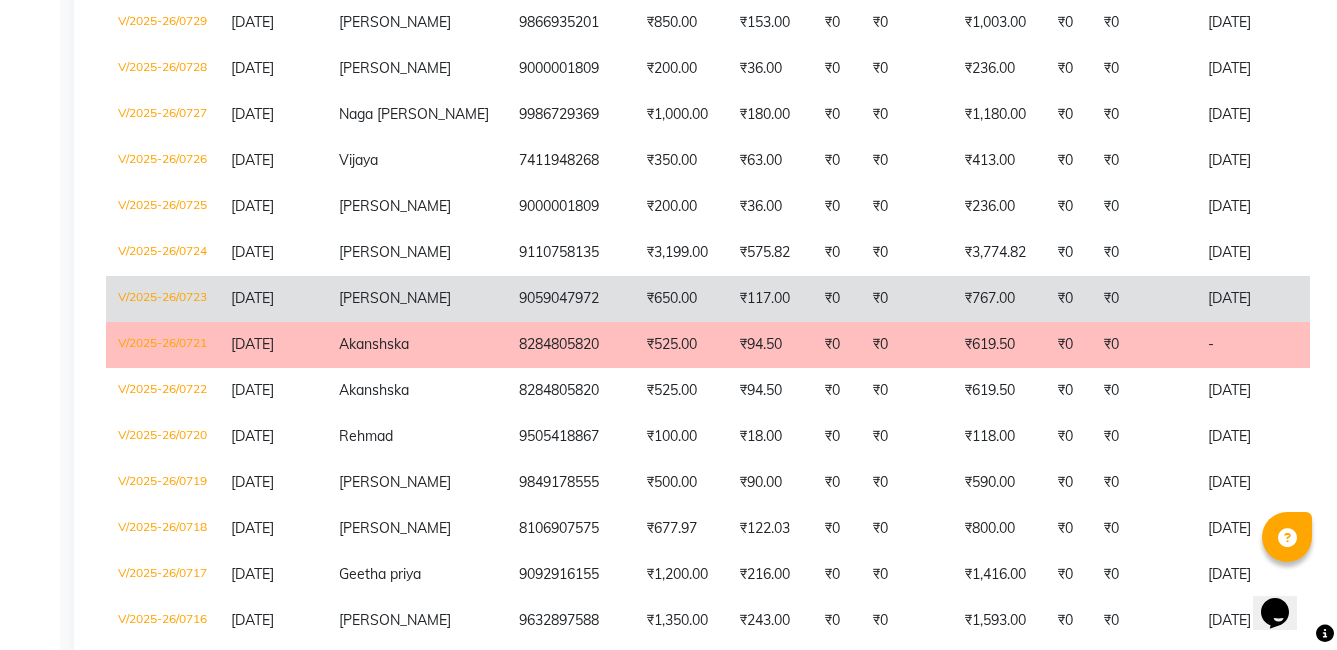 click on "9059047972" 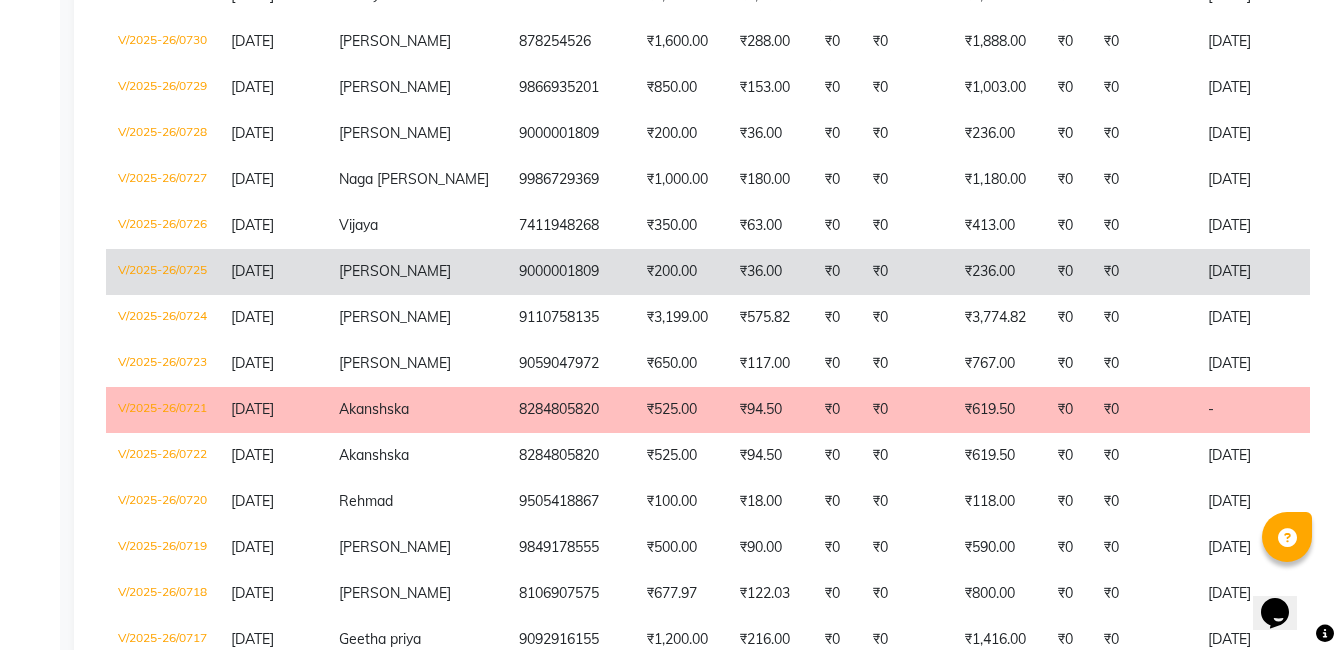 scroll, scrollTop: 3784, scrollLeft: 0, axis: vertical 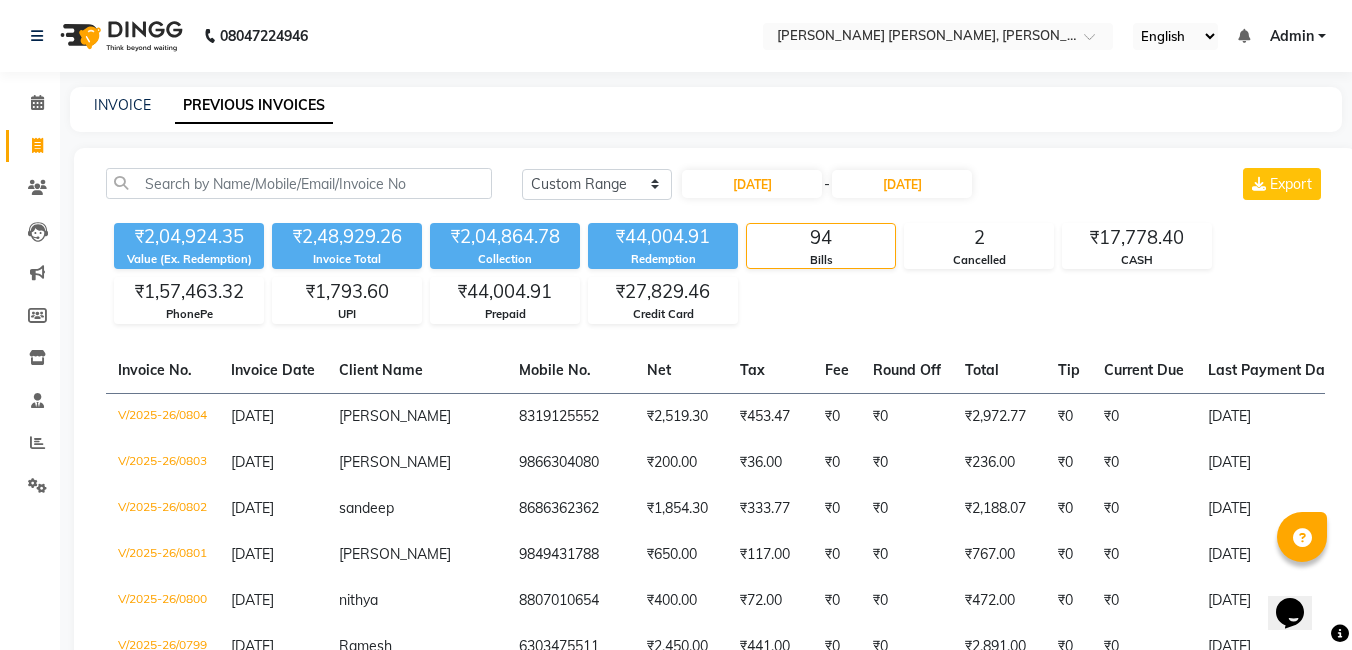 select on "7150" 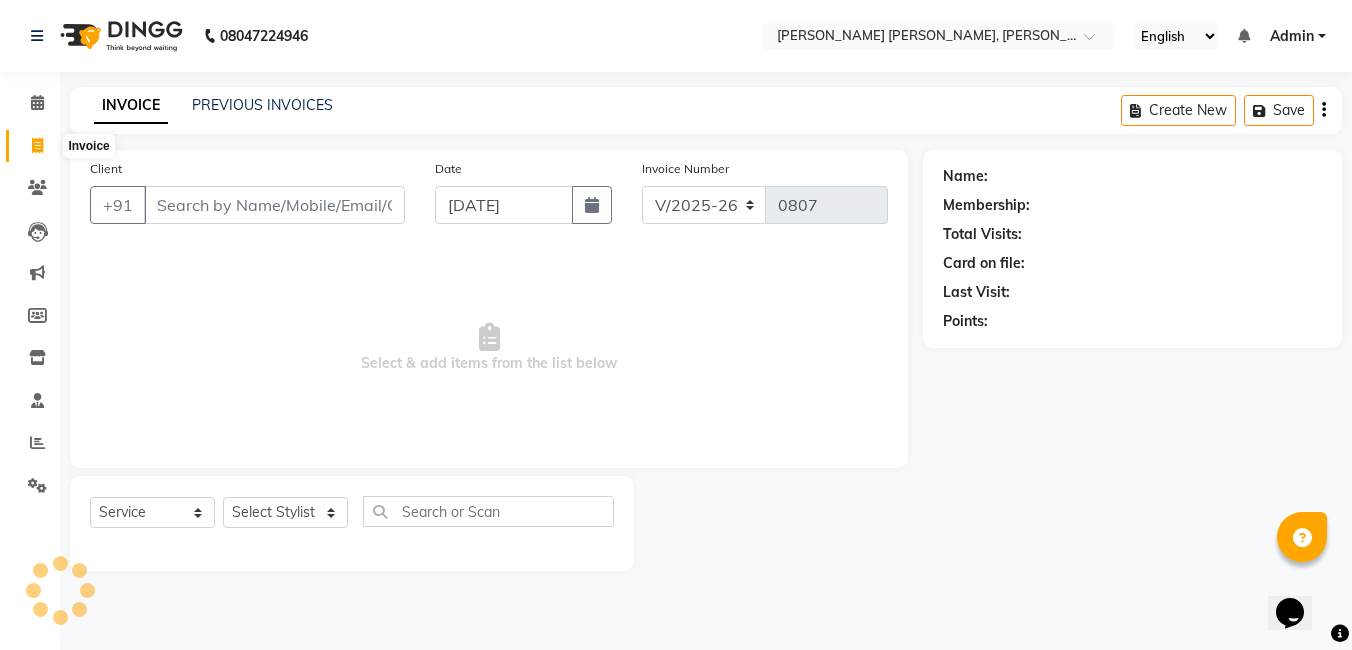 click 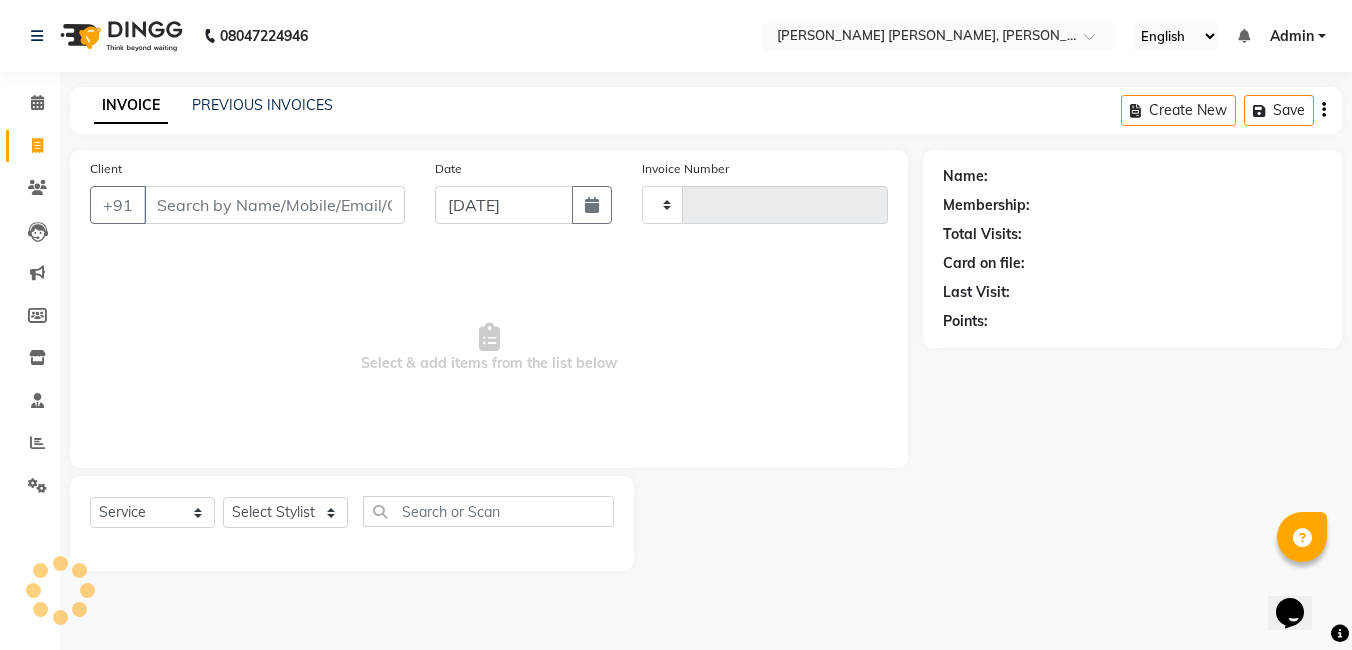 type on "0807" 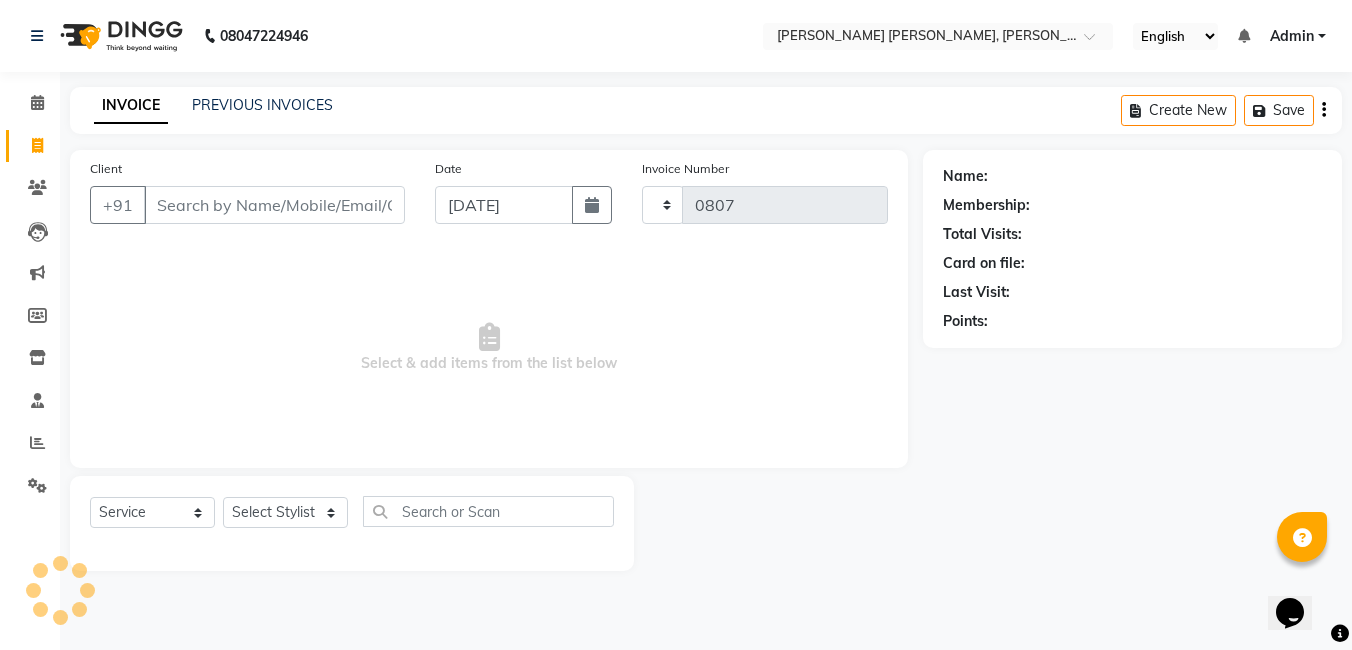 select on "7150" 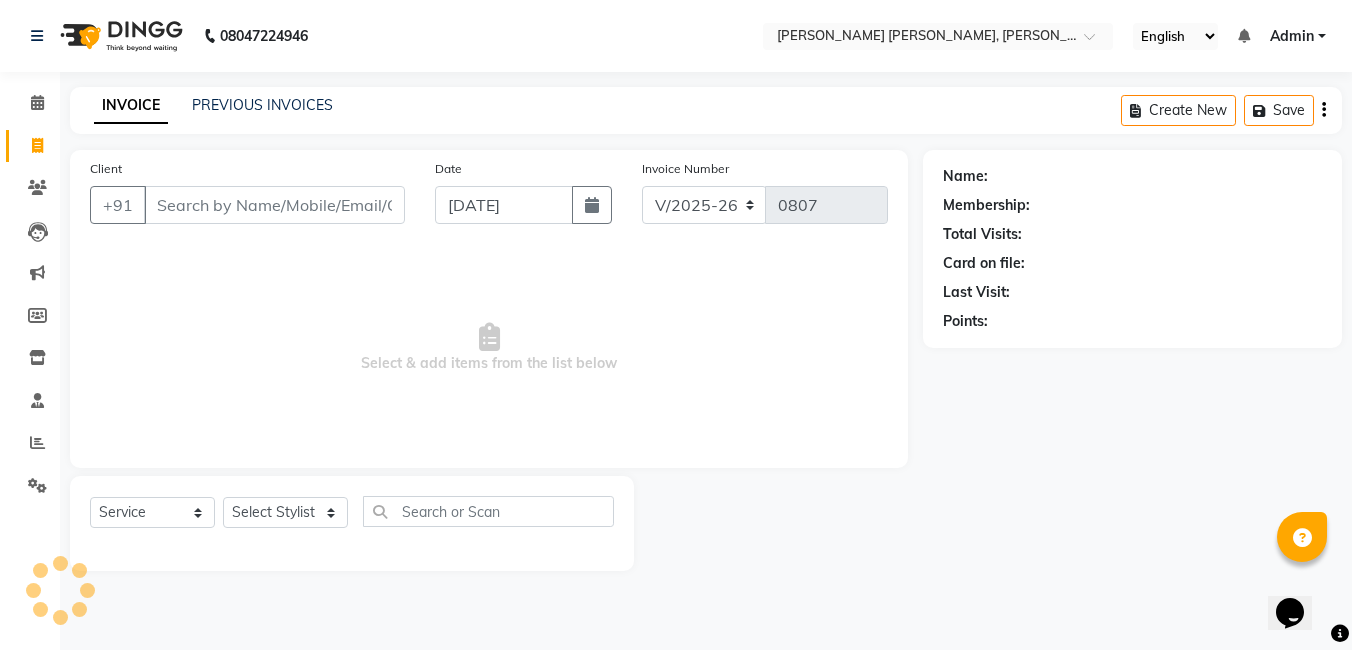 click on "Client" at bounding box center (274, 205) 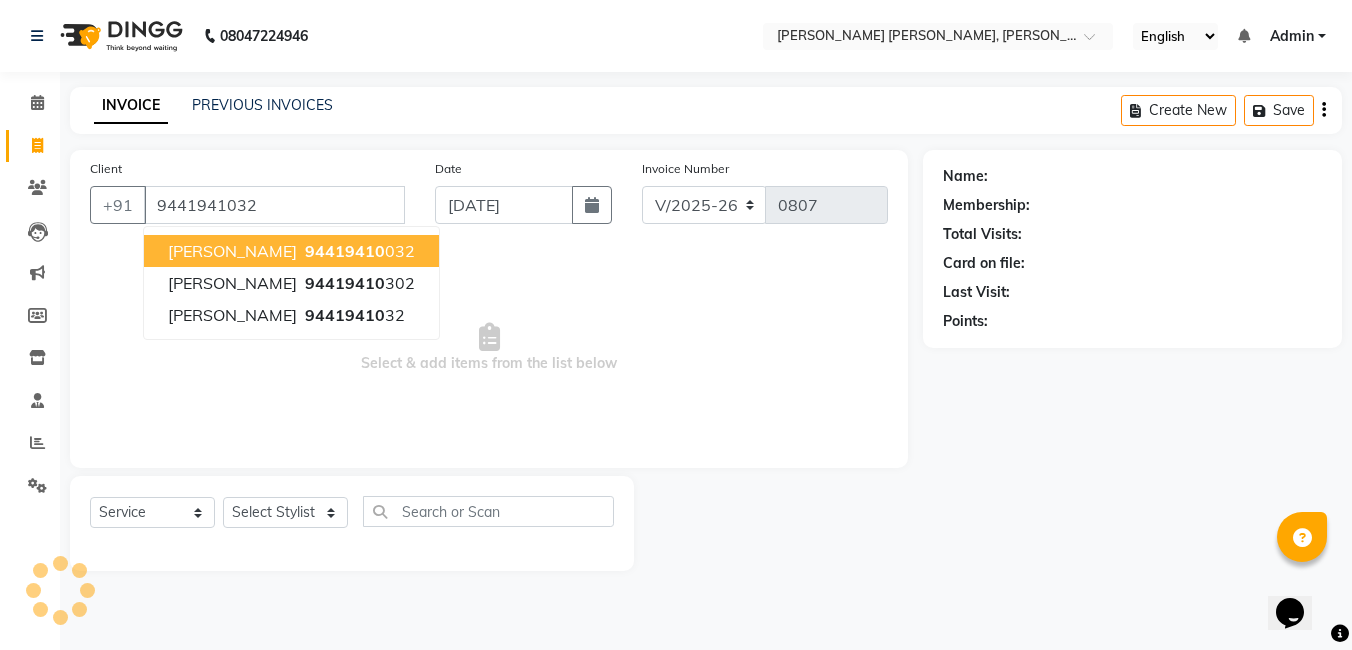 type on "9441941032" 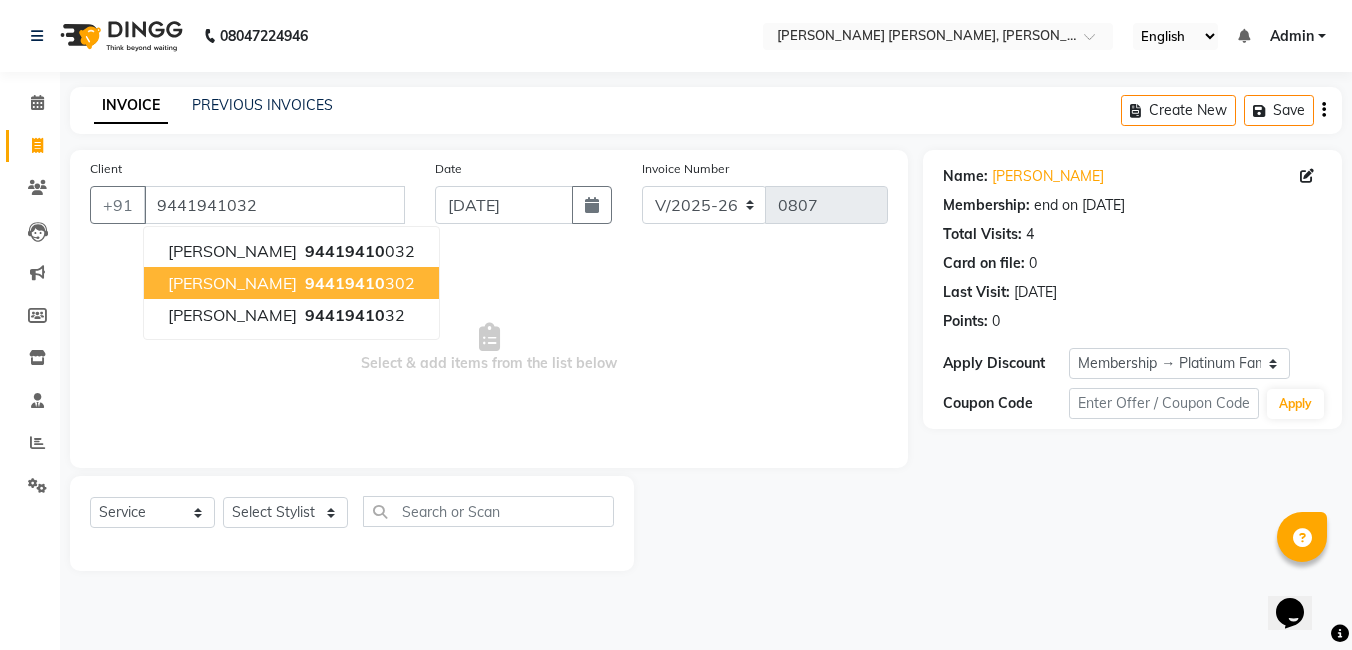 click on "94419410" at bounding box center (345, 283) 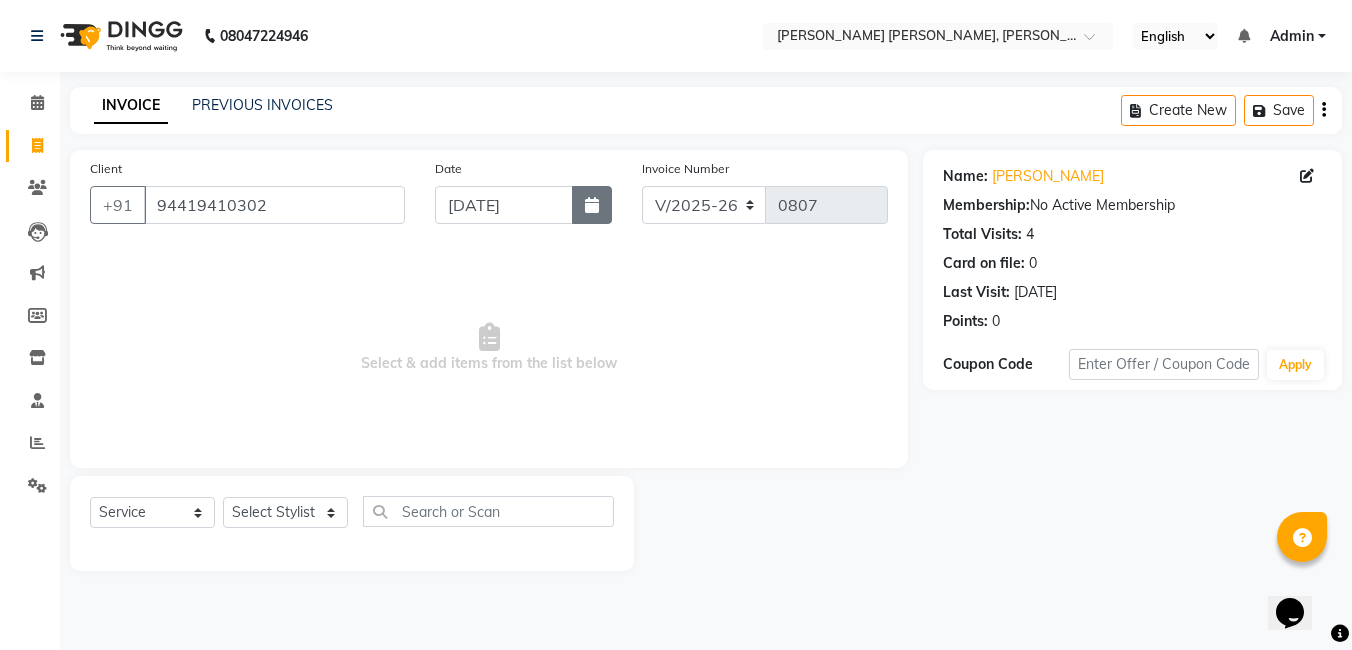 click 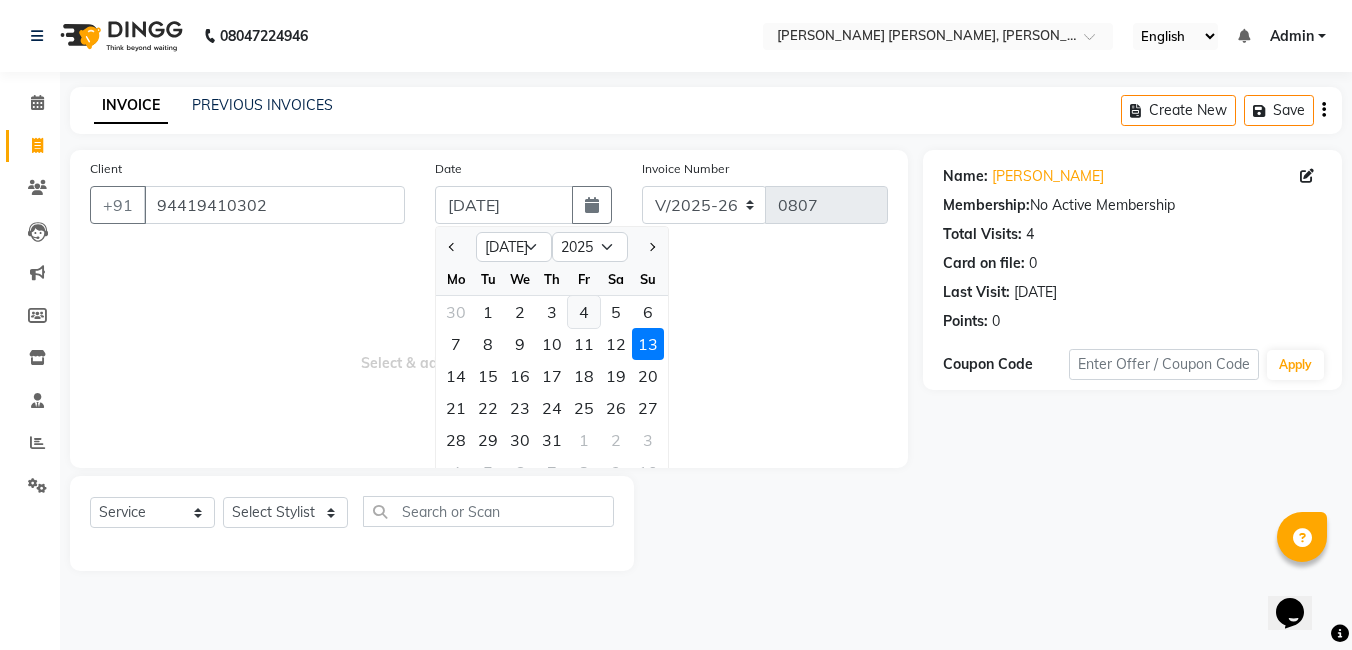 click on "4" 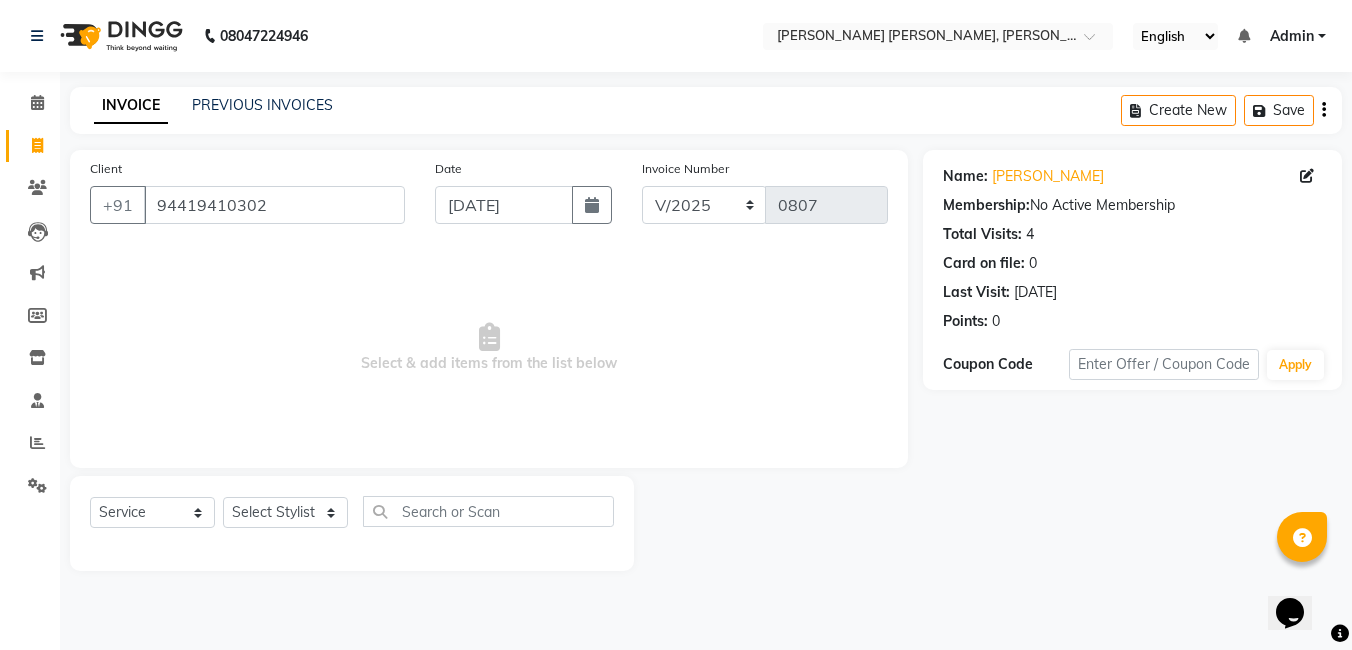 click on "Select & add items from the list below" at bounding box center [489, 348] 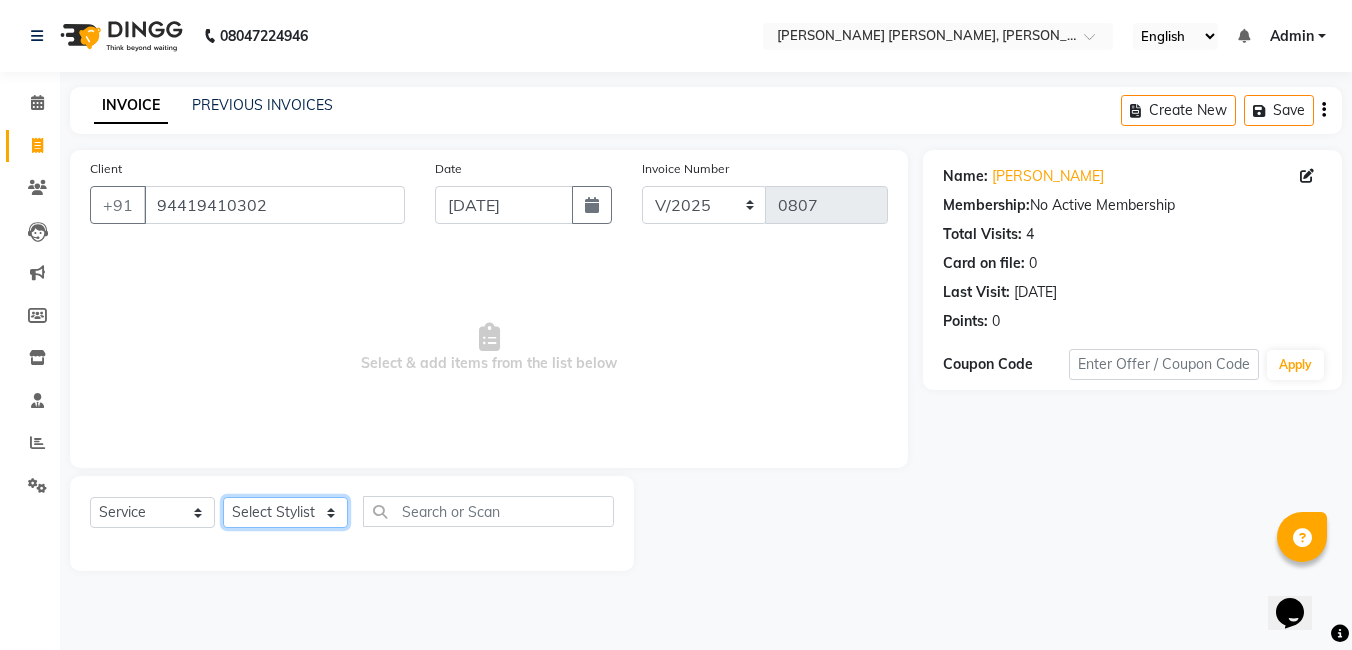 click on "Select Stylist faizz [PERSON_NAME] [PERSON_NAME] sree Manager [PERSON_NAME]" 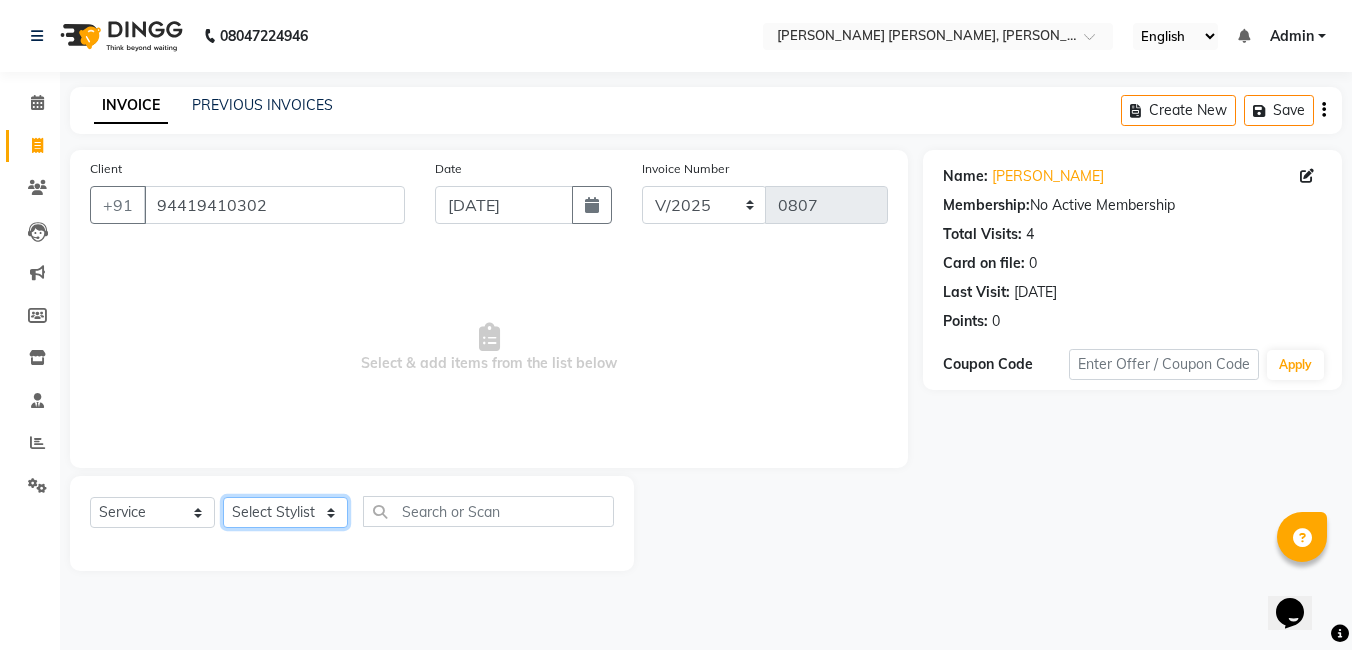 select on "60560" 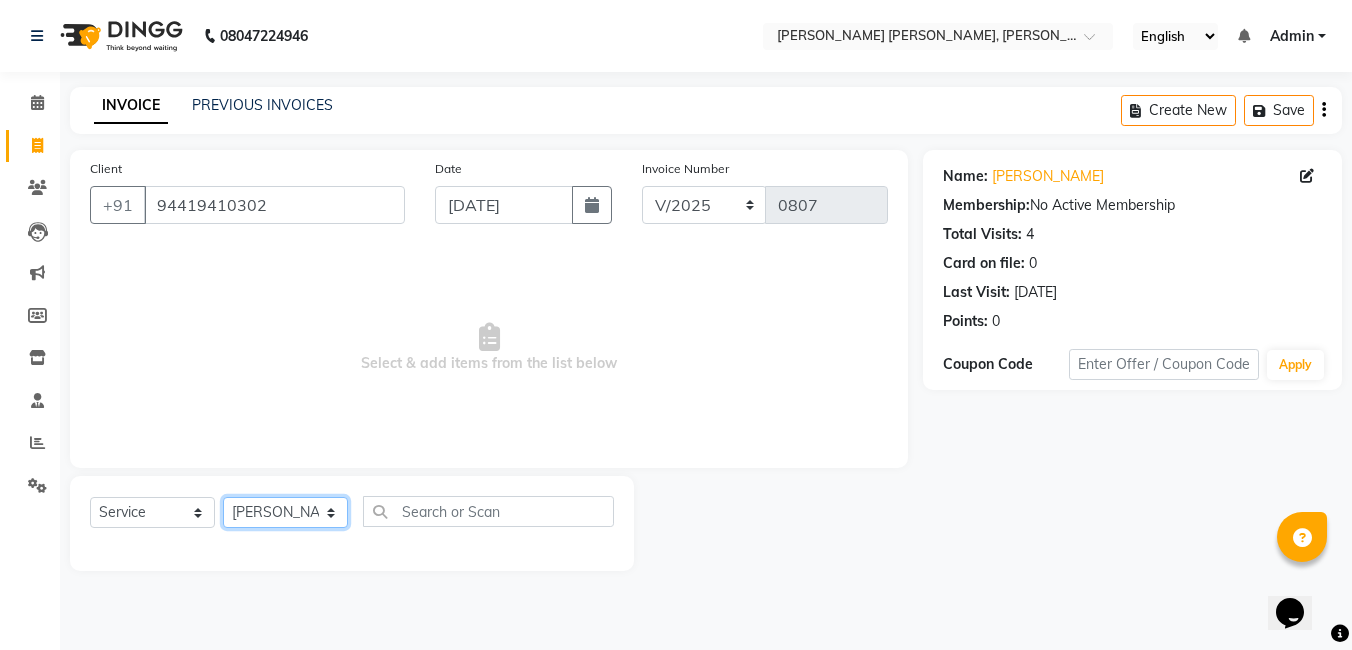 click on "Select Stylist faizz [PERSON_NAME] [PERSON_NAME] sree Manager [PERSON_NAME]" 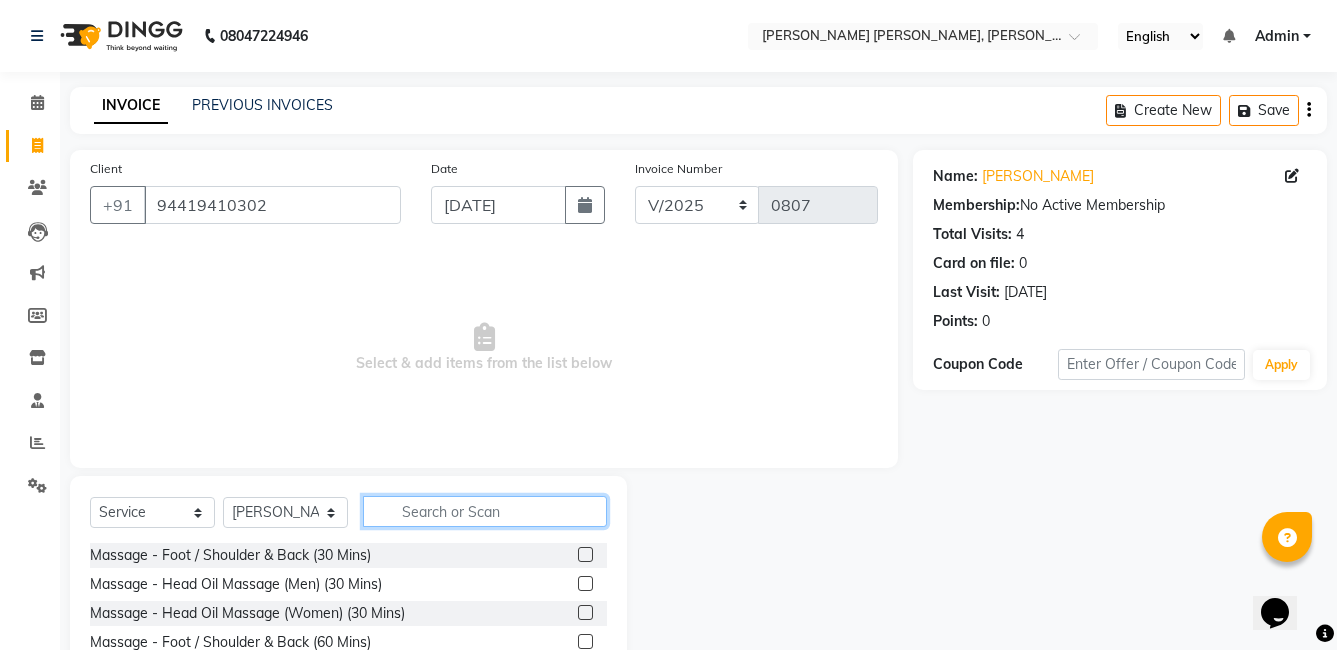 click 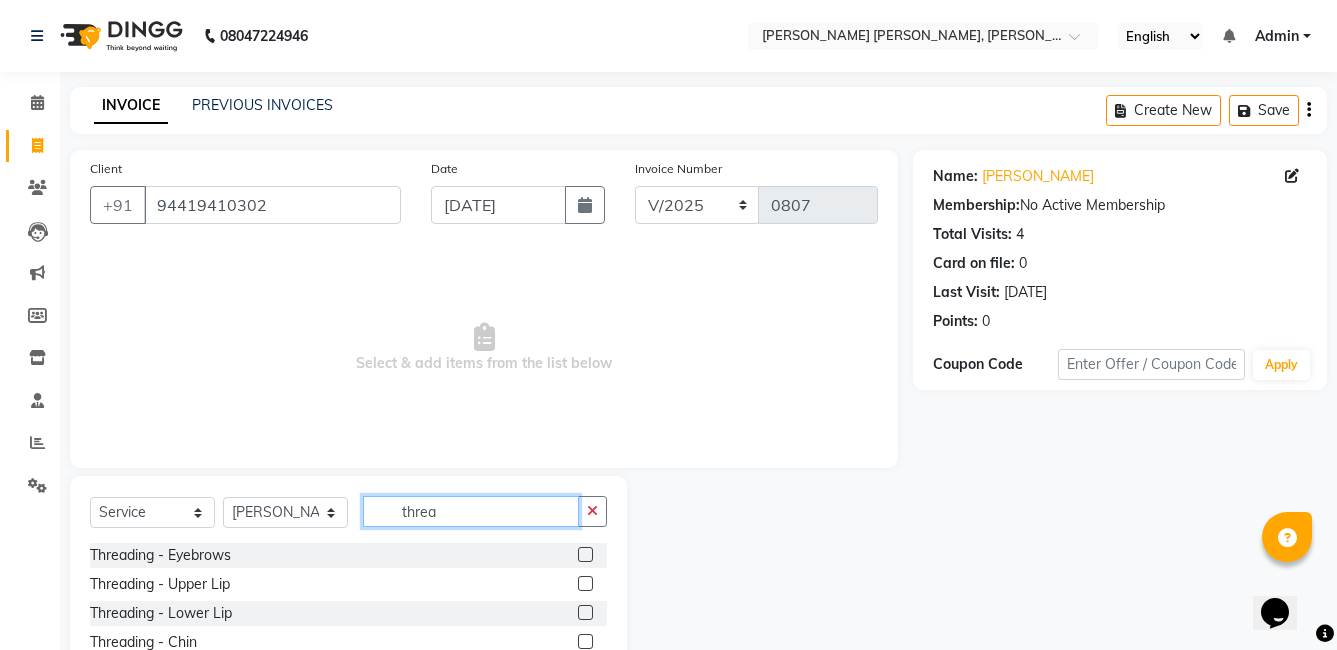type on "threa" 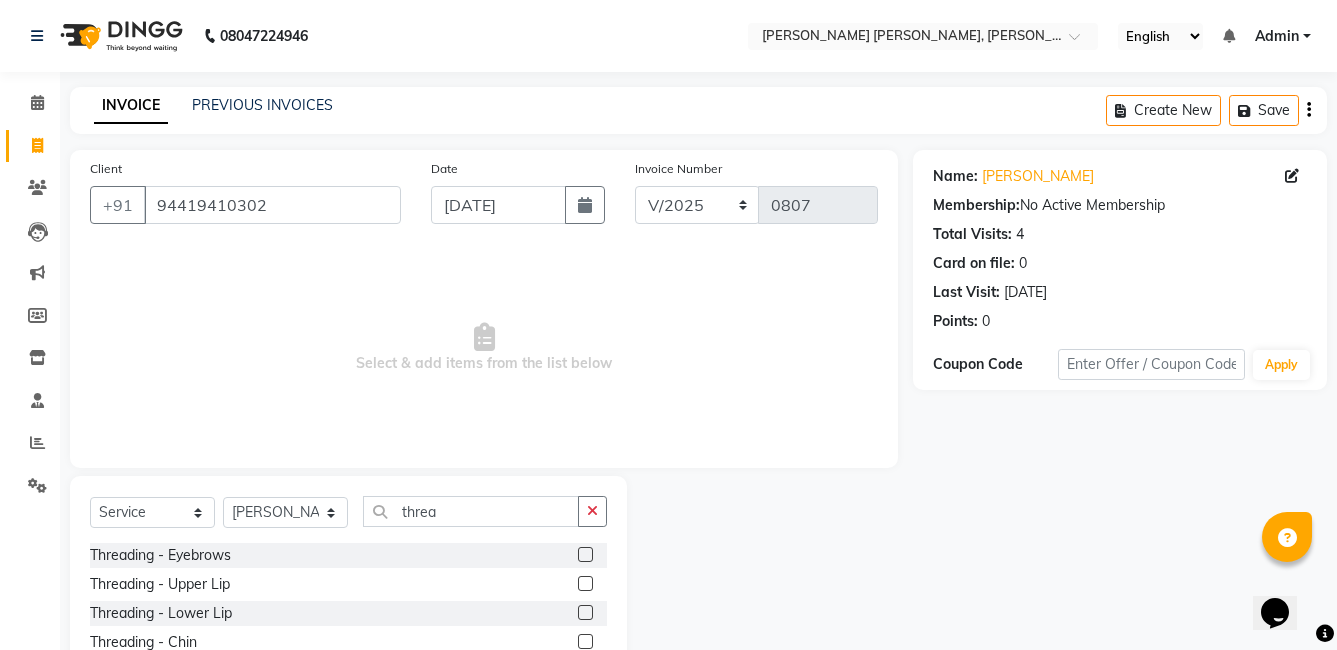 click 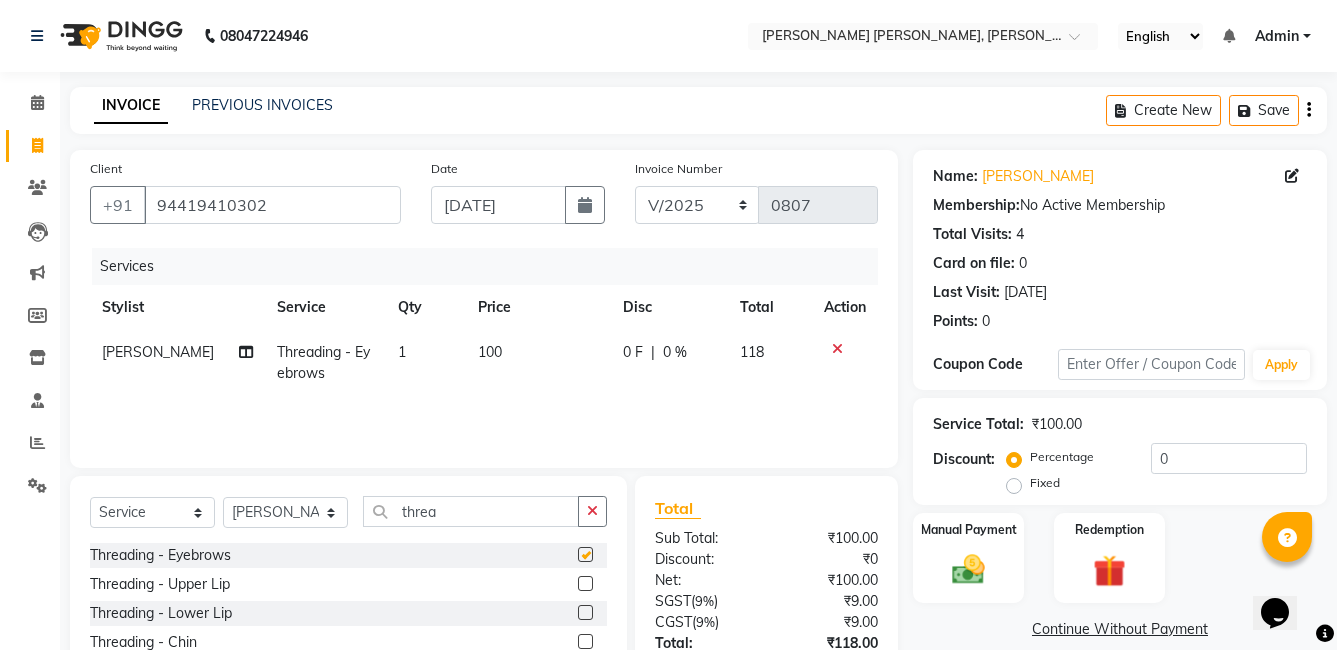 checkbox on "false" 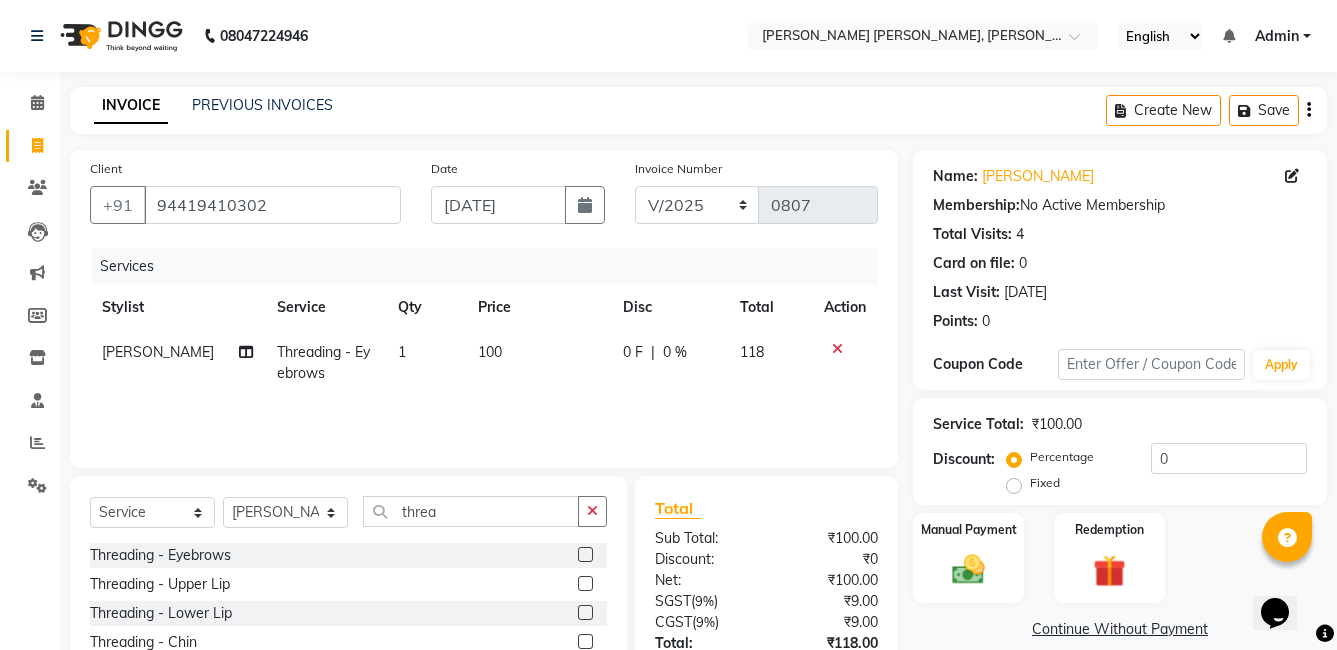 click 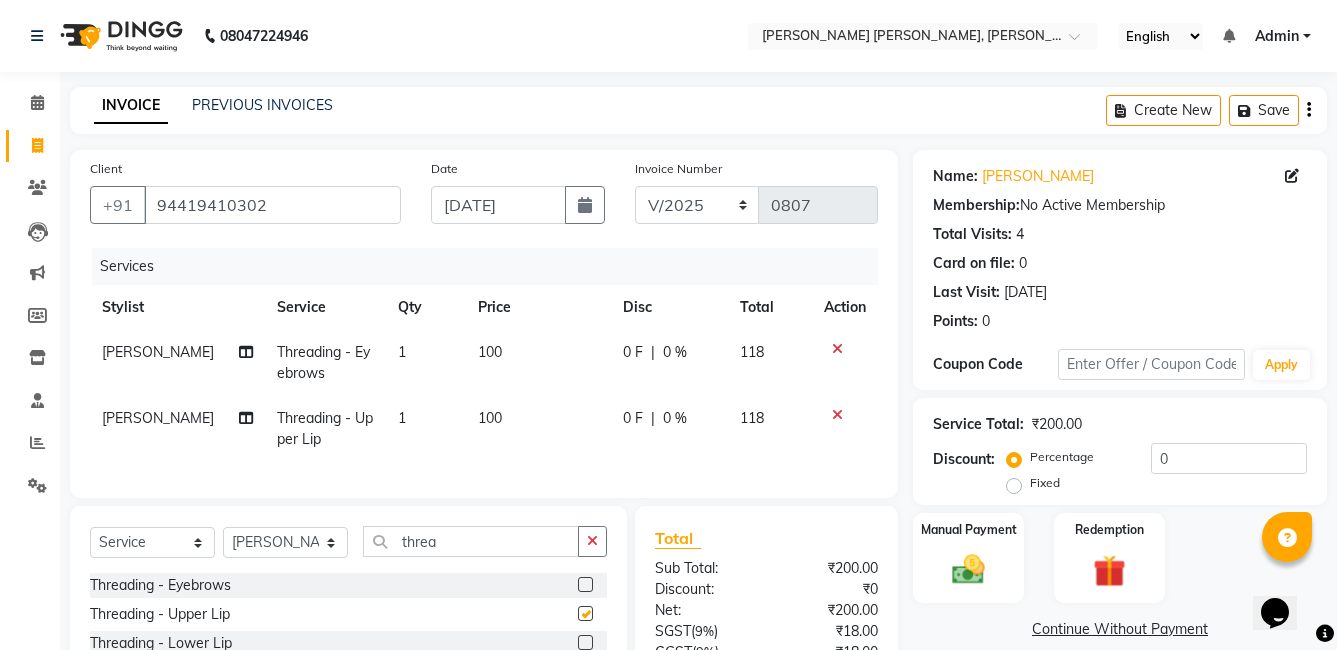 checkbox on "false" 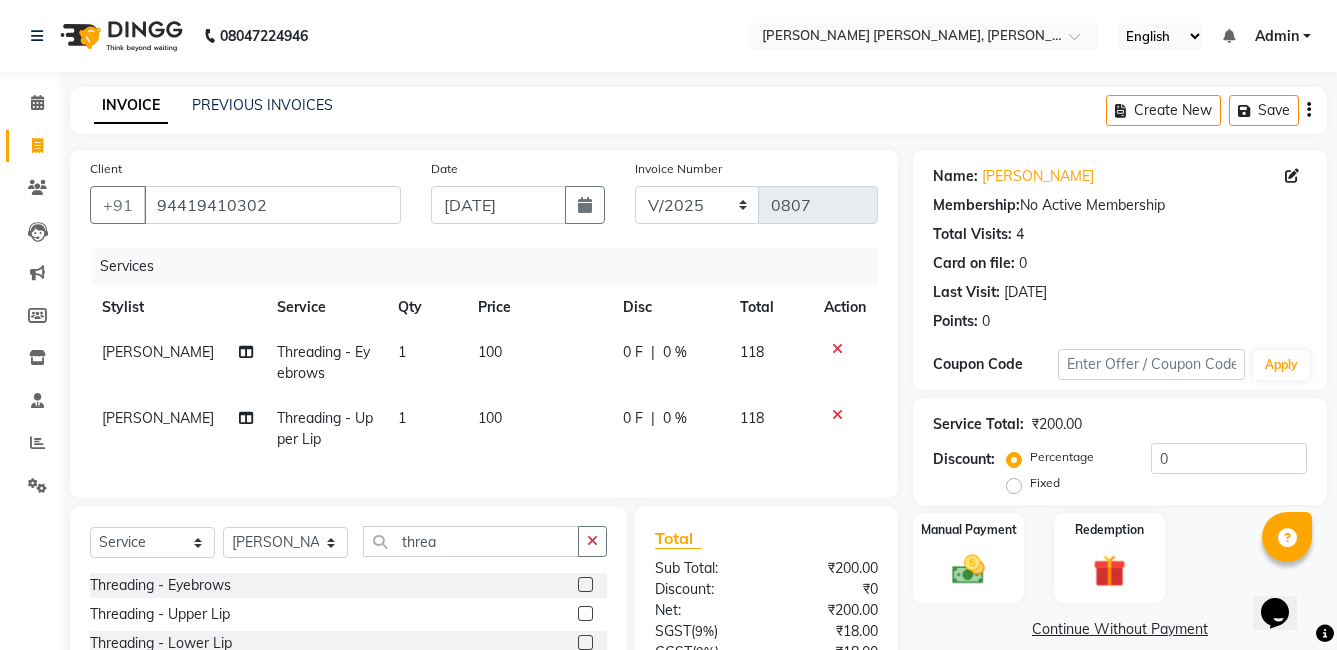 click on "0 %" 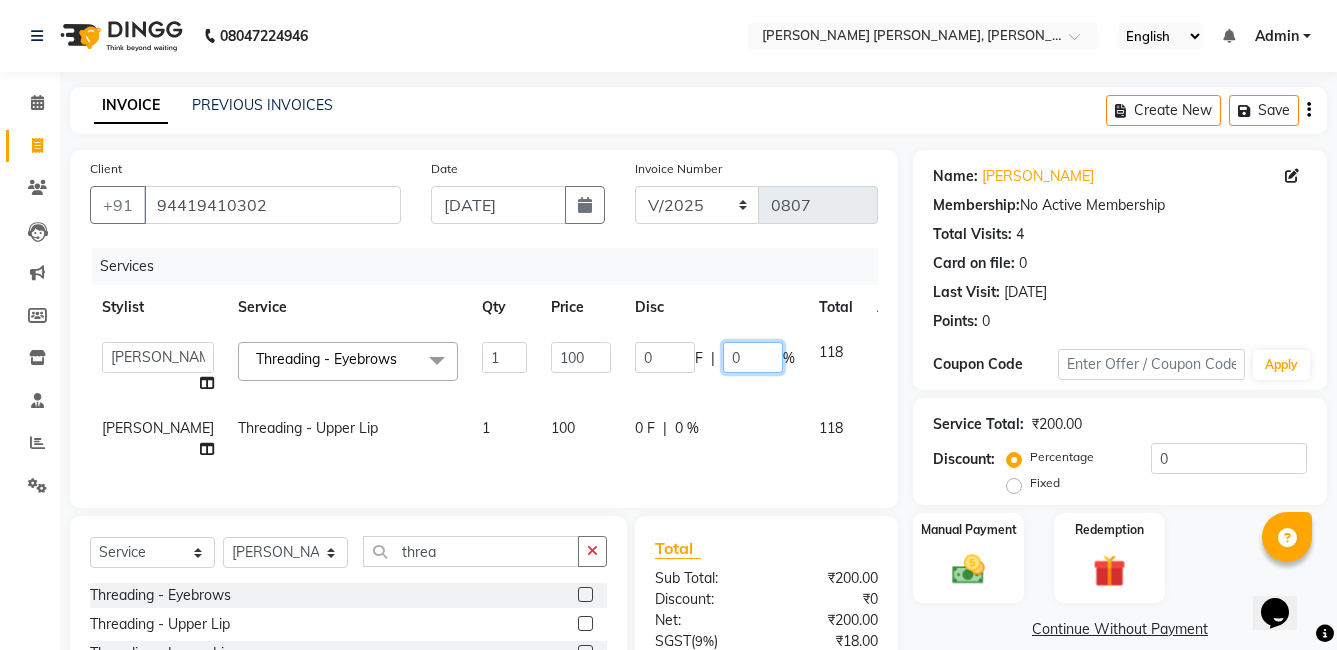 click on "0" 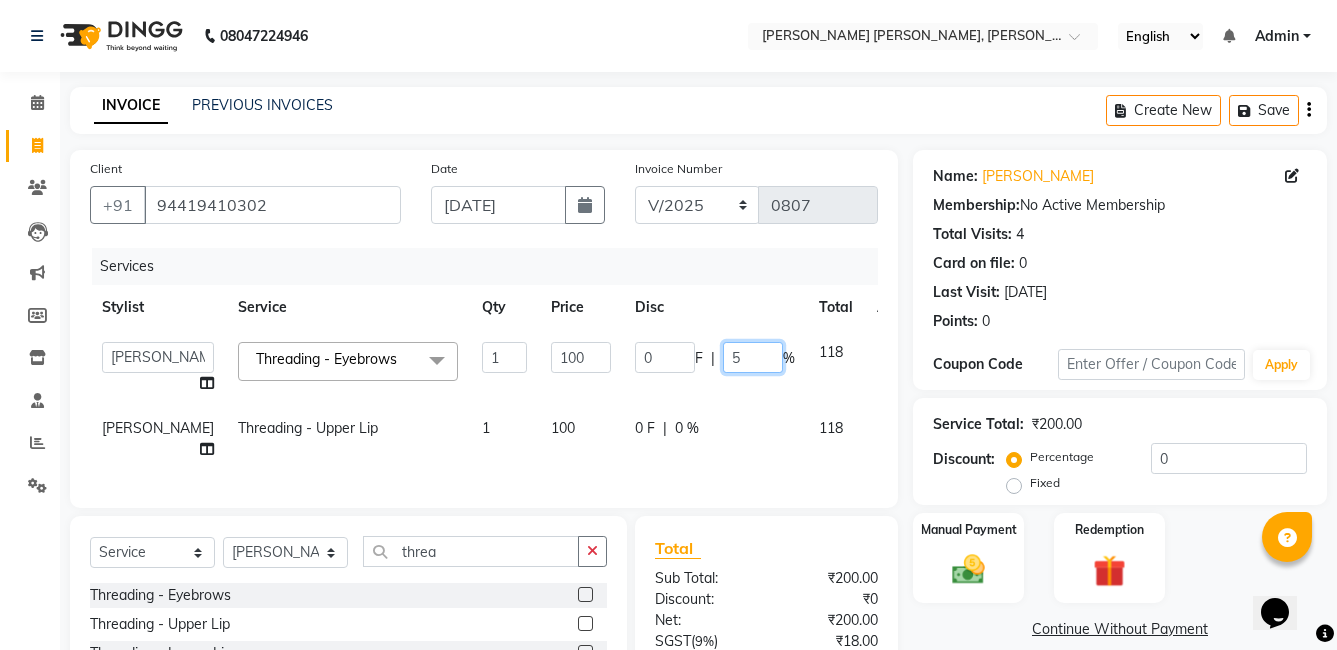 type on "50" 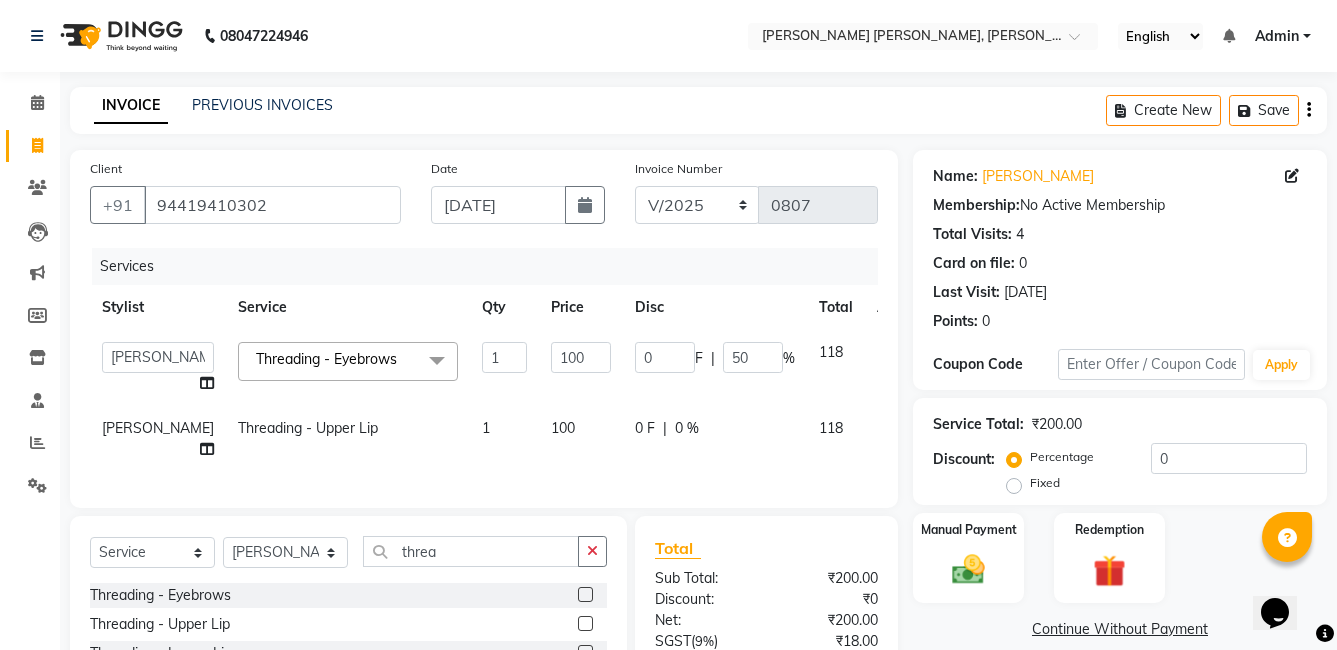 click on "0 F | 0 %" 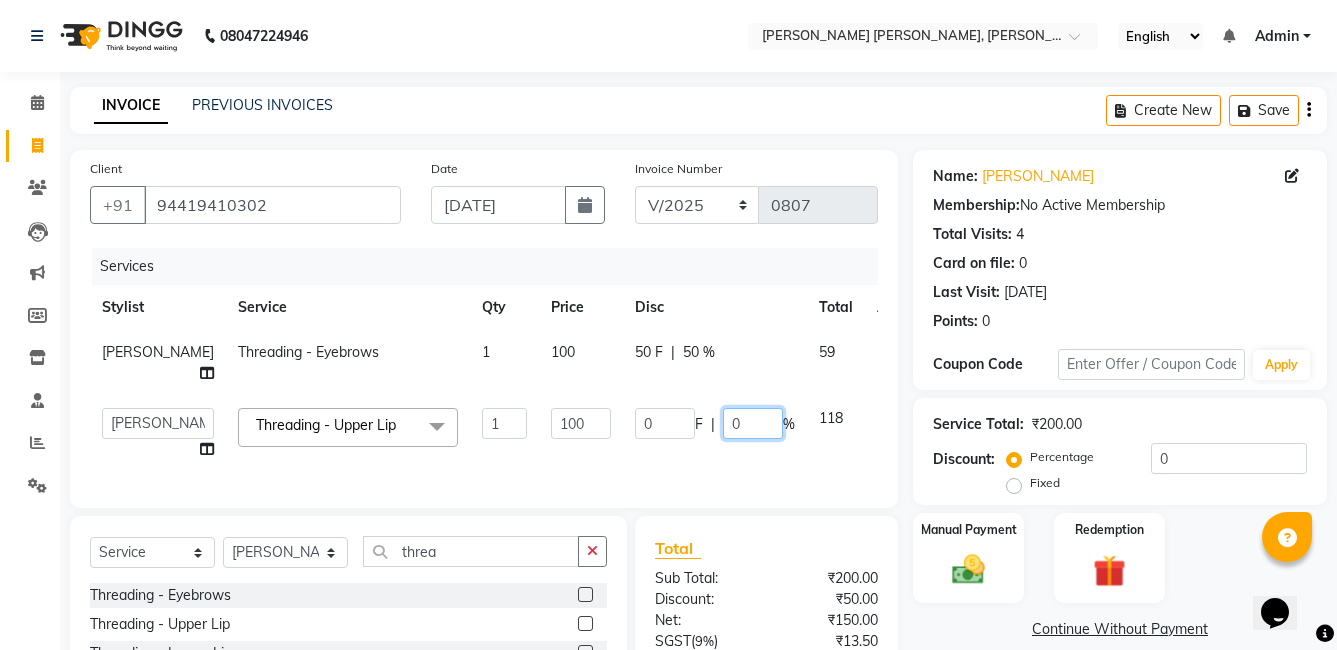 click on "0" 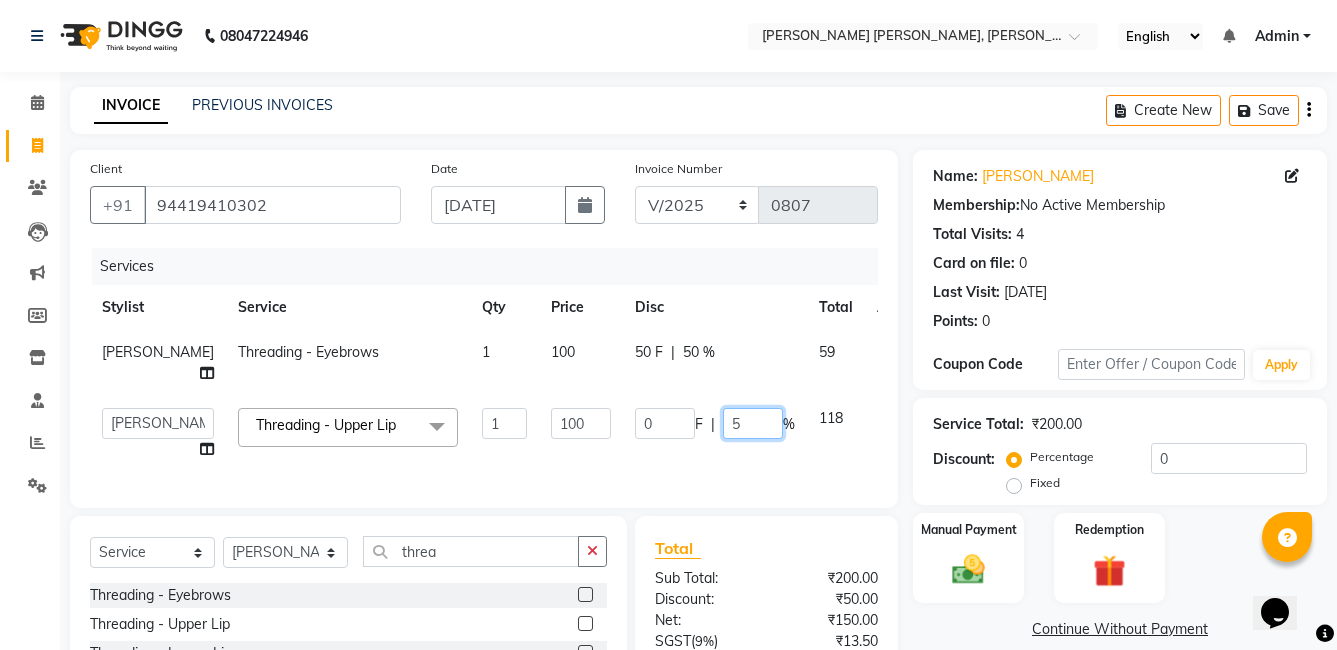 type on "50" 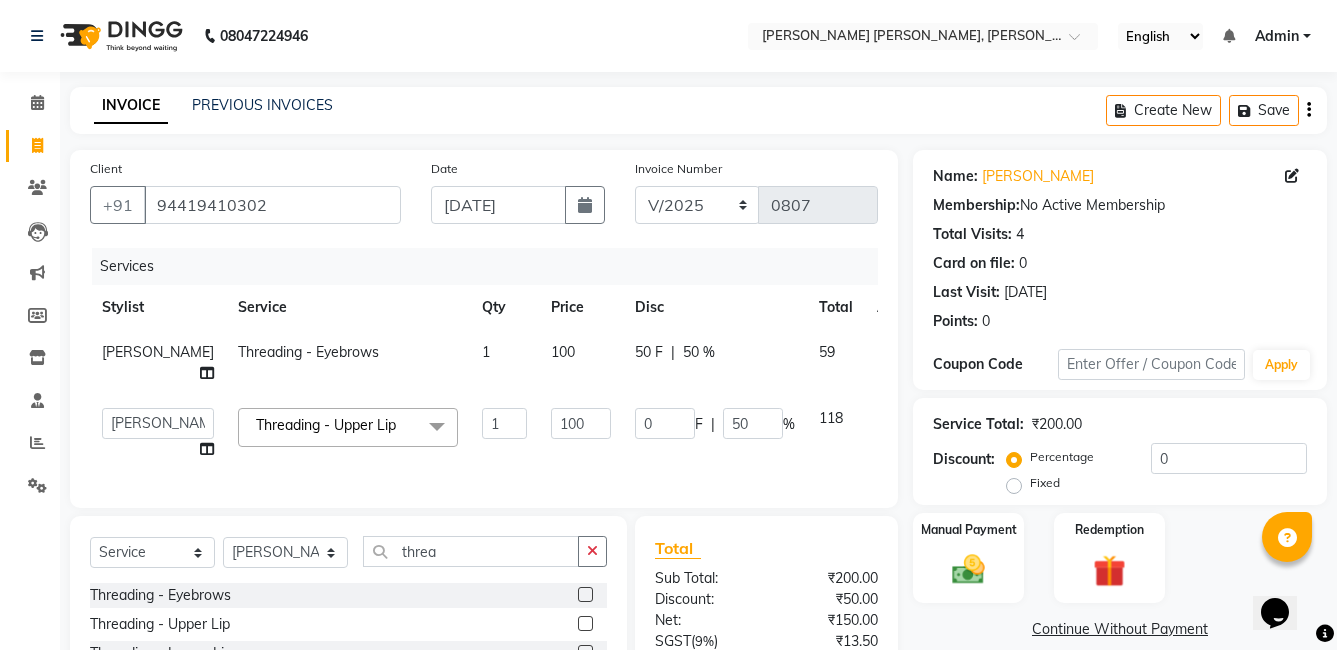 click on "Client [PHONE_NUMBER] Date [DATE] Invoice Number V/2025 V/[PHONE_NUMBER] Services Stylist Service Qty Price Disc Total Action [PERSON_NAME] sree Threading - Eyebrows 1 100 50 F | 50 % 59  faizz   [PERSON_NAME]   [PERSON_NAME] sree   Manager   [PERSON_NAME]  Threading - Upper Lip  x Massage - Foot / Shoulder & Back (30 Mins) Massage - Head Oil Massage (Men) (30 Mins) Massage - Head Oil Massage (Women) (30 Mins) Massage - Foot / Shoulder & Back (60 Mins) Massage - Head Oil Massage (Men) (60 Mins) Massage - Head Oil Massage (Women) (60 Mins) Massage - Chakra Herbal Scrub & Wrap (60 Mins) Massage - Swedish Therapy (60 Mins) Massage - Swedish Therapy (90 Mins) Massage - Balanese Therapy (60 Mins) Massage - Balanese Therapy (90 Mins) Massage - Deep Tissue Therapy (60 Mins) Massage - Deep Tissue Therapy (90 Mins) Hair wash Dry [MEDICAL_DATA] - Clean Up Ritual (Jeannot Ceuticals) Dry [MEDICAL_DATA] - Instant Glow  (Jeannot Ceuticals) Dry [MEDICAL_DATA] - Brilliance White  (Jeannot Ceuticals) Manicure - Deluxe Manicure" 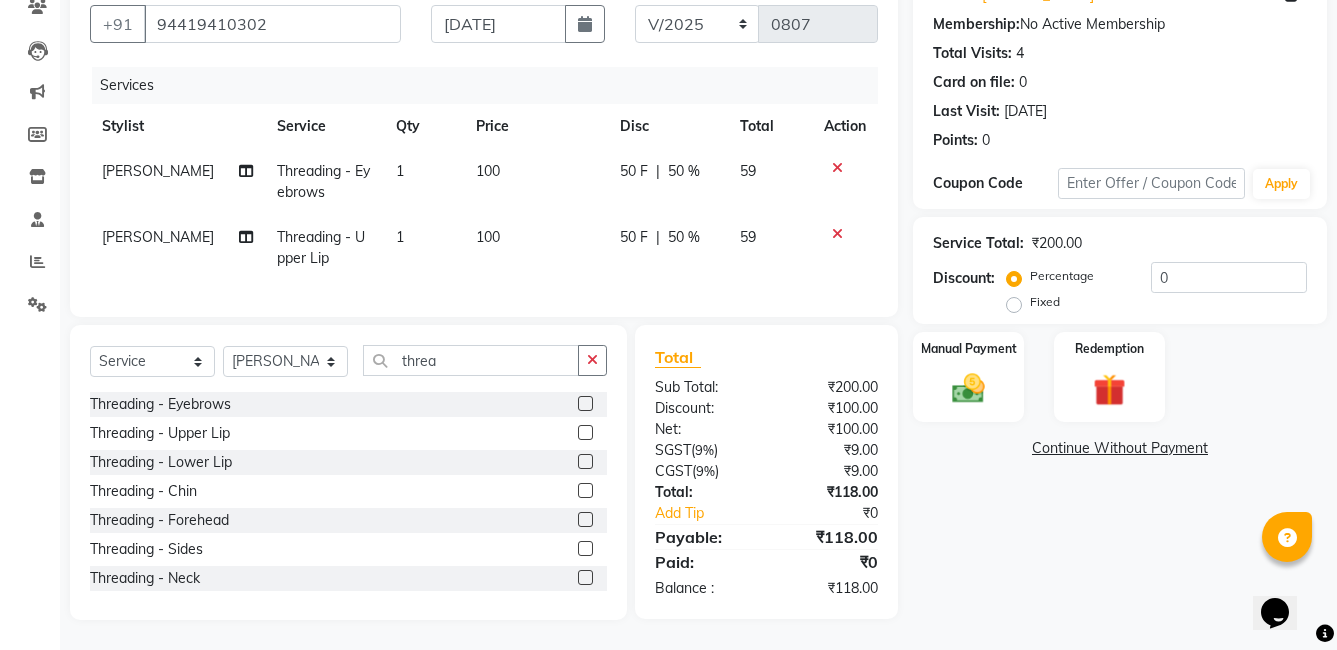scroll, scrollTop: 196, scrollLeft: 0, axis: vertical 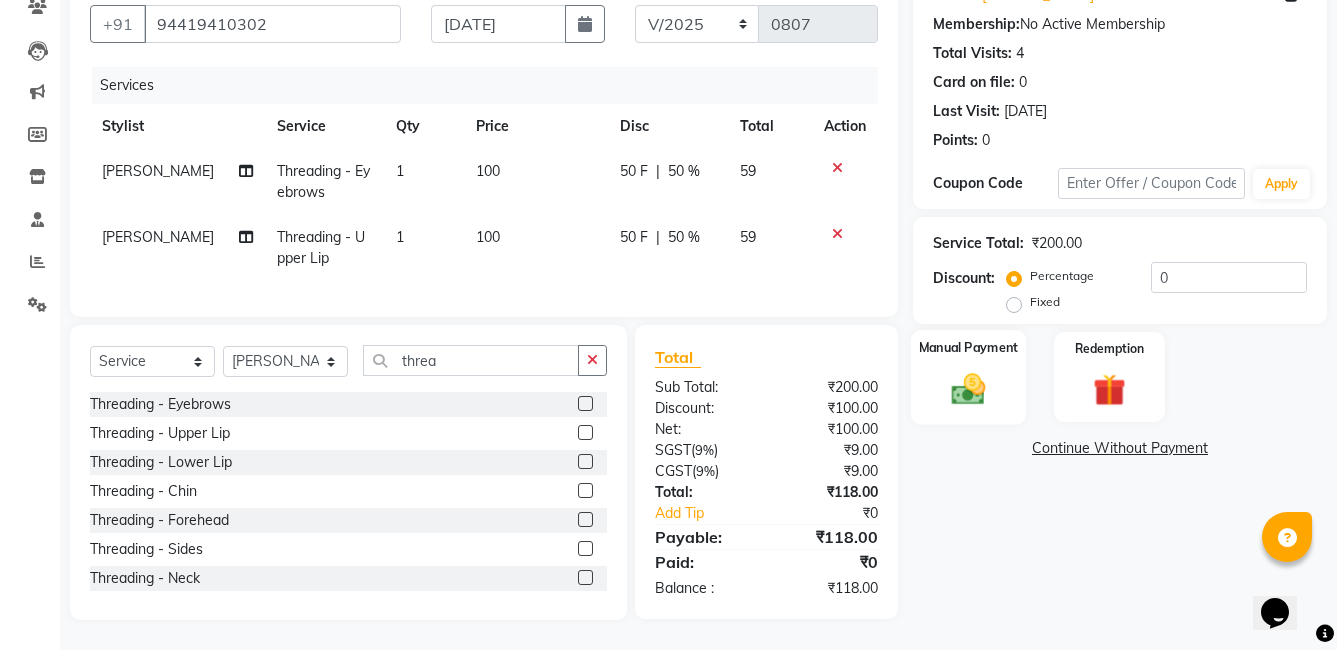 click 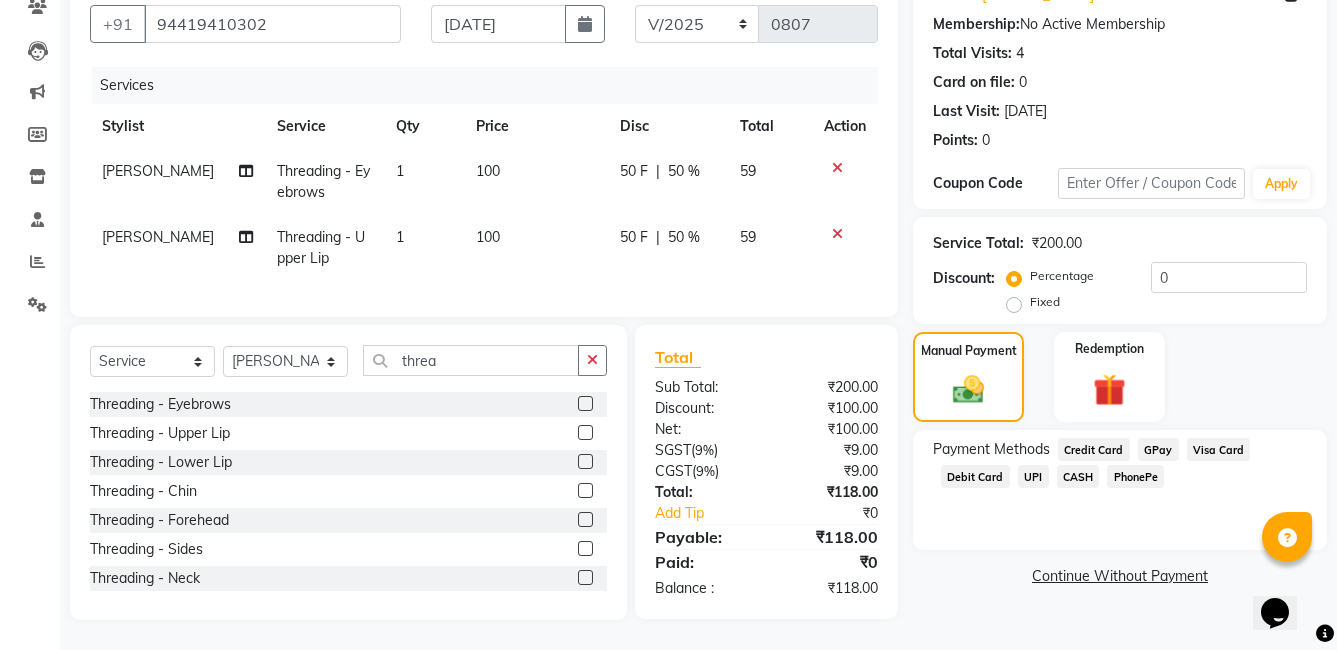 click on "PhonePe" 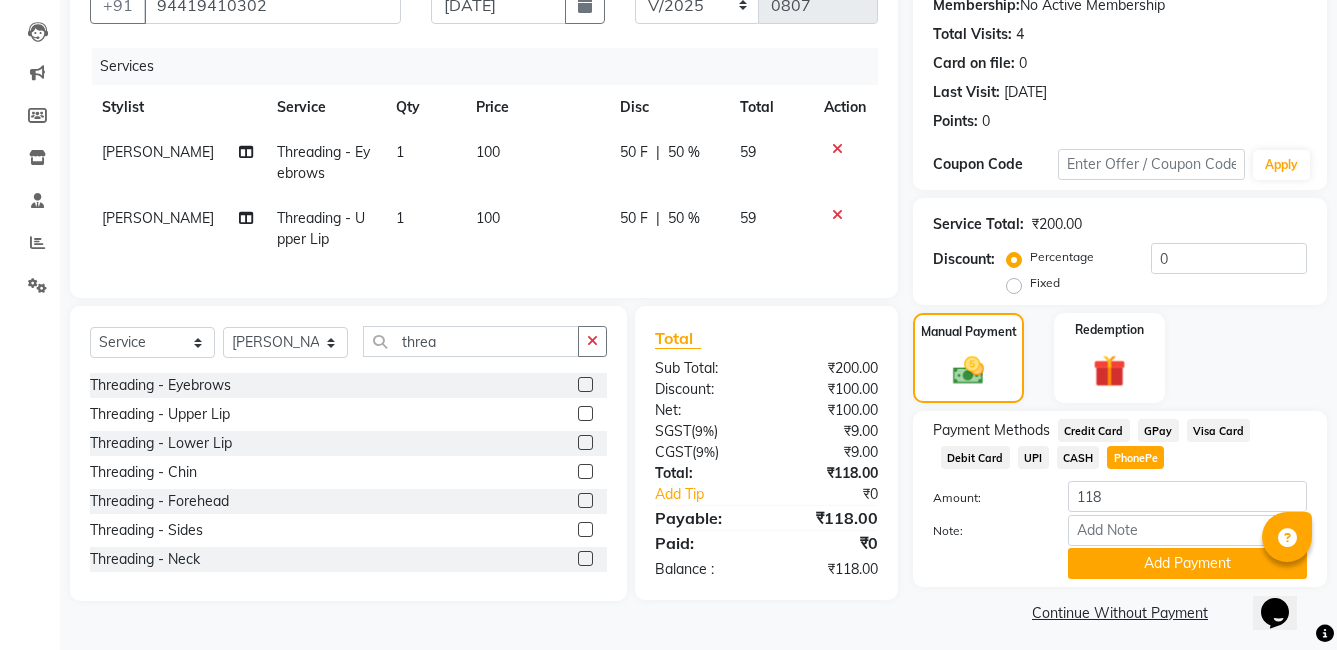 scroll, scrollTop: 208, scrollLeft: 0, axis: vertical 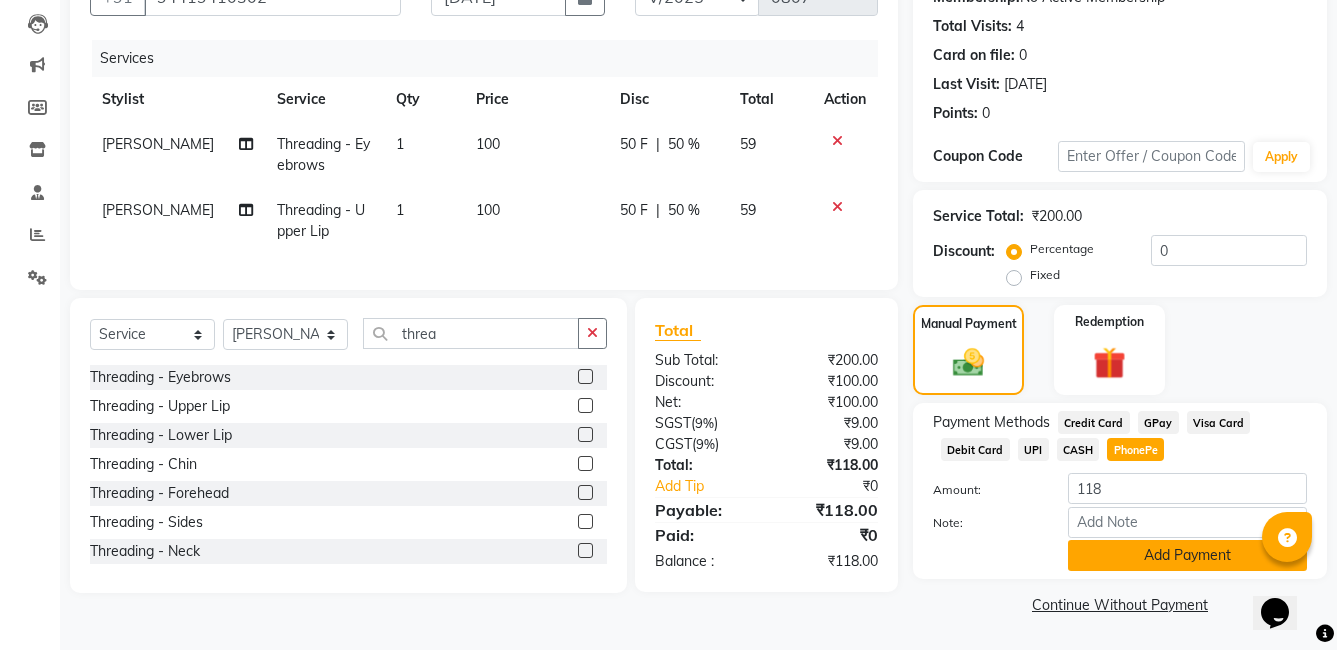 click on "Add Payment" 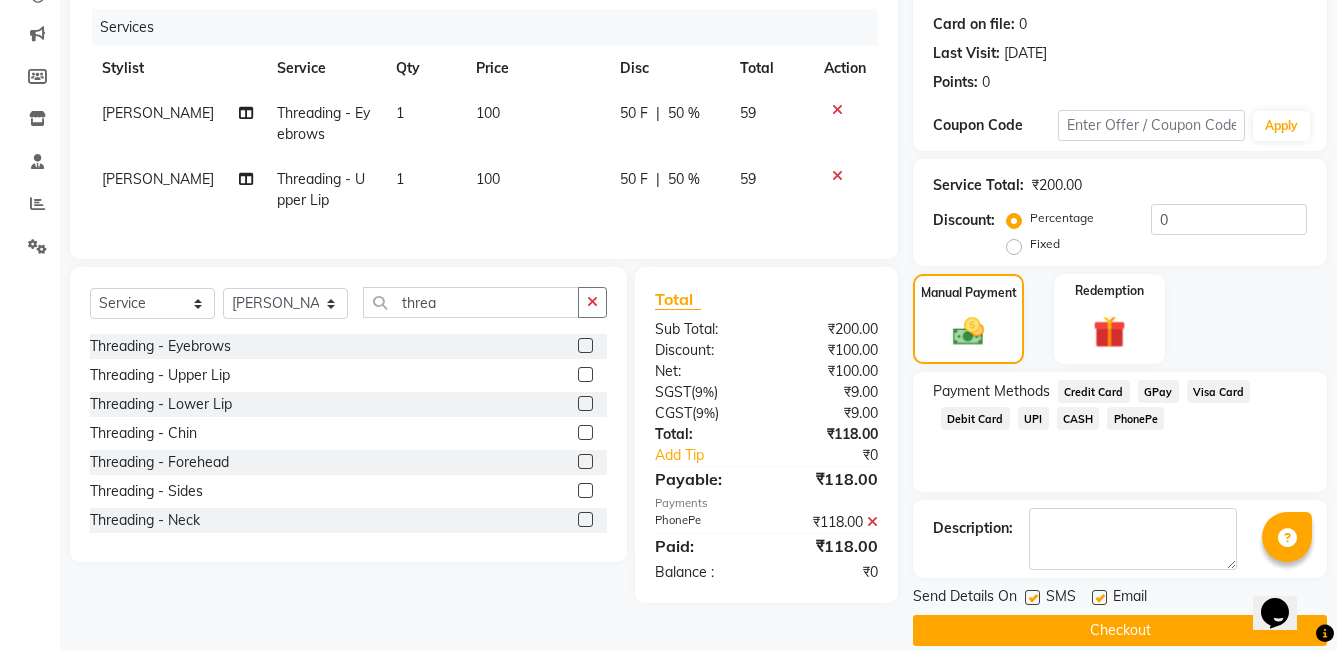 scroll, scrollTop: 265, scrollLeft: 0, axis: vertical 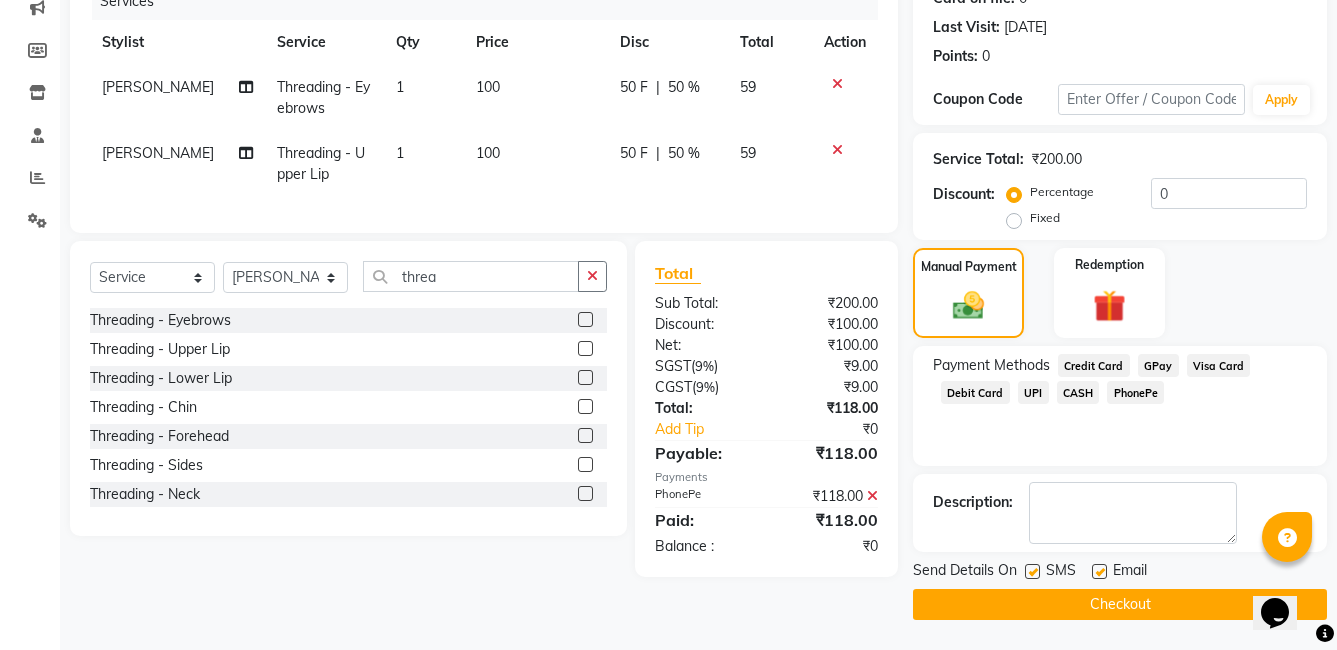drag, startPoint x: 1035, startPoint y: 574, endPoint x: 1066, endPoint y: 568, distance: 31.575306 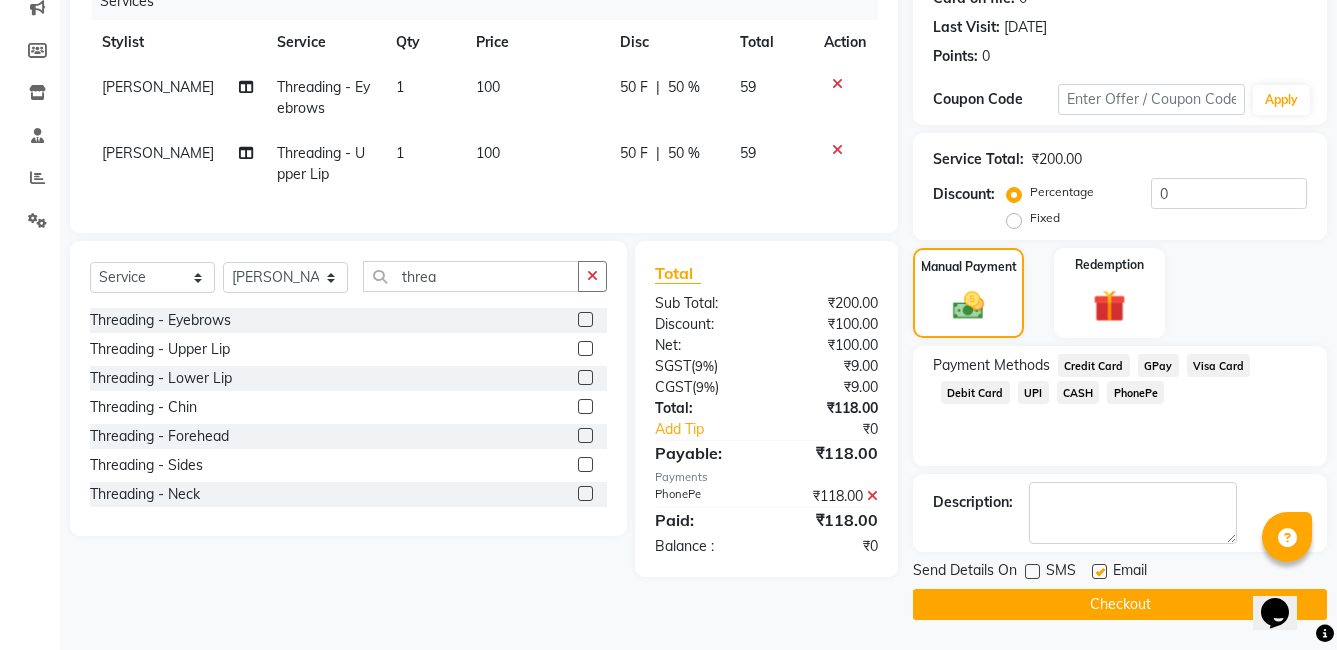 click 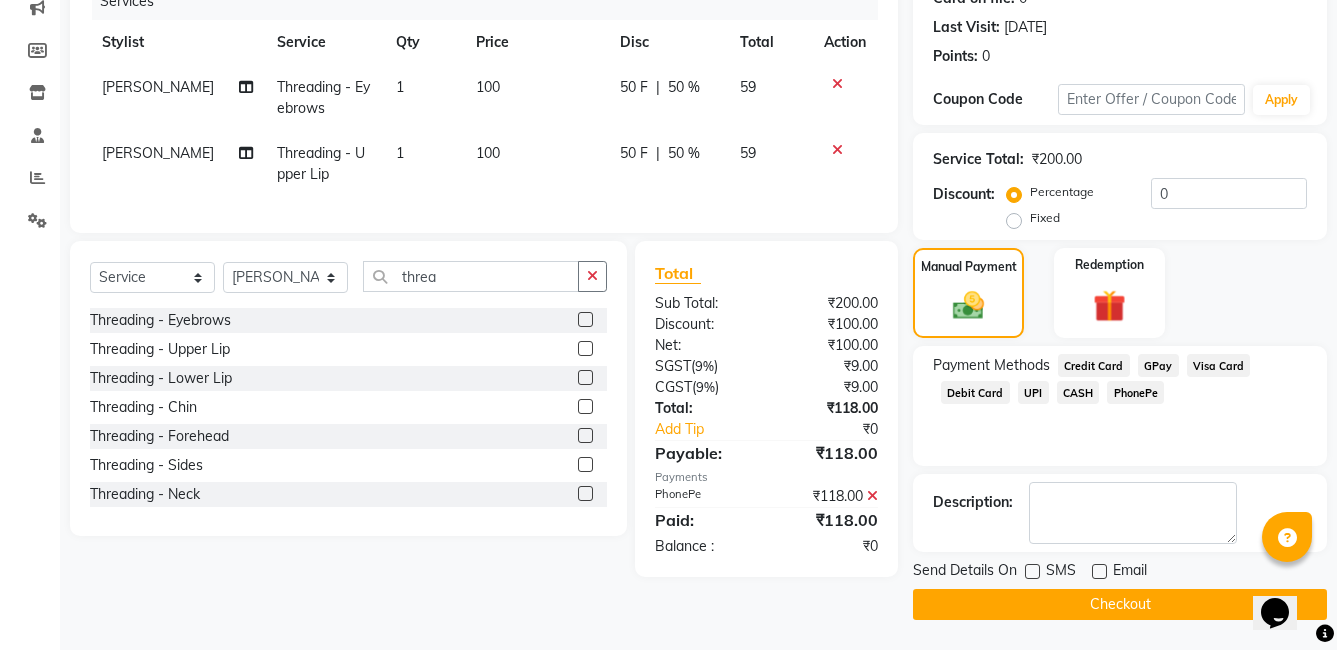 click on "Checkout" 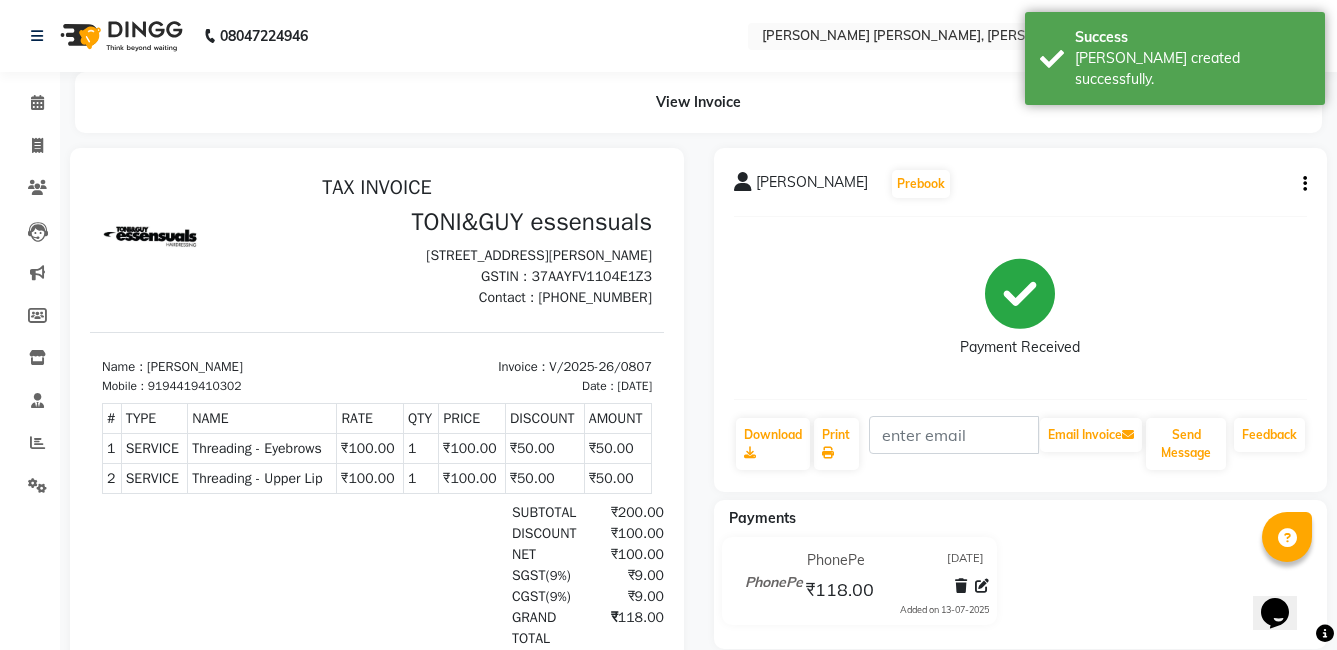 scroll, scrollTop: 0, scrollLeft: 0, axis: both 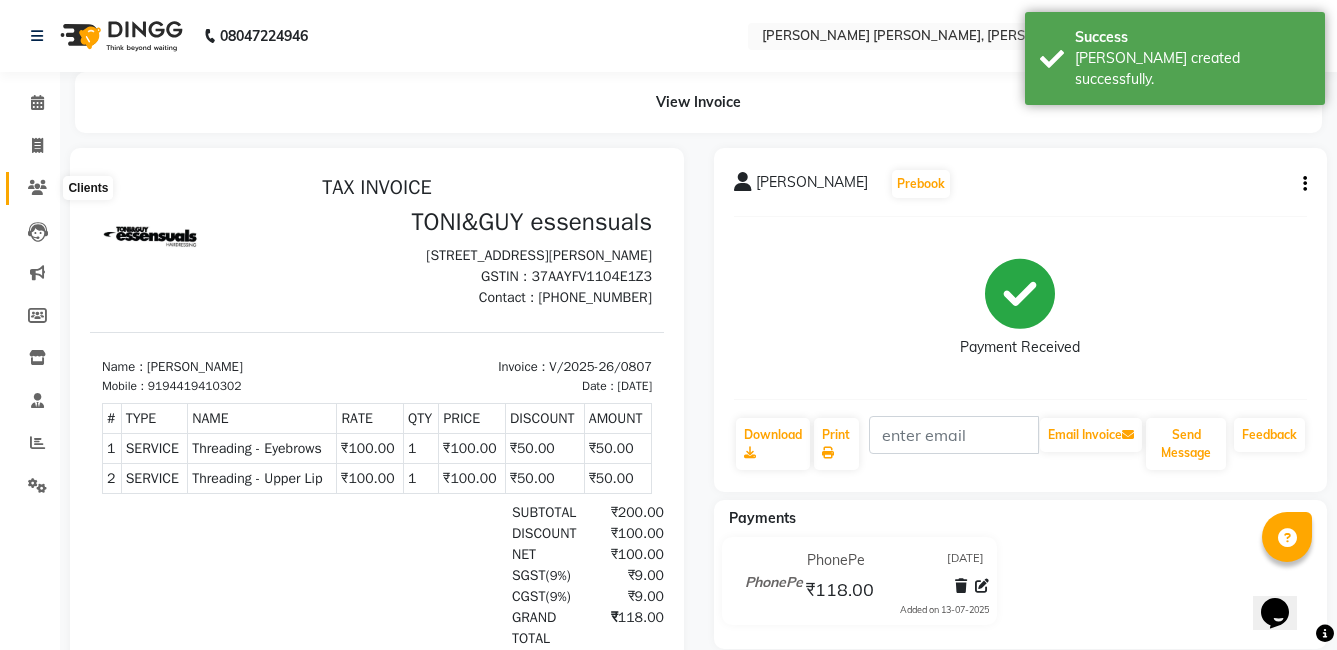 click 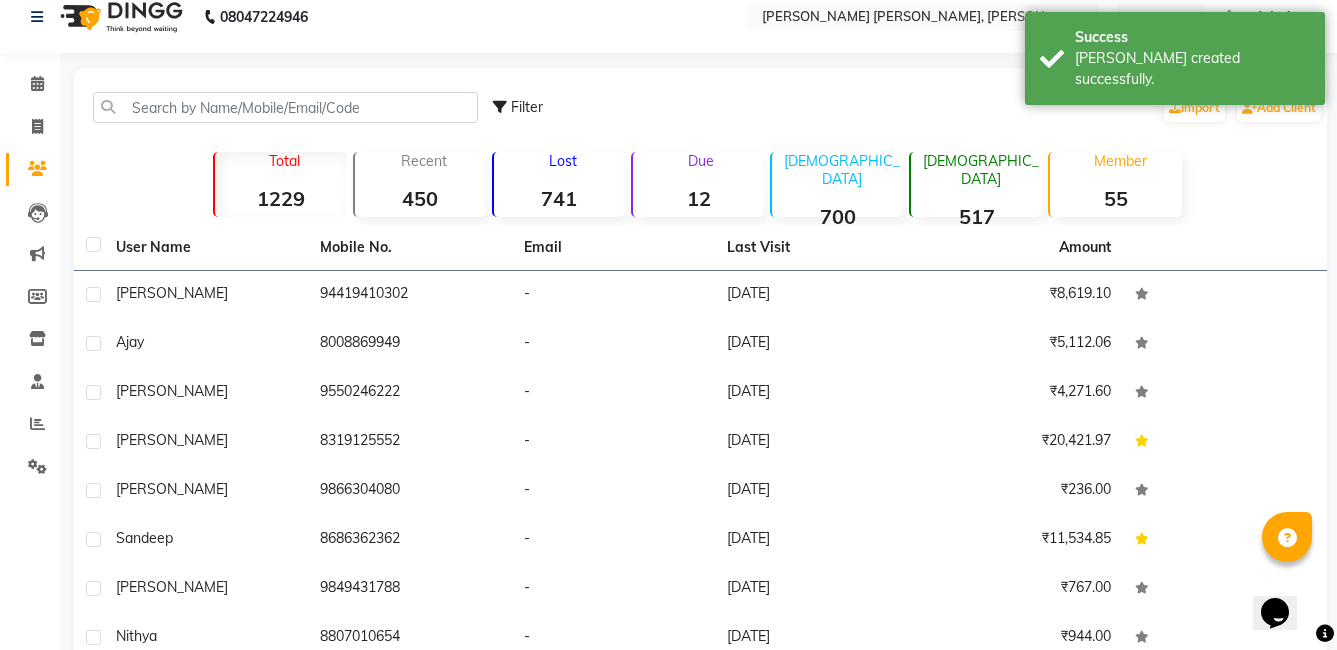 scroll, scrollTop: 16, scrollLeft: 0, axis: vertical 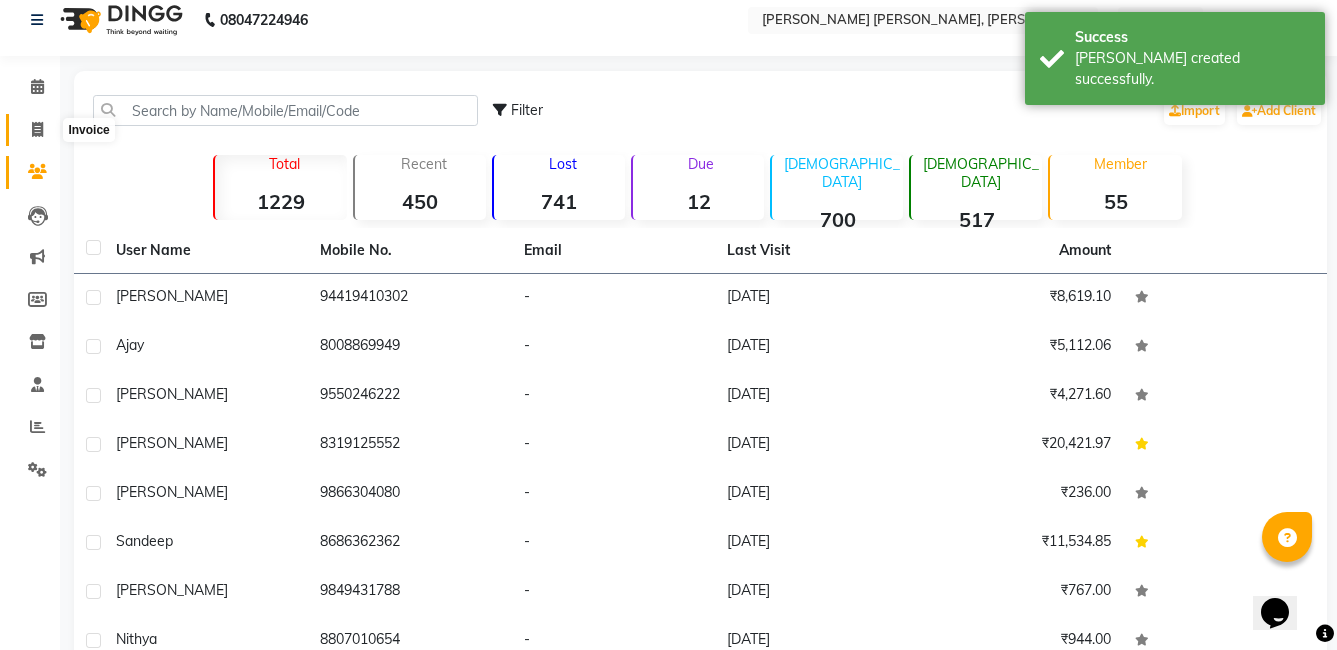 click 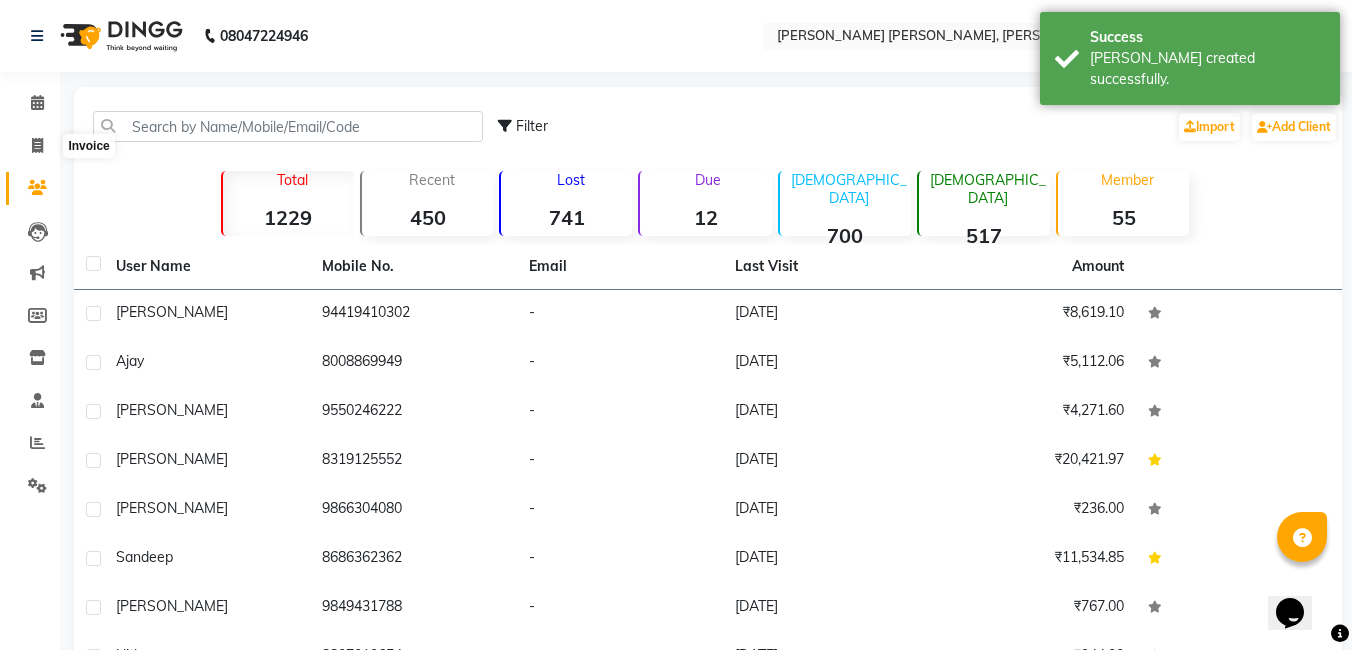 select on "7150" 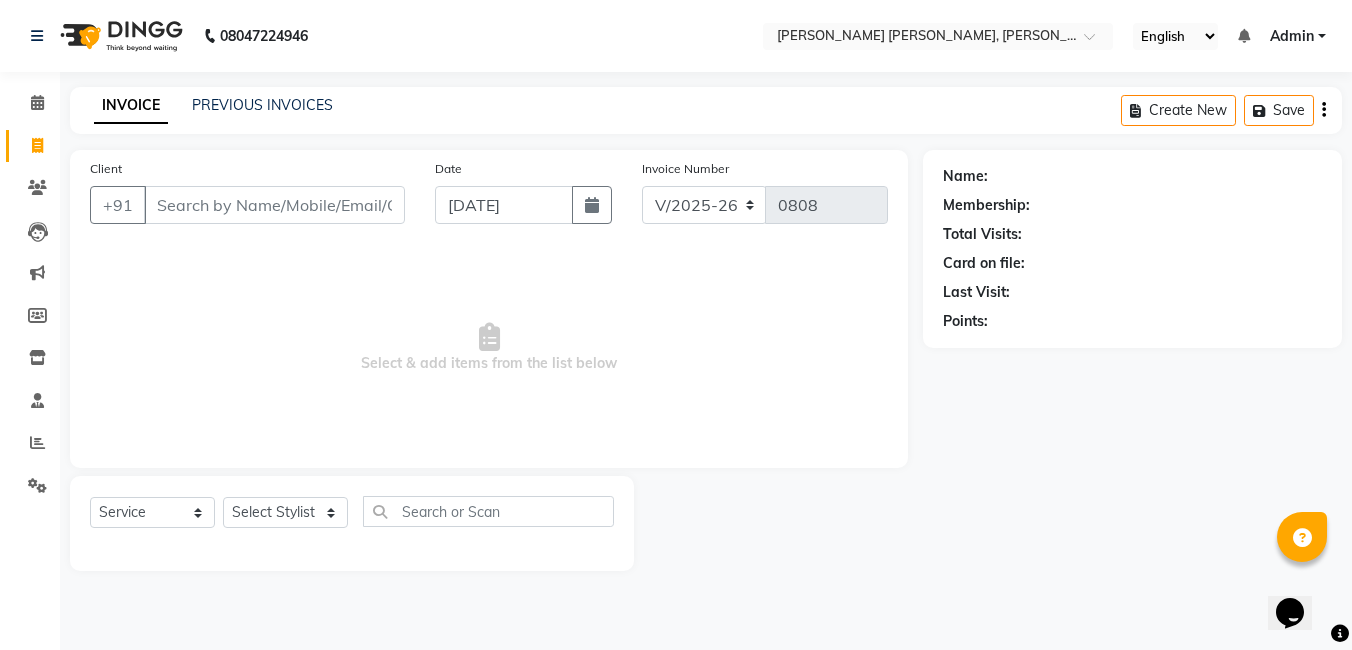 click on "PREVIOUS INVOICES" 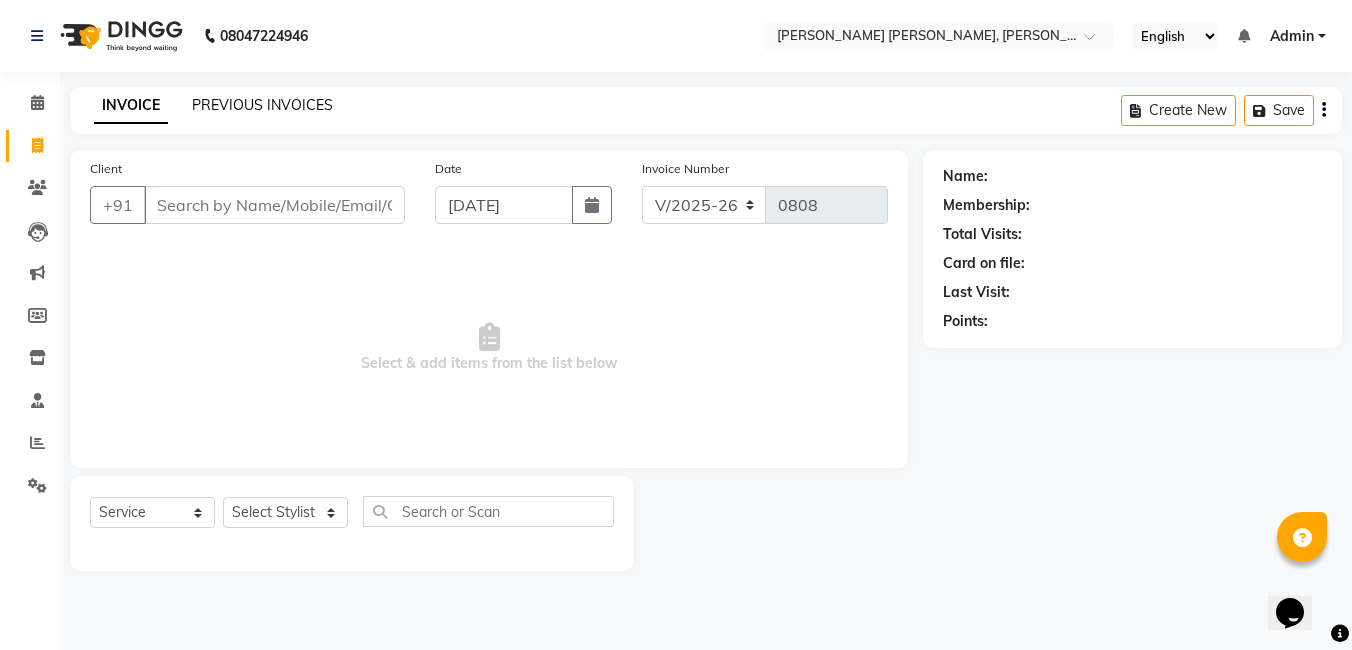 click on "PREVIOUS INVOICES" 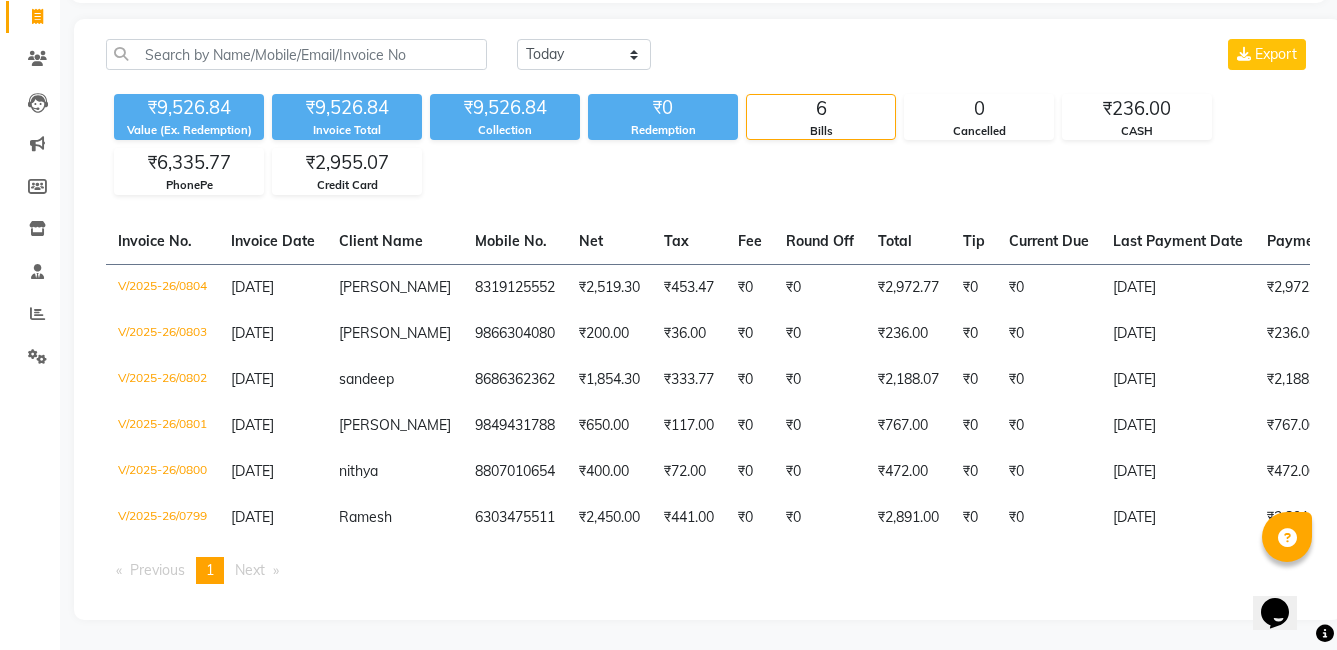 scroll, scrollTop: 144, scrollLeft: 0, axis: vertical 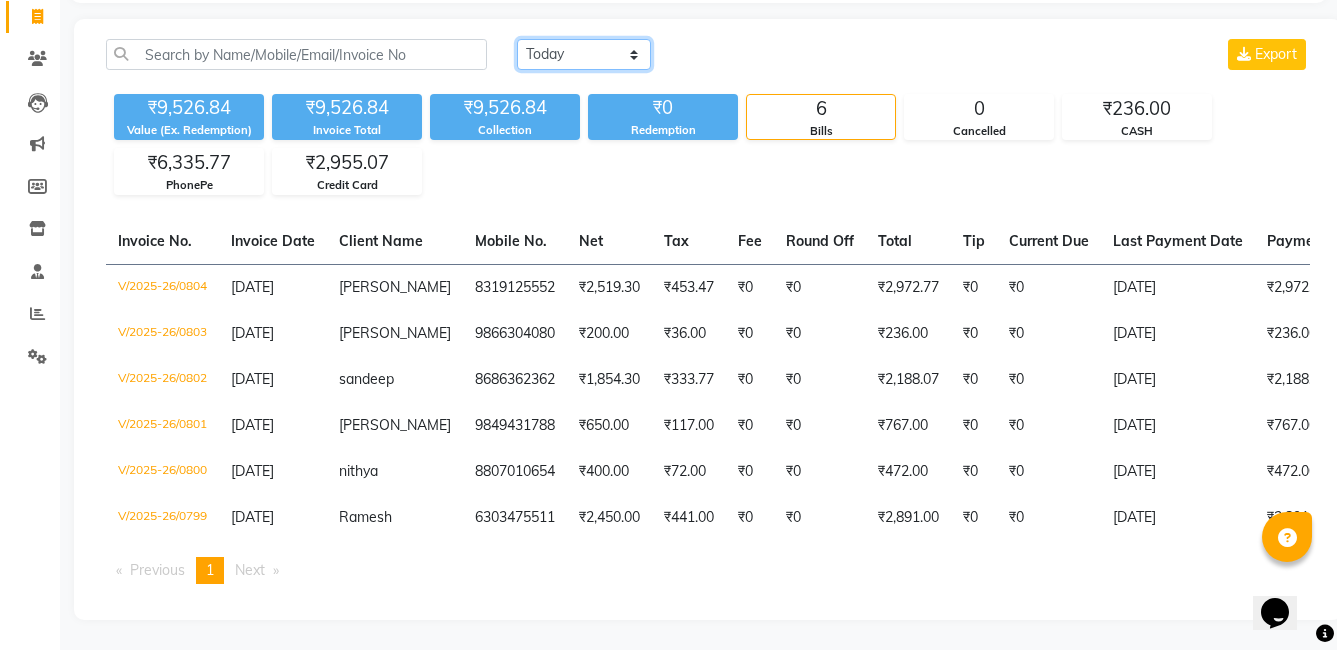 click on "[DATE] [DATE] Custom Range" 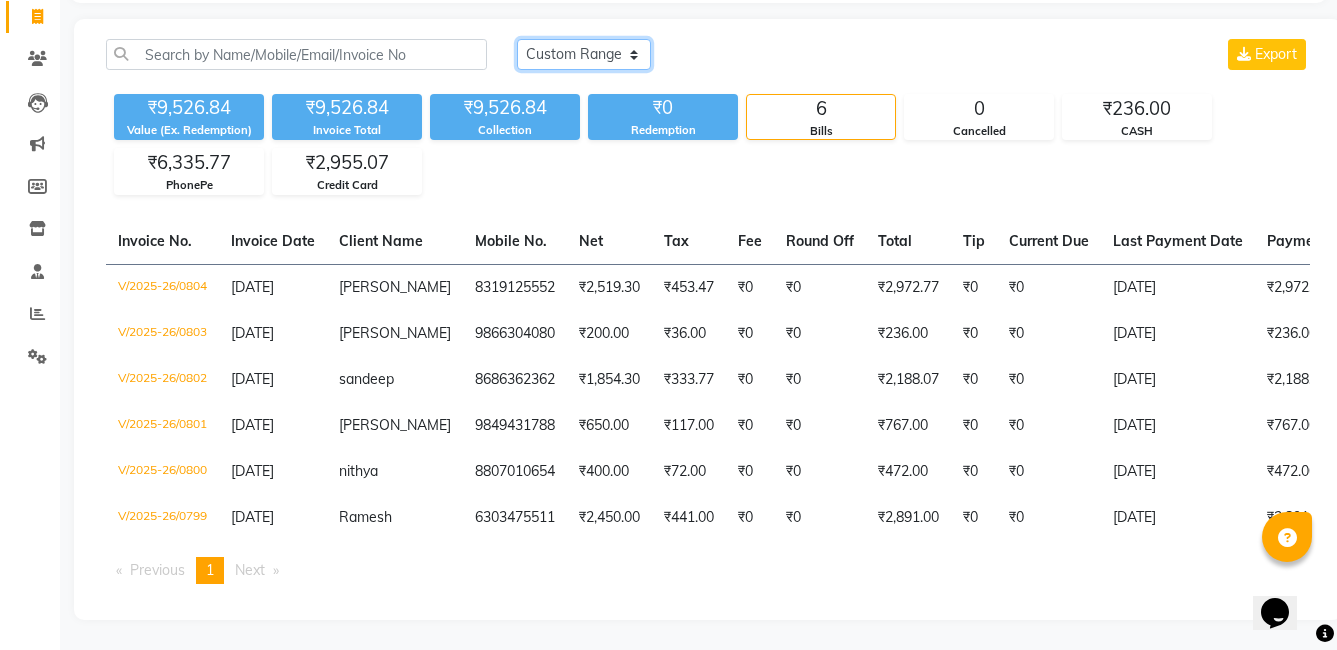 click on "[DATE] [DATE] Custom Range" 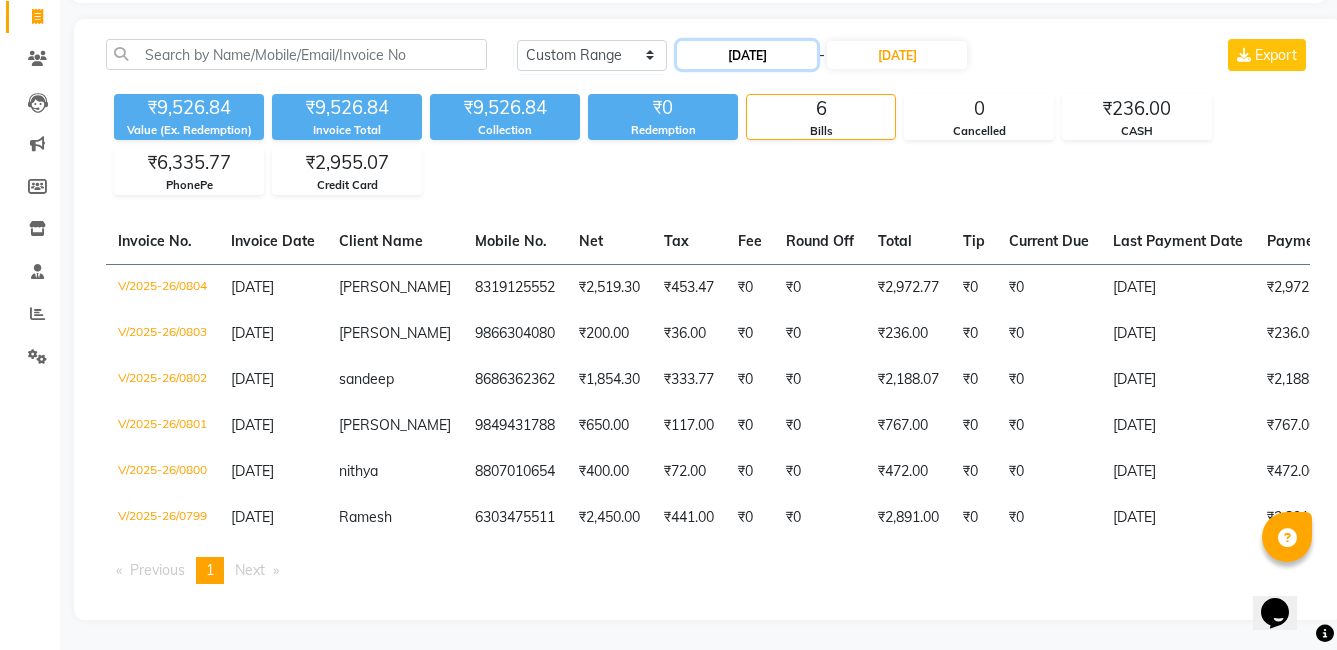 click on "[DATE]" 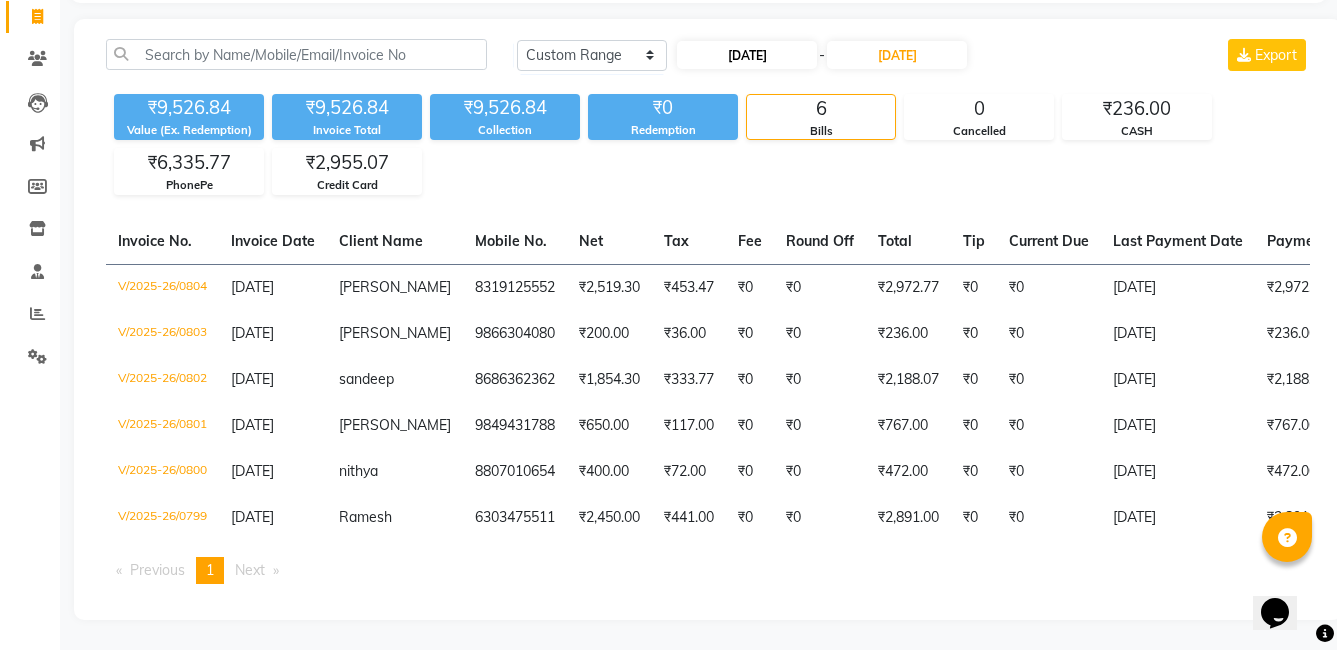 select on "7" 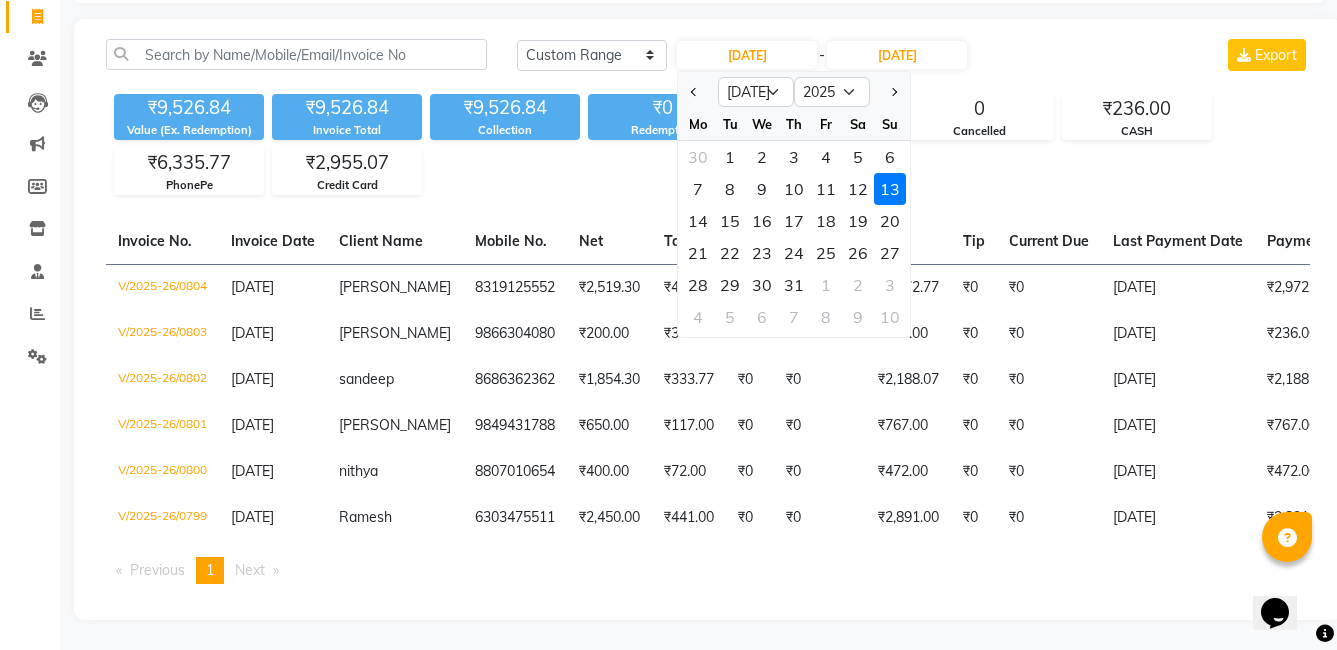 click on "4" 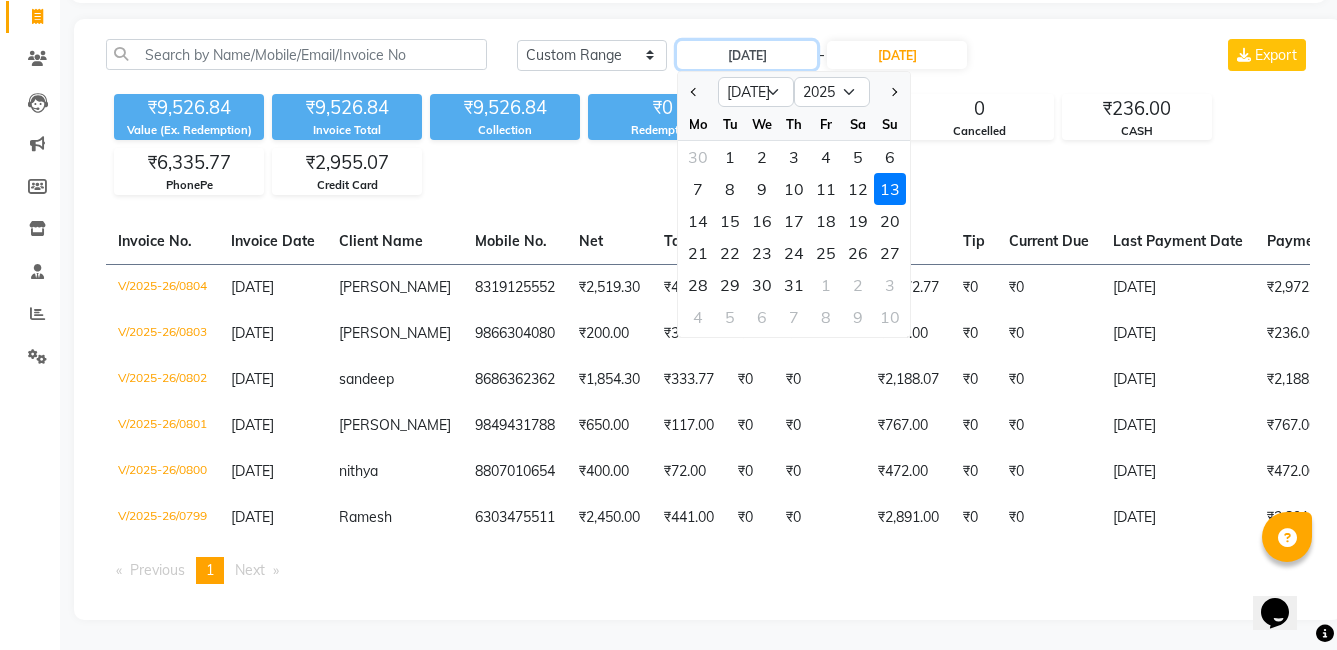 type on "[DATE]" 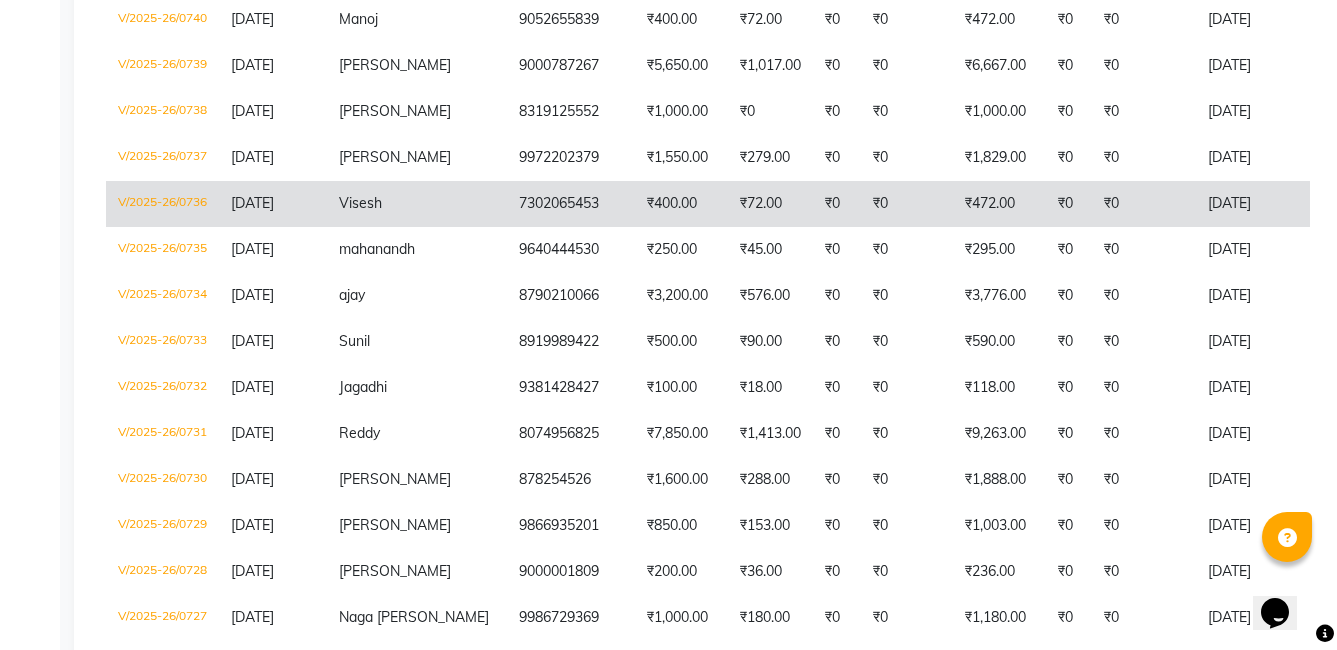 scroll, scrollTop: 3332, scrollLeft: 0, axis: vertical 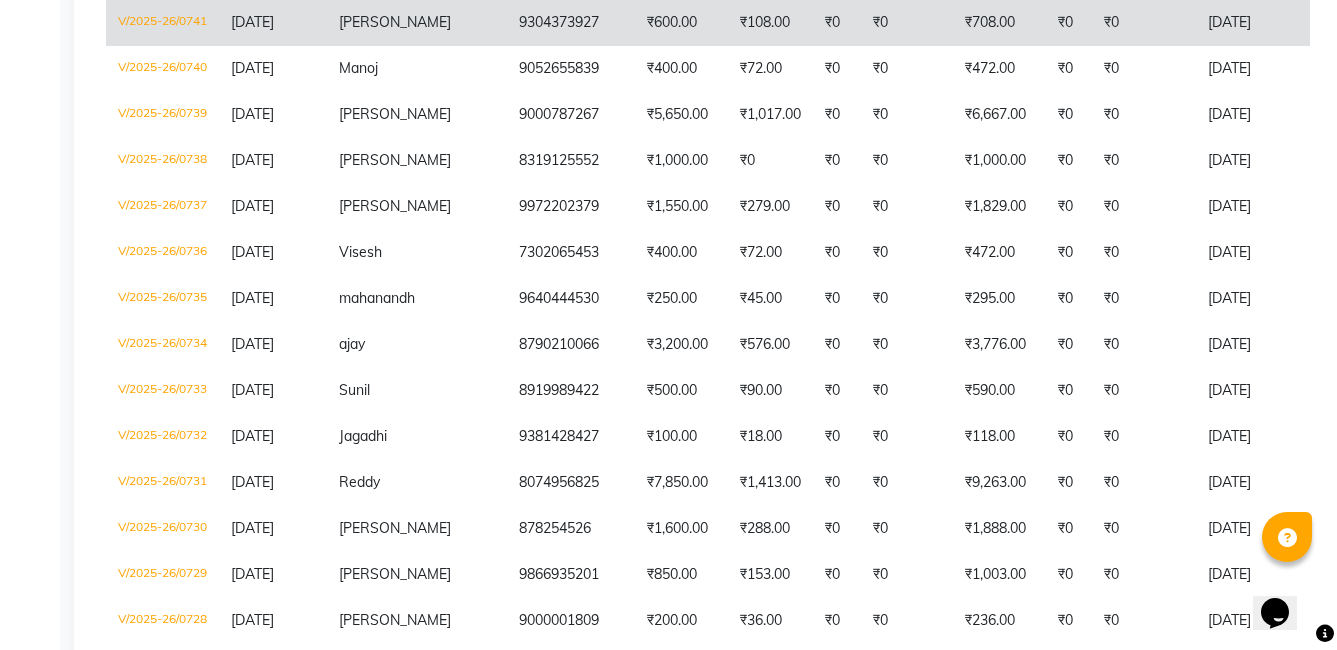 select on "service" 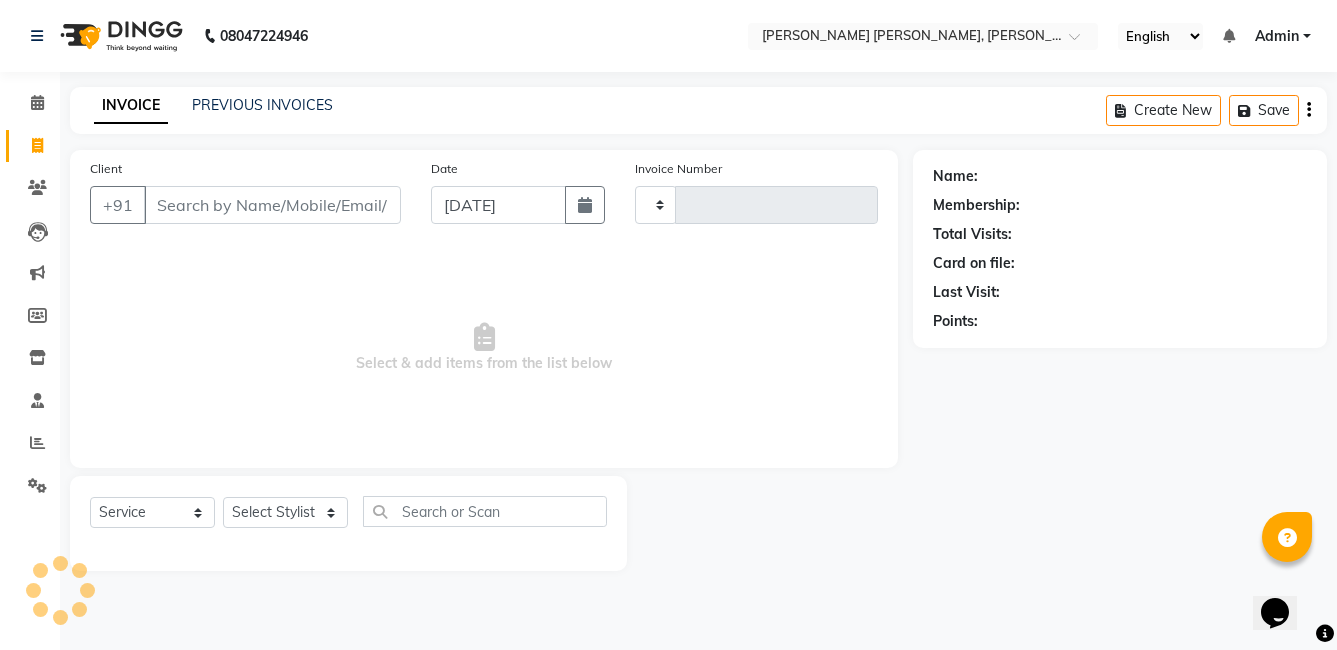 scroll, scrollTop: 0, scrollLeft: 0, axis: both 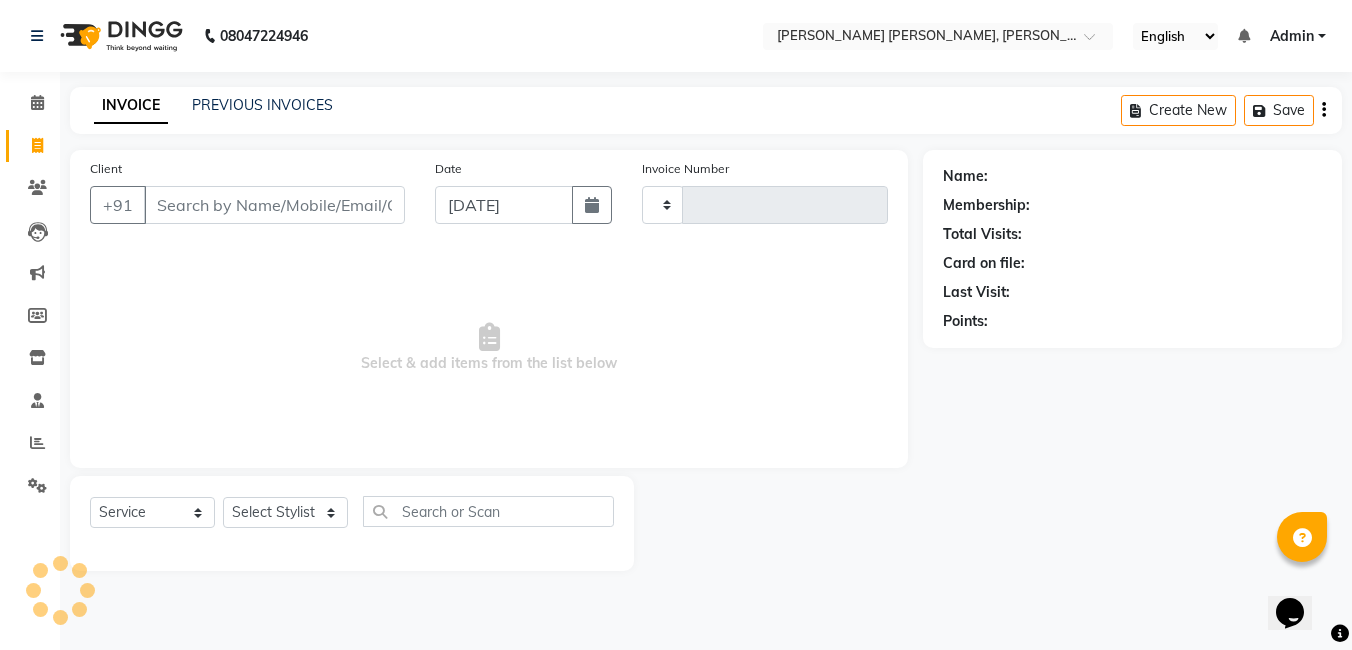 type on "0808" 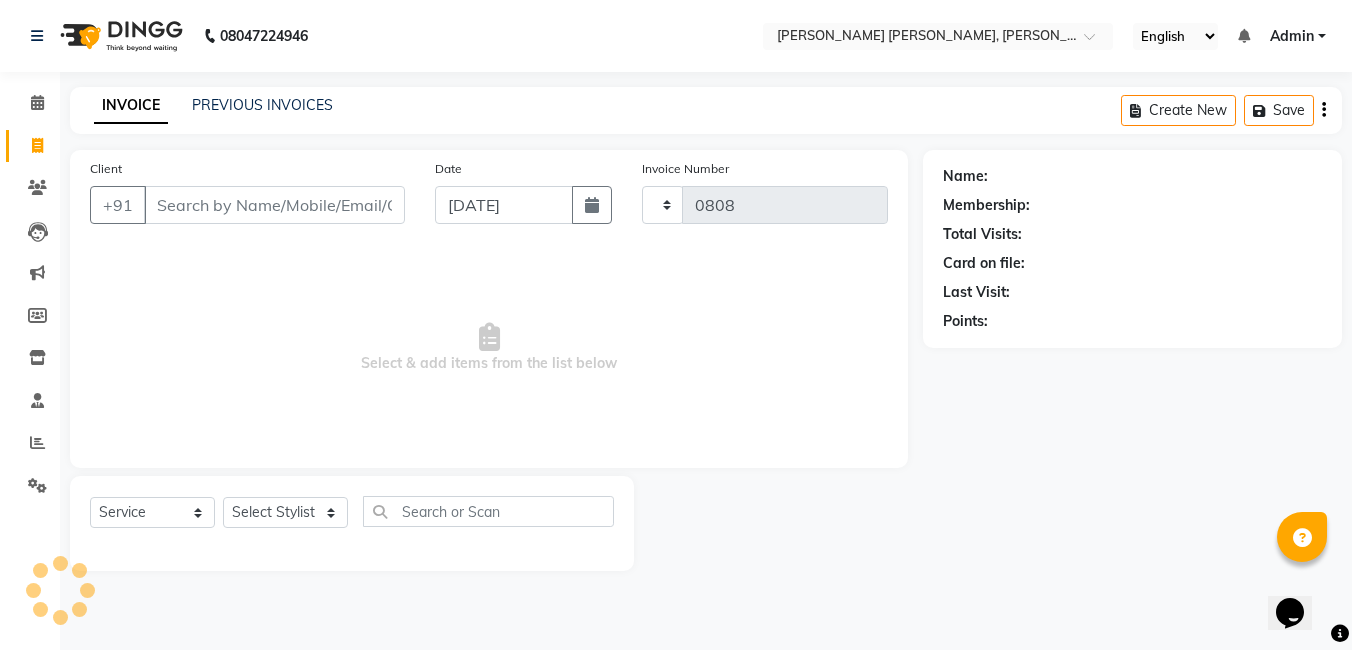 select on "7150" 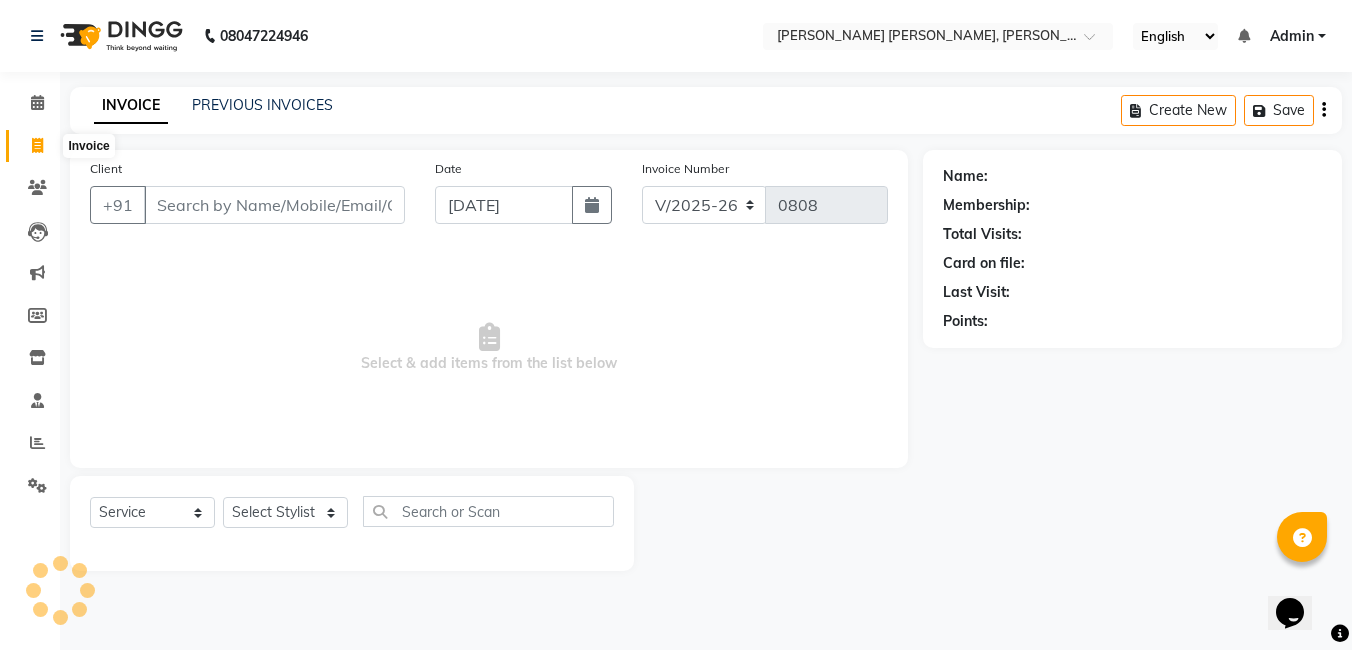 click 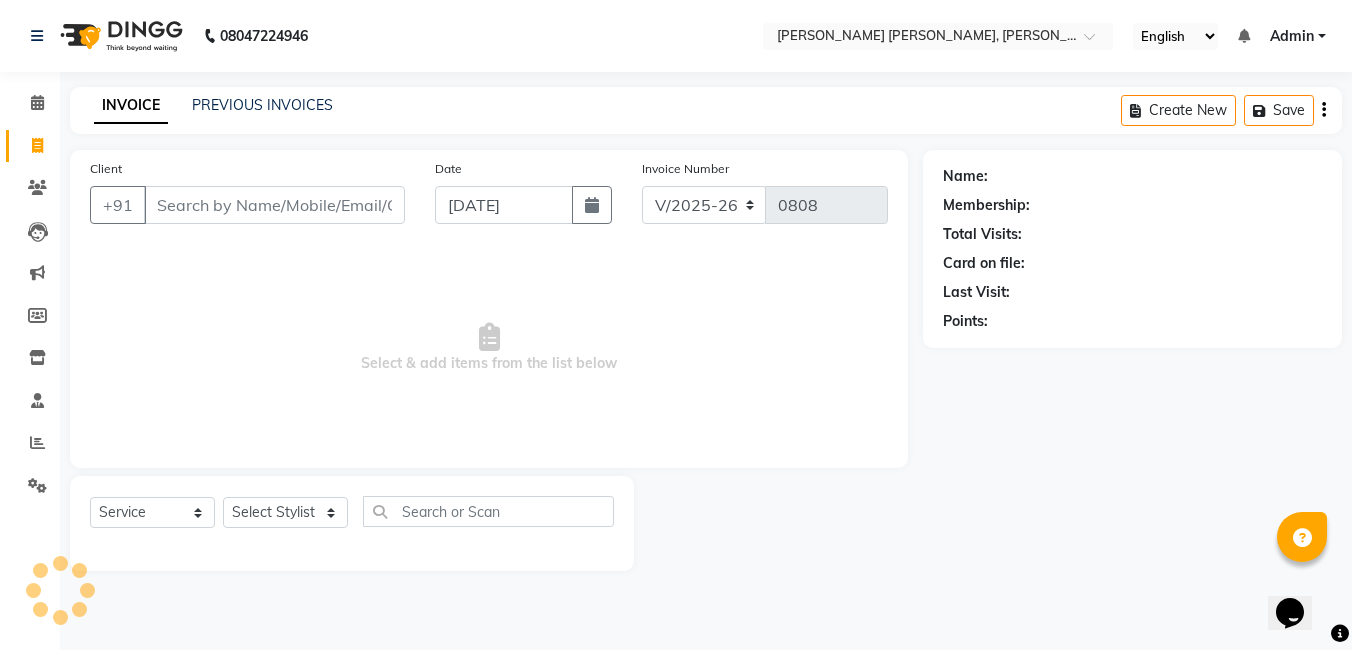 click on "Client" at bounding box center (274, 205) 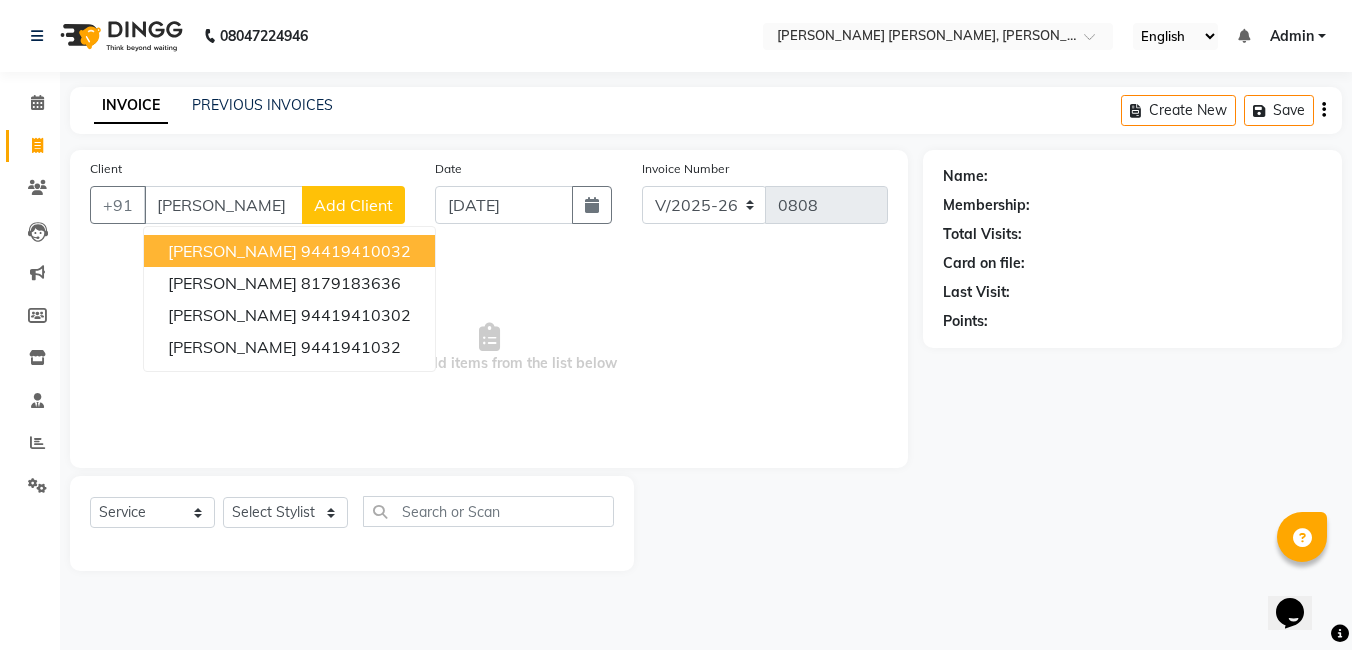 click on "94419410032" at bounding box center [356, 251] 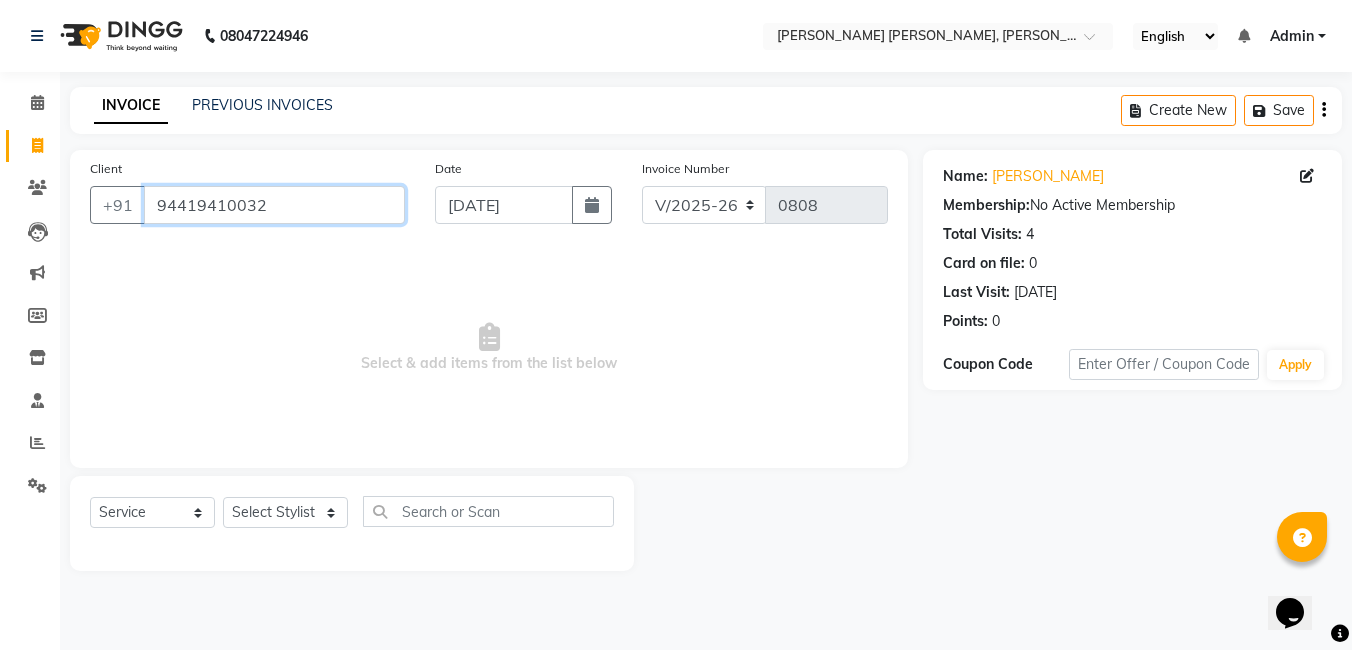 click on "94419410032" at bounding box center (274, 205) 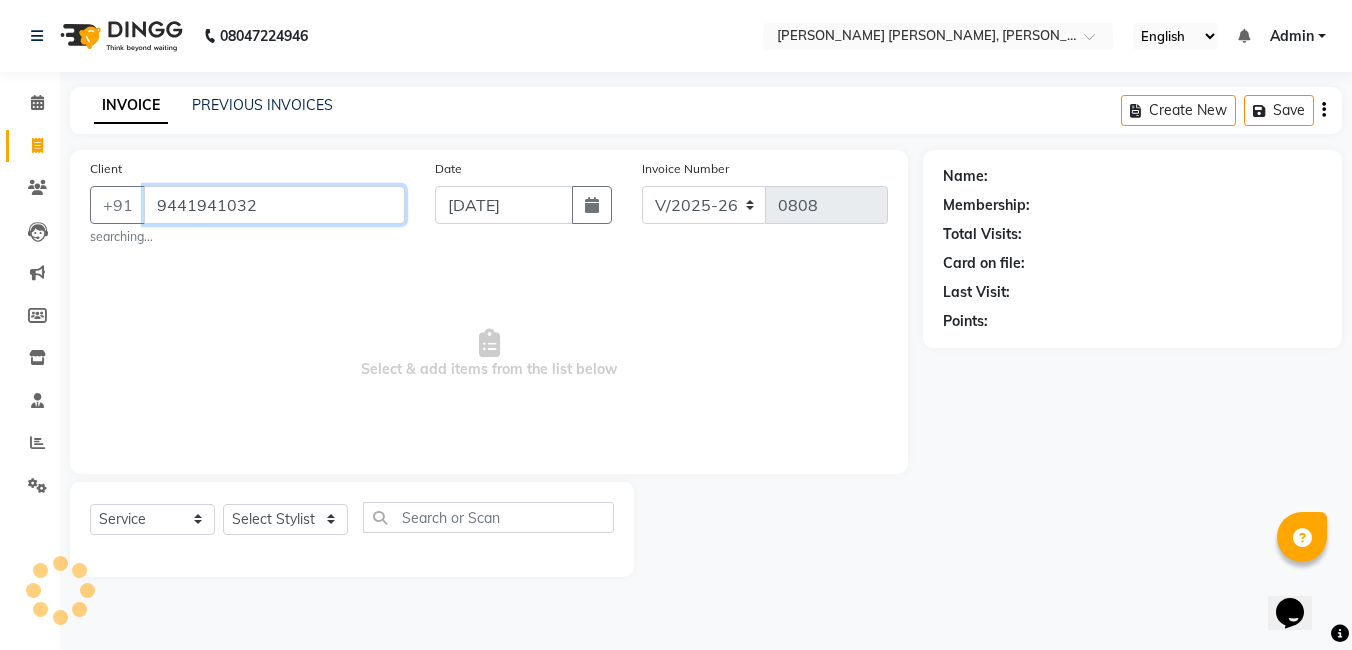type on "9441941032" 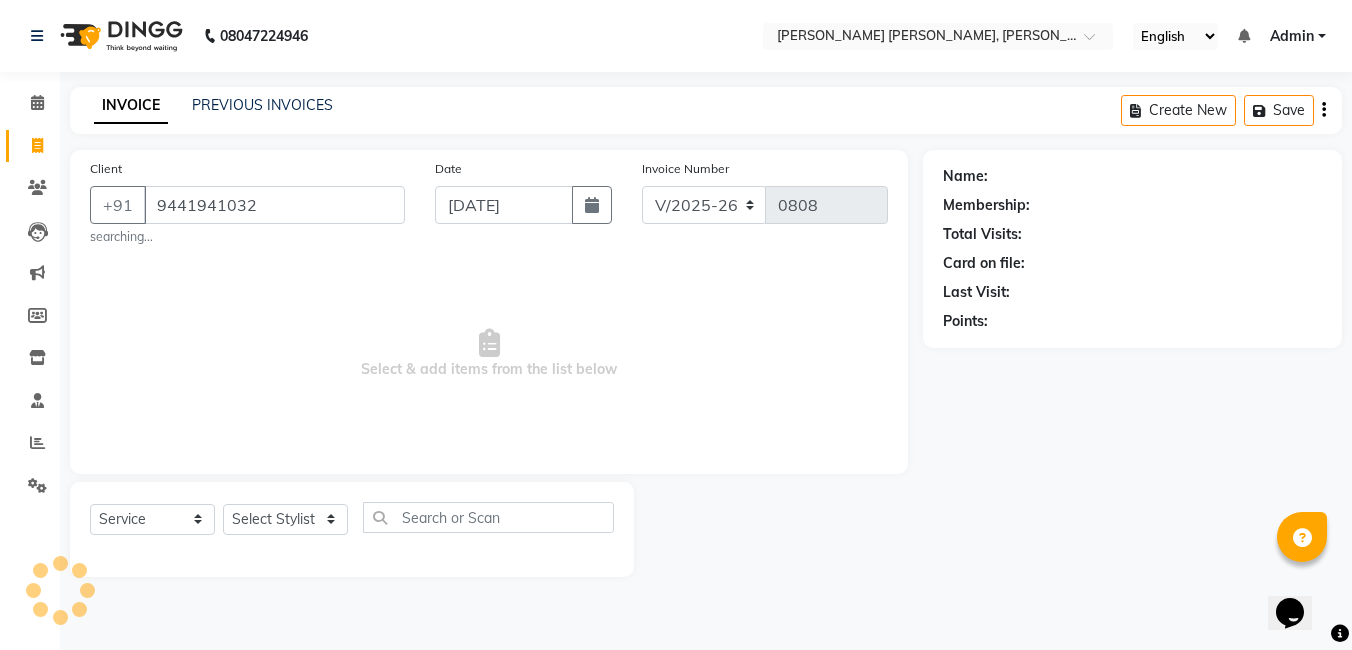select on "1: Object" 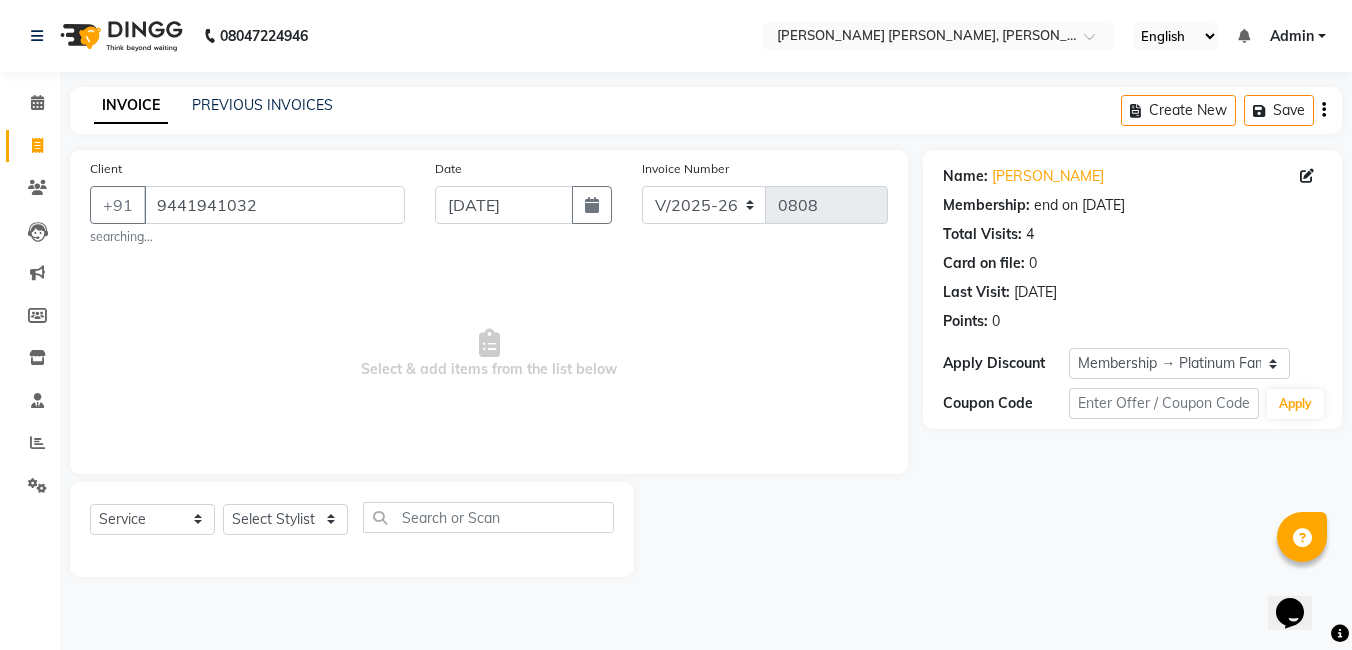 click on "Select & add items from the list below" at bounding box center (489, 354) 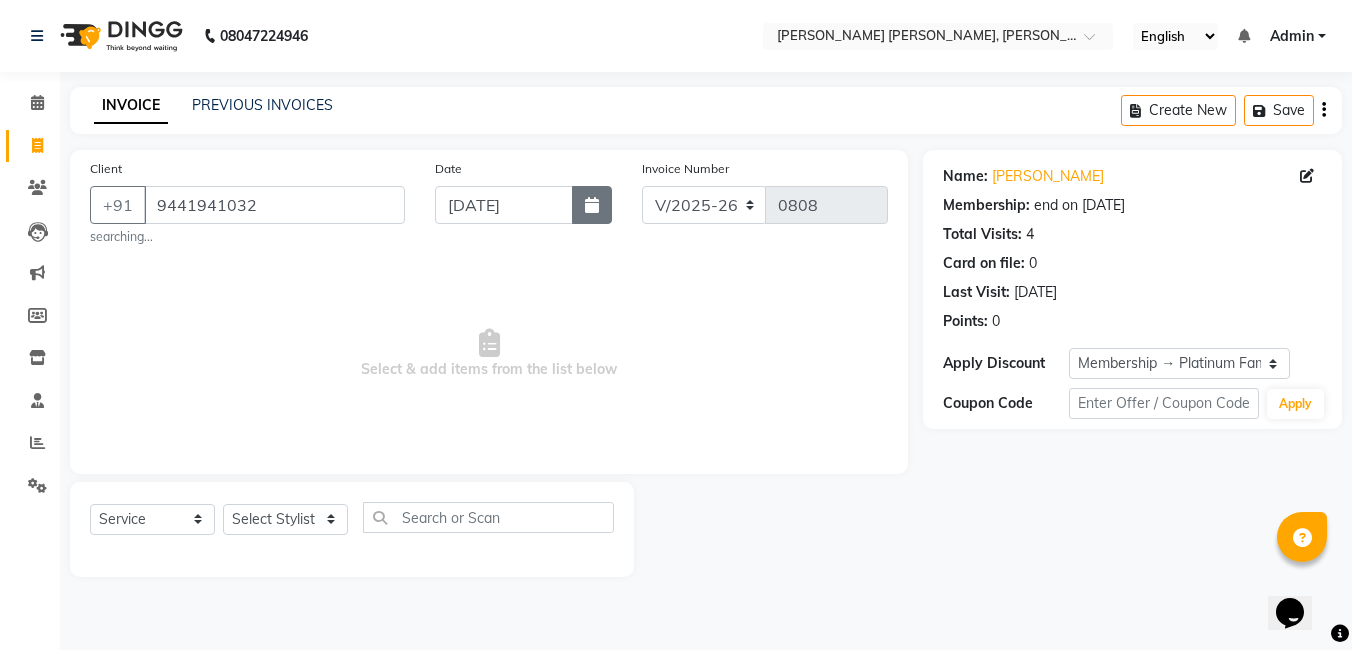 click 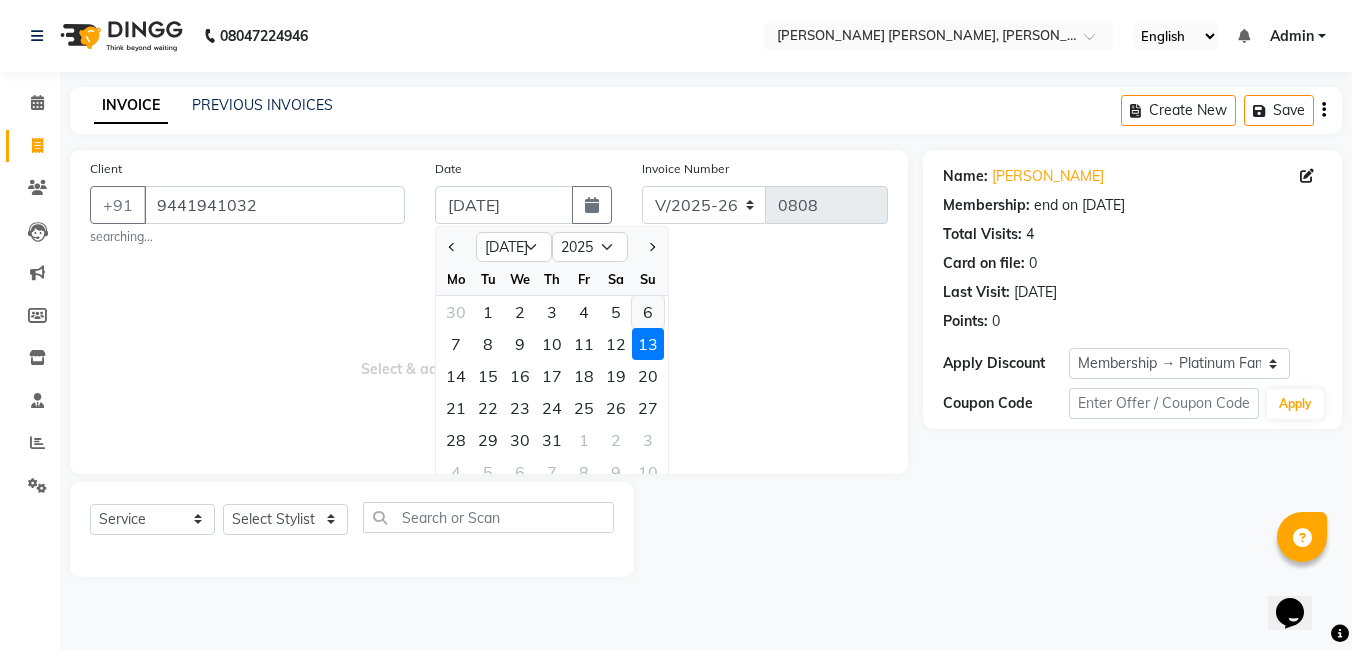 click on "6" 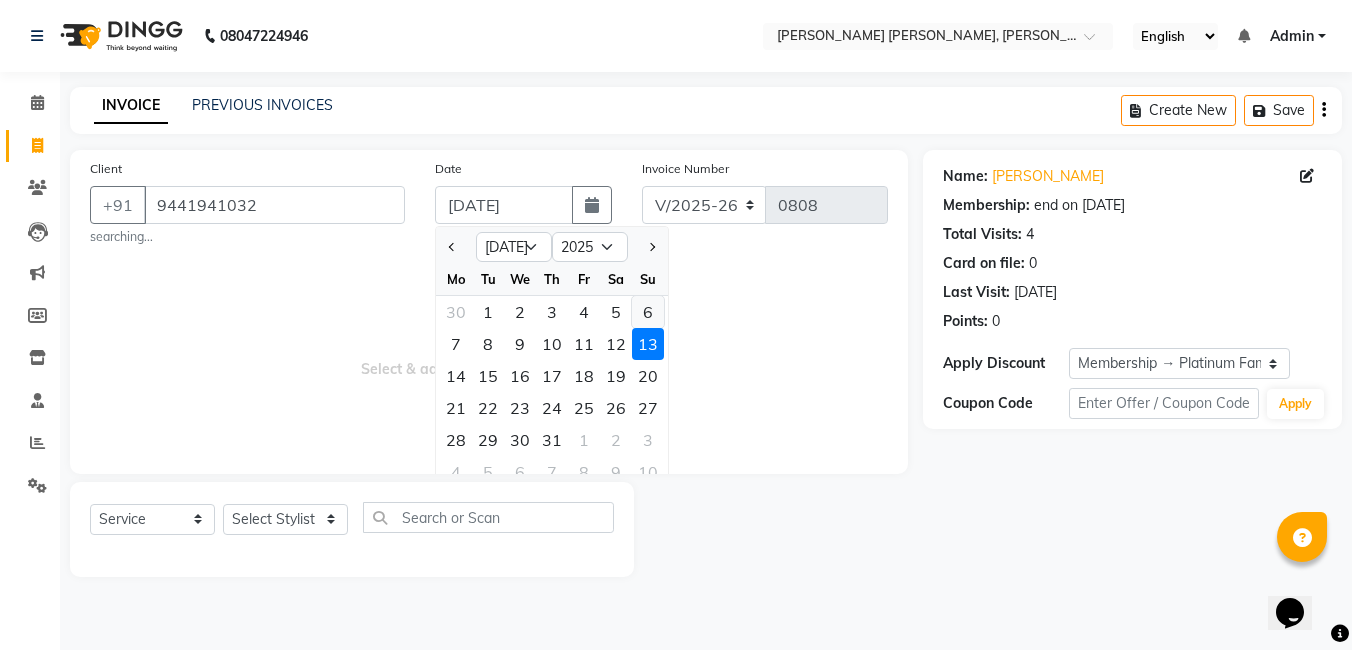 type on "[DATE]" 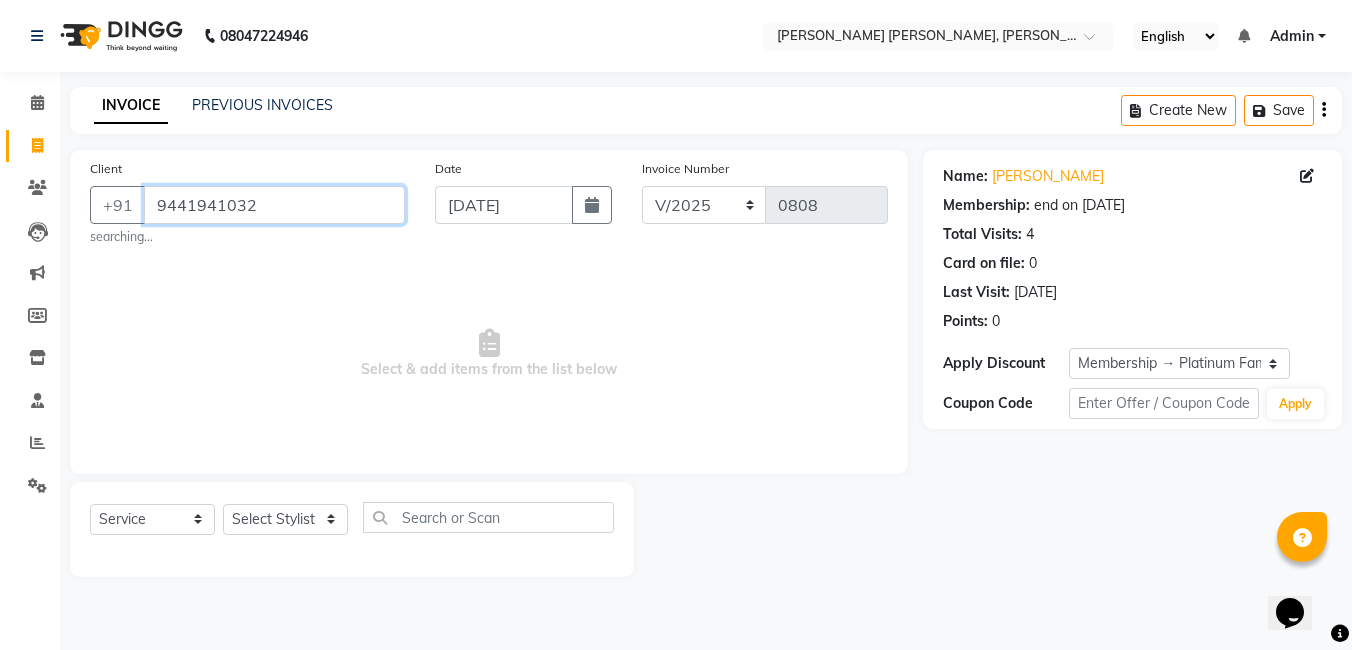 click on "9441941032" at bounding box center [274, 205] 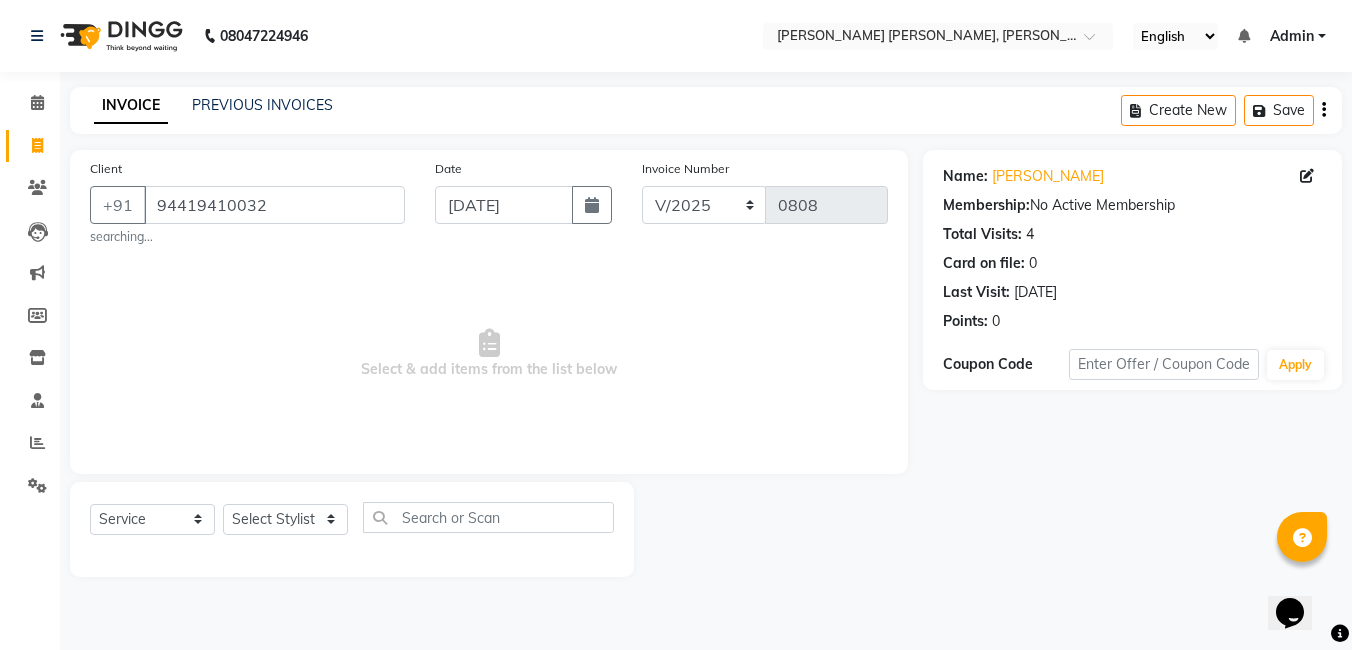 click on "Select & add items from the list below" at bounding box center (489, 354) 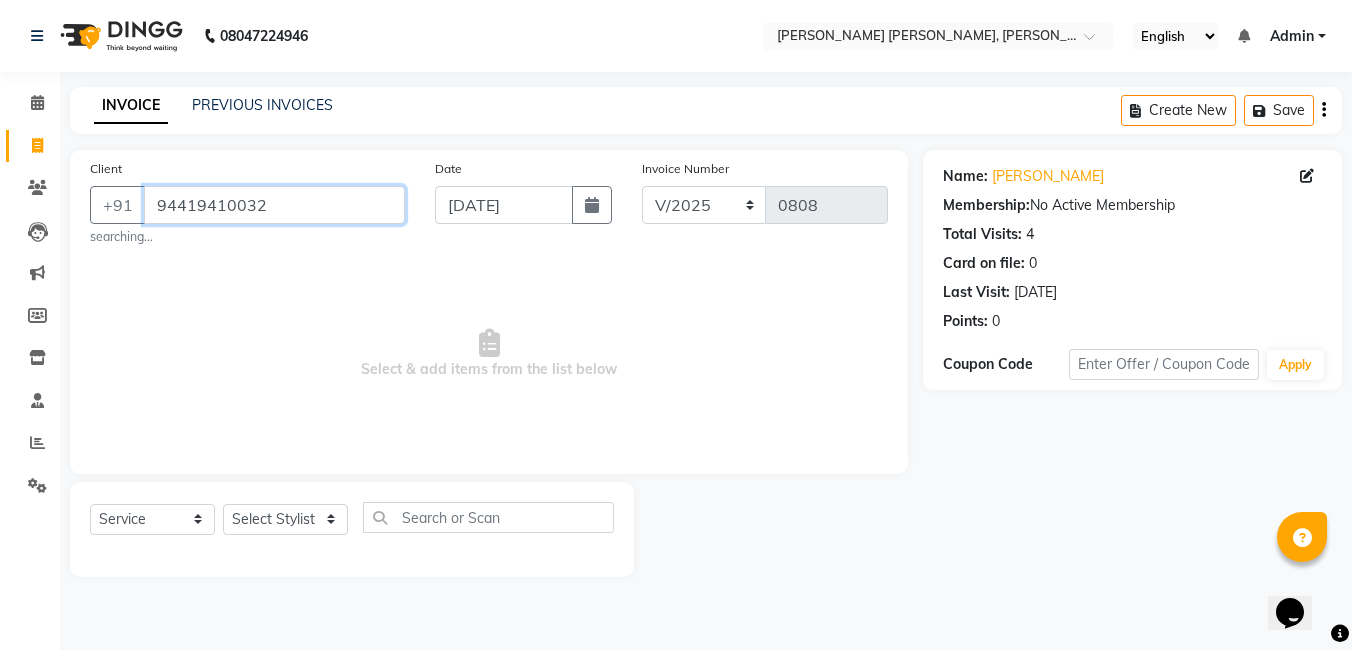click on "94419410032" at bounding box center [274, 205] 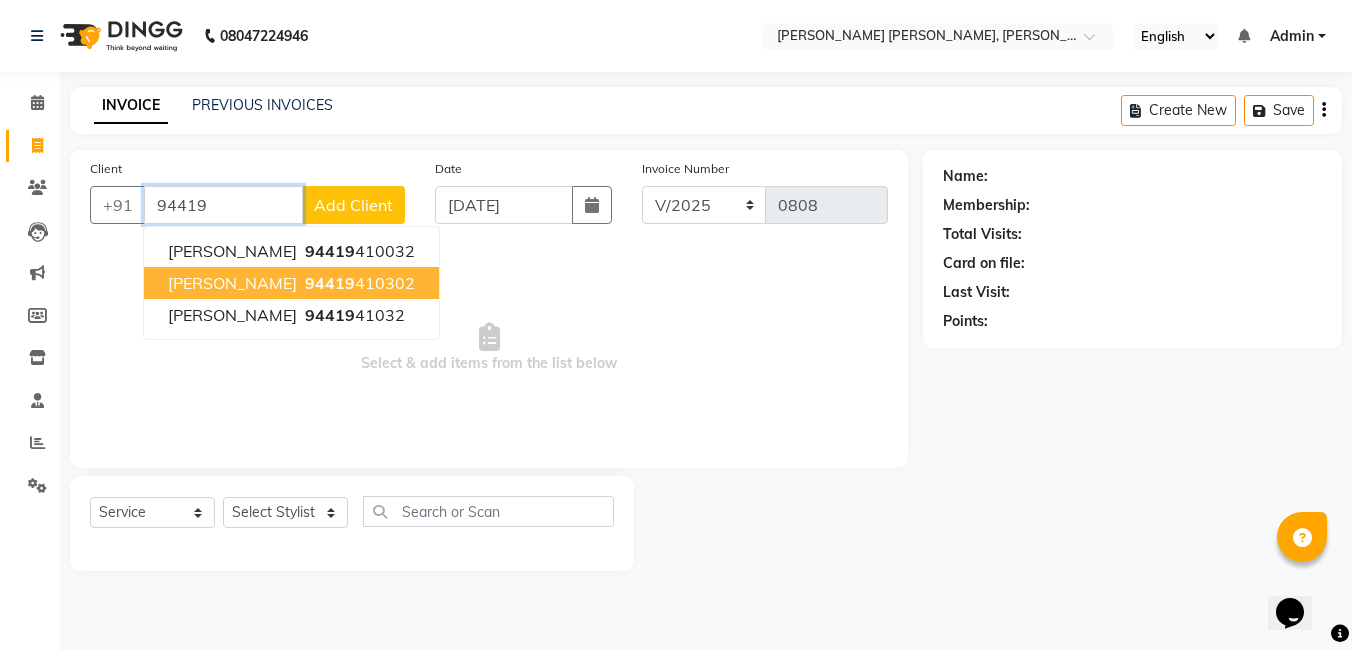 click on "94419 410302" at bounding box center (358, 283) 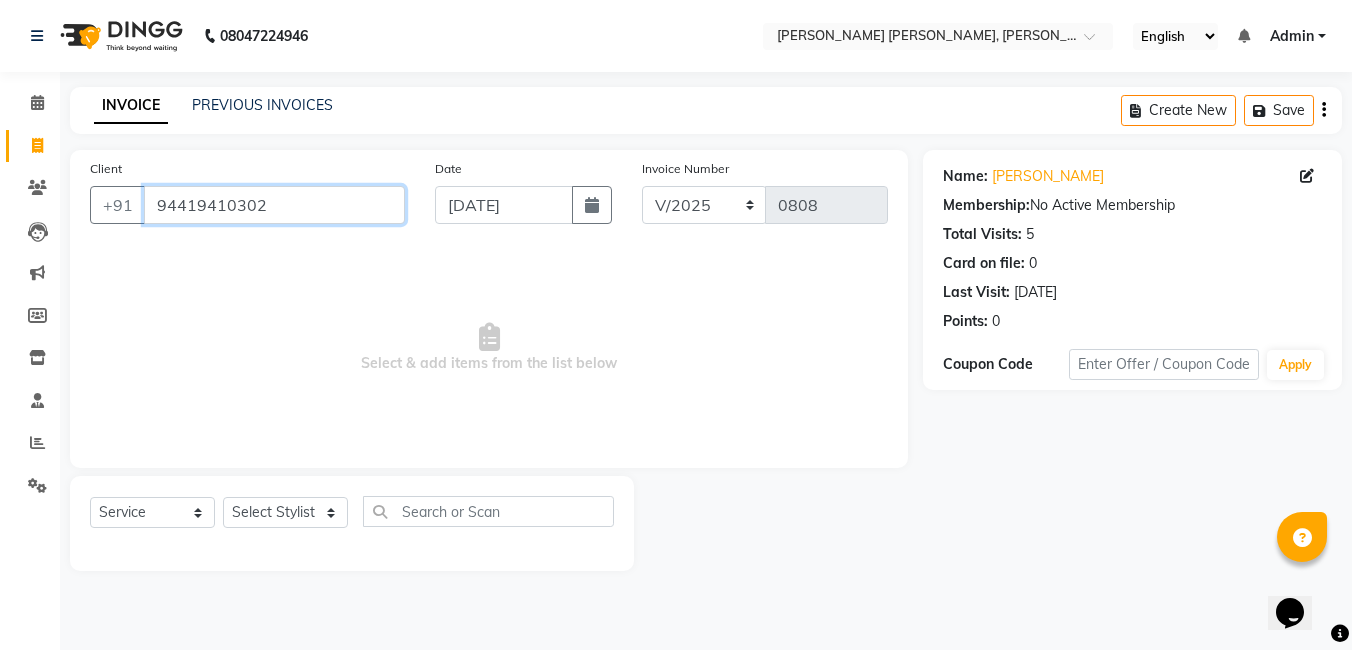 click on "94419410302" at bounding box center (274, 205) 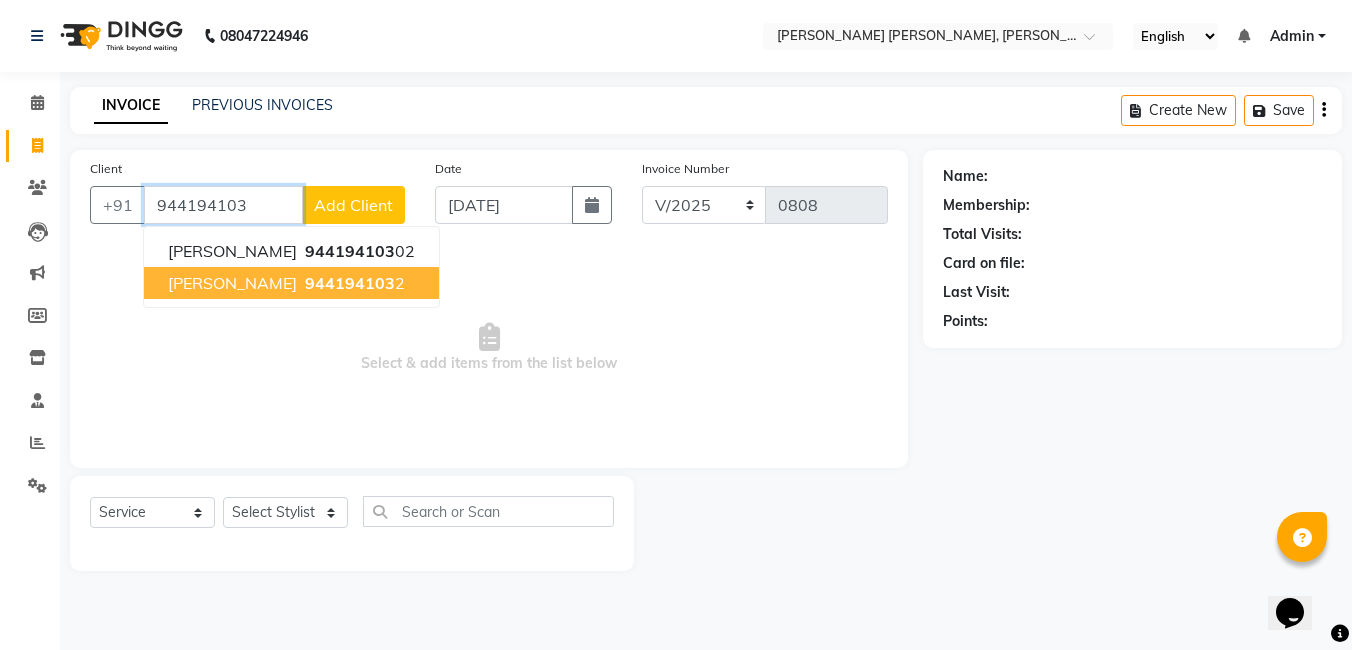click on "944194103 2" at bounding box center (353, 283) 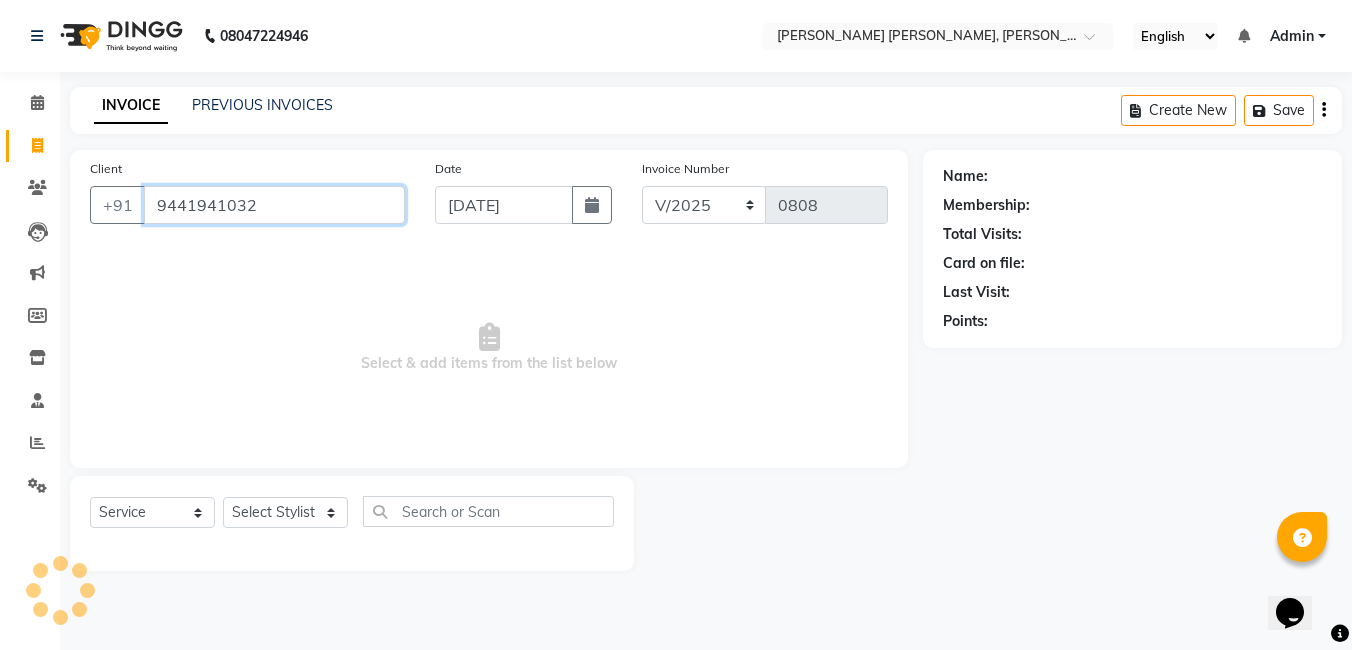 type on "9441941032" 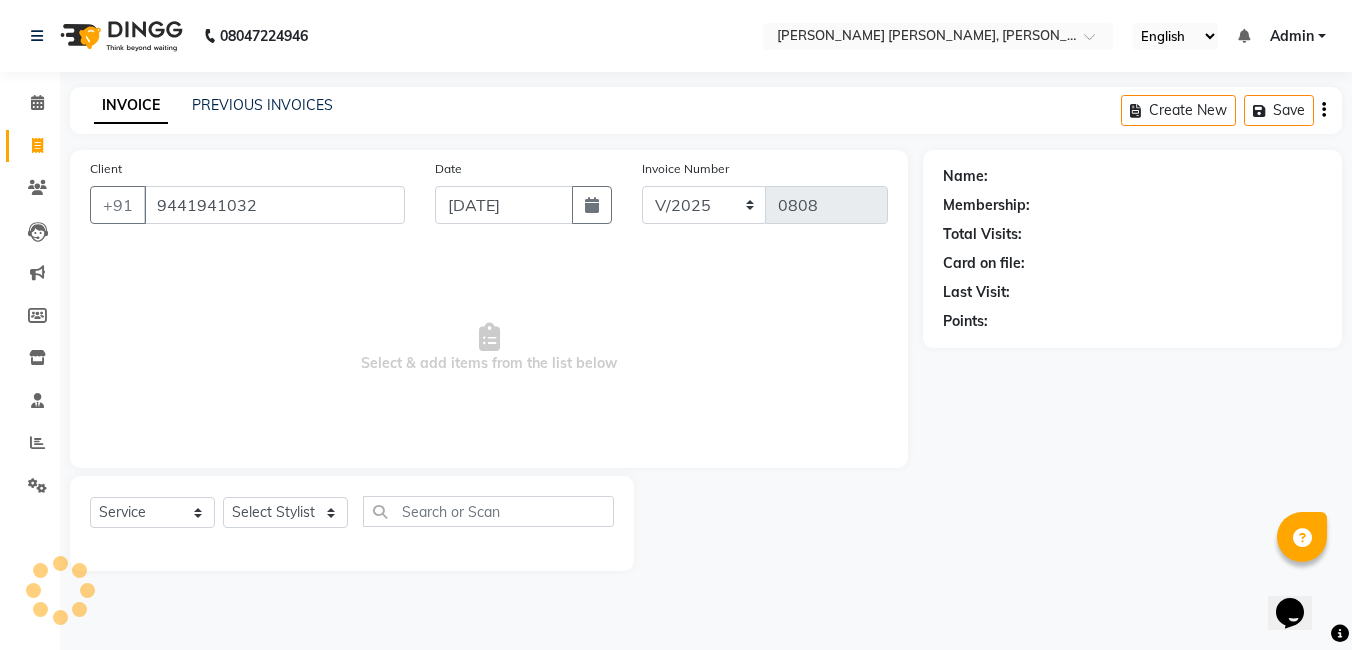 select on "1: Object" 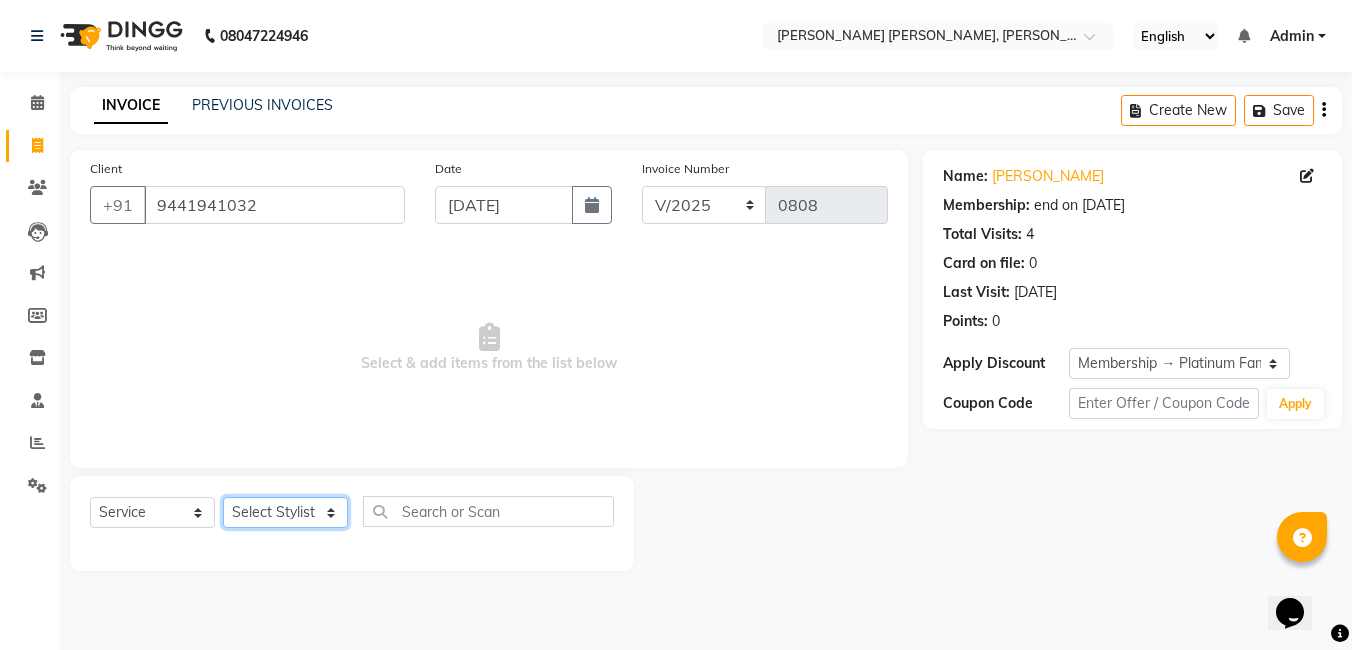 click on "Select Stylist faizz [PERSON_NAME] [PERSON_NAME] sree Manager [PERSON_NAME]" 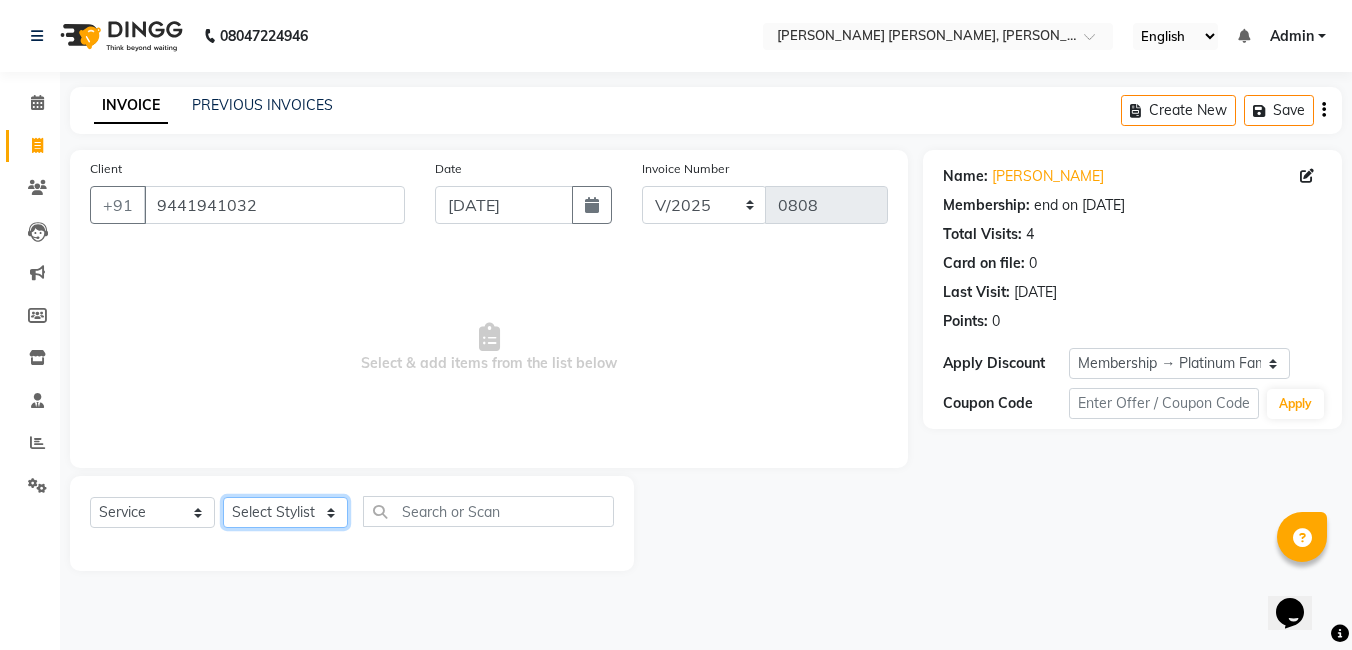 select on "65173" 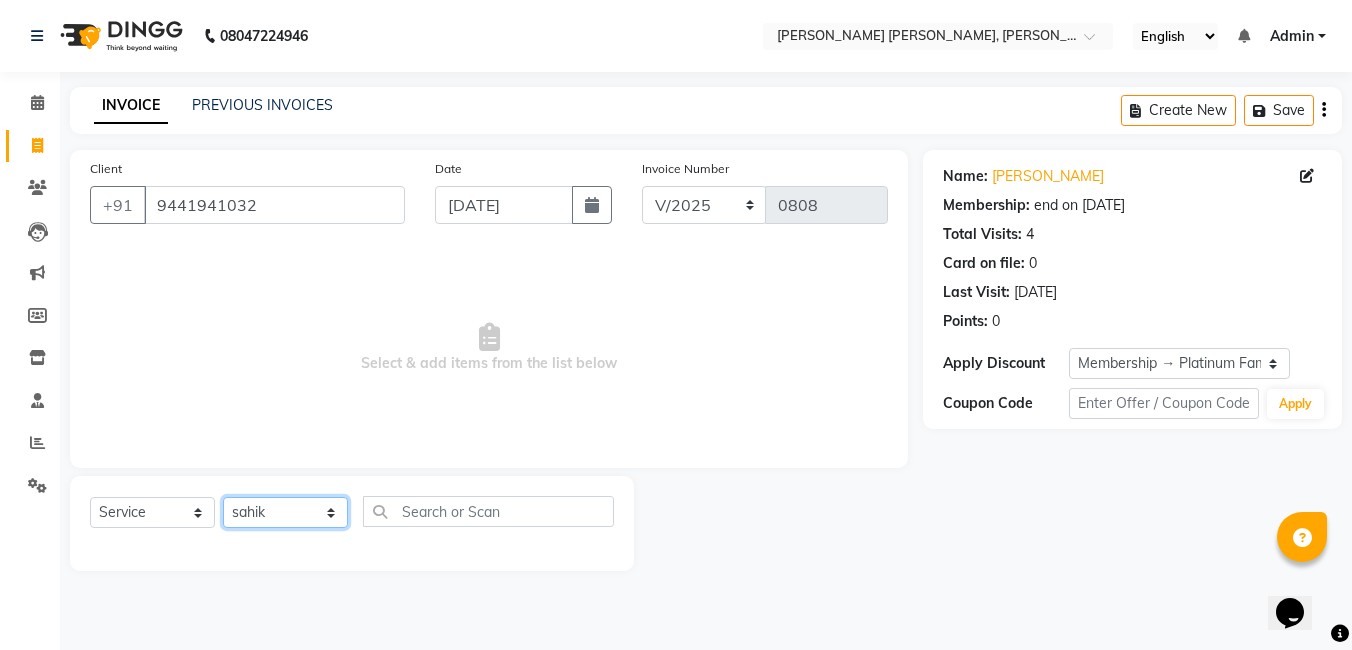click on "Select Stylist faizz [PERSON_NAME] [PERSON_NAME] sree Manager [PERSON_NAME]" 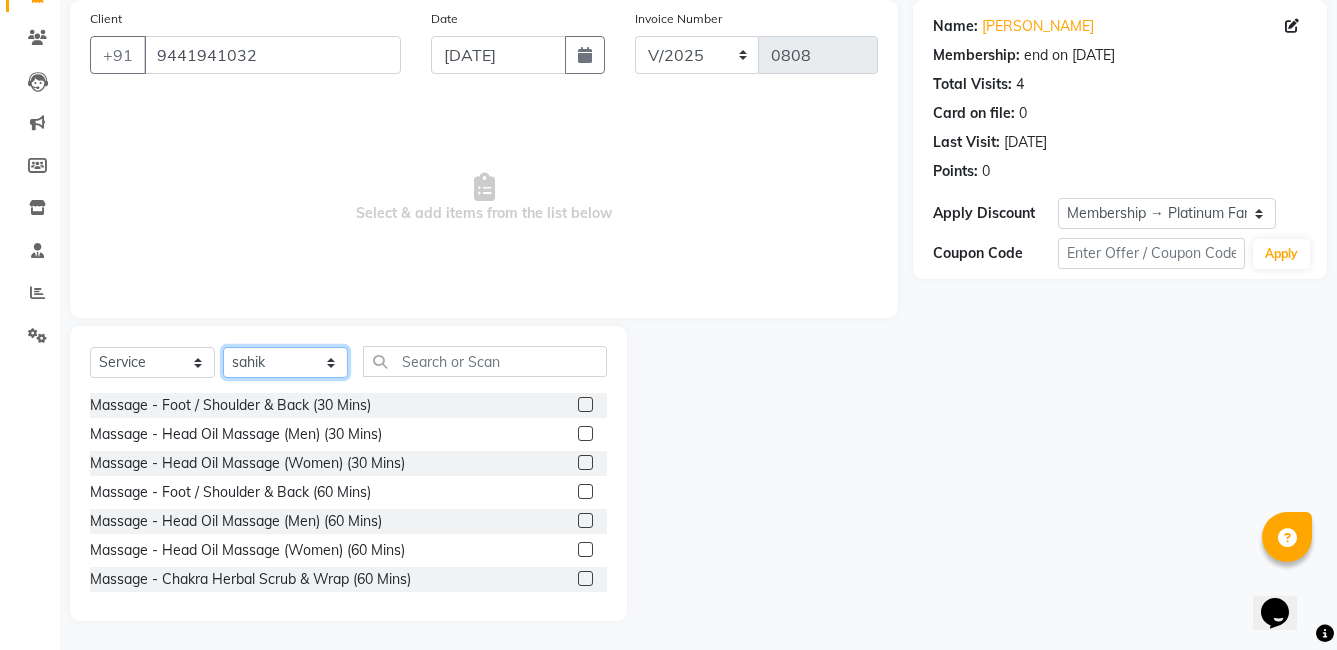 scroll, scrollTop: 151, scrollLeft: 0, axis: vertical 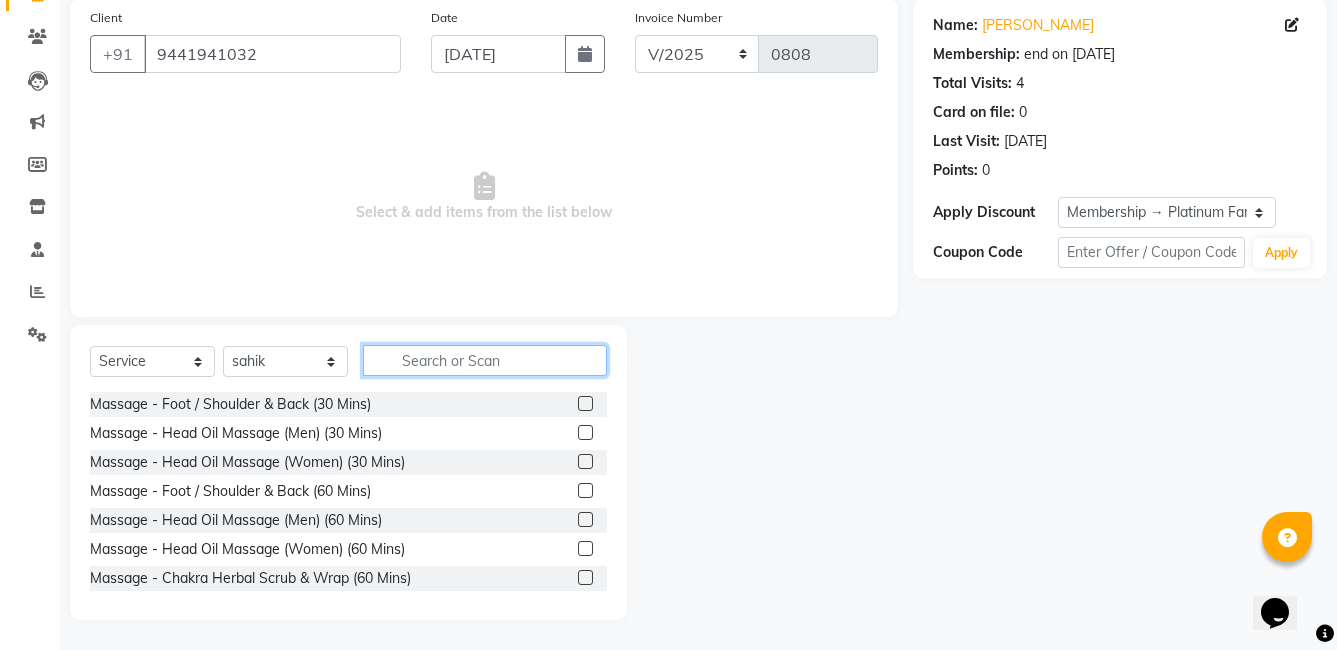click 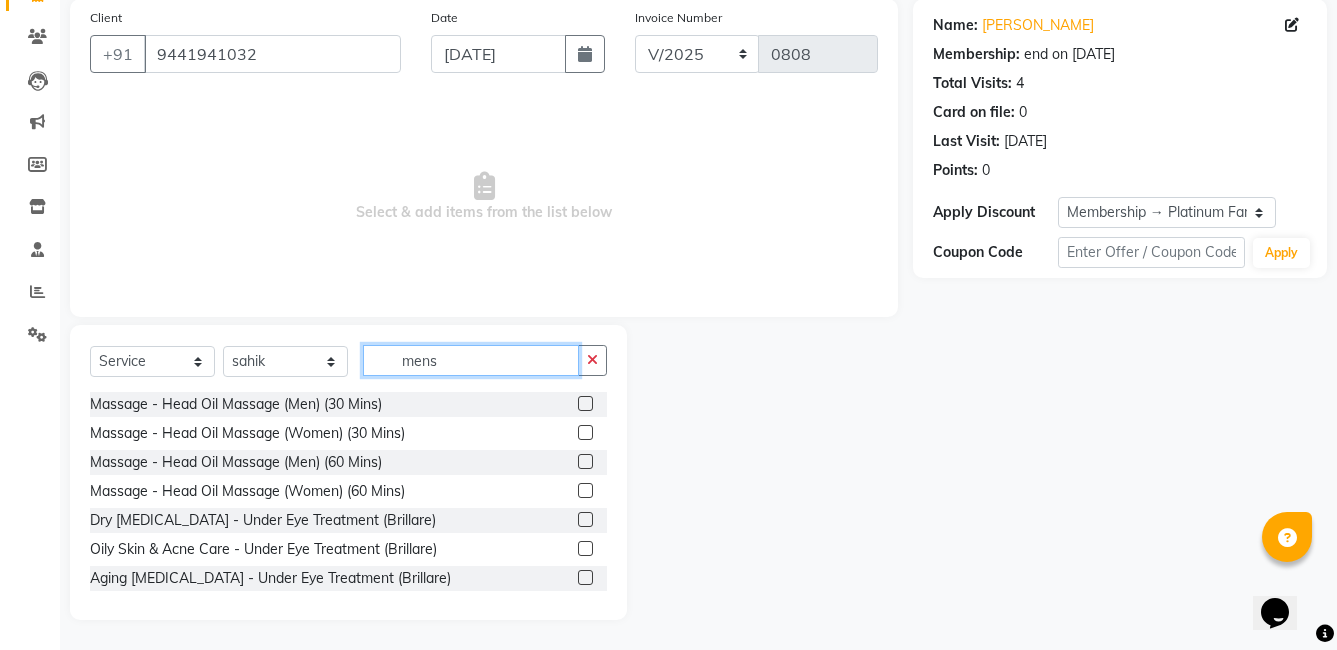 scroll, scrollTop: 0, scrollLeft: 0, axis: both 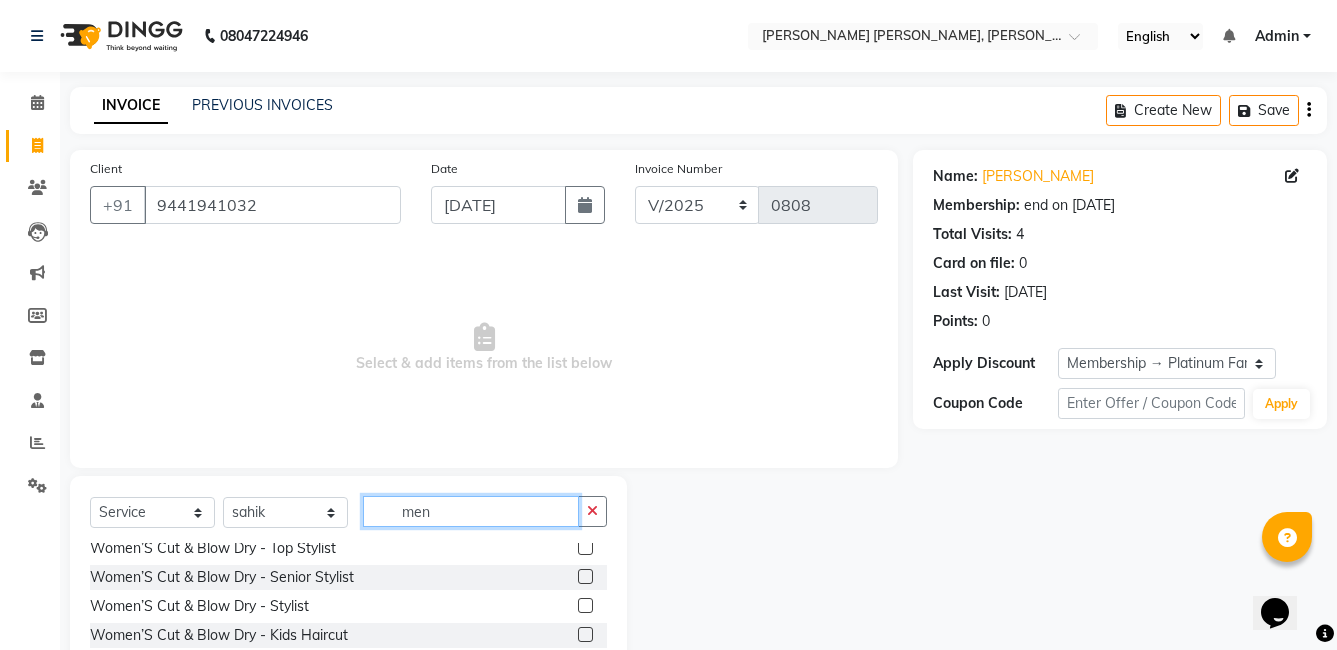 type on "men" 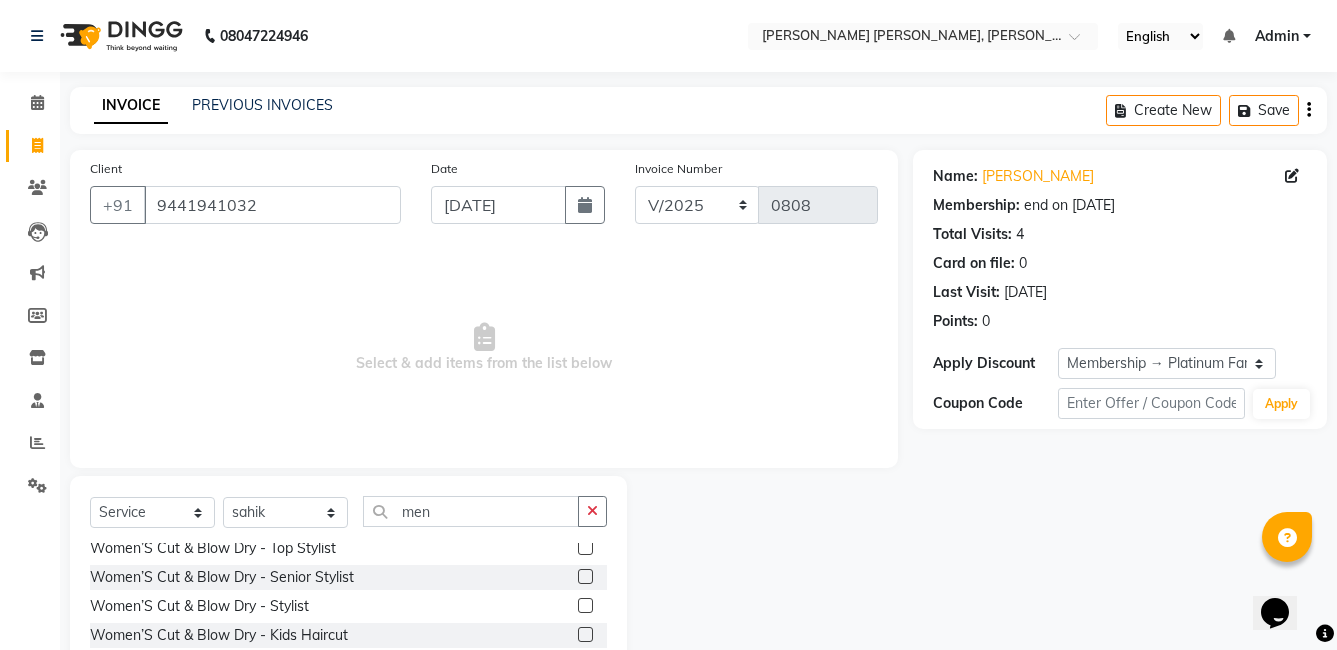click 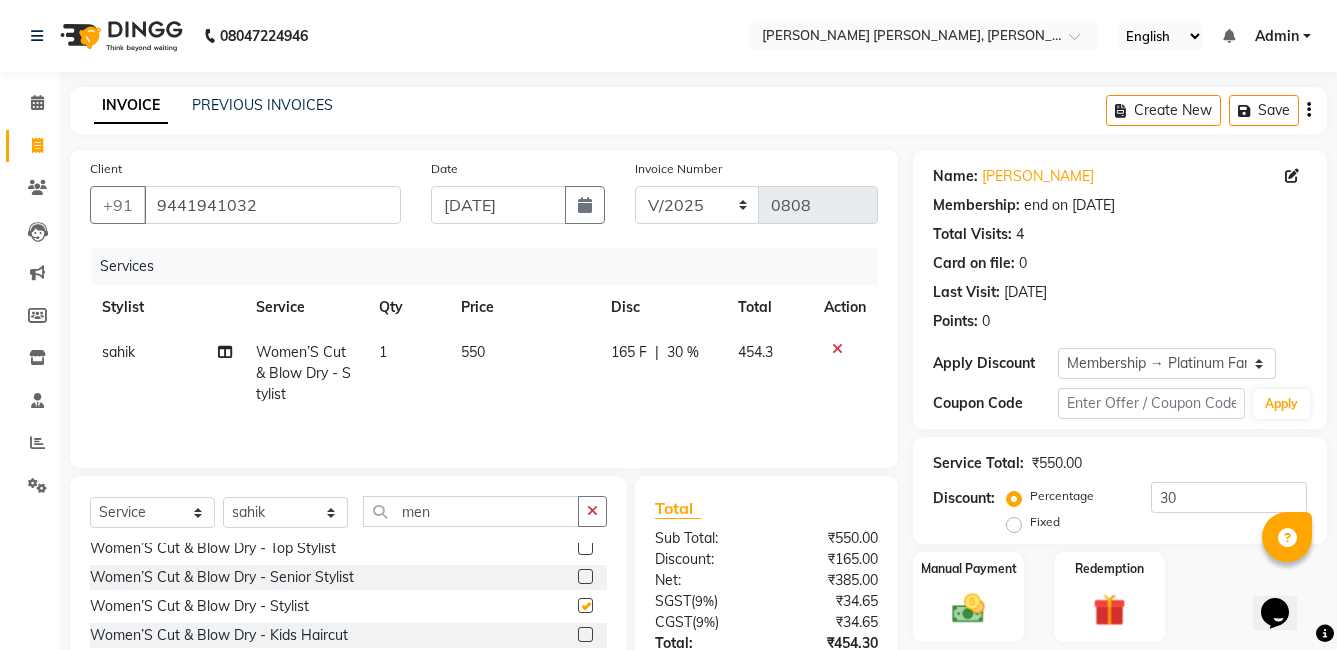checkbox on "false" 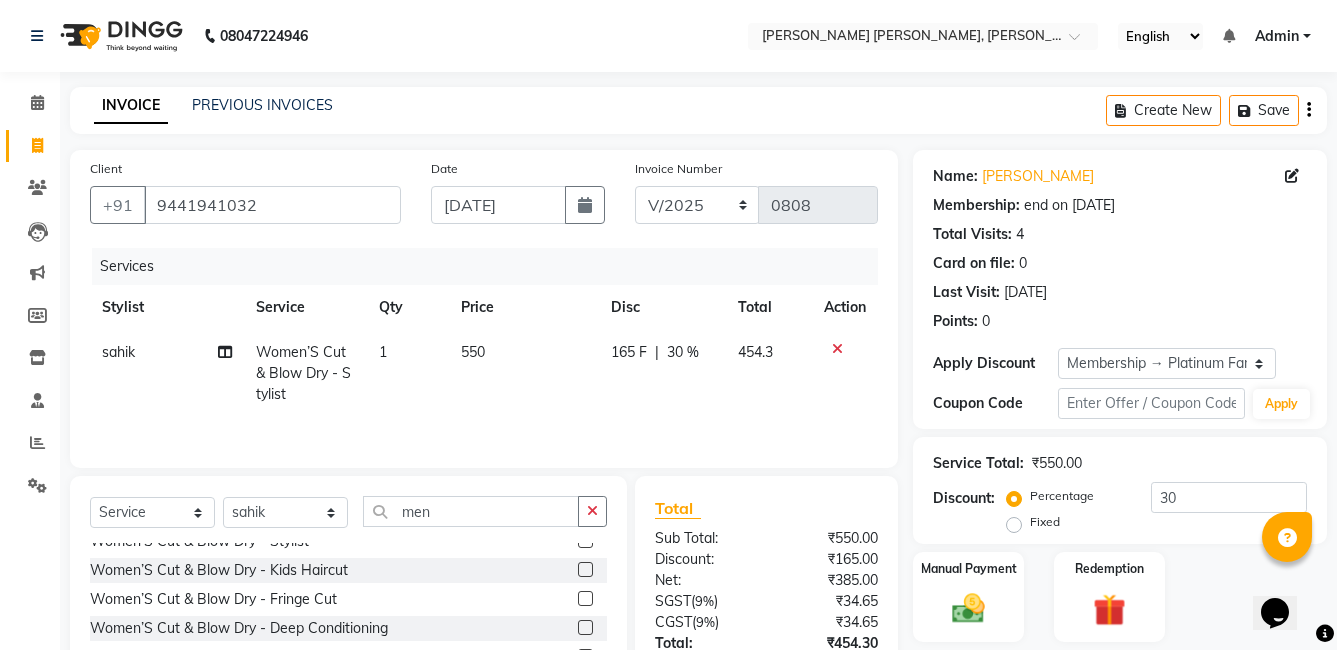 scroll, scrollTop: 600, scrollLeft: 0, axis: vertical 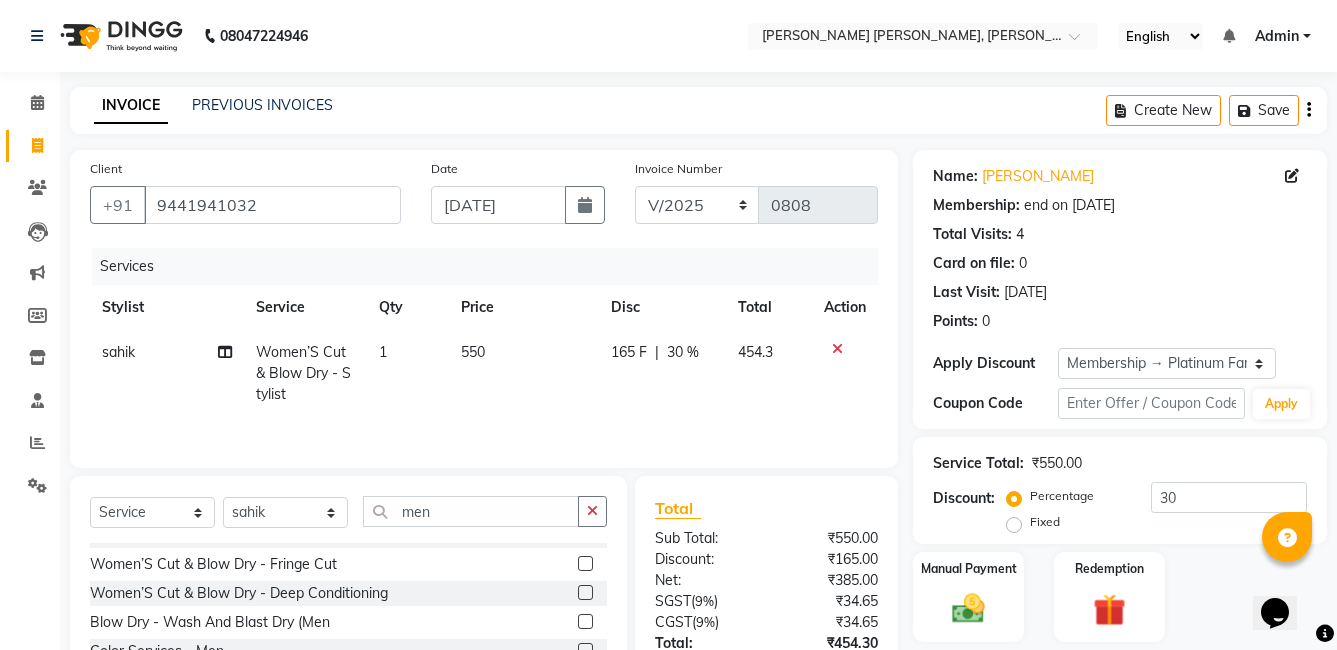 click 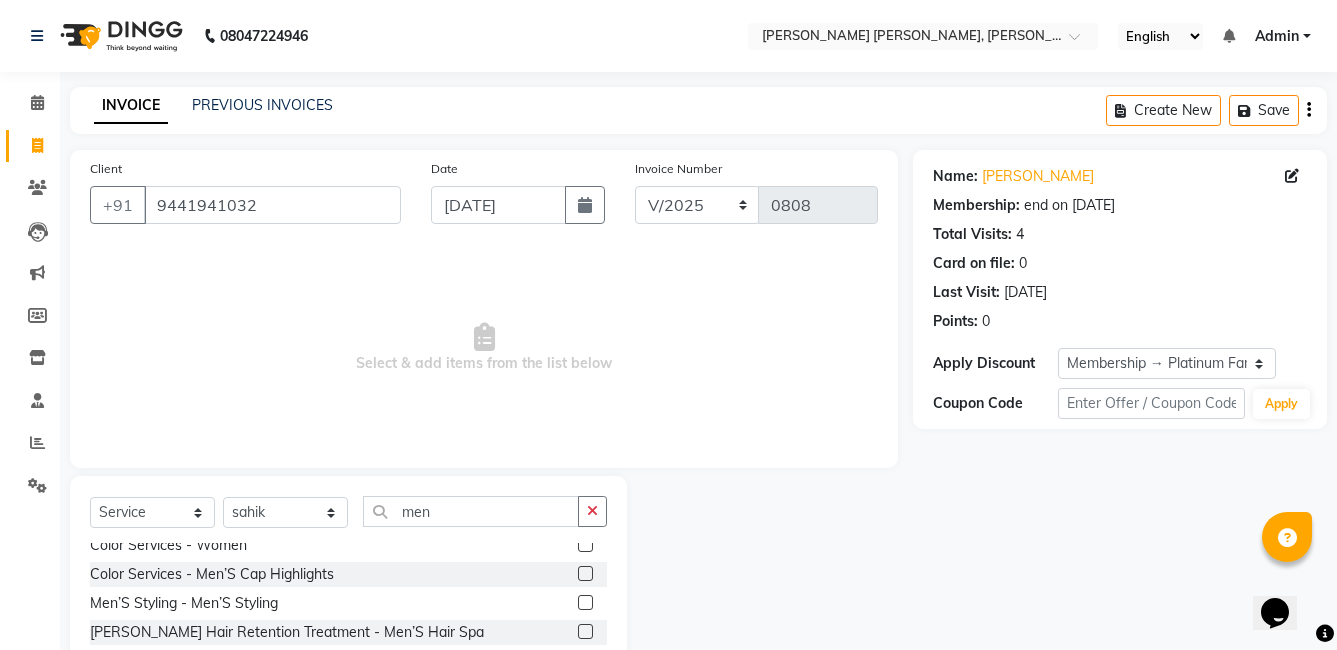 scroll, scrollTop: 700, scrollLeft: 0, axis: vertical 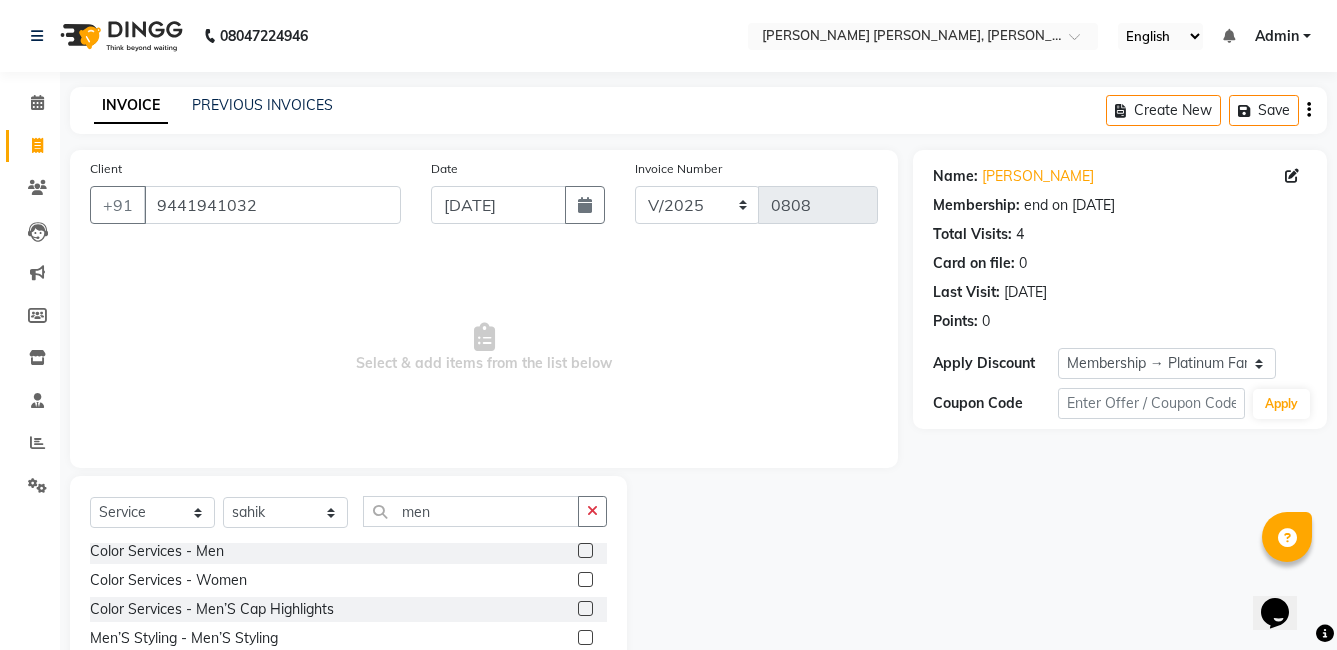 click 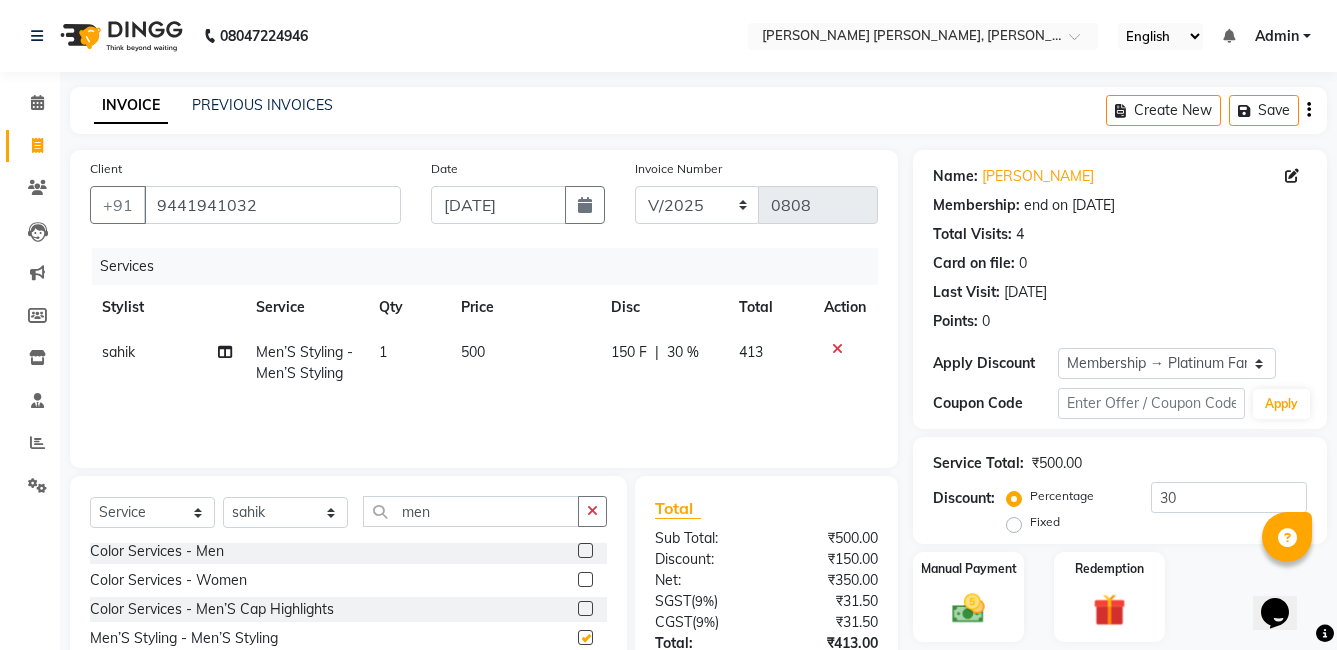 checkbox on "false" 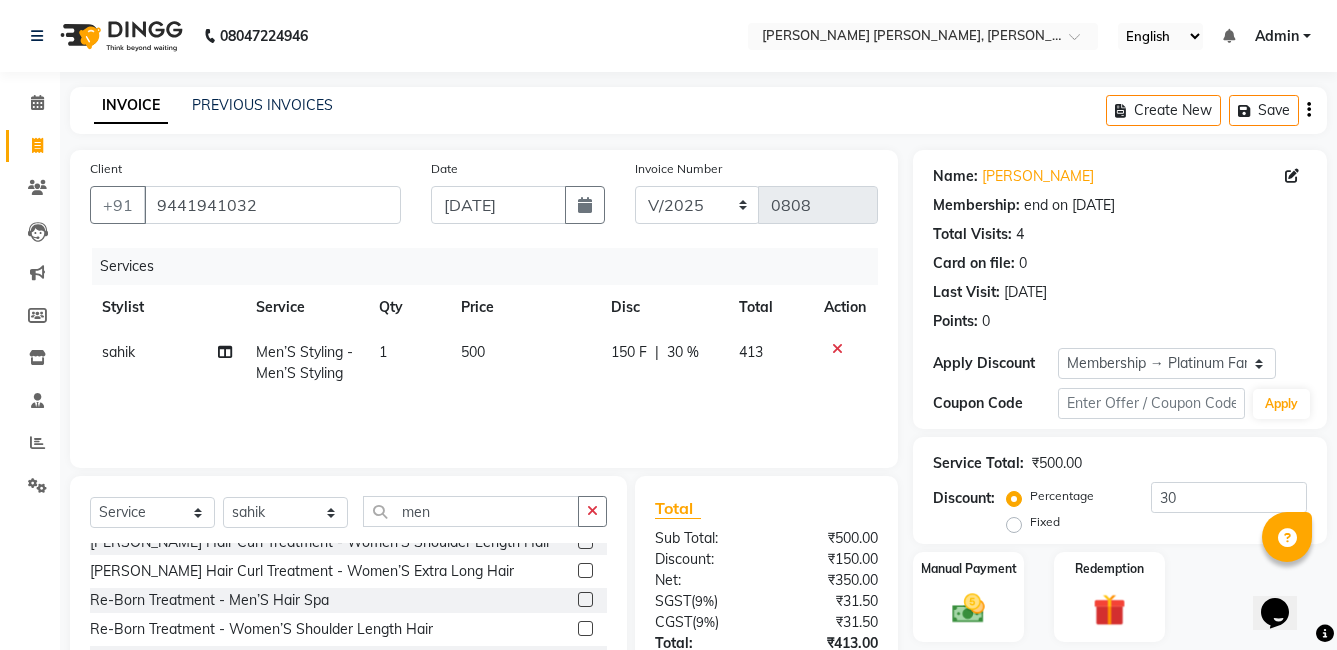 scroll, scrollTop: 989, scrollLeft: 0, axis: vertical 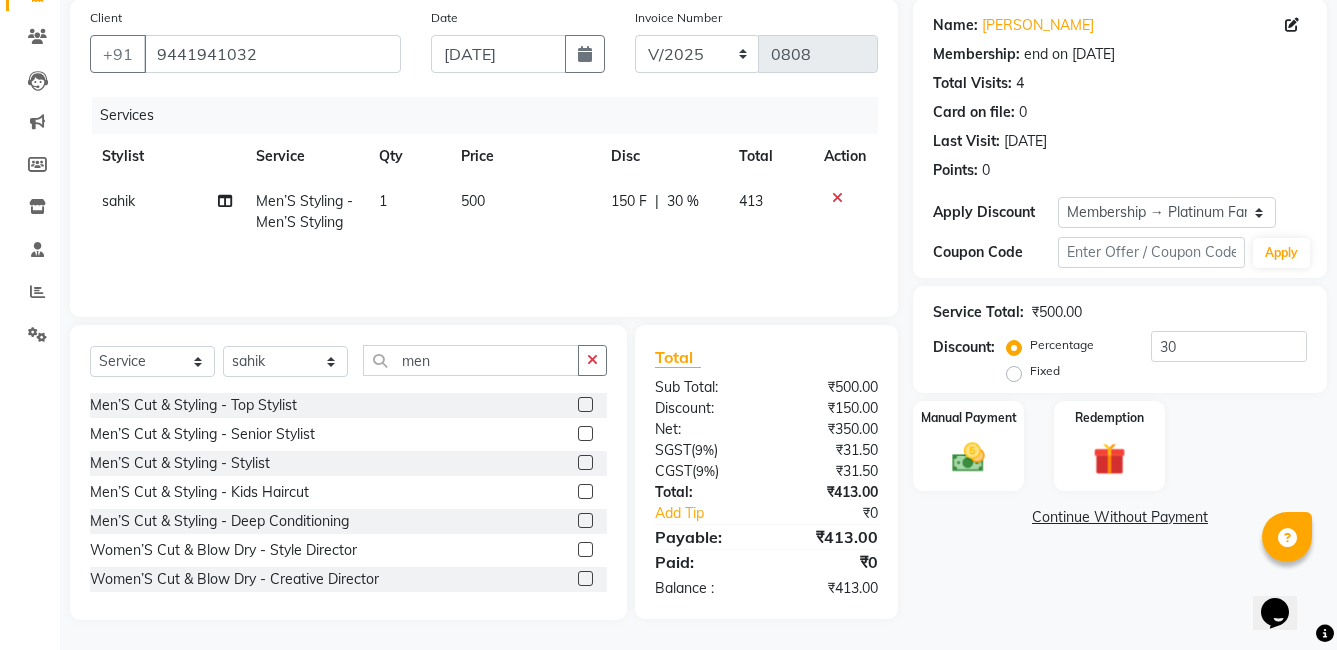 click 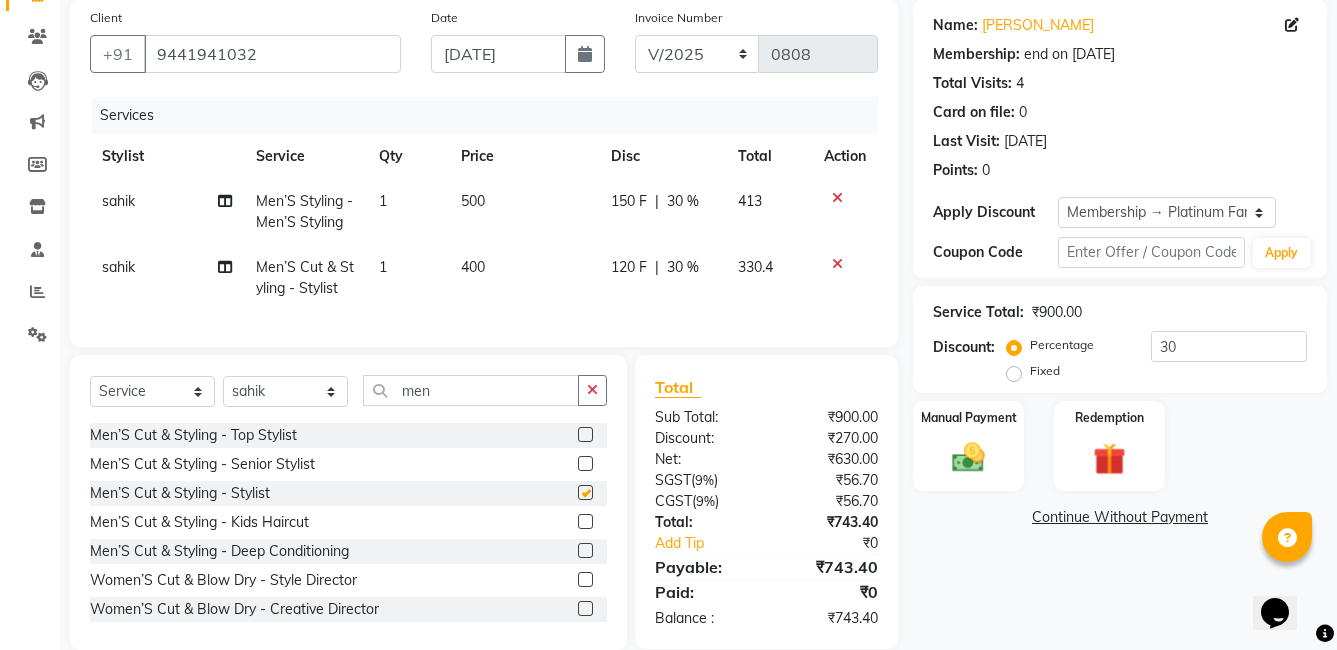 checkbox on "false" 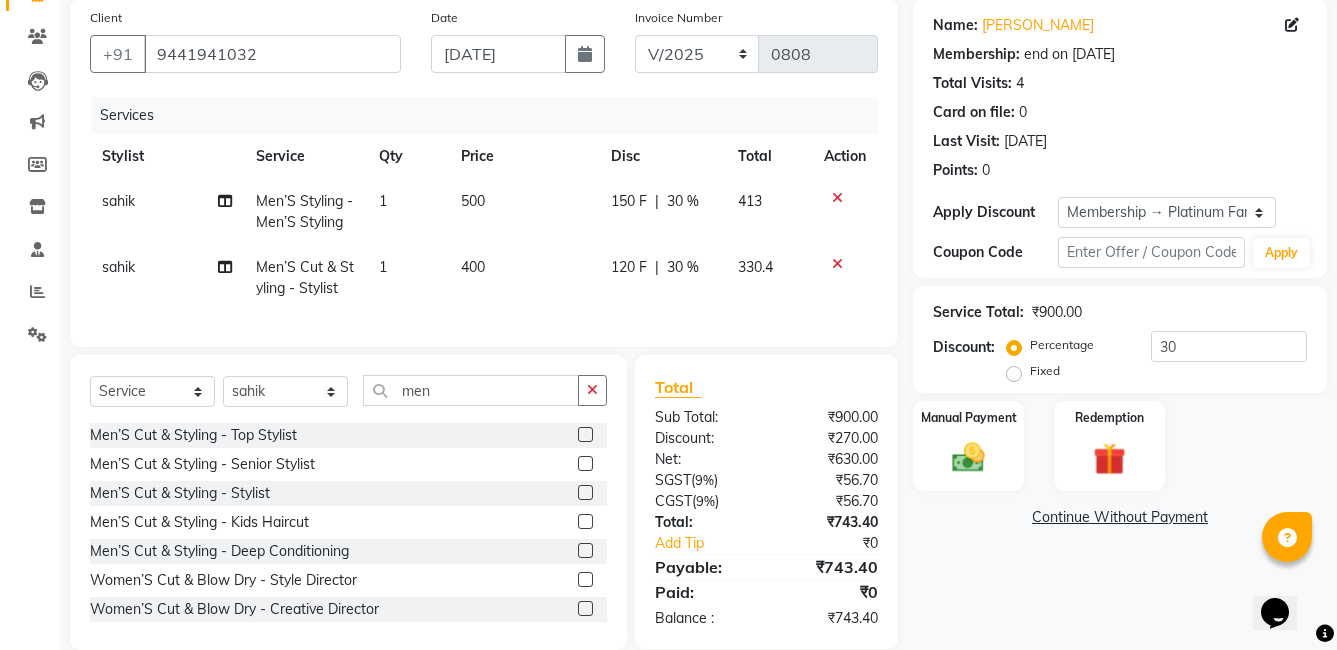 click 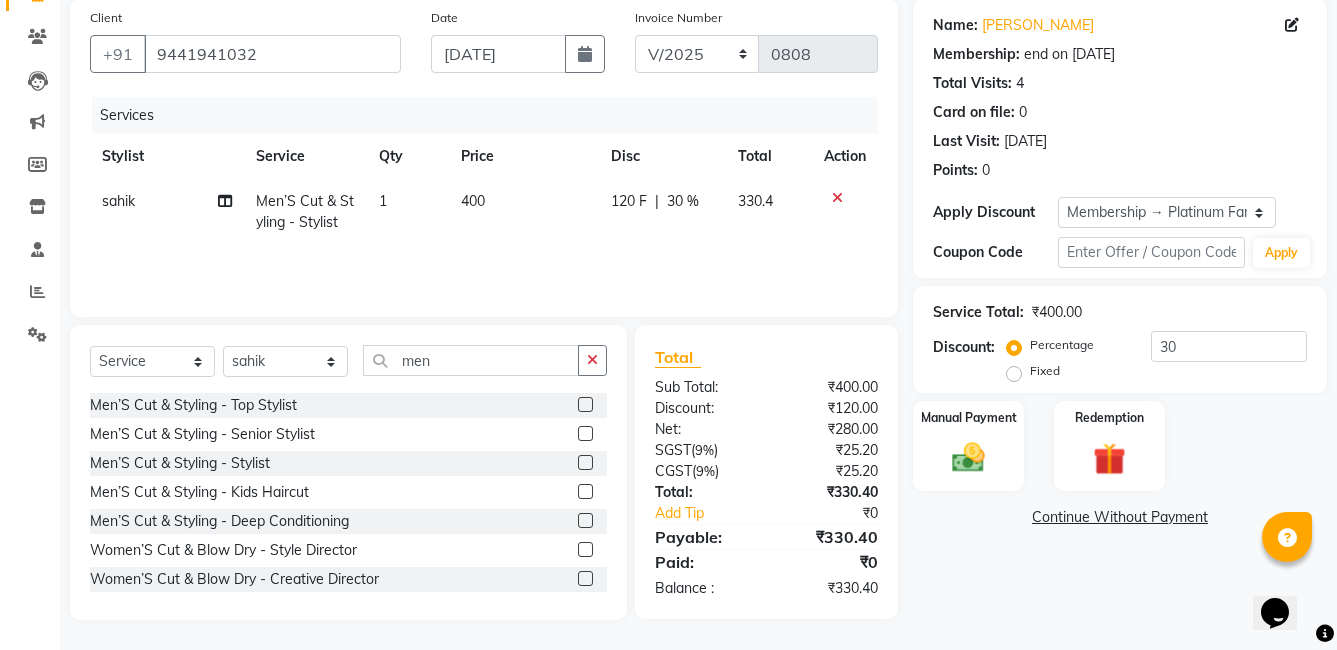click on "1" 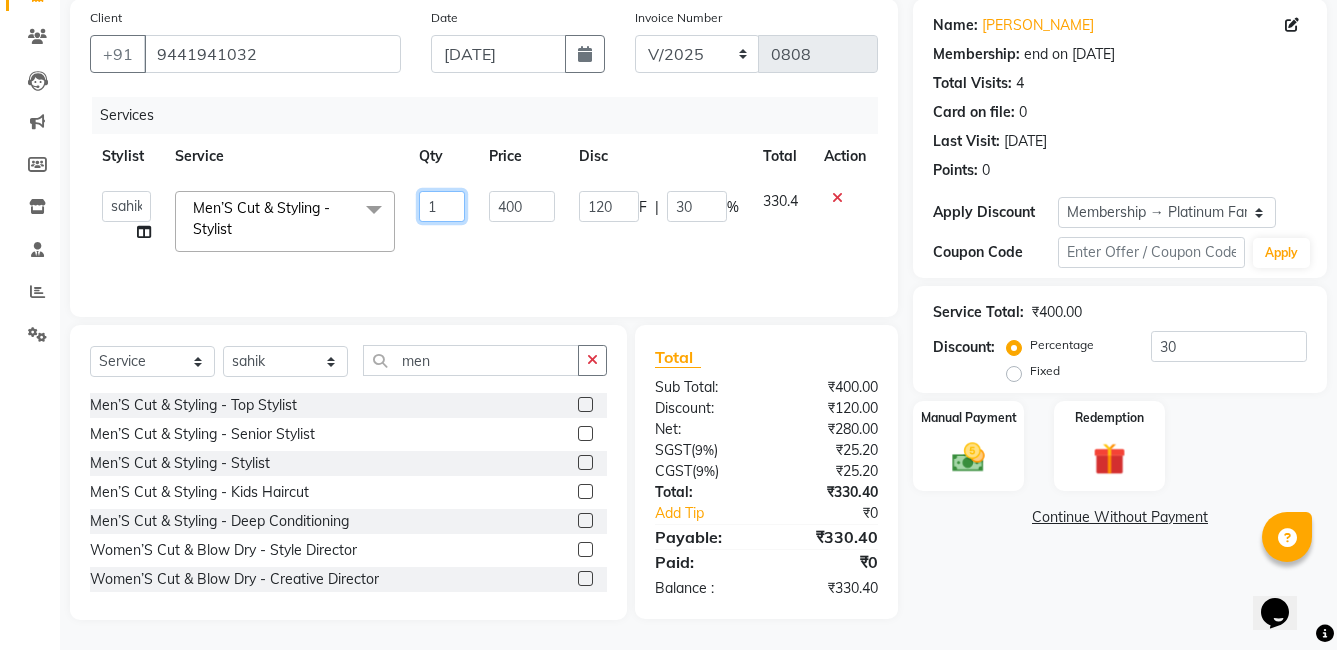 click on "1" 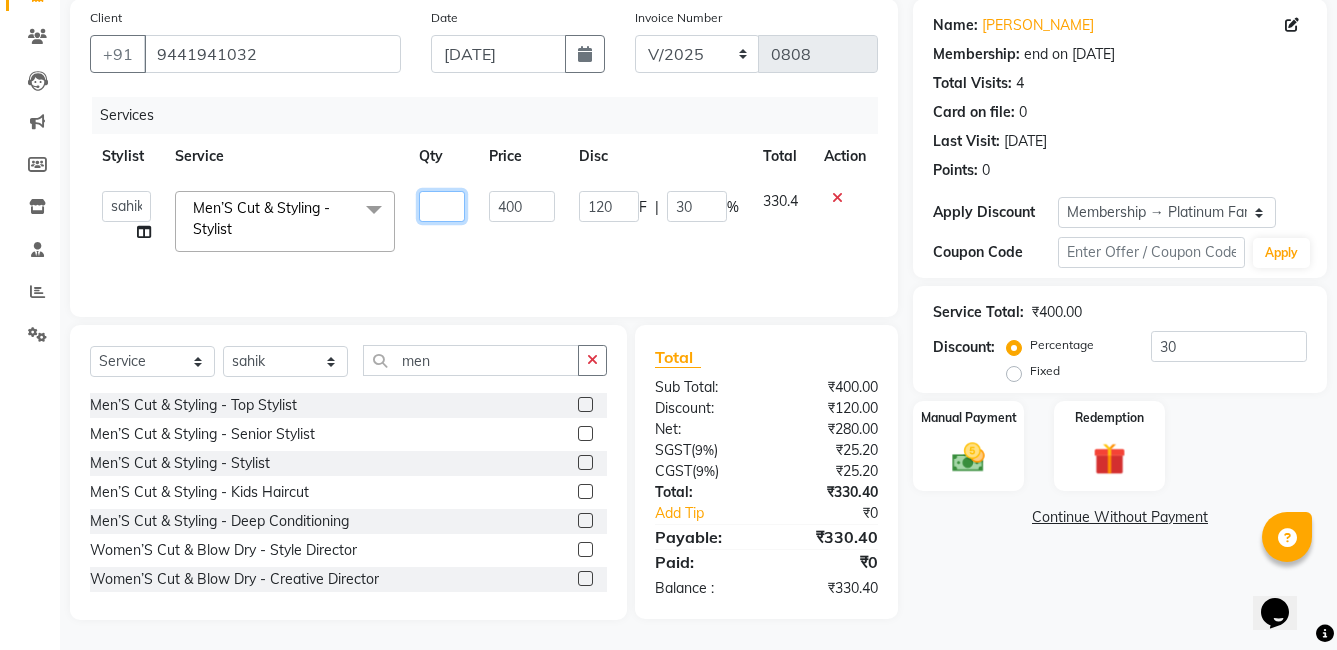 type on "2" 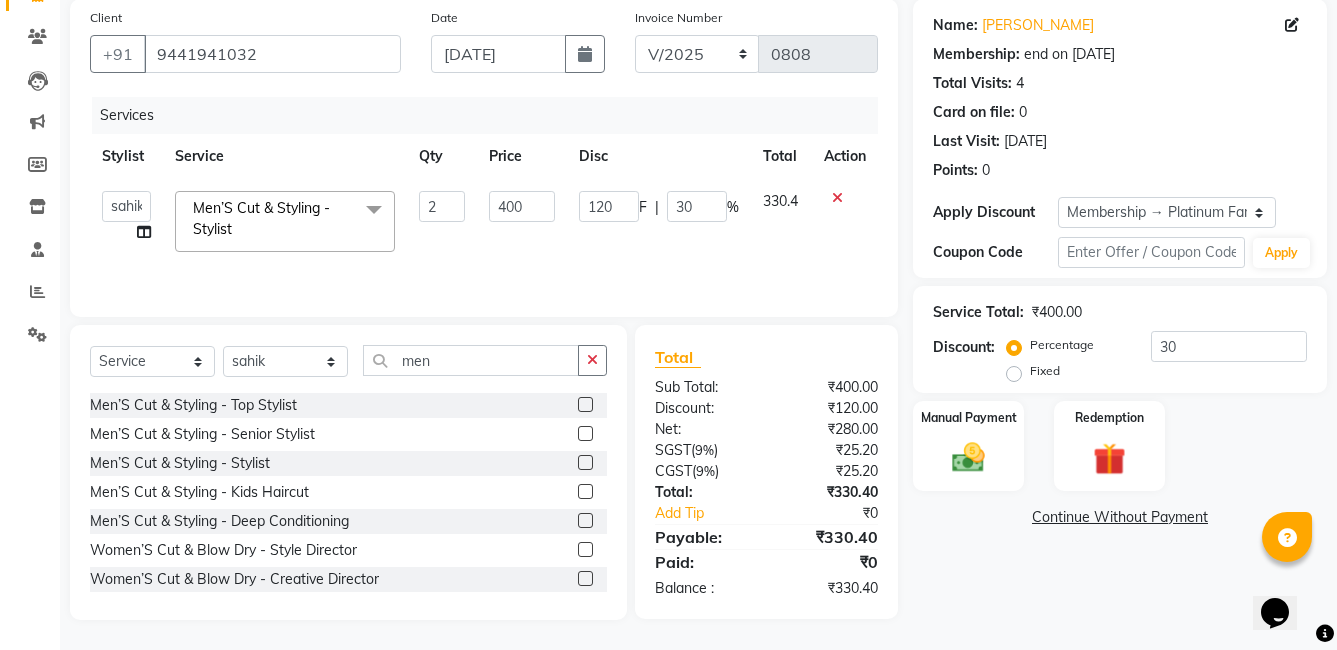 click on "Services Stylist Service Qty Price Disc Total Action  faizz   [PERSON_NAME]   [PERSON_NAME] sree   Manager   [PERSON_NAME]  Men’S Cut & Styling - Stylist  x Massage - Foot / Shoulder & Back (30 Mins) Massage - Head Oil Massage (Men) (30 Mins) Massage - Head Oil Massage (Women) (30 Mins) Massage - Foot / Shoulder & Back (60 Mins) Massage - Head Oil Massage (Men) (60 Mins) Massage - Head Oil Massage (Women) (60 Mins) Massage - Chakra Herbal Scrub & Wrap (60 Mins) Massage - Swedish Therapy (60 Mins) Massage - Swedish Therapy (90 Mins) Massage - Balanese Therapy (60 Mins) Massage - Balanese Therapy (90 Mins) Massage - Deep Tissue Therapy (60 Mins) Massage - Deep Tissue Therapy (90 Mins) Hair wash Dry [MEDICAL_DATA] - Clean Up Ritual (Jeannot Ceuticals) Dry [MEDICAL_DATA] - Instant Glow  (Jeannot Ceuticals) Dry [MEDICAL_DATA] - Brilliance White  (Jeannot Ceuticals) Dry [MEDICAL_DATA] - Hydra Vital Clean Up (Lotus) Dry [MEDICAL_DATA] - Insta Fair (Lotus) Dry [MEDICAL_DATA] - Bridal Glow Skin Brightening  (Lotus) D Tan - [MEDICAL_DATA] 2" 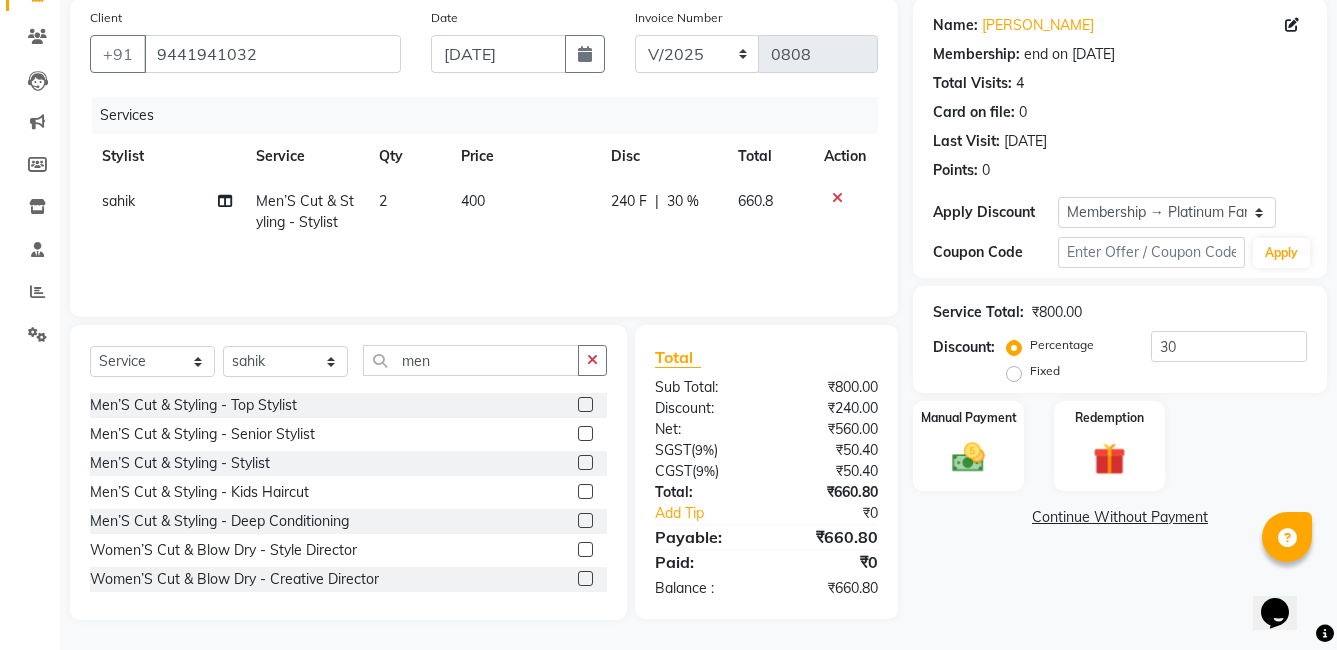 click on "30 %" 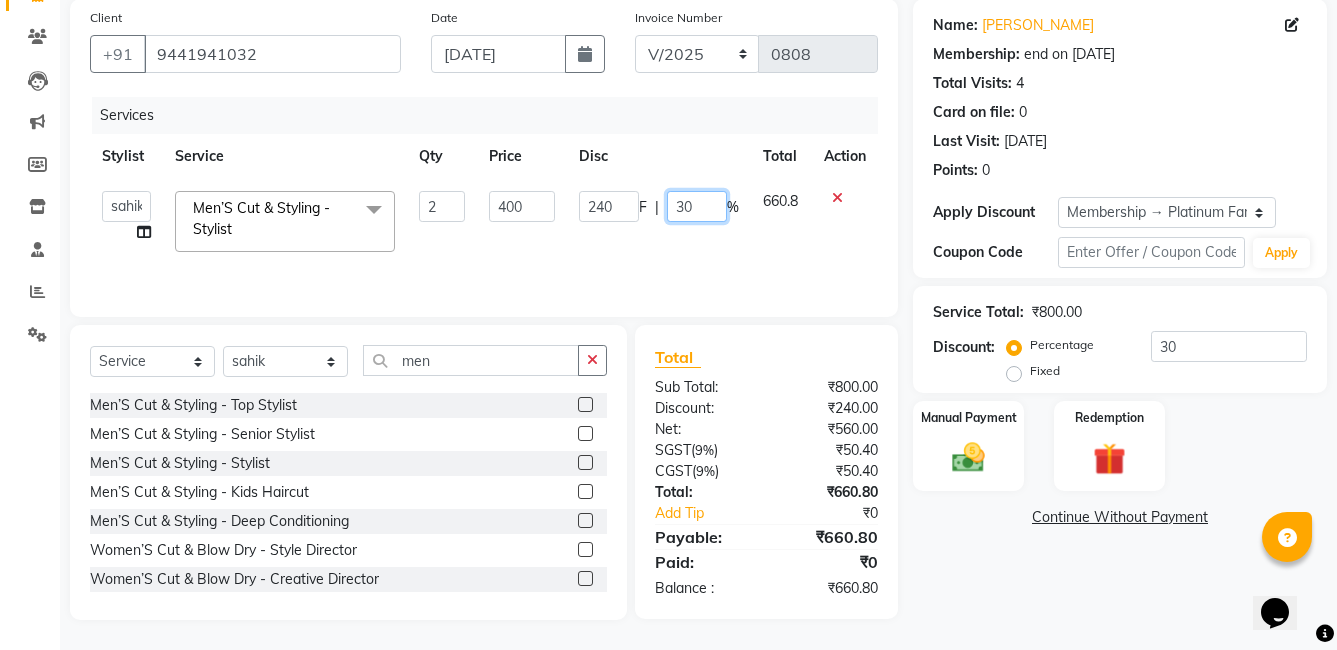 click on "30" 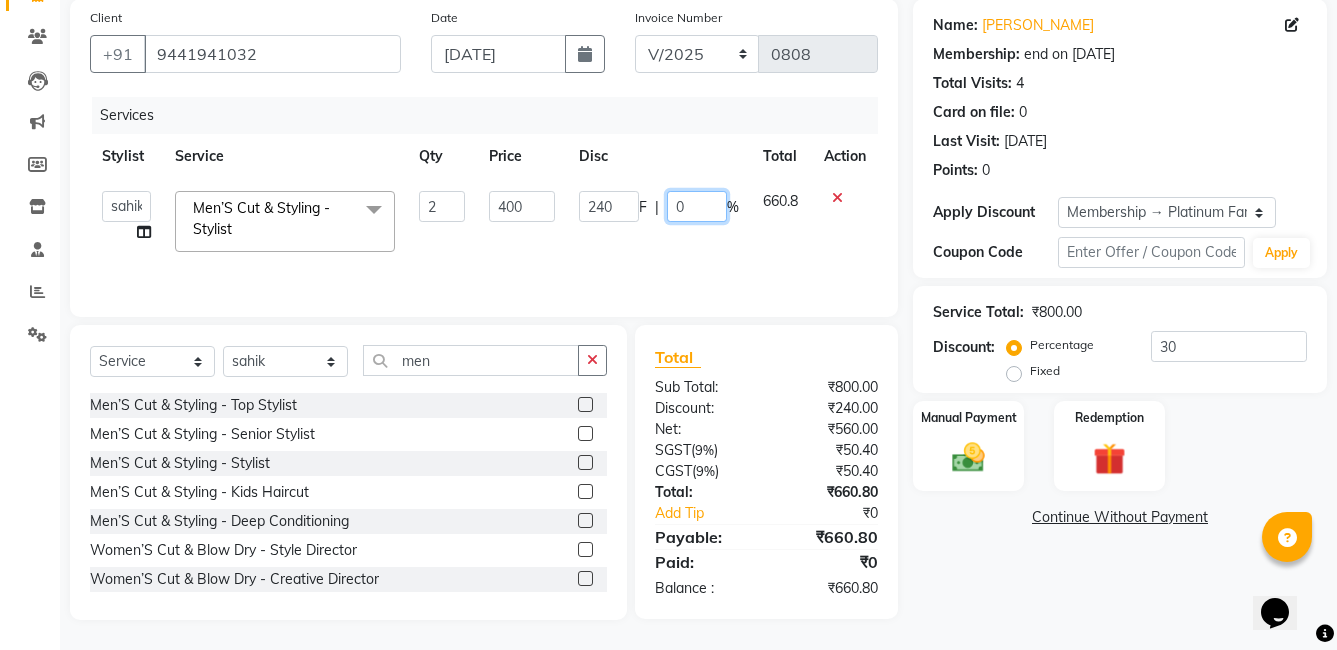 type on "50" 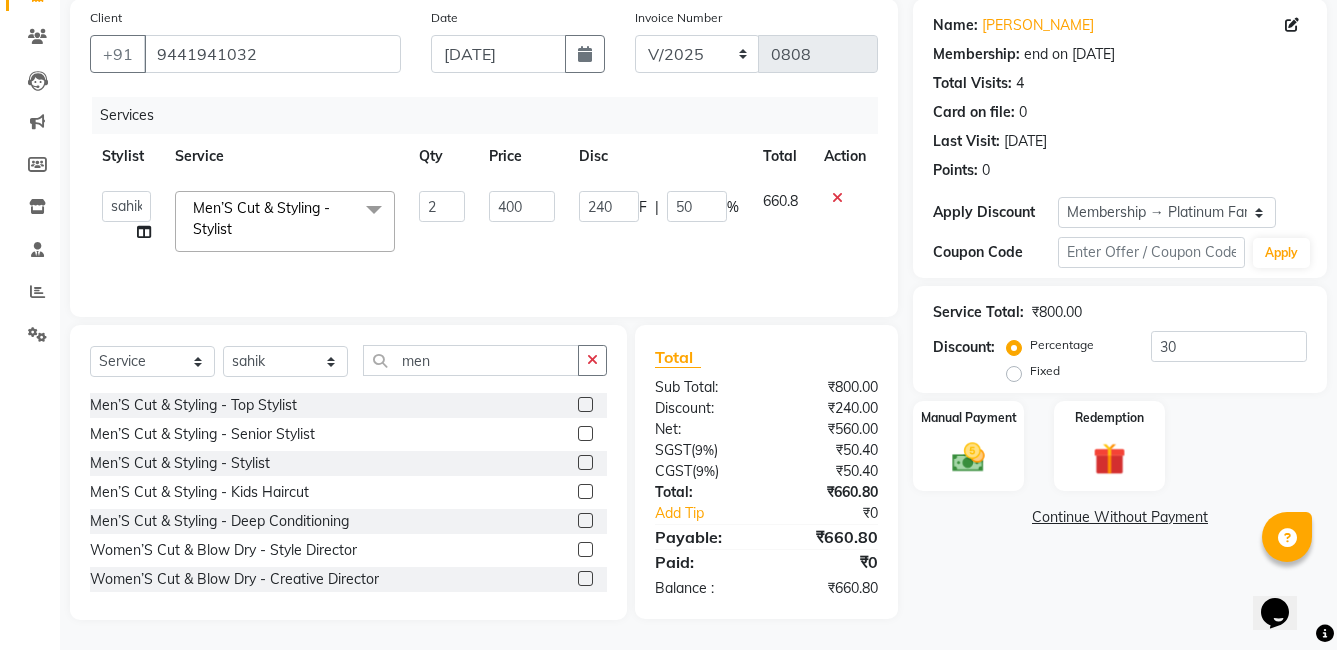 click on "Services Stylist Service Qty Price Disc Total Action  faizz   [PERSON_NAME]   [PERSON_NAME] sree   Manager   [PERSON_NAME]  Men’S Cut & Styling - Stylist  x Massage - Foot / Shoulder & Back (30 Mins) Massage - Head Oil Massage (Men) (30 Mins) Massage - Head Oil Massage (Women) (30 Mins) Massage - Foot / Shoulder & Back (60 Mins) Massage - Head Oil Massage (Men) (60 Mins) Massage - Head Oil Massage (Women) (60 Mins) Massage - Chakra Herbal Scrub & Wrap (60 Mins) Massage - Swedish Therapy (60 Mins) Massage - Swedish Therapy (90 Mins) Massage - Balanese Therapy (60 Mins) Massage - Balanese Therapy (90 Mins) Massage - Deep Tissue Therapy (60 Mins) Massage - Deep Tissue Therapy (90 Mins) Hair wash Dry [MEDICAL_DATA] - Clean Up Ritual (Jeannot Ceuticals) Dry [MEDICAL_DATA] - Instant Glow  (Jeannot Ceuticals) Dry [MEDICAL_DATA] - Brilliance White  (Jeannot Ceuticals) Dry [MEDICAL_DATA] - Hydra Vital Clean Up (Lotus) Dry [MEDICAL_DATA] - Insta Fair (Lotus) Dry [MEDICAL_DATA] - Bridal Glow Skin Brightening  (Lotus) D Tan - [MEDICAL_DATA] 2" 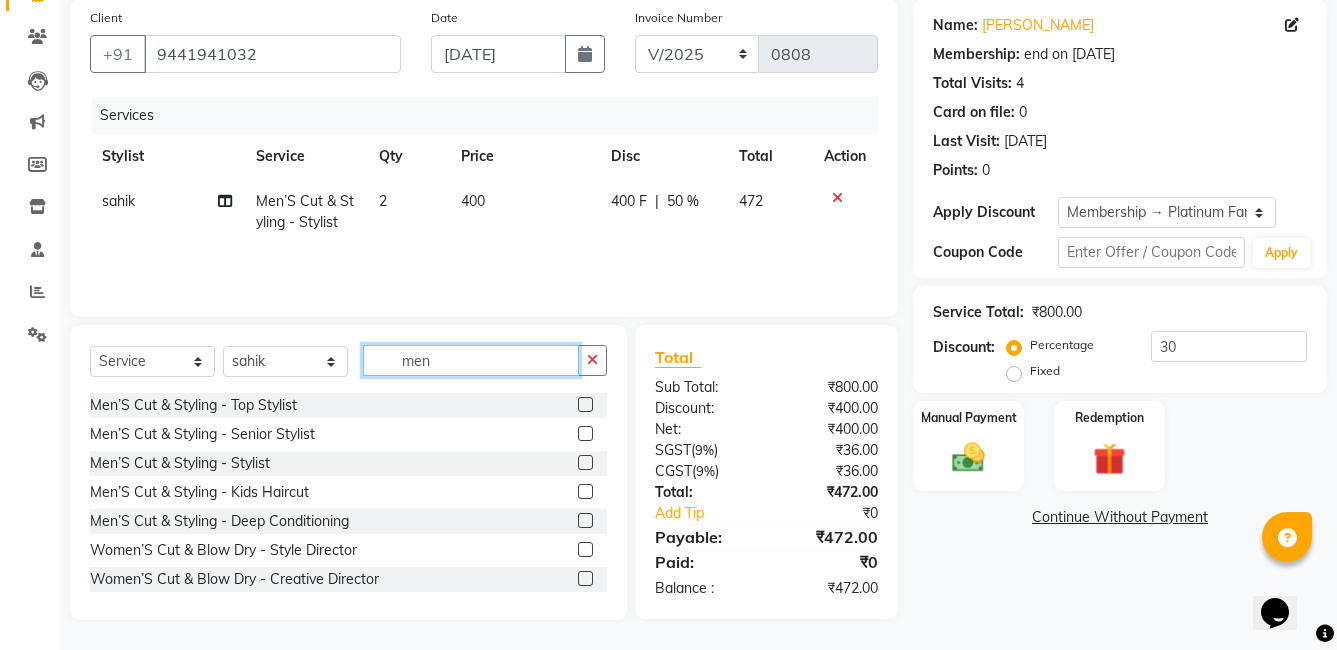 click on "men" 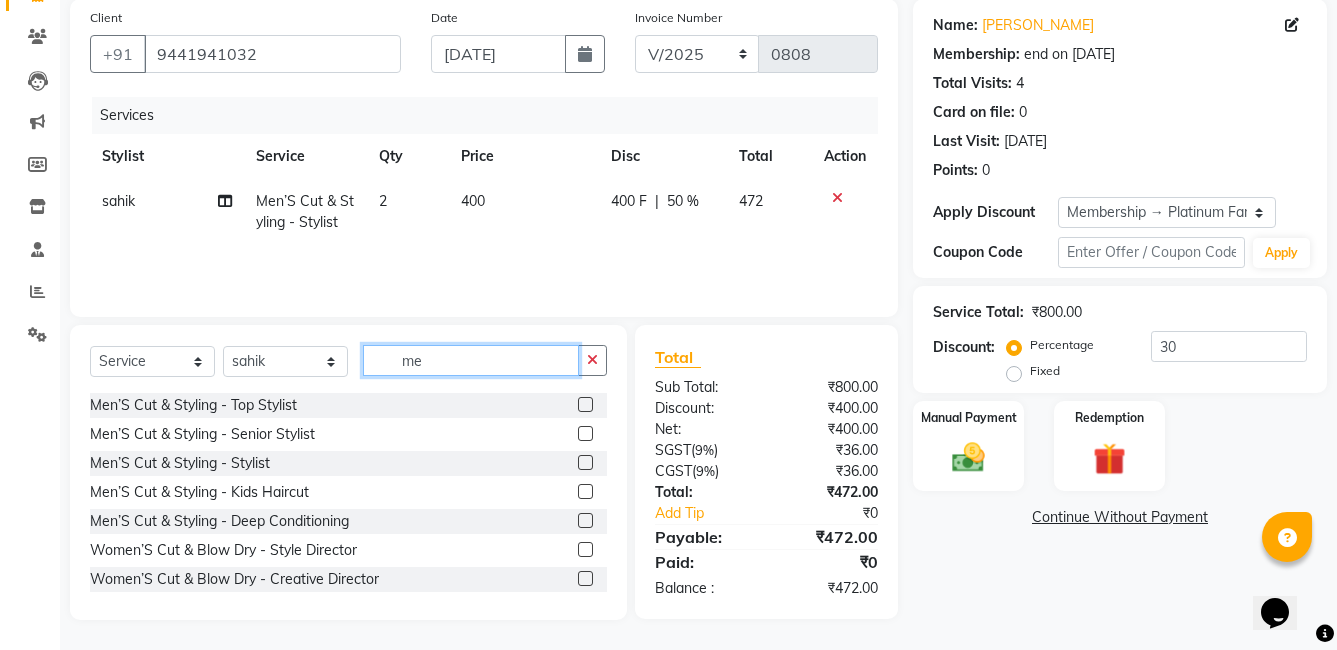 scroll, scrollTop: 318, scrollLeft: 0, axis: vertical 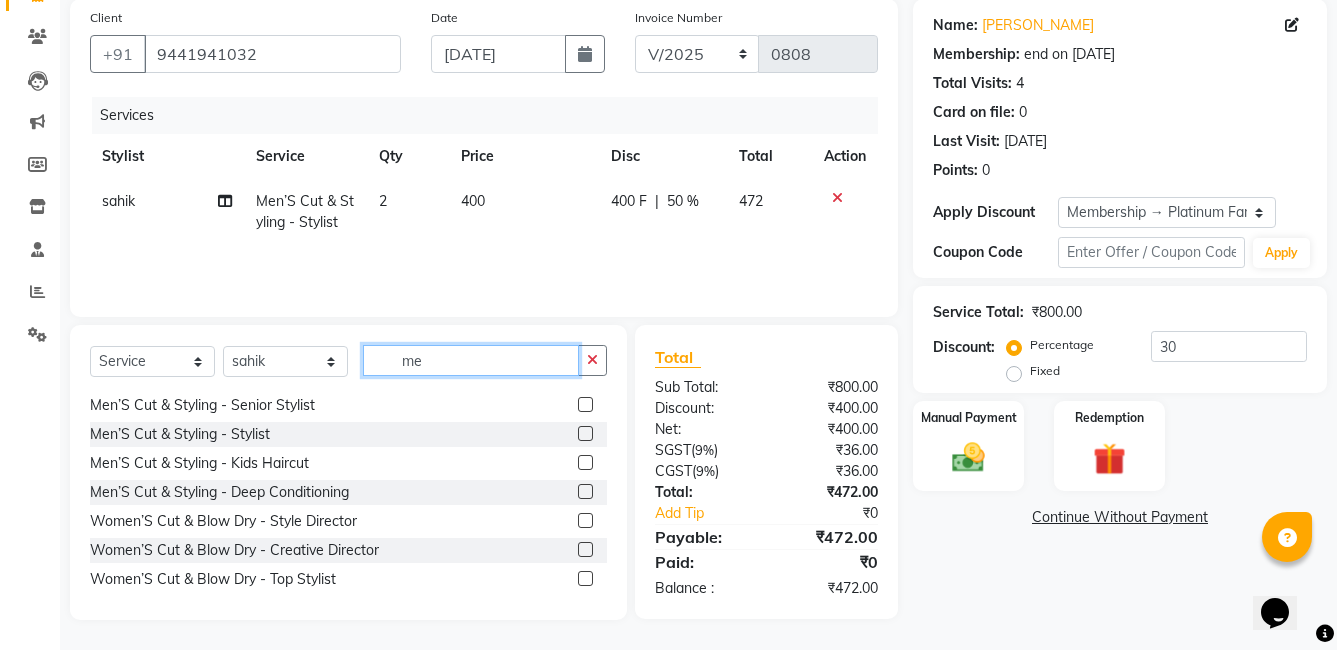 type on "m" 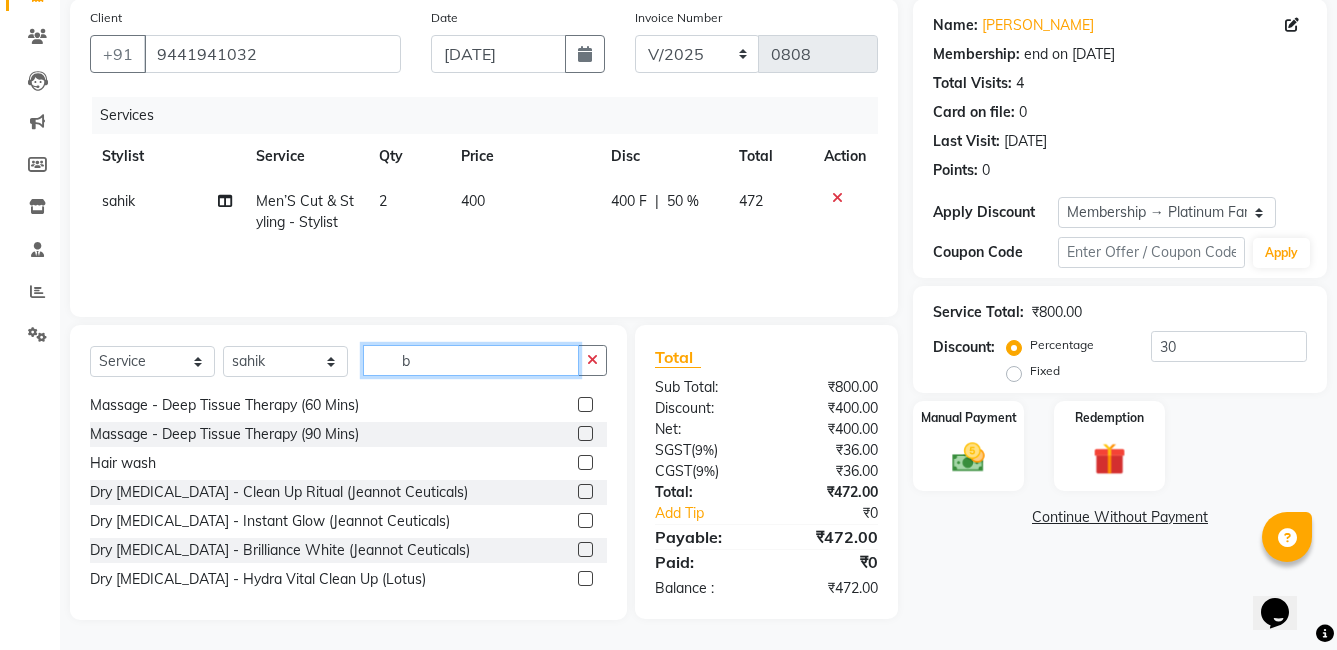 scroll, scrollTop: 0, scrollLeft: 0, axis: both 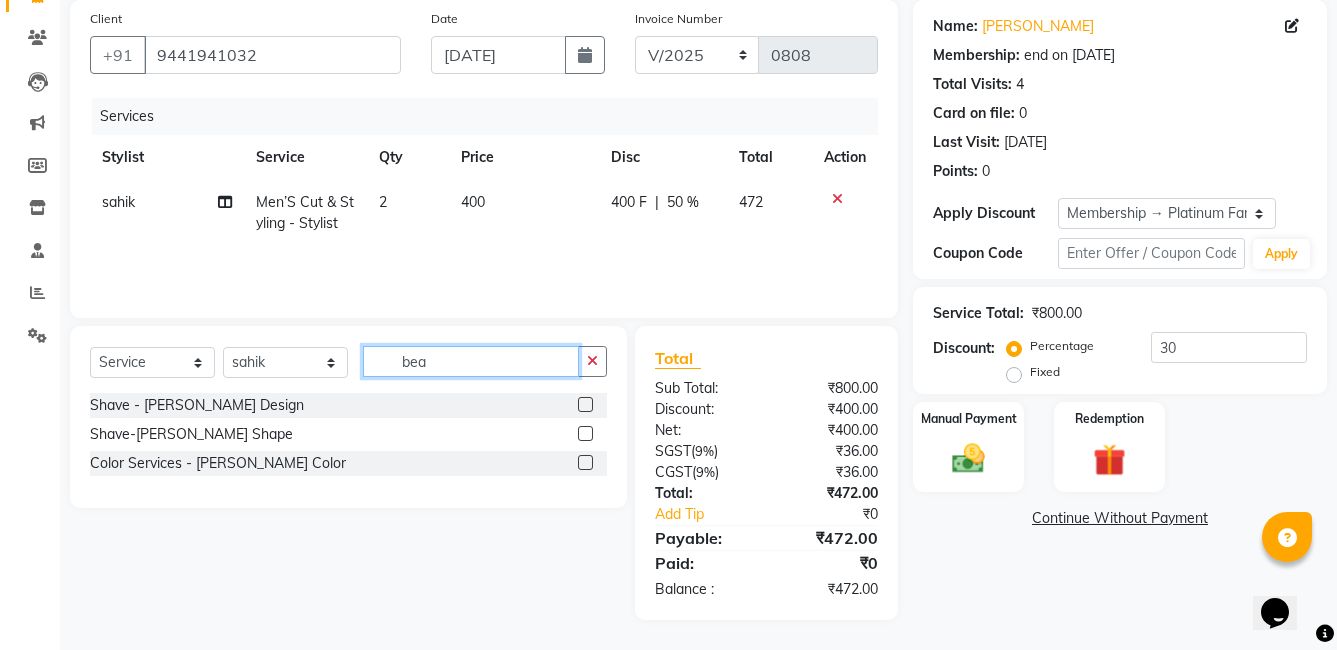type on "bea" 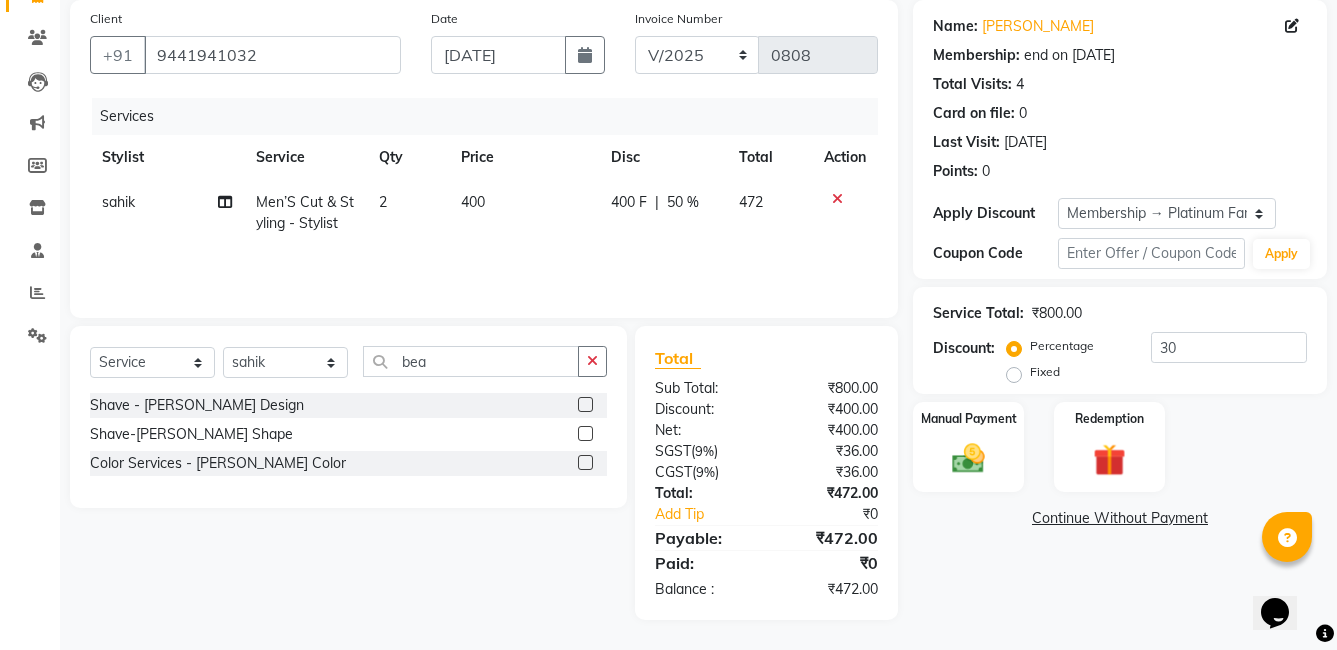 click 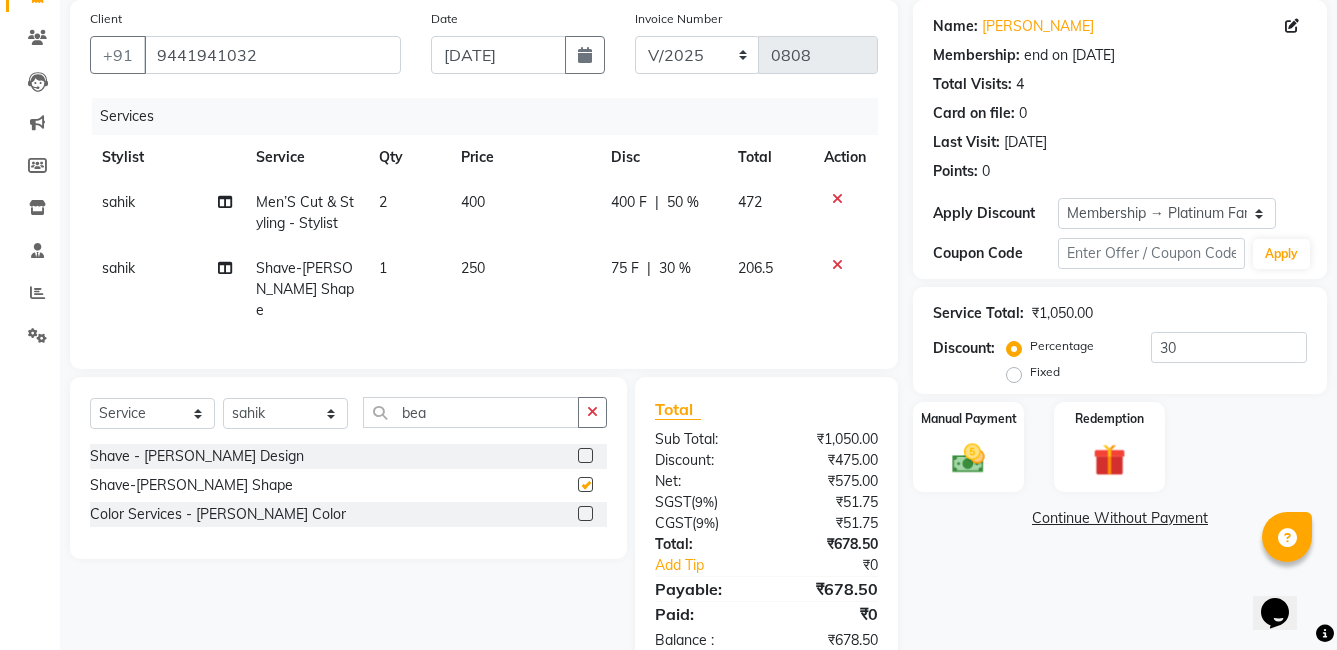 checkbox on "false" 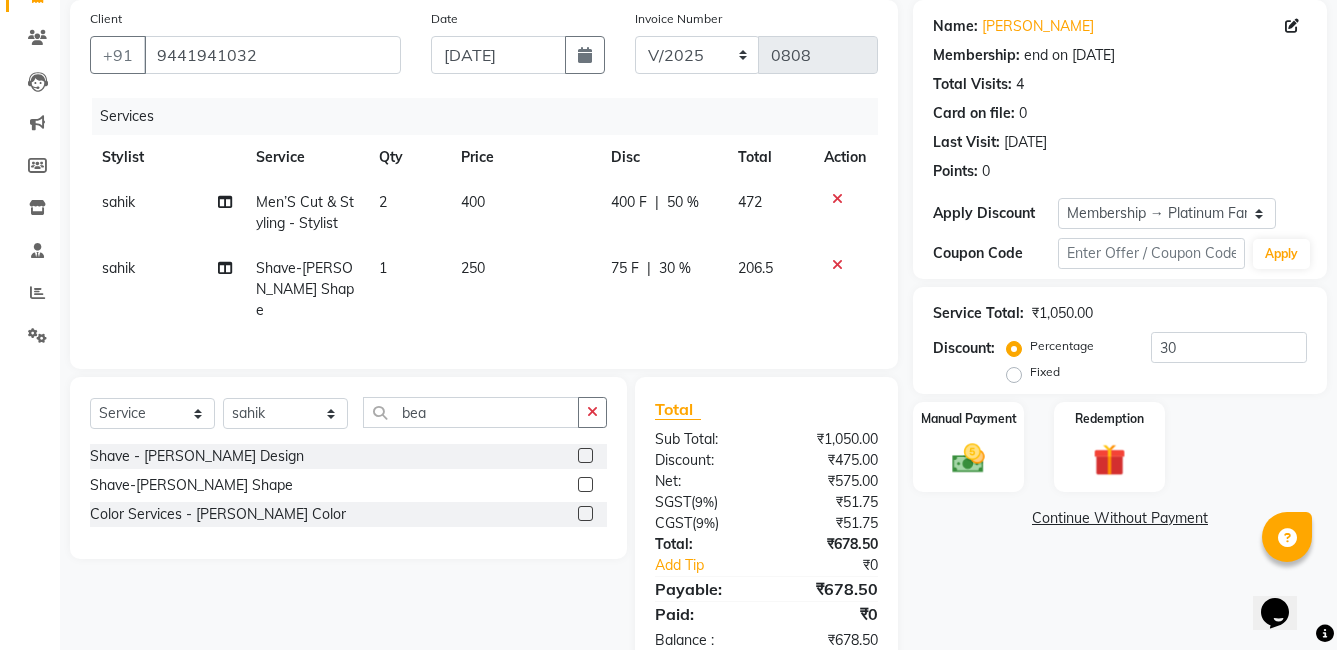 click on "250" 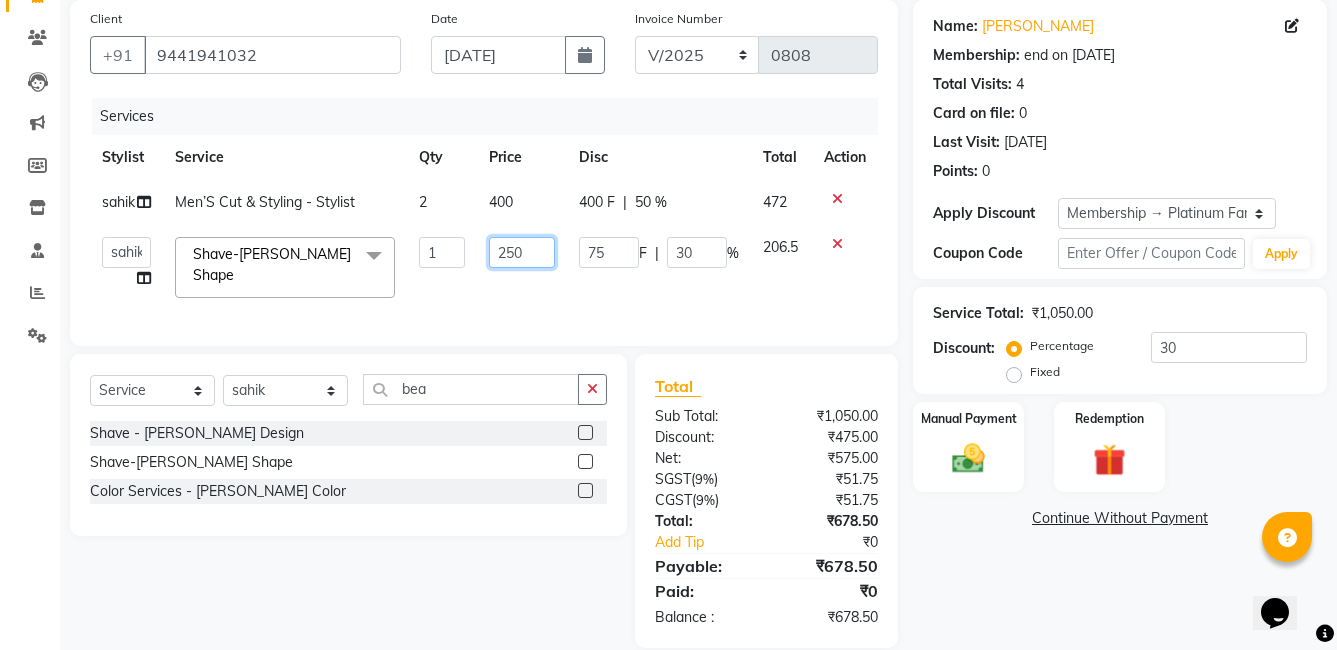 click on "250" 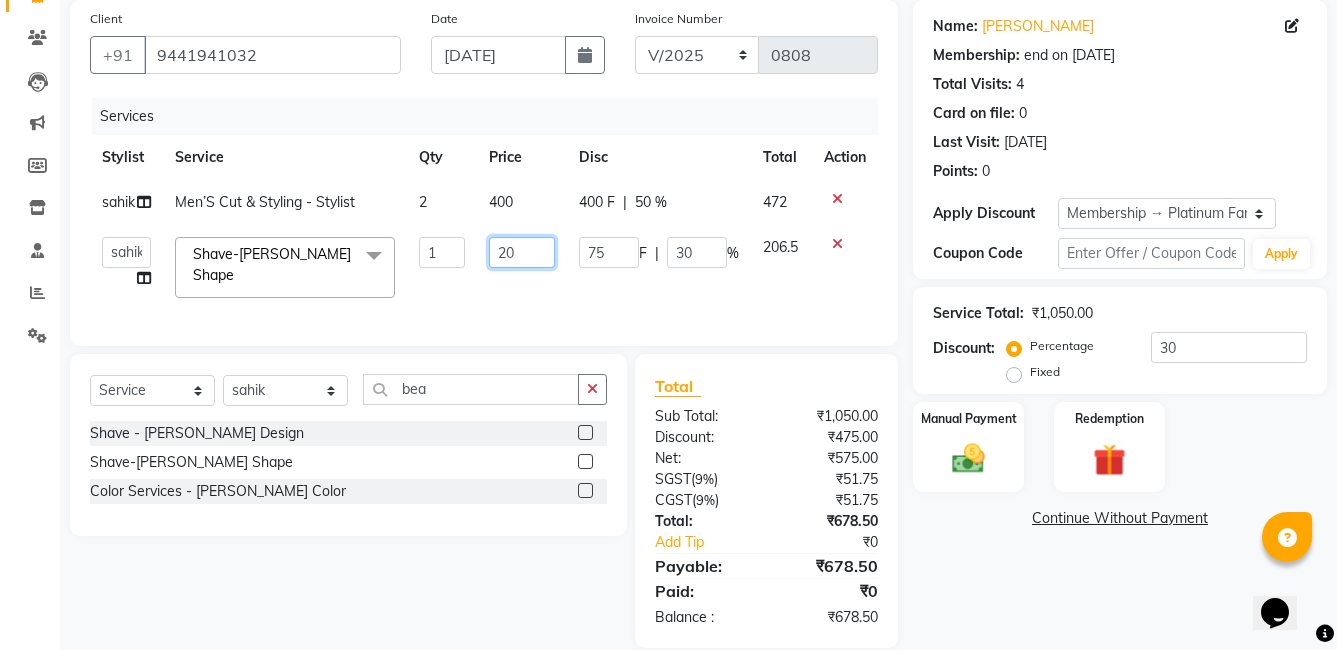 type on "200" 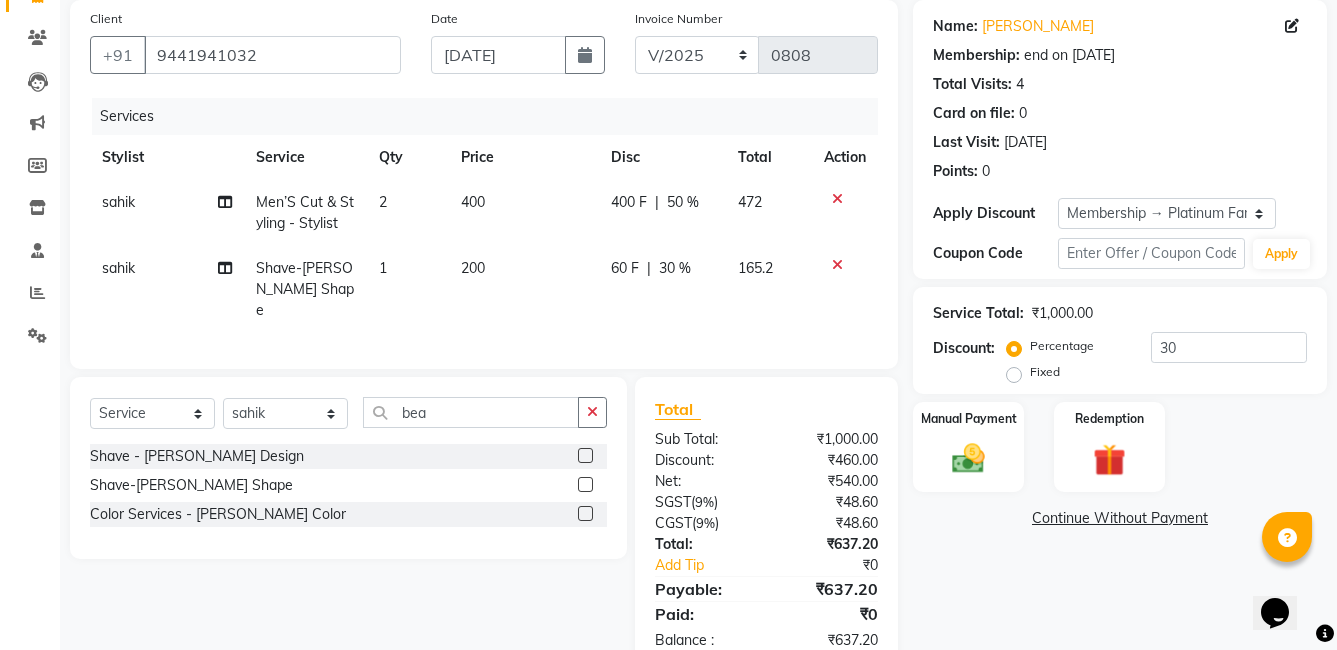 click on "200" 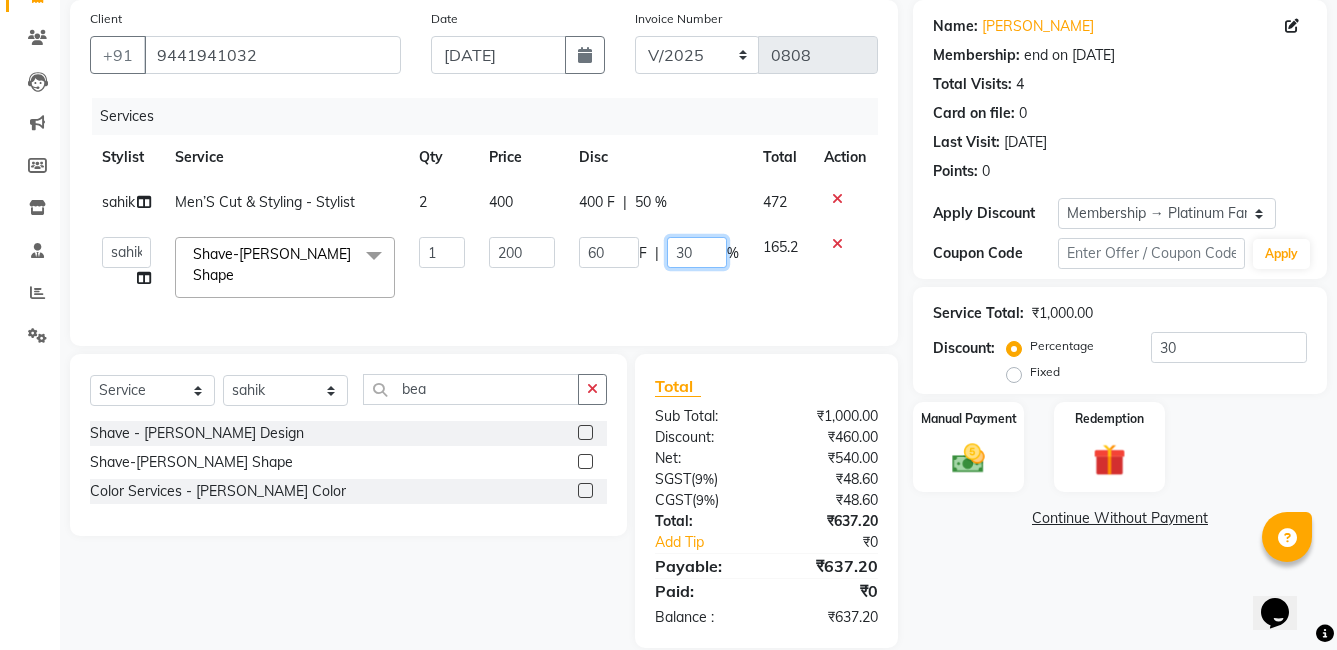 click on "30" 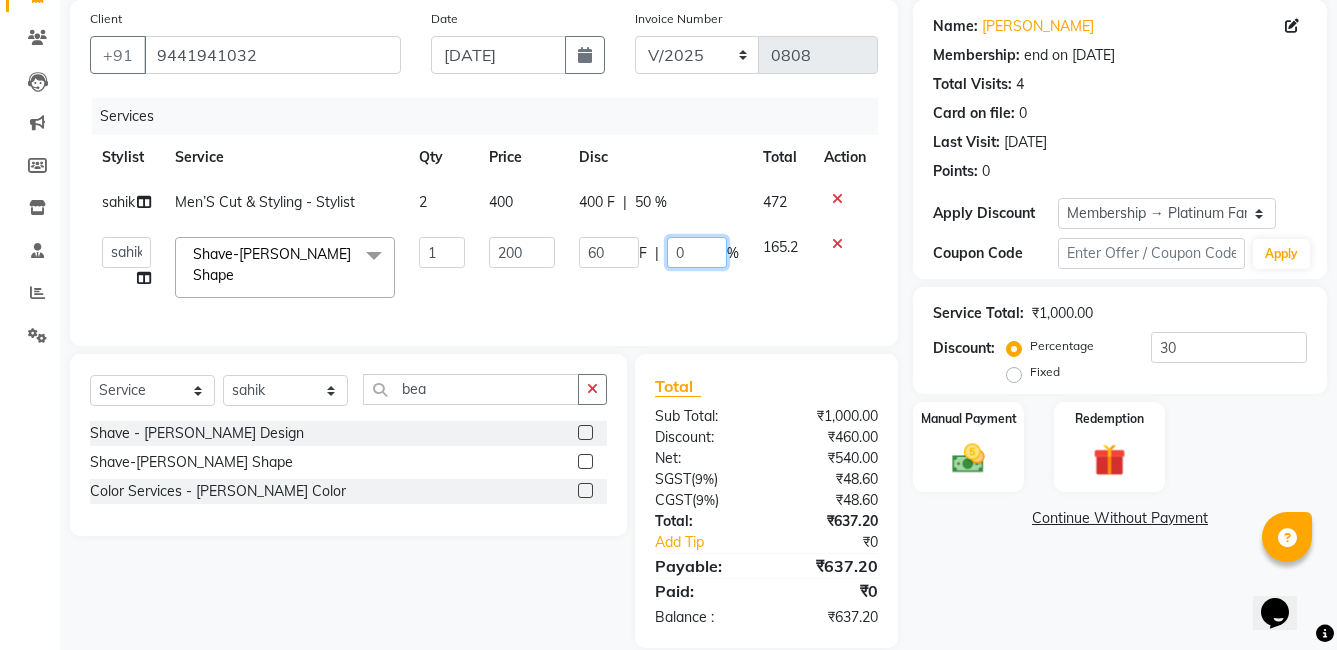 type on "50" 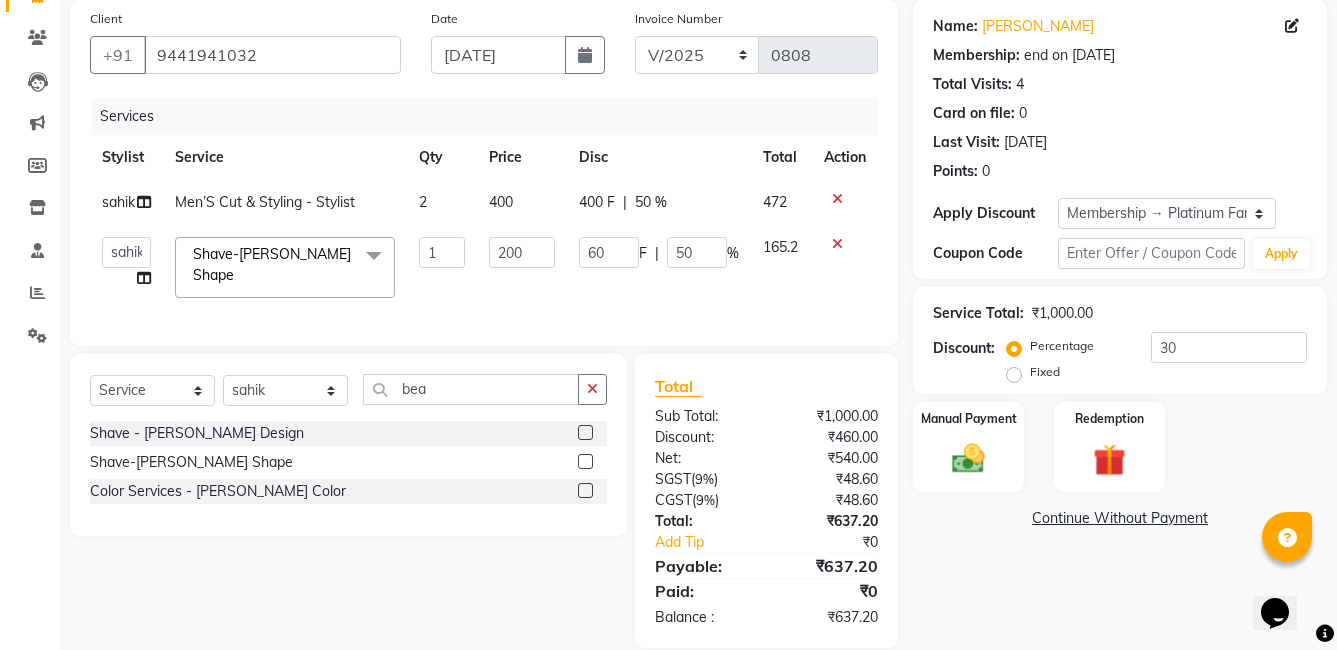 click on "Services Stylist Service Qty Price Disc Total Action sahik Men’S Cut & Styling - Stylist 2 400 400 F | 50 % 472  faizz   [PERSON_NAME]   [PERSON_NAME] sree   Manager   [PERSON_NAME]   sahik  Shave-[PERSON_NAME] Shape  x Massage - Foot / Shoulder & Back (30 Mins) Massage - Head Oil Massage (Men) (30 Mins) Massage - Head Oil Massage (Women) (30 Mins) Massage - Foot / Shoulder & Back (60 Mins) Massage - Head Oil Massage (Men) (60 Mins) Massage - Head Oil Massage (Women) (60 Mins) Massage - Chakra Herbal Scrub & Wrap (60 Mins) Massage - Swedish Therapy (60 Mins) Massage - Swedish Therapy (90 Mins) Massage - Balanese Therapy (60 Mins) Massage - Balanese Therapy (90 Mins) Massage - Deep Tissue Therapy (60 Mins) Massage - Deep Tissue Therapy (90 Mins) Hair wash Dry [MEDICAL_DATA] - Clean Up Ritual (Jeannot Ceuticals) Dry [MEDICAL_DATA] - Instant Glow  (Jeannot Ceuticals) Dry [MEDICAL_DATA] - Brilliance White  (Jeannot Ceuticals) Dry [MEDICAL_DATA] - Hydra Vital Clean Up (Lotus) Dry [MEDICAL_DATA] - Insta Fair (Lotus) Manicure - Cut & File" 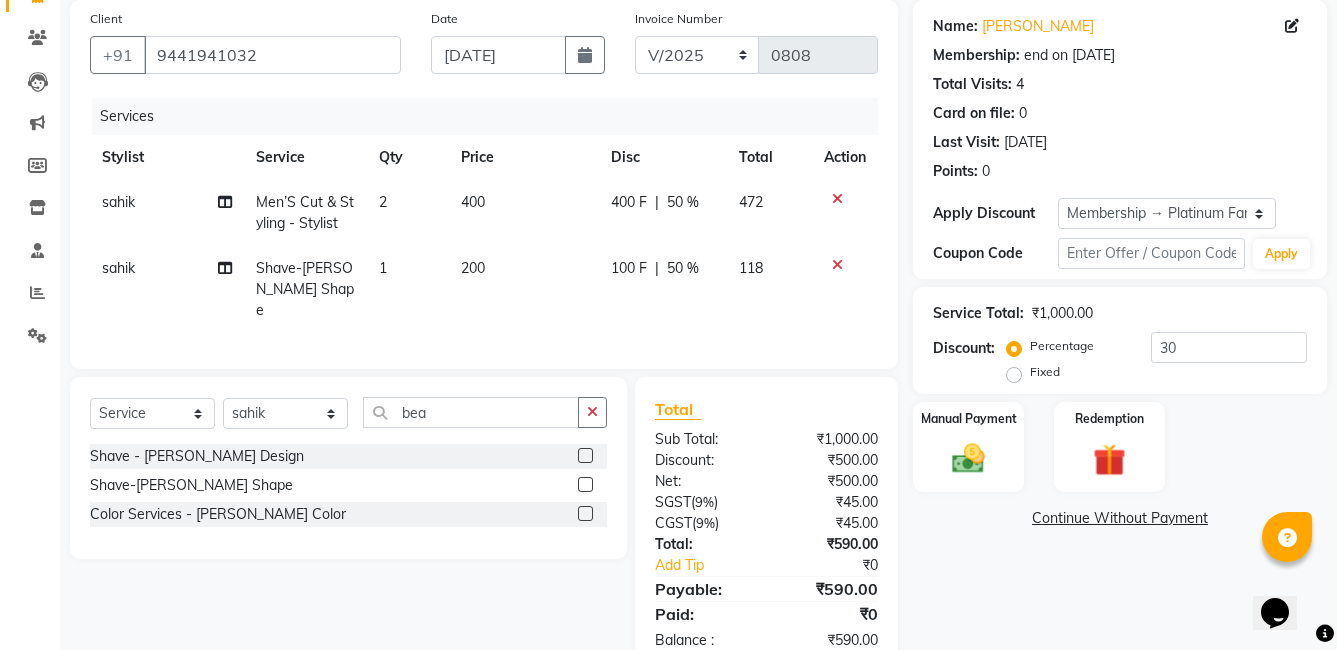 click on "200" 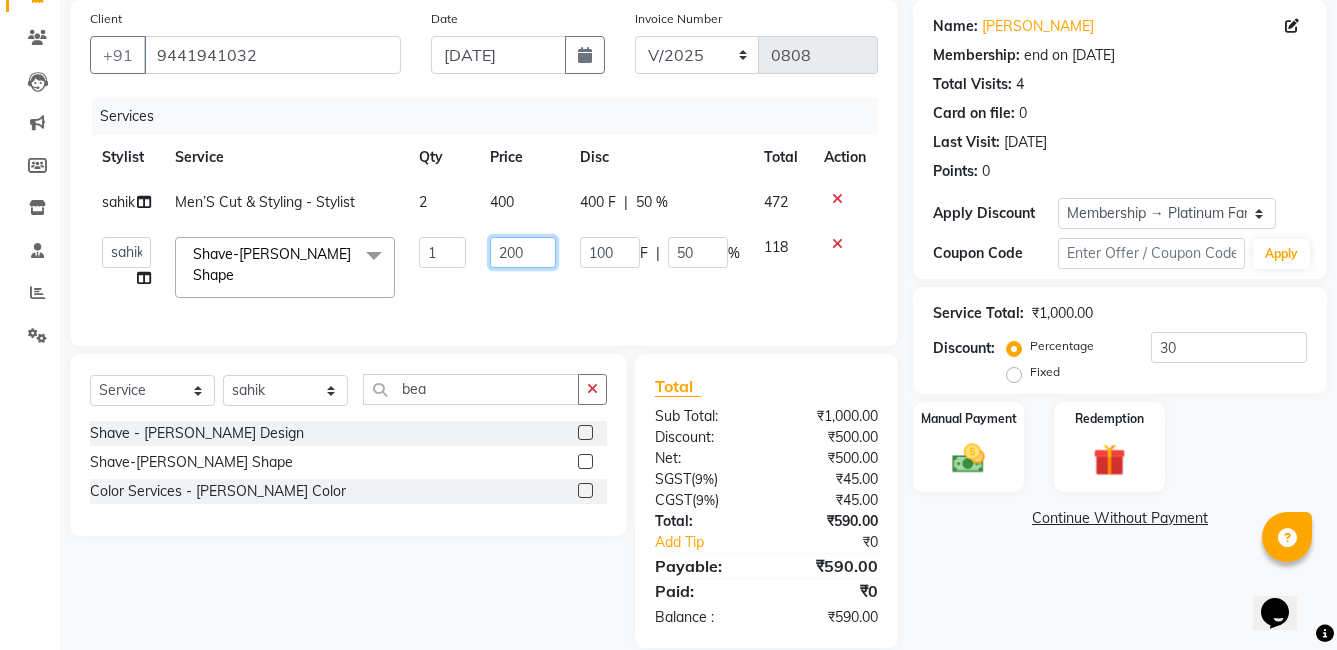 click on "200" 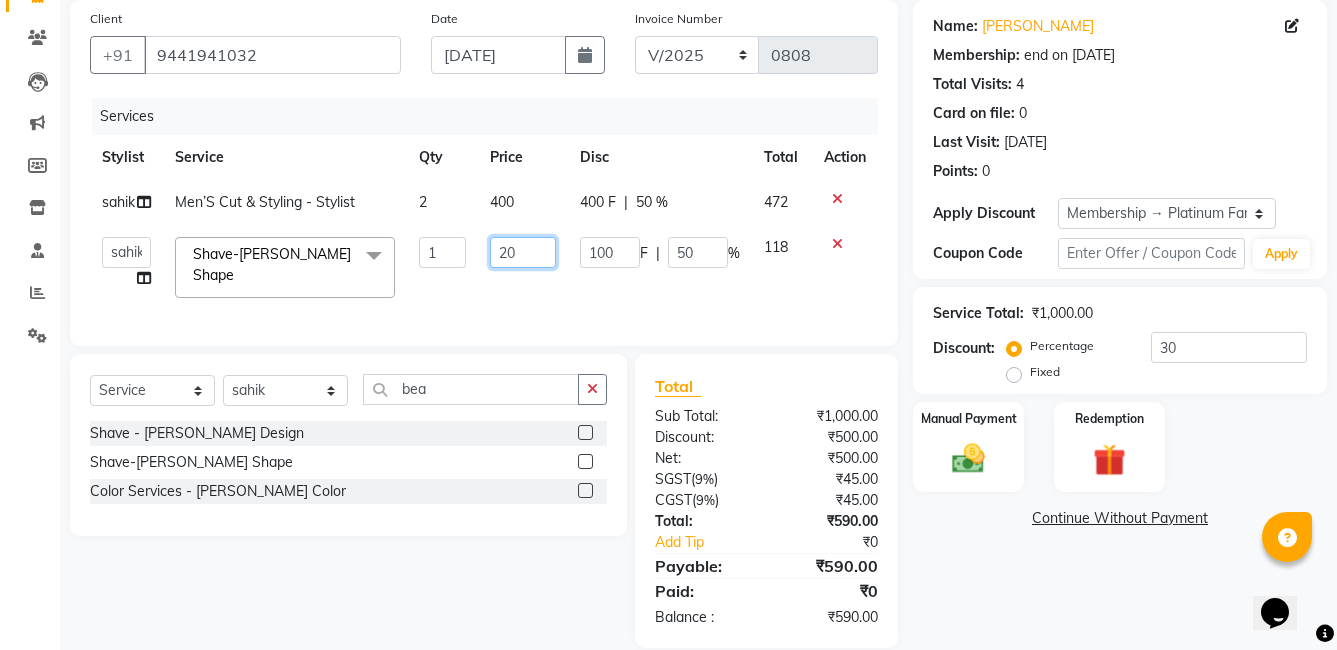type on "250" 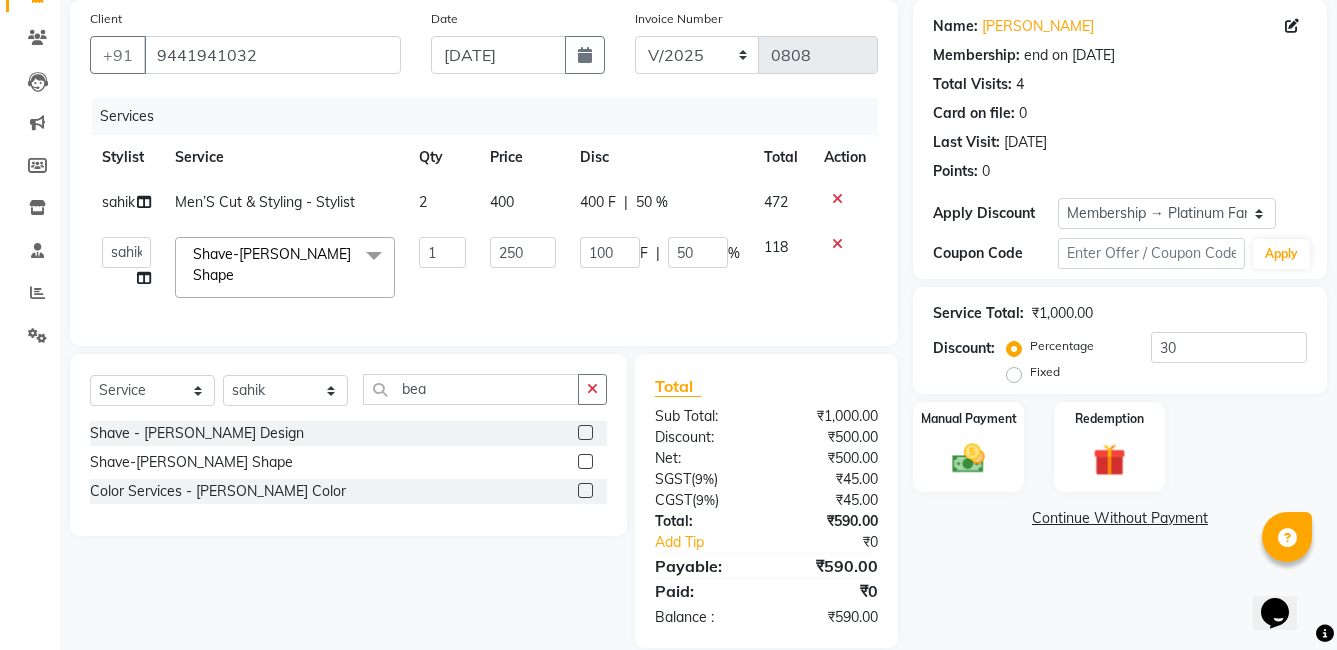 click on "250" 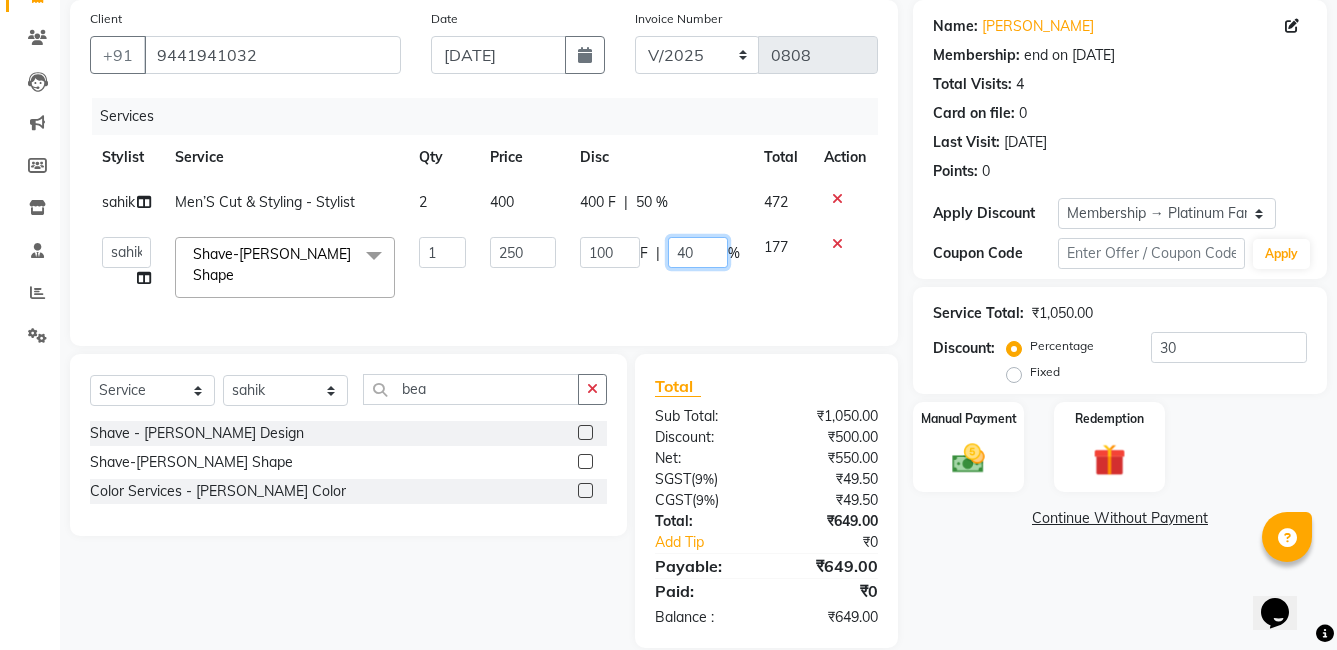 click on "40" 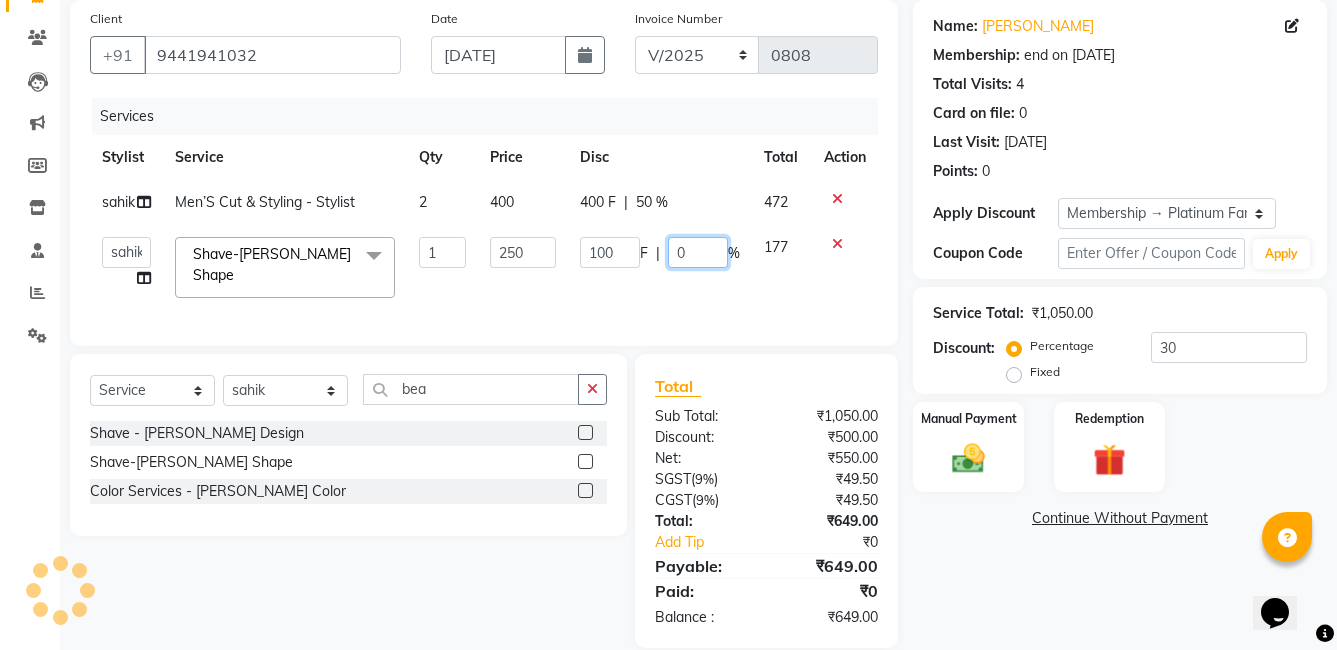 type on "50" 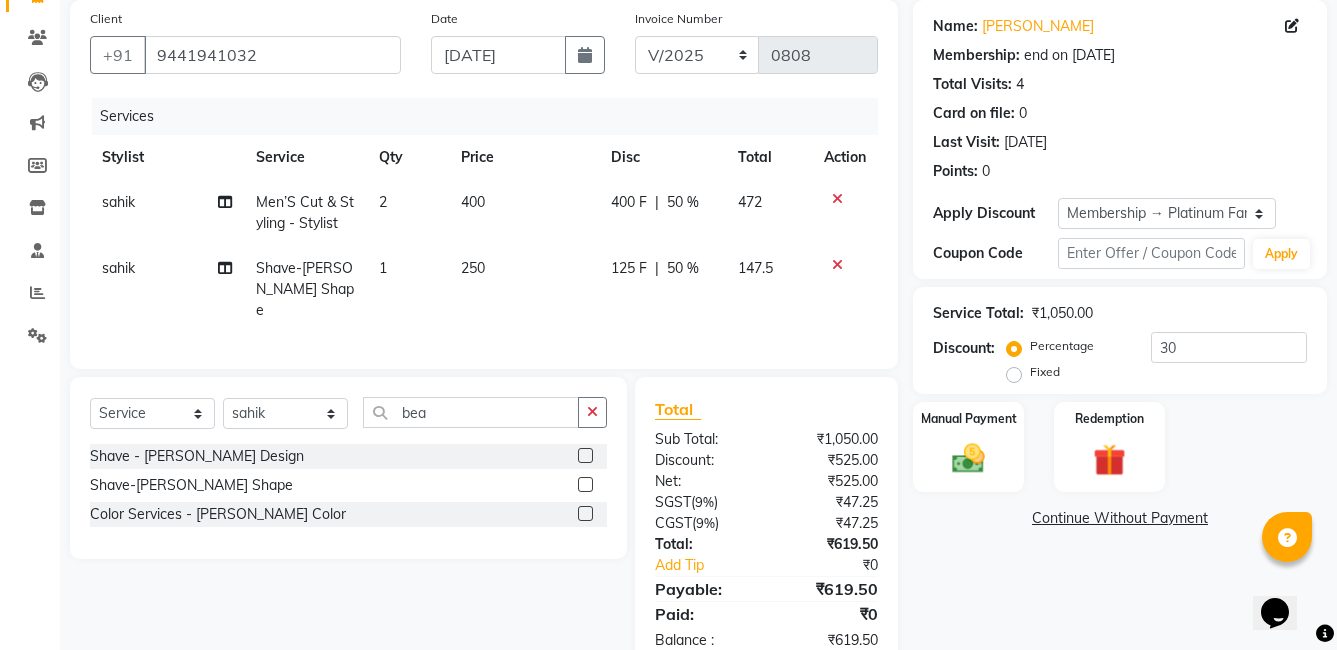 click on "250" 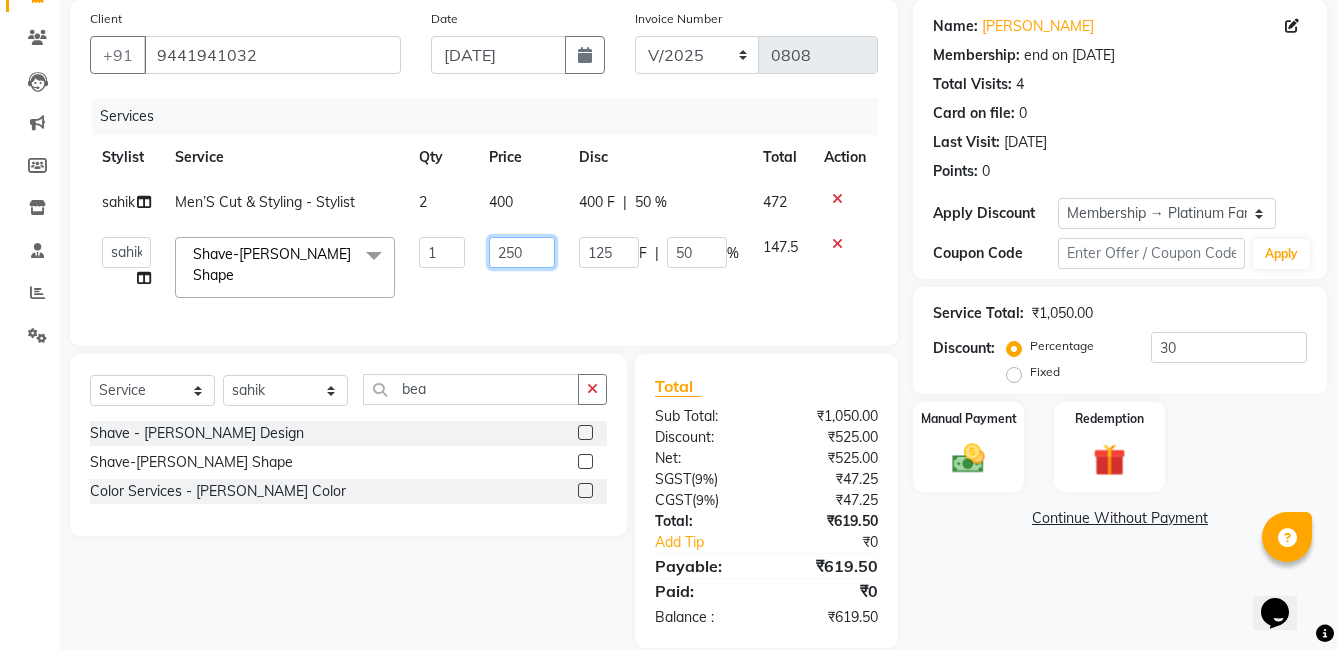 click on "250" 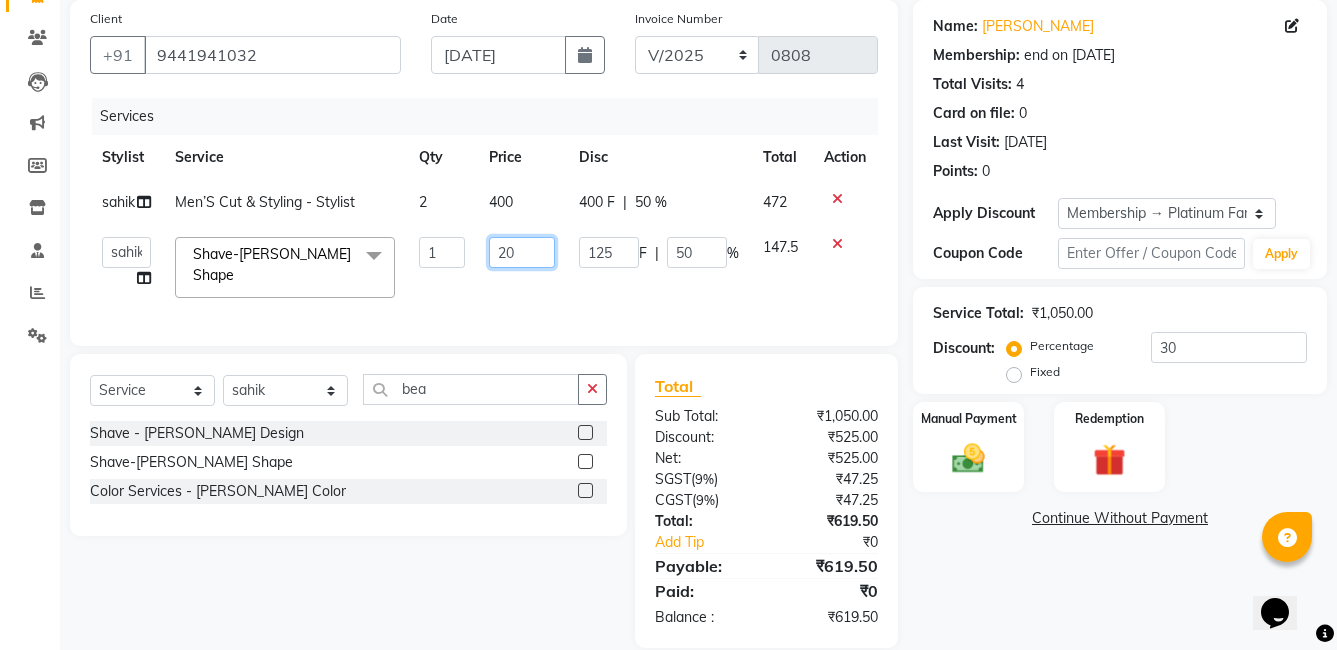 type on "200" 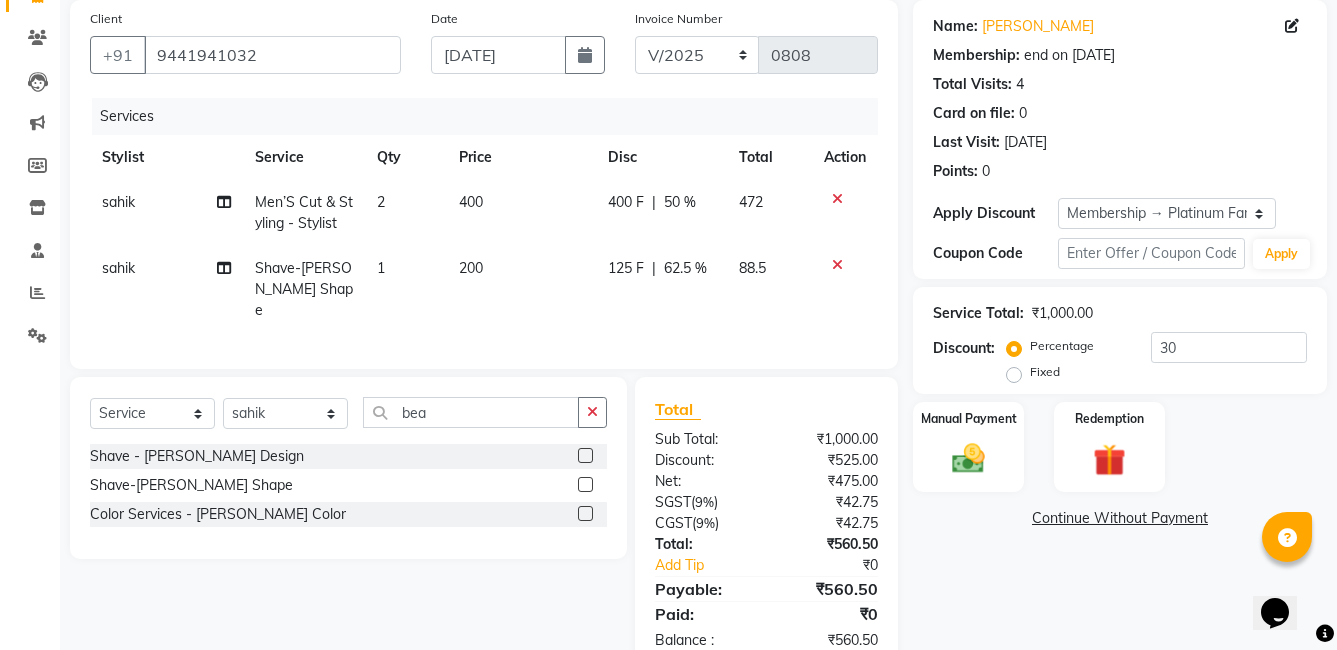 click on "200" 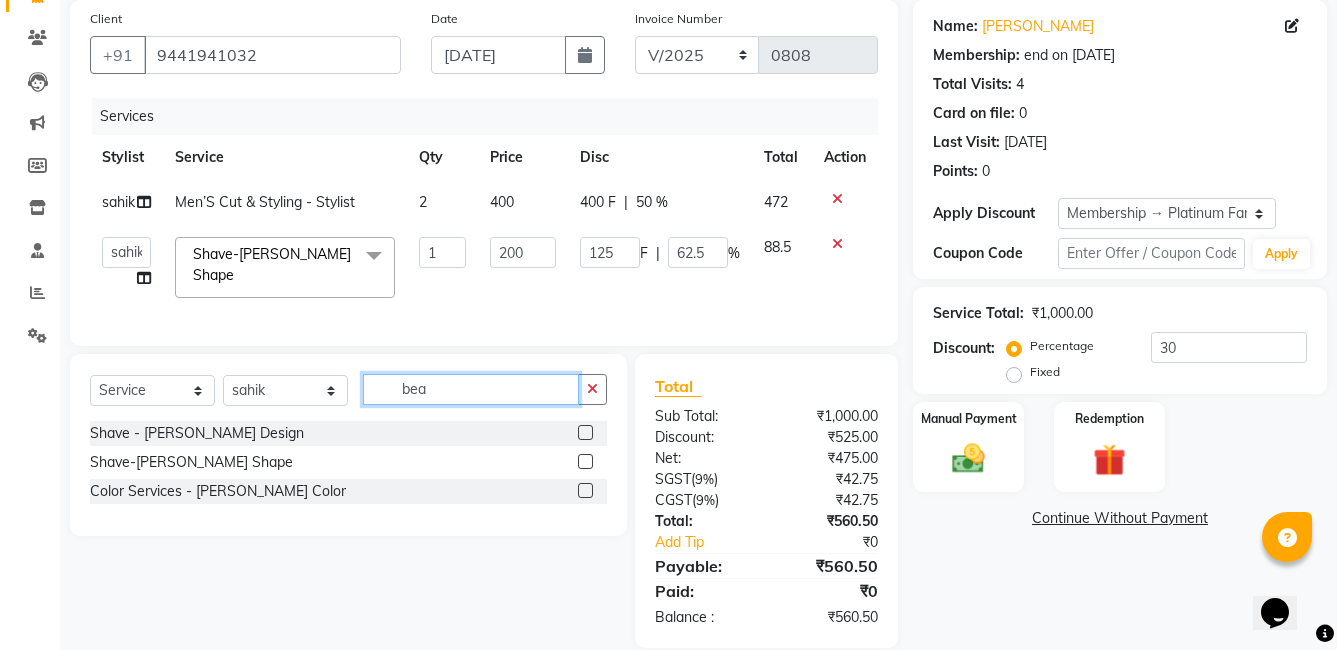 click on "bea" 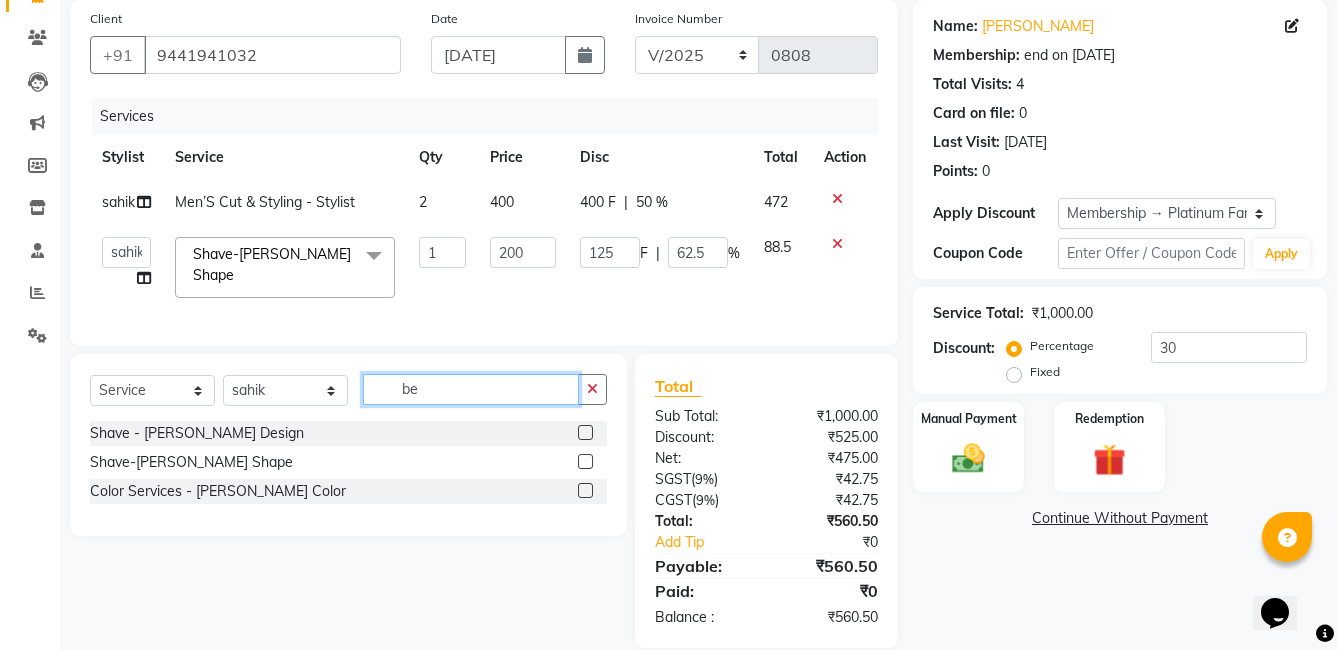 type on "b" 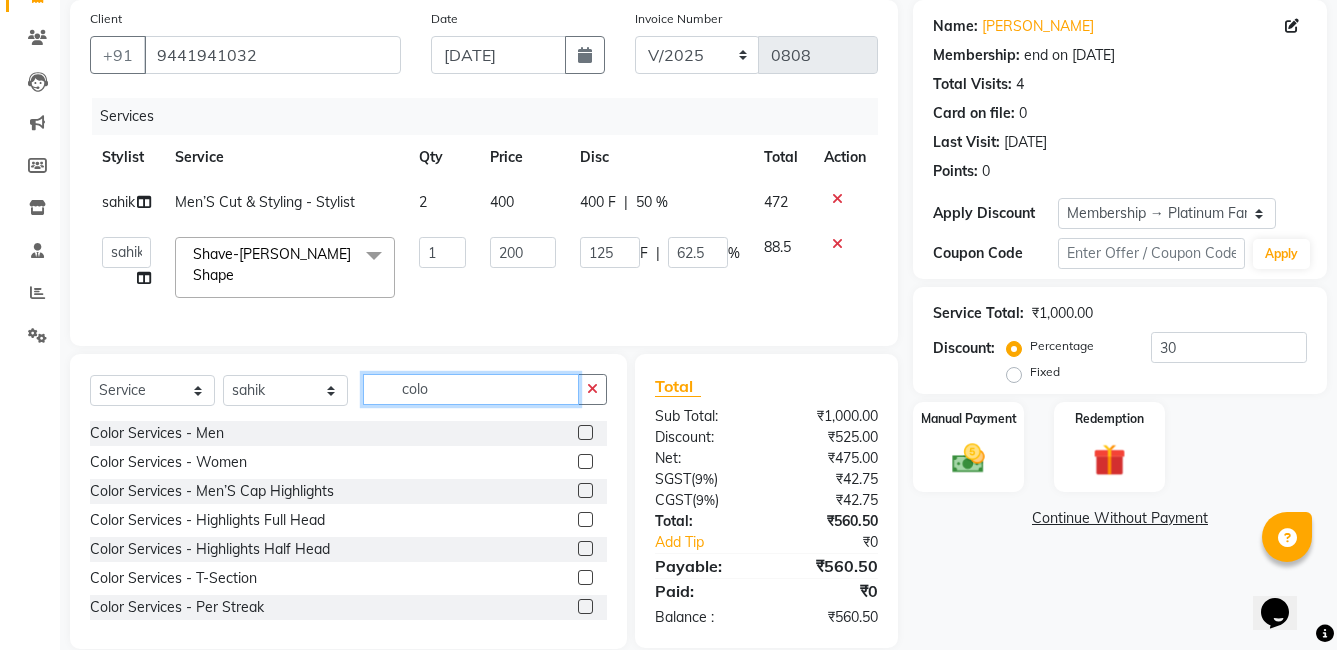 type on "colo" 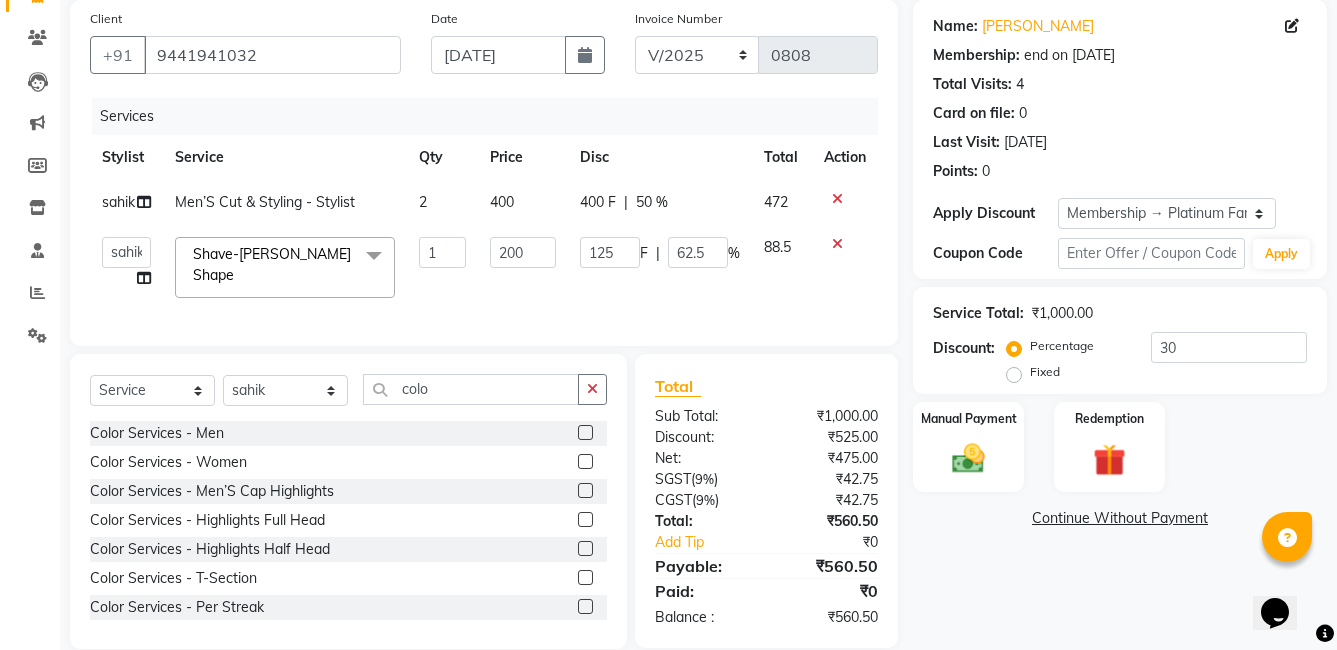 click 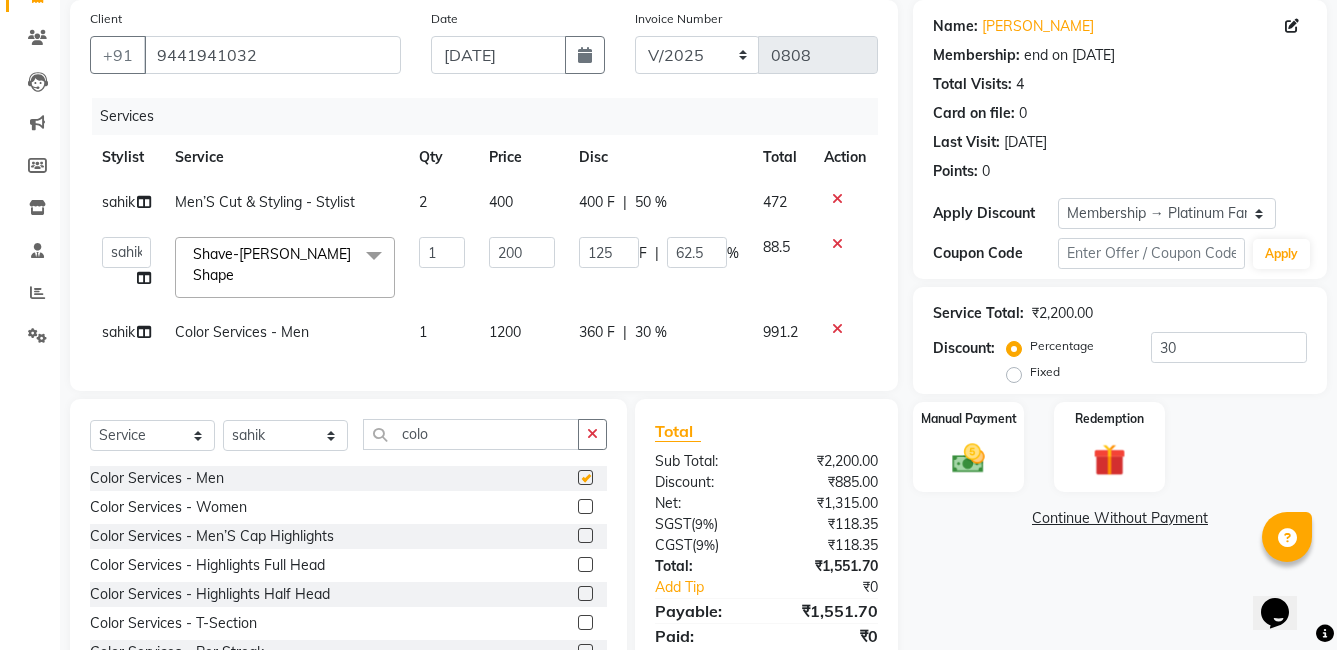 checkbox on "false" 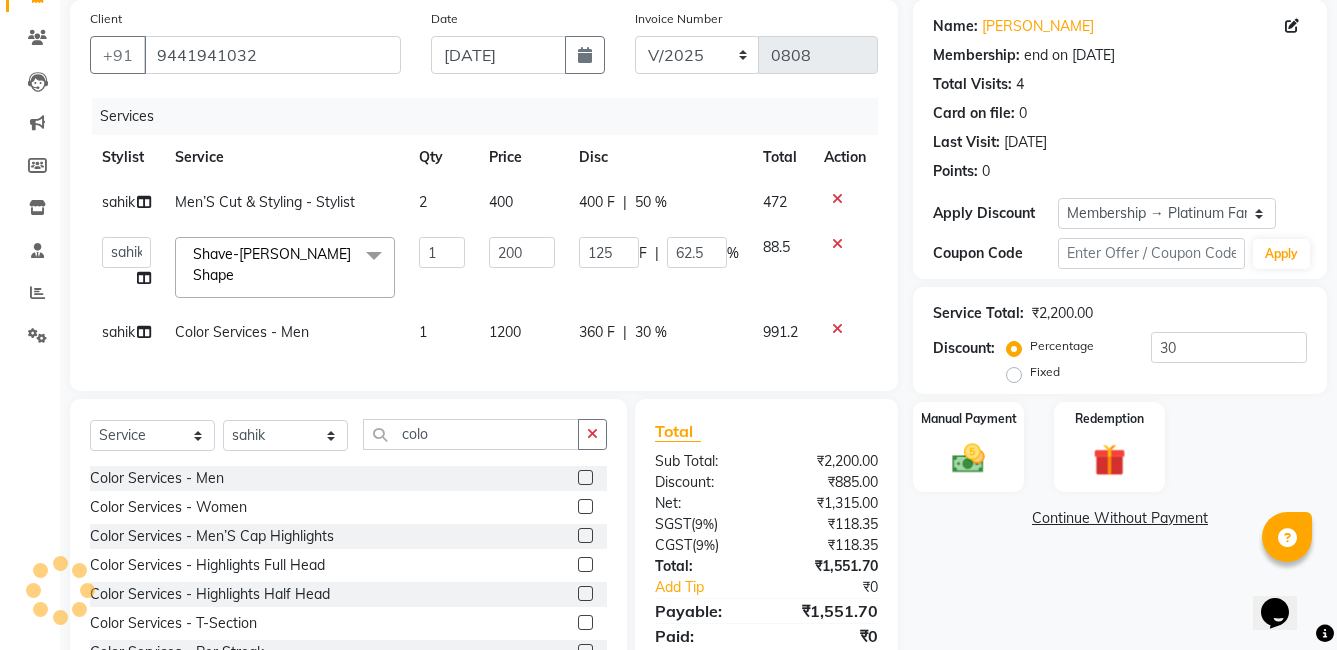 drag, startPoint x: 639, startPoint y: 348, endPoint x: 659, endPoint y: 396, distance: 52 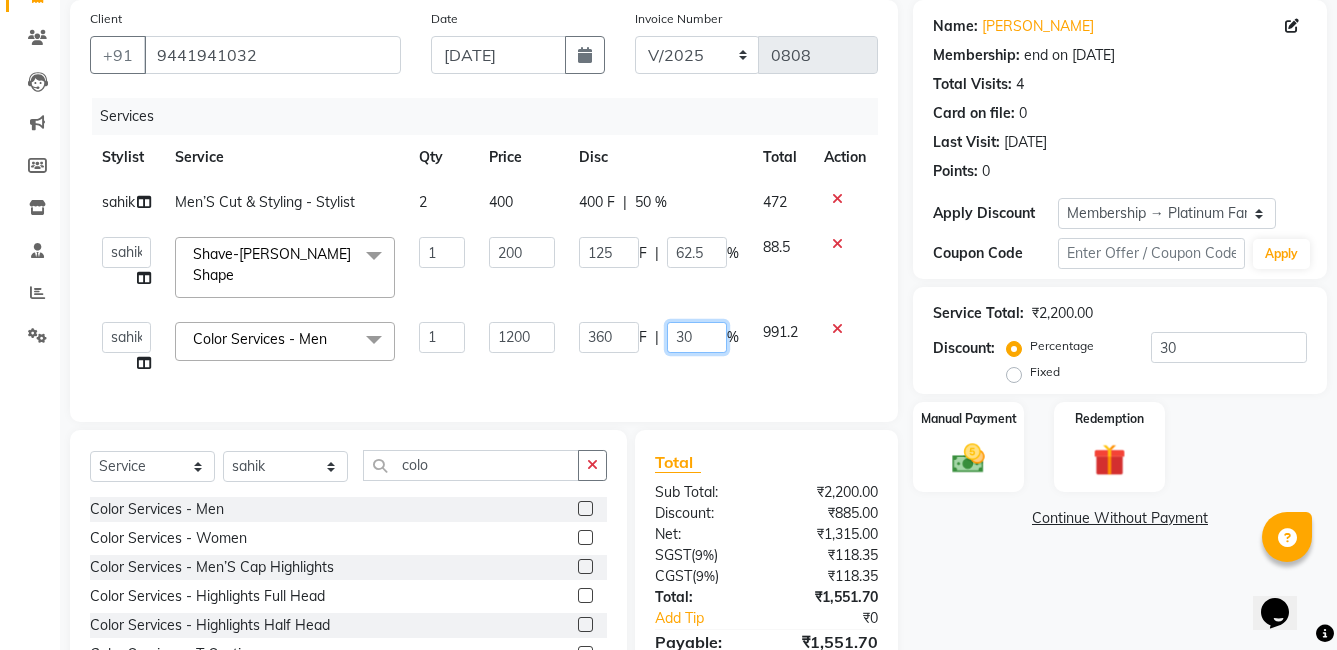 click on "30" 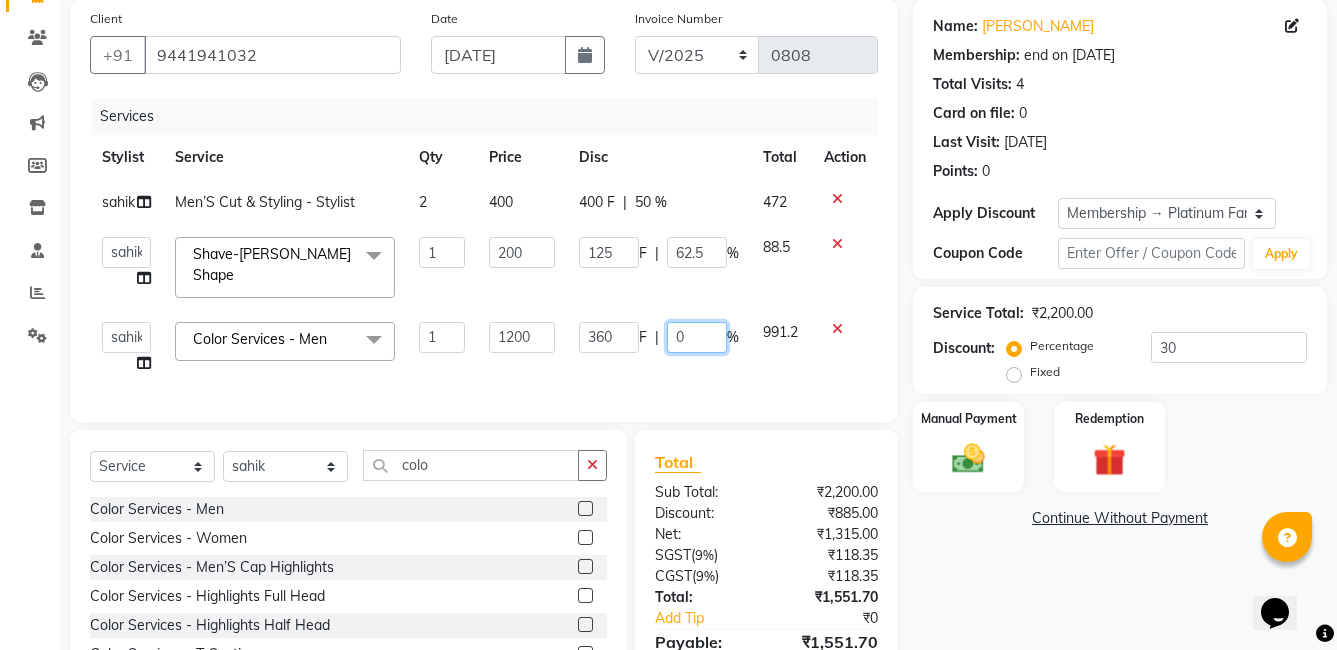 type on "50" 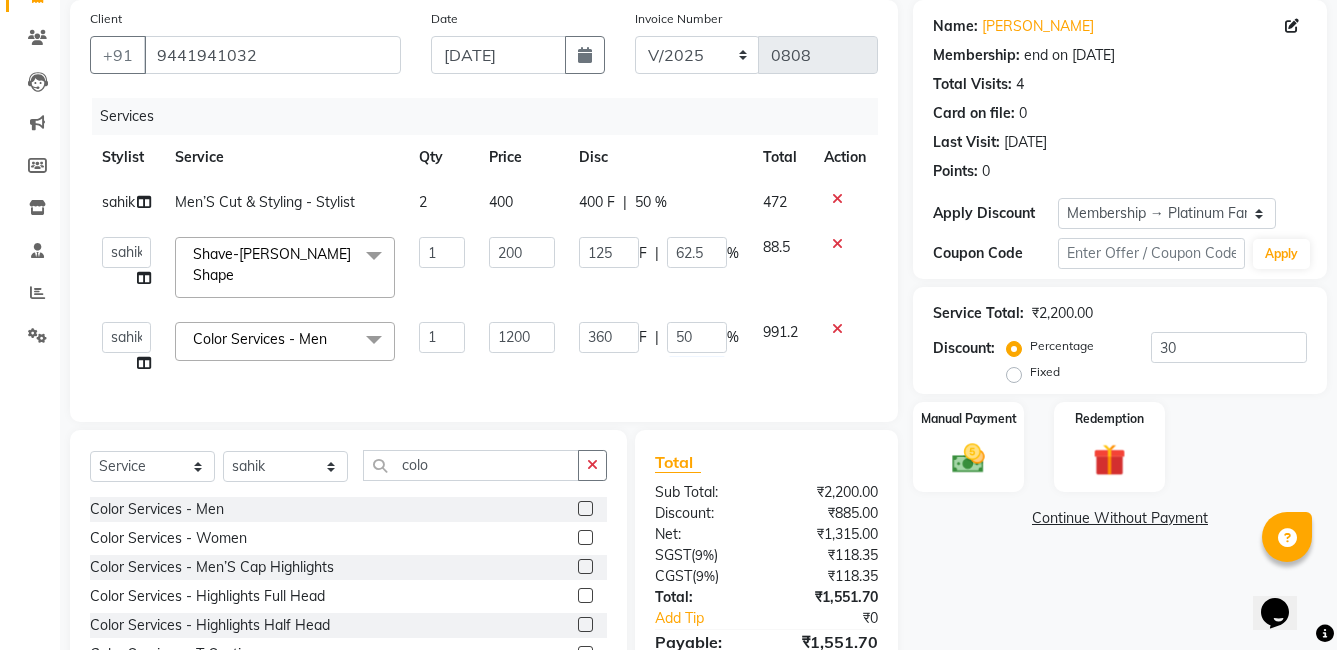 click on "Client [PHONE_NUMBER] Date [DATE] Invoice Number V/2025 V/[PHONE_NUMBER] Services Stylist Service Qty Price Disc Total Action sahik Men’S Cut & Styling - Stylist 2 400 400 F | 50 % 472  faizz   [PERSON_NAME]   [PERSON_NAME] sree   Manager   [PERSON_NAME]  Shave-[PERSON_NAME] Shape  x Massage - Foot / Shoulder & Back (30 Mins) Massage - Head Oil Massage (Men) (30 Mins) Massage - Head Oil Massage (Women) (30 Mins) Massage - Foot / Shoulder & Back (60 Mins) Massage - Head Oil Massage (Men) (60 Mins) Massage - Head Oil Massage (Women) (60 Mins) Massage - Chakra Herbal Scrub & Wrap (60 Mins) Massage - Swedish Therapy (60 Mins) Massage - Swedish Therapy (90 Mins) Massage - Balanese Therapy (60 Mins) Massage - Balanese Therapy (90 Mins) Massage - Deep Tissue Therapy (60 Mins) Massage - Deep Tissue Therapy (90 Mins) Hair wash Dry [MEDICAL_DATA] - Clean Up Ritual (Jeannot Ceuticals) Dry [MEDICAL_DATA] - Instant Glow  (Jeannot Ceuticals) Dry [MEDICAL_DATA] - Brilliance White  (Jeannot Ceuticals) Manicure - Deluxe Manicure" 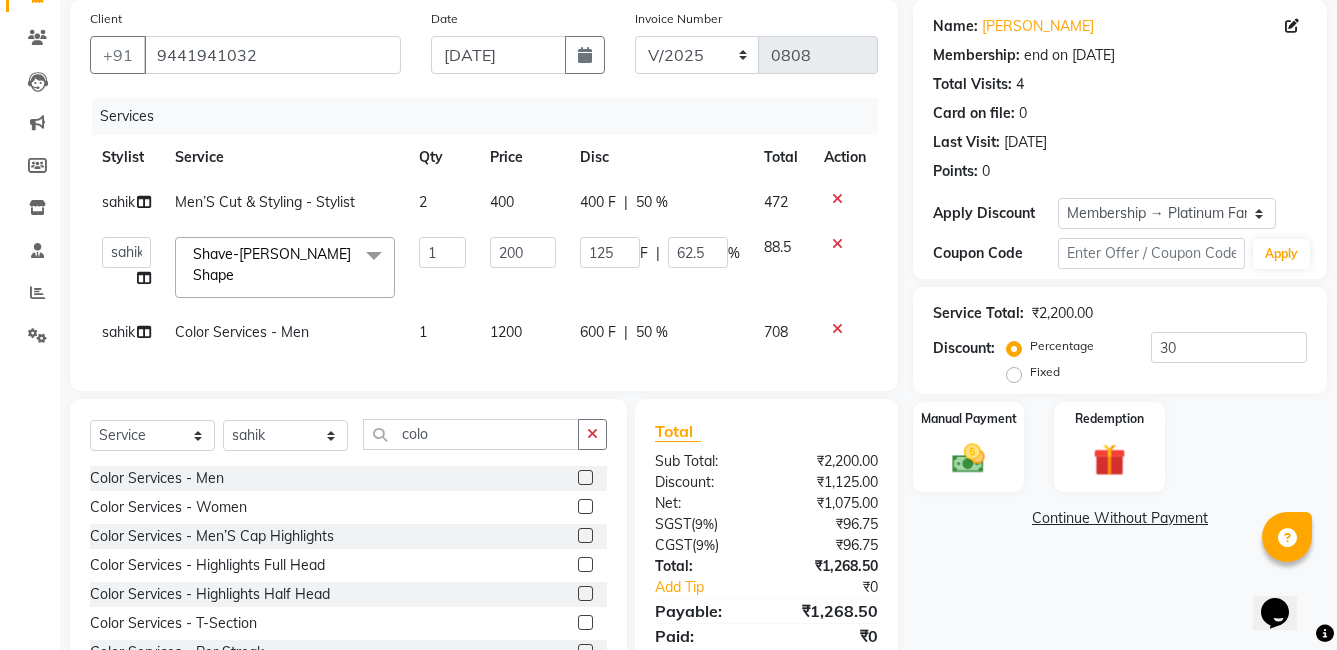 scroll, scrollTop: 230, scrollLeft: 0, axis: vertical 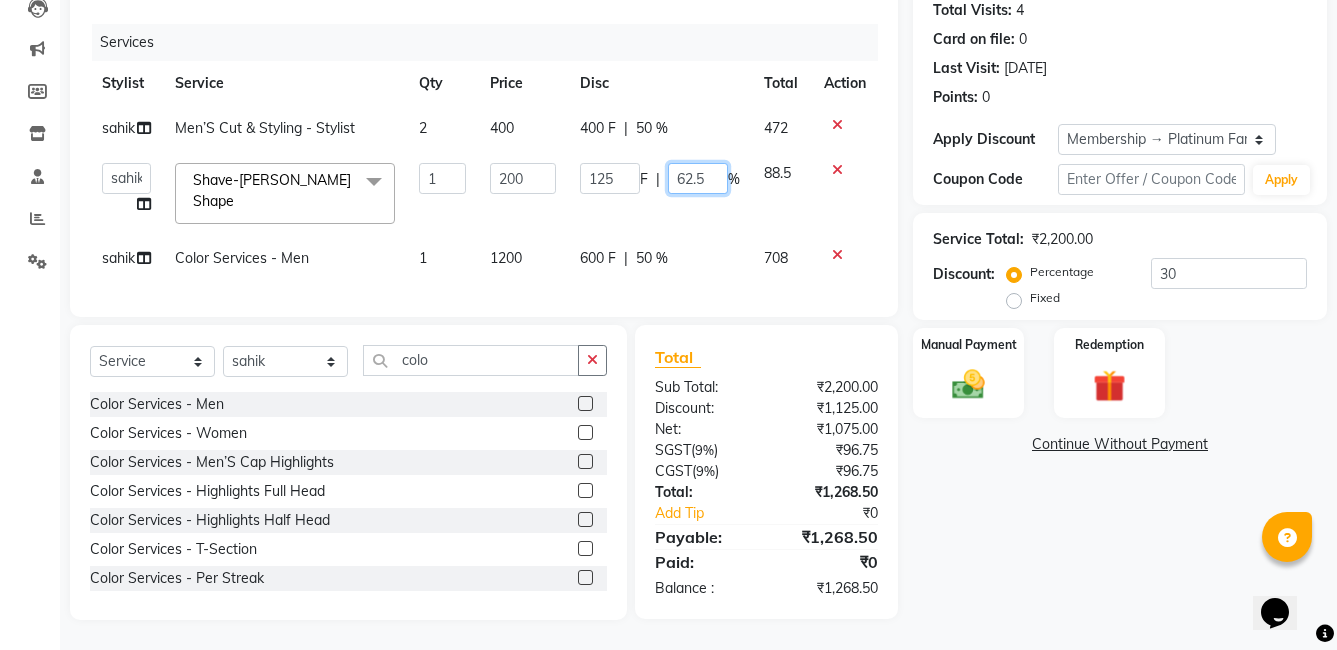 click on "62.5" 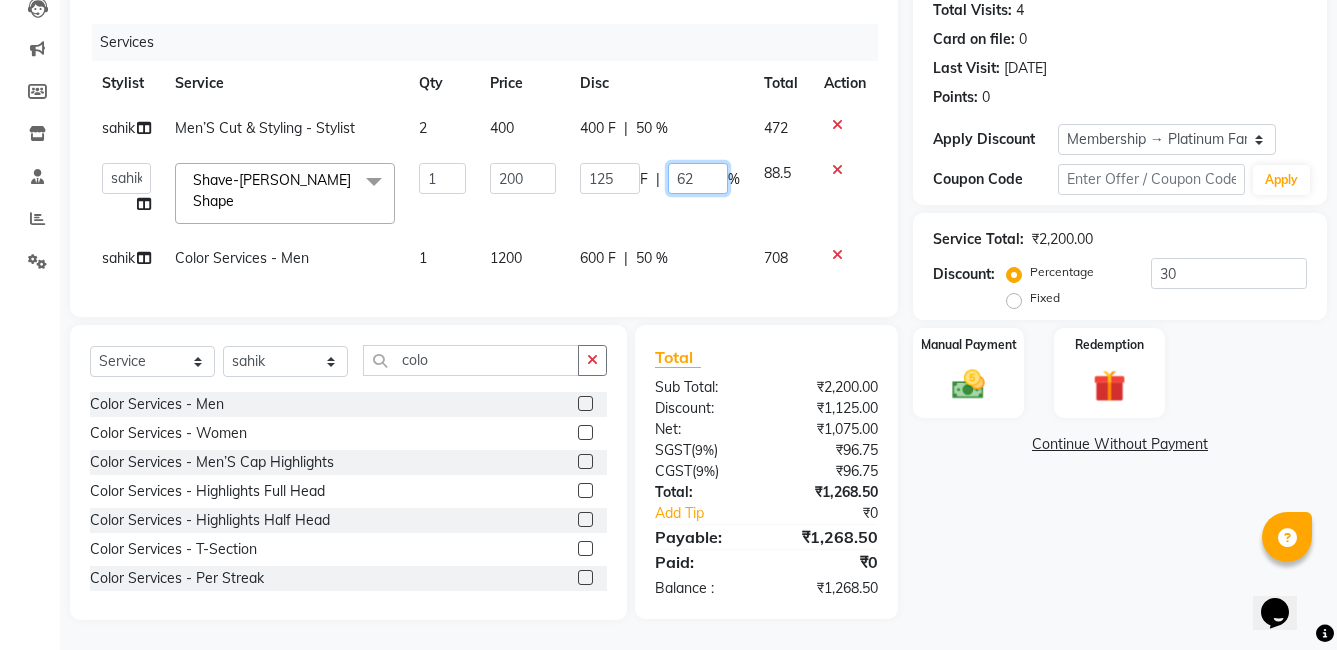 type on "6" 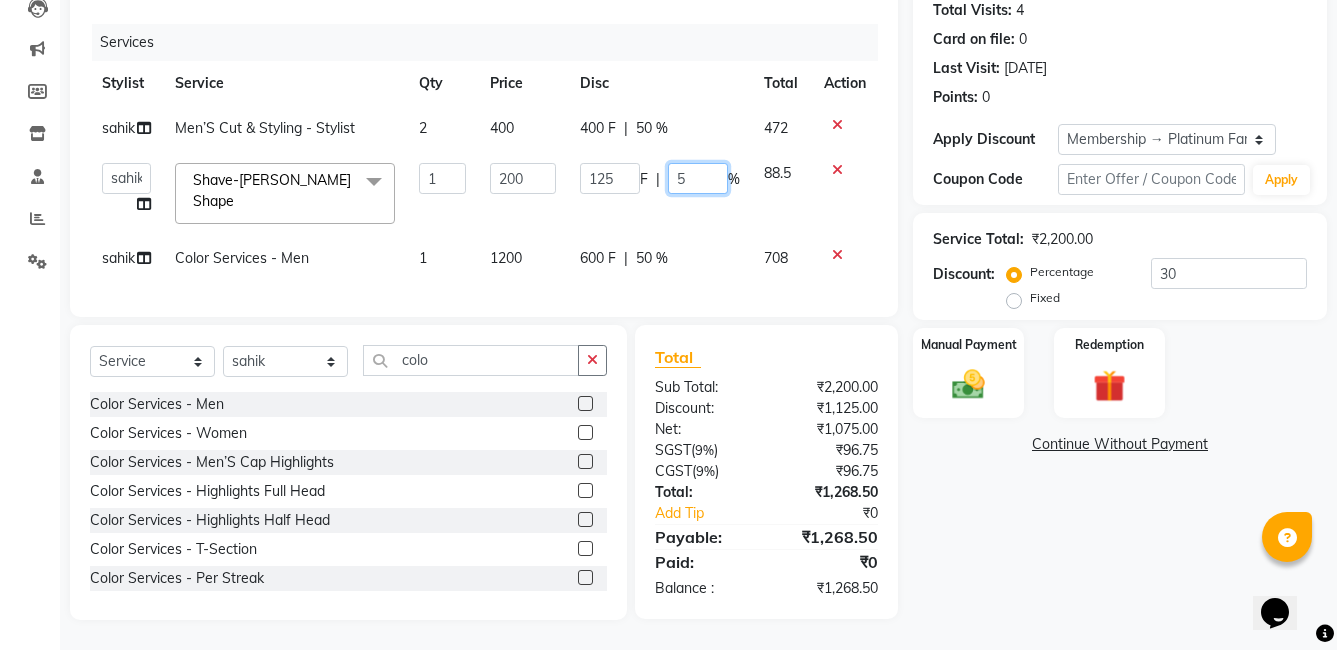 type on "50" 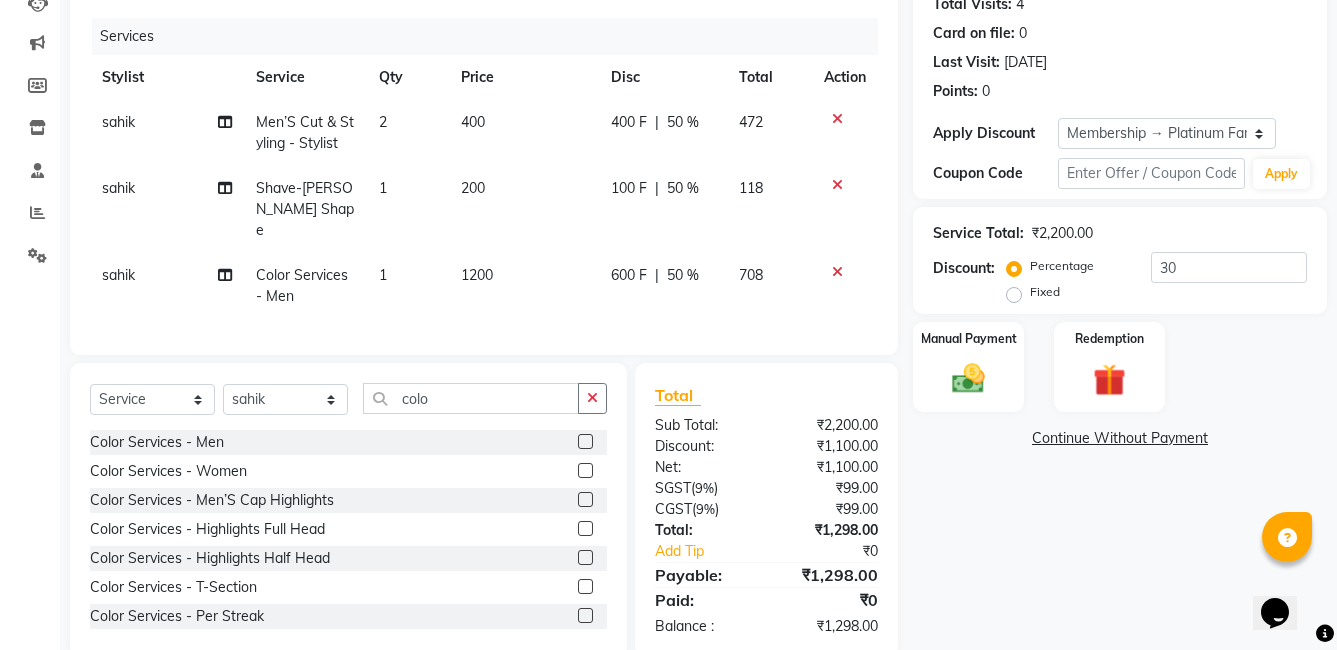click on "600 F | 50 %" 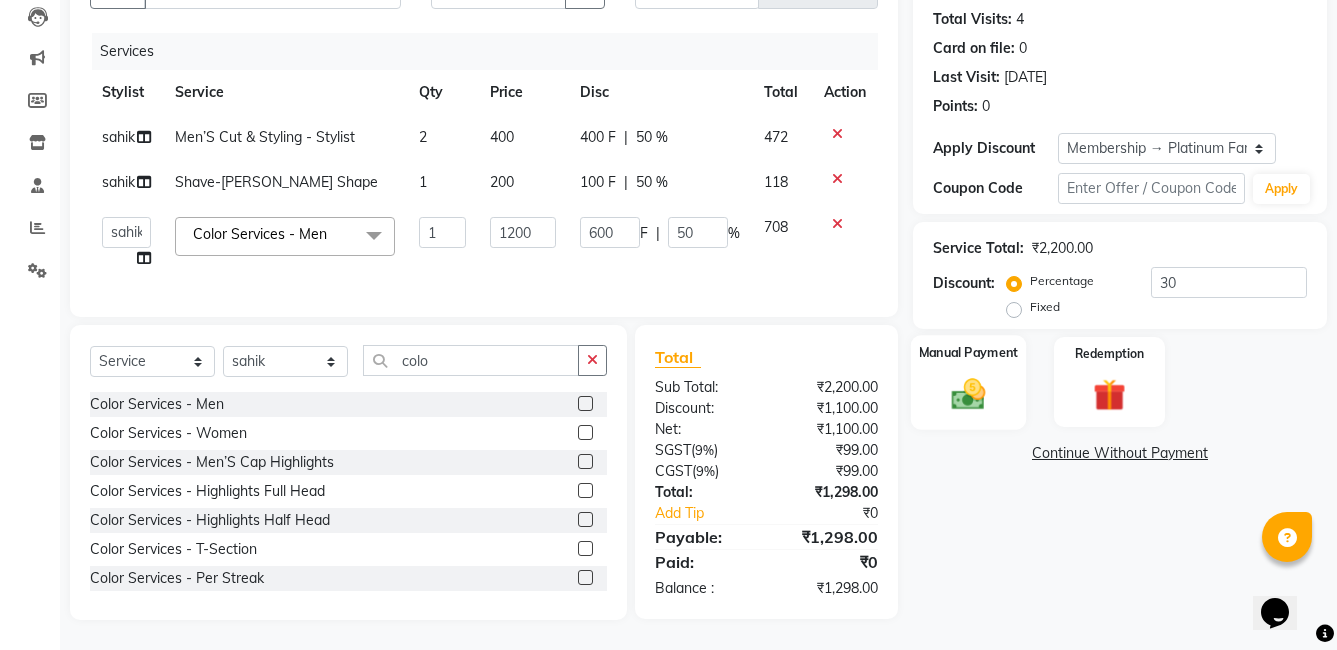 click 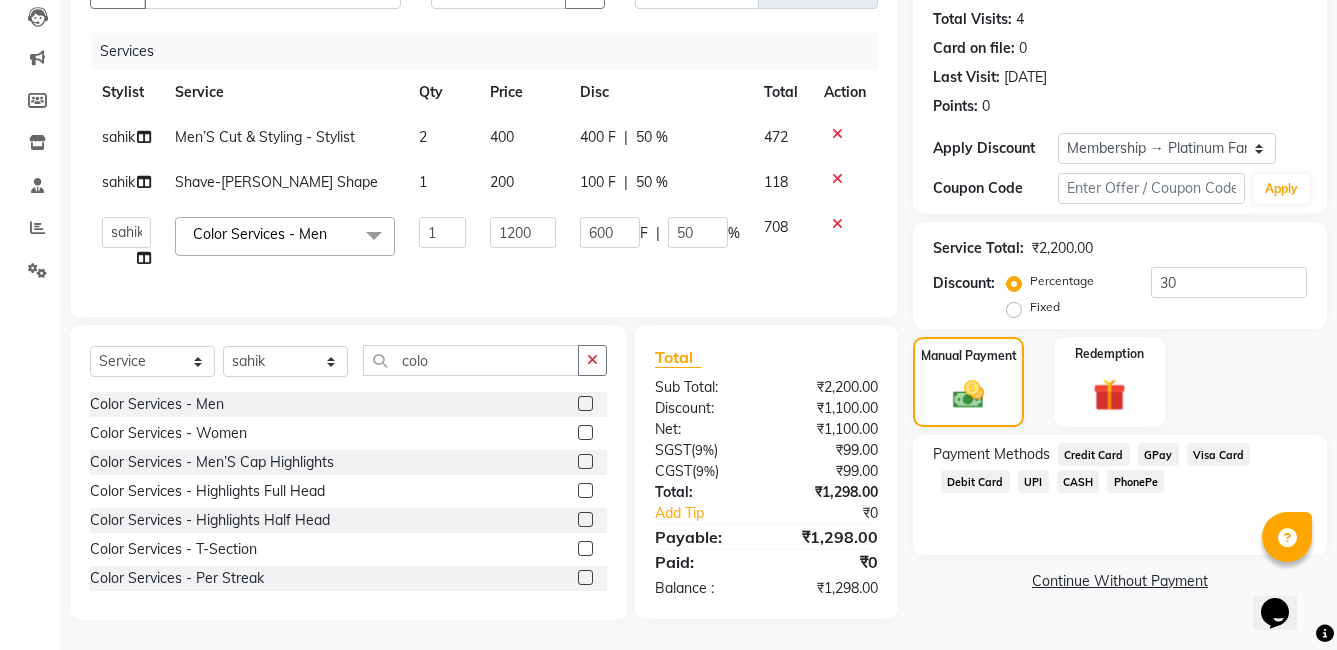 click on "PhonePe" 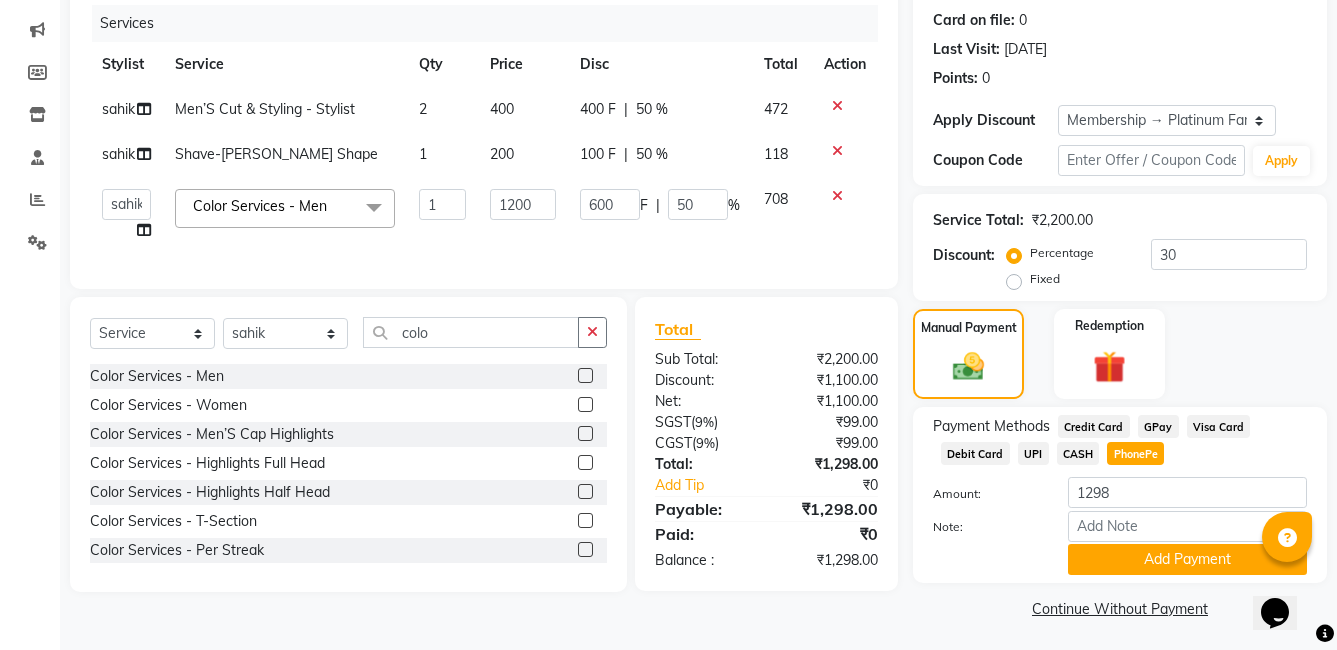 scroll, scrollTop: 247, scrollLeft: 0, axis: vertical 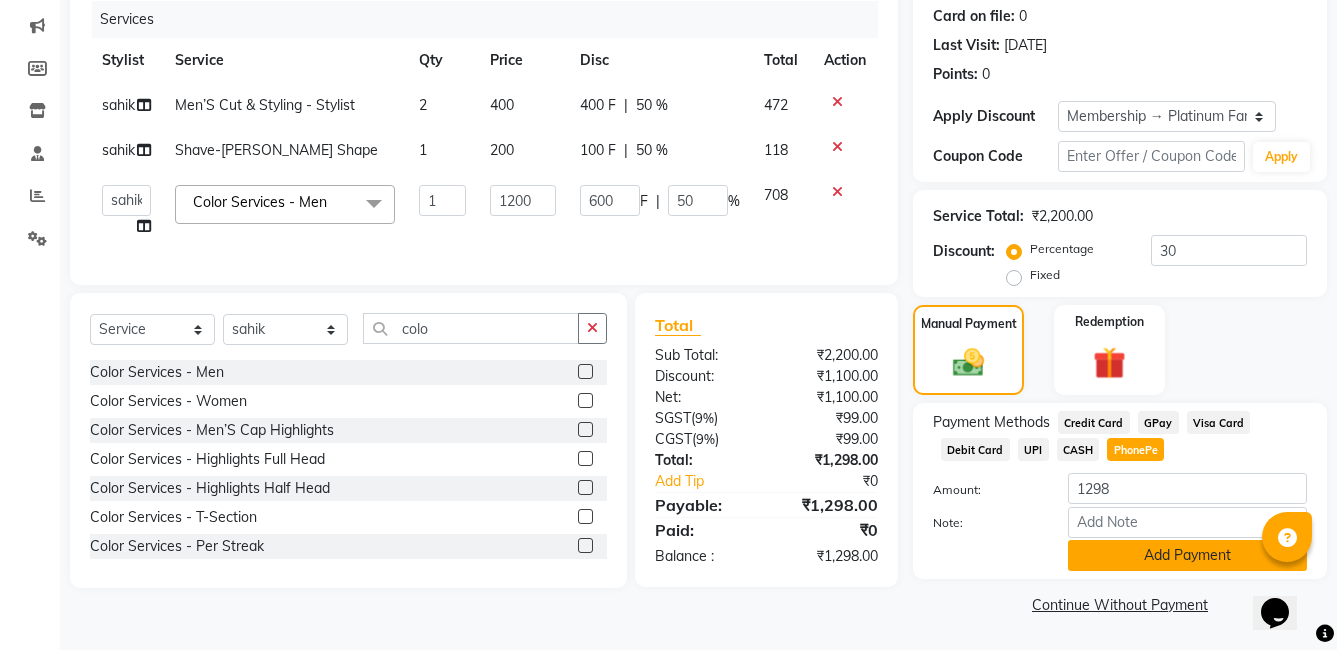 click on "Add Payment" 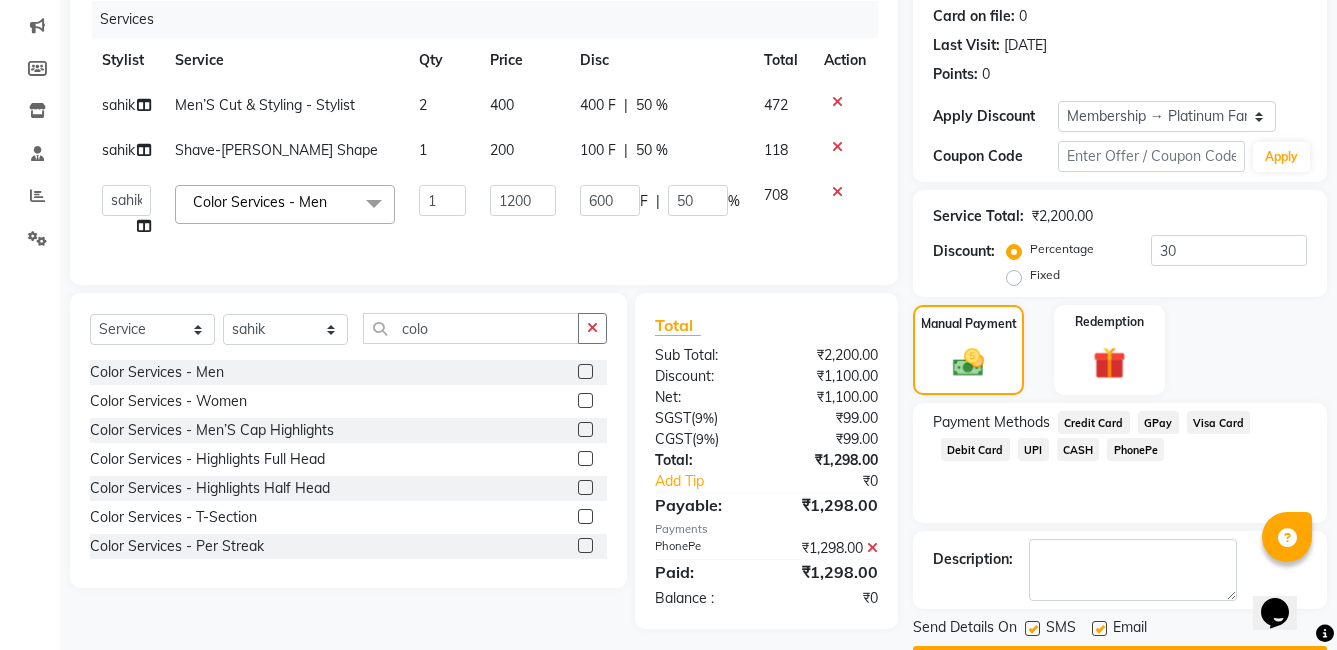 scroll, scrollTop: 304, scrollLeft: 0, axis: vertical 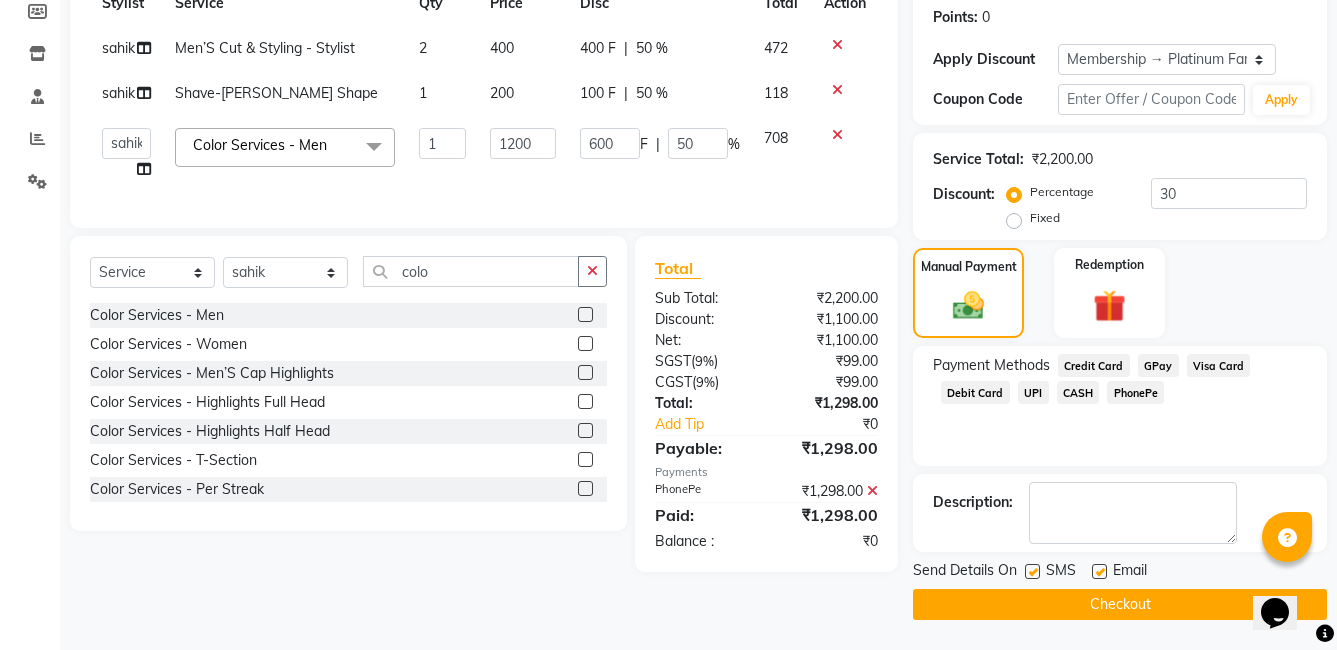 click 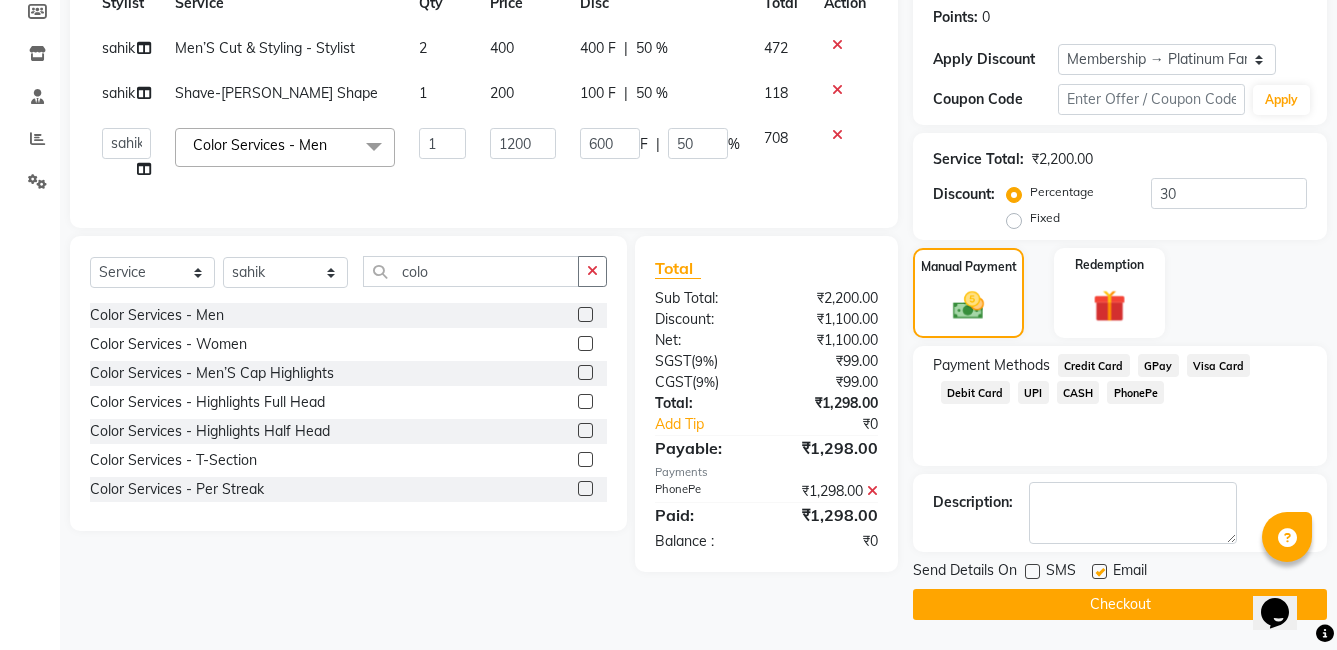 click 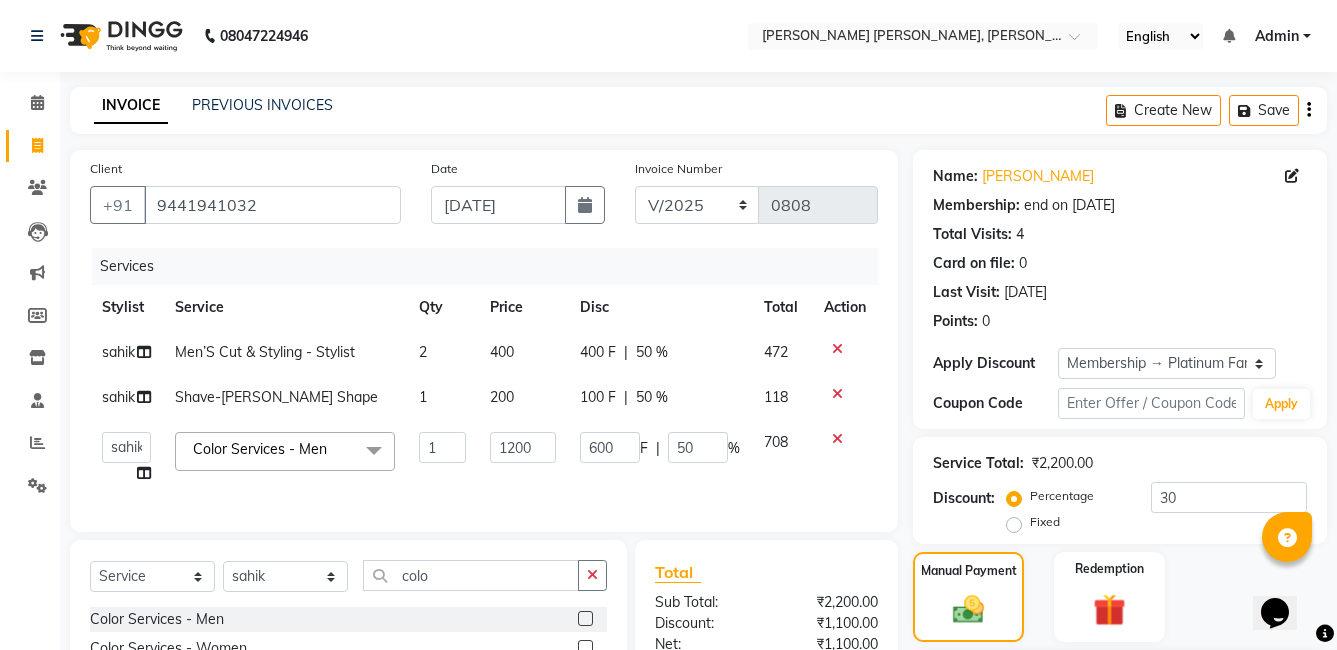 scroll, scrollTop: 304, scrollLeft: 0, axis: vertical 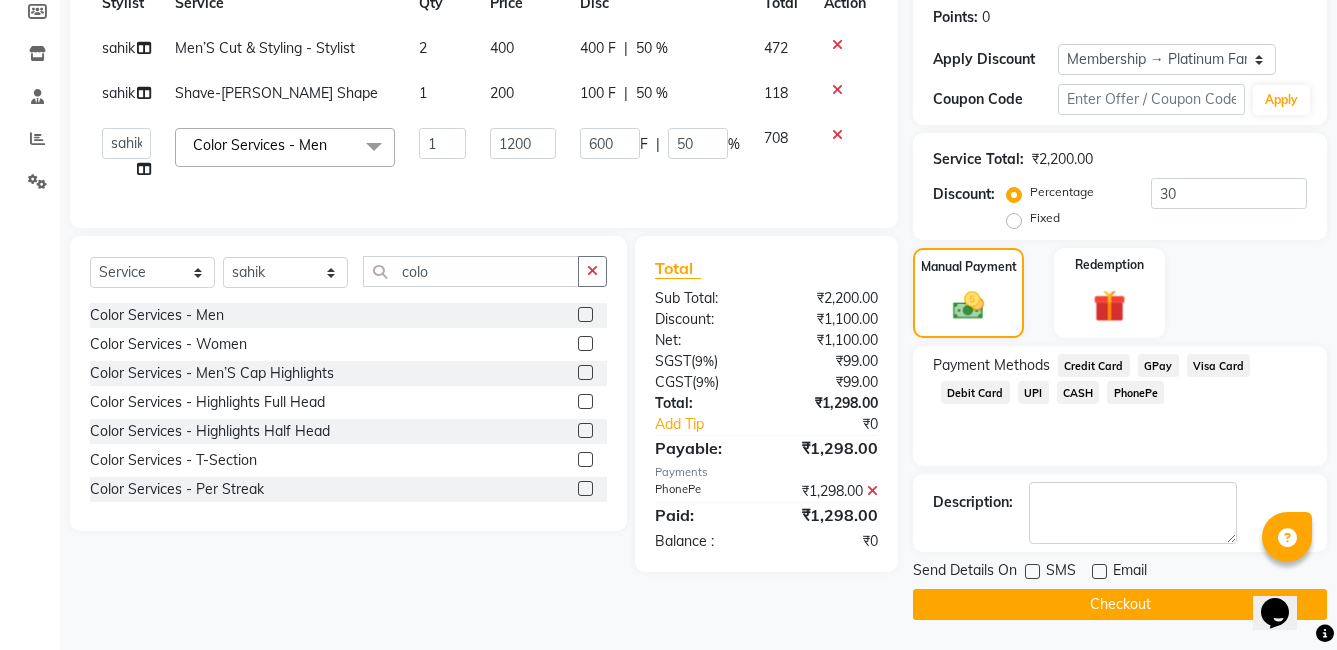 click on "Checkout" 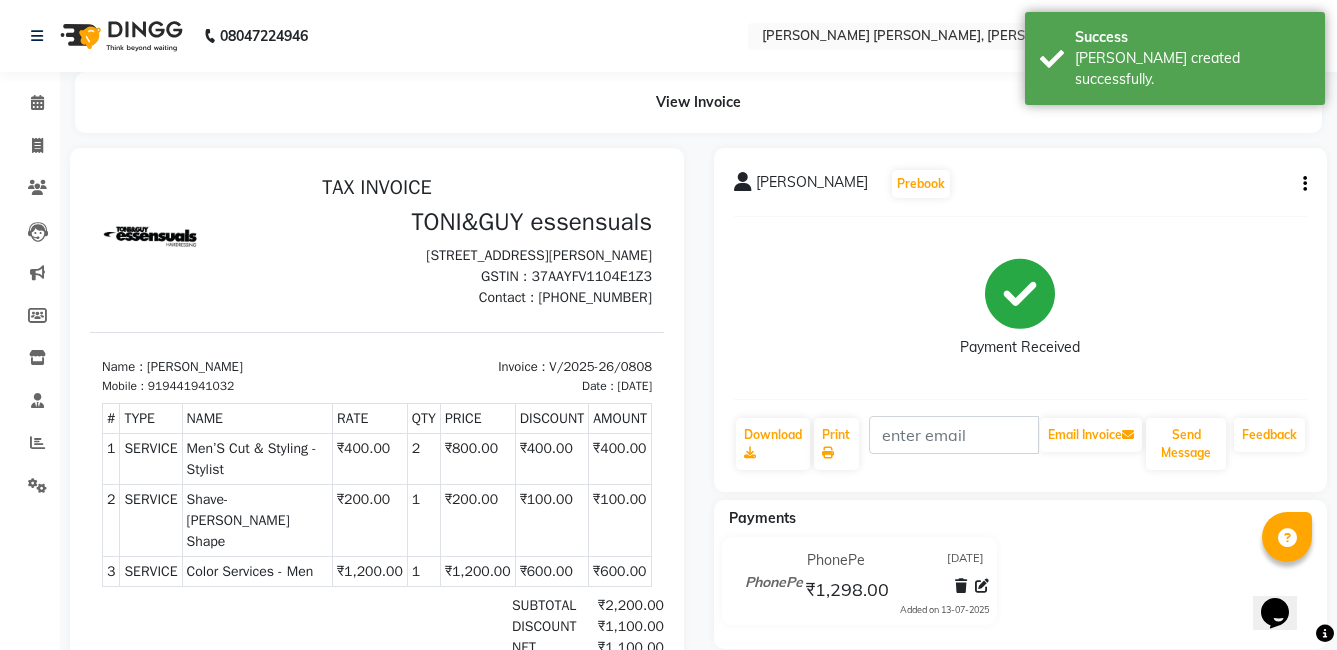 scroll, scrollTop: 0, scrollLeft: 0, axis: both 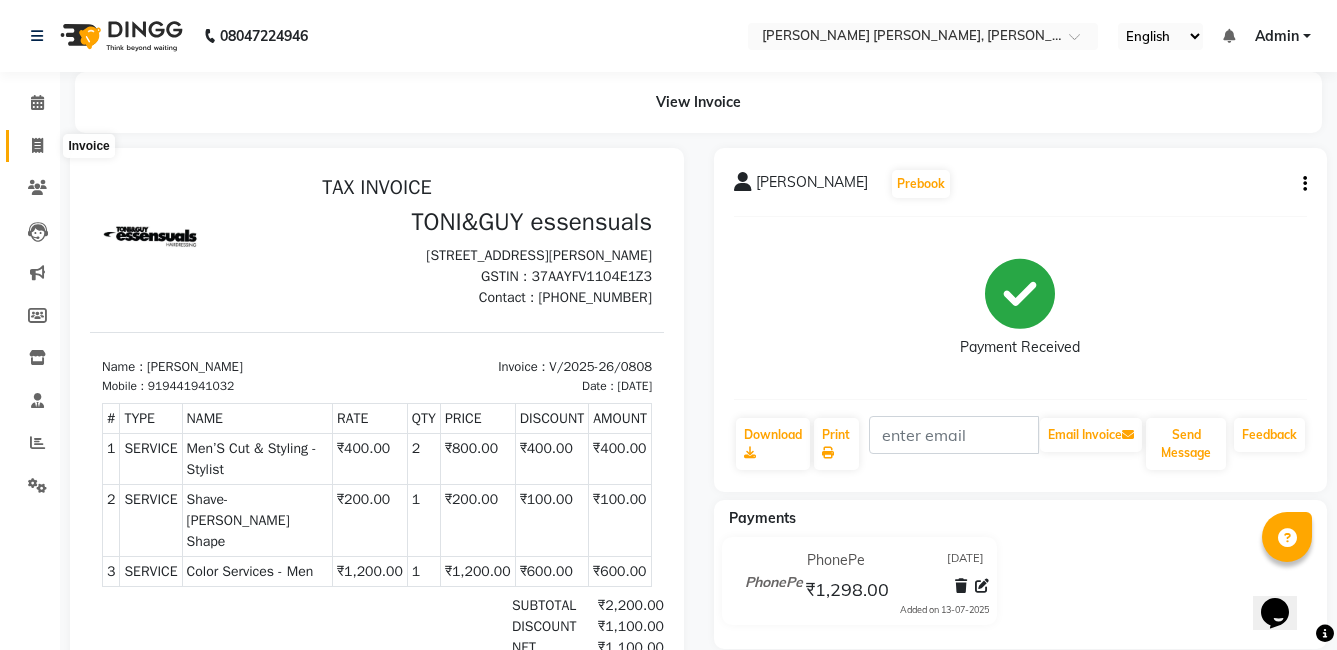 click 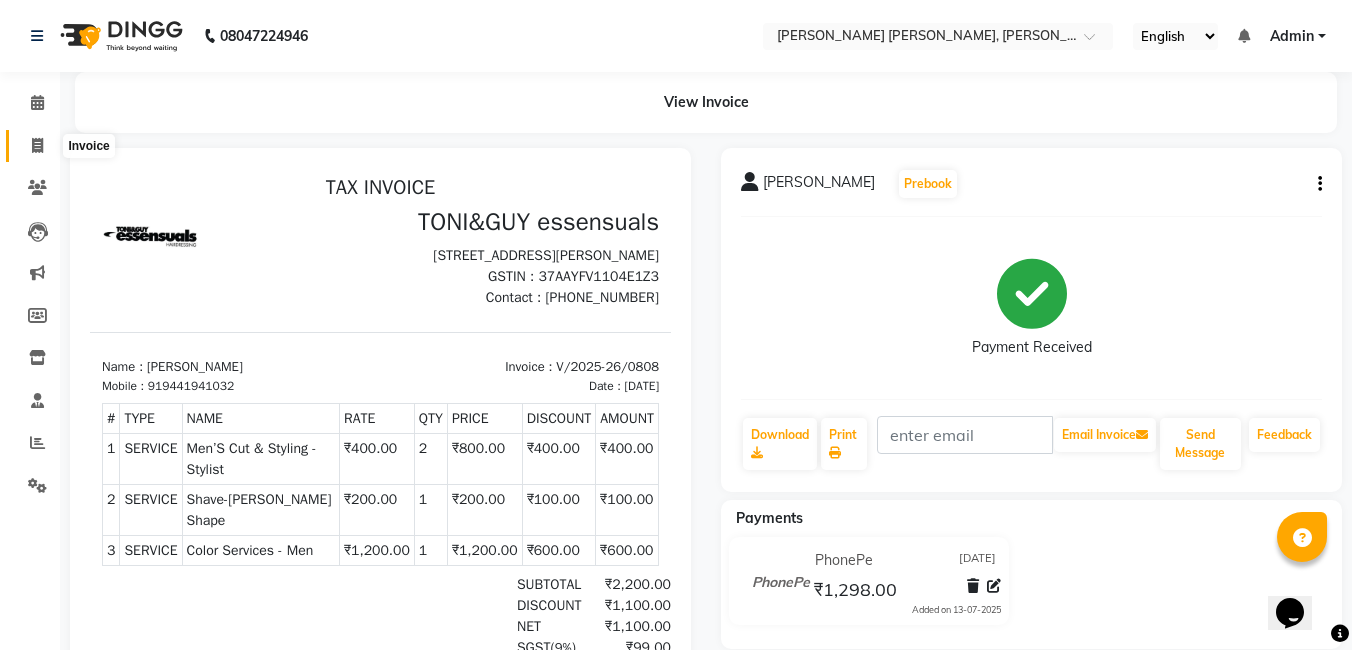 select on "service" 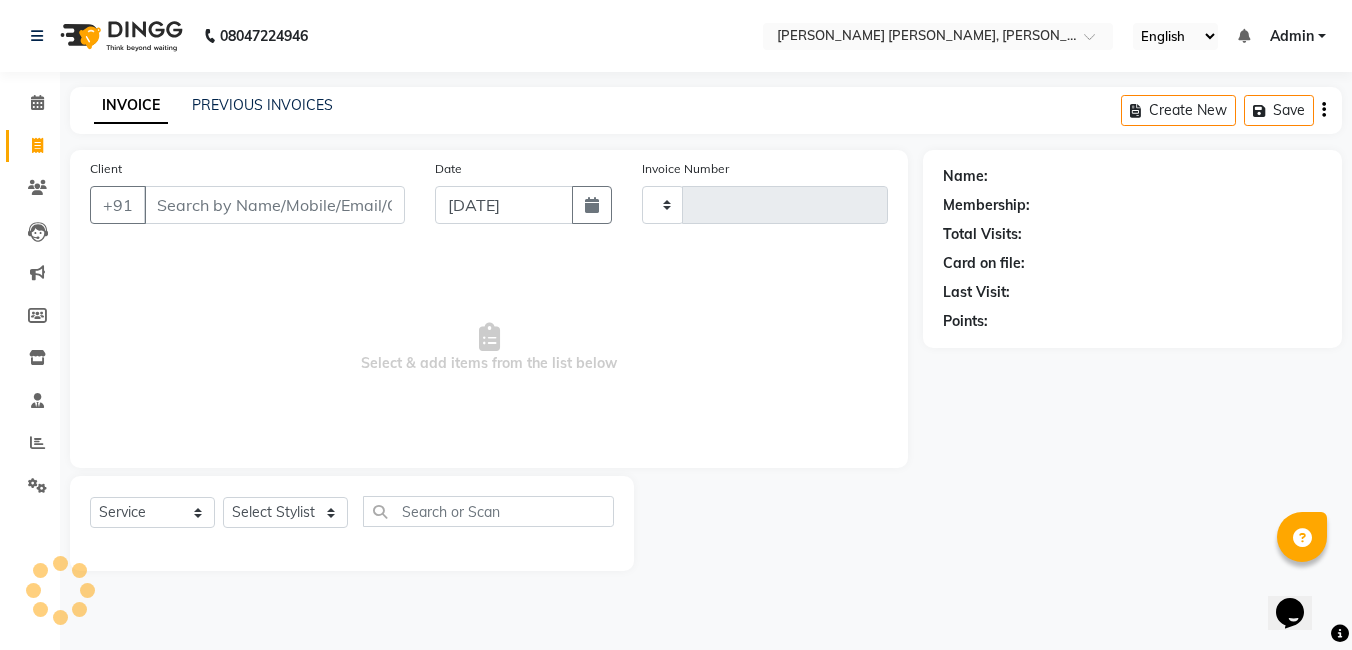 type on "0809" 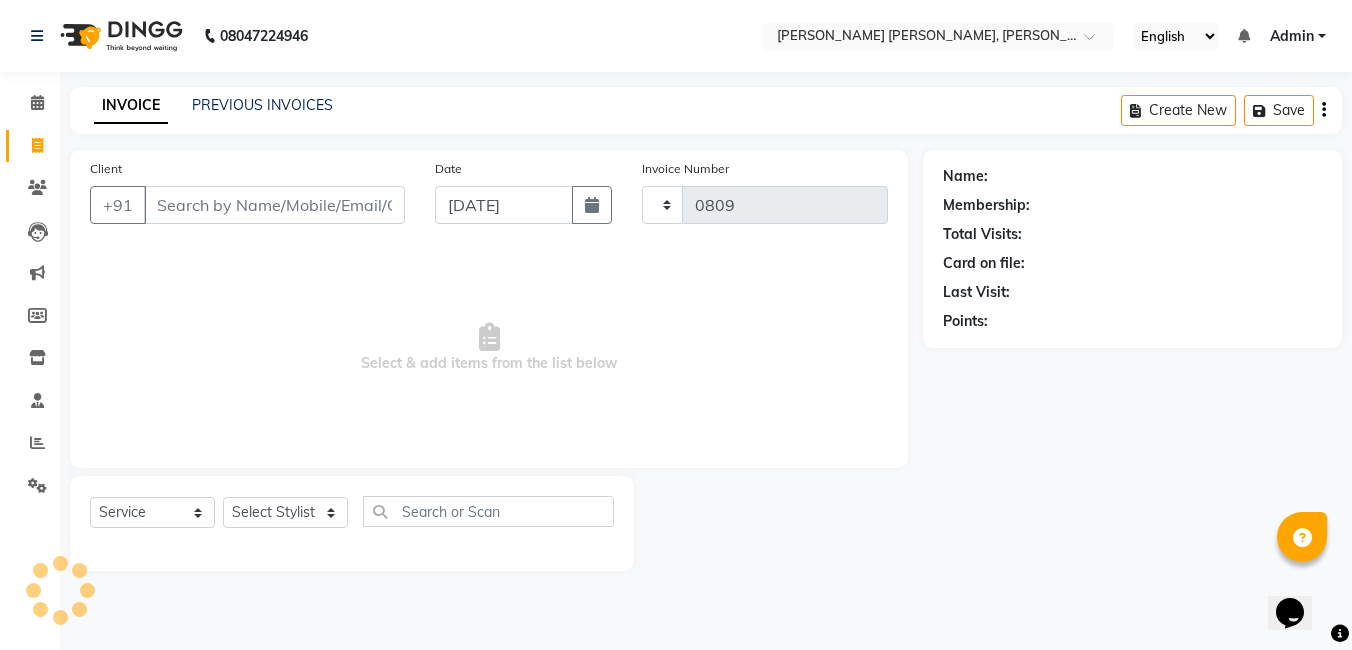 select on "7150" 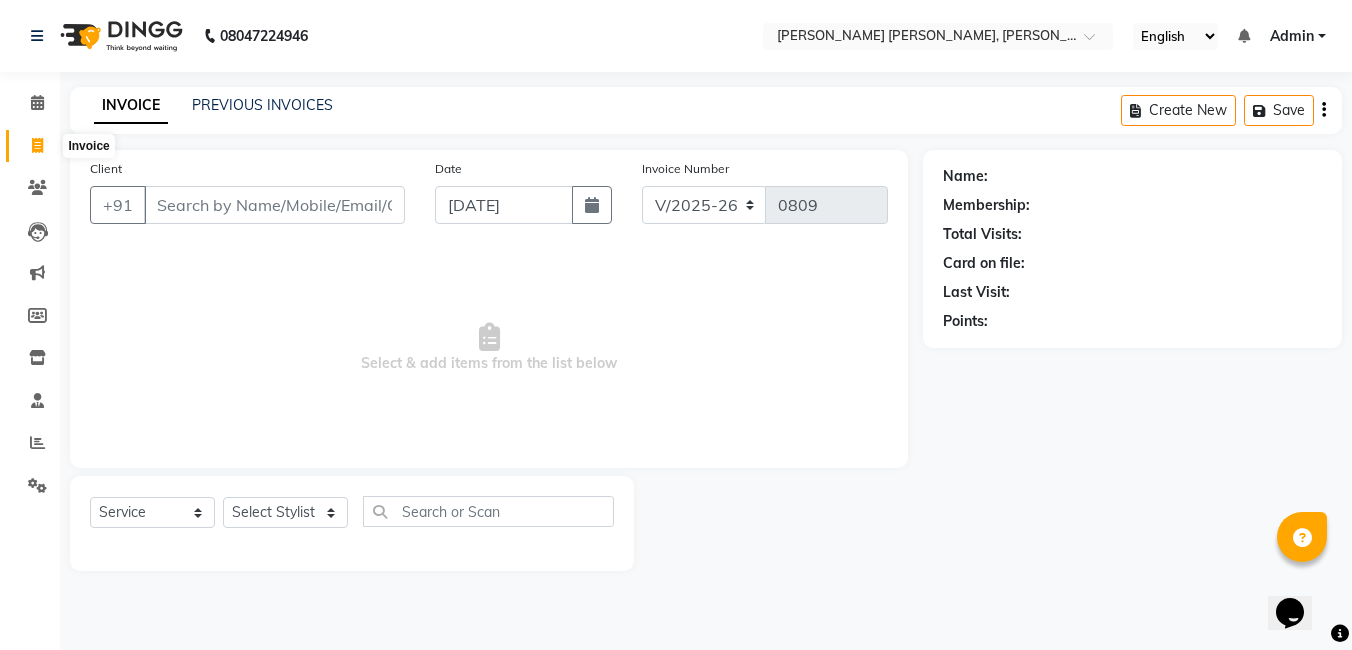 click 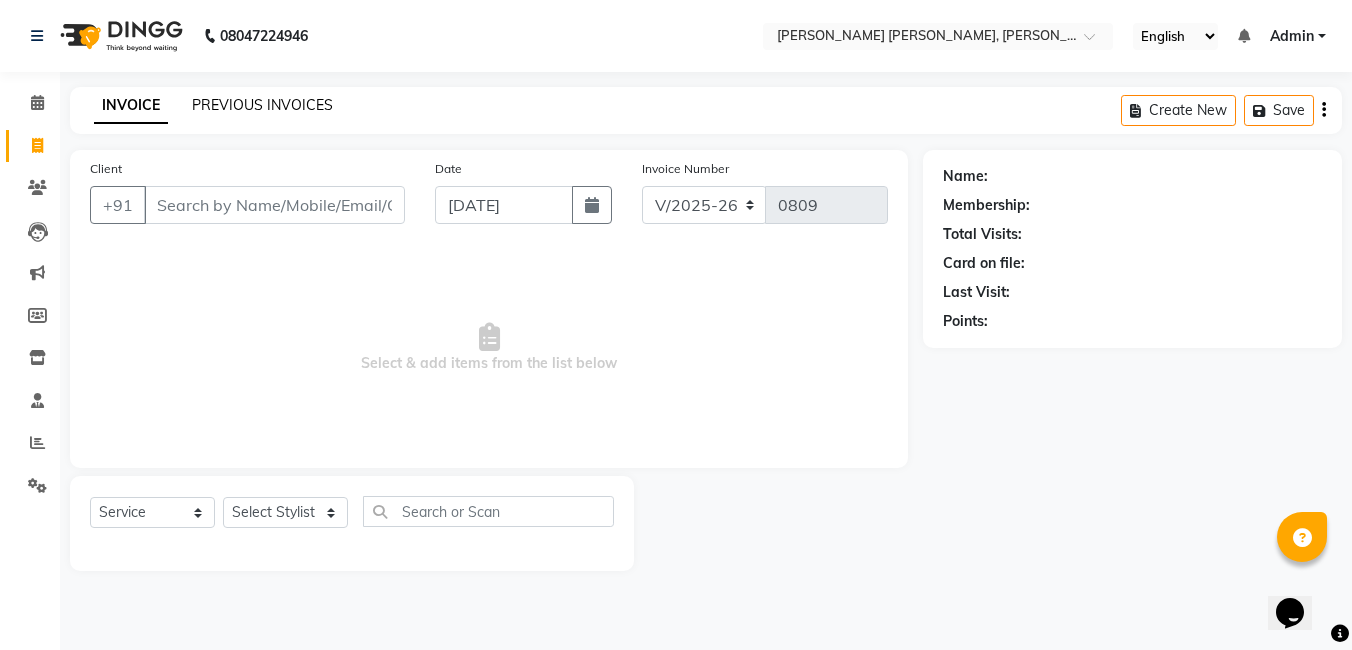 click on "PREVIOUS INVOICES" 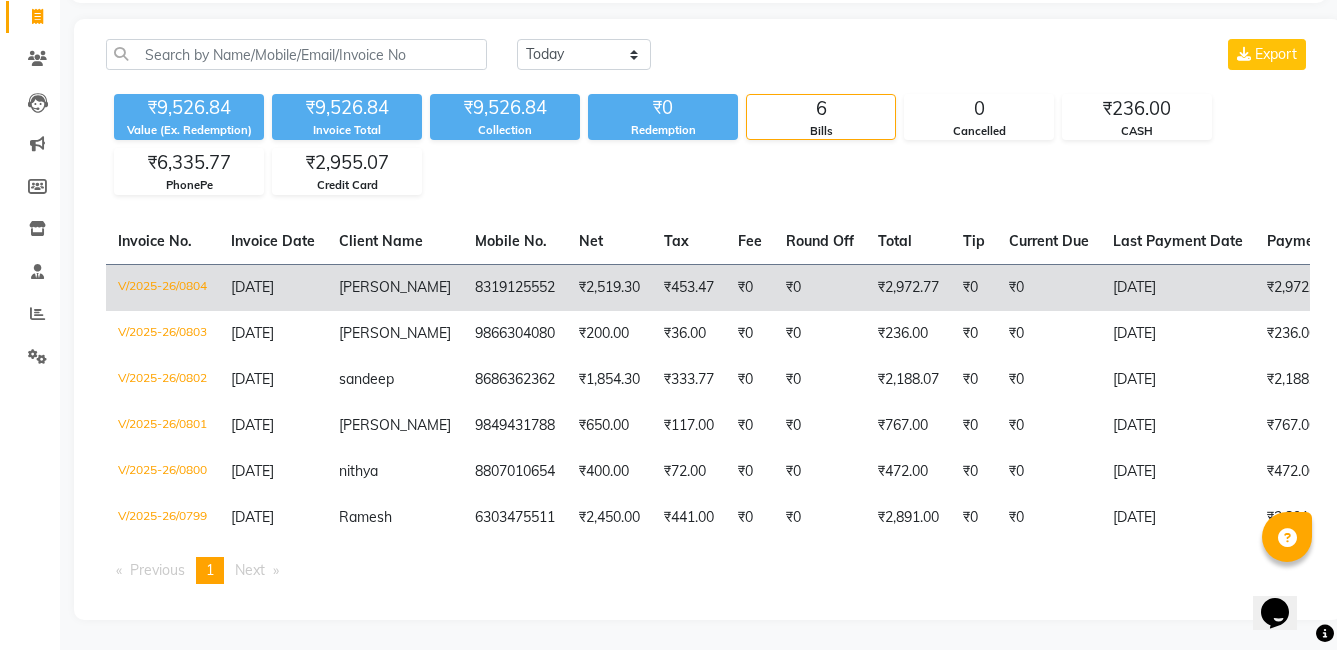 scroll, scrollTop: 144, scrollLeft: 0, axis: vertical 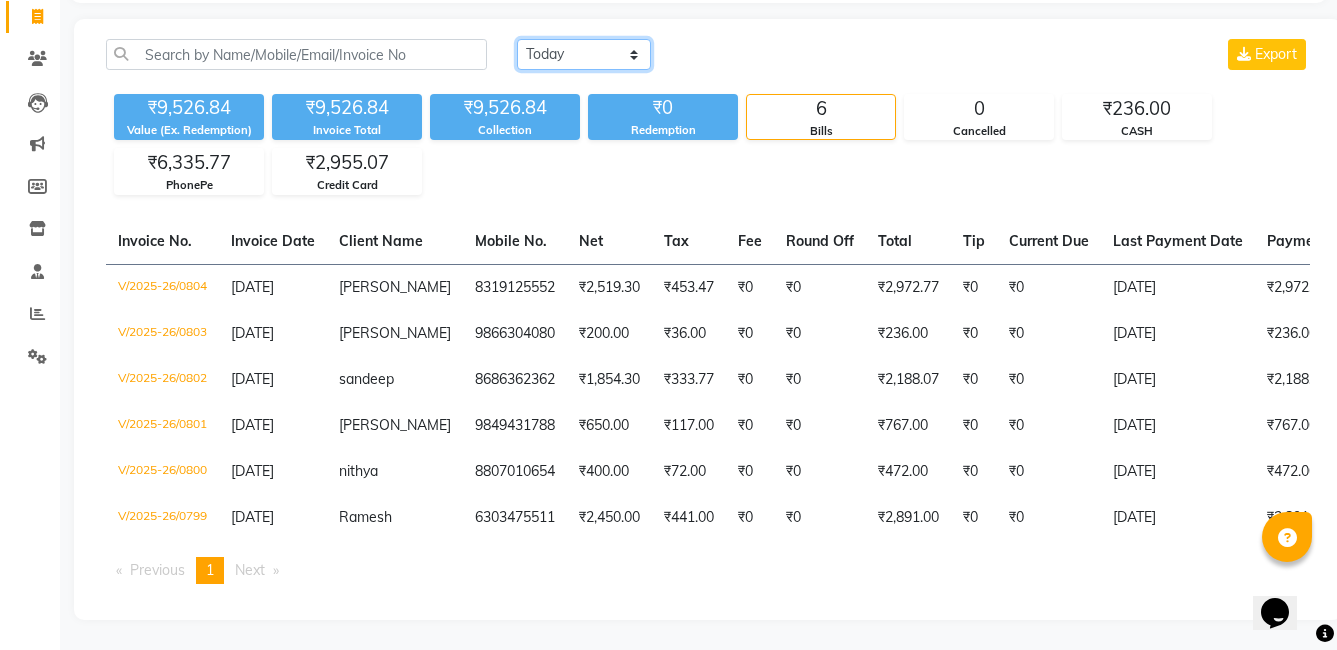 click on "[DATE] [DATE] Custom Range" 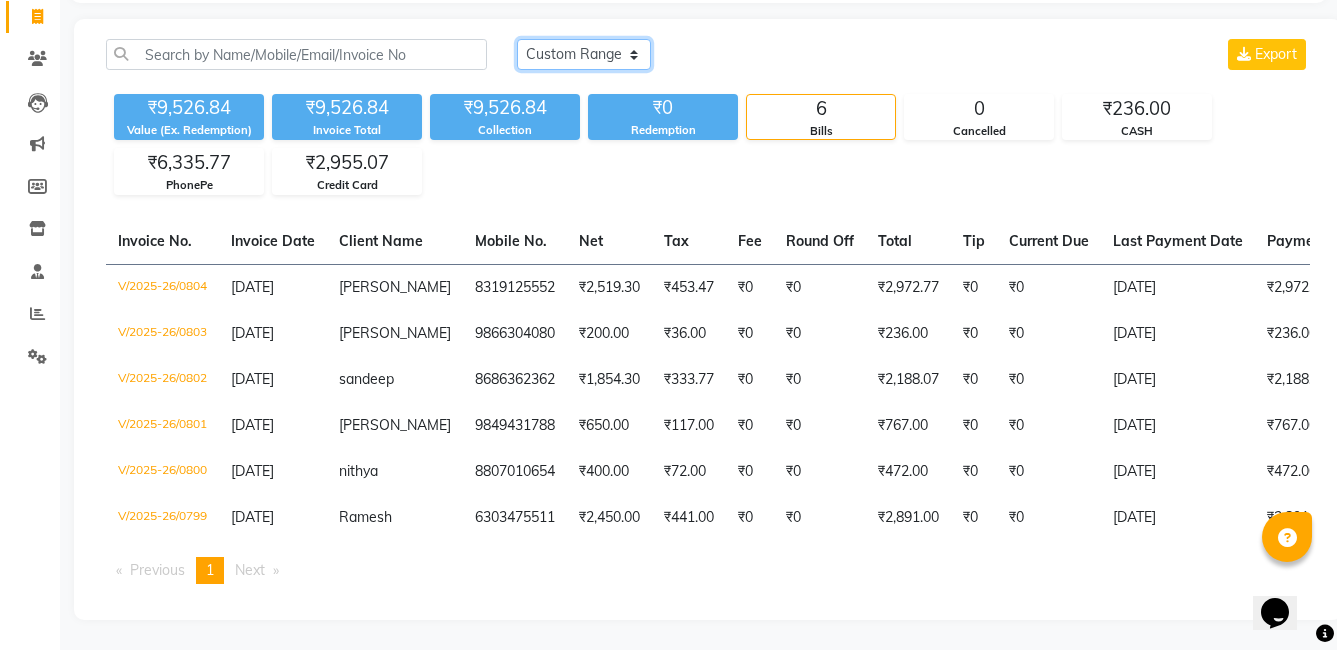 click on "[DATE] [DATE] Custom Range" 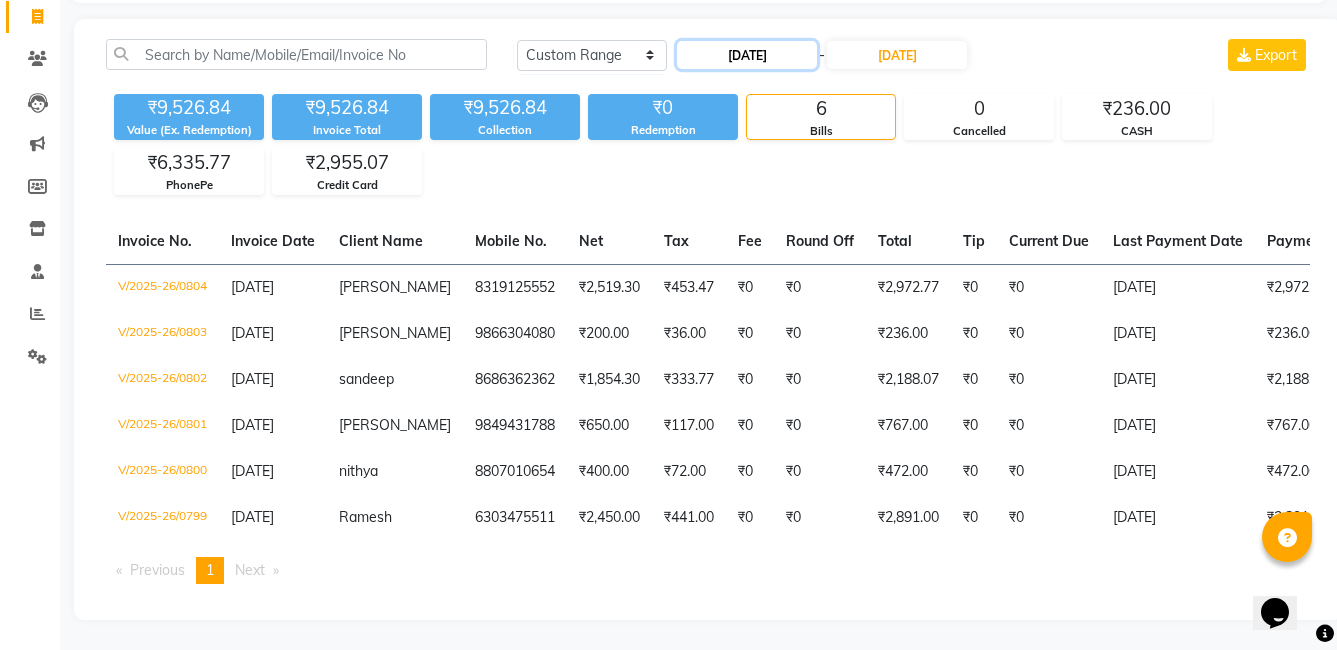 click on "[DATE]" 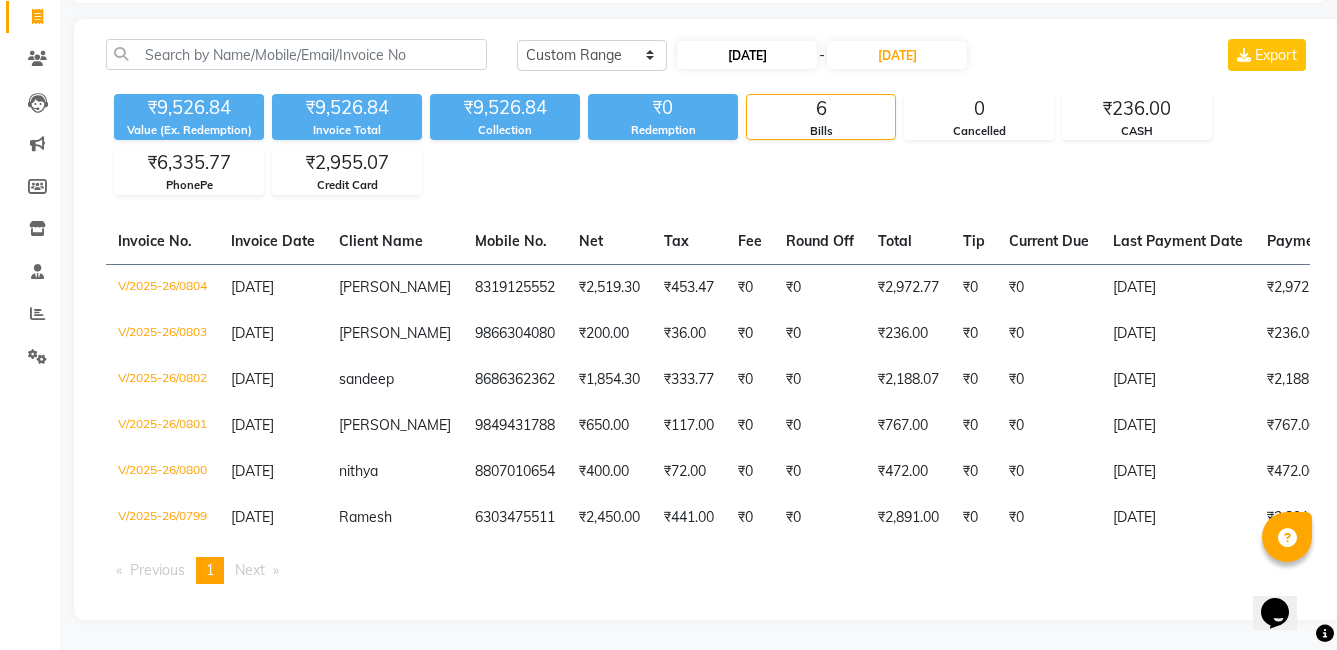 select on "7" 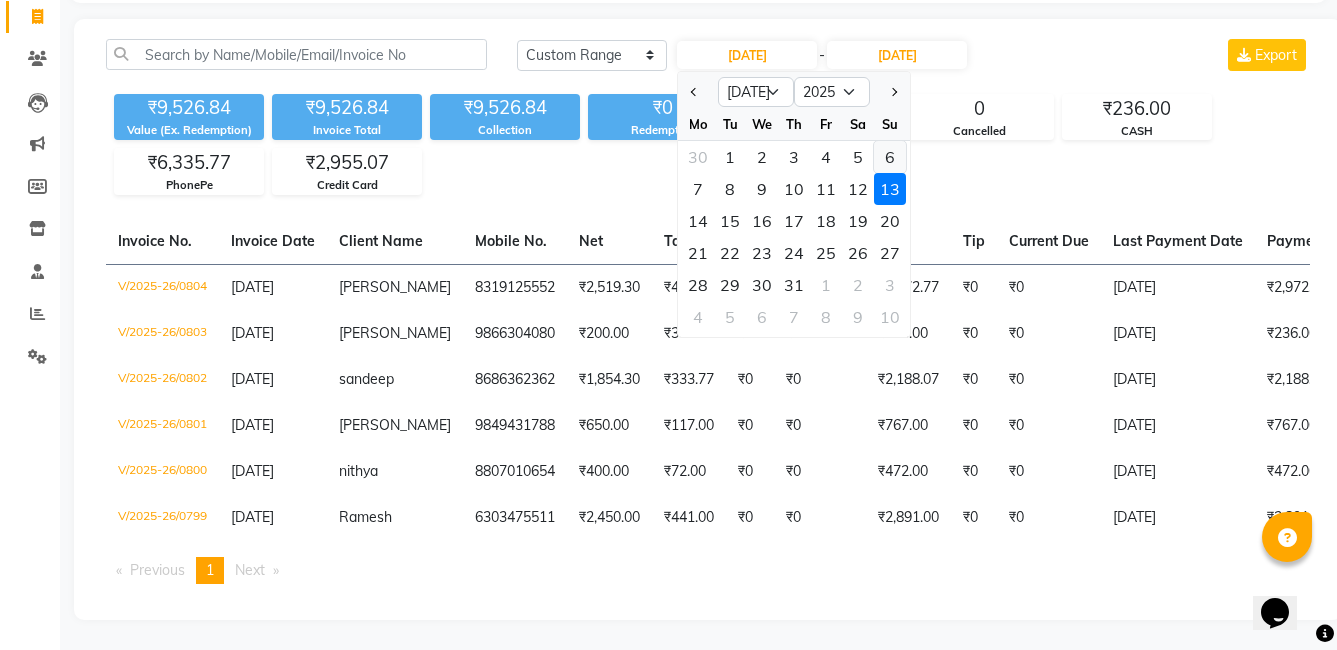 click on "6" 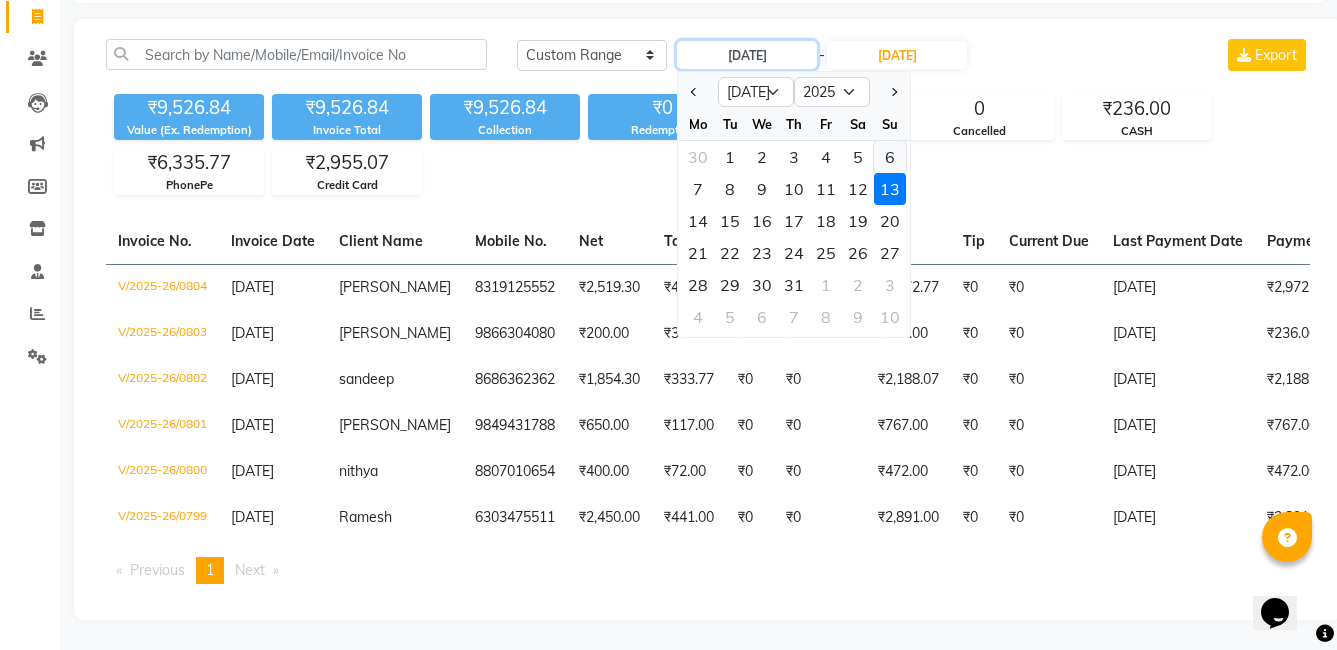 type on "[DATE]" 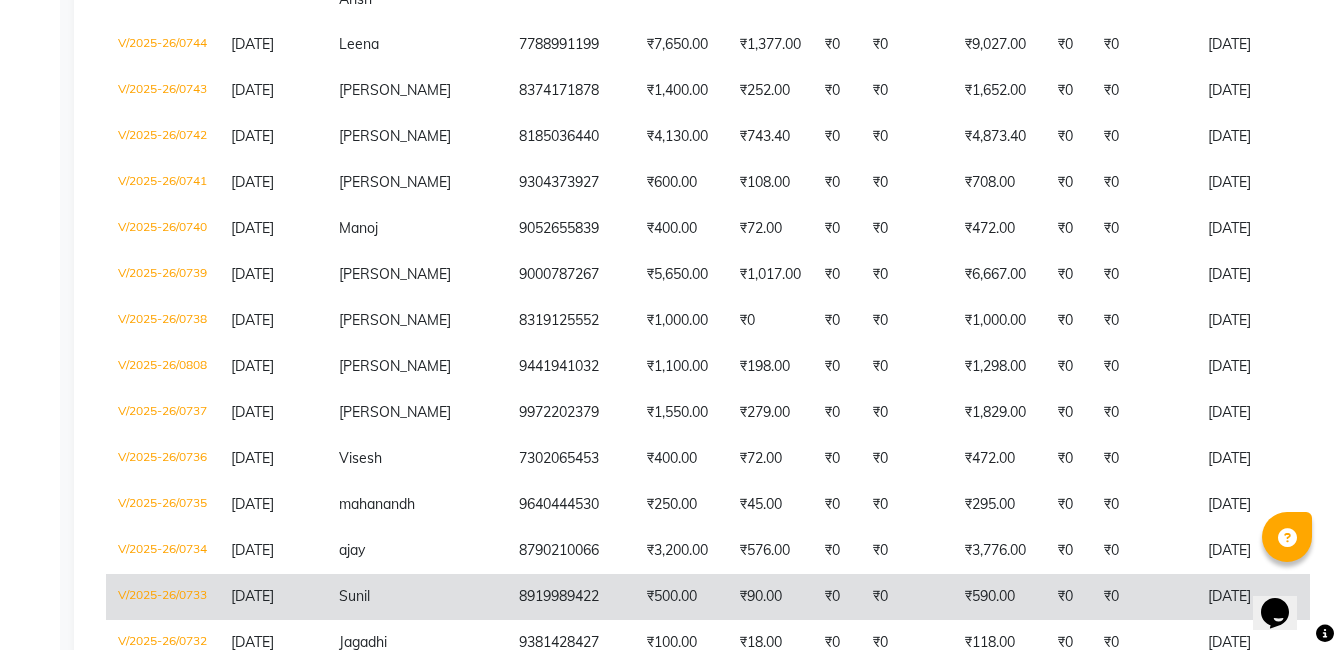 scroll, scrollTop: 3272, scrollLeft: 0, axis: vertical 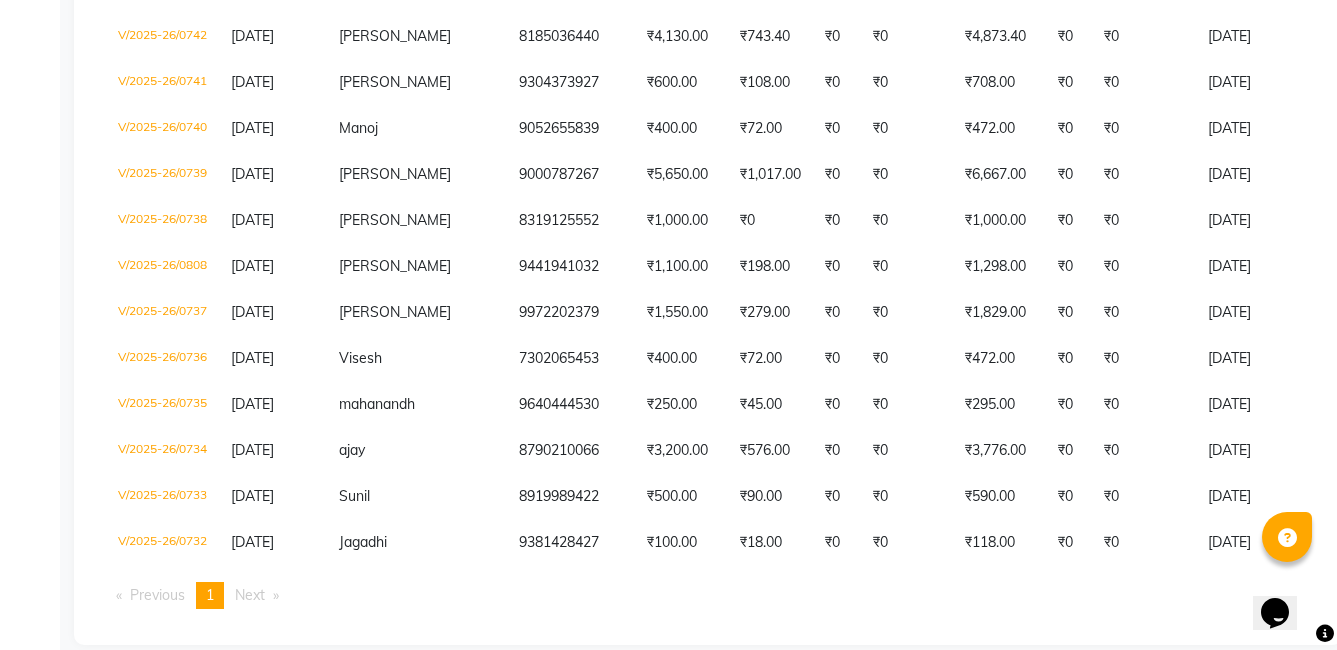 click on "Next  page" at bounding box center (250, 595) 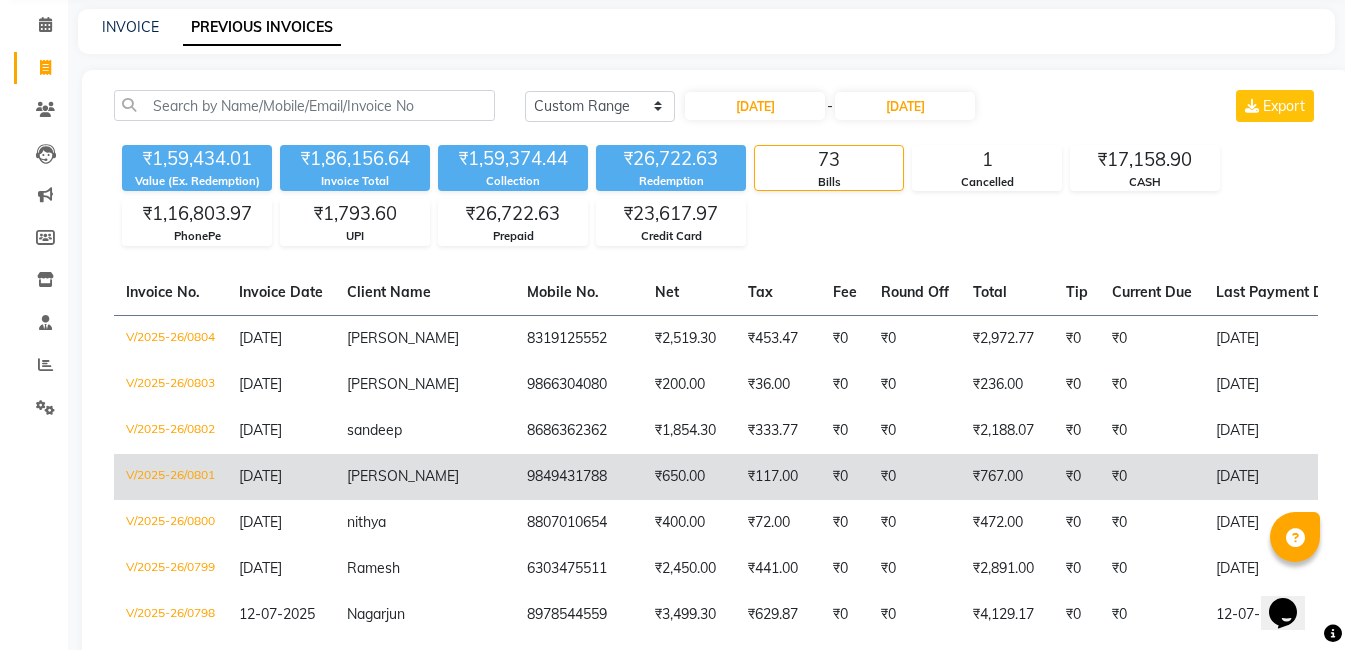 scroll, scrollTop: 0, scrollLeft: 0, axis: both 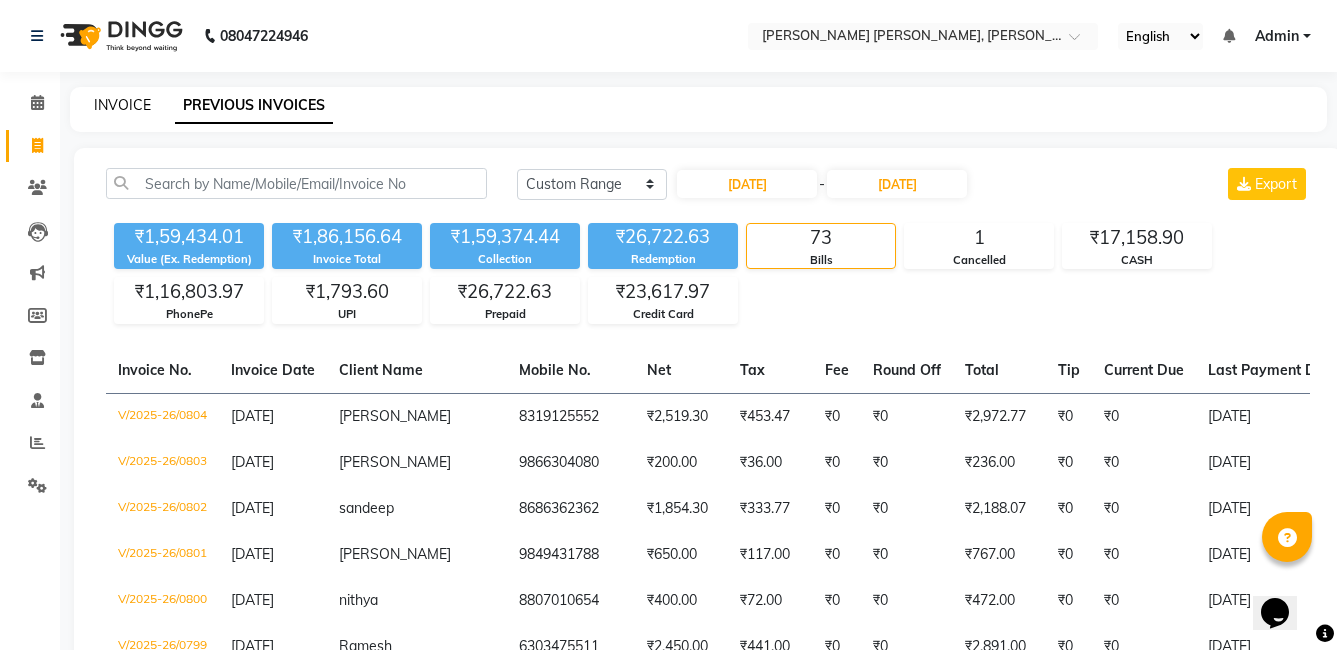 click on "INVOICE" 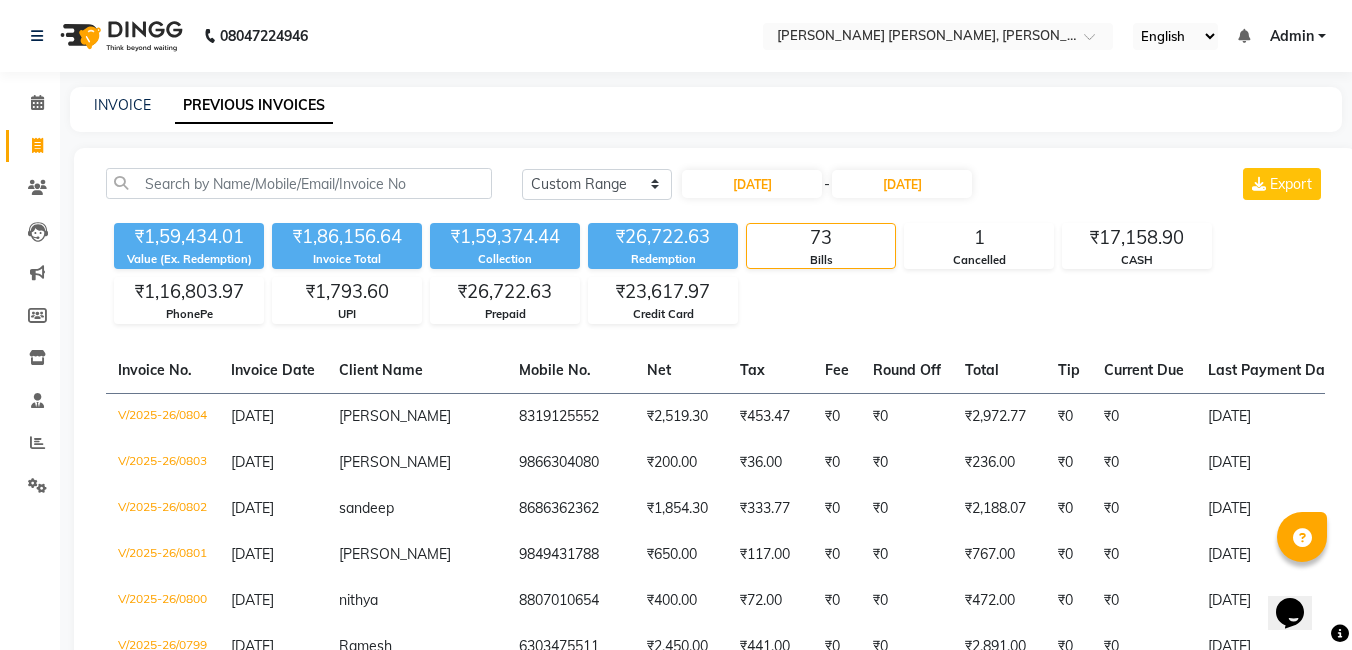 select on "7150" 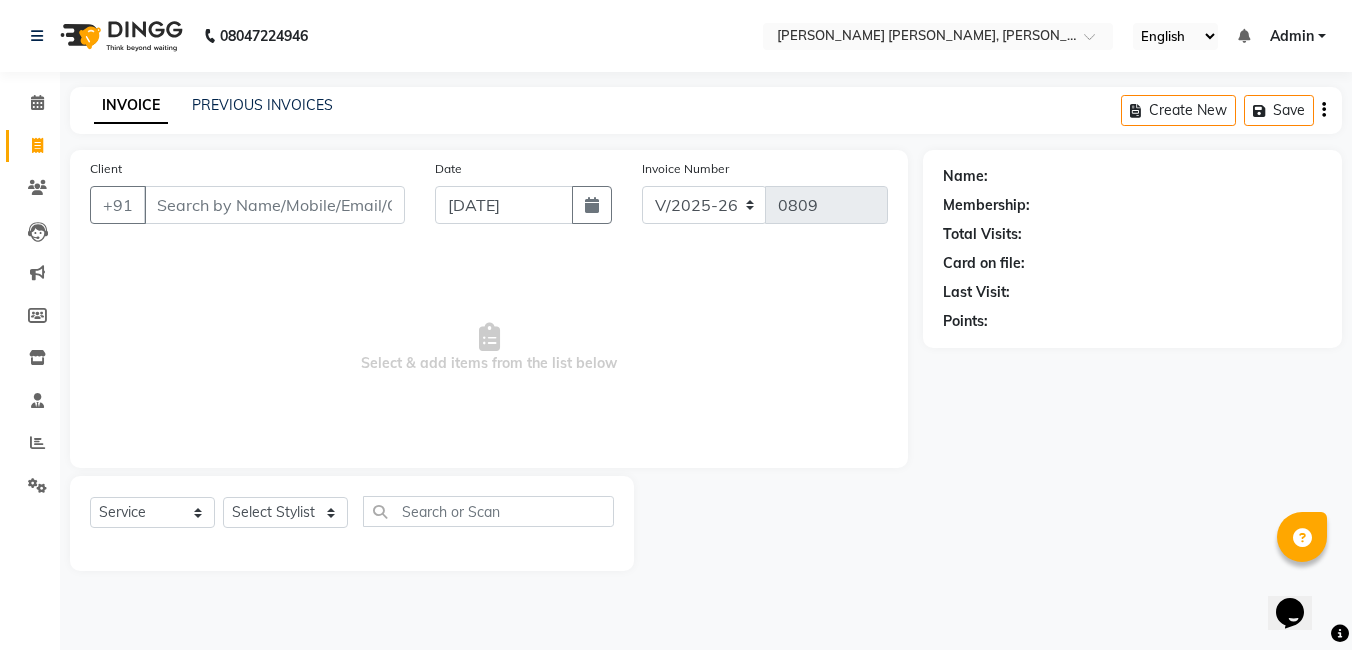 click on "Client" at bounding box center [274, 205] 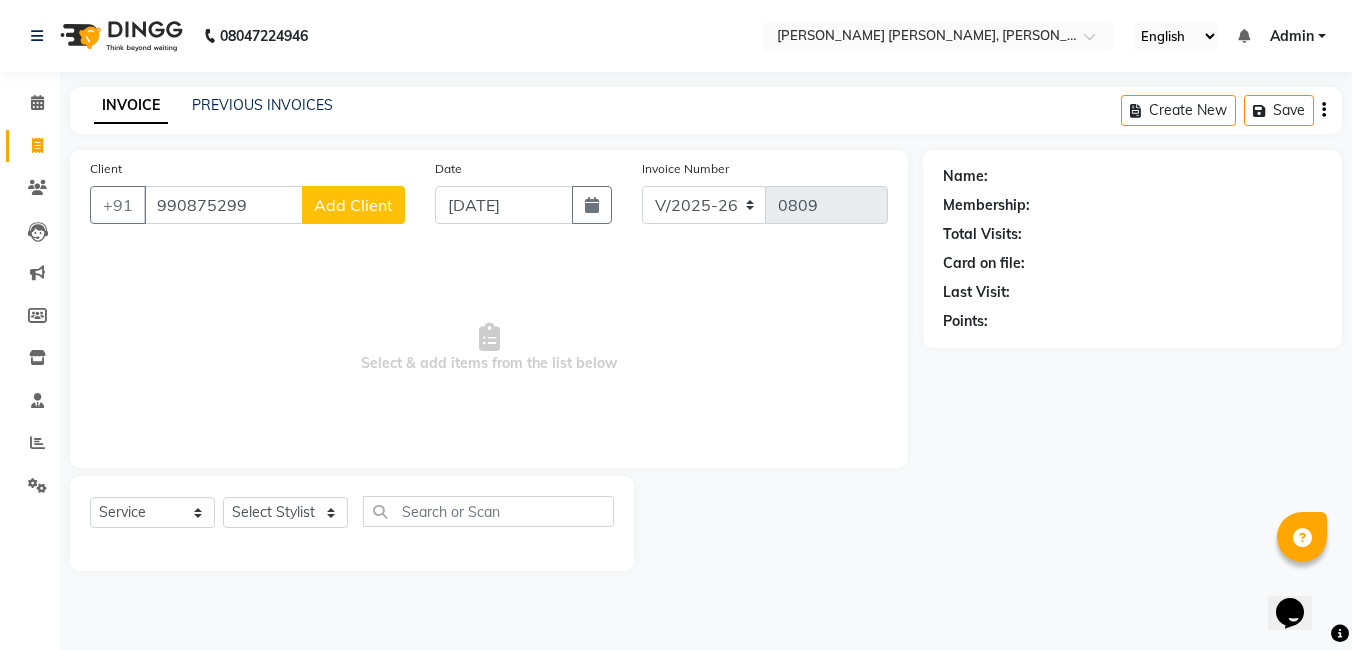 type on "990875299" 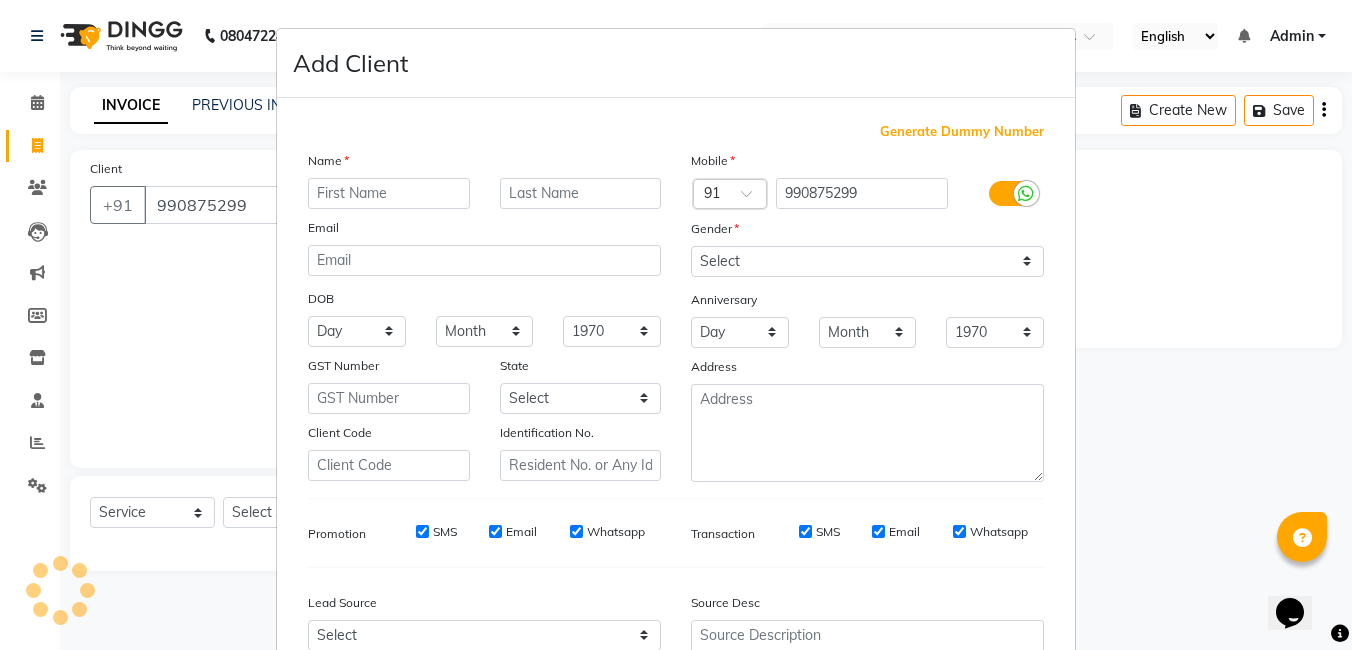 click at bounding box center [389, 193] 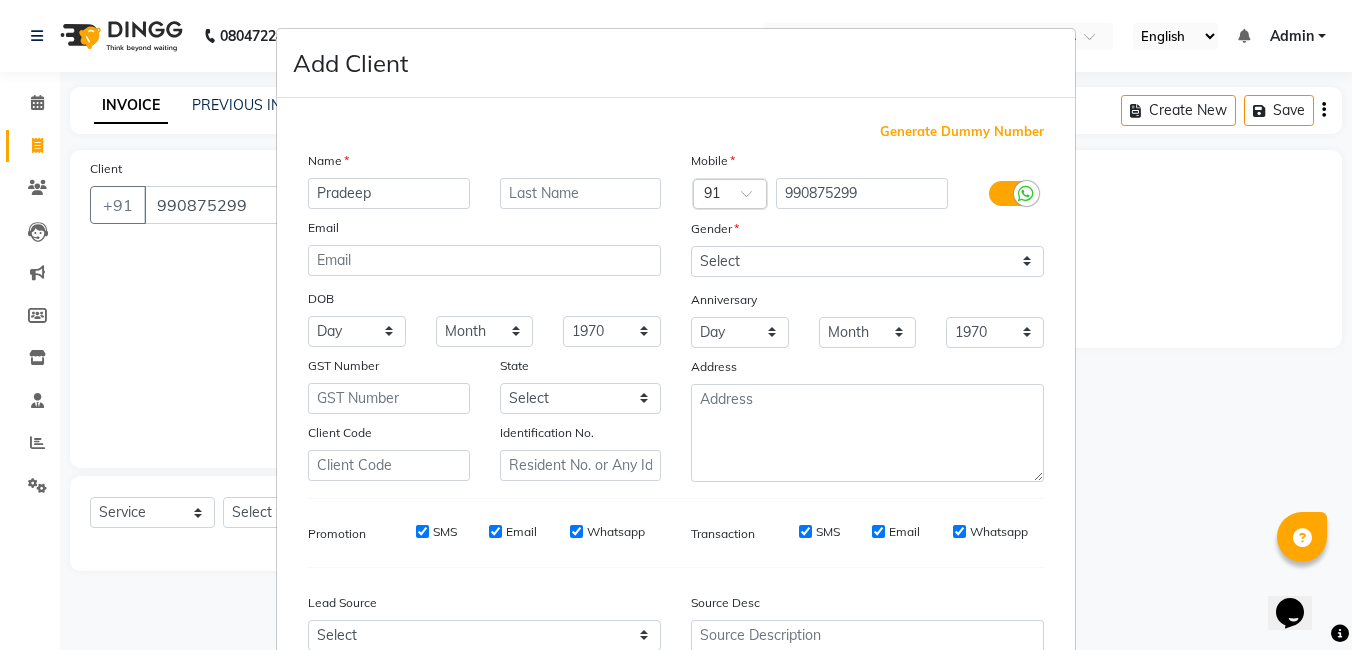 type on "Pradeep" 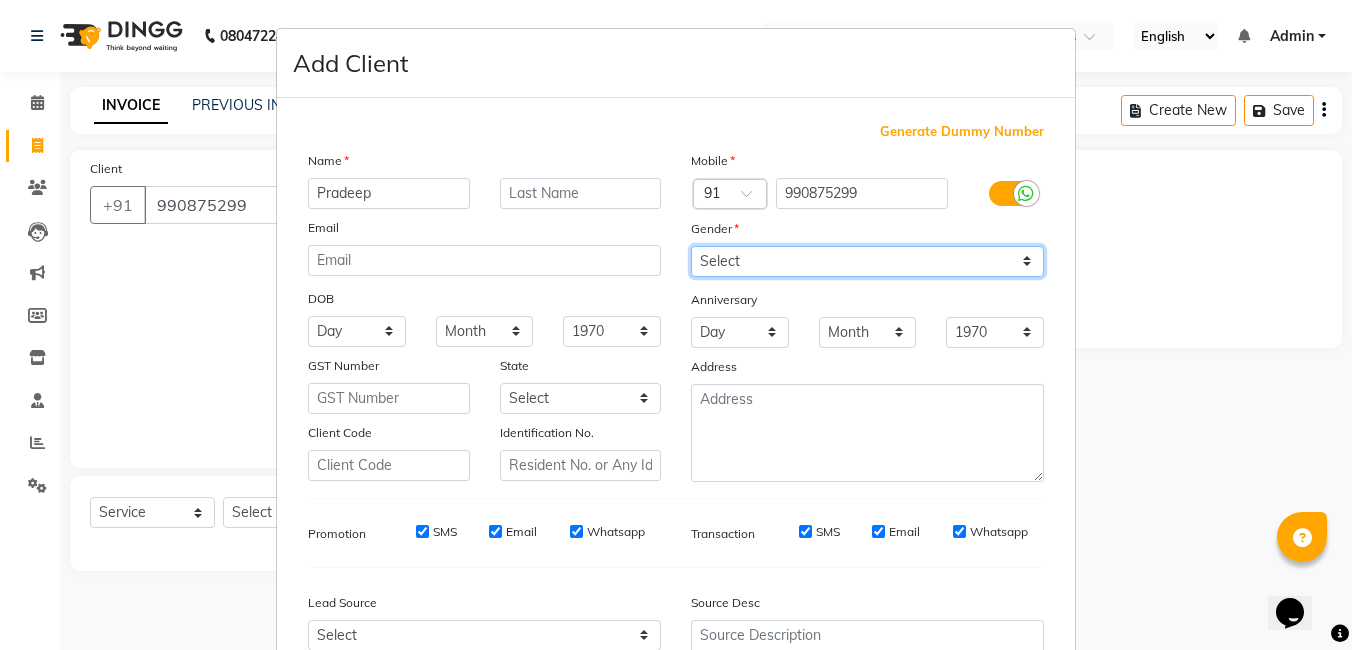click on "Select [DEMOGRAPHIC_DATA] [DEMOGRAPHIC_DATA] Other Prefer Not To Say" at bounding box center (867, 261) 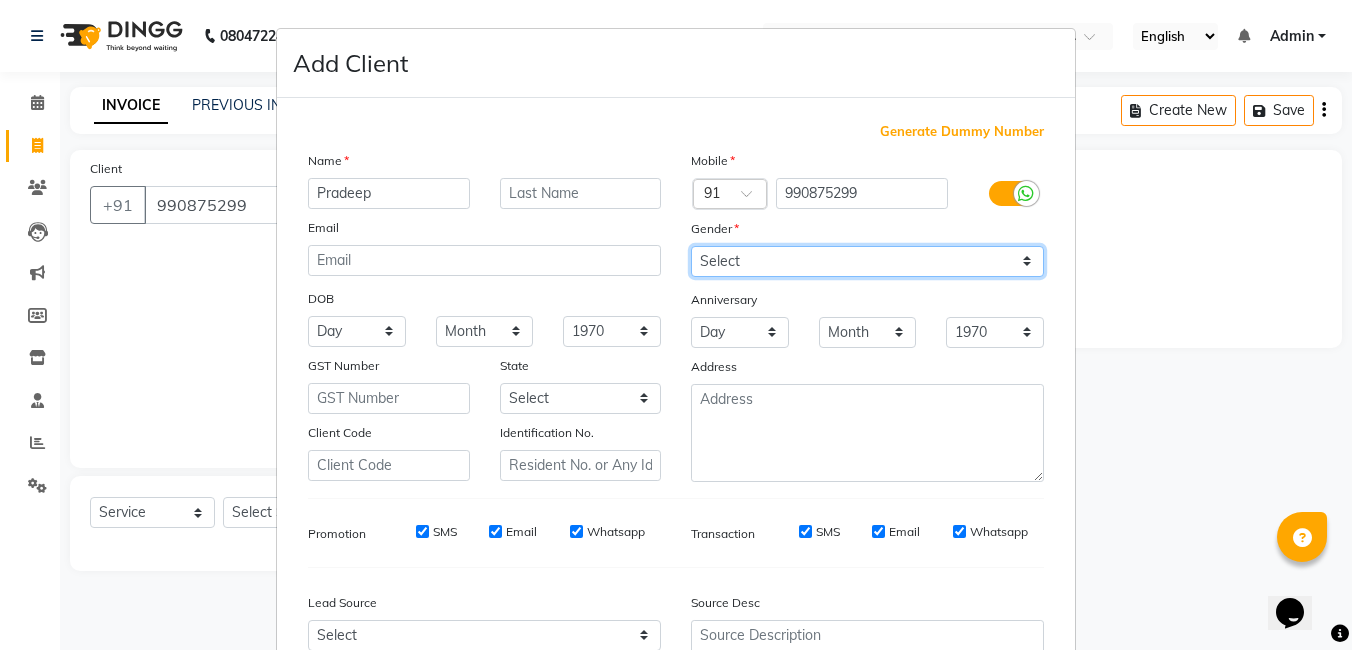 type 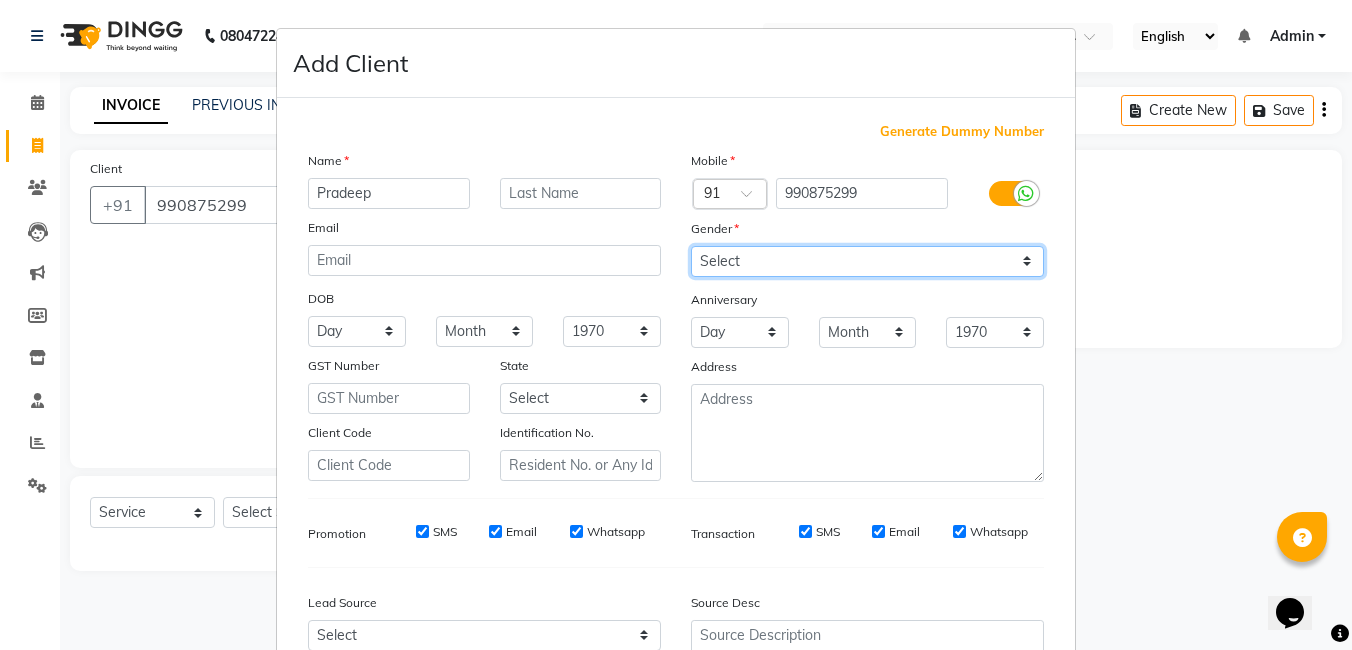 click on "Select [DEMOGRAPHIC_DATA] [DEMOGRAPHIC_DATA] Other Prefer Not To Say" at bounding box center (867, 261) 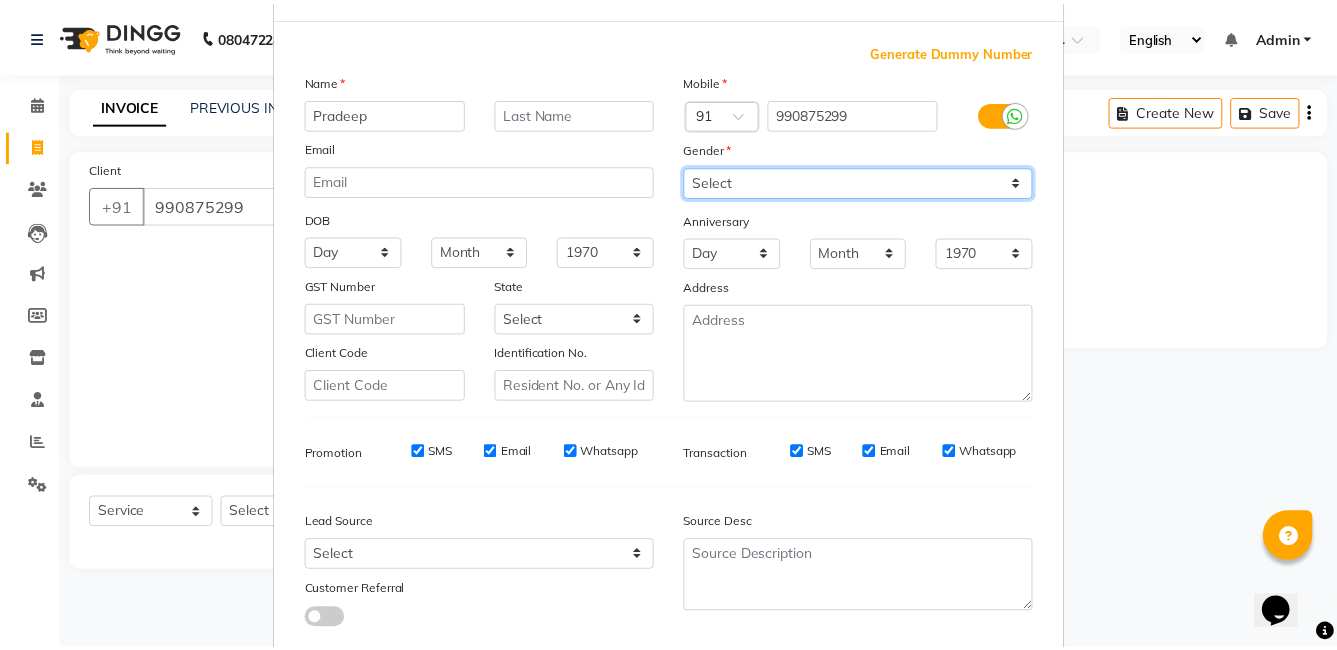 scroll, scrollTop: 199, scrollLeft: 0, axis: vertical 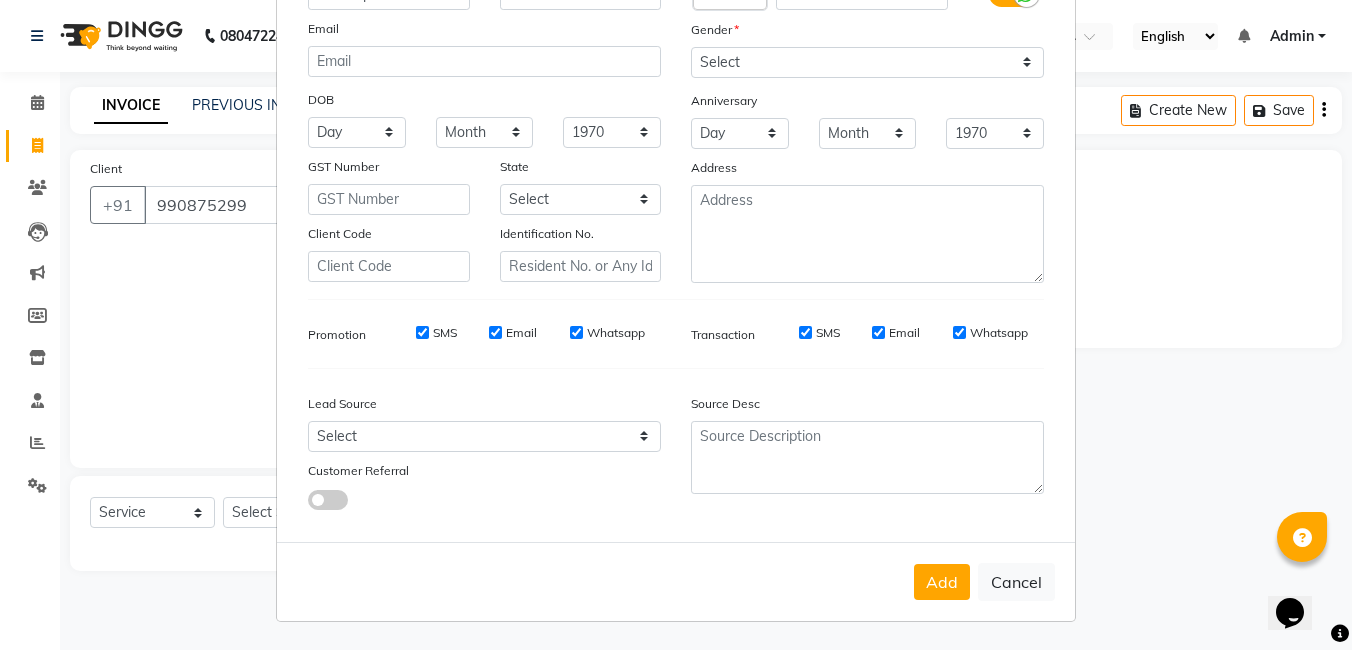 click on "SMS" at bounding box center [422, 332] 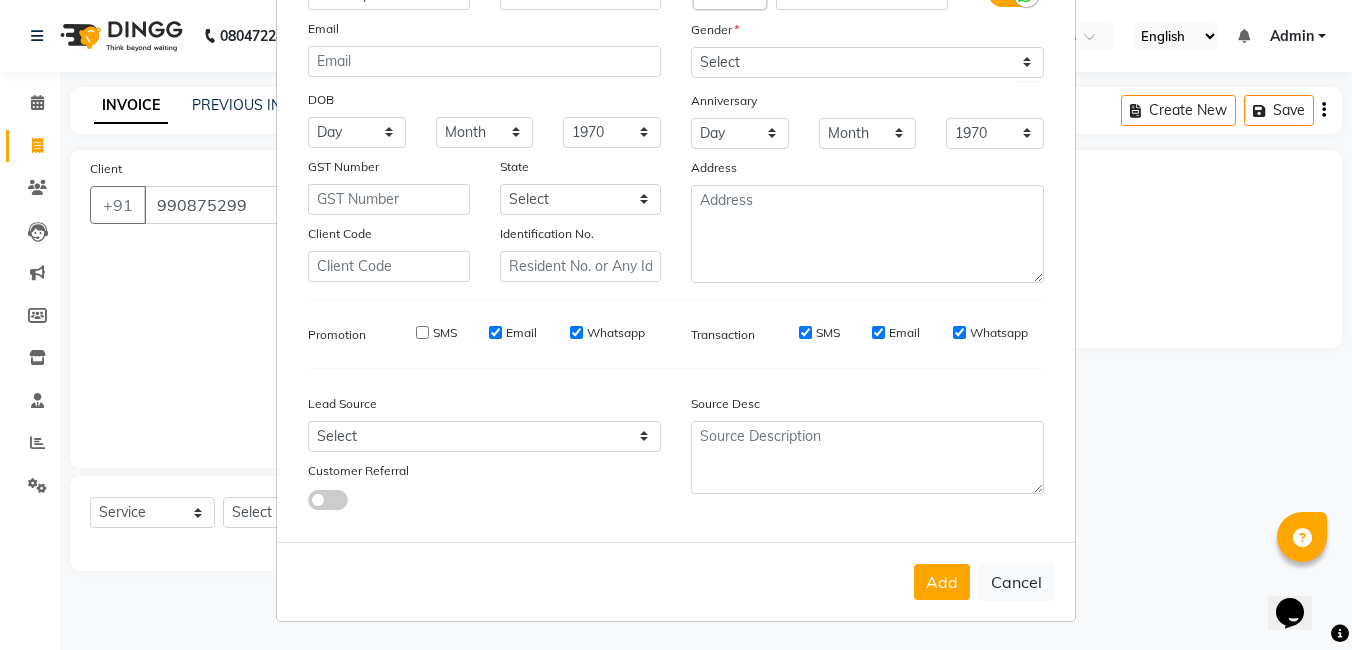 drag, startPoint x: 489, startPoint y: 331, endPoint x: 577, endPoint y: 351, distance: 90.24411 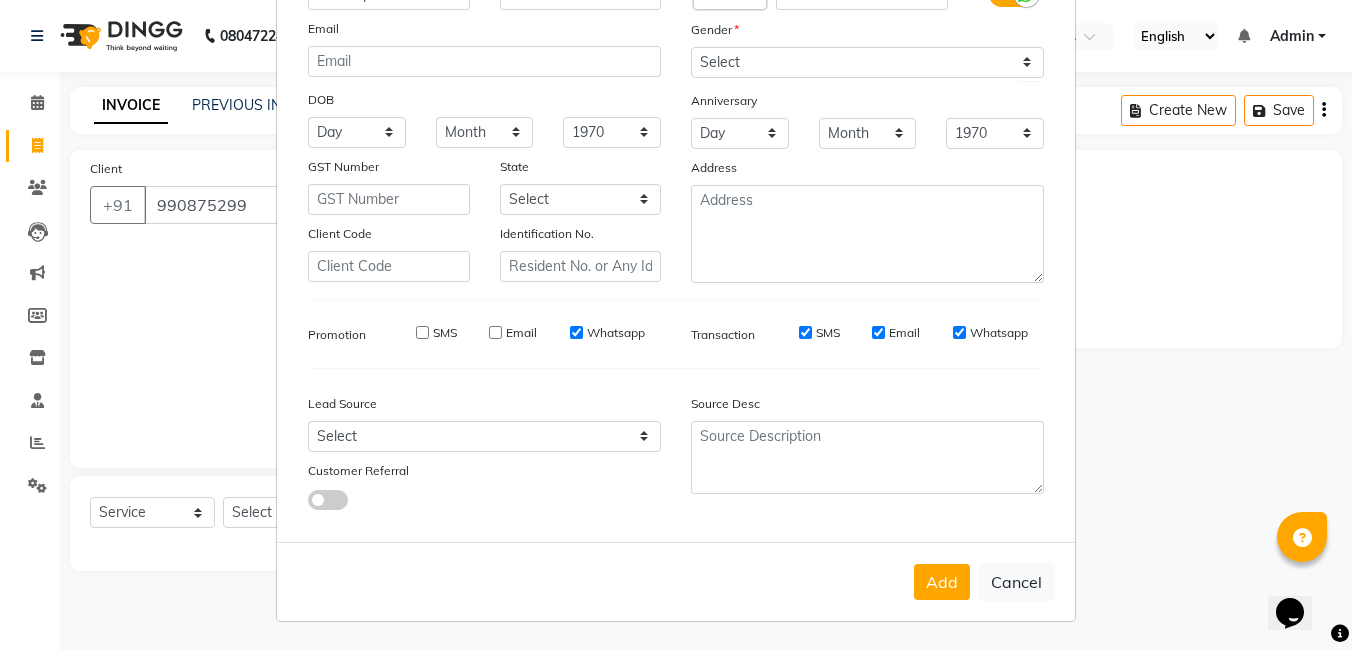 click on "Whatsapp" at bounding box center [576, 332] 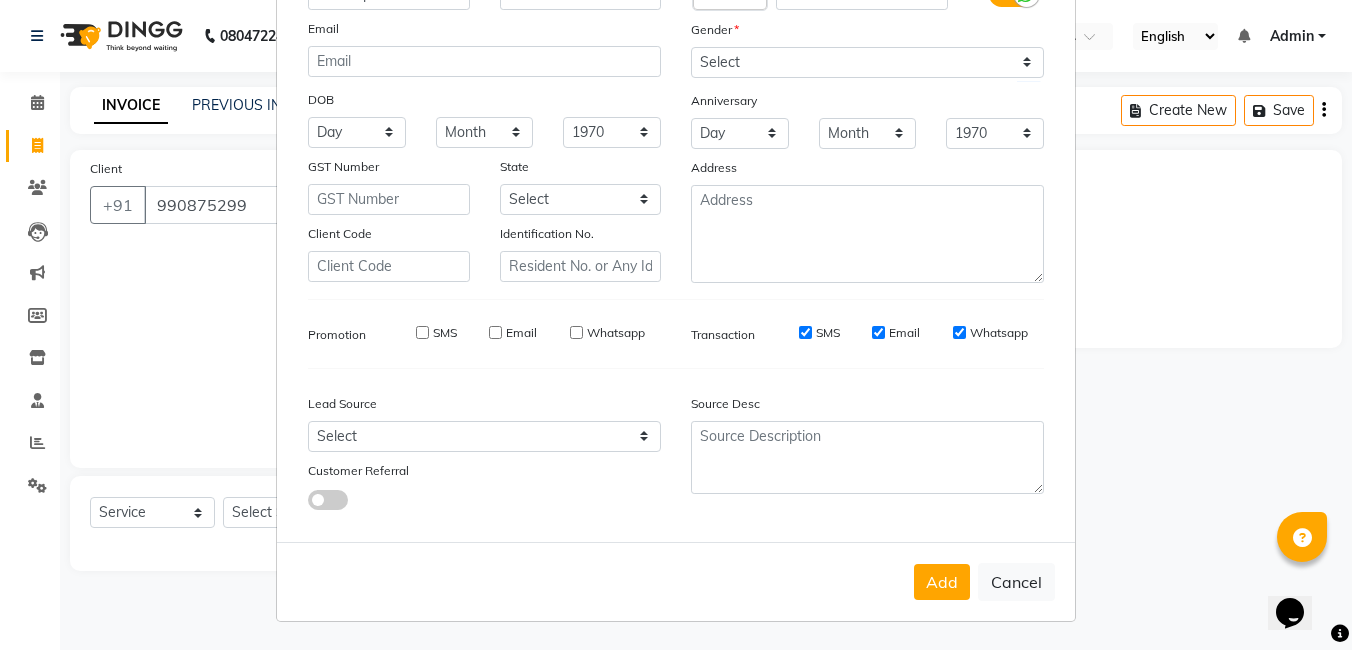 click on "SMS" at bounding box center (805, 332) 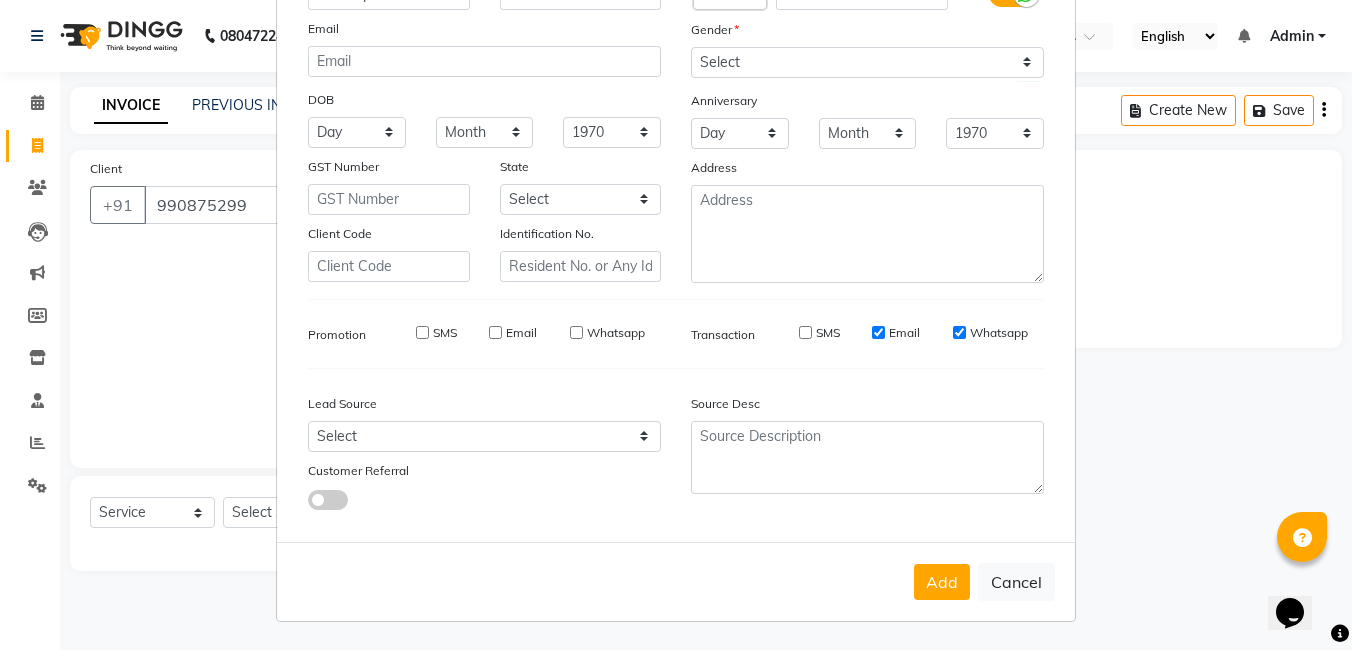 click on "Email" at bounding box center (878, 332) 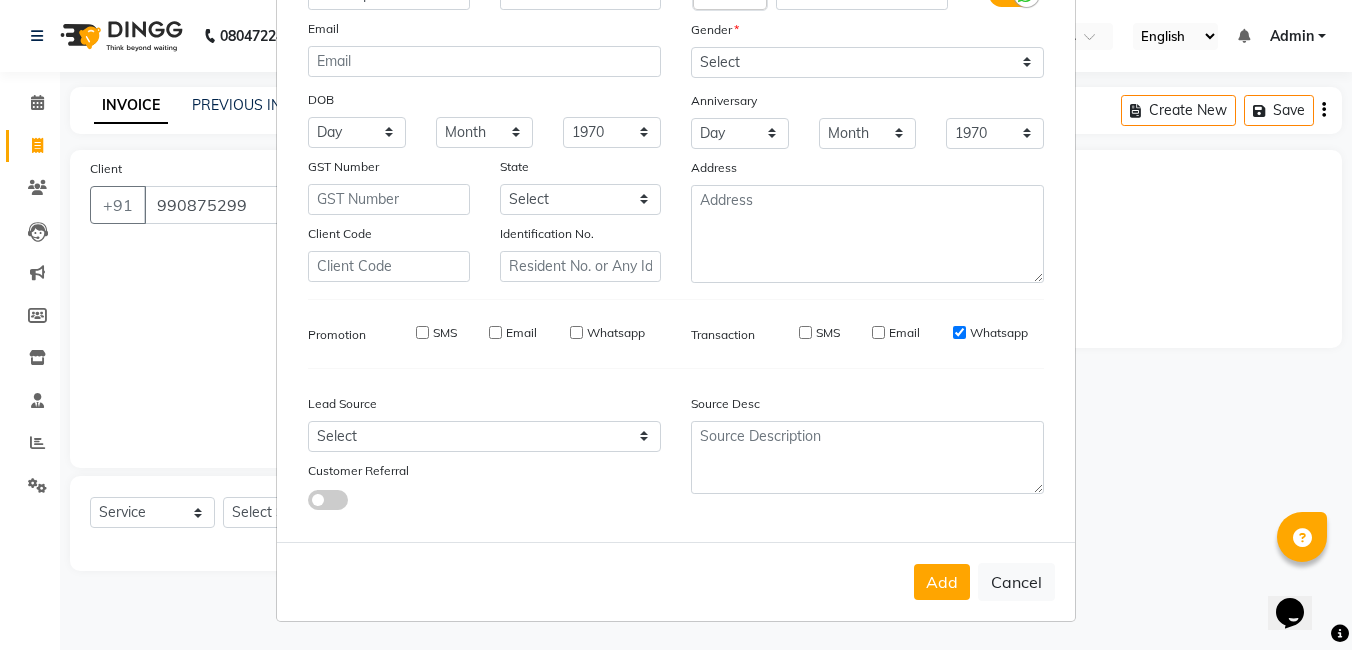 drag, startPoint x: 954, startPoint y: 333, endPoint x: 930, endPoint y: 381, distance: 53.66563 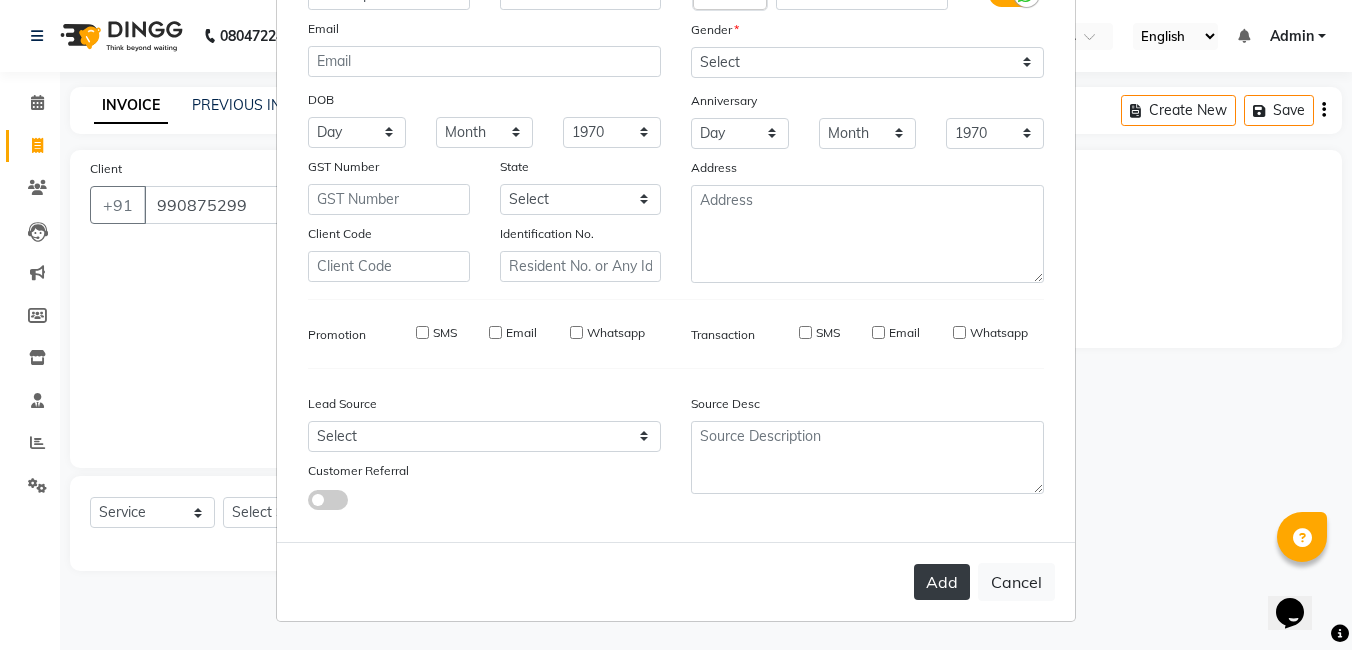 click on "Add" at bounding box center (942, 582) 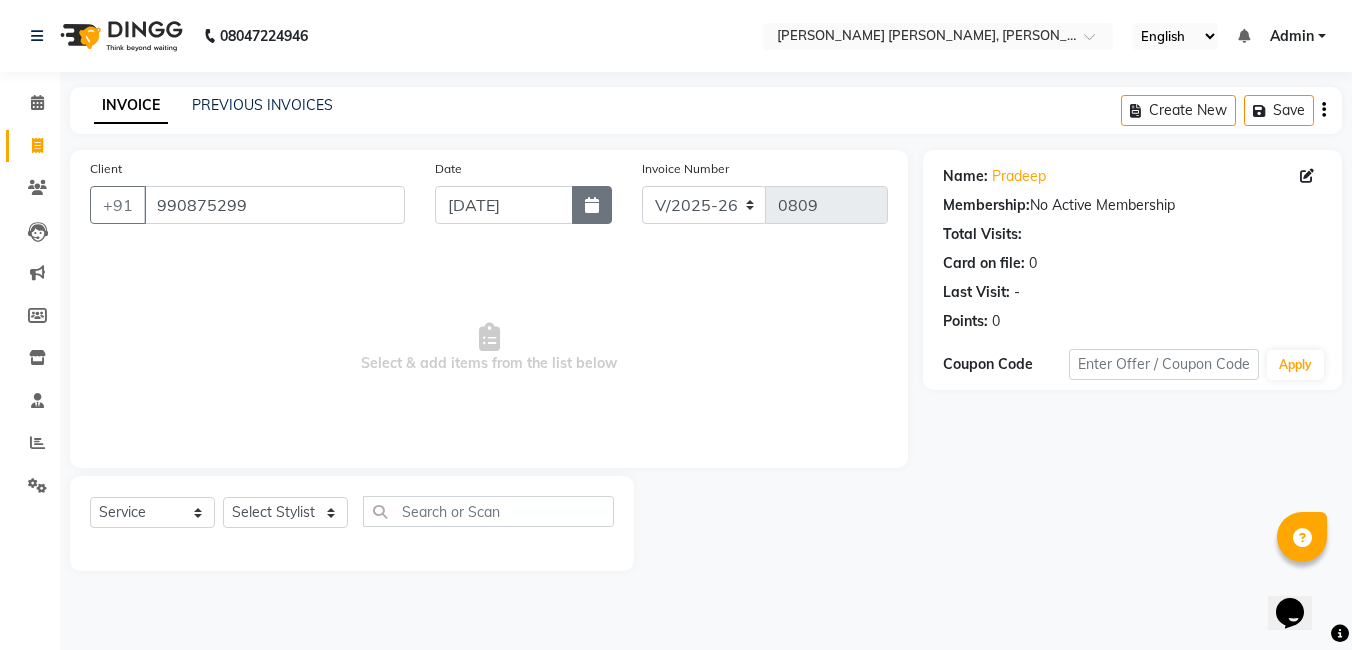 click 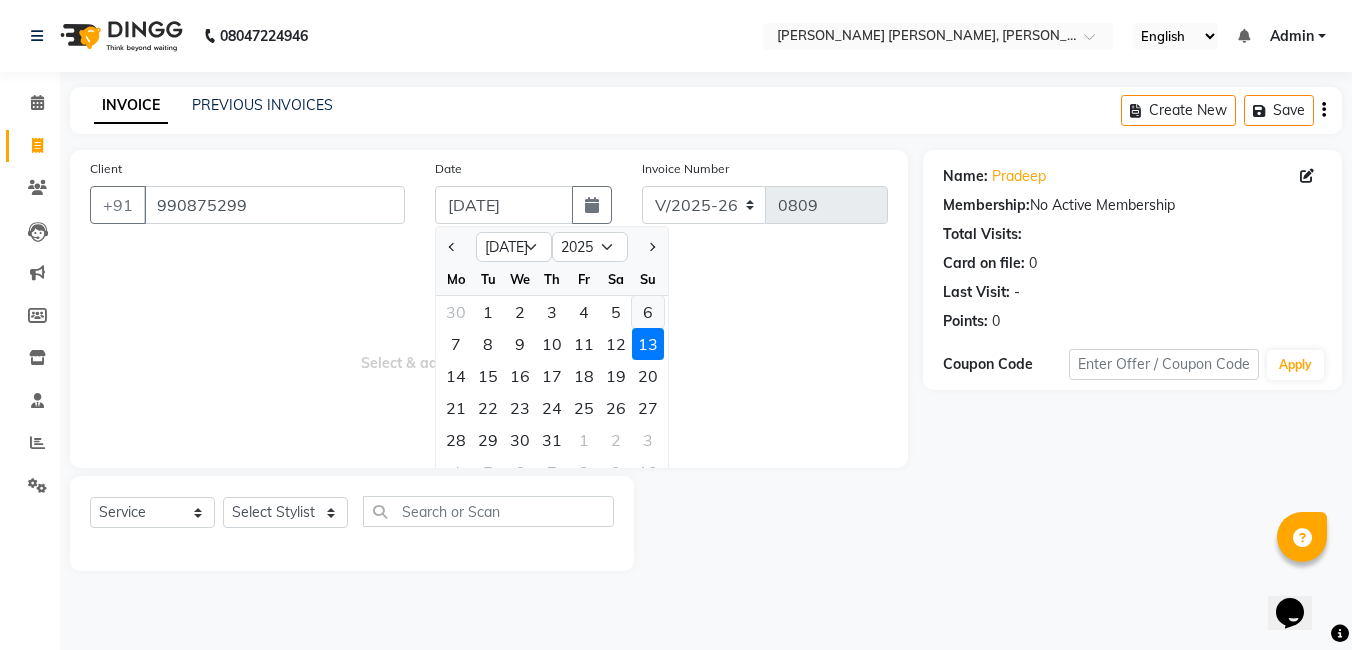 click on "6" 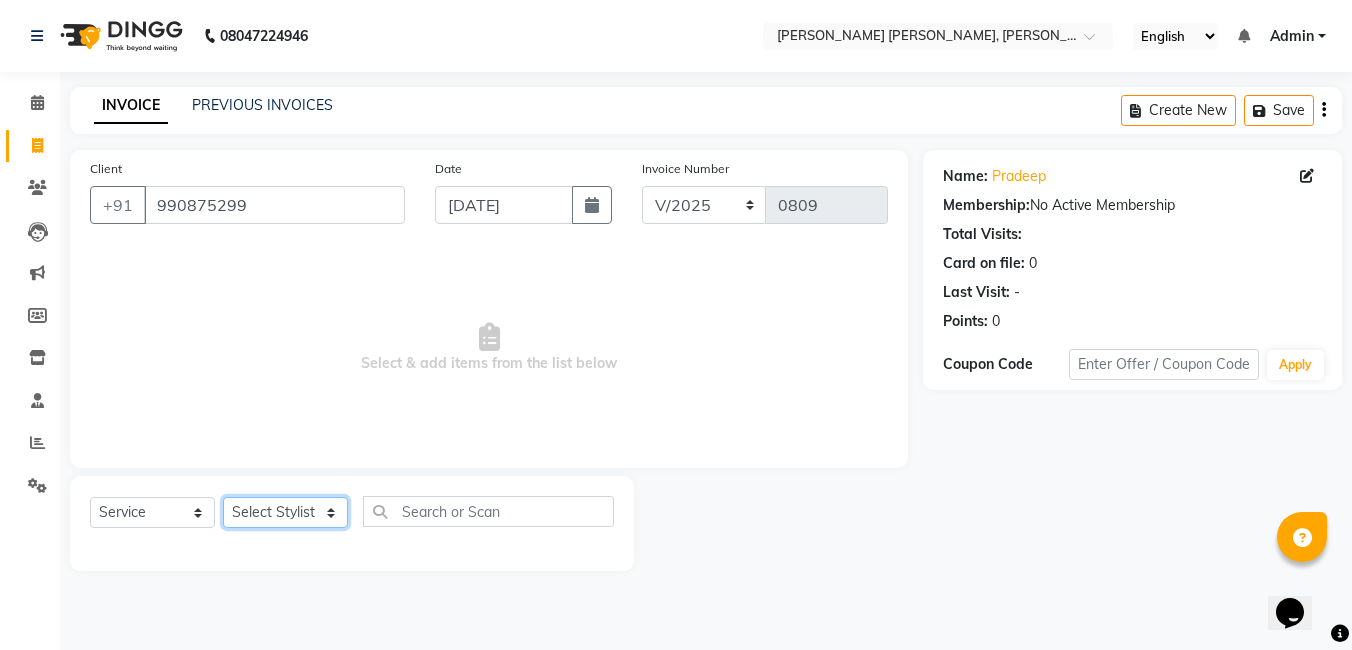 click on "Select Stylist faizz [PERSON_NAME] [PERSON_NAME] sree Manager [PERSON_NAME]" 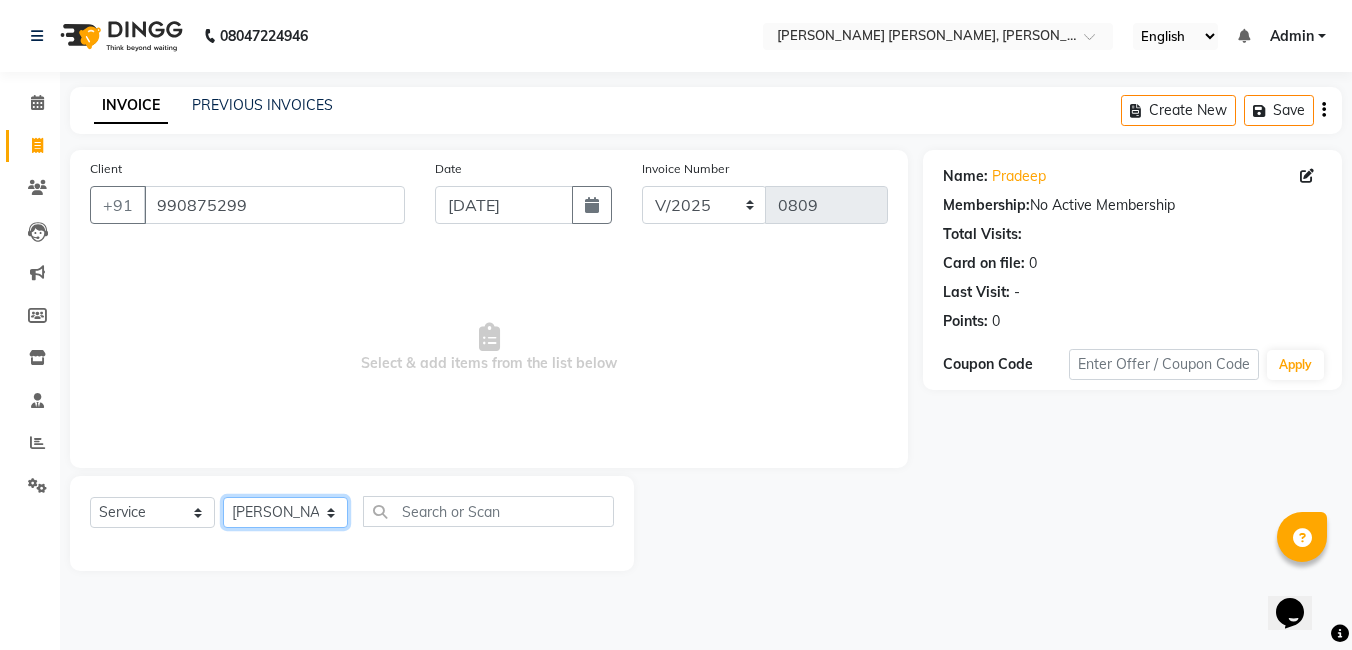 click on "Select Stylist faizz [PERSON_NAME] [PERSON_NAME] sree Manager [PERSON_NAME]" 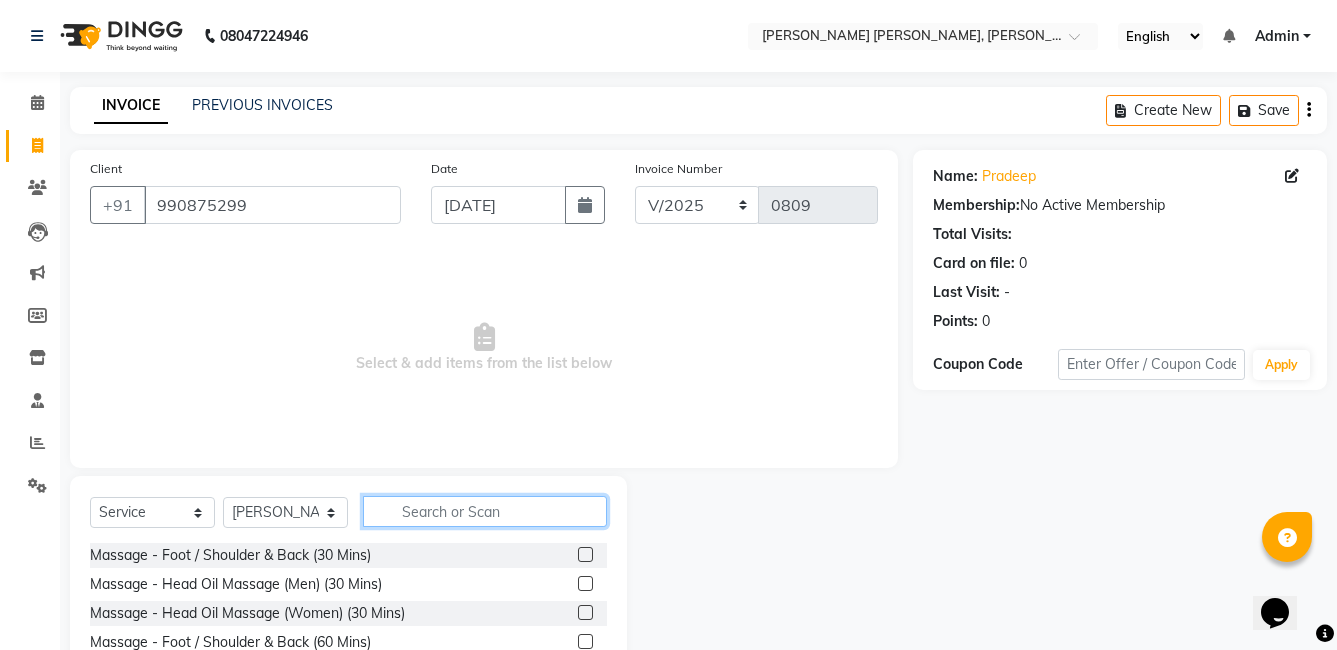 click 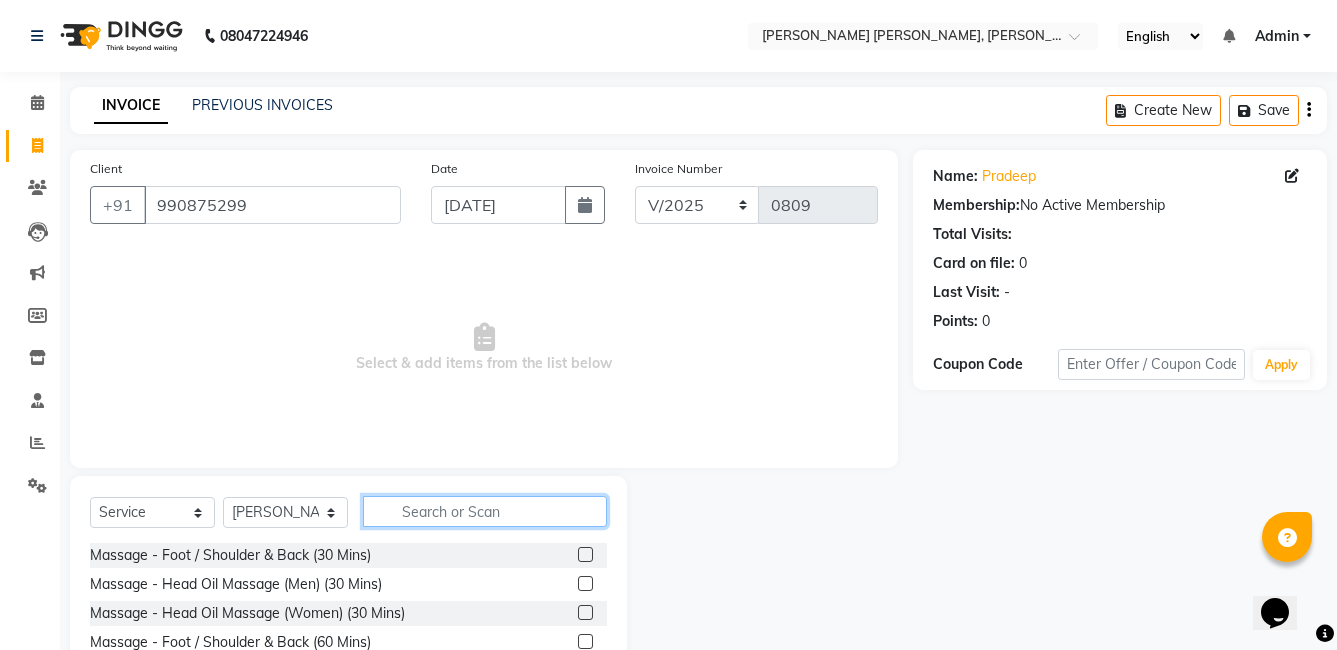 click 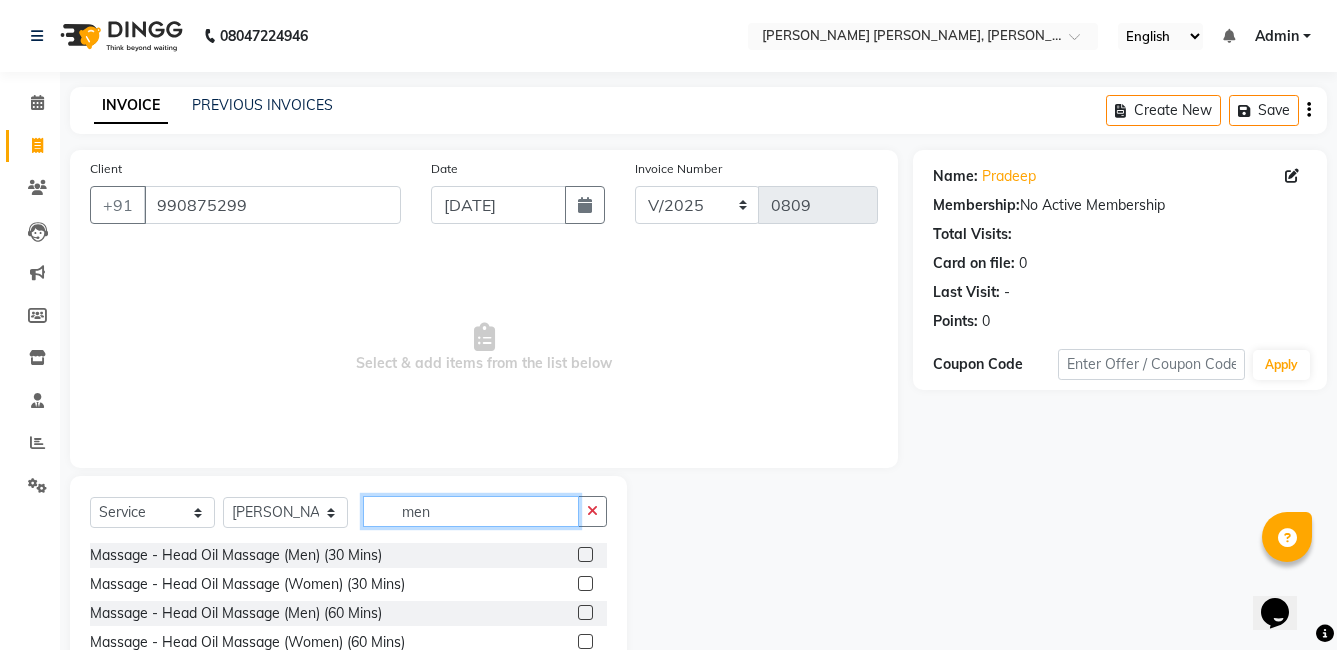 scroll, scrollTop: 300, scrollLeft: 0, axis: vertical 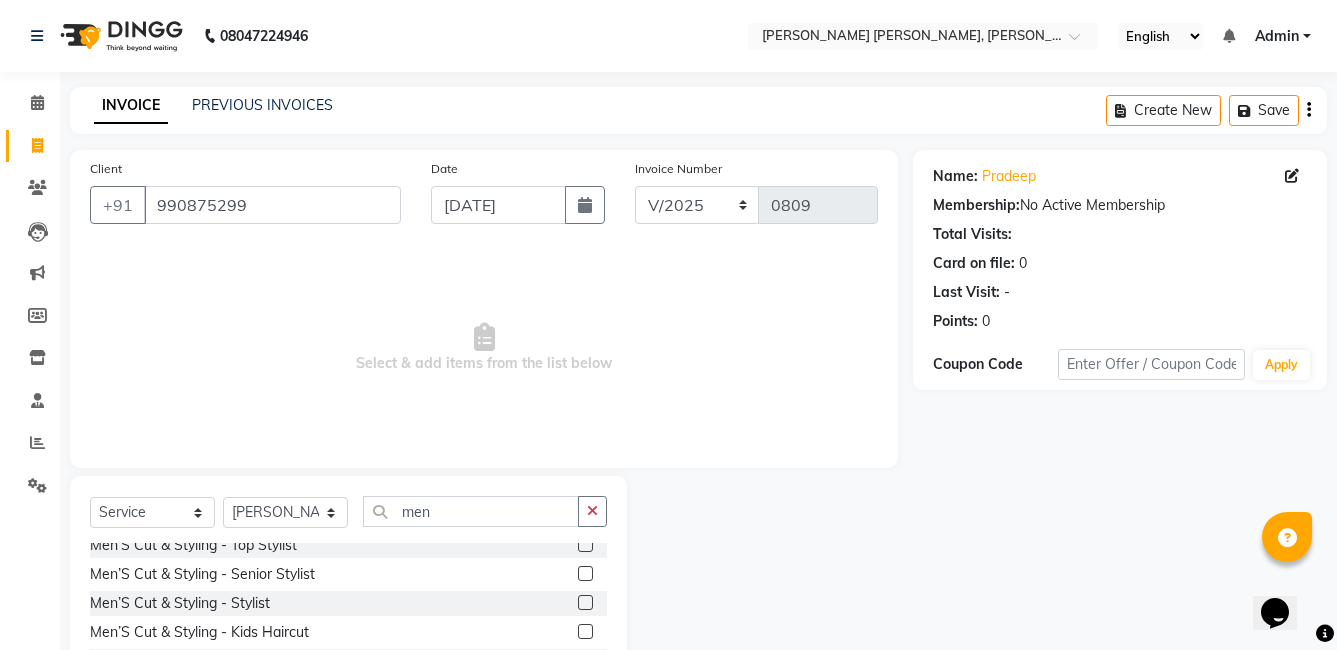 click 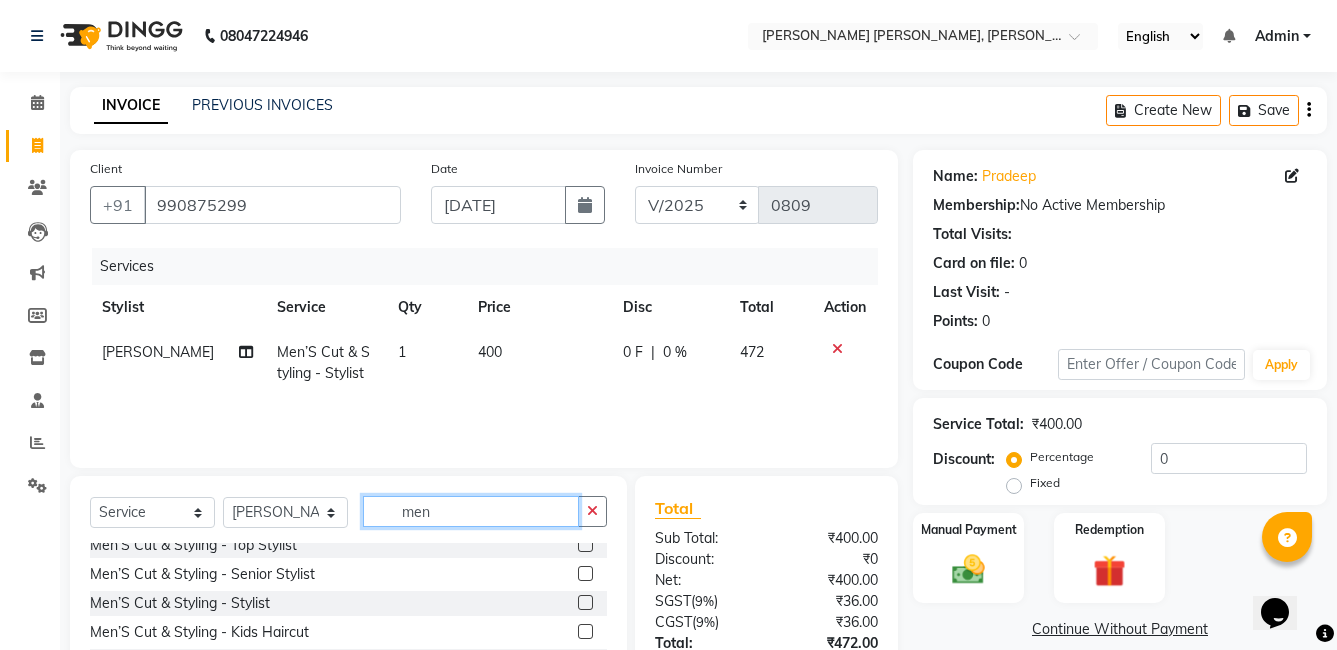 click on "men" 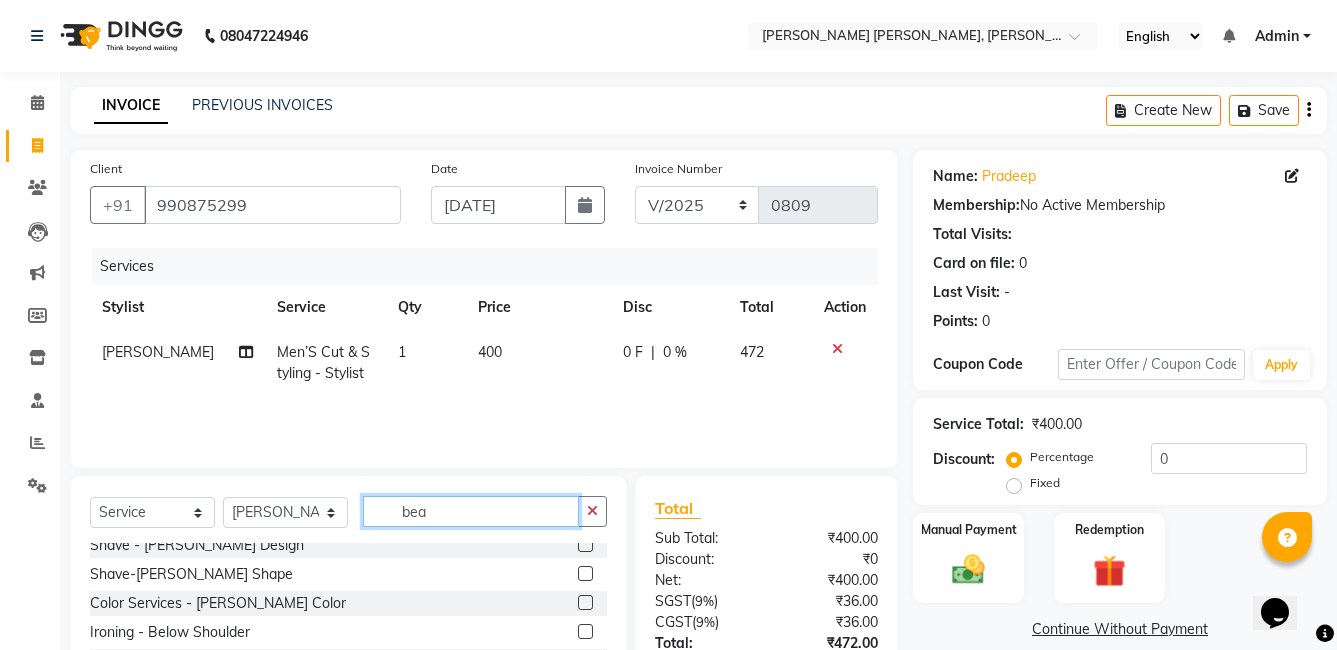 scroll, scrollTop: 0, scrollLeft: 0, axis: both 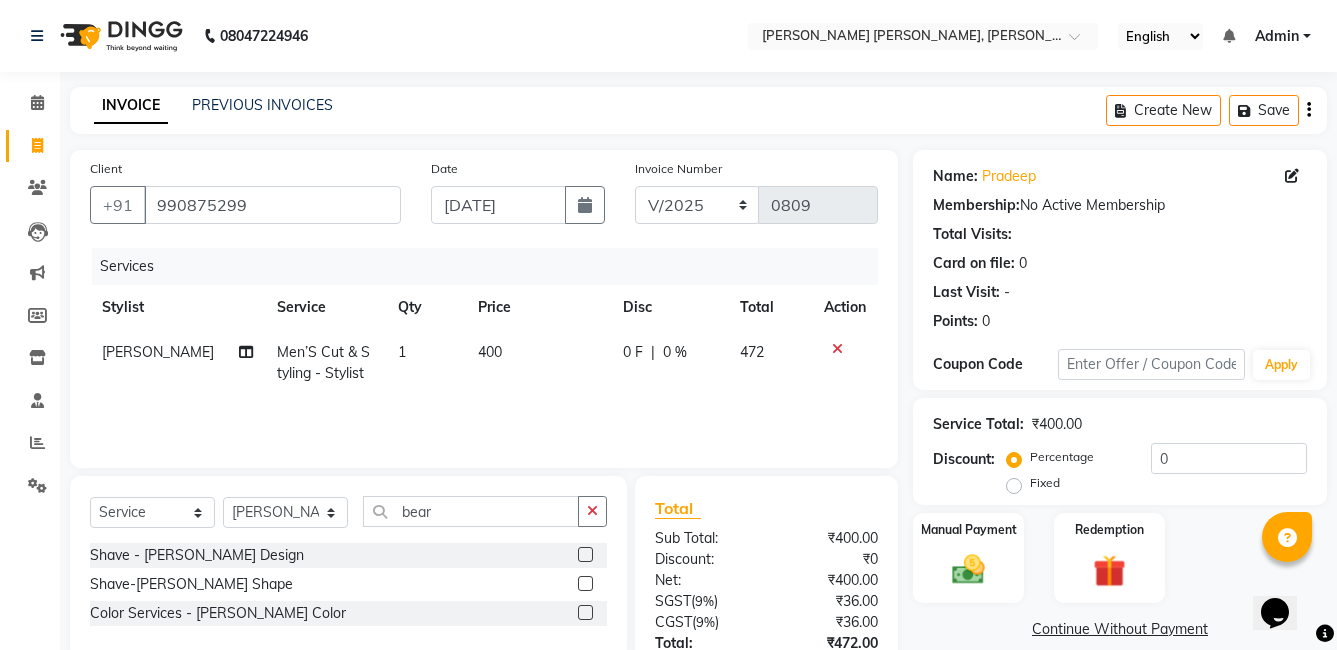 click 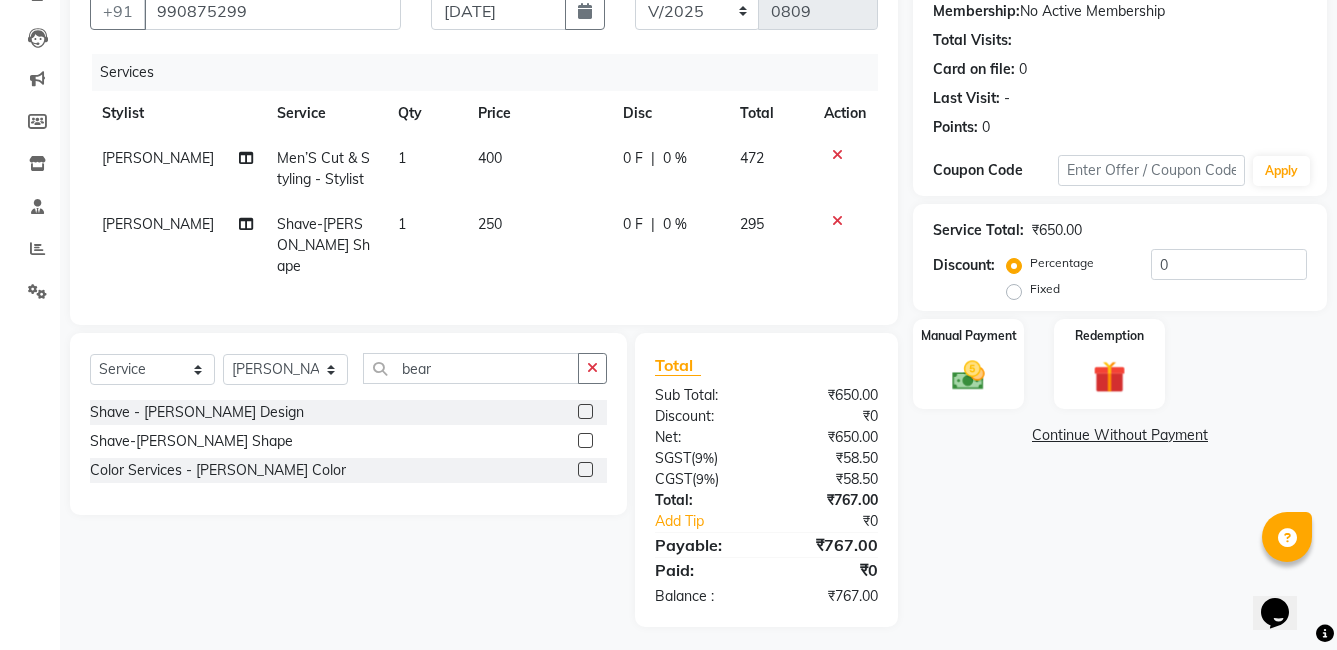 scroll, scrollTop: 195, scrollLeft: 0, axis: vertical 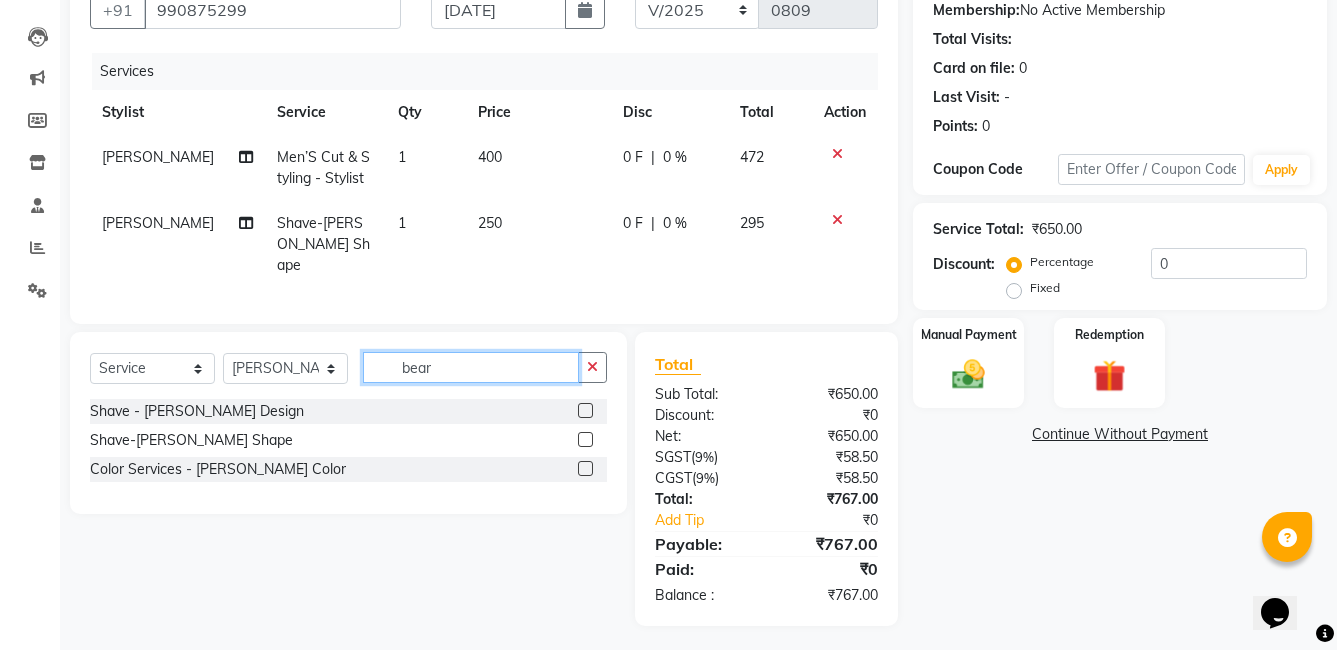 drag, startPoint x: 461, startPoint y: 366, endPoint x: 388, endPoint y: 364, distance: 73.02739 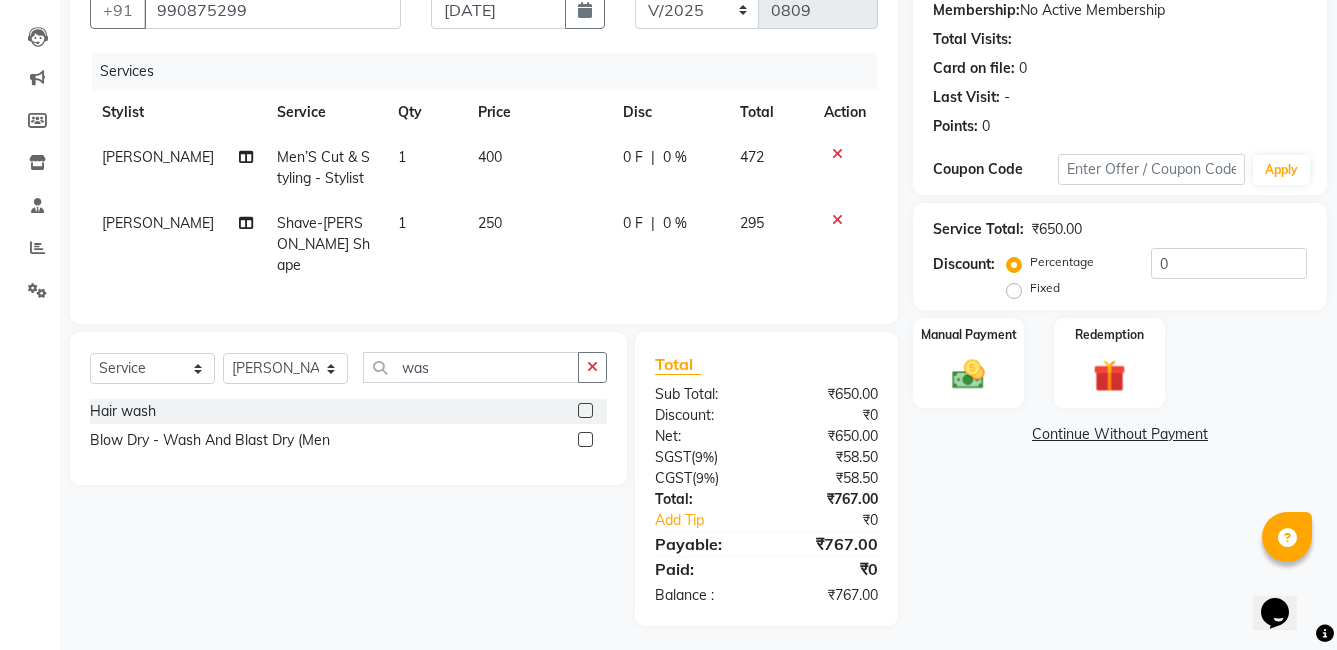 click 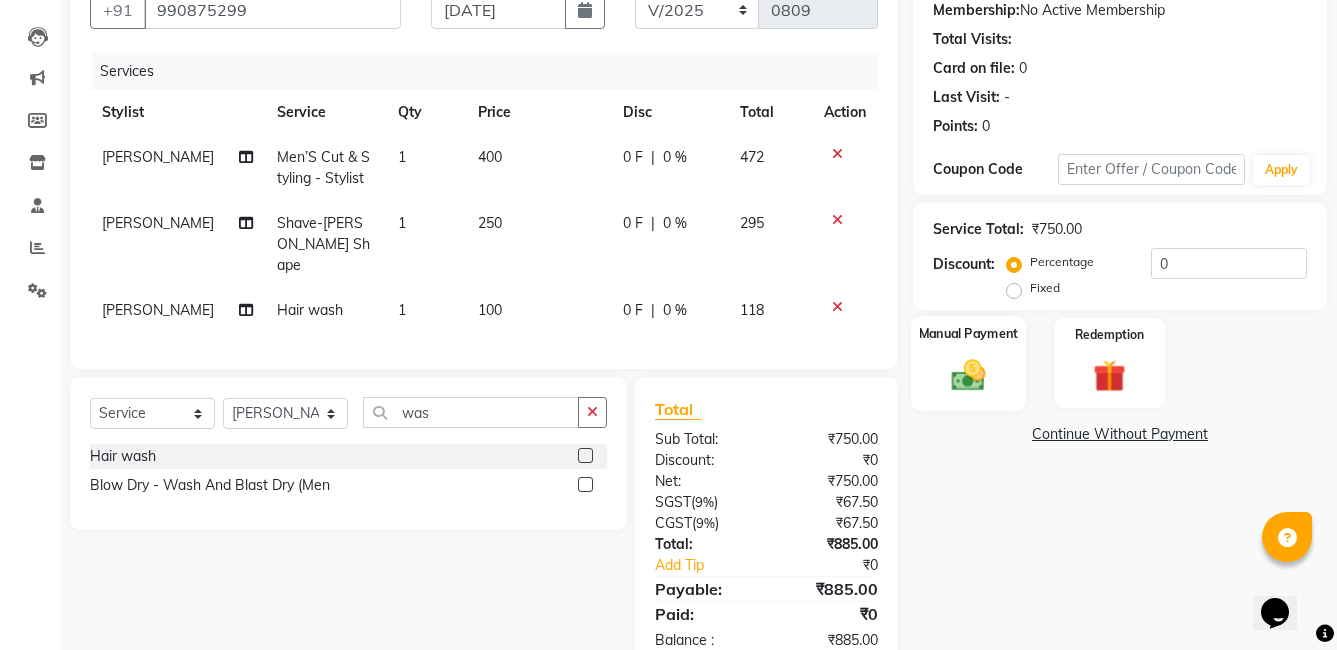 click 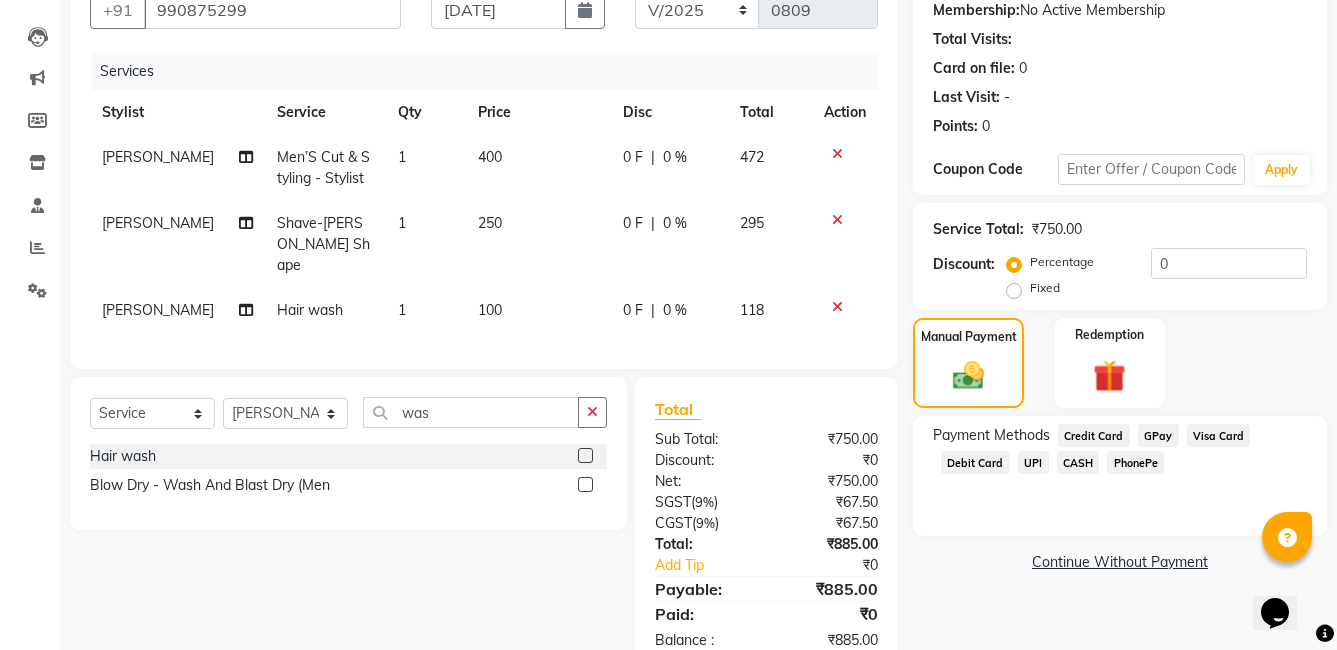 click on "PhonePe" 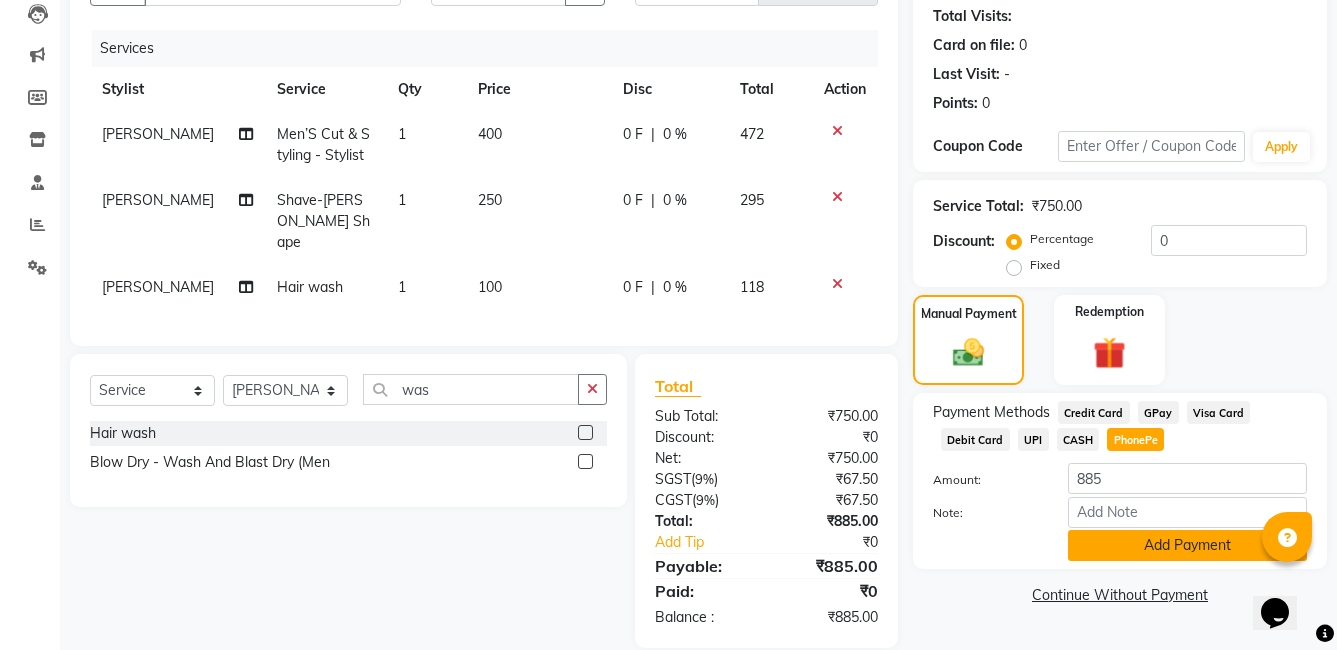 scroll, scrollTop: 240, scrollLeft: 0, axis: vertical 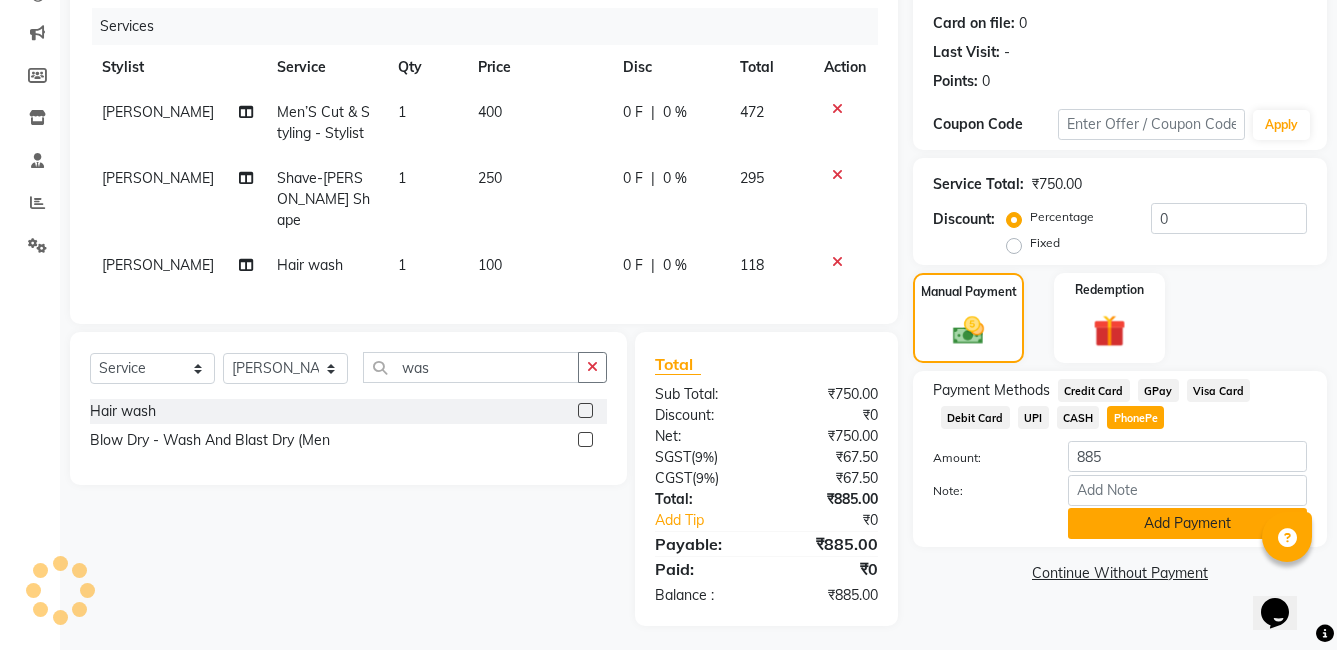 click on "Add Payment" 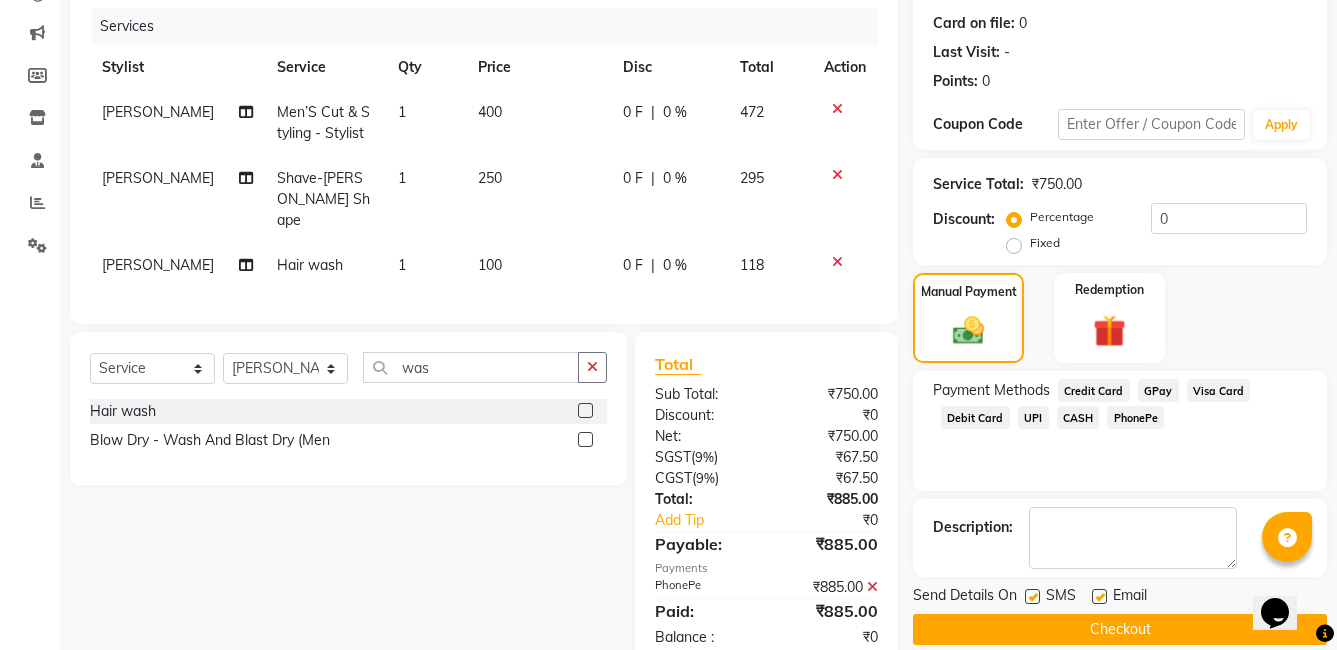 scroll, scrollTop: 282, scrollLeft: 0, axis: vertical 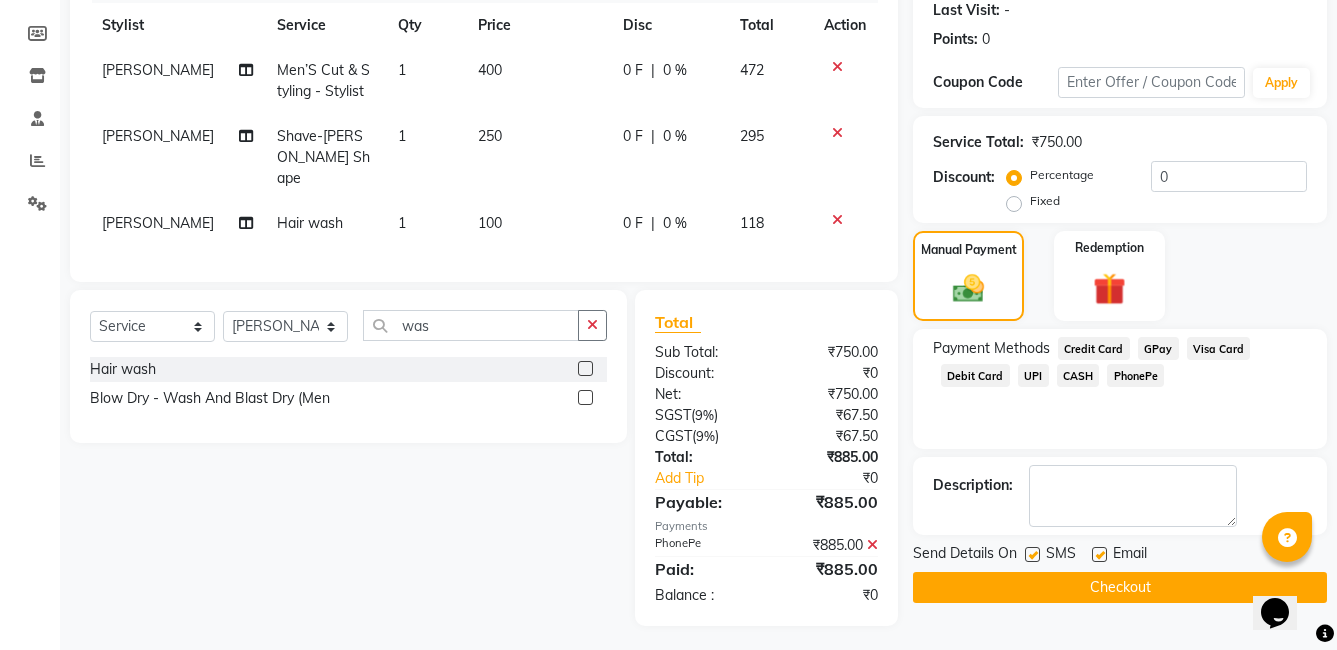 click 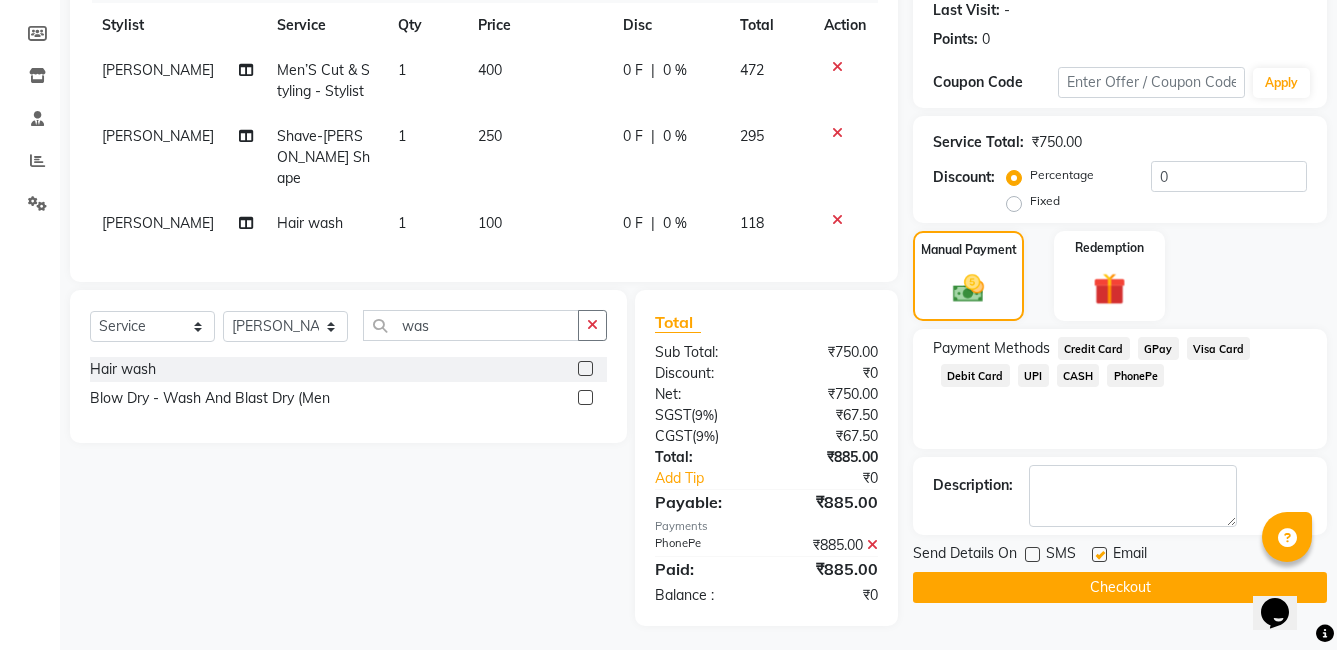 click on "Email" 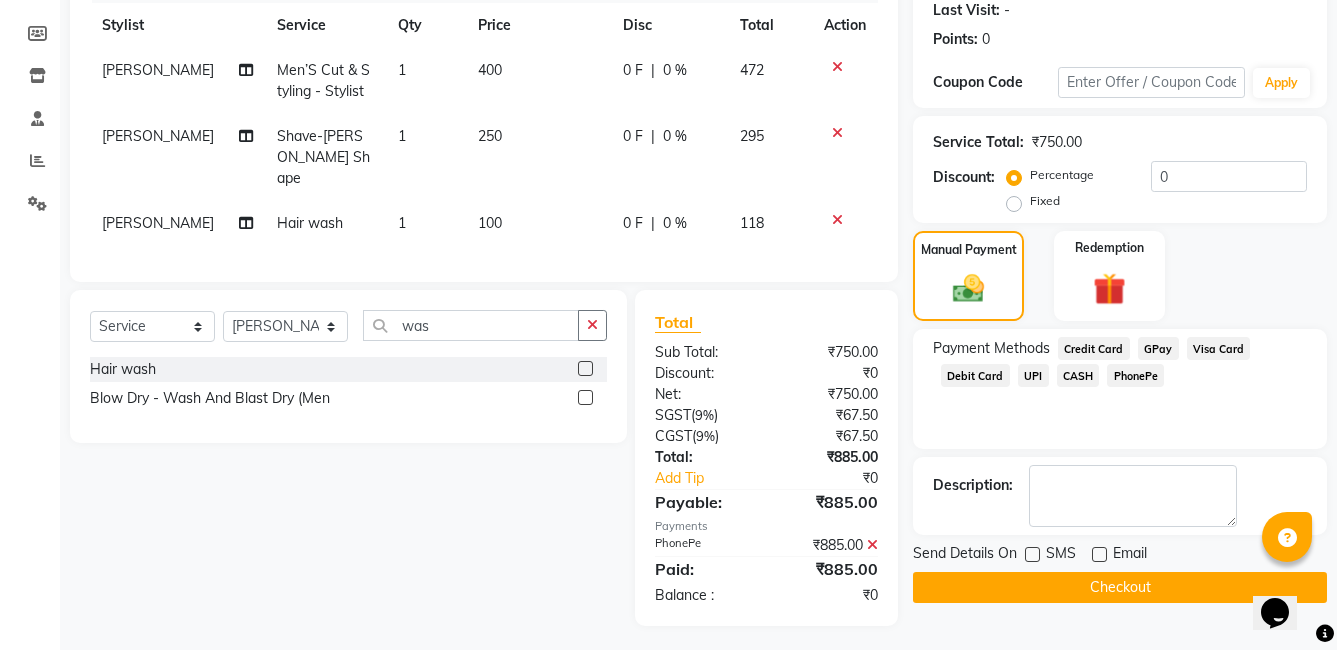 click on "Checkout" 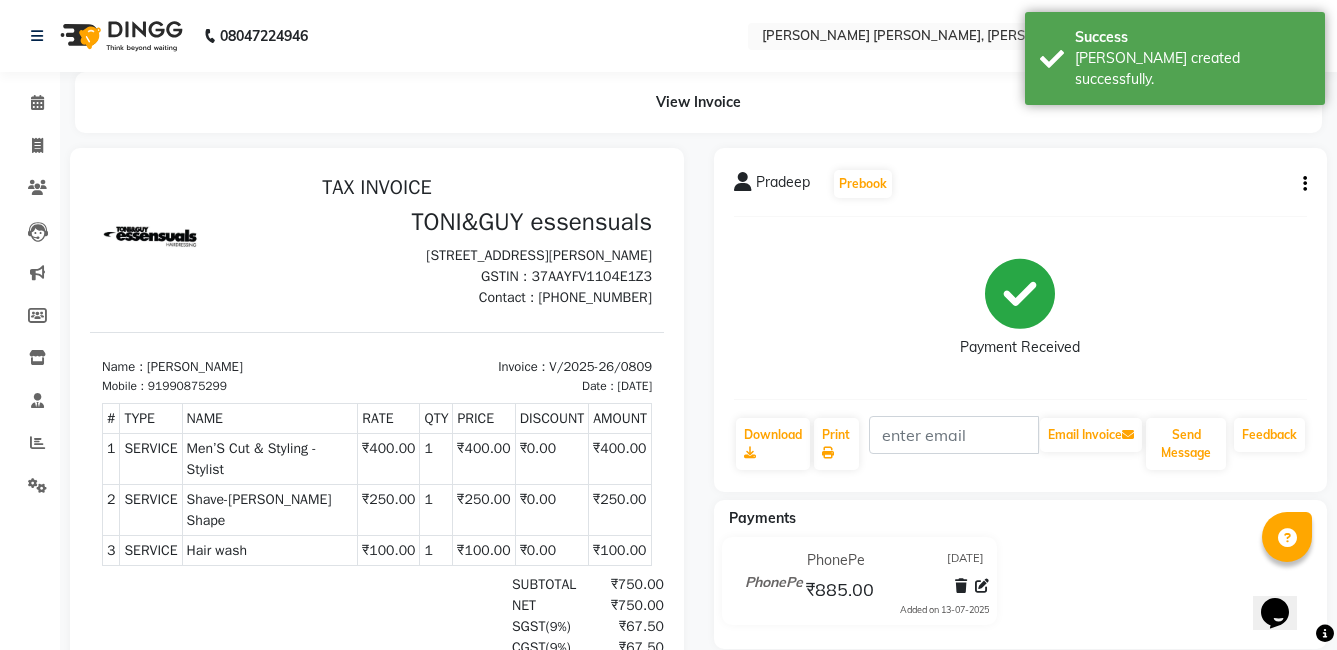 scroll, scrollTop: 0, scrollLeft: 0, axis: both 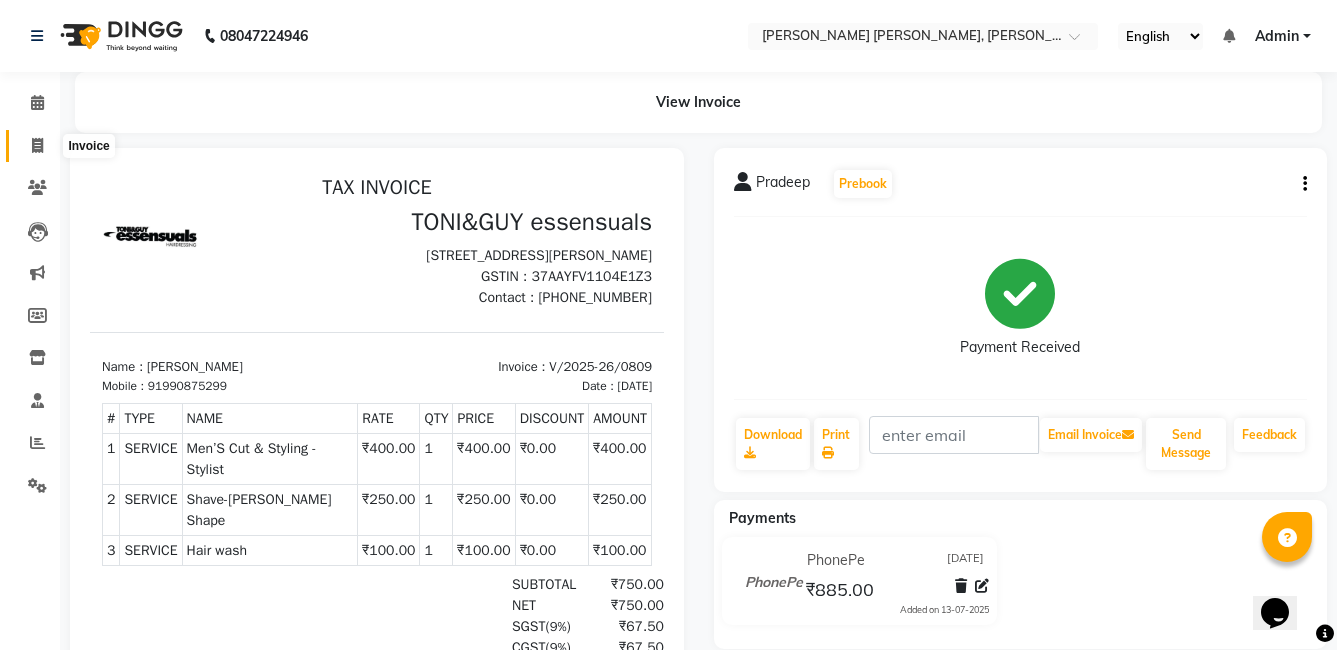 click 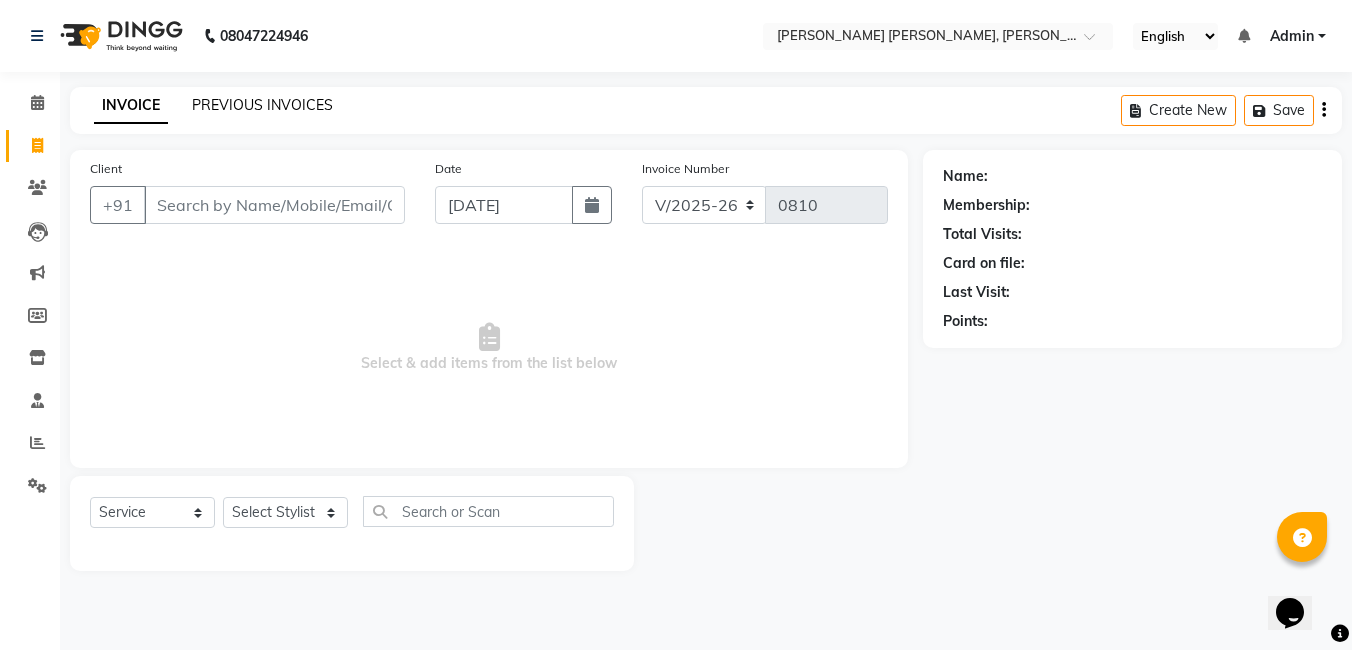 click on "PREVIOUS INVOICES" 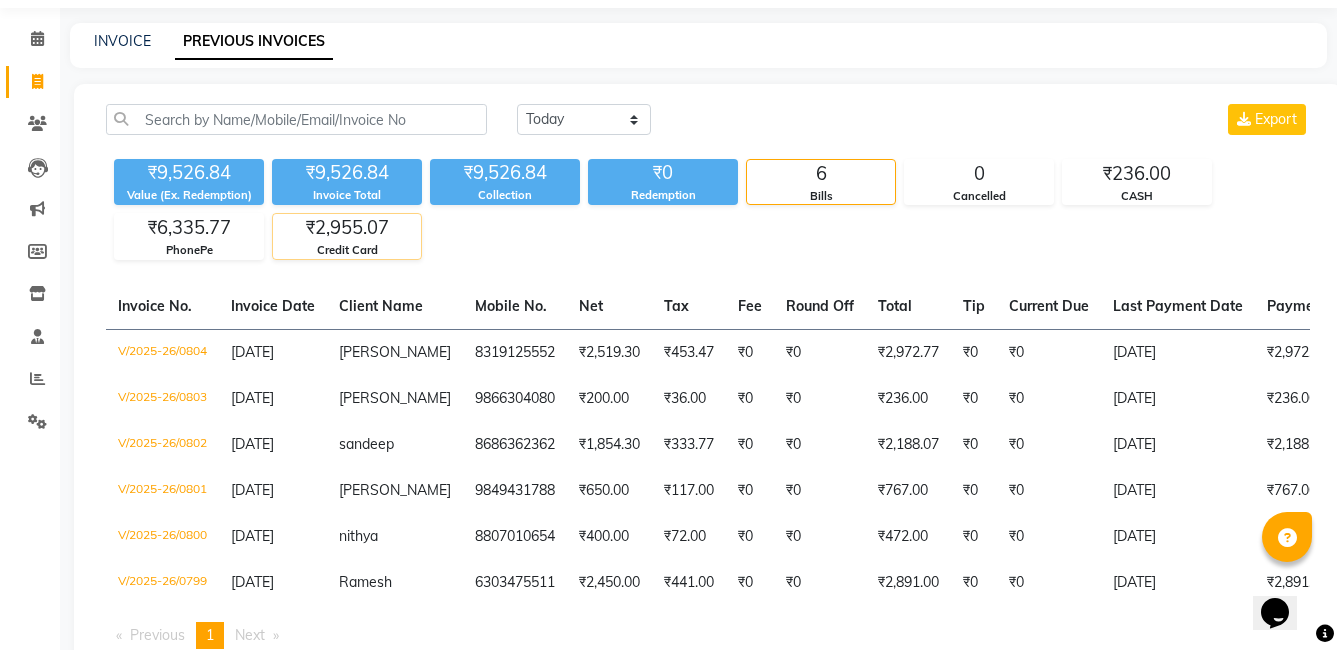 scroll, scrollTop: 100, scrollLeft: 0, axis: vertical 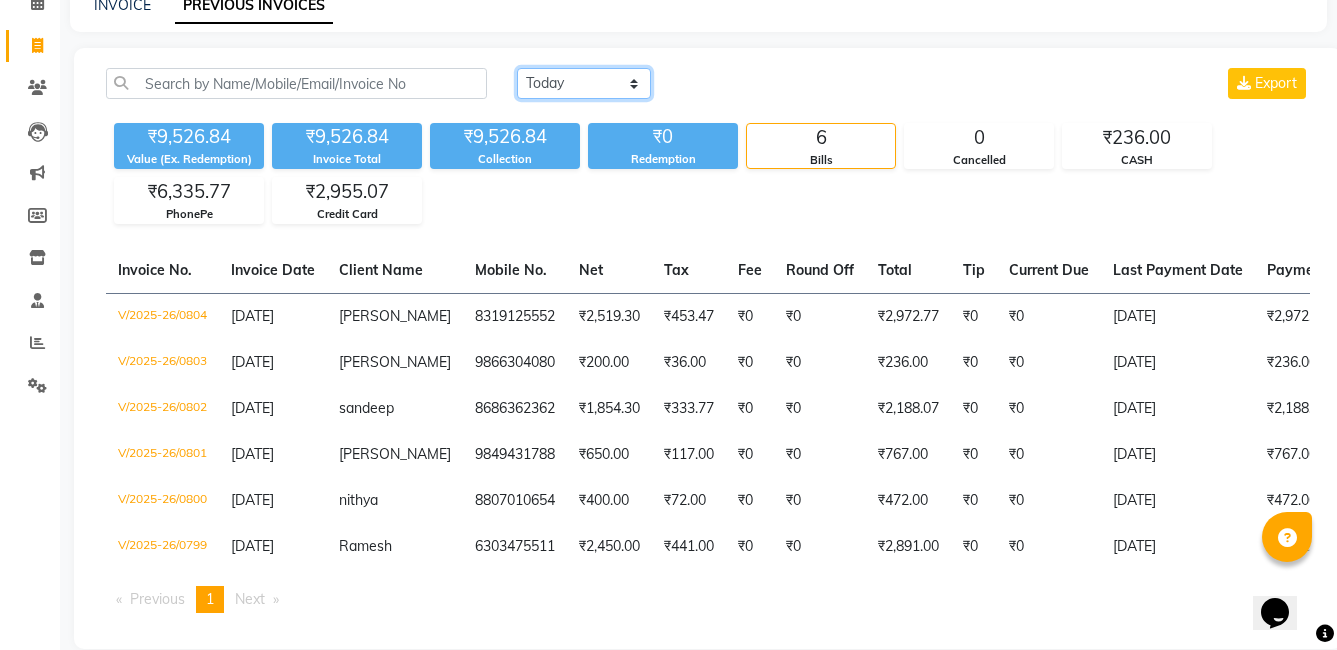 click on "[DATE] [DATE] Custom Range" 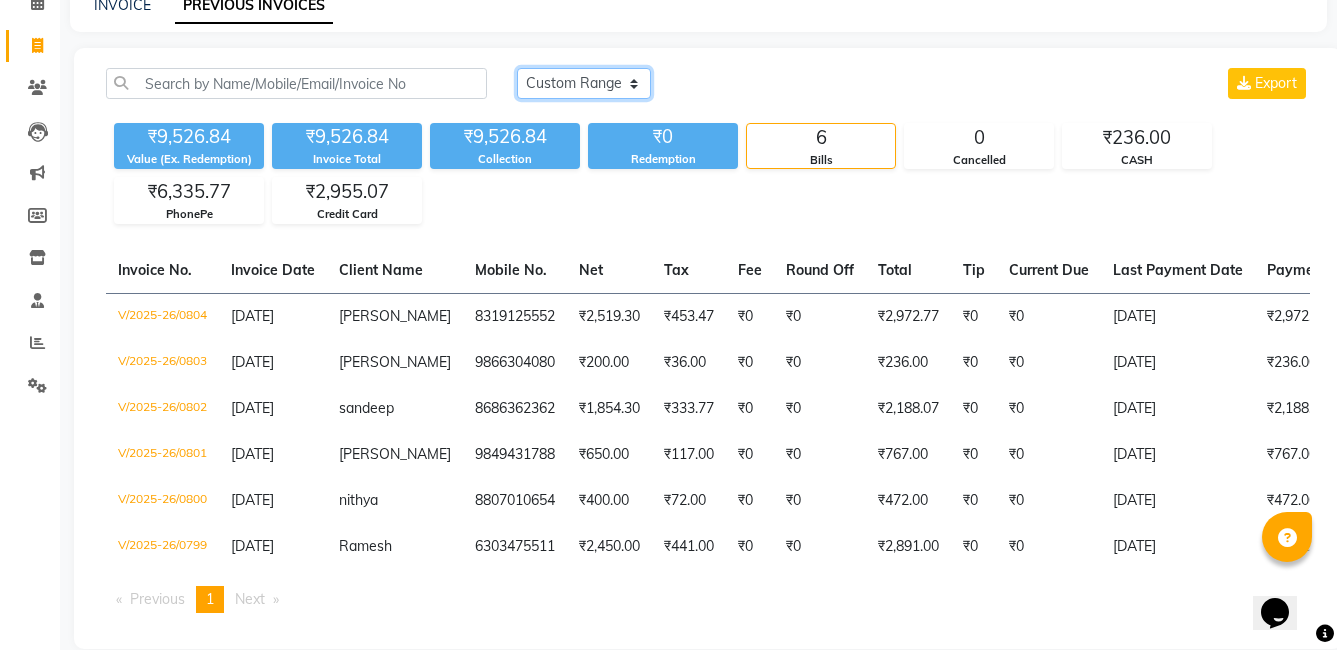 click on "[DATE] [DATE] Custom Range" 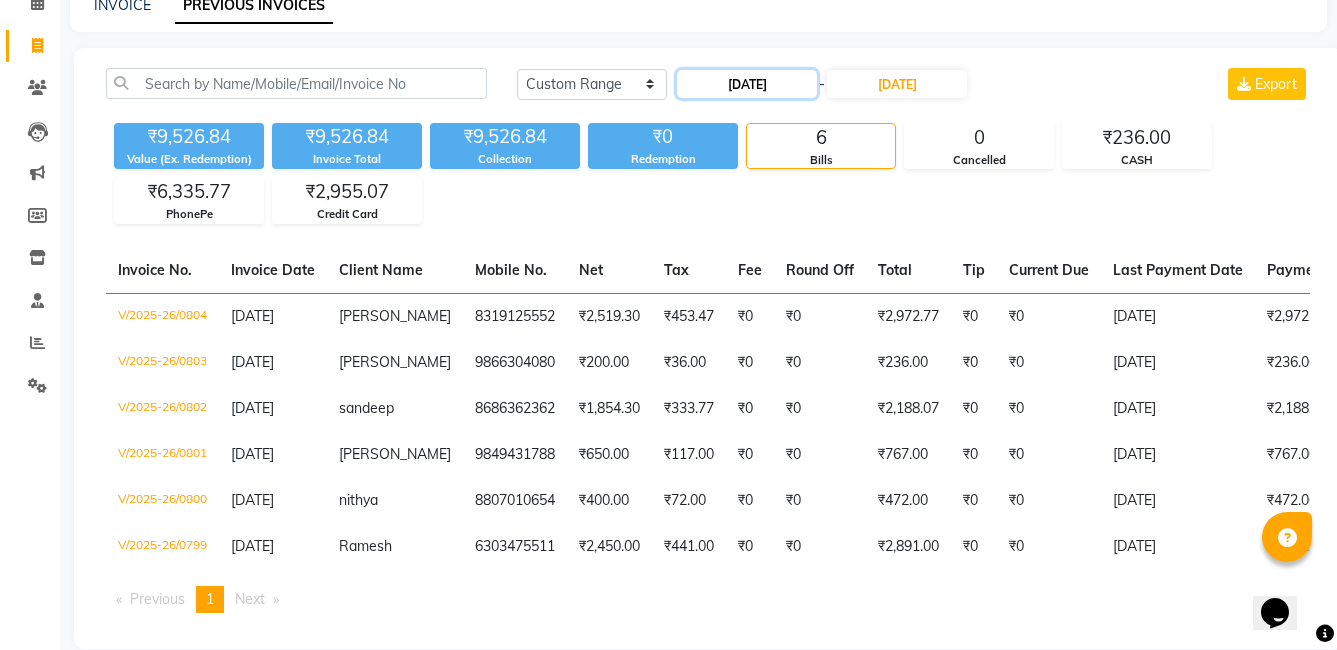 click on "[DATE]" 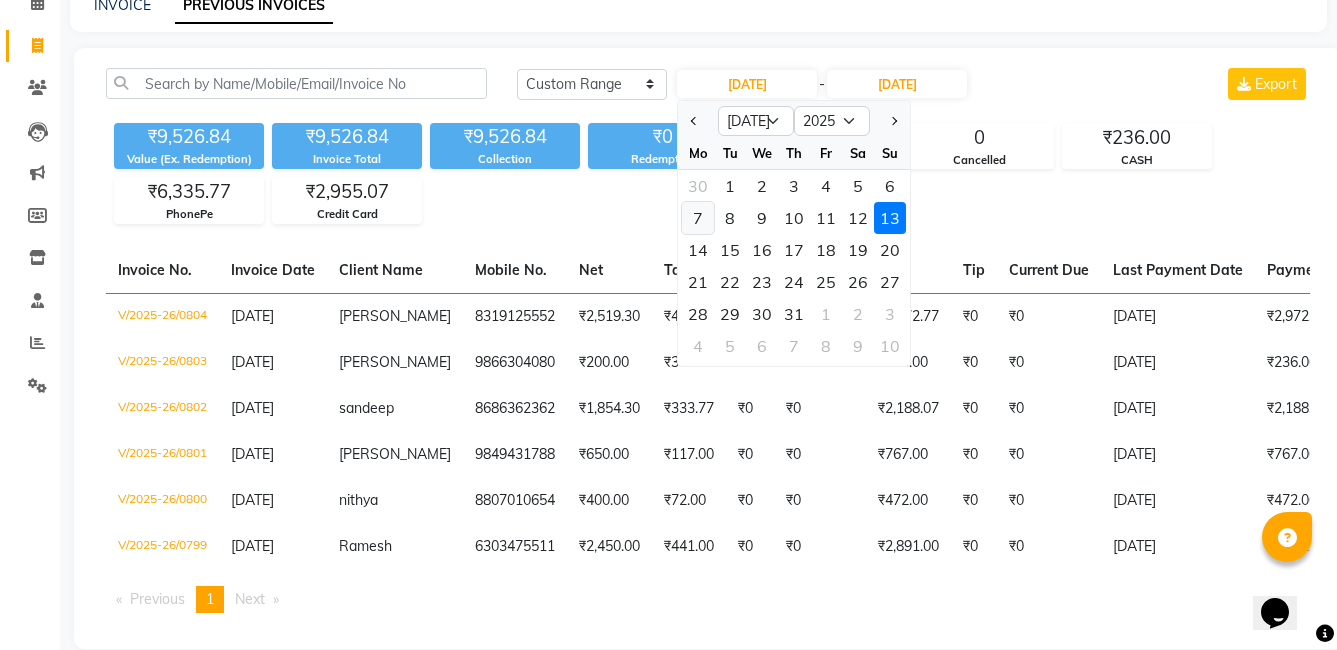 click on "7" 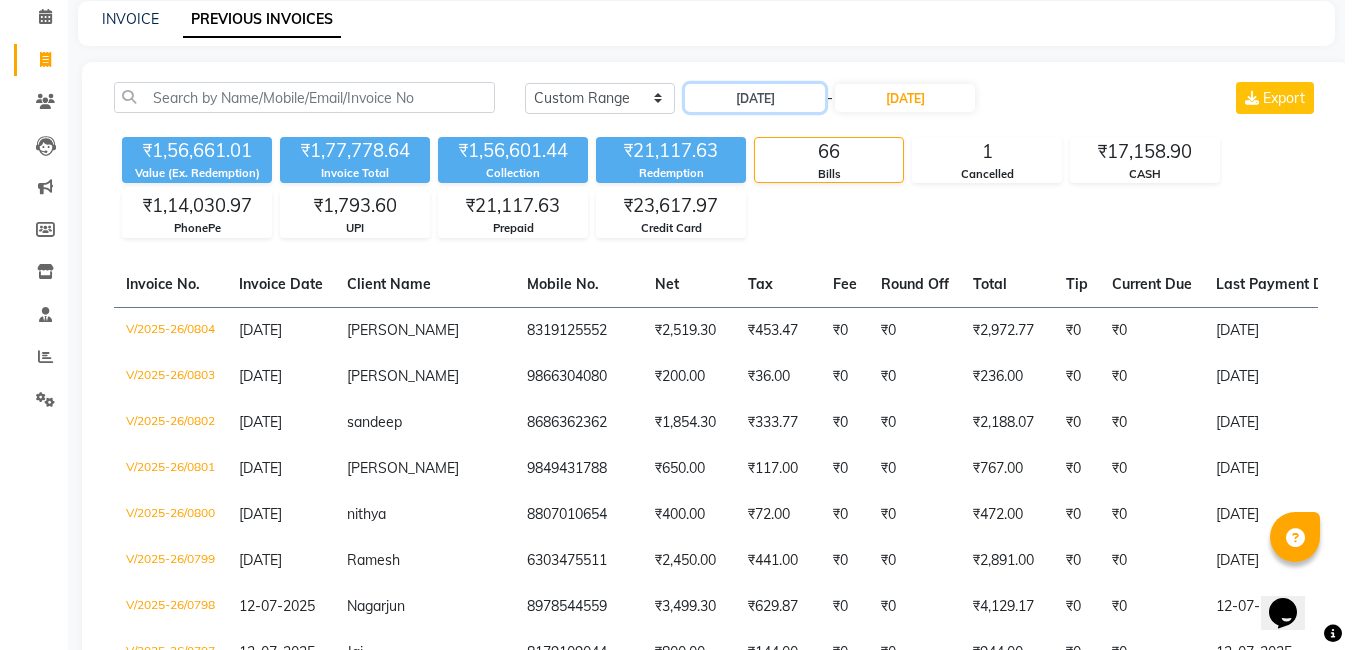 scroll, scrollTop: 0, scrollLeft: 0, axis: both 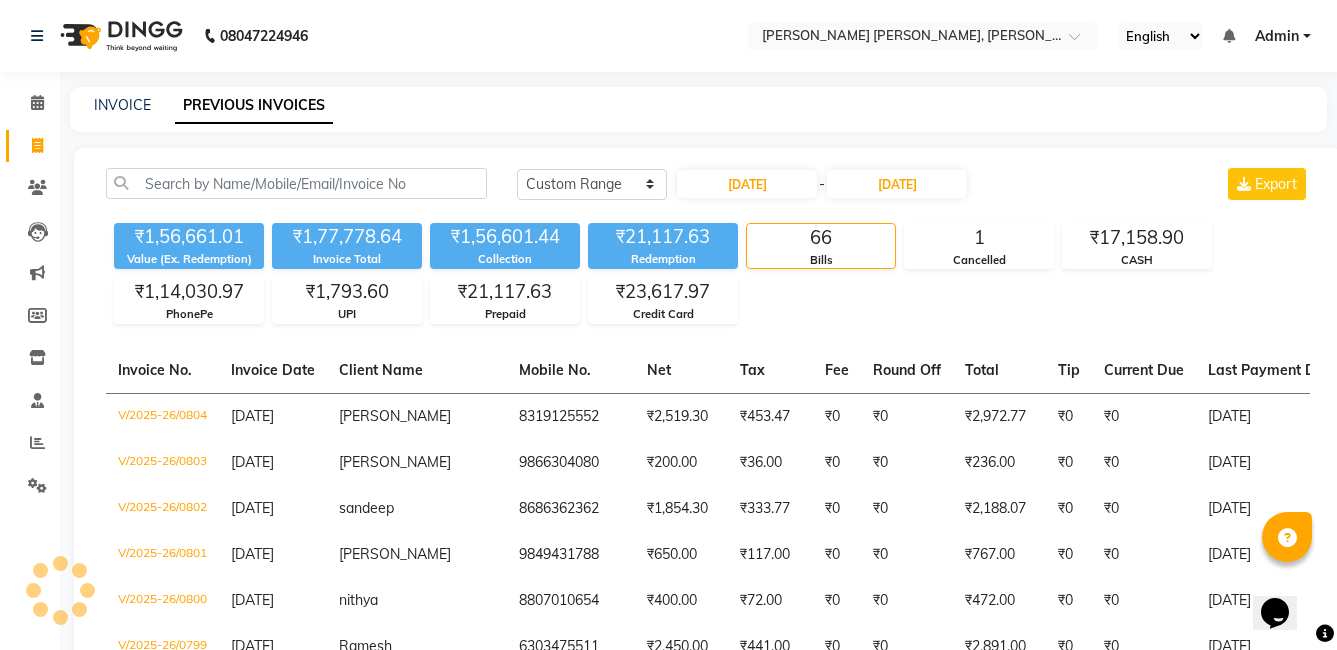click on "Invoice" 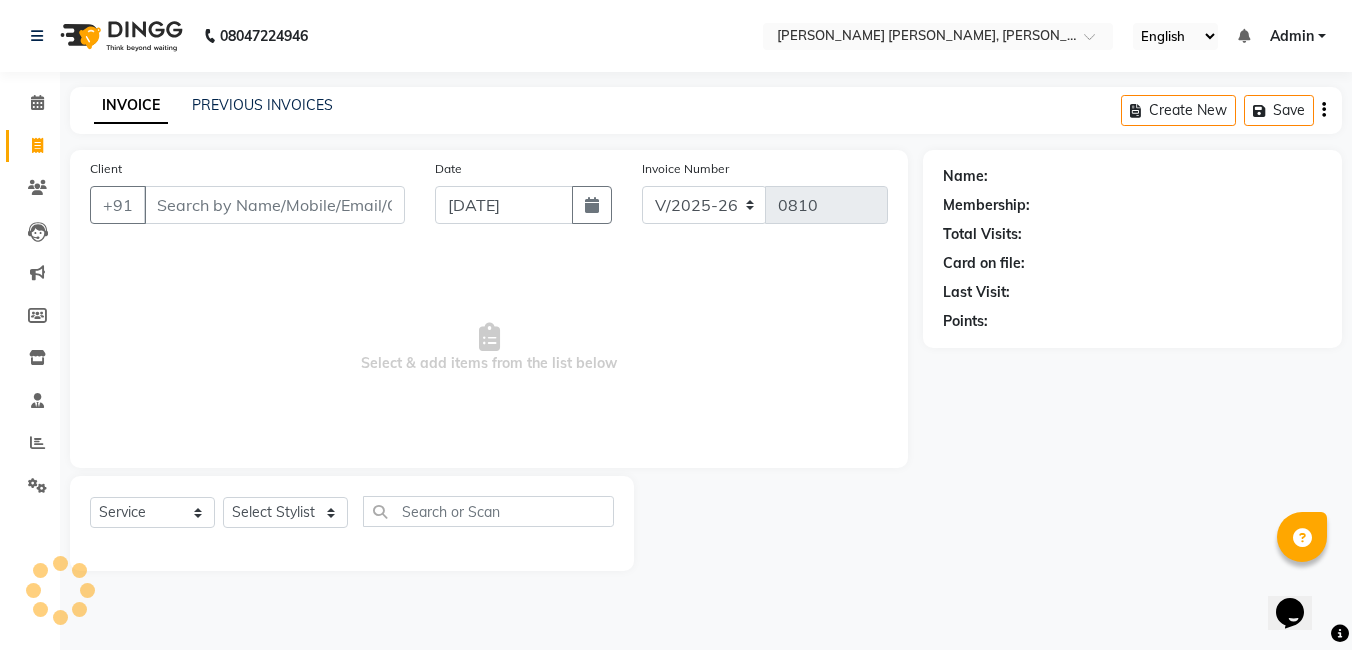 click on "Client" at bounding box center (274, 205) 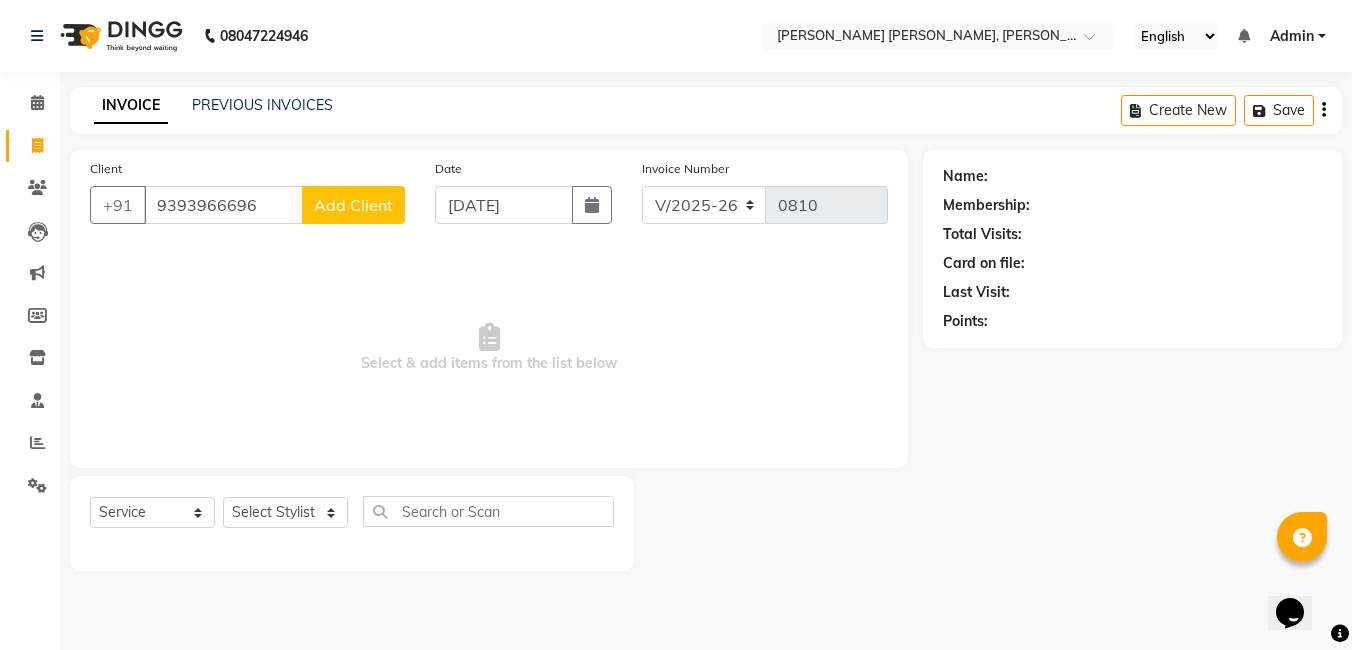 click on "Add Client" 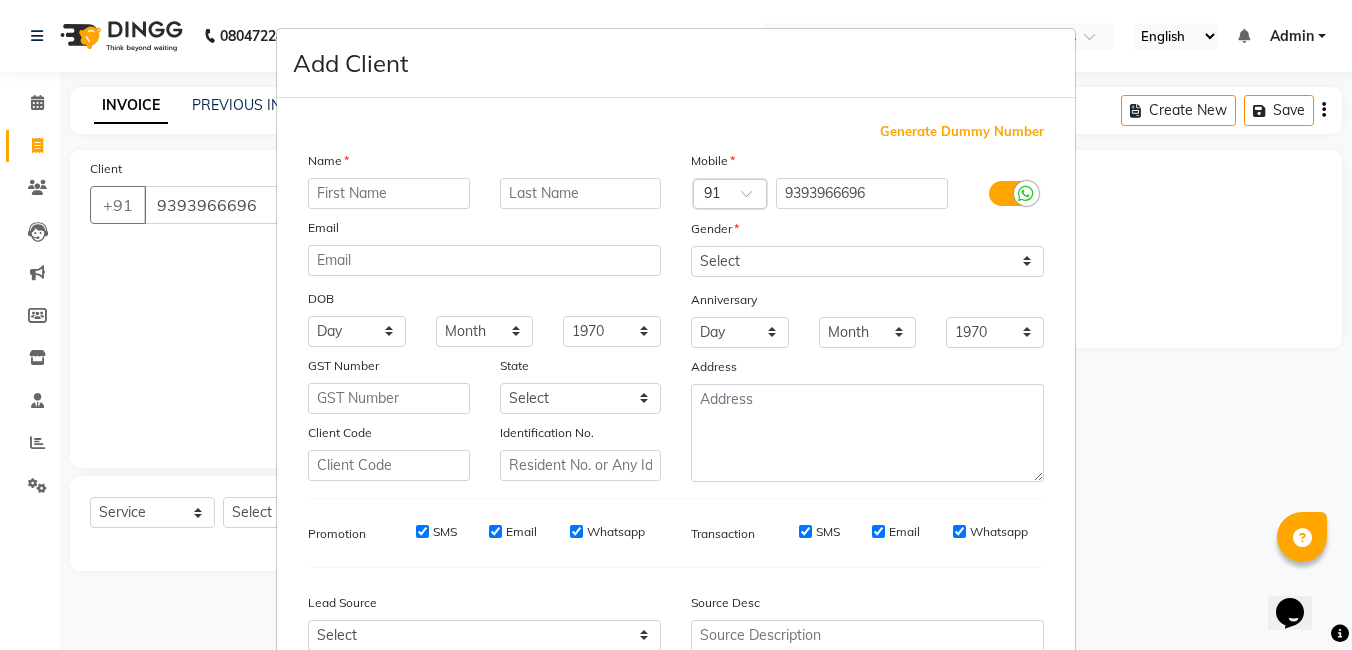 click at bounding box center [389, 193] 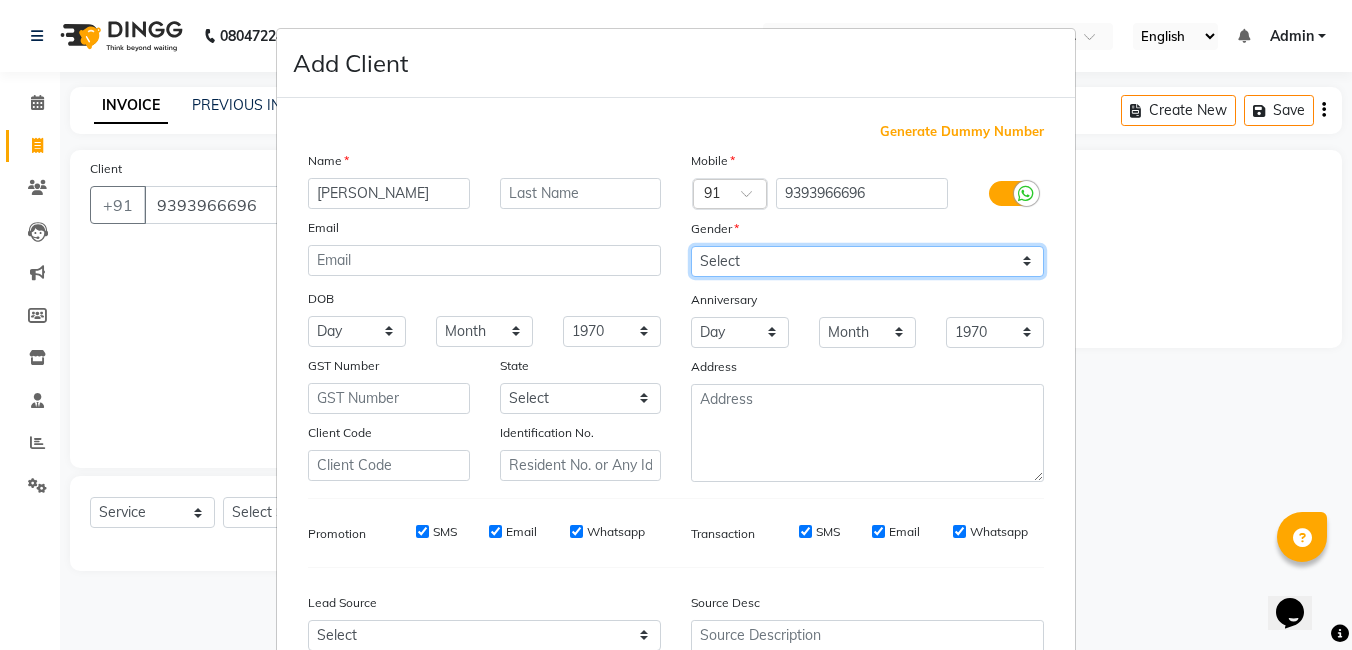 click on "Select [DEMOGRAPHIC_DATA] [DEMOGRAPHIC_DATA] Other Prefer Not To Say" at bounding box center [867, 261] 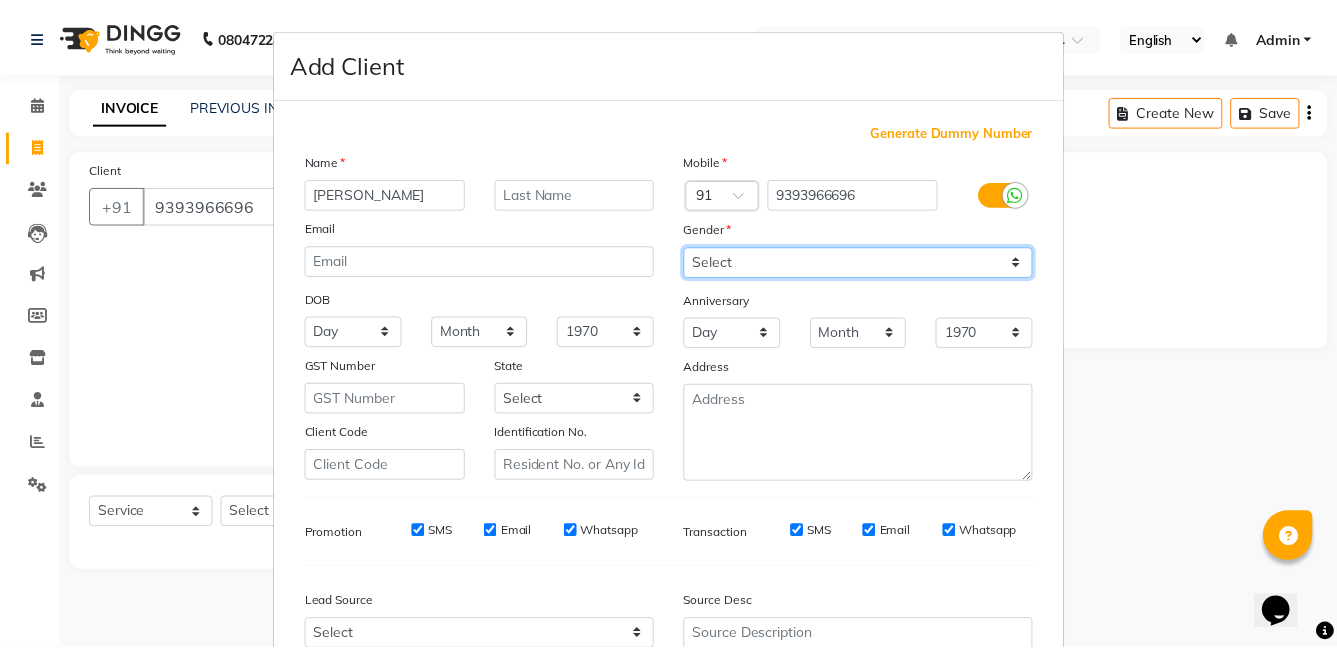 scroll, scrollTop: 199, scrollLeft: 0, axis: vertical 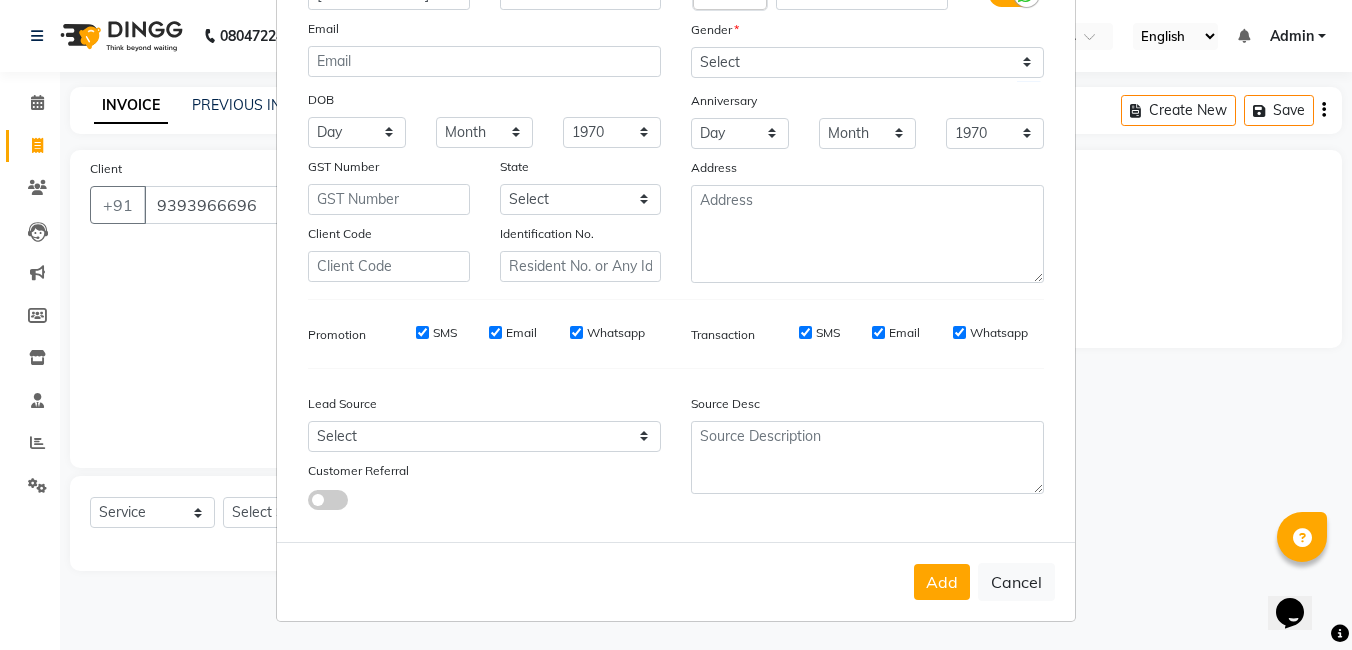click on "SMS" at bounding box center [422, 333] 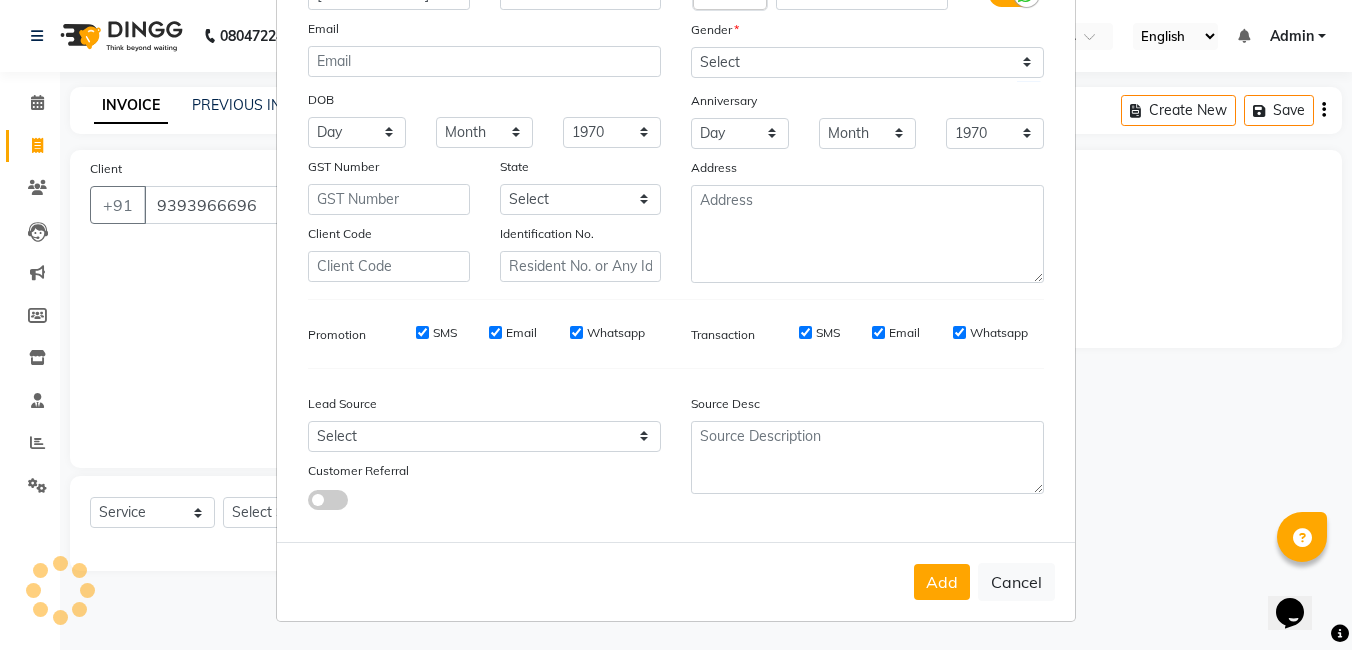 click on "SMS" at bounding box center (422, 332) 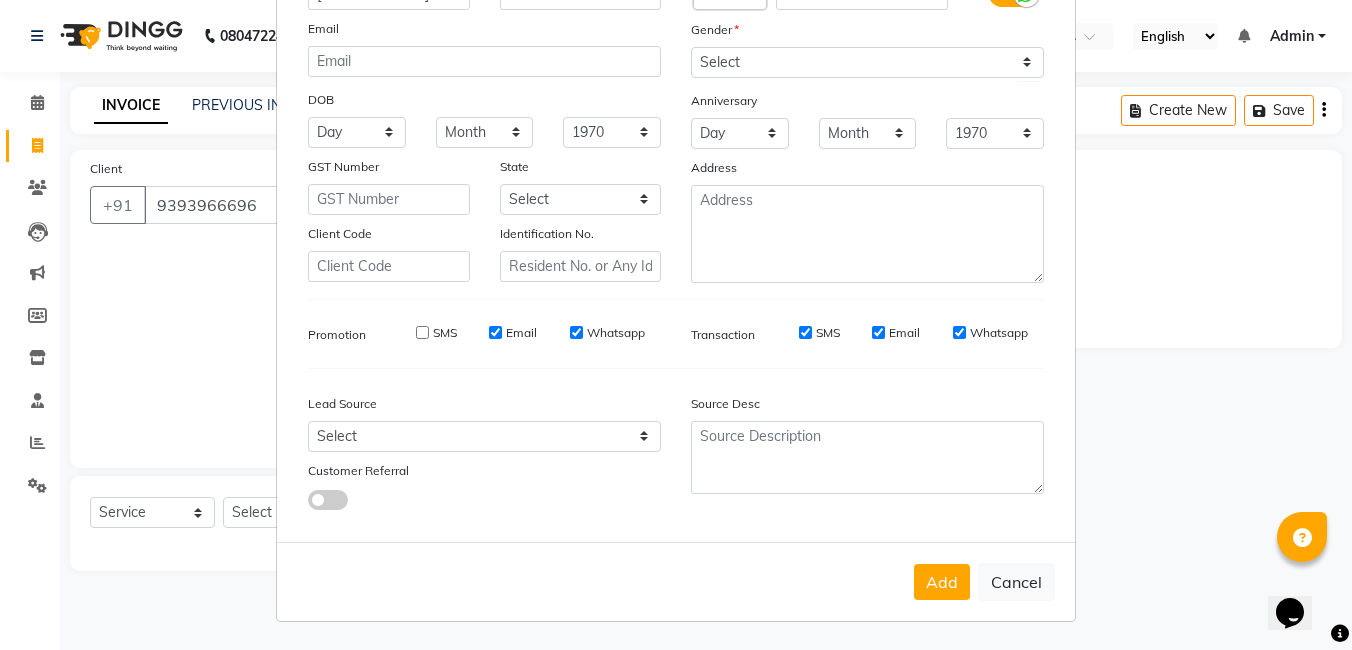 drag, startPoint x: 491, startPoint y: 339, endPoint x: 510, endPoint y: 341, distance: 19.104973 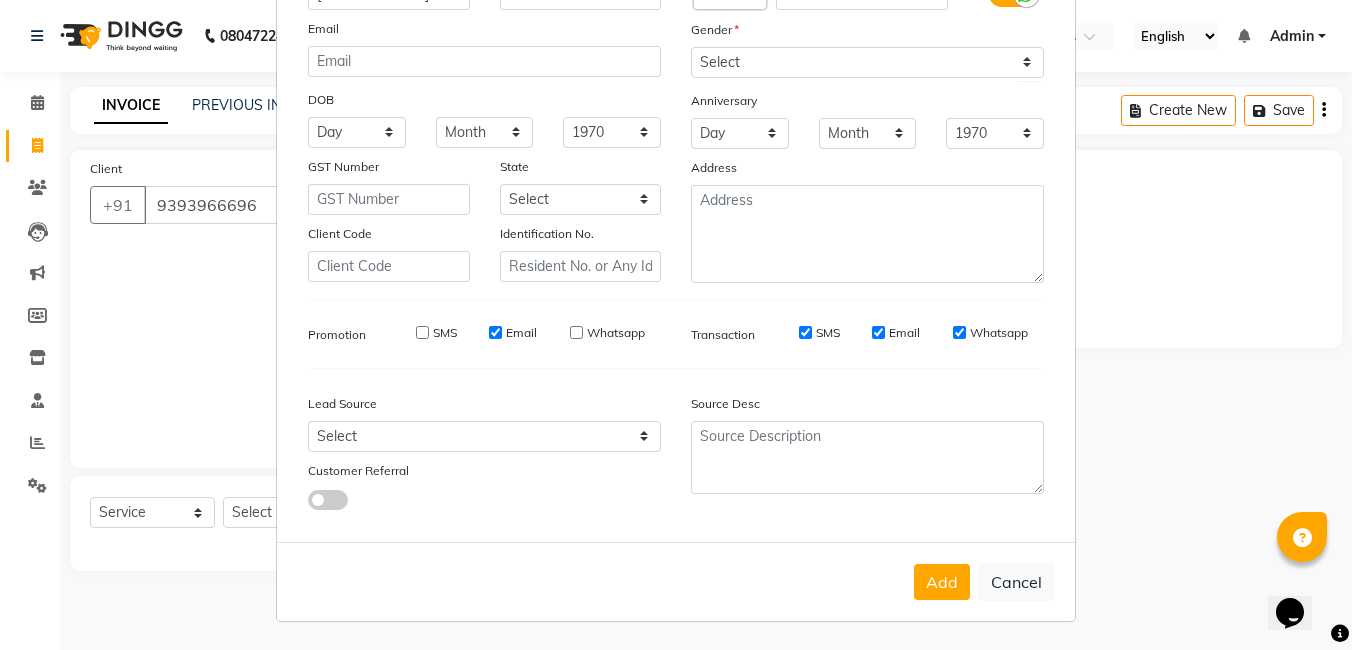 click on "Email" at bounding box center (495, 332) 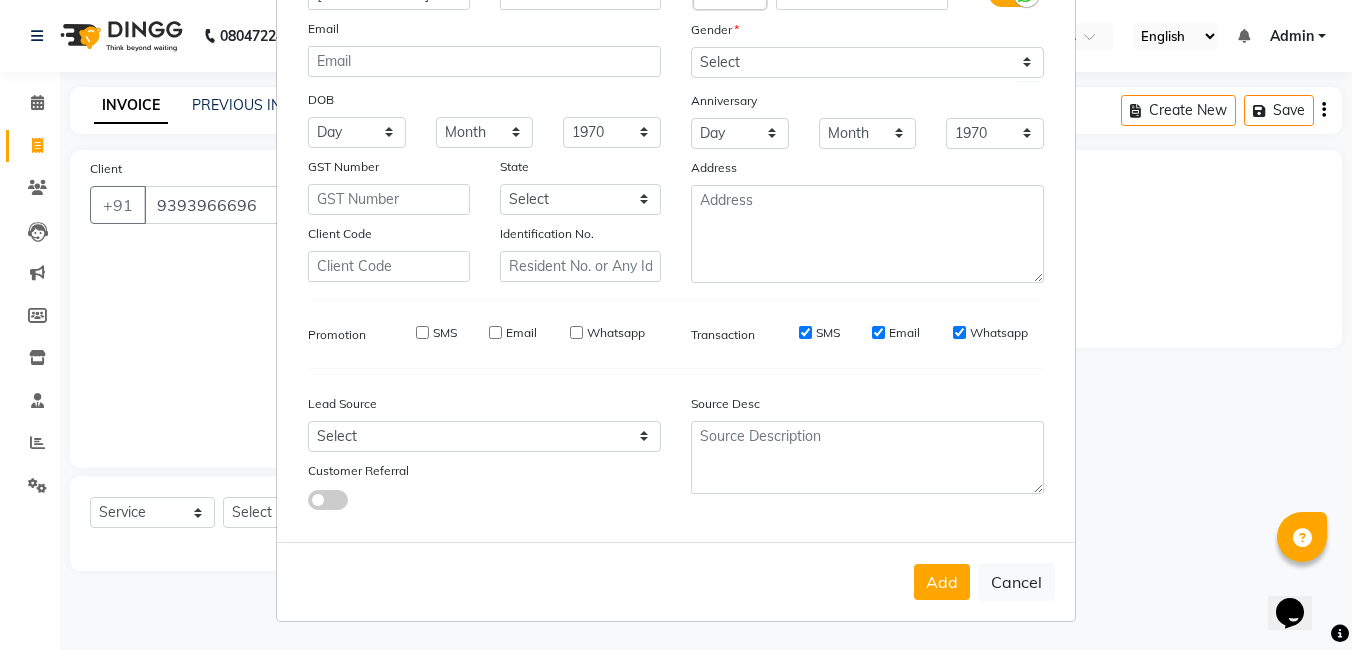 click on "SMS" at bounding box center [805, 332] 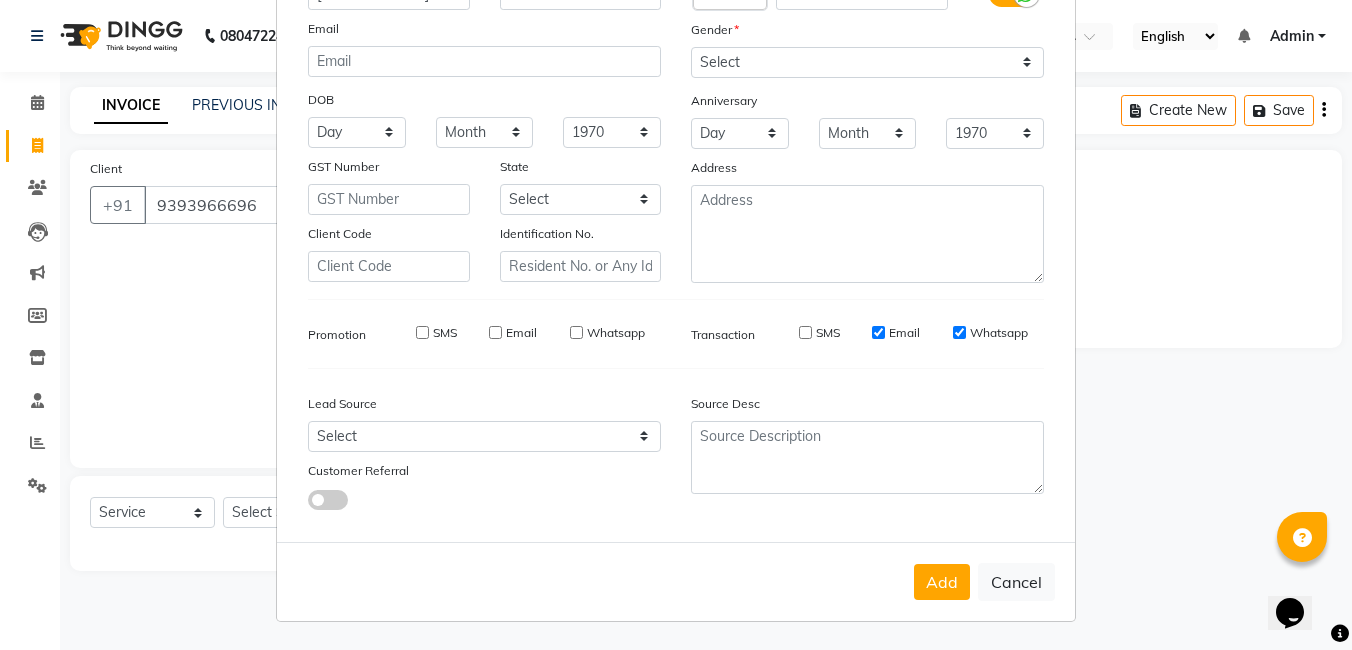 click on "Email" at bounding box center (878, 332) 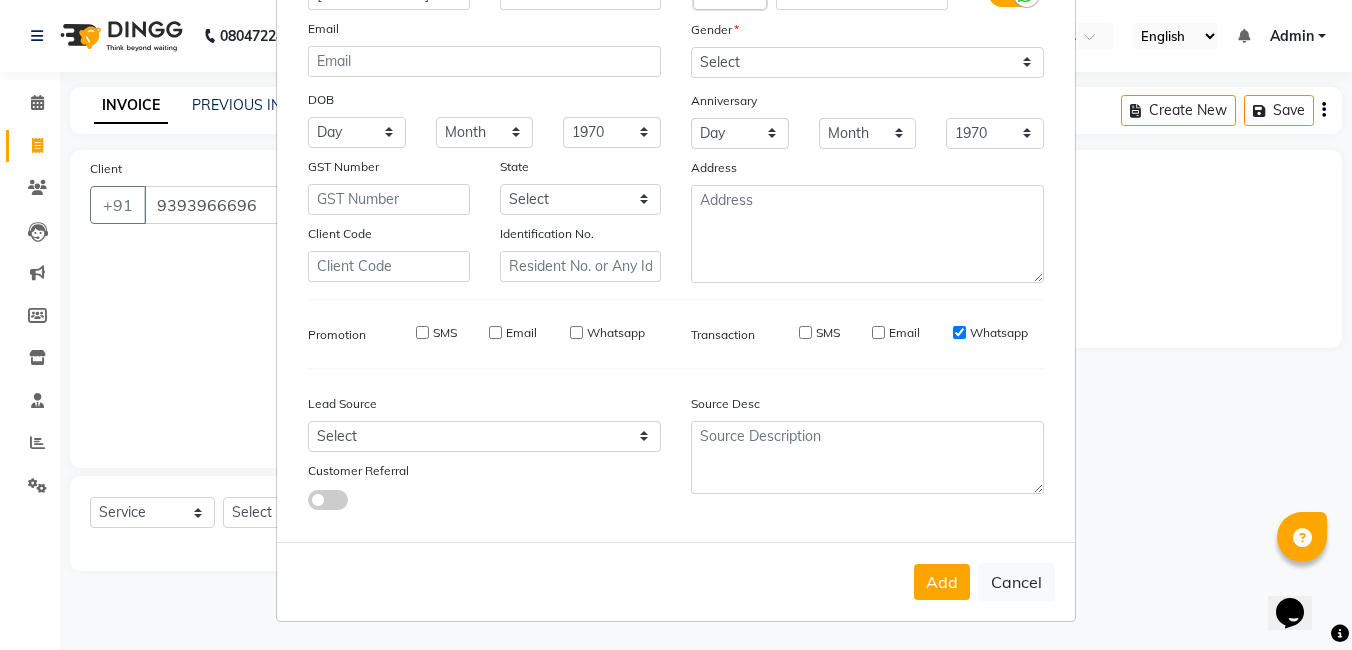 click on "Whatsapp" at bounding box center (990, 333) 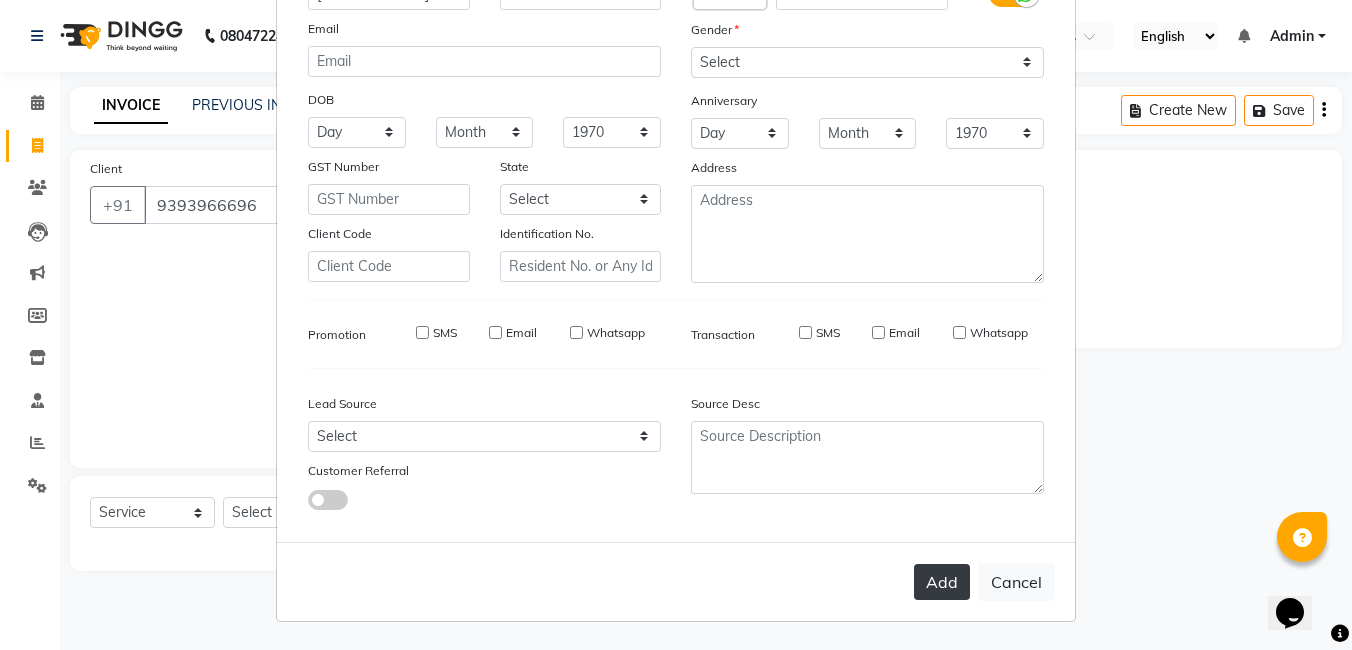 click on "Add" at bounding box center (942, 582) 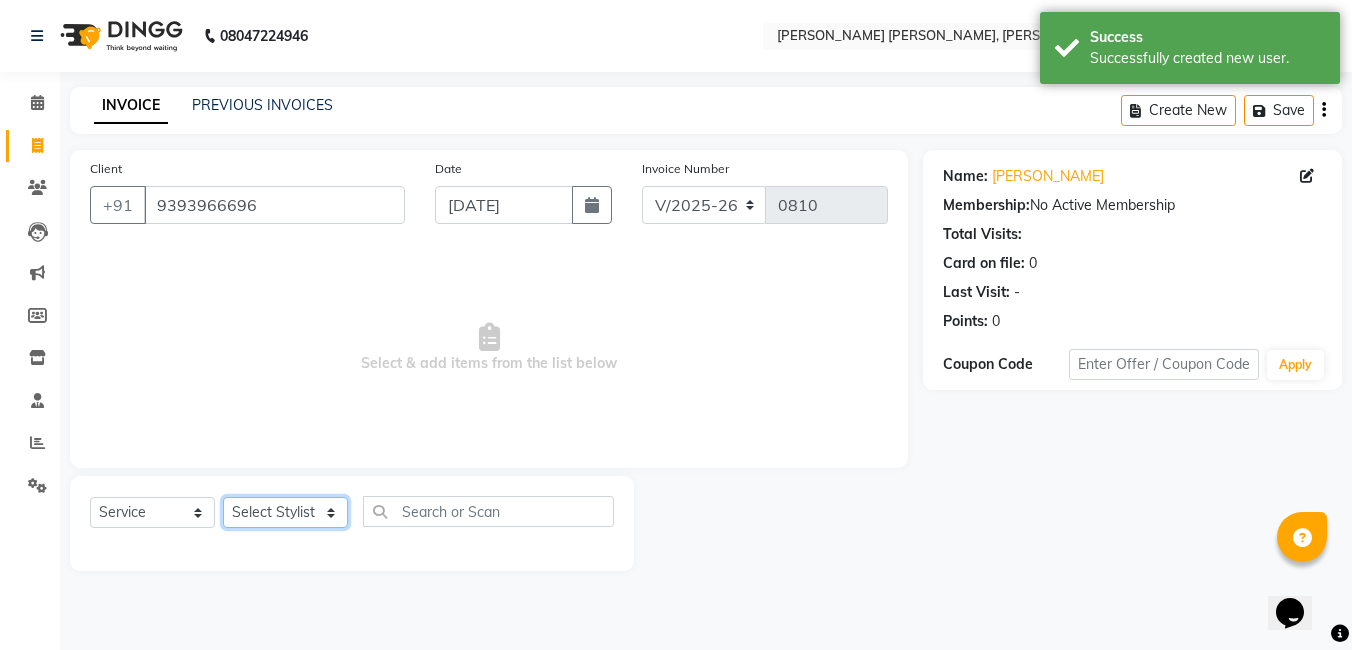 click on "Select Stylist faizz [PERSON_NAME] [PERSON_NAME] sree Manager [PERSON_NAME]" 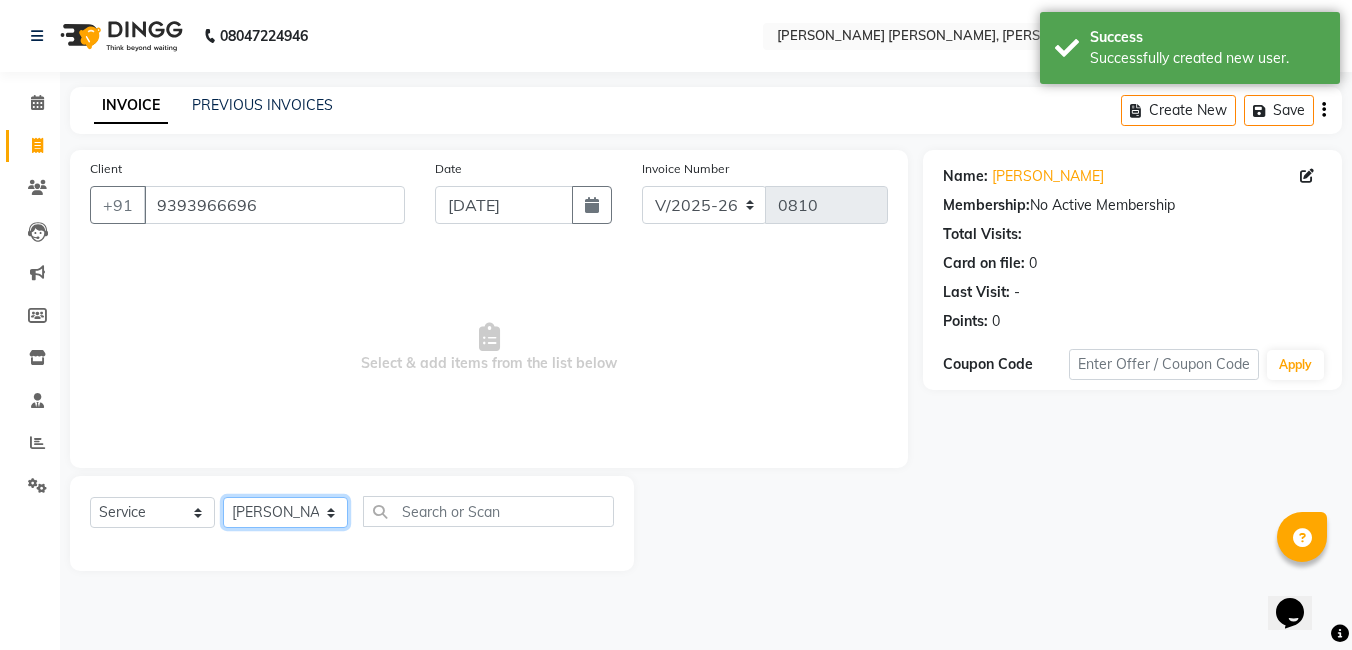 click on "Select Stylist faizz [PERSON_NAME] [PERSON_NAME] sree Manager [PERSON_NAME]" 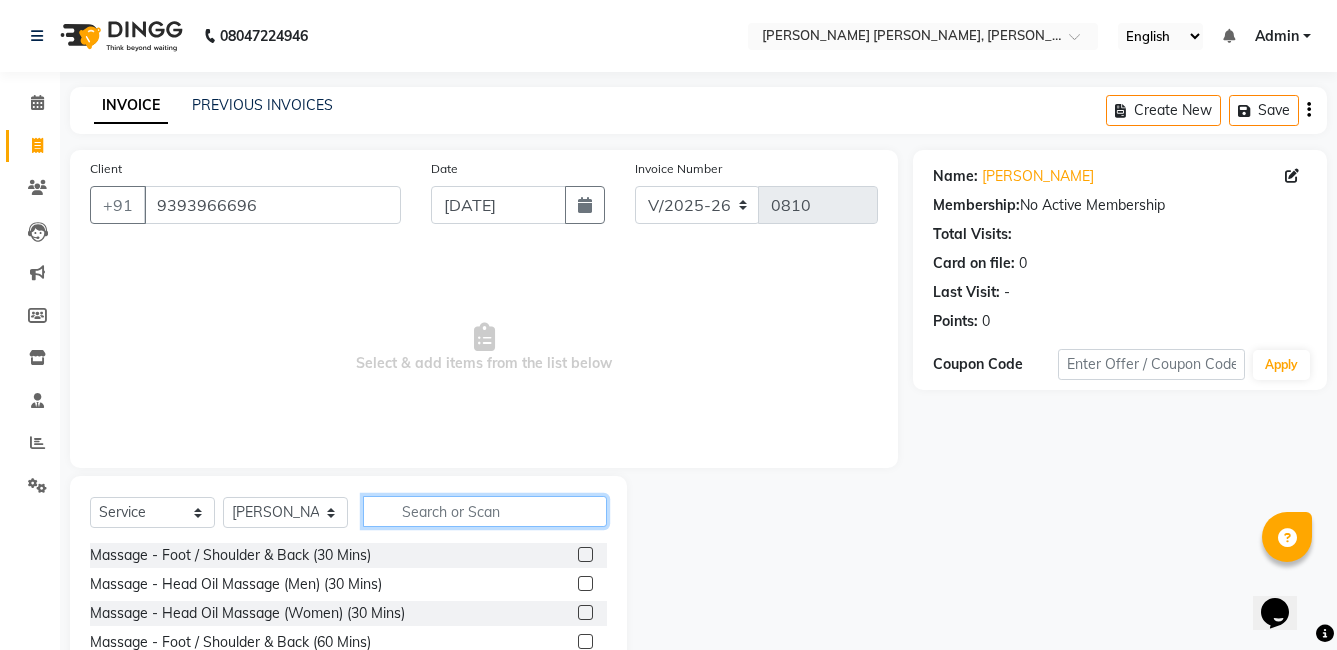 click 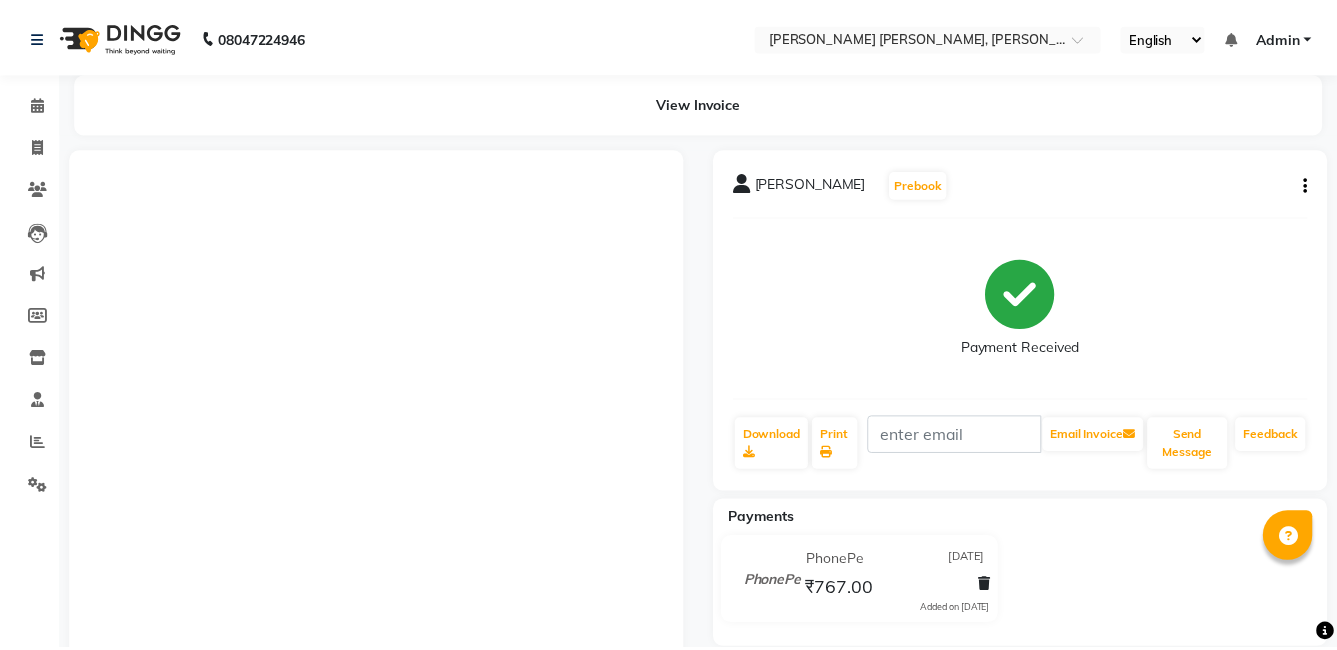 scroll, scrollTop: 0, scrollLeft: 0, axis: both 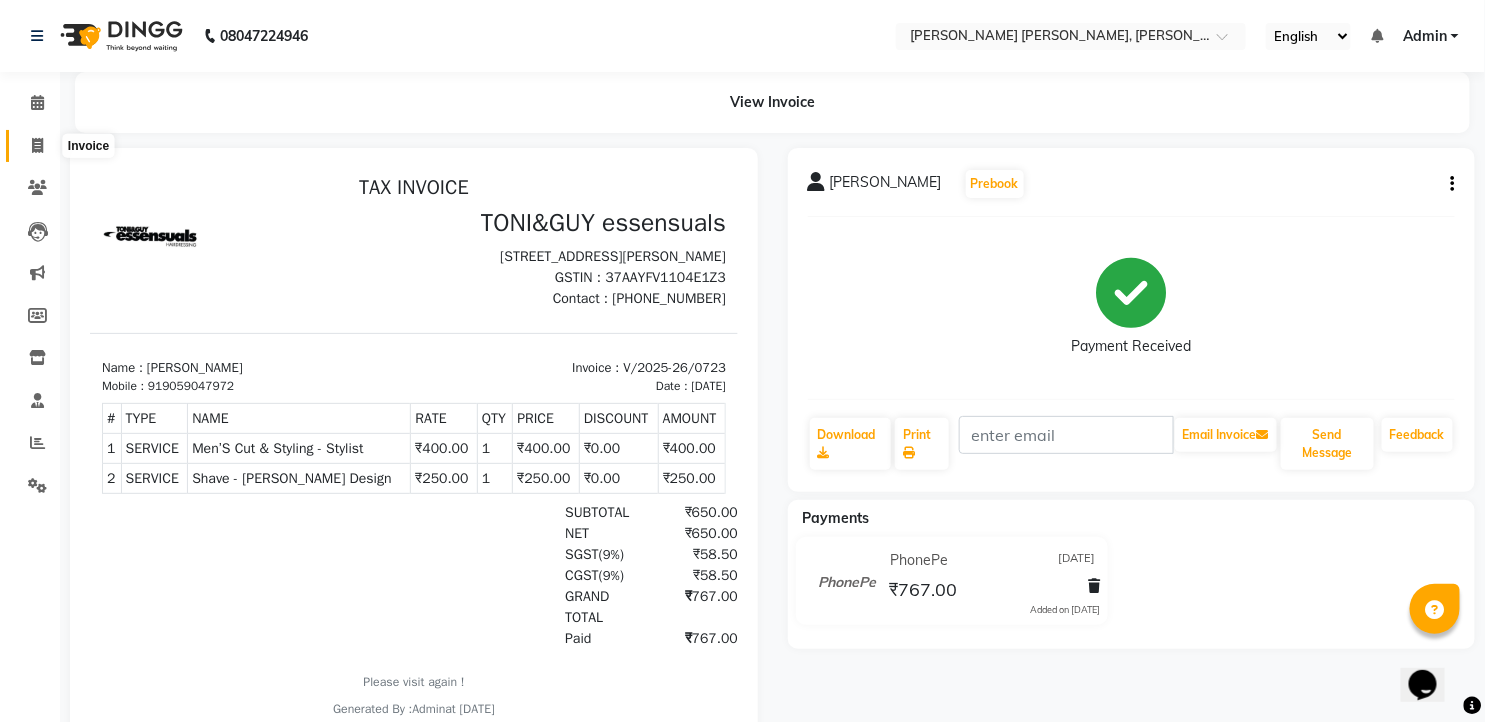 click 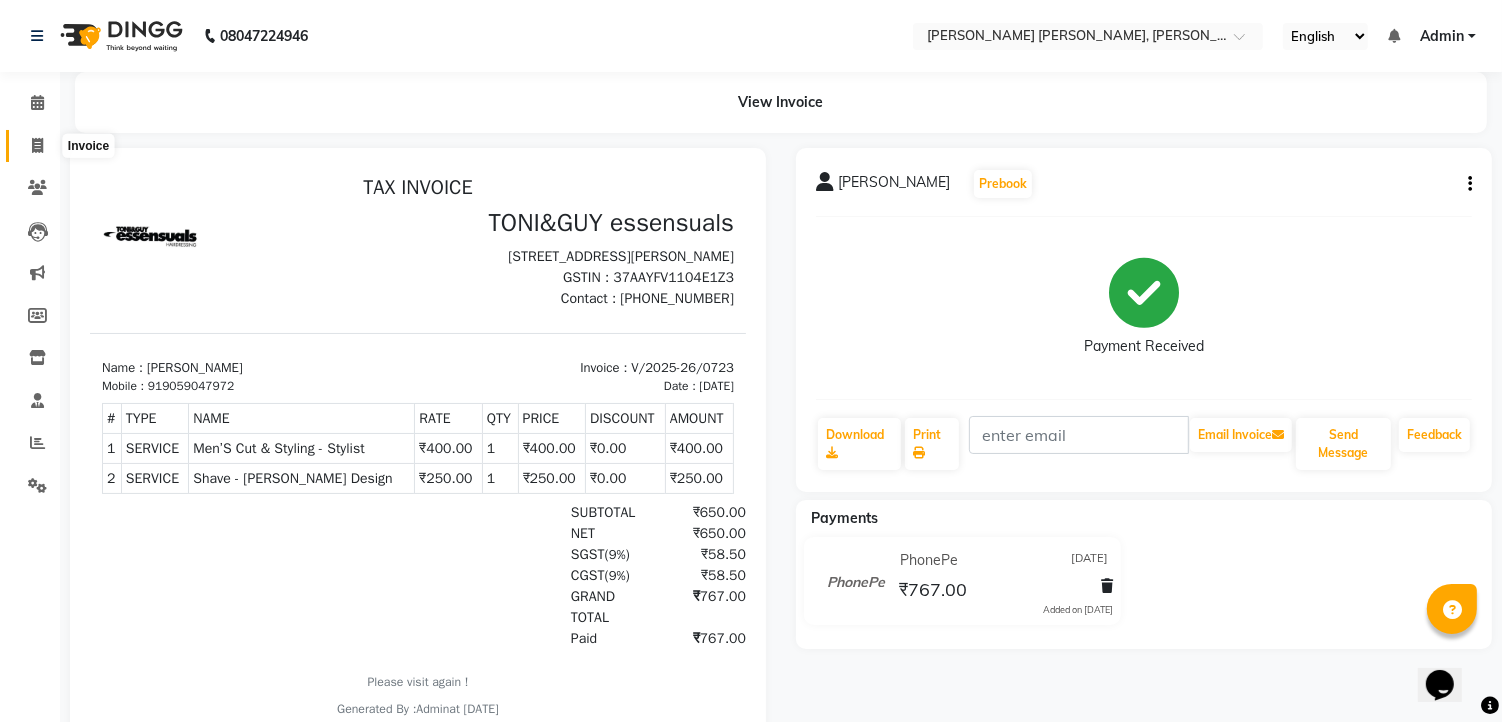 select on "service" 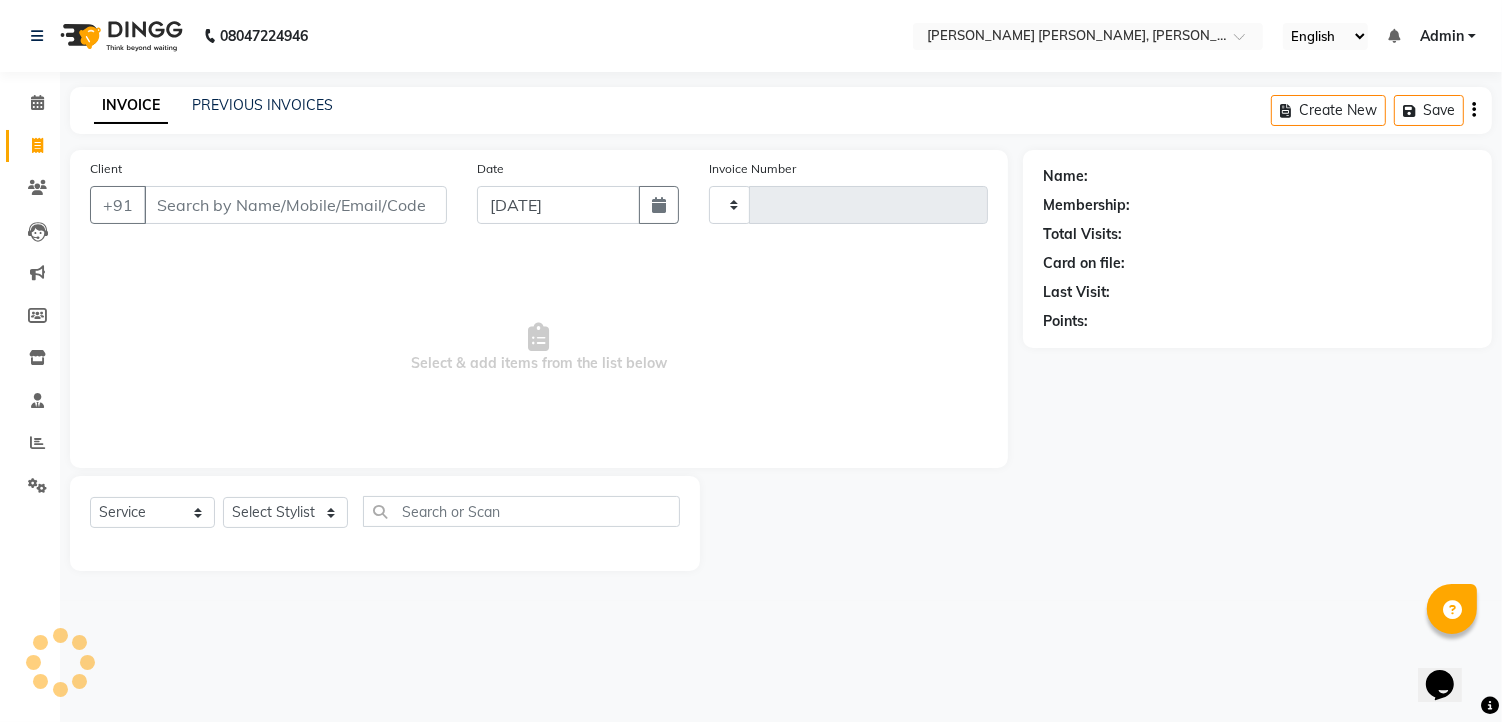 type on "0810" 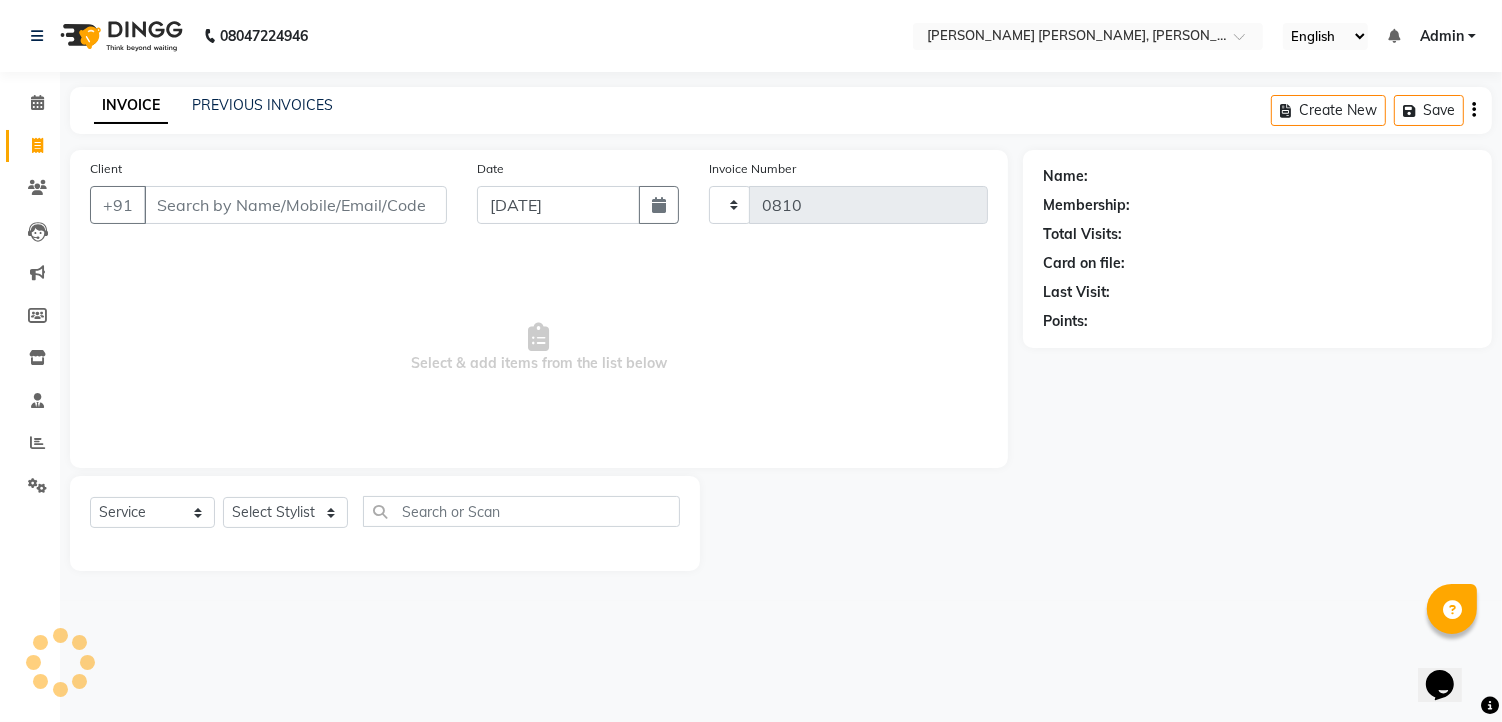 select on "7150" 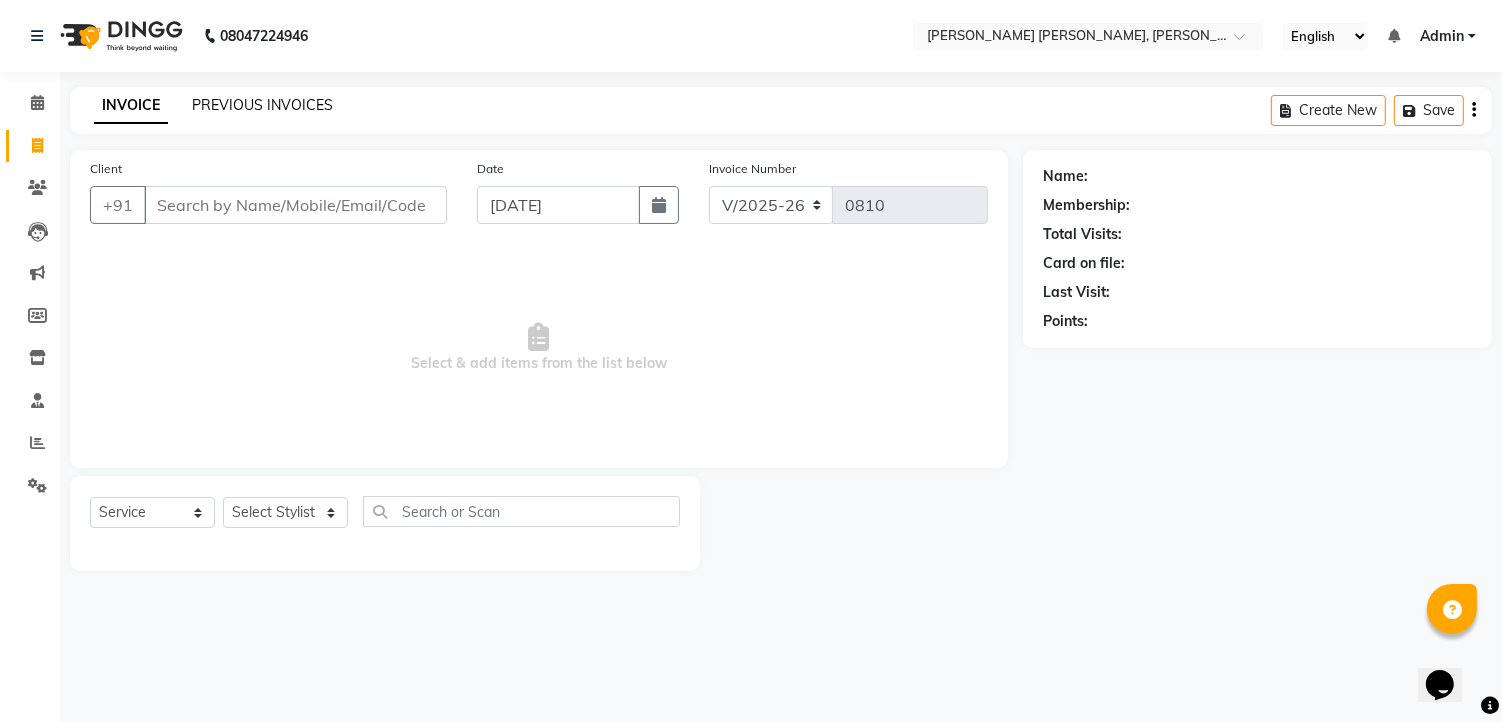 click on "PREVIOUS INVOICES" 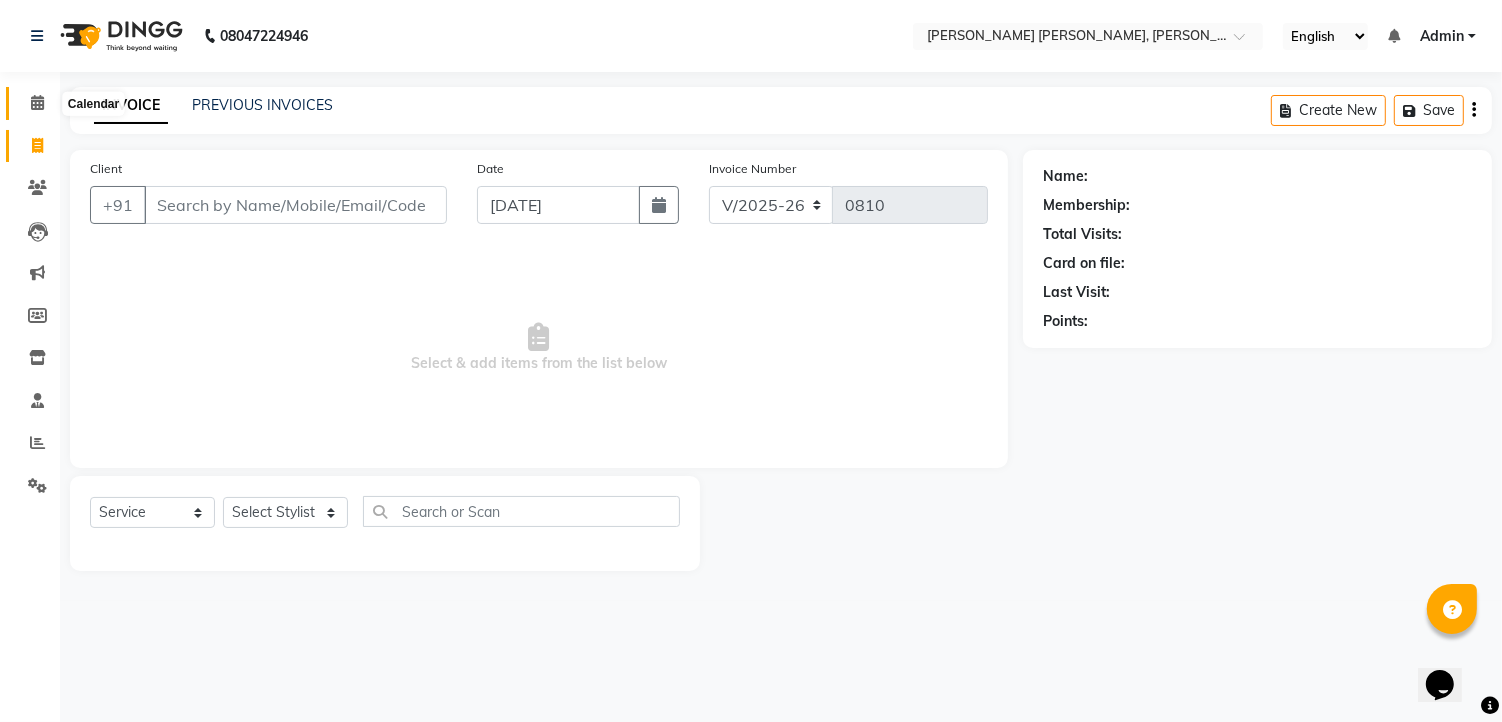 click 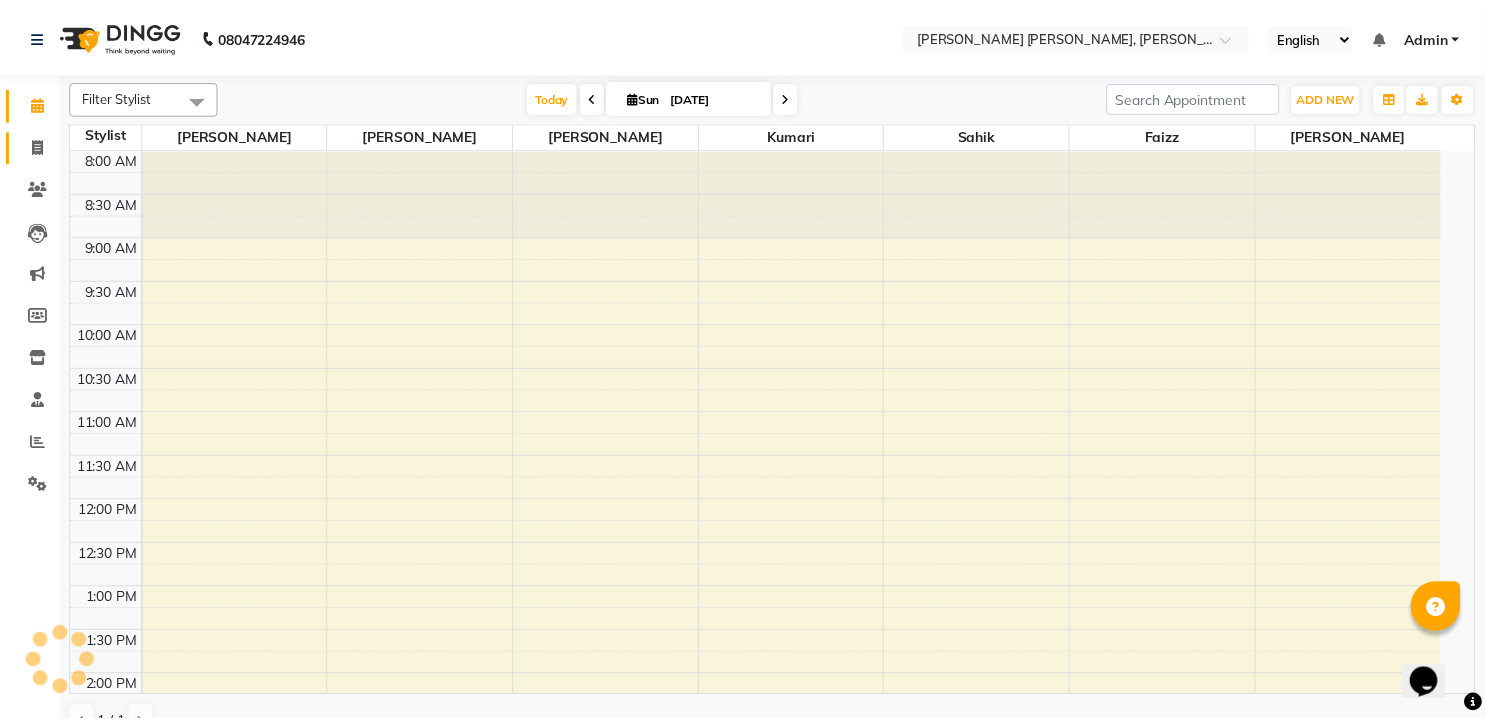 scroll, scrollTop: 0, scrollLeft: 0, axis: both 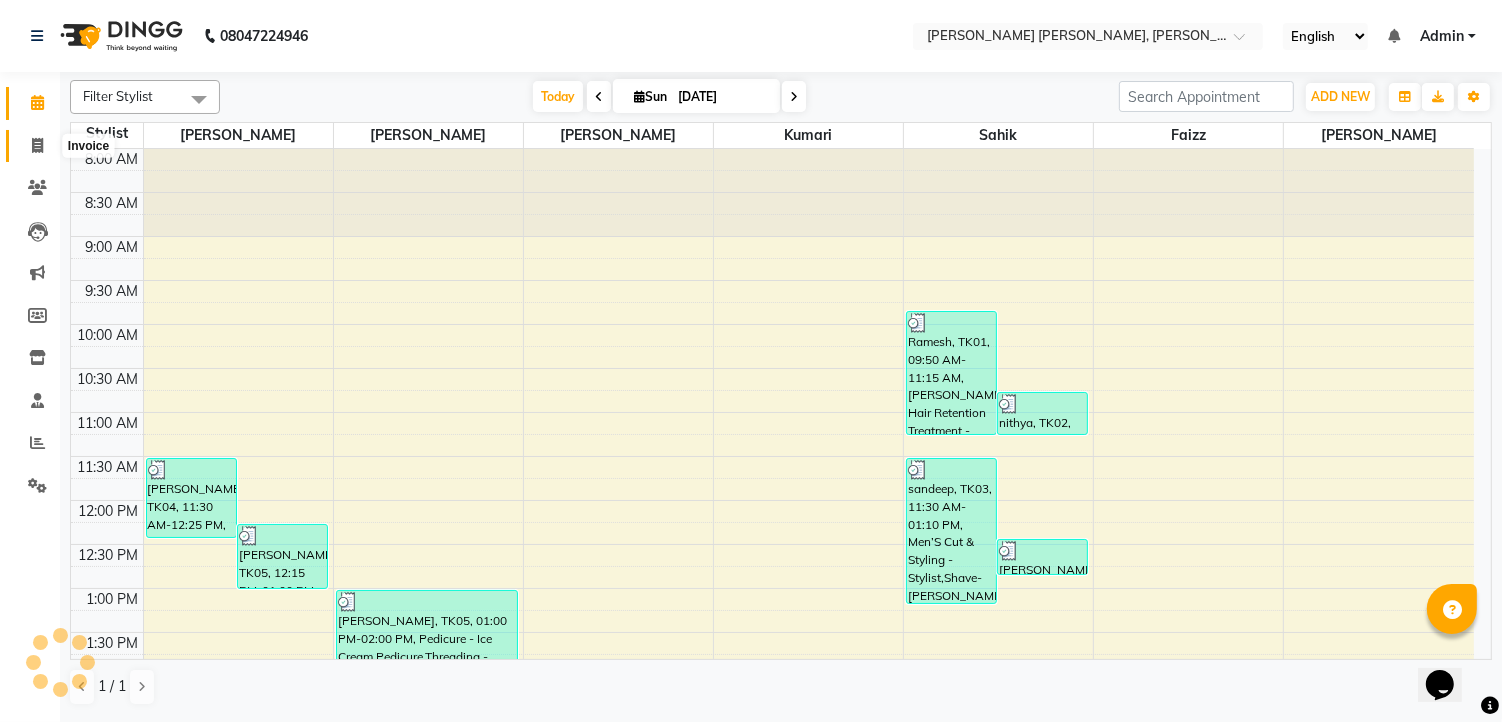 click 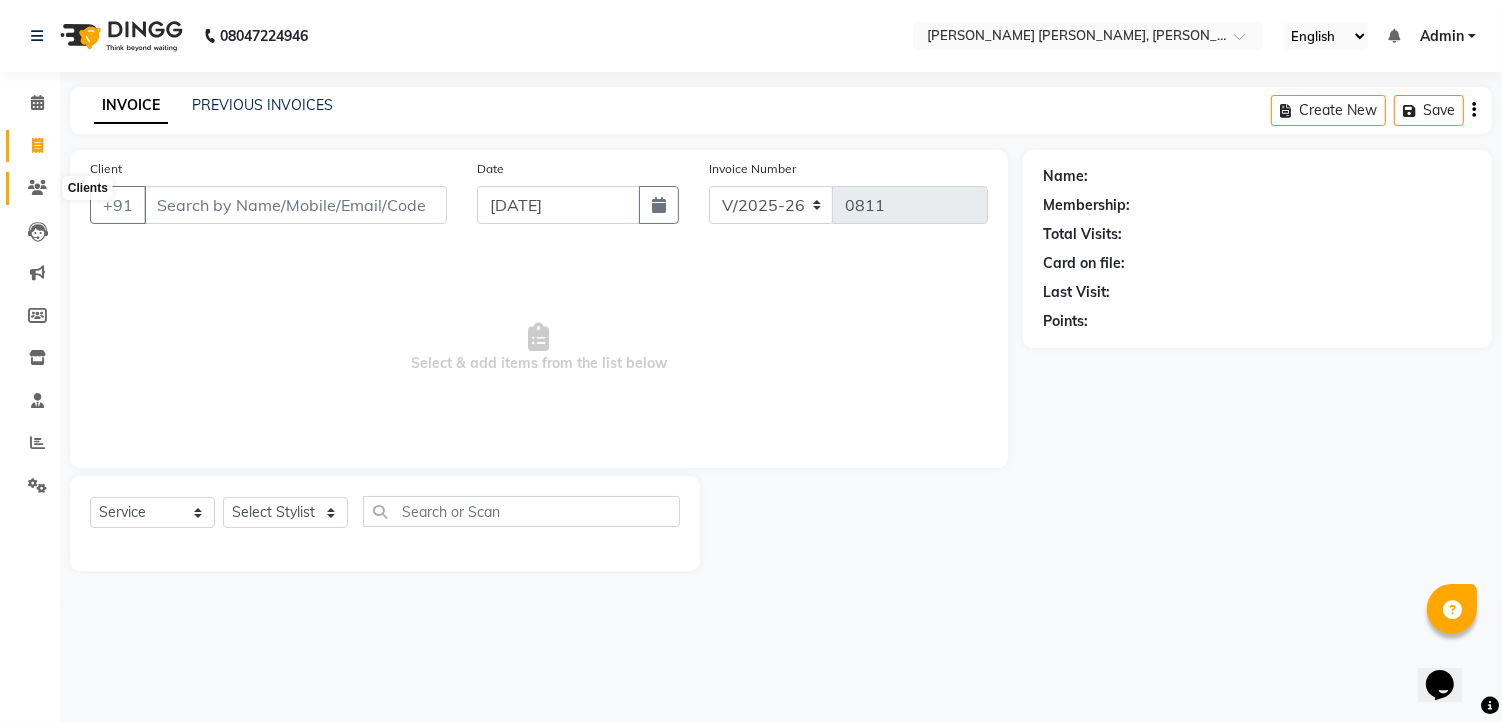 drag, startPoint x: 25, startPoint y: 186, endPoint x: 48, endPoint y: 206, distance: 30.479502 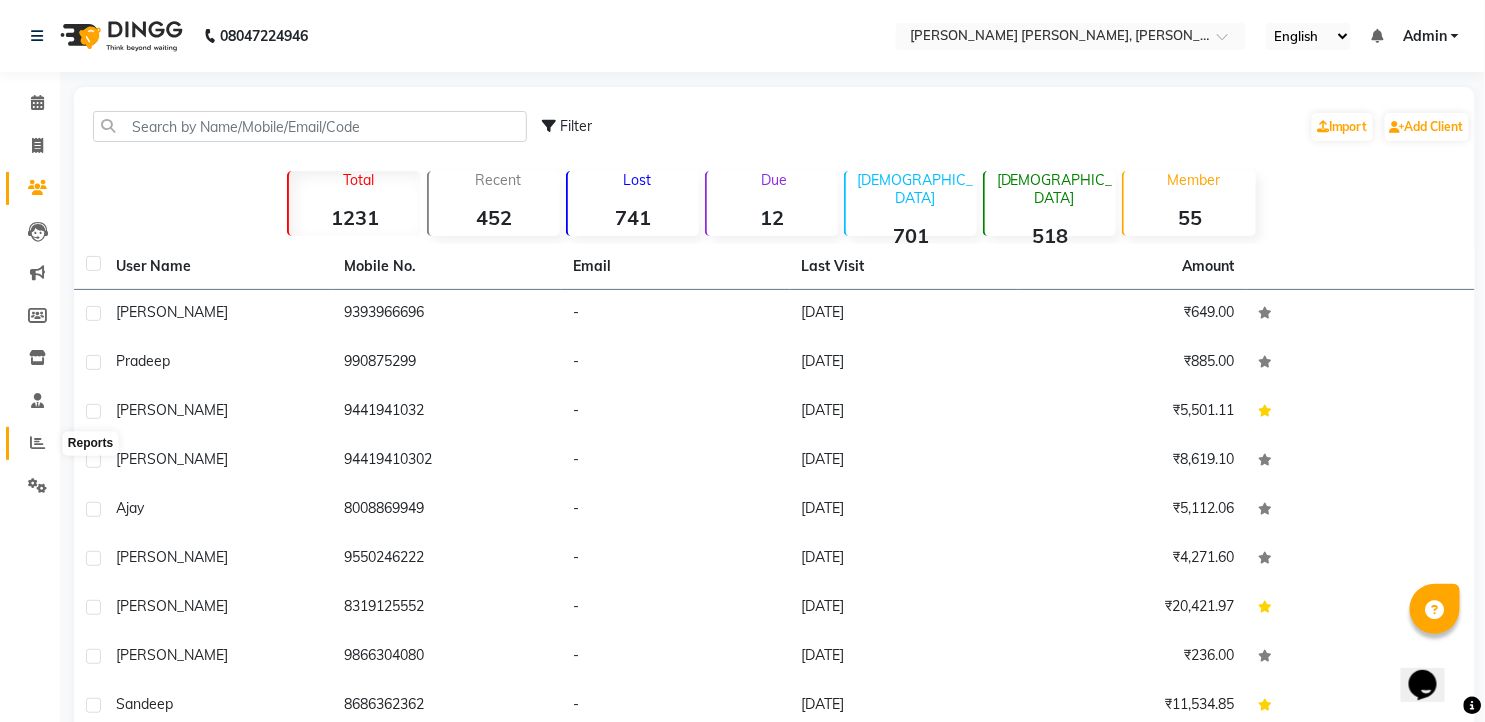 click 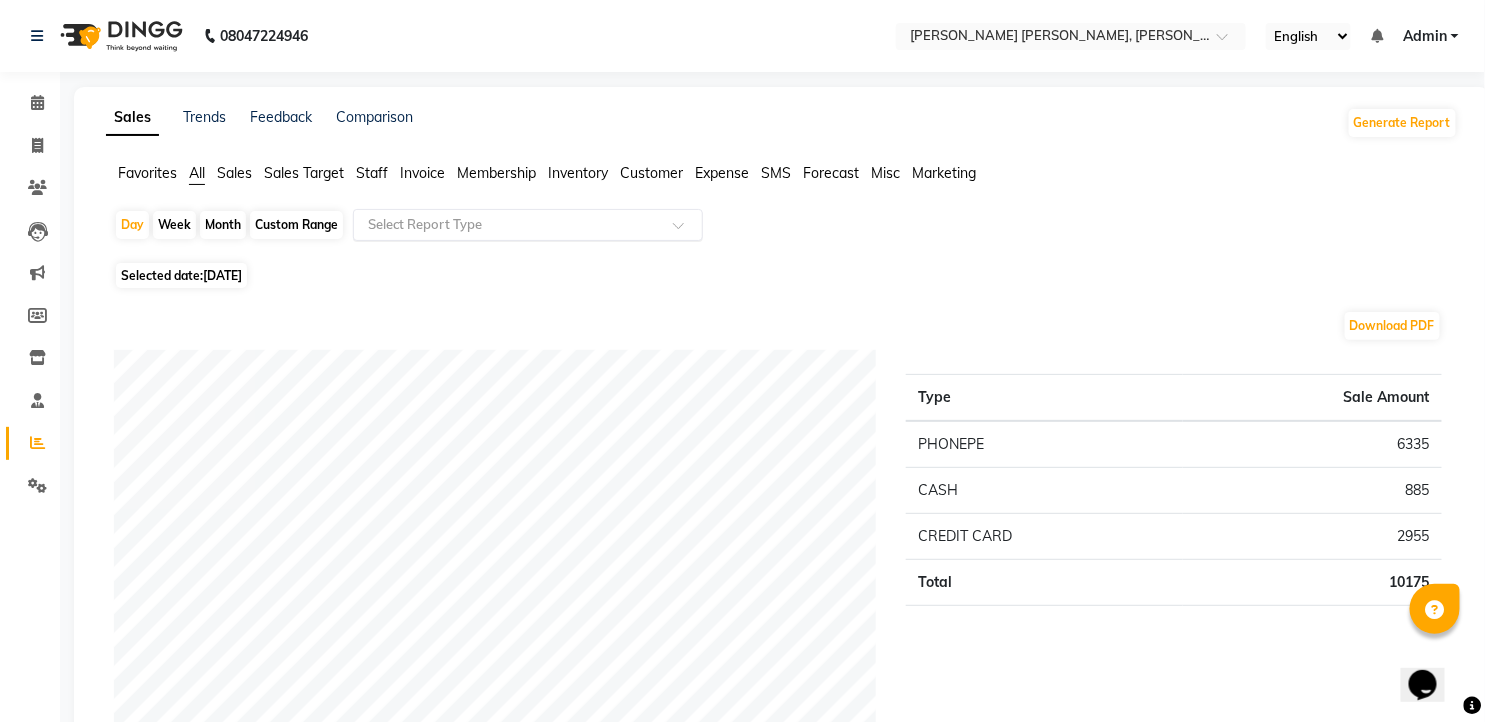 click 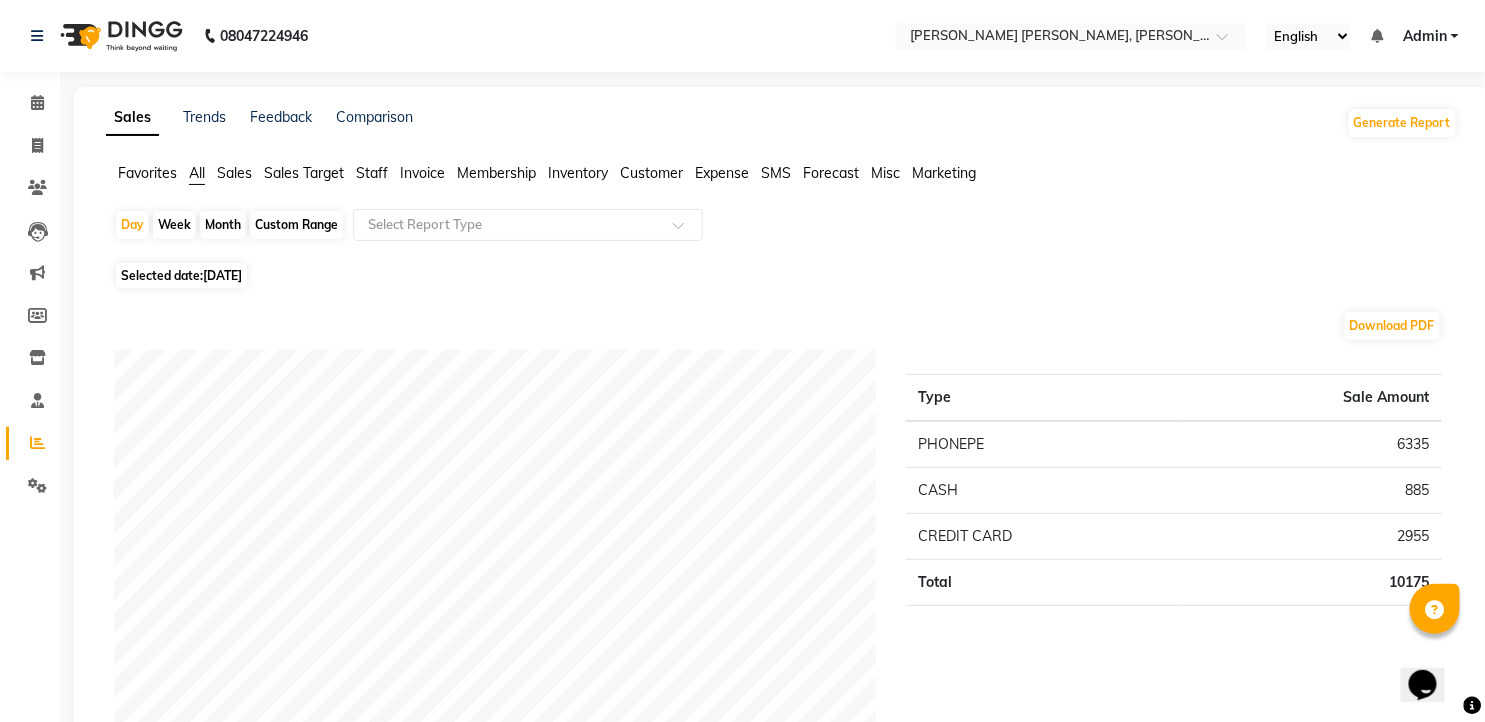 click on "Custom Range" 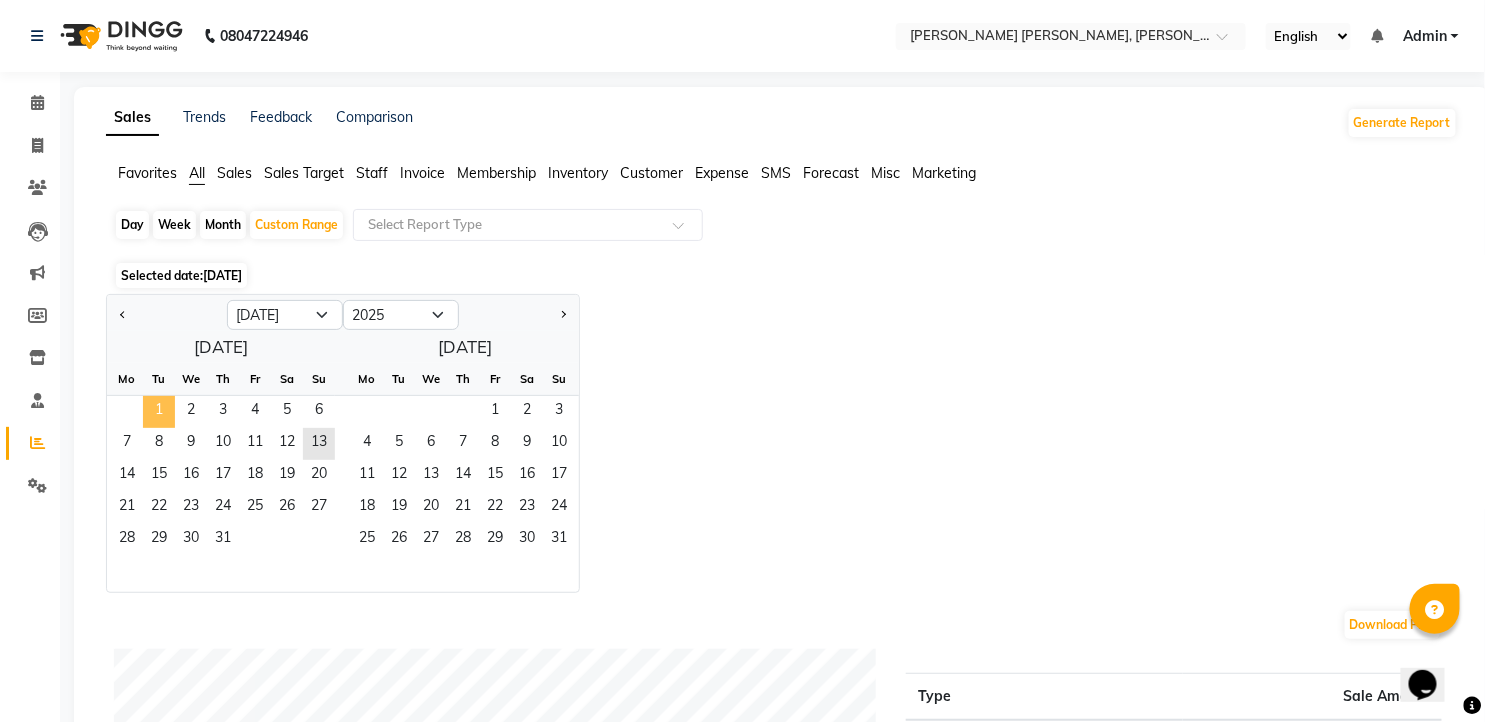 click on "1" 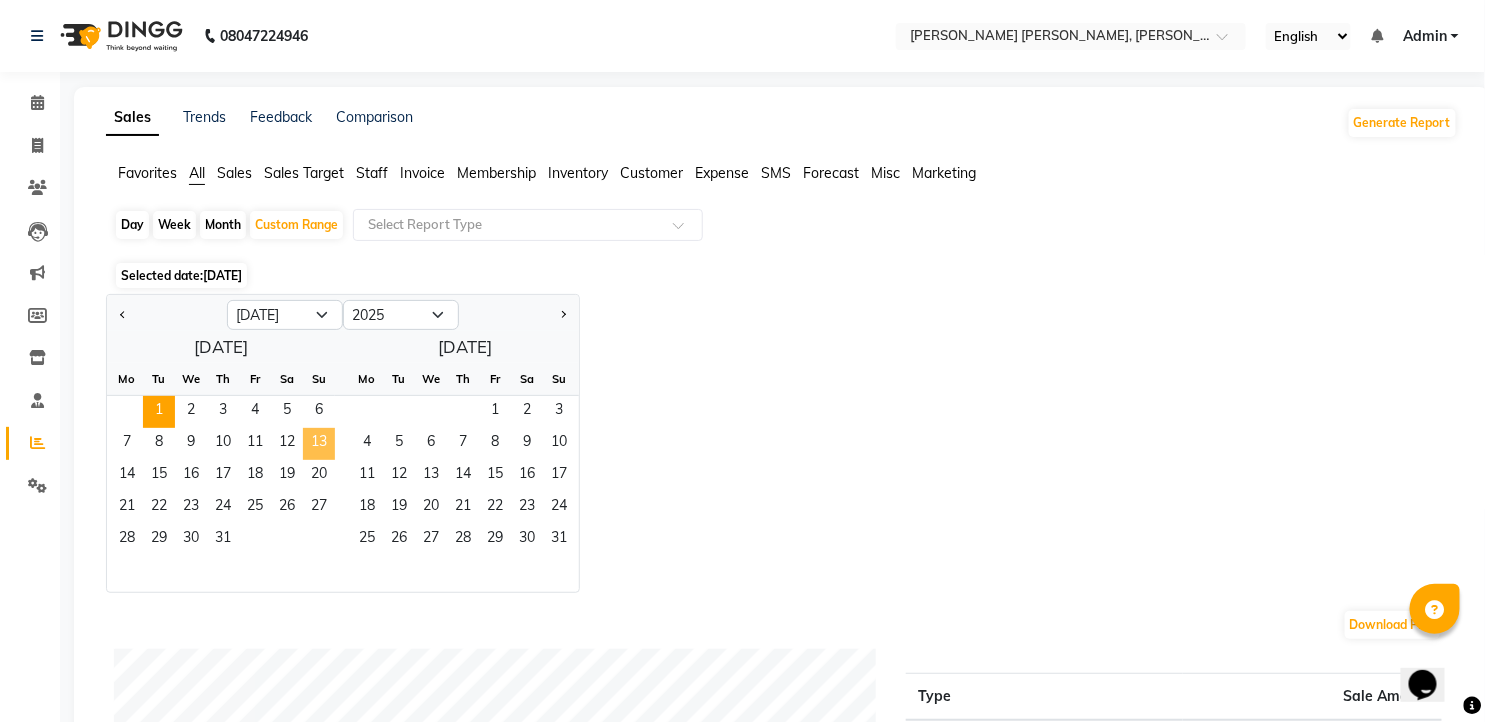 click on "13" 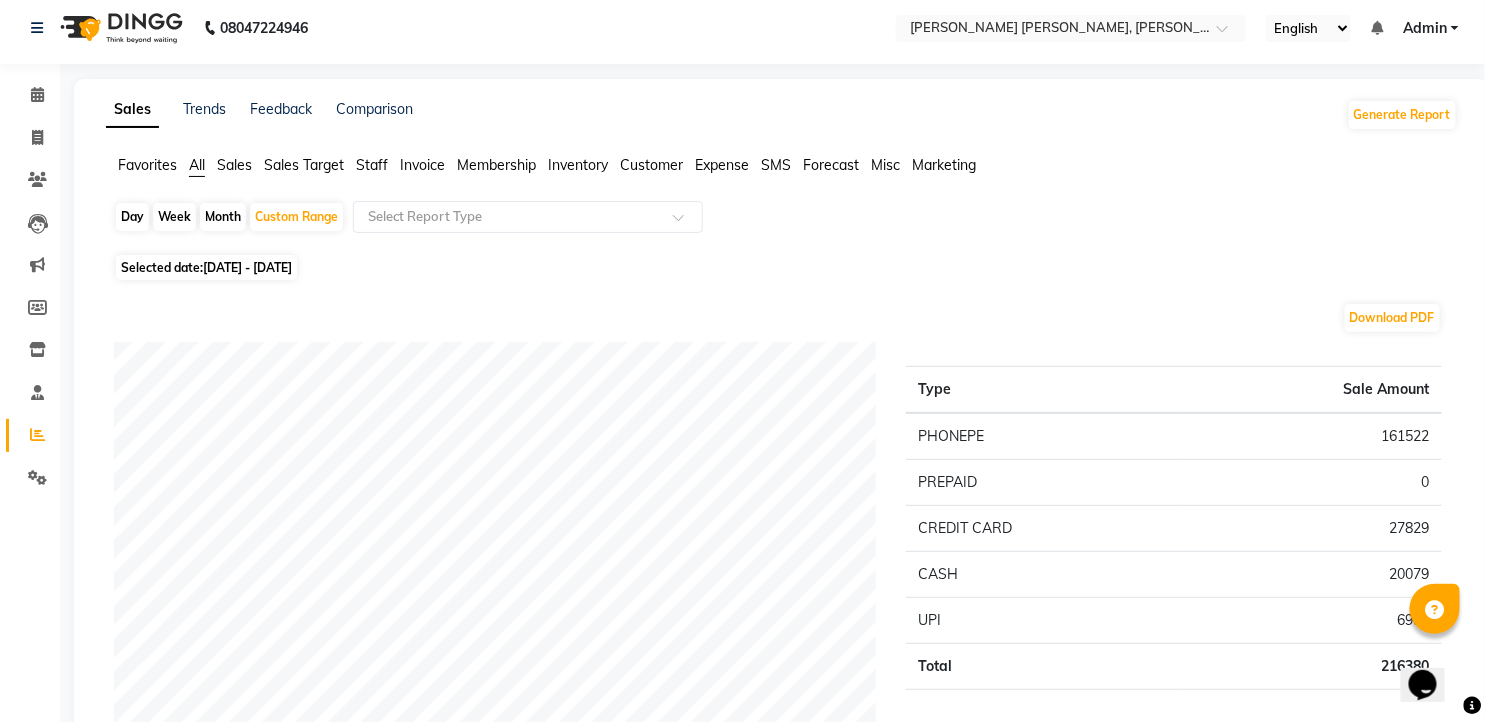 scroll, scrollTop: 0, scrollLeft: 0, axis: both 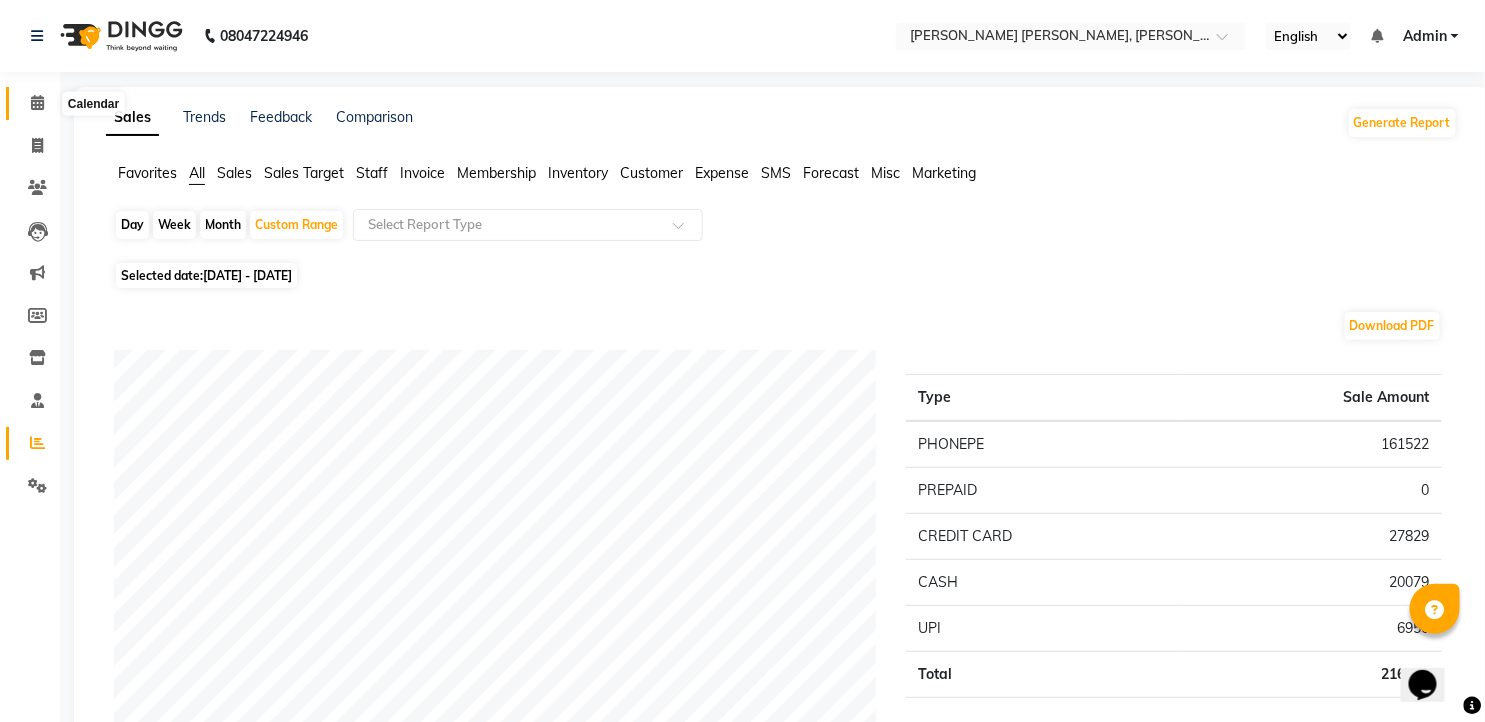 click 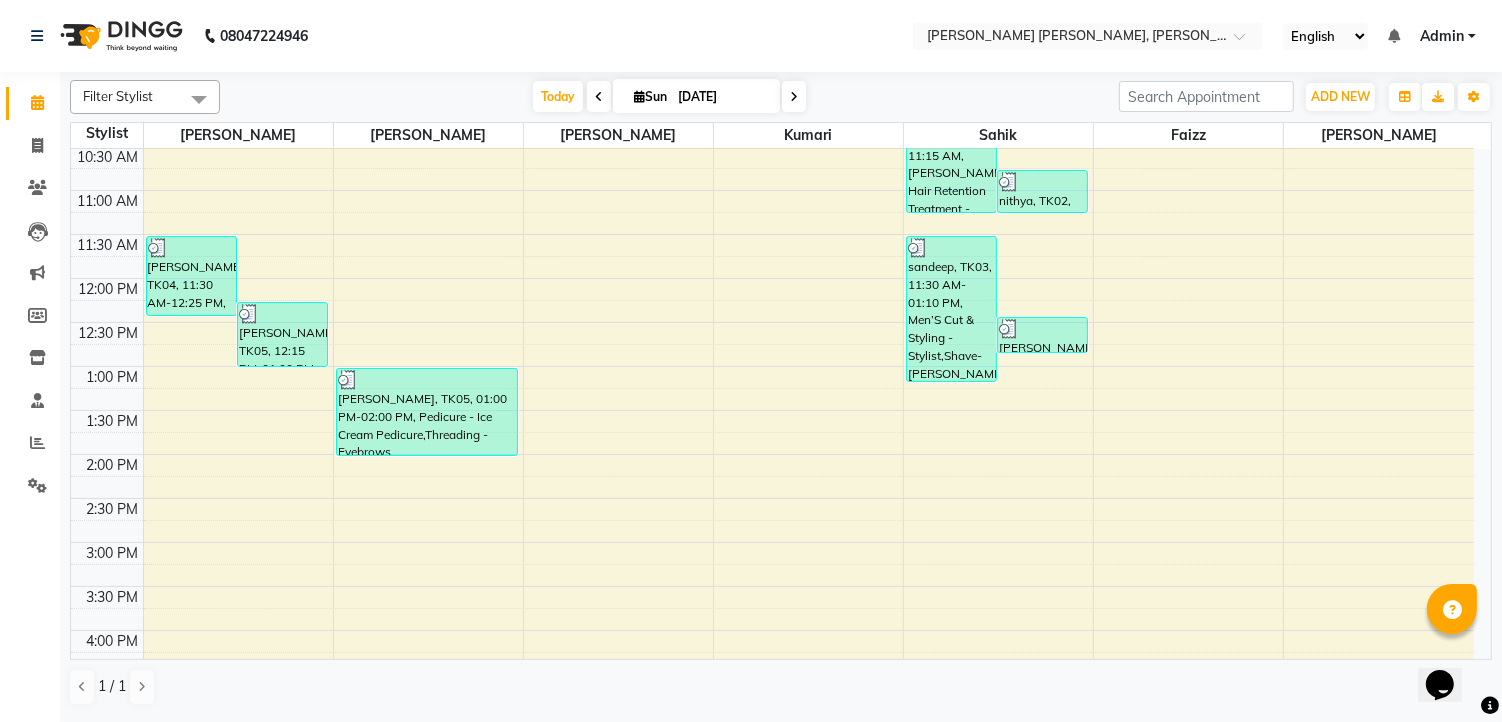 scroll, scrollTop: 333, scrollLeft: 0, axis: vertical 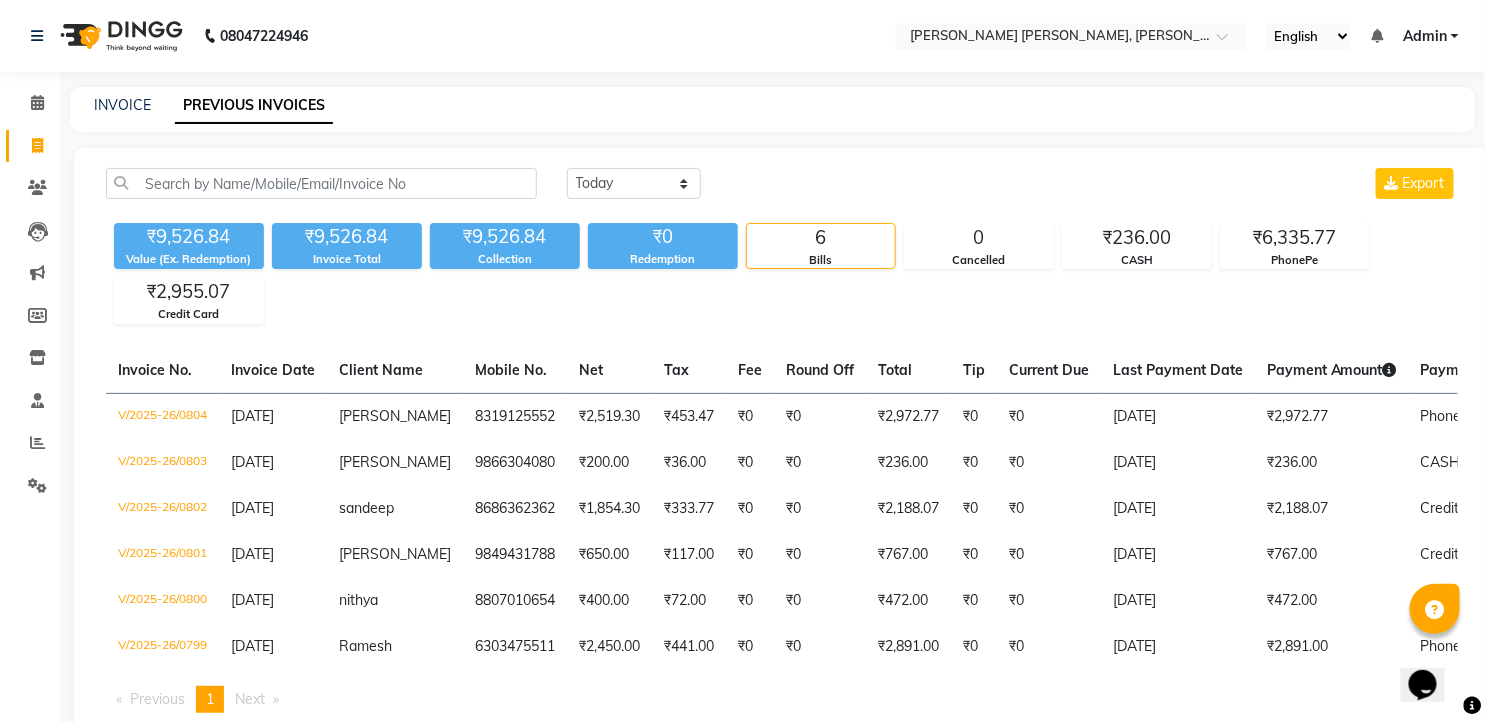 click on "[DATE] [DATE] Custom Range Export ₹9,526.84 Value (Ex. Redemption) ₹9,526.84 Invoice Total  ₹9,526.84 Collection ₹0 Redemption 6 Bills 0 Cancelled ₹236.00 CASH ₹6,335.77 PhonePe ₹2,955.07 Credit Card  Invoice No.   Invoice Date   Client Name   Mobile No.   Net   Tax   Fee   Round Off   Total   Tip   Current Due   Last Payment Date   Payment Amount   Payment Methods   Cancel Reason   Status   V/2025-26/0804  [DATE] [PERSON_NAME]   8319125552 ₹2,519.30 ₹453.47  ₹0  ₹0 ₹2,972.77 ₹0 ₹0 [DATE] ₹2,972.77  PhonePe - PAID  V/2025-26/0803  [DATE] [PERSON_NAME]   9866304080 ₹200.00 ₹36.00  ₹0  ₹0 ₹236.00 ₹0 ₹0 [DATE] ₹236.00  CASH - PAID  V/2025-26/0802  [DATE] sandeep   8686362362 ₹1,854.30 ₹333.77  ₹0  ₹0 ₹2,188.07 ₹0 ₹0 [DATE] ₹2,188.07  Credit Card - PAID  V/2025-26/0801  [DATE] [PERSON_NAME]   9849431788 ₹650.00 ₹117.00  ₹0  ₹0 ₹767.00 ₹0 ₹0 [DATE] ₹767.00  Credit Card - PAID  V/2025-26/0800  [DATE] nithya   8807010654" 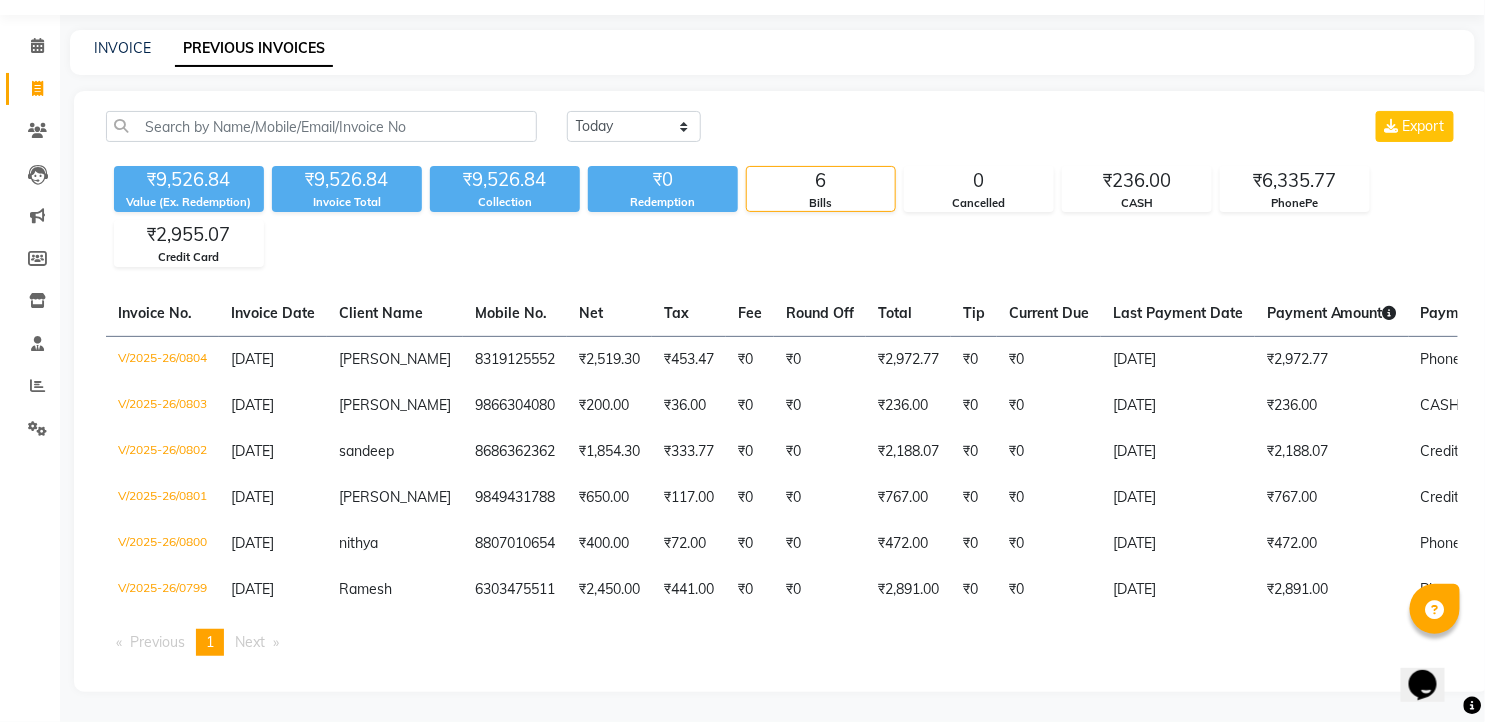 scroll, scrollTop: 71, scrollLeft: 0, axis: vertical 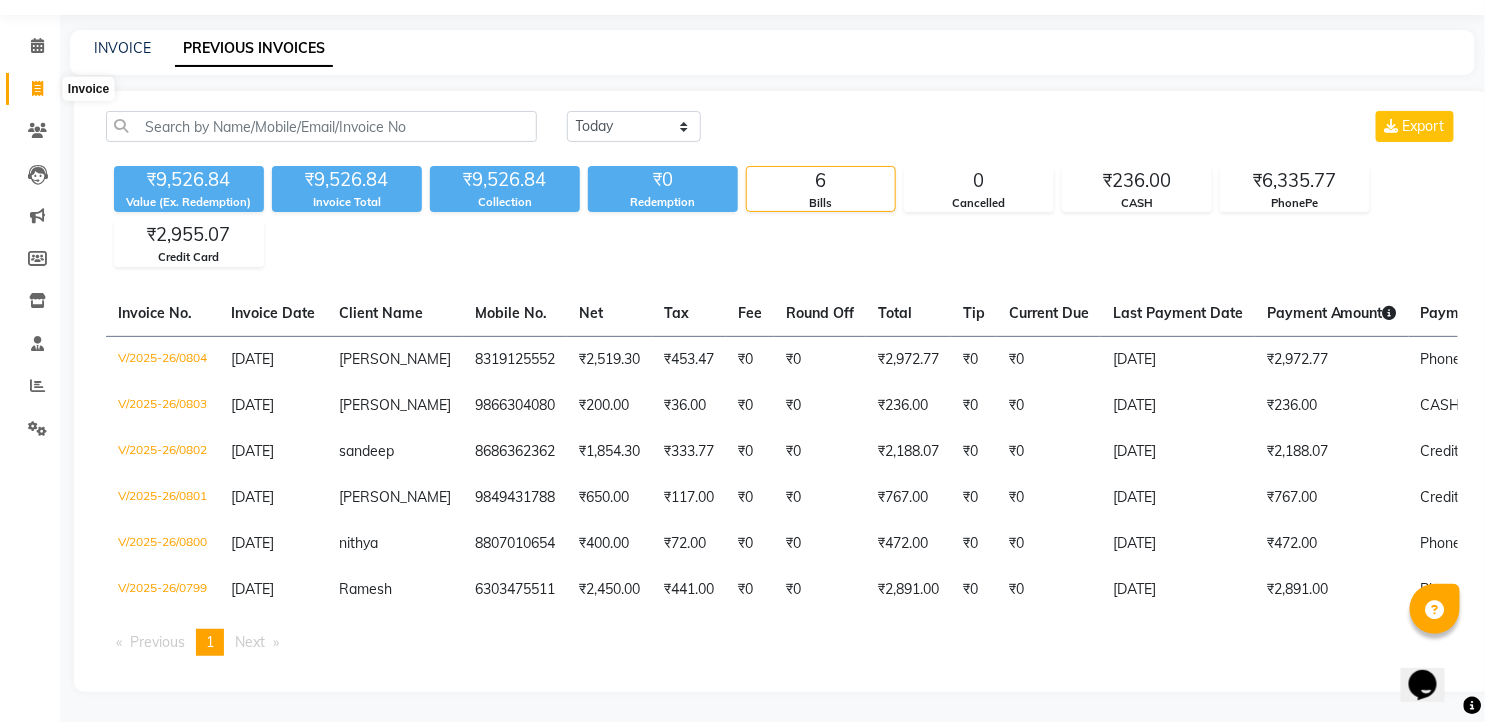click 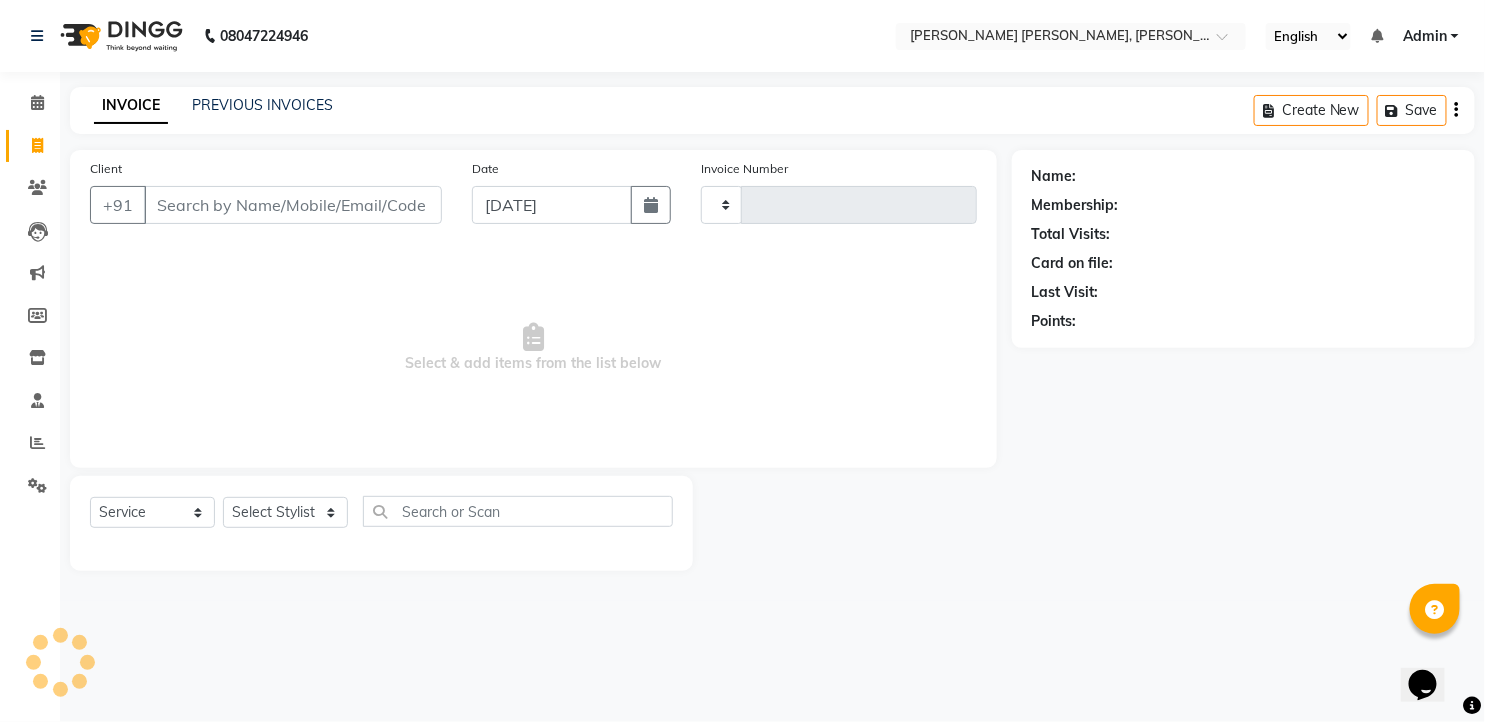 type on "0810" 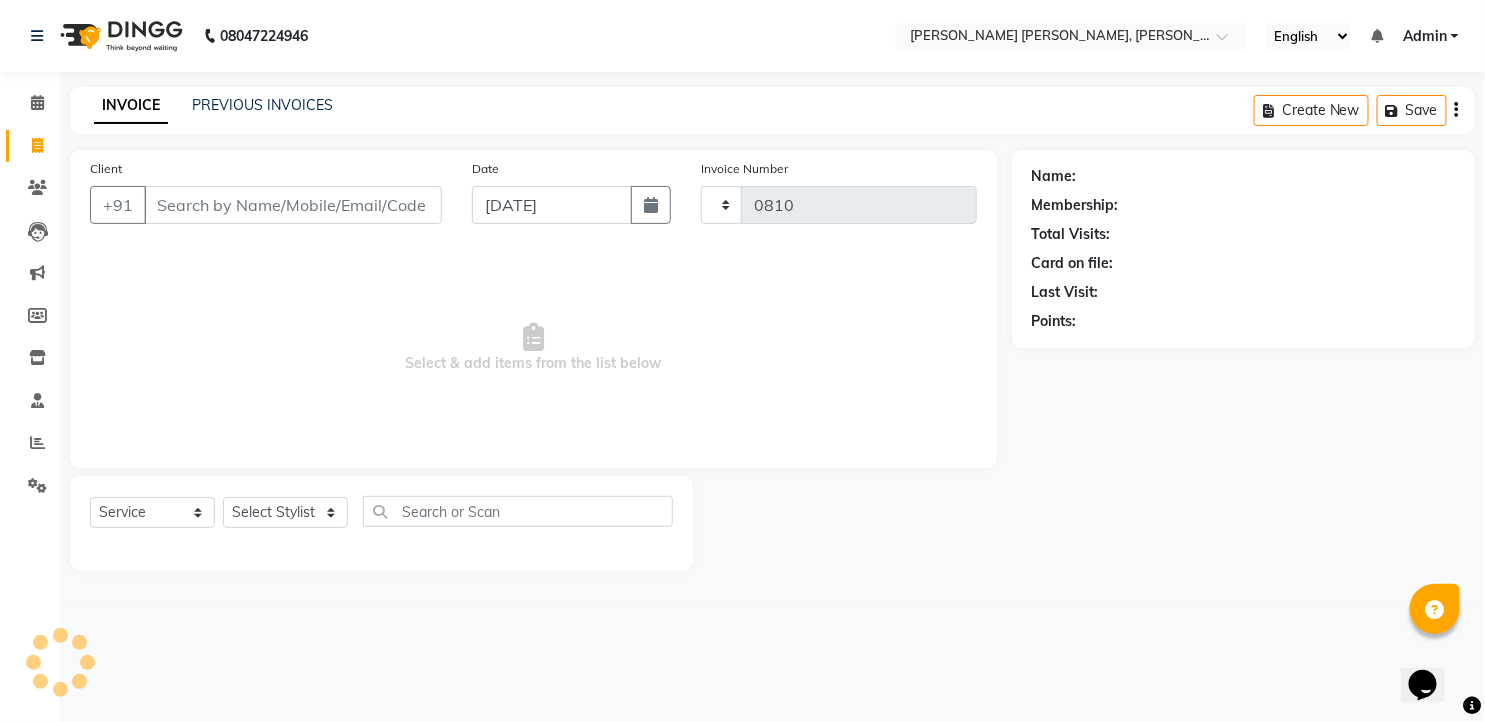 scroll, scrollTop: 0, scrollLeft: 0, axis: both 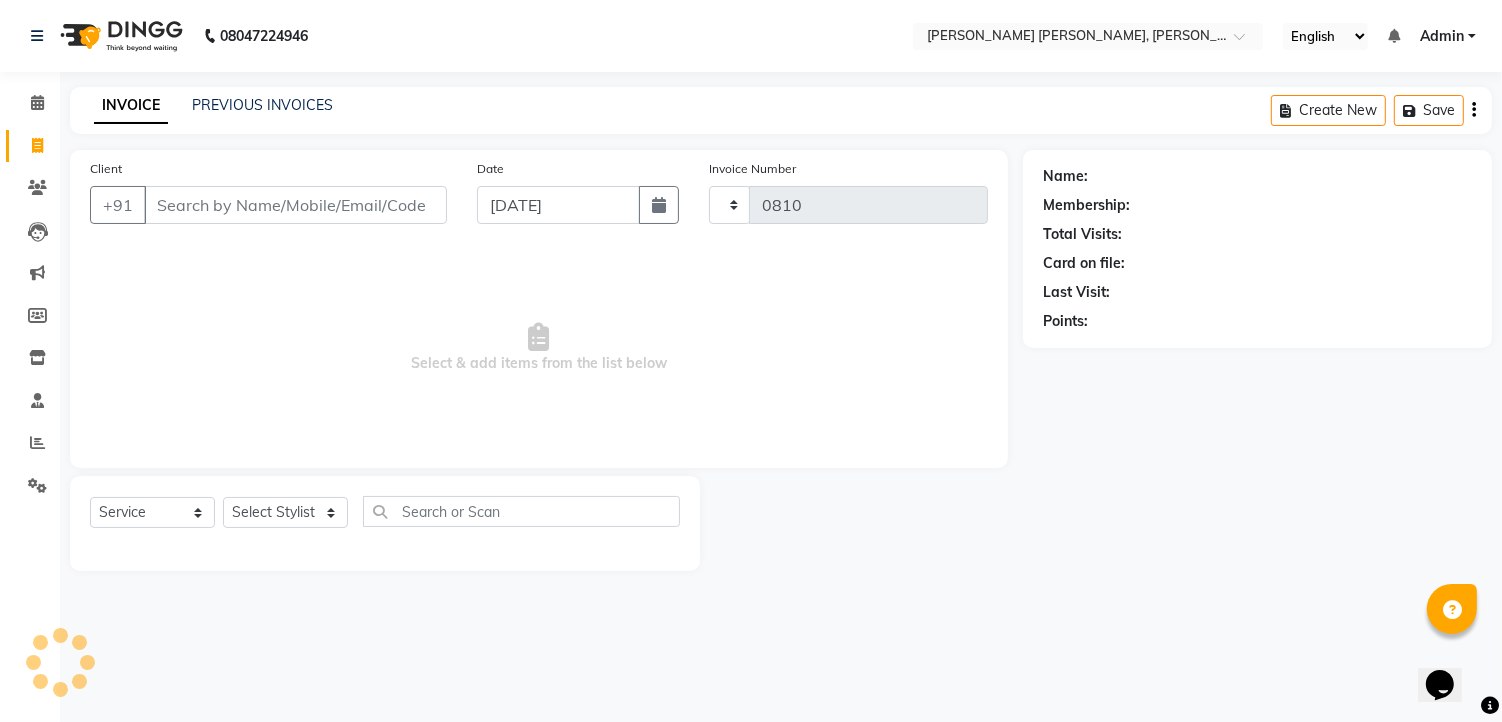 select on "7150" 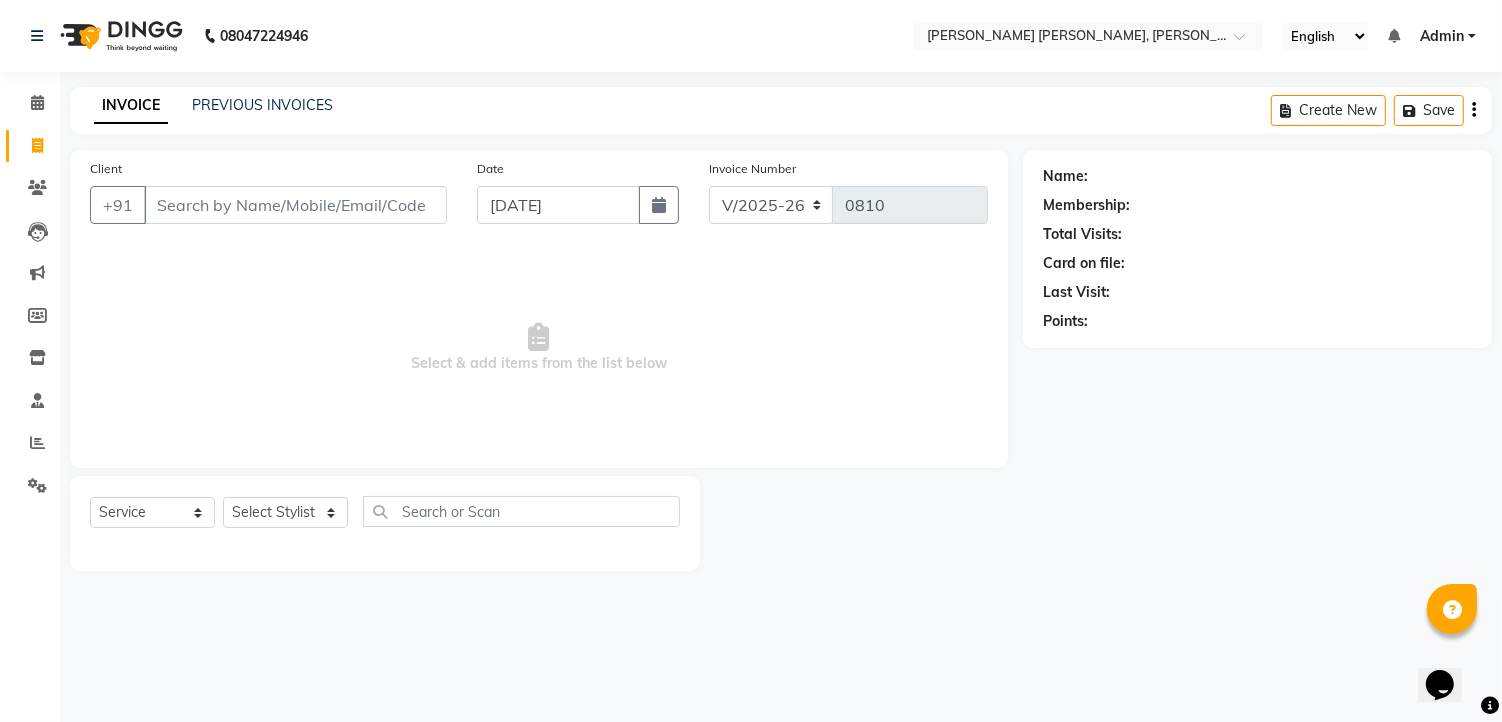 click on "Client" at bounding box center (295, 205) 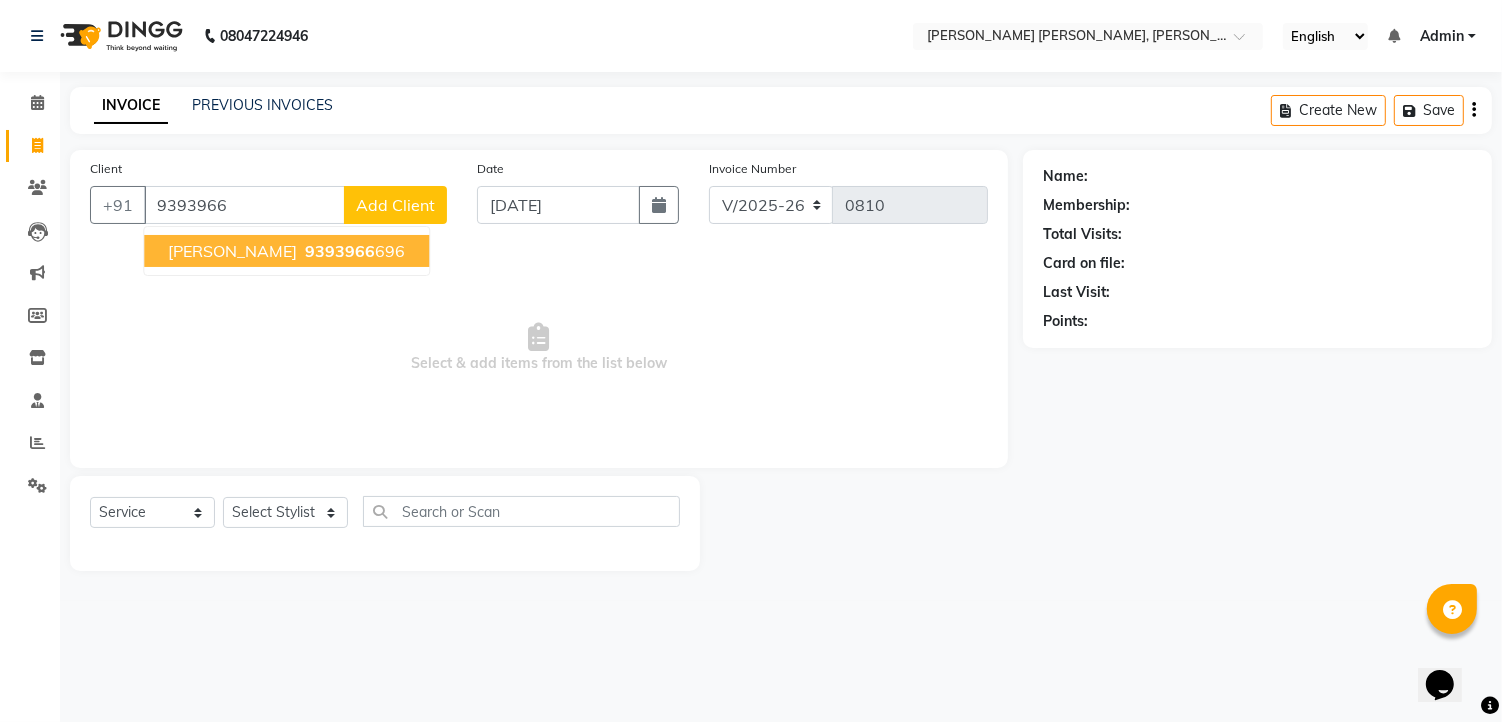 click on "9393966 696" at bounding box center (353, 251) 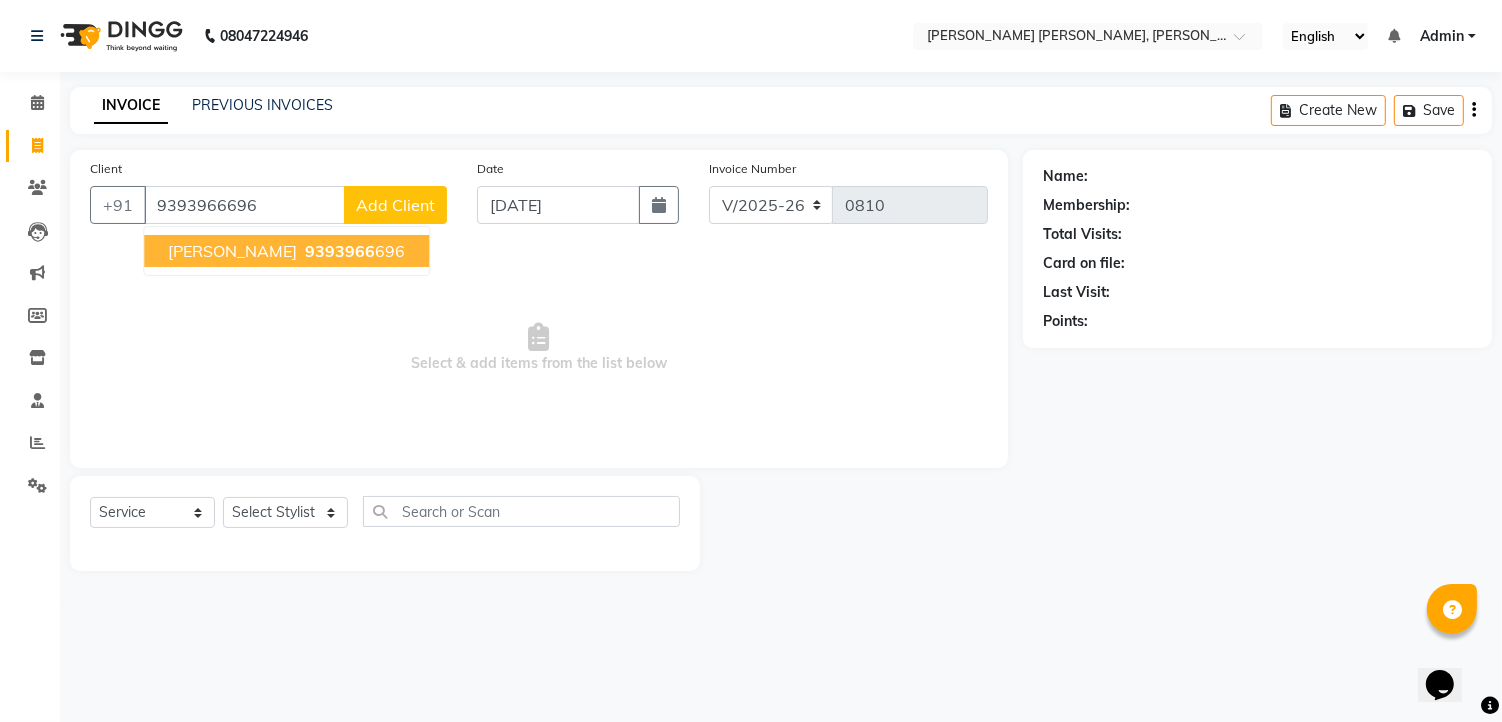 type on "9393966696" 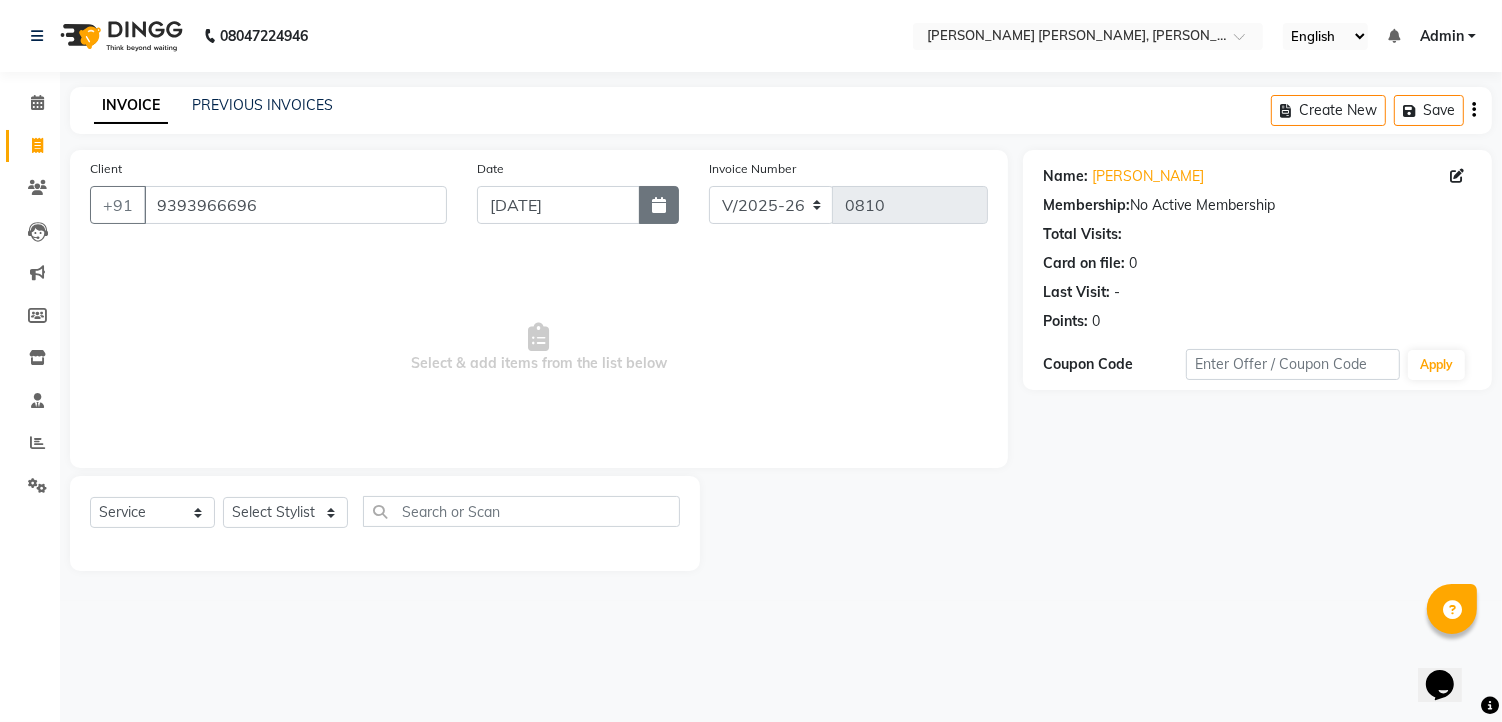 click 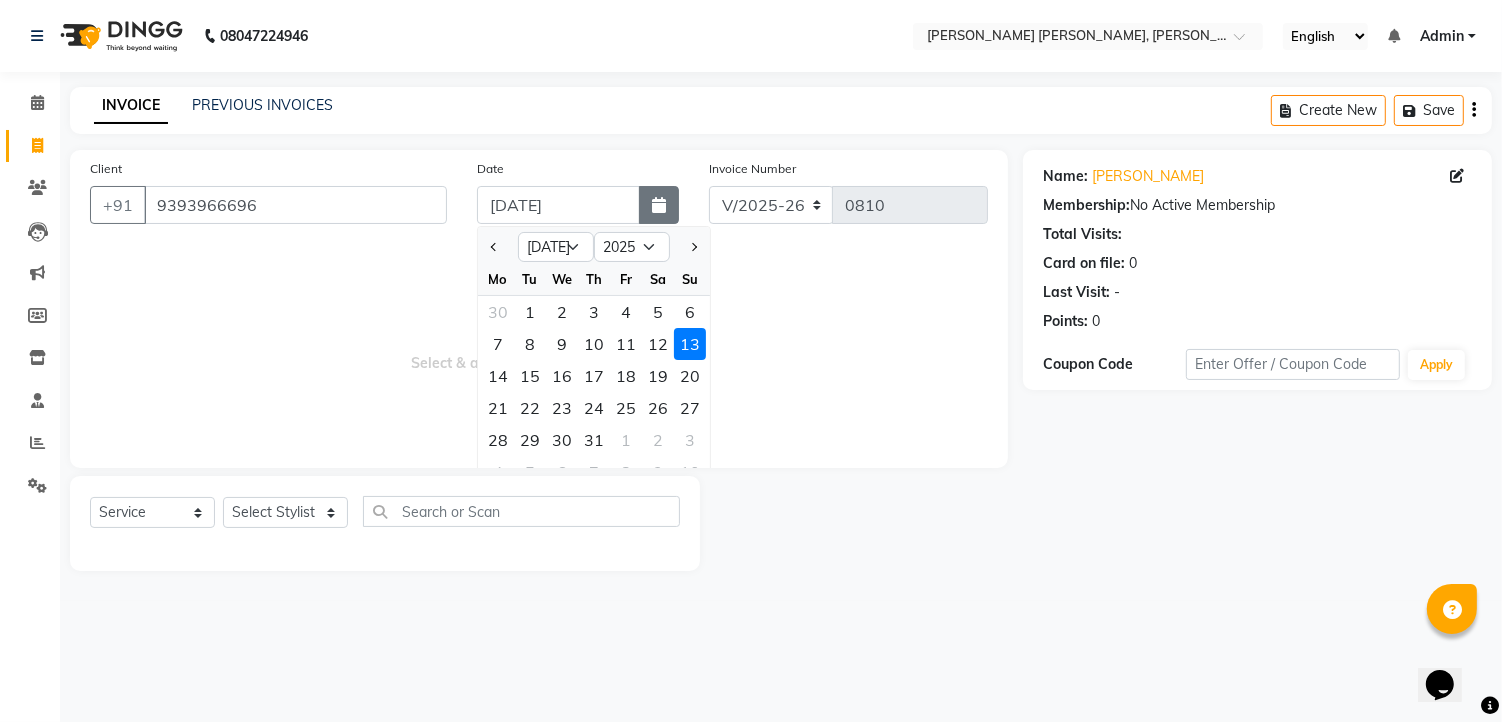 click 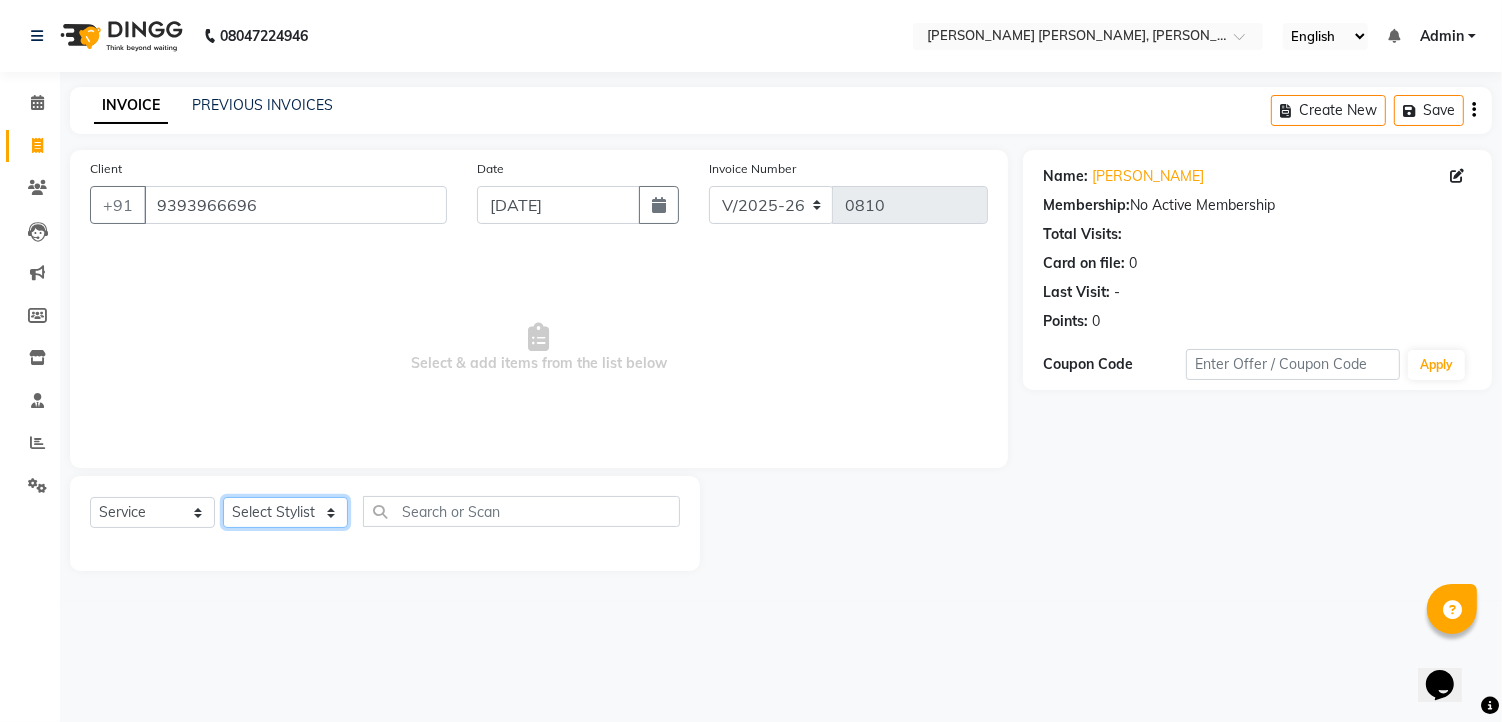 click on "Select Stylist faizz [PERSON_NAME] [PERSON_NAME] sree Manager [PERSON_NAME]" 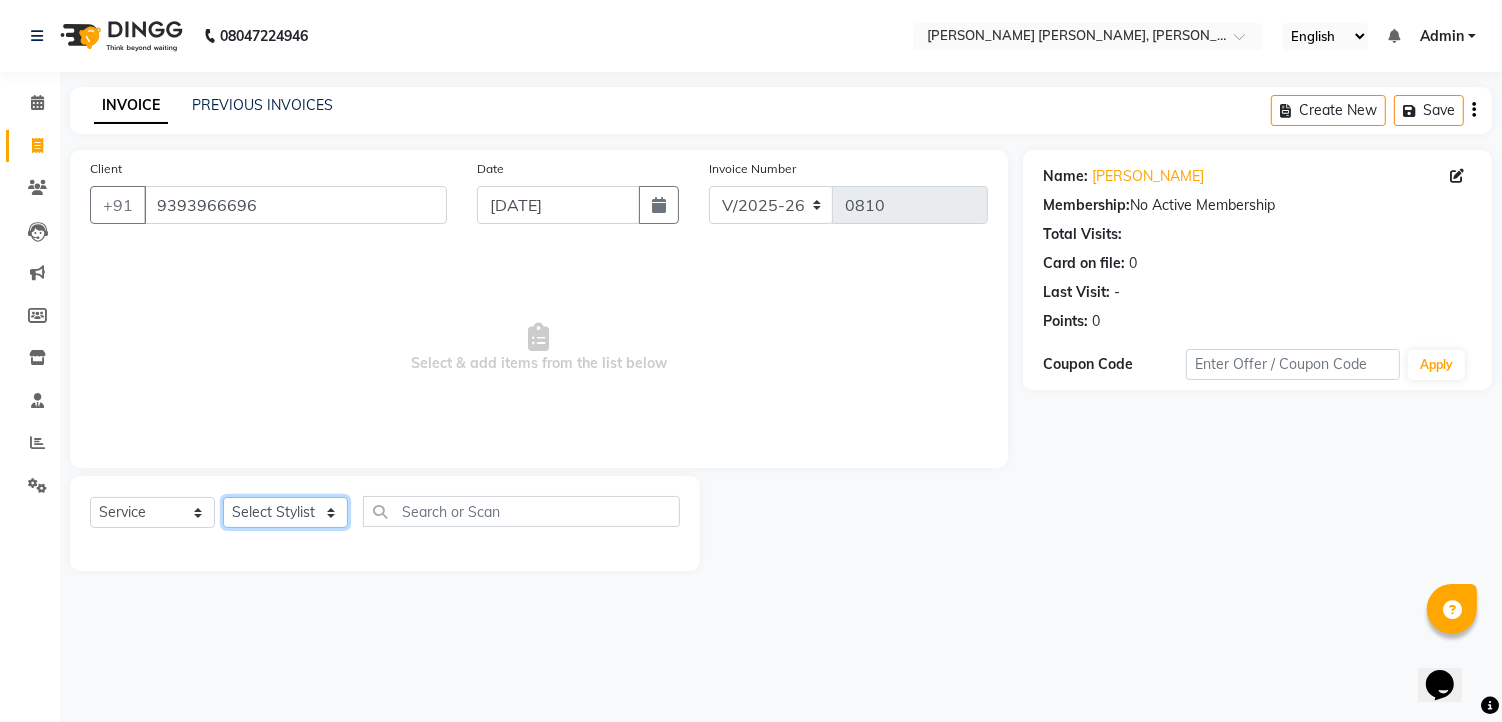 select on "60477" 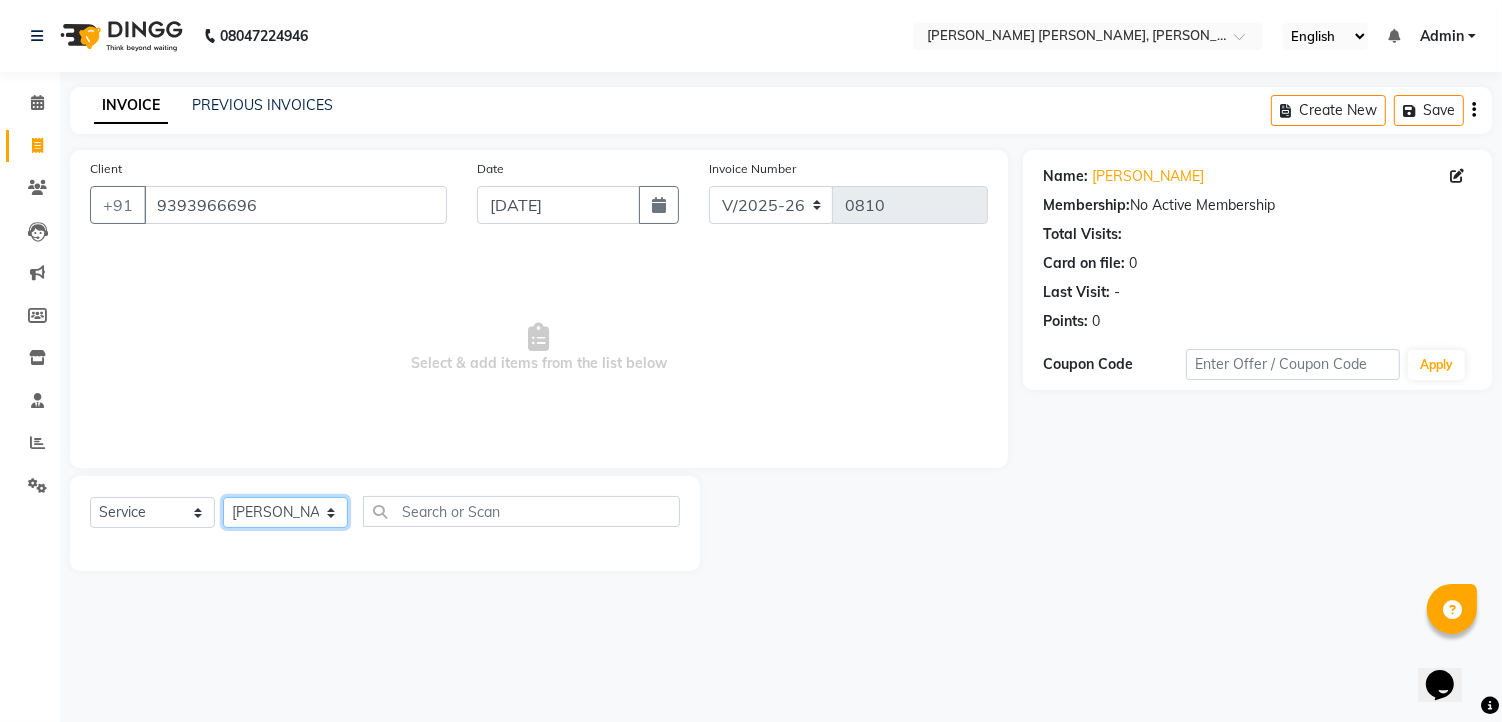 click on "Select Stylist faizz [PERSON_NAME] [PERSON_NAME] sree Manager [PERSON_NAME]" 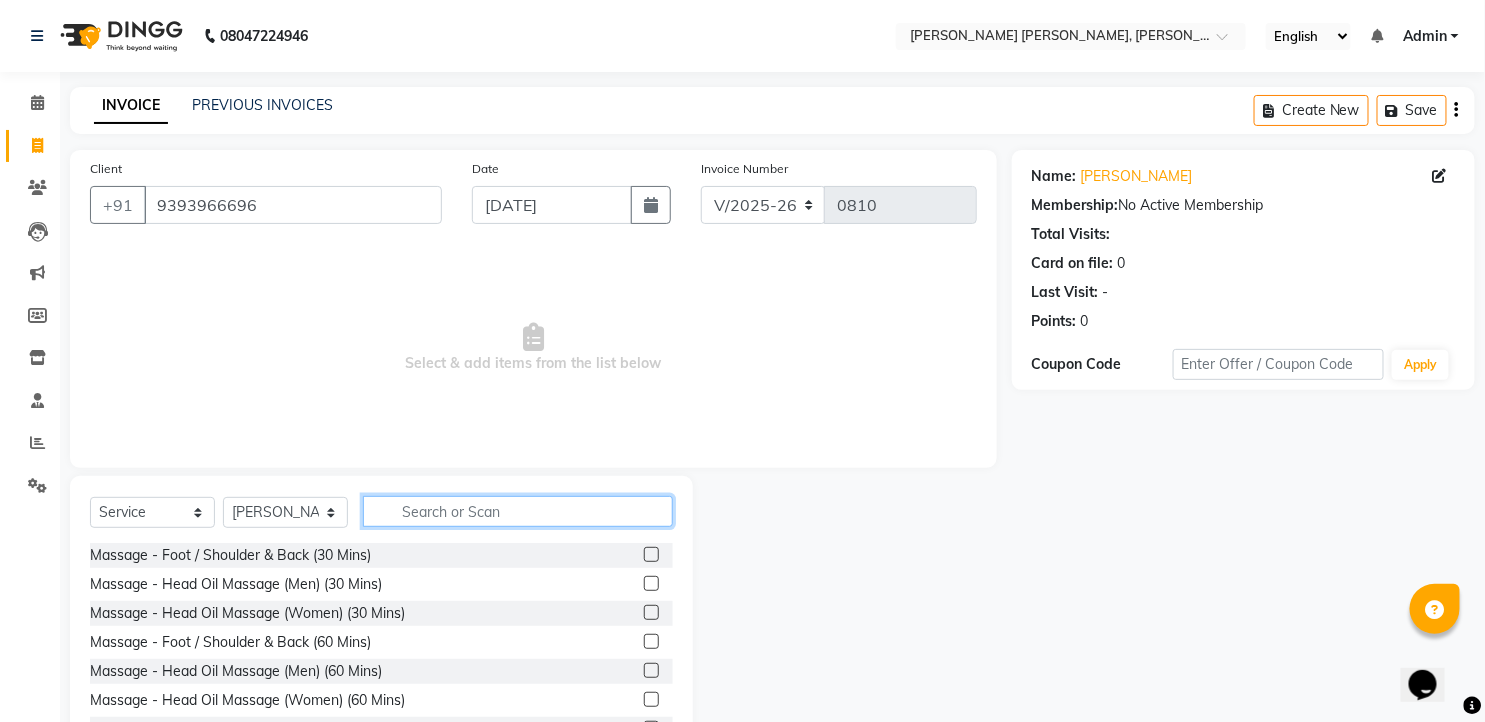 click 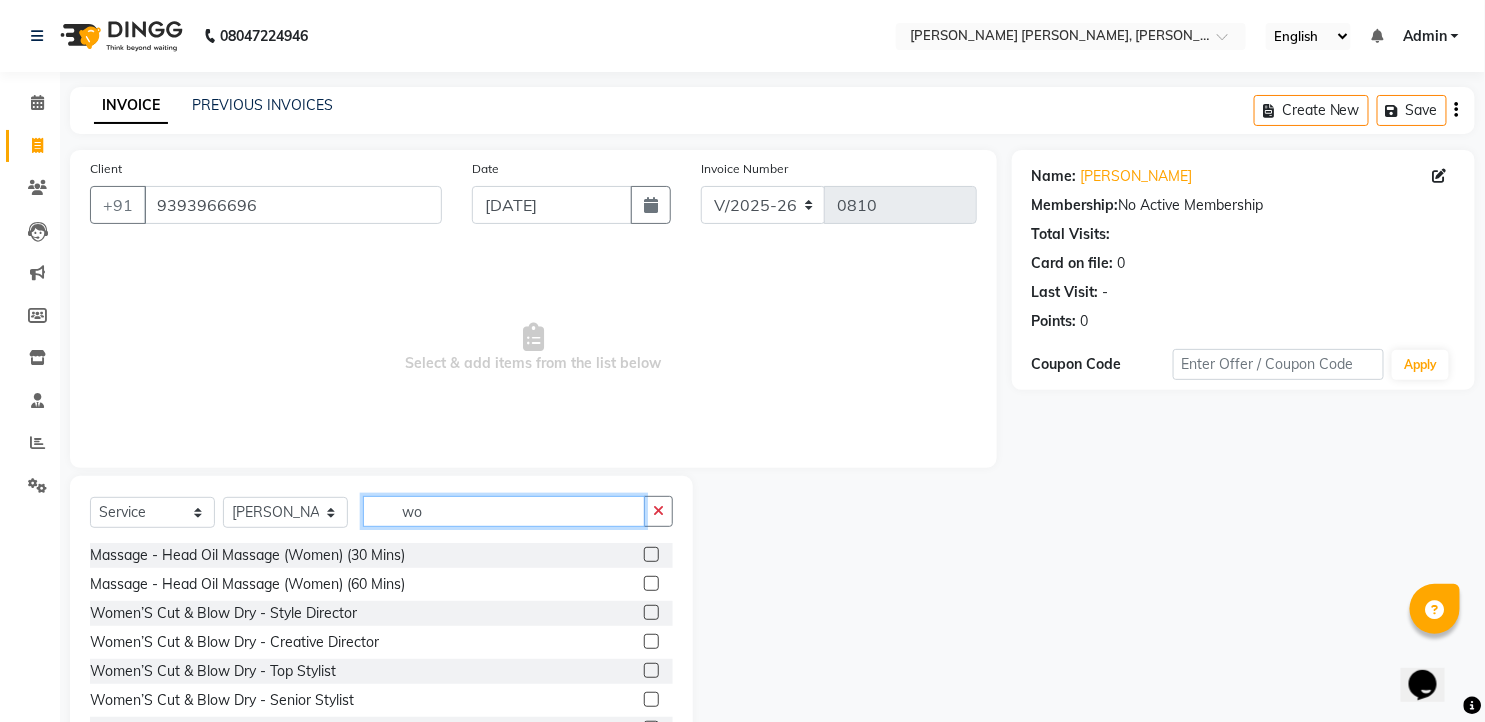 type on "wo" 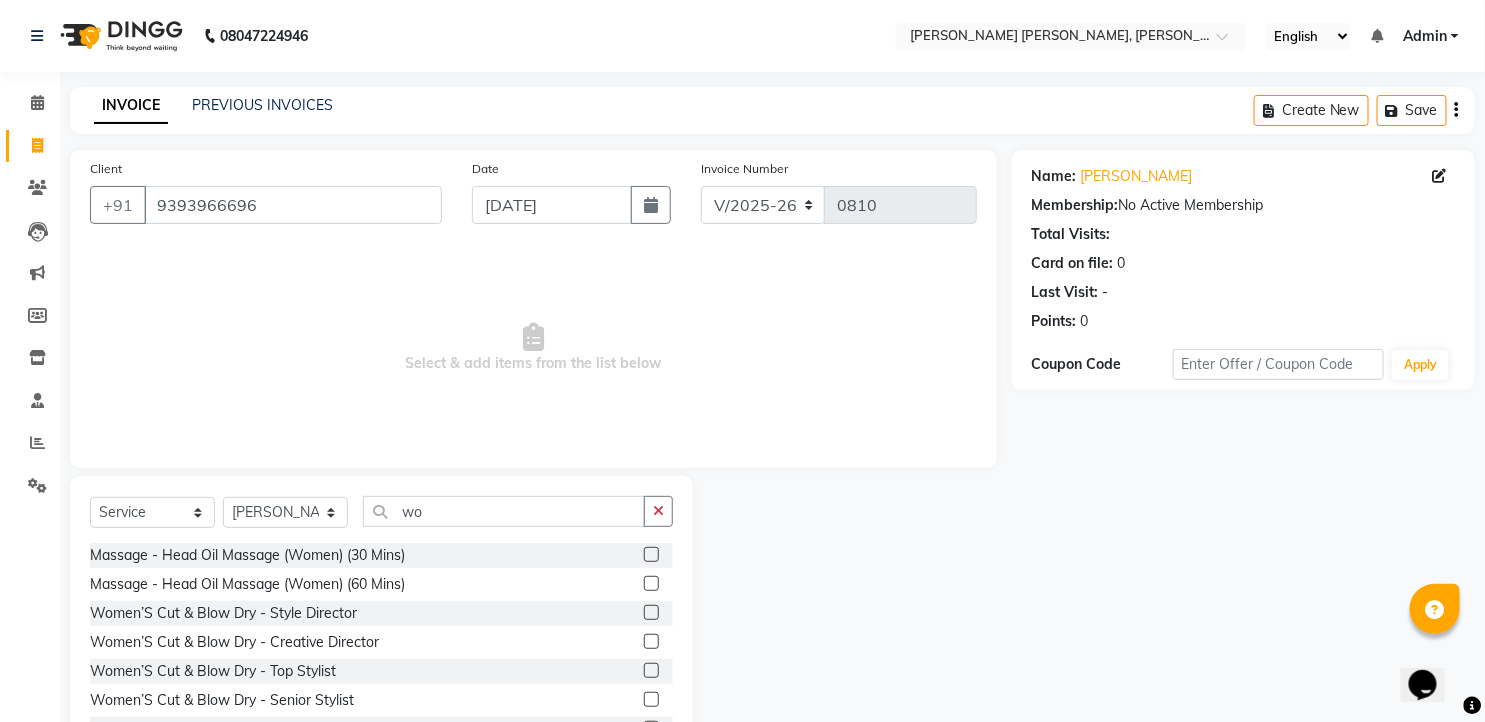 click 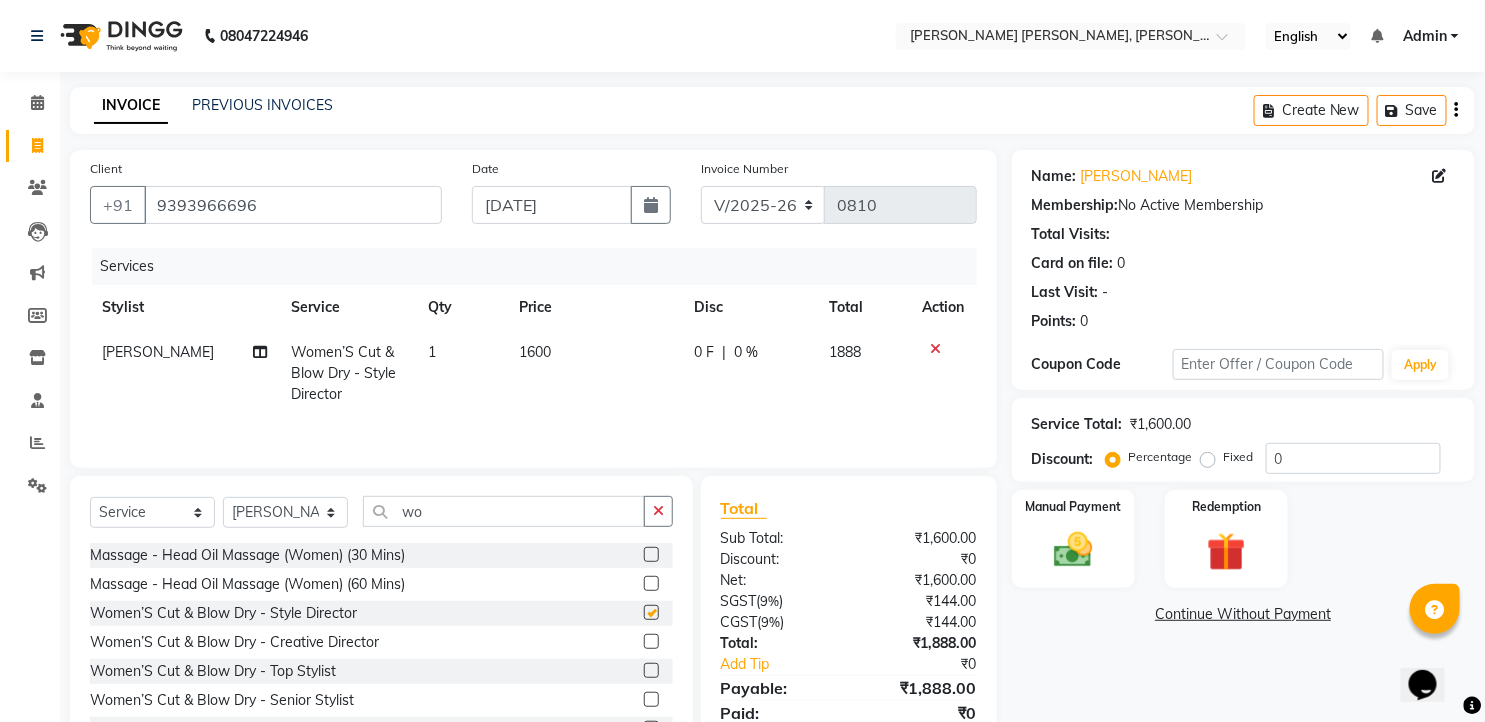 checkbox on "false" 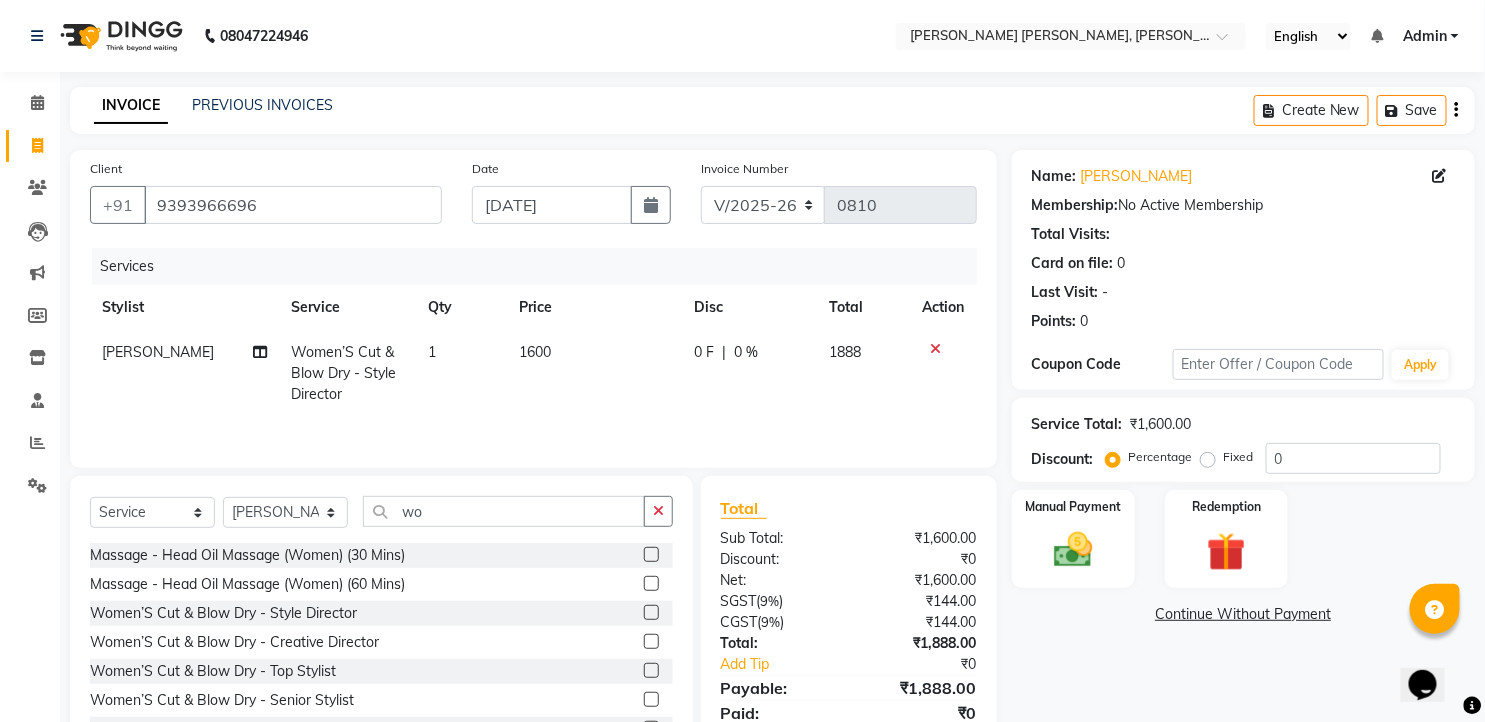 click 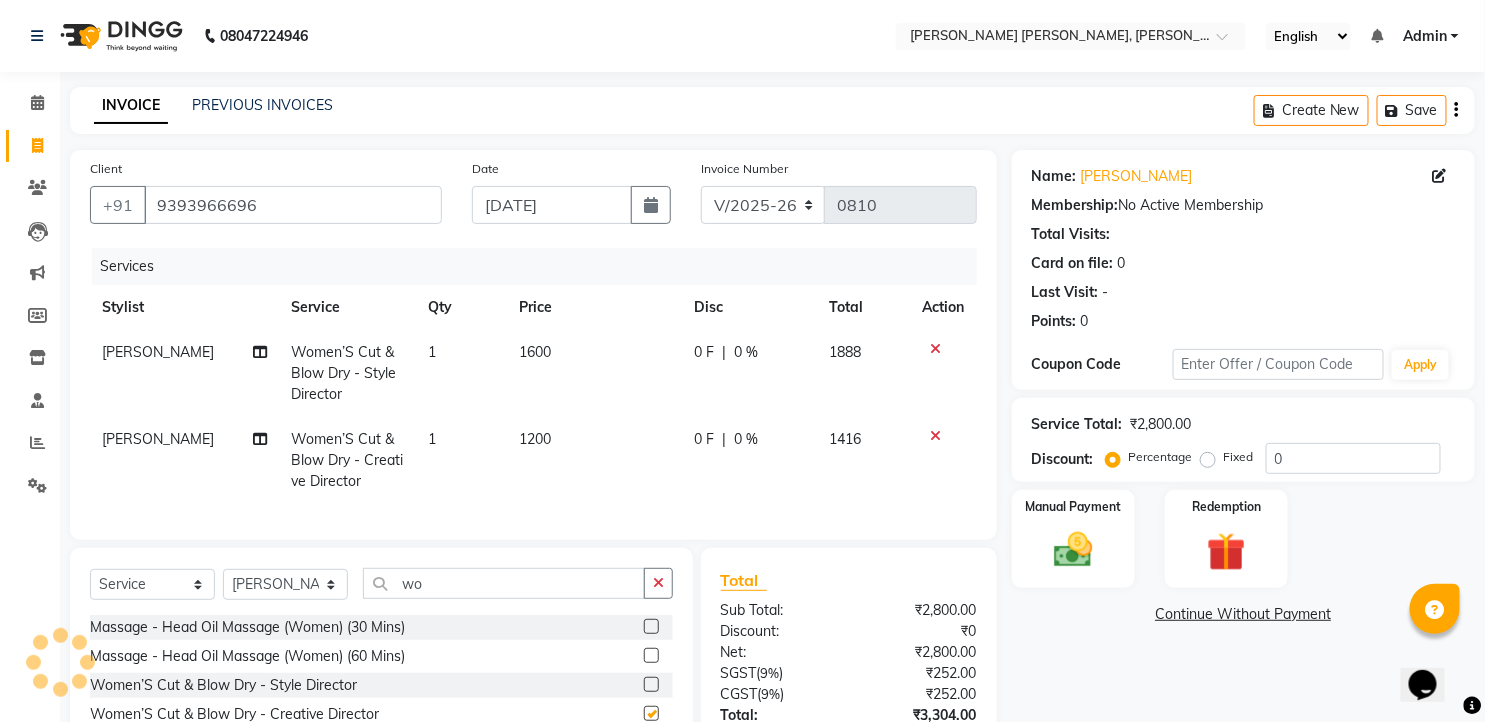 checkbox on "false" 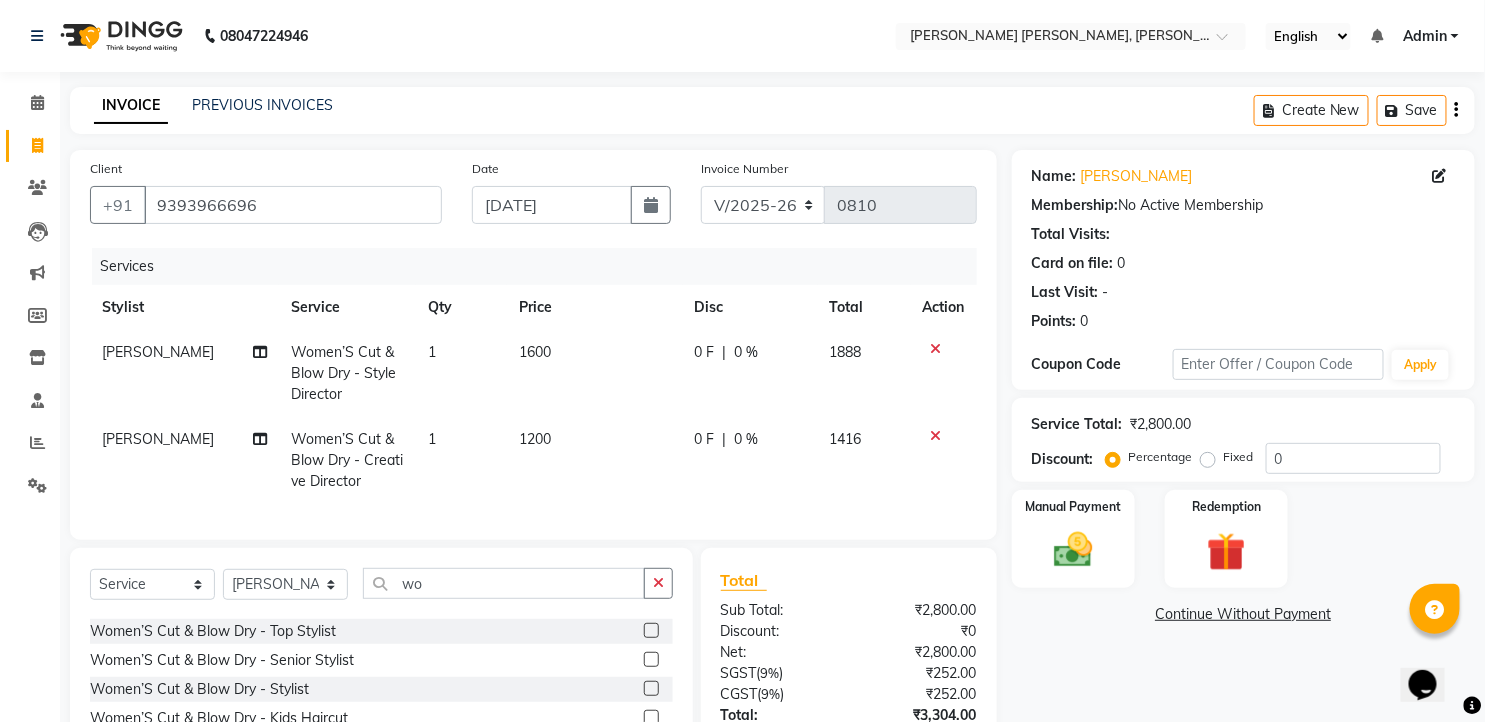 scroll, scrollTop: 111, scrollLeft: 0, axis: vertical 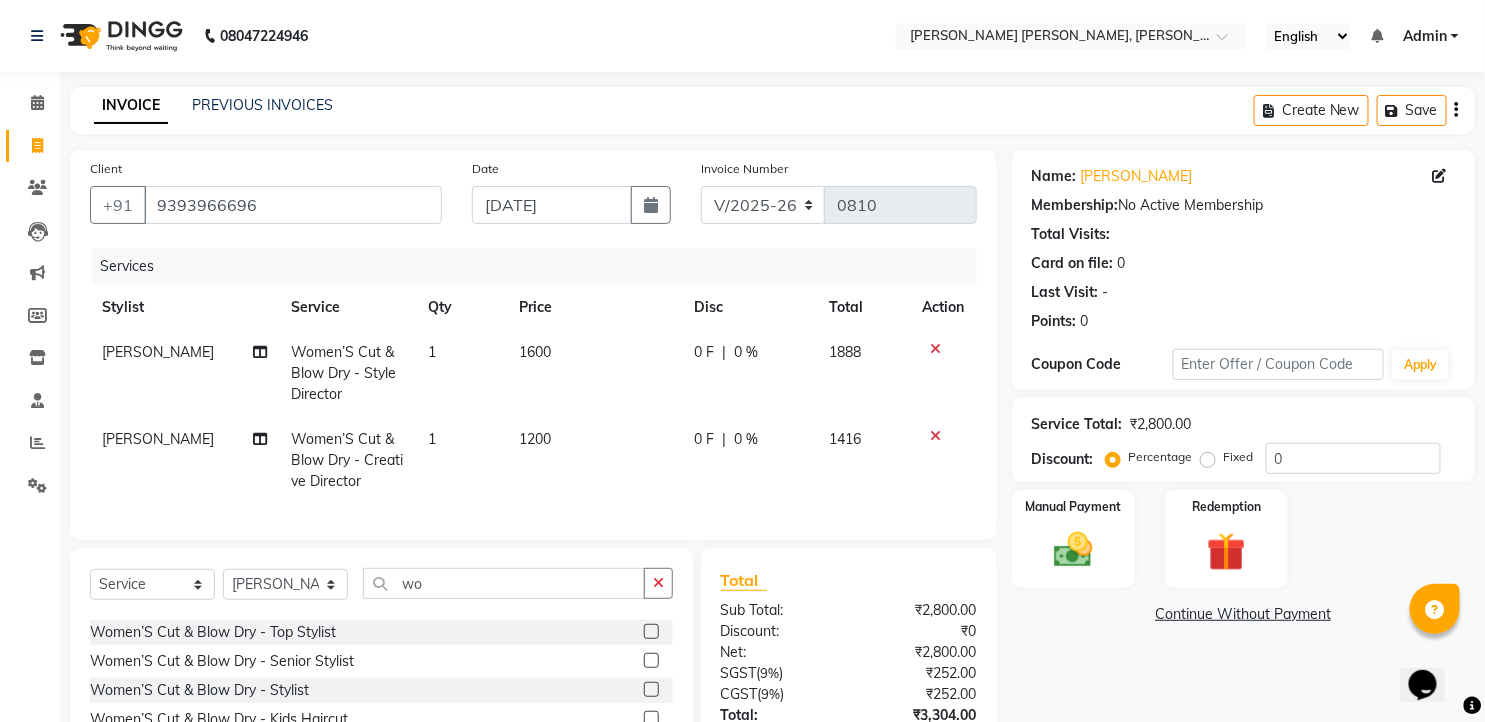 click 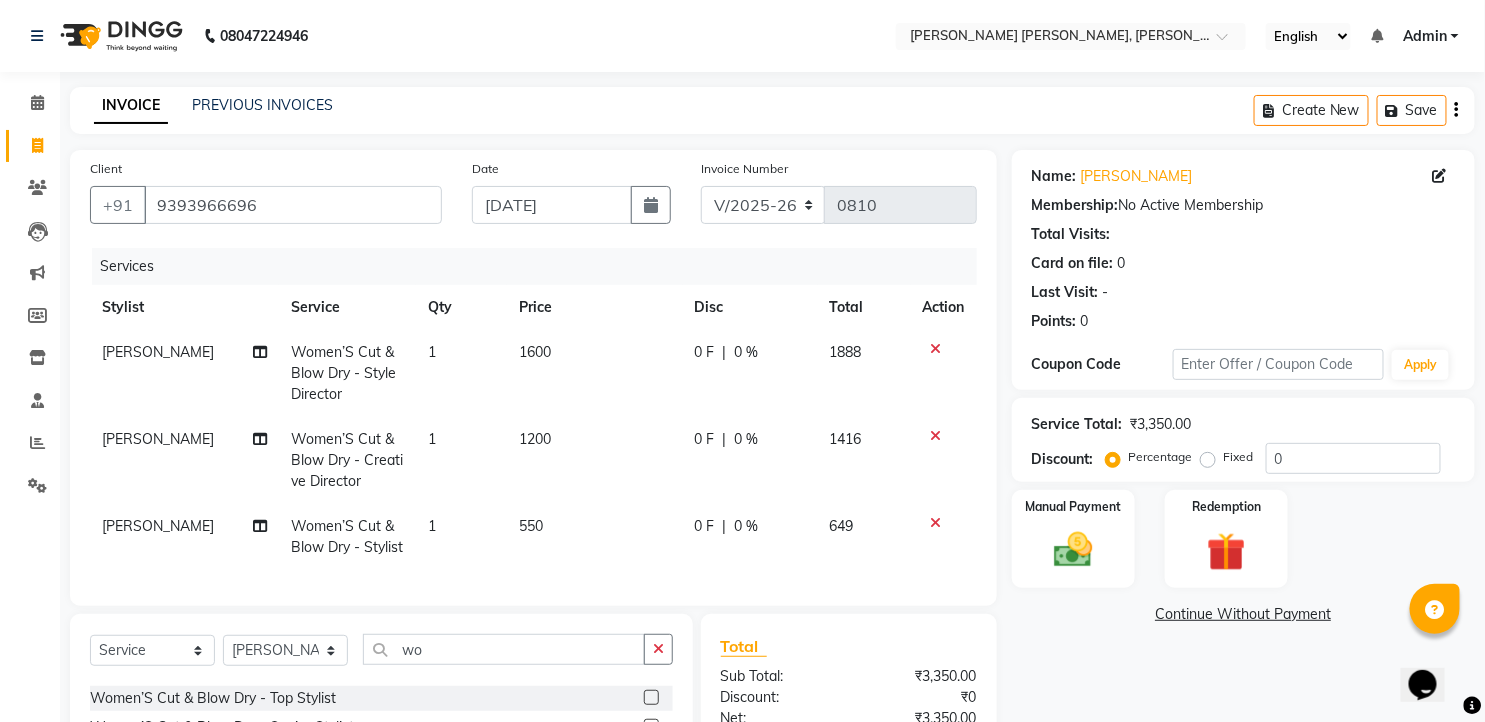 checkbox on "false" 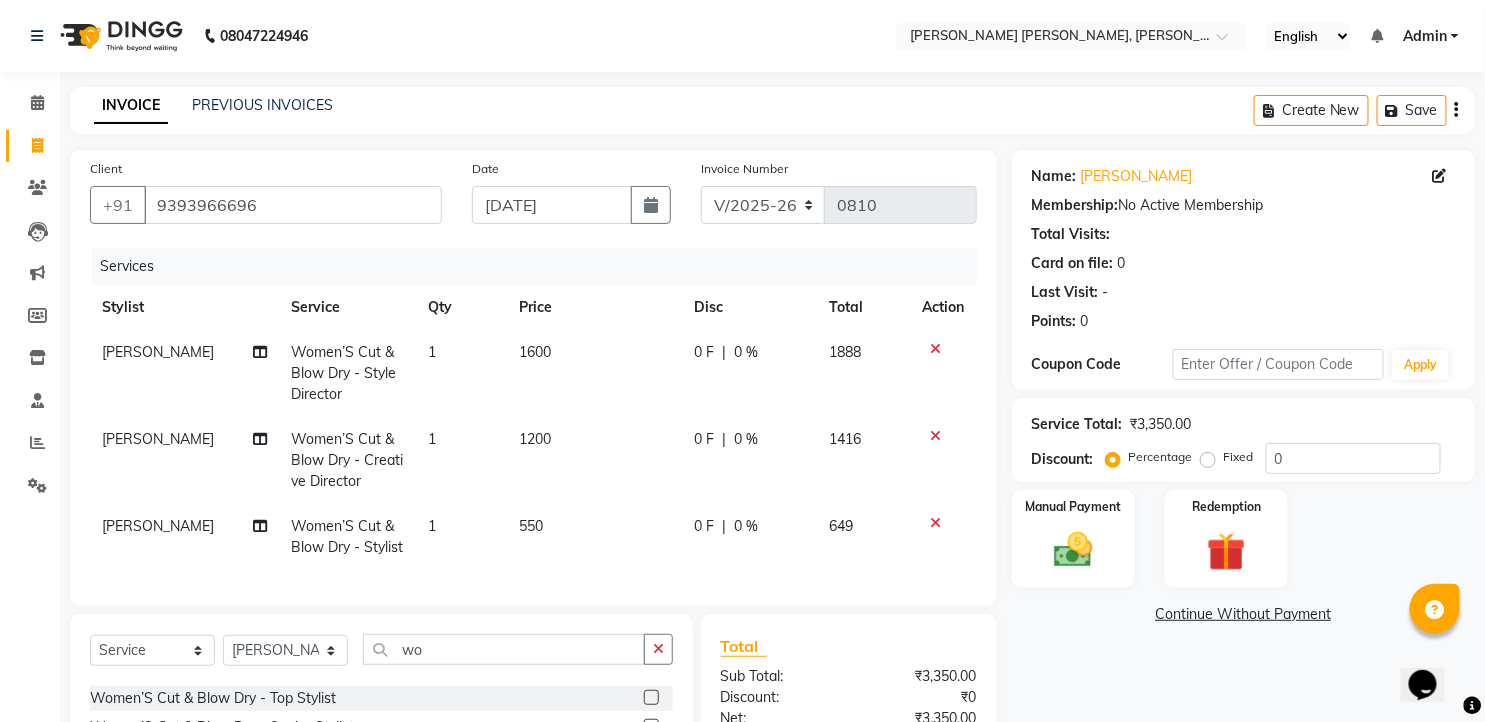 click 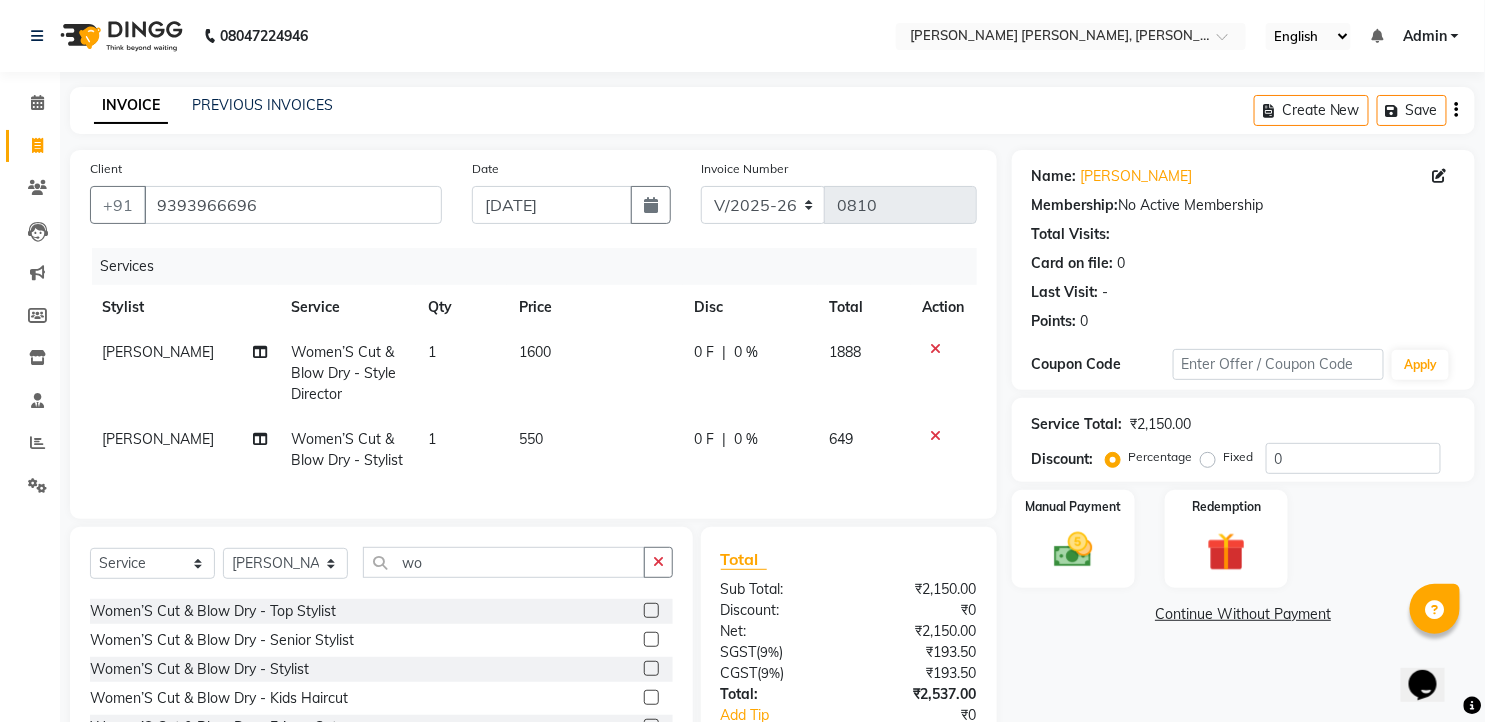 click 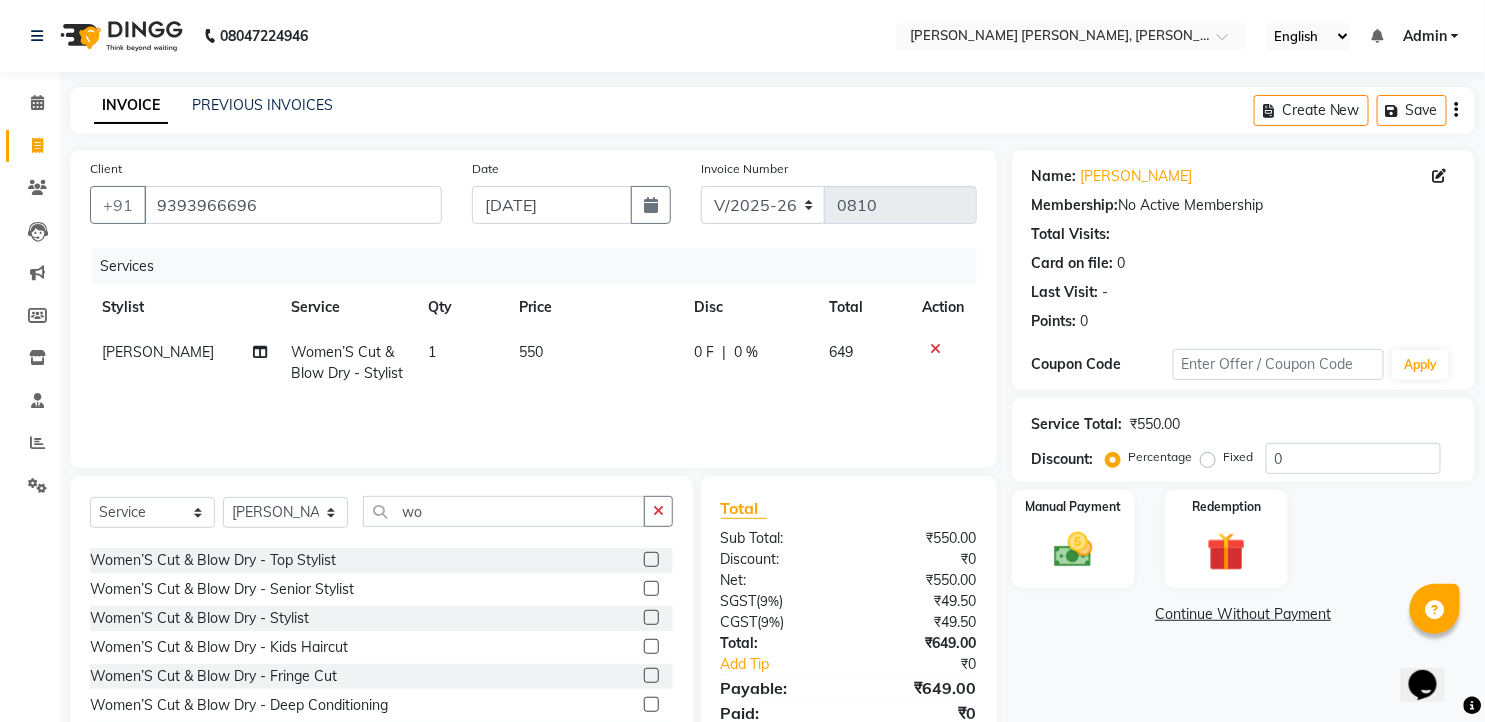 scroll, scrollTop: 78, scrollLeft: 0, axis: vertical 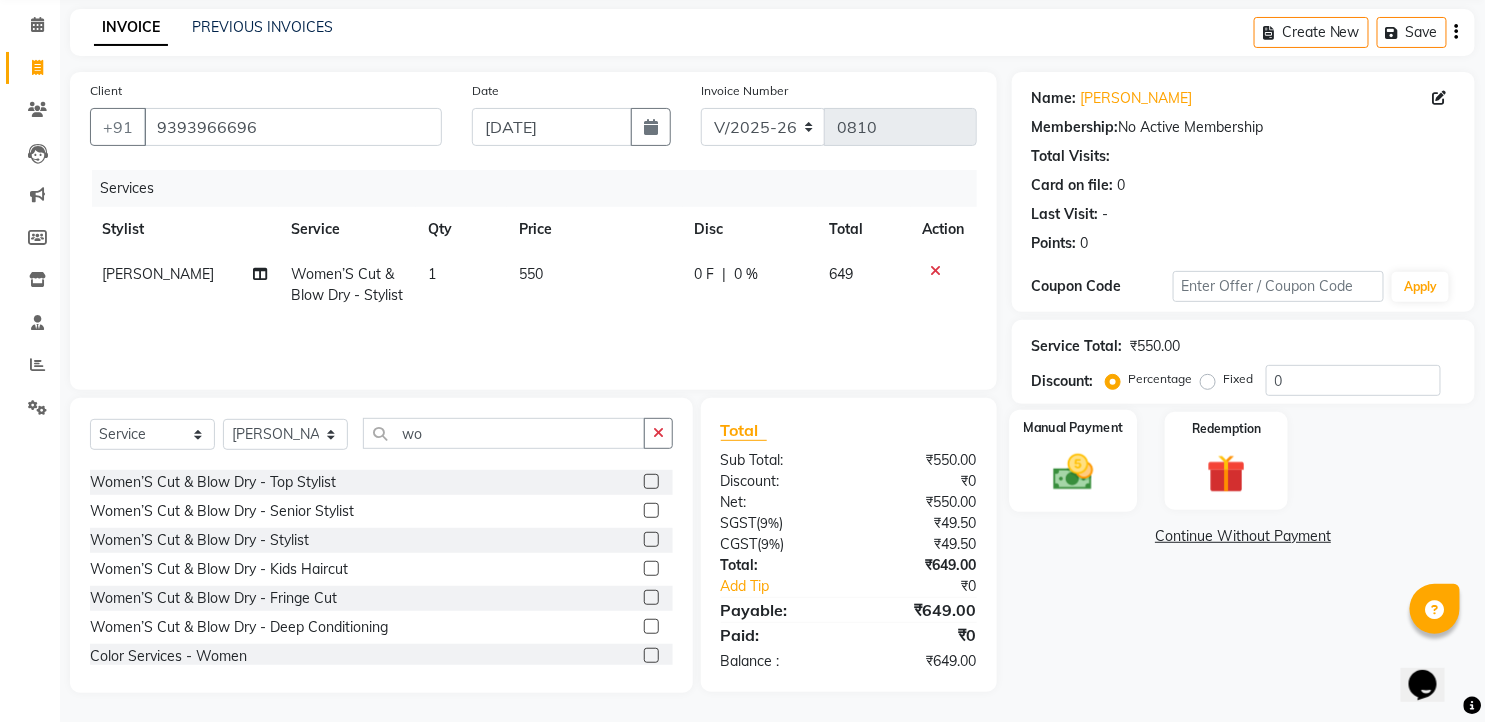 click 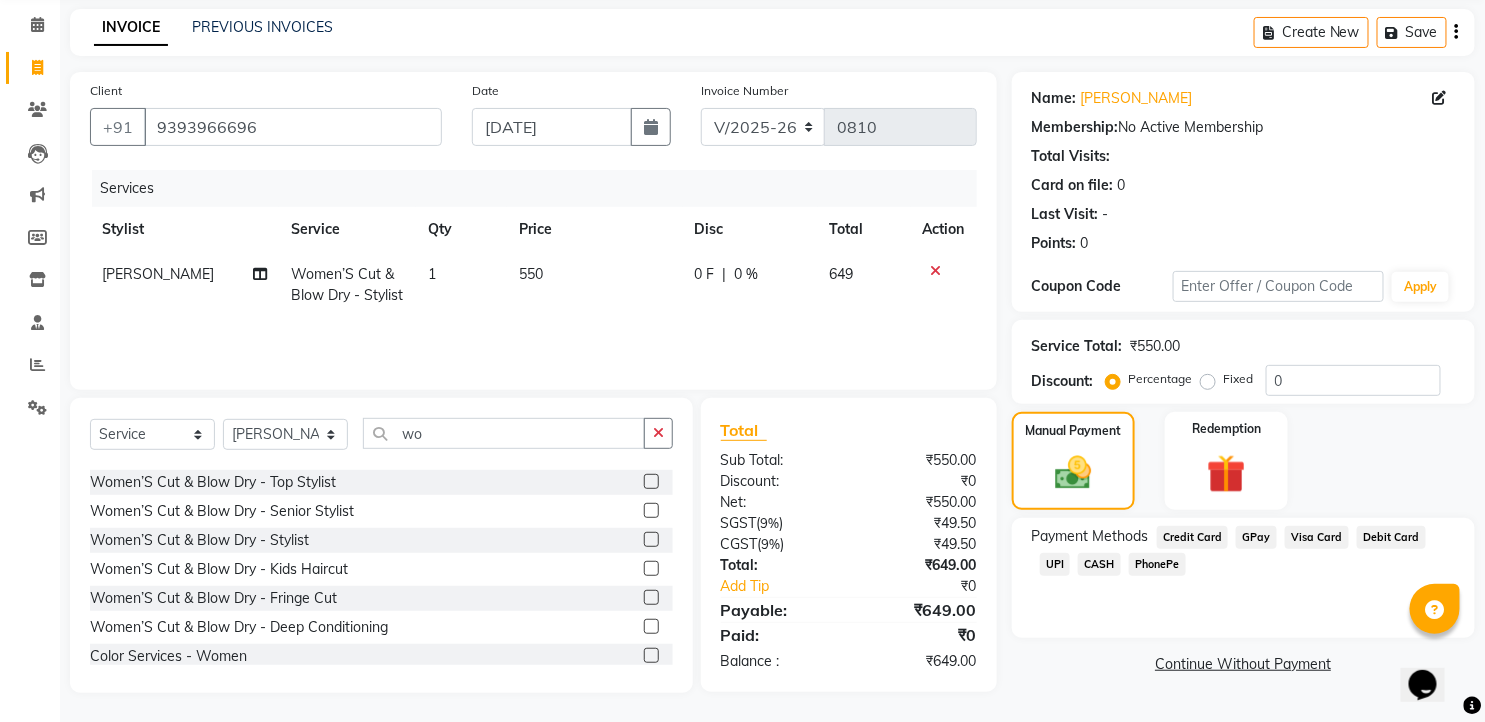 click on "CASH" 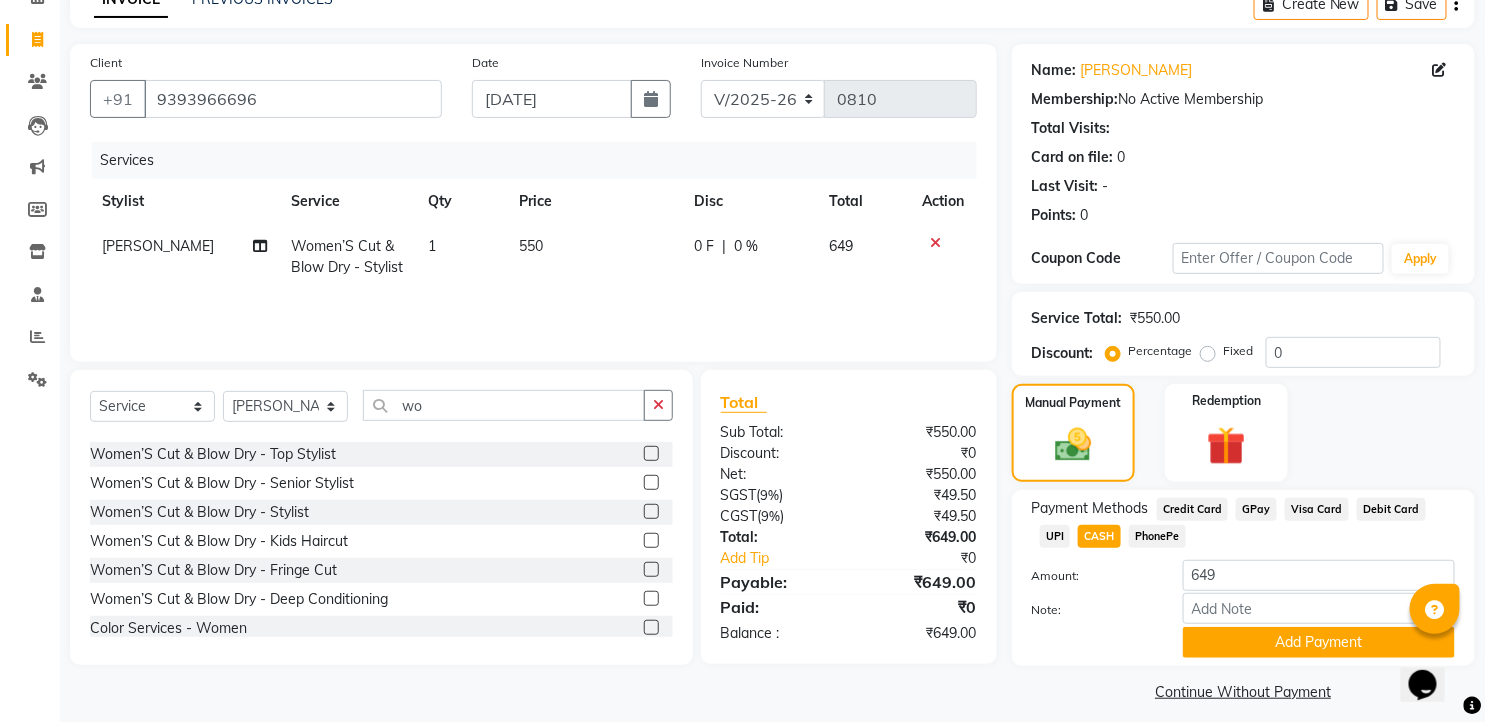 scroll, scrollTop: 121, scrollLeft: 0, axis: vertical 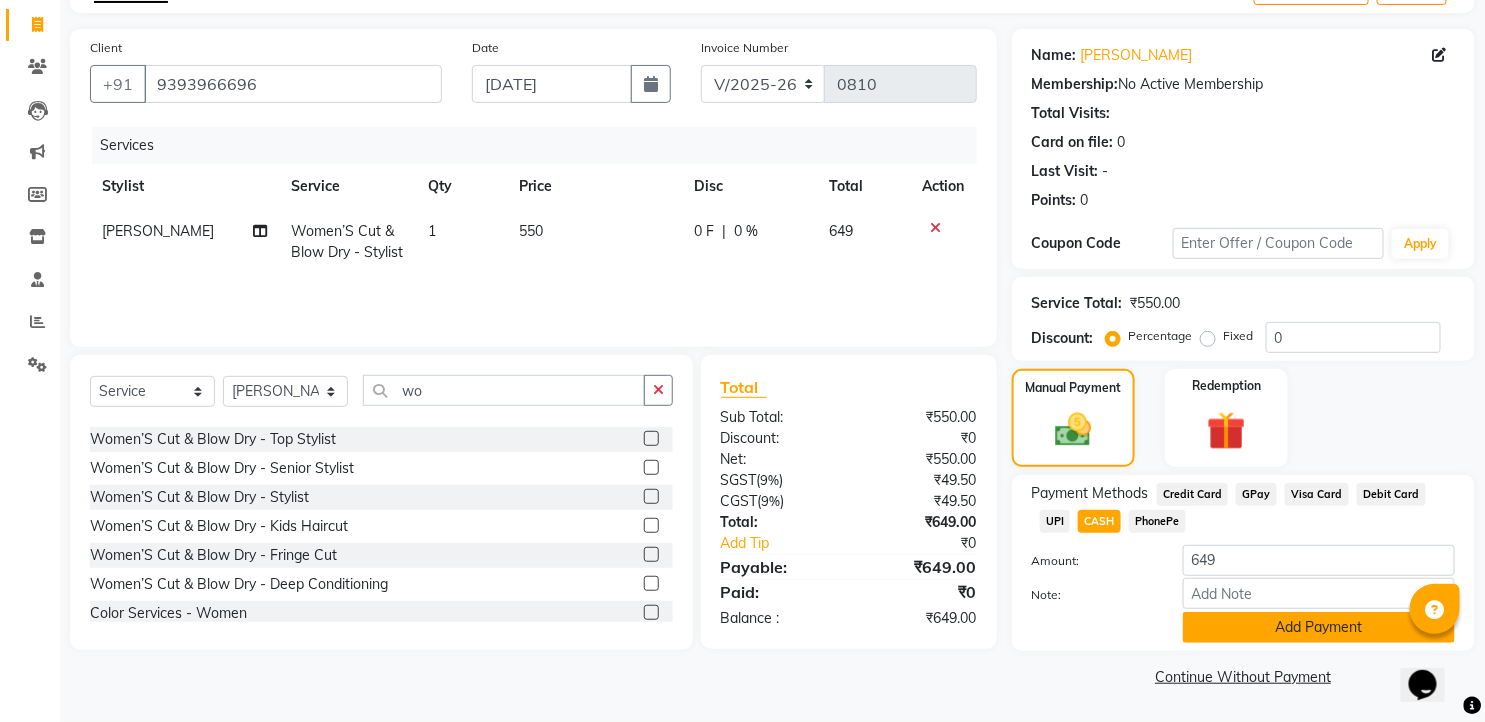 click on "Add Payment" 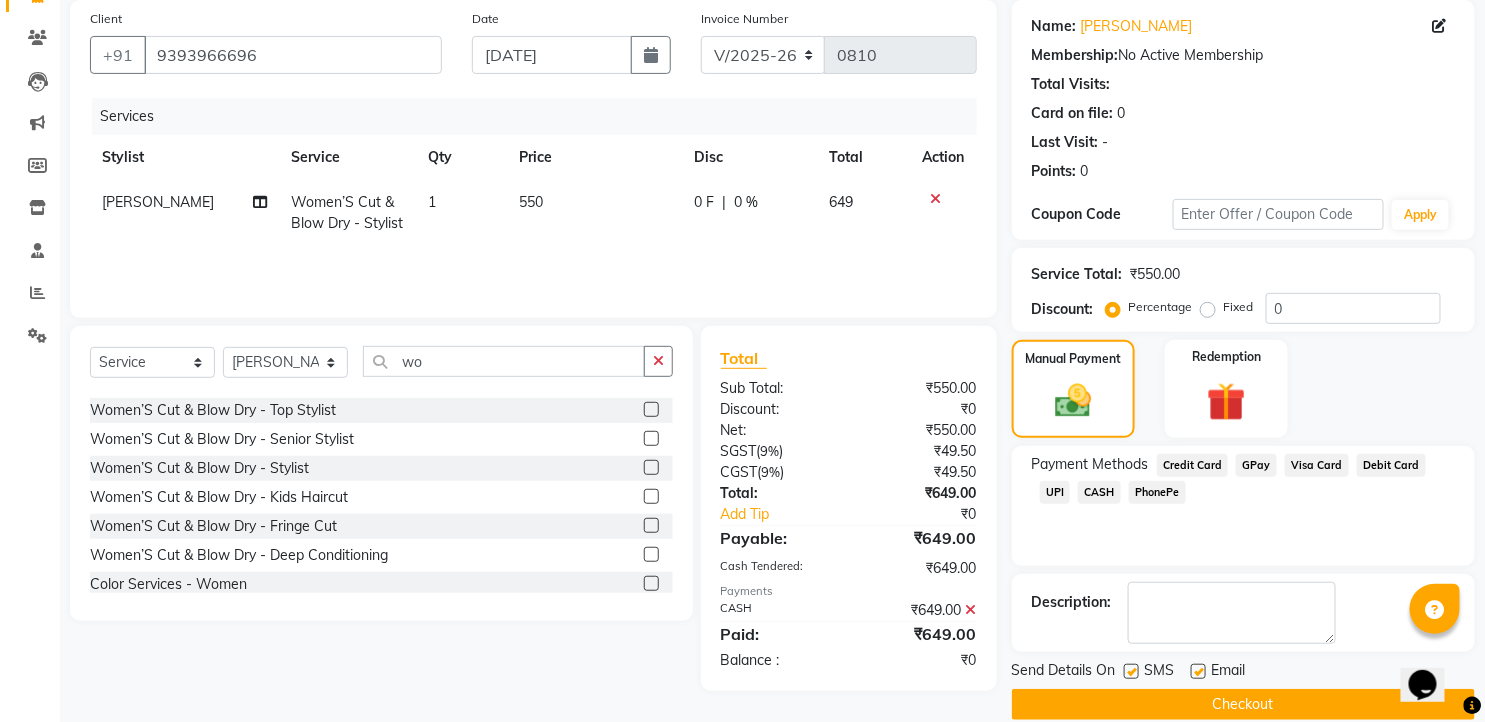 scroll, scrollTop: 177, scrollLeft: 0, axis: vertical 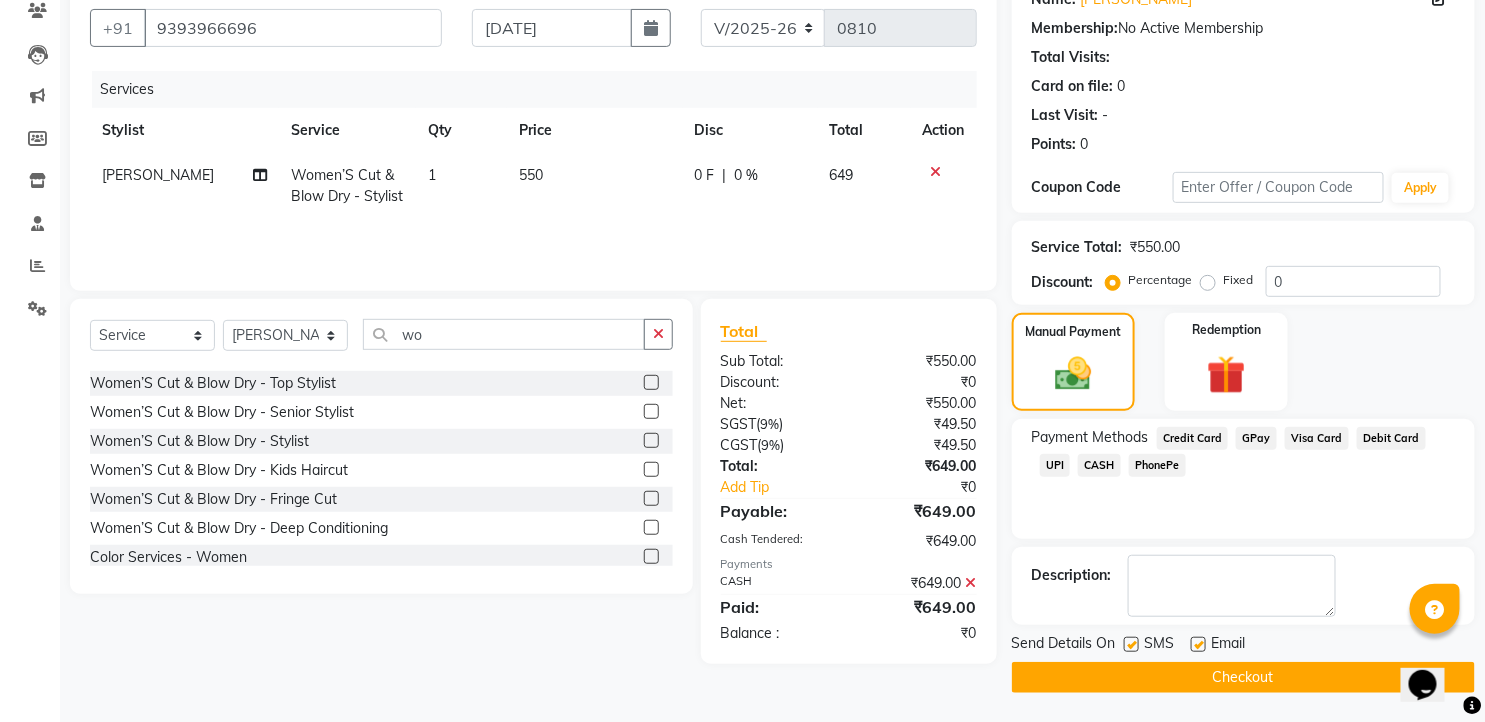 drag, startPoint x: 1130, startPoint y: 644, endPoint x: 1143, endPoint y: 644, distance: 13 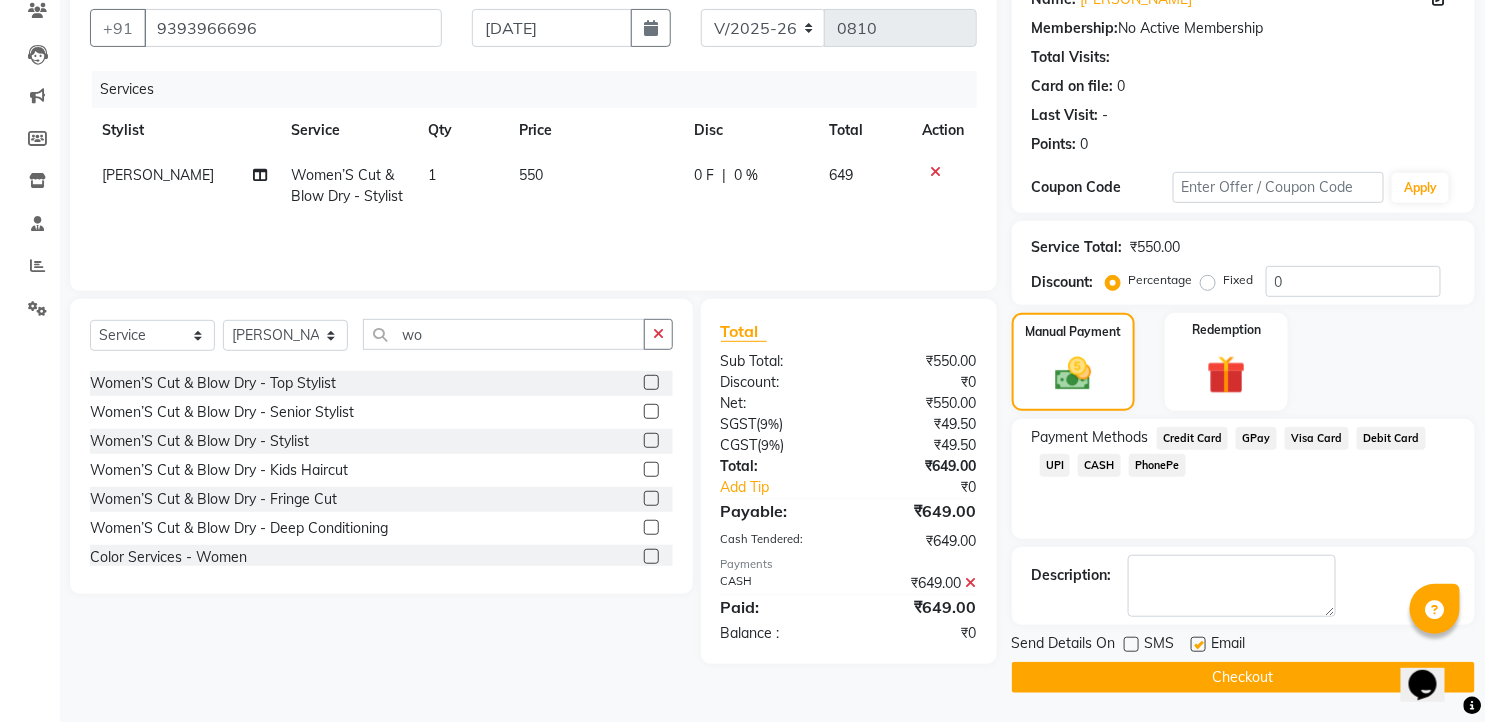 click 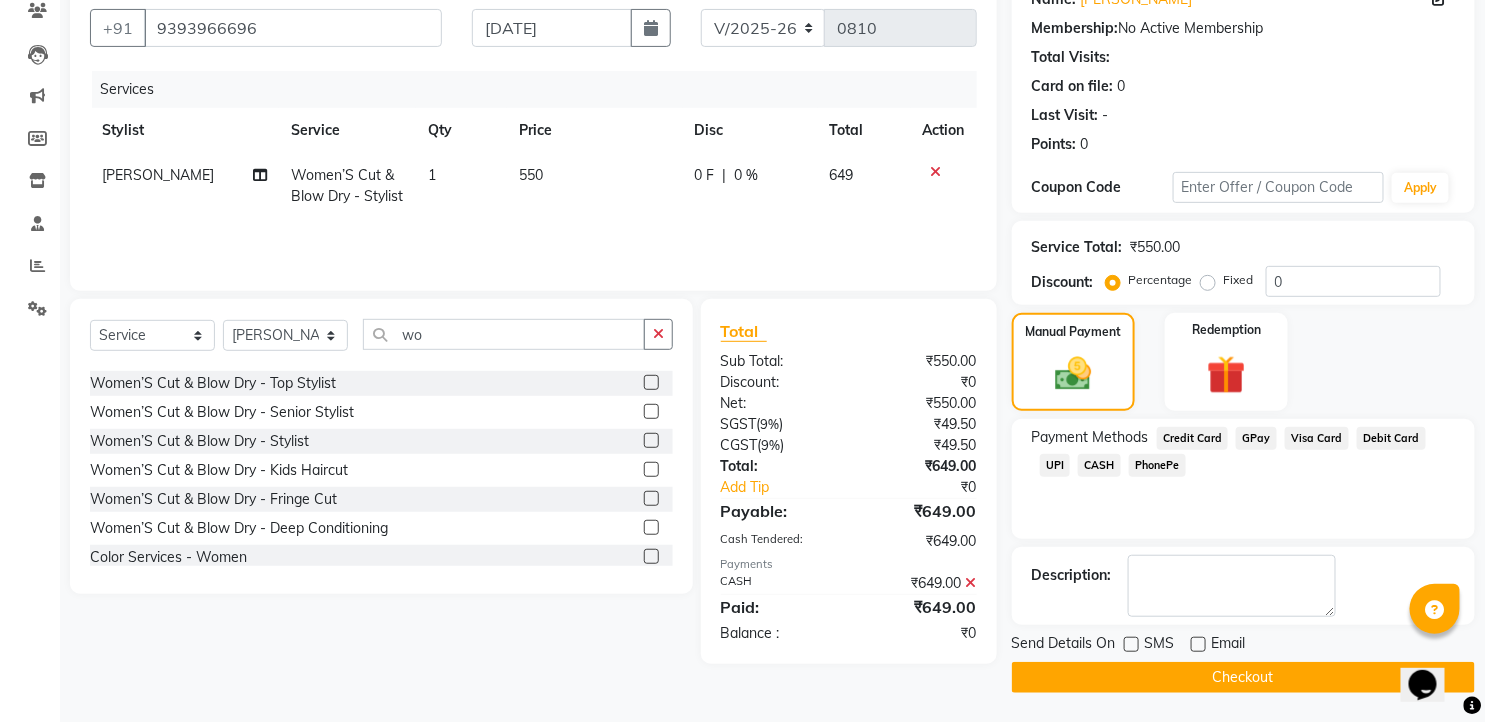 click on "Checkout" 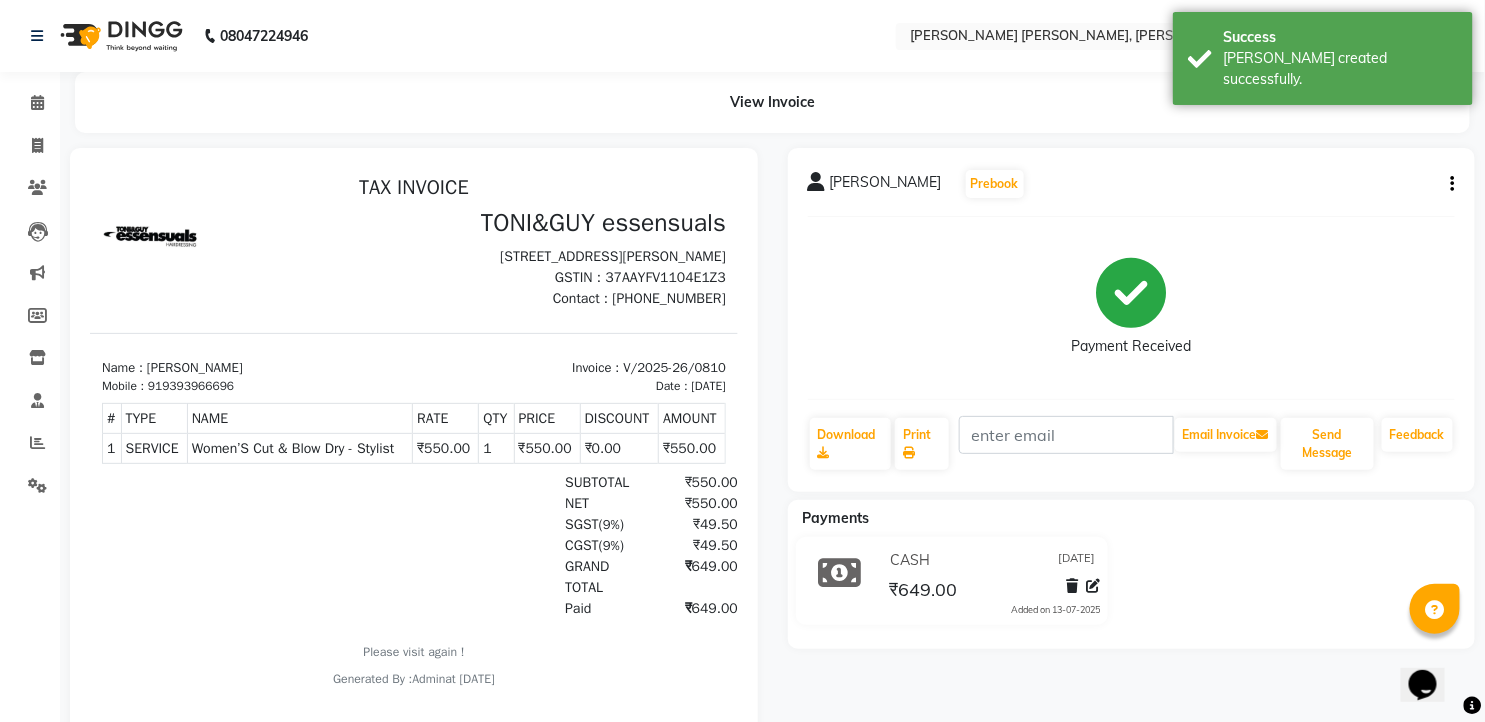 scroll, scrollTop: 0, scrollLeft: 0, axis: both 